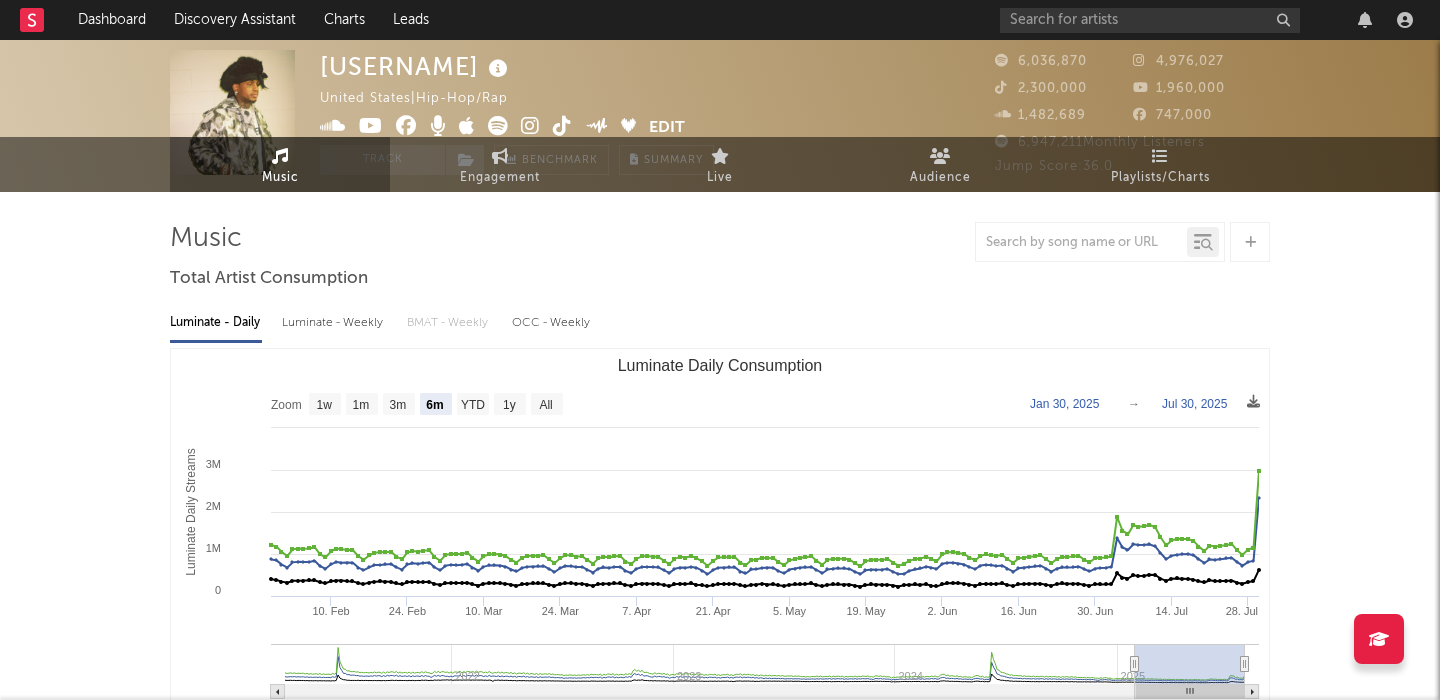 scroll, scrollTop: 50, scrollLeft: 0, axis: vertical 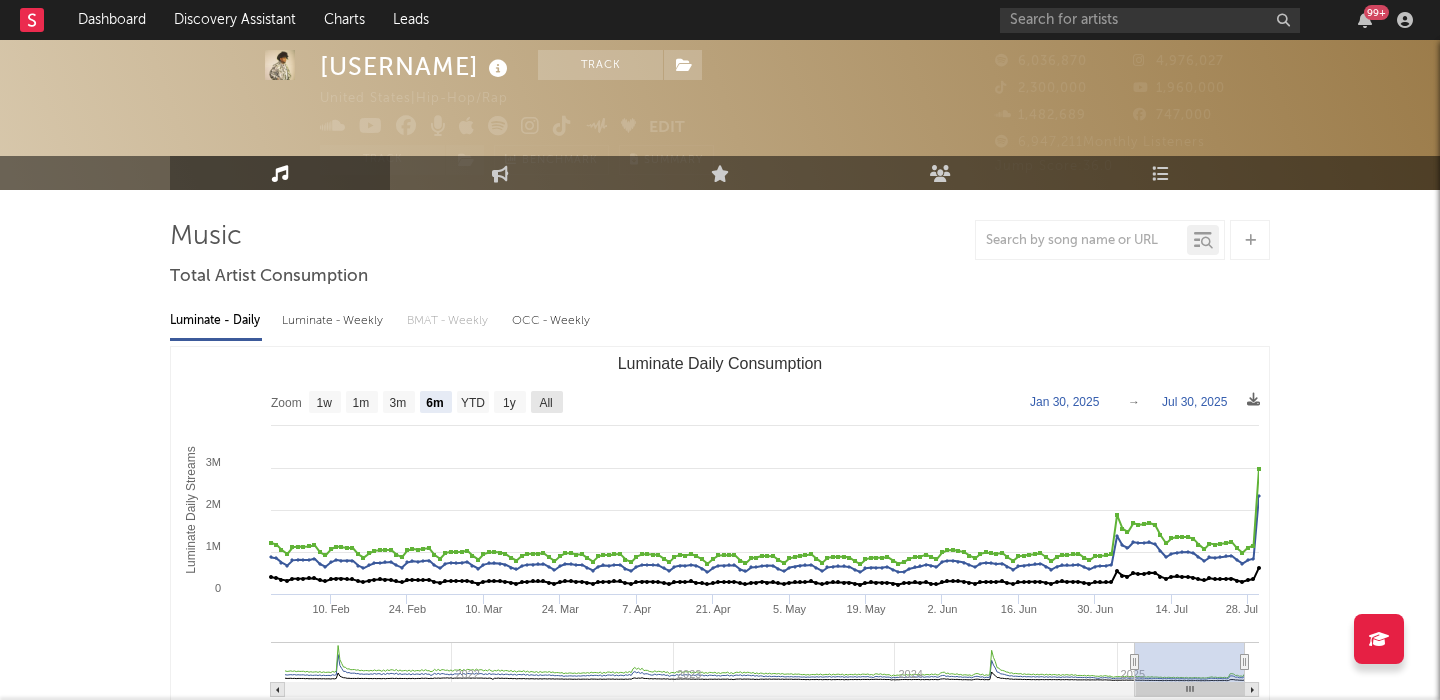 click on "All" 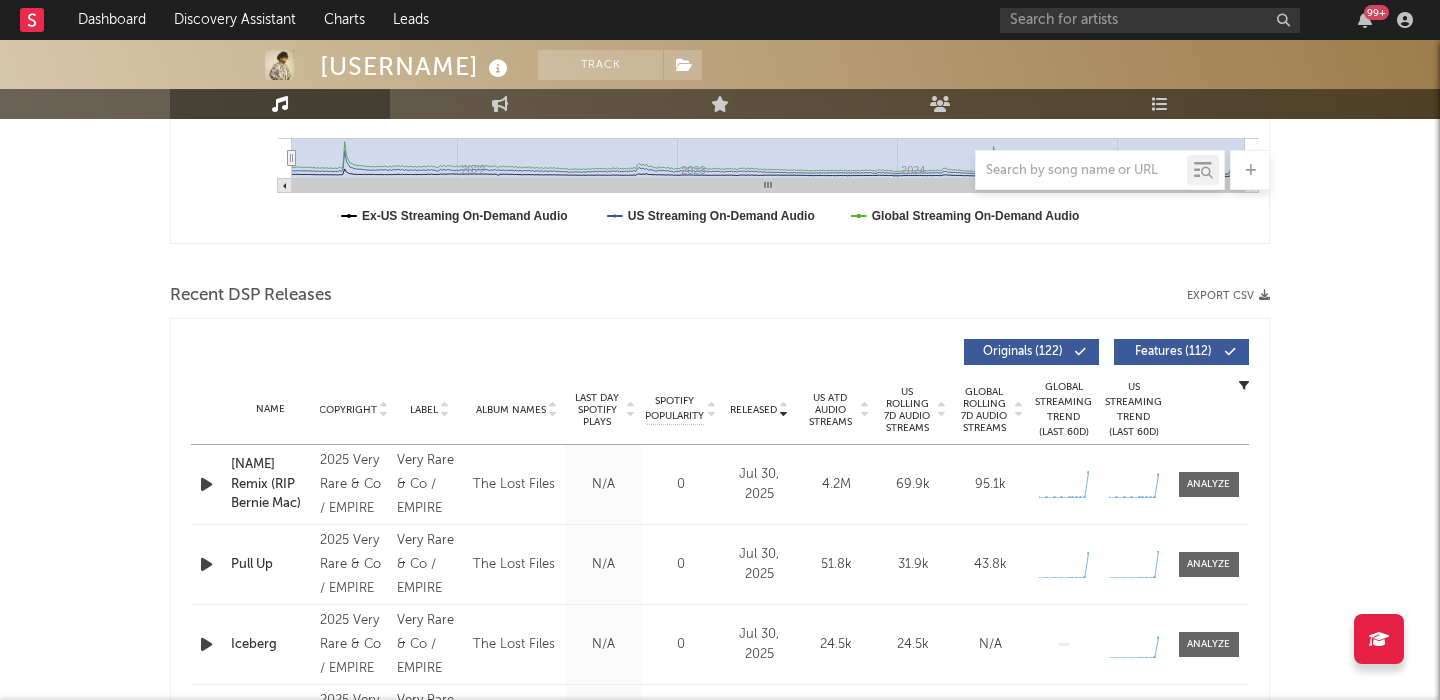 scroll, scrollTop: 554, scrollLeft: 0, axis: vertical 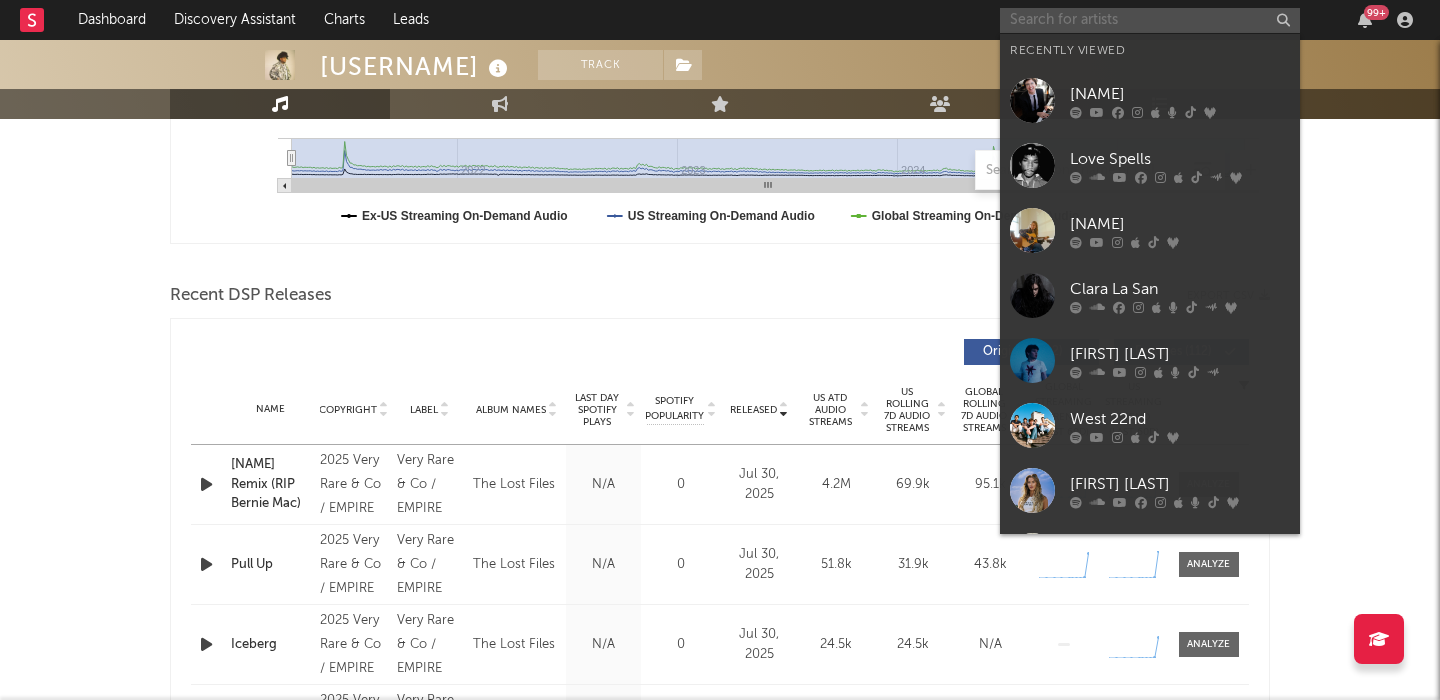 click at bounding box center [1150, 20] 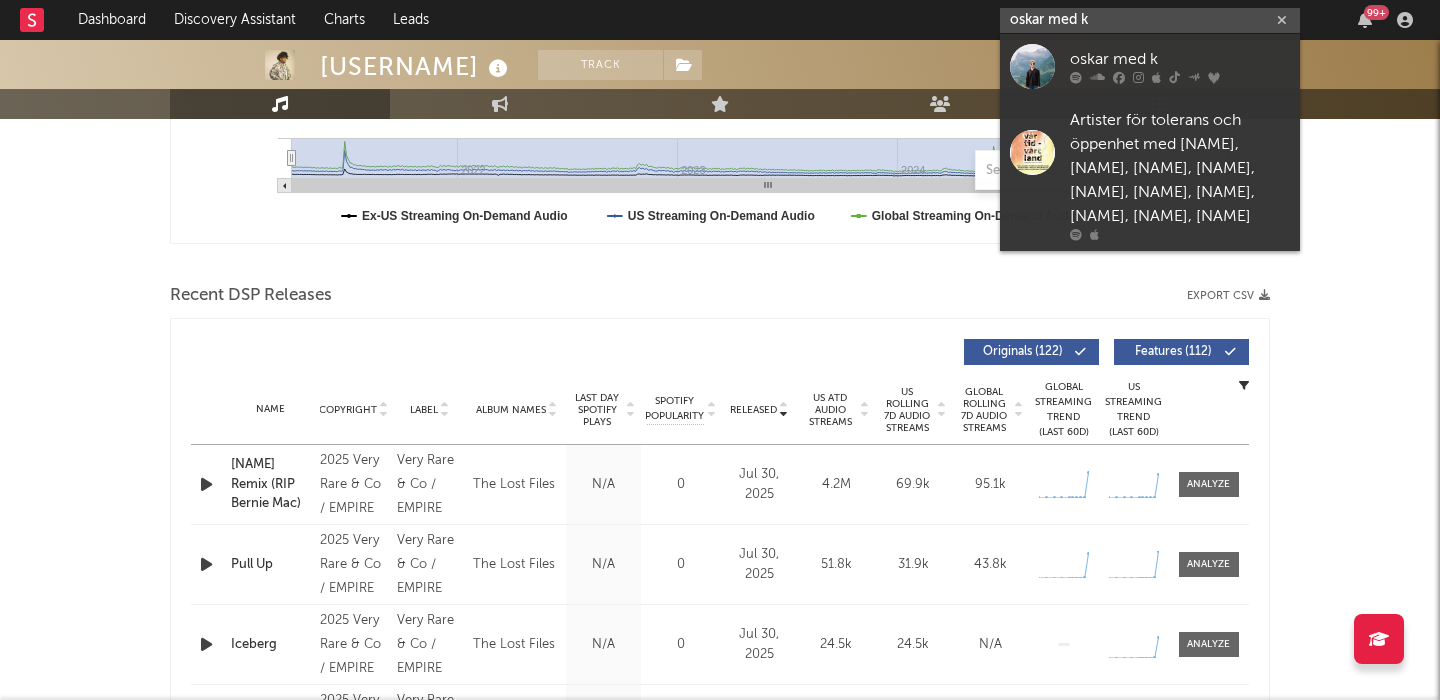 type on "oskar med k" 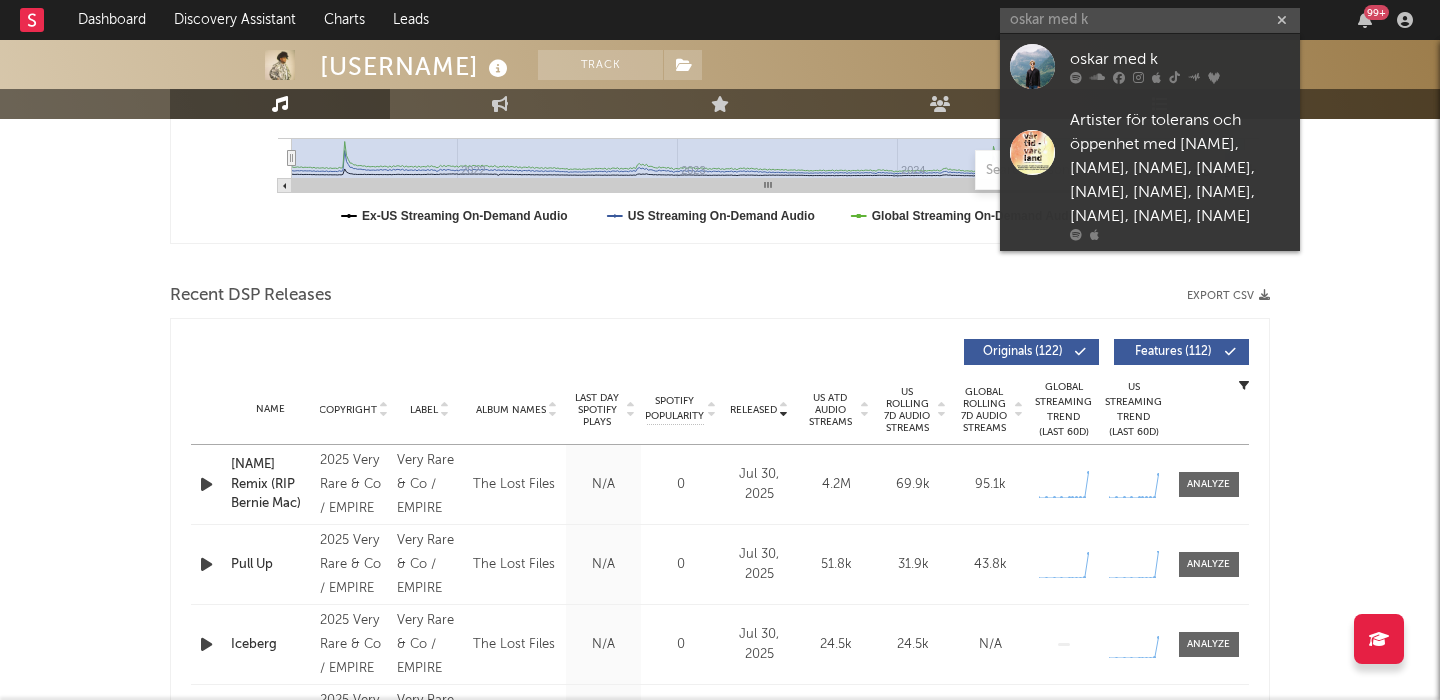 click on "oskar med k" at bounding box center (1180, 60) 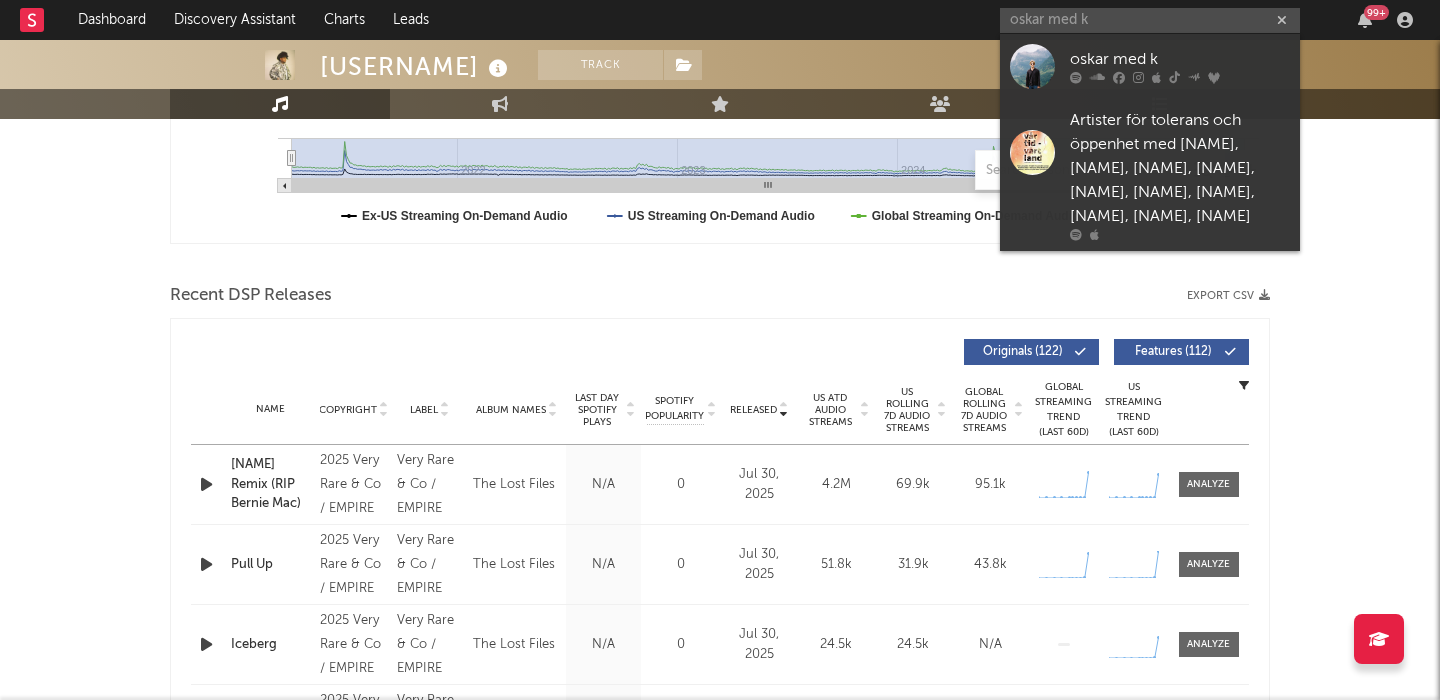 type 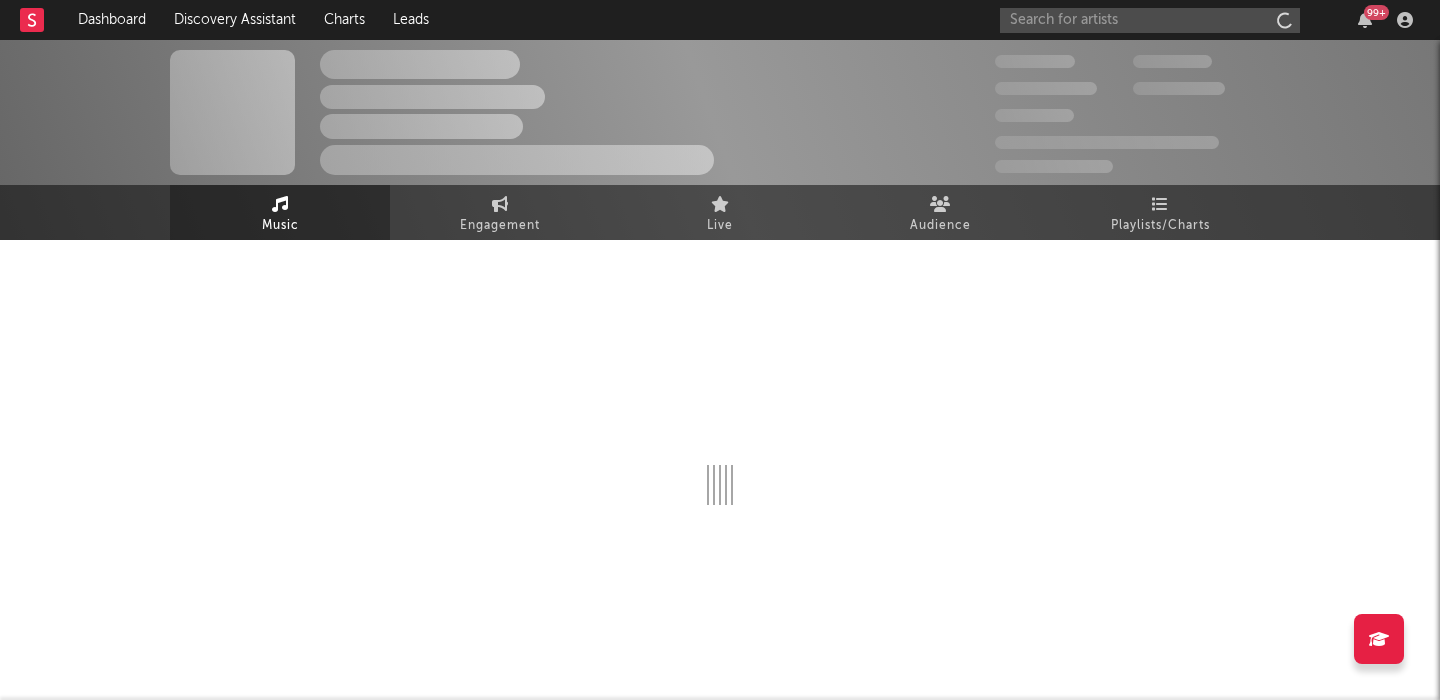 scroll, scrollTop: 0, scrollLeft: 0, axis: both 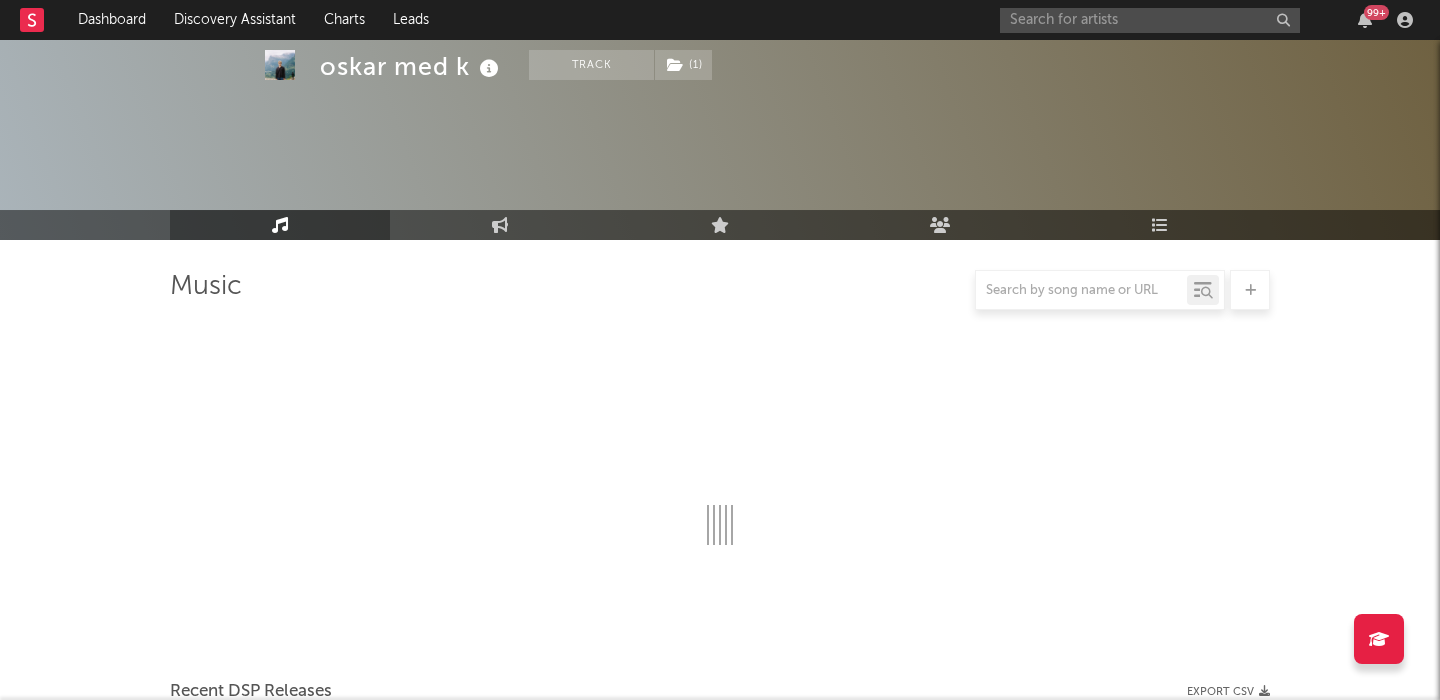 select on "6m" 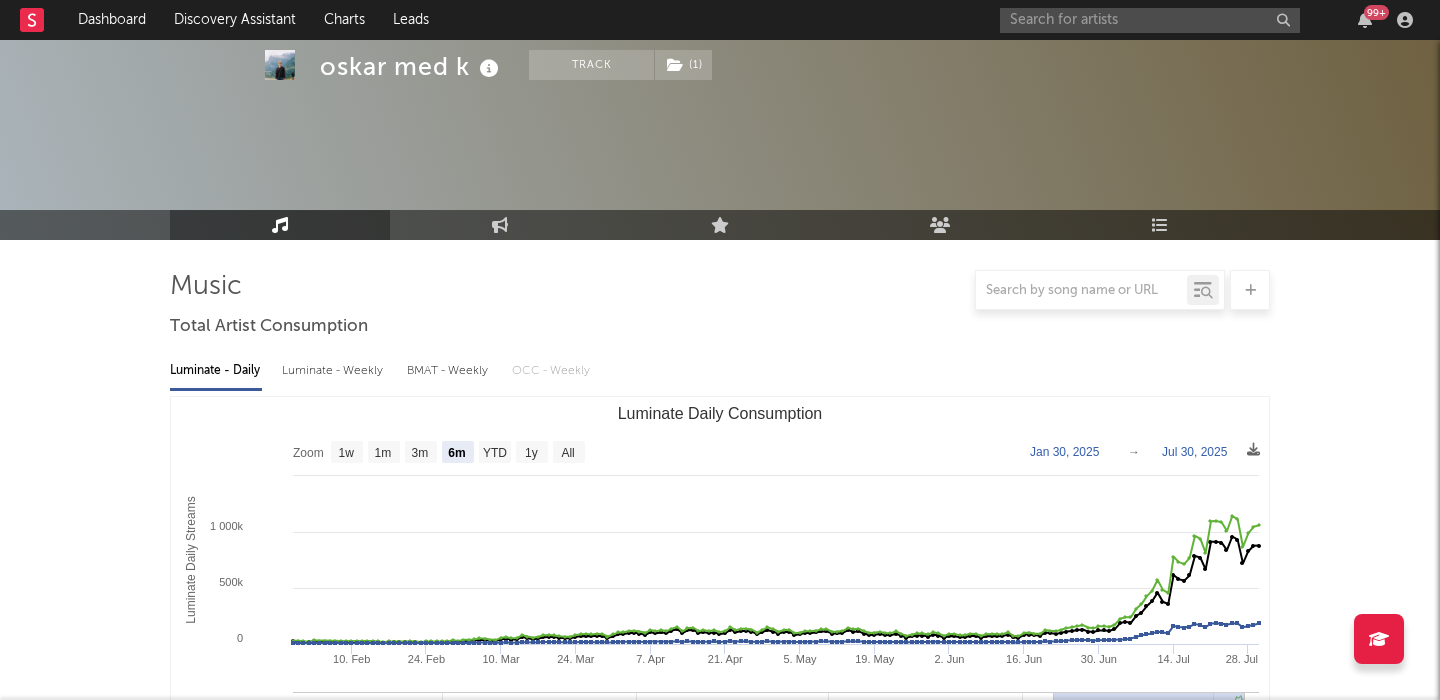 scroll, scrollTop: 1372, scrollLeft: 0, axis: vertical 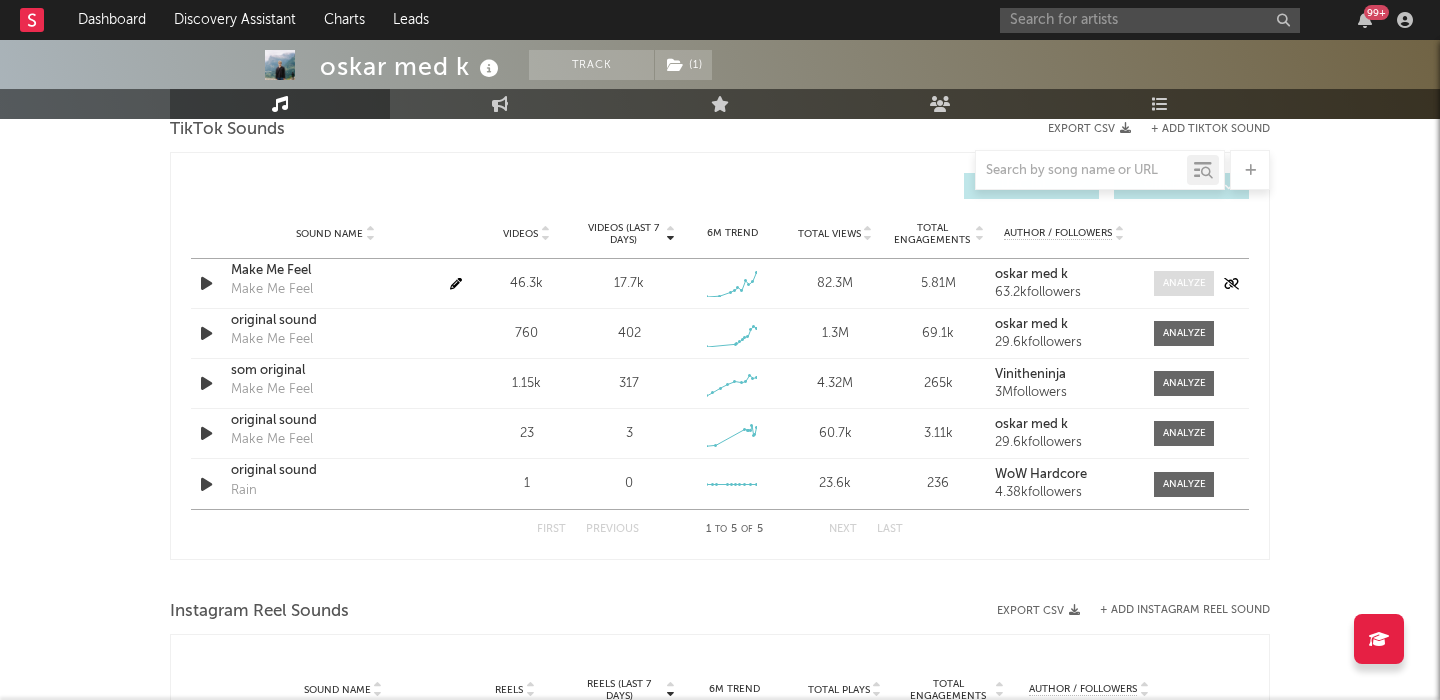 click at bounding box center [1184, 283] 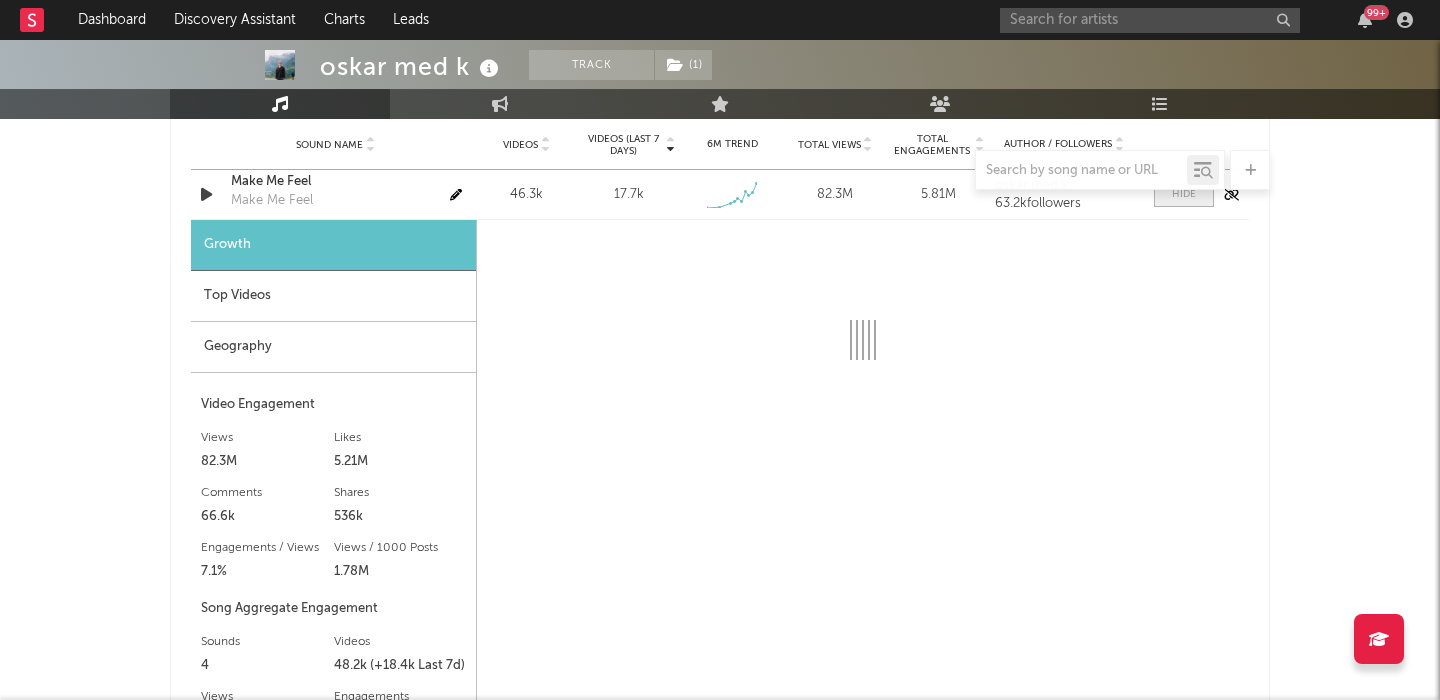 select on "1w" 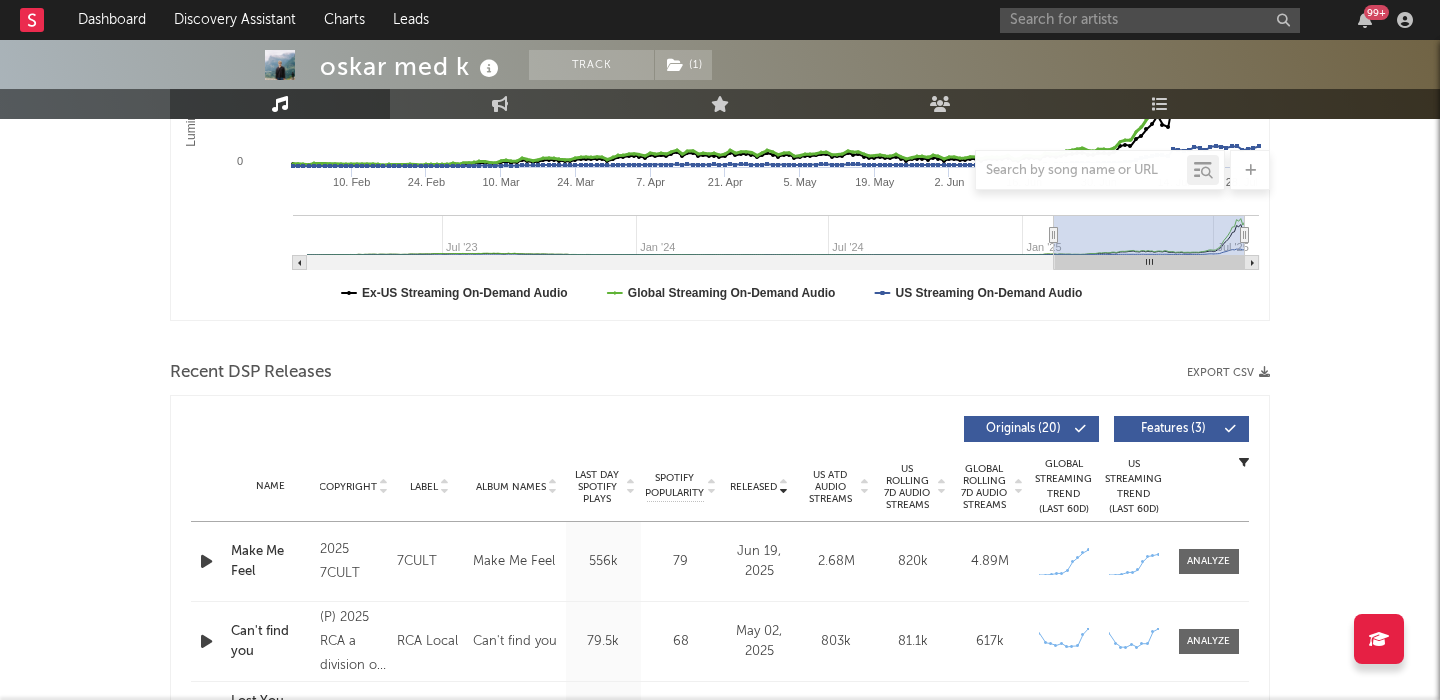 scroll, scrollTop: 501, scrollLeft: 0, axis: vertical 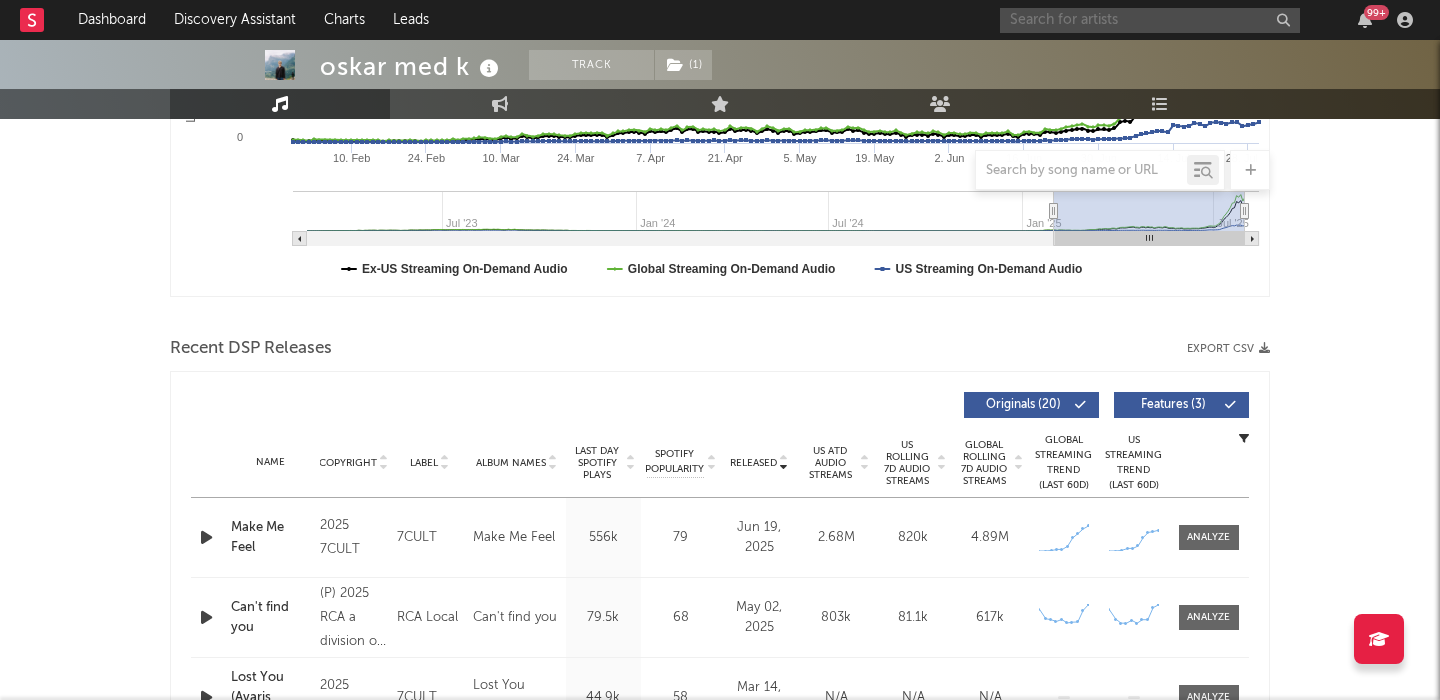 click at bounding box center (1150, 20) 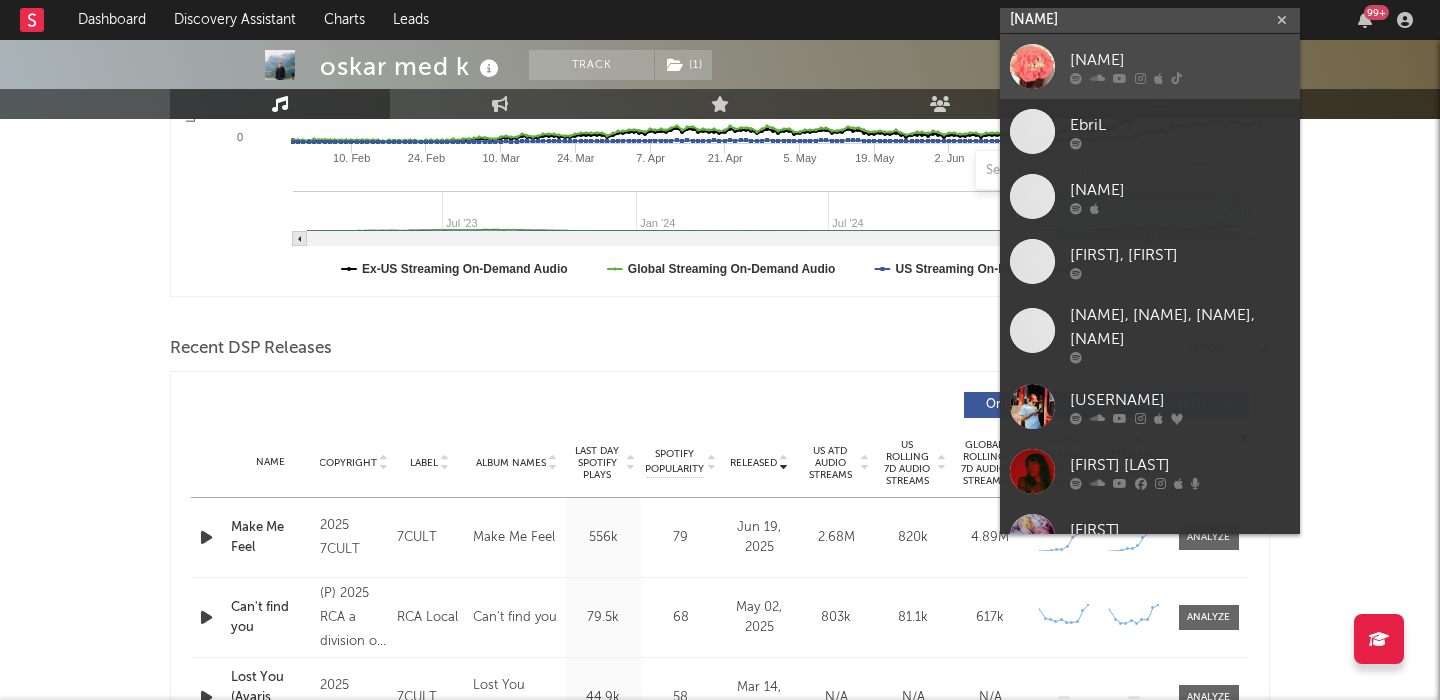type on "Ebril" 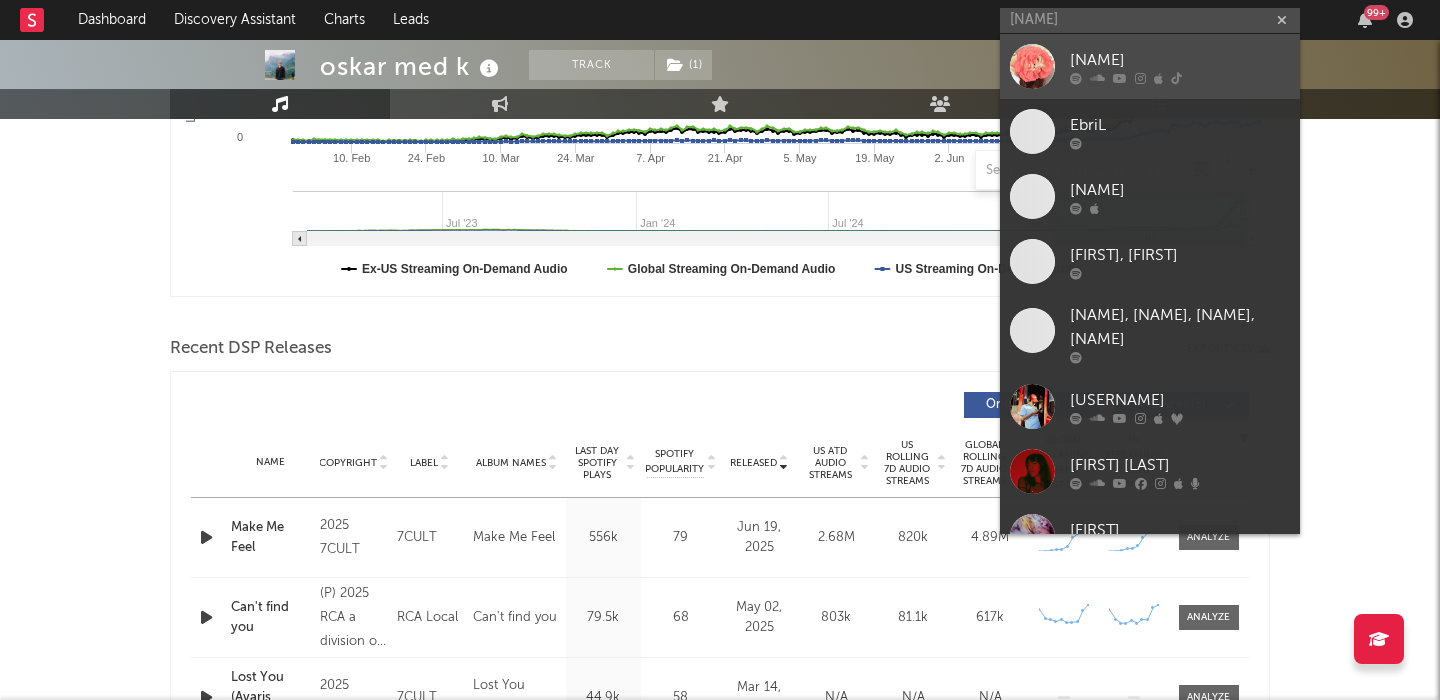 click on "Ebril" at bounding box center (1180, 60) 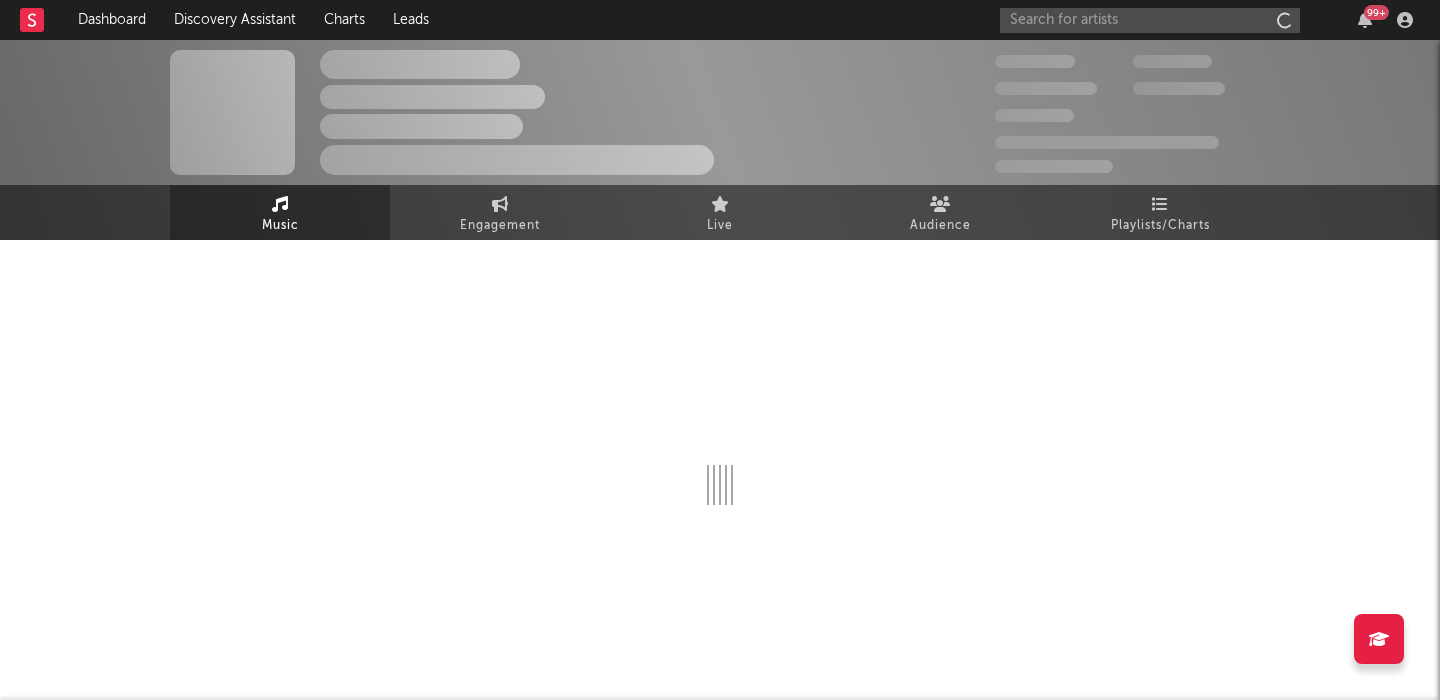 scroll, scrollTop: 0, scrollLeft: 0, axis: both 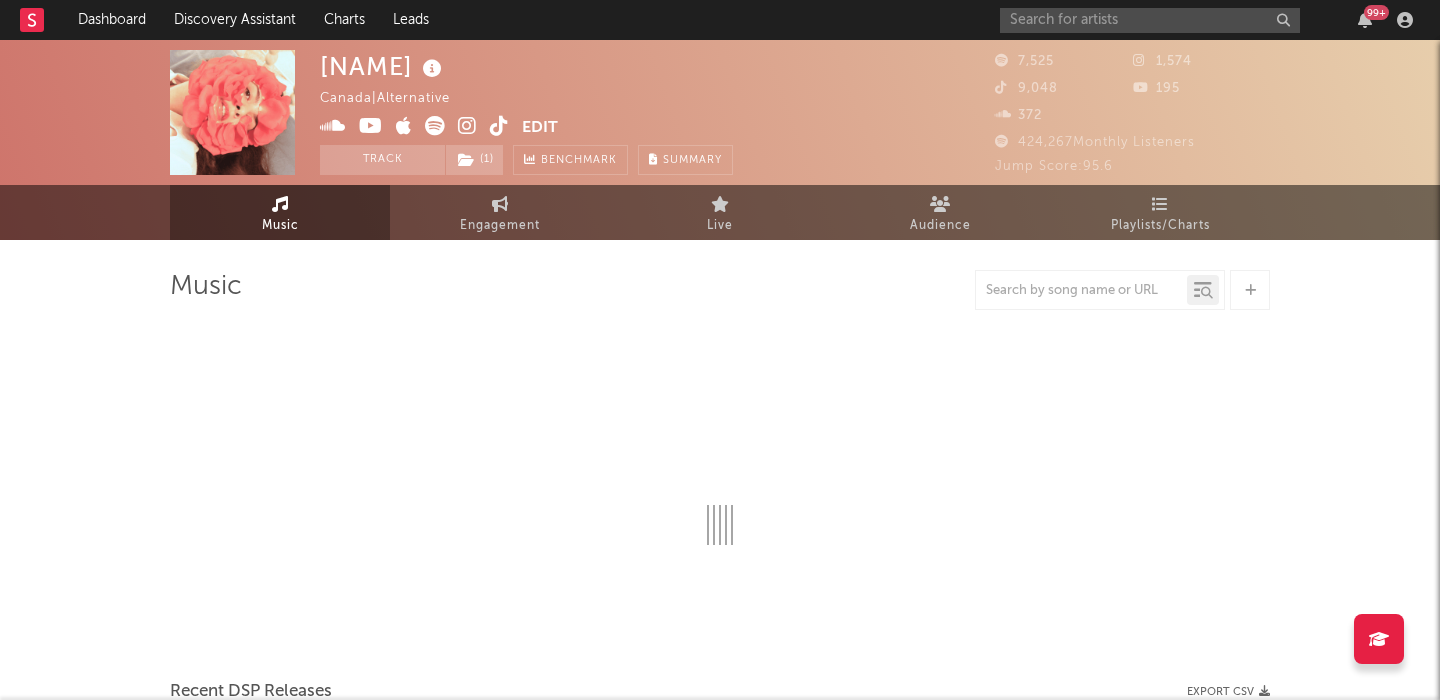 select on "1w" 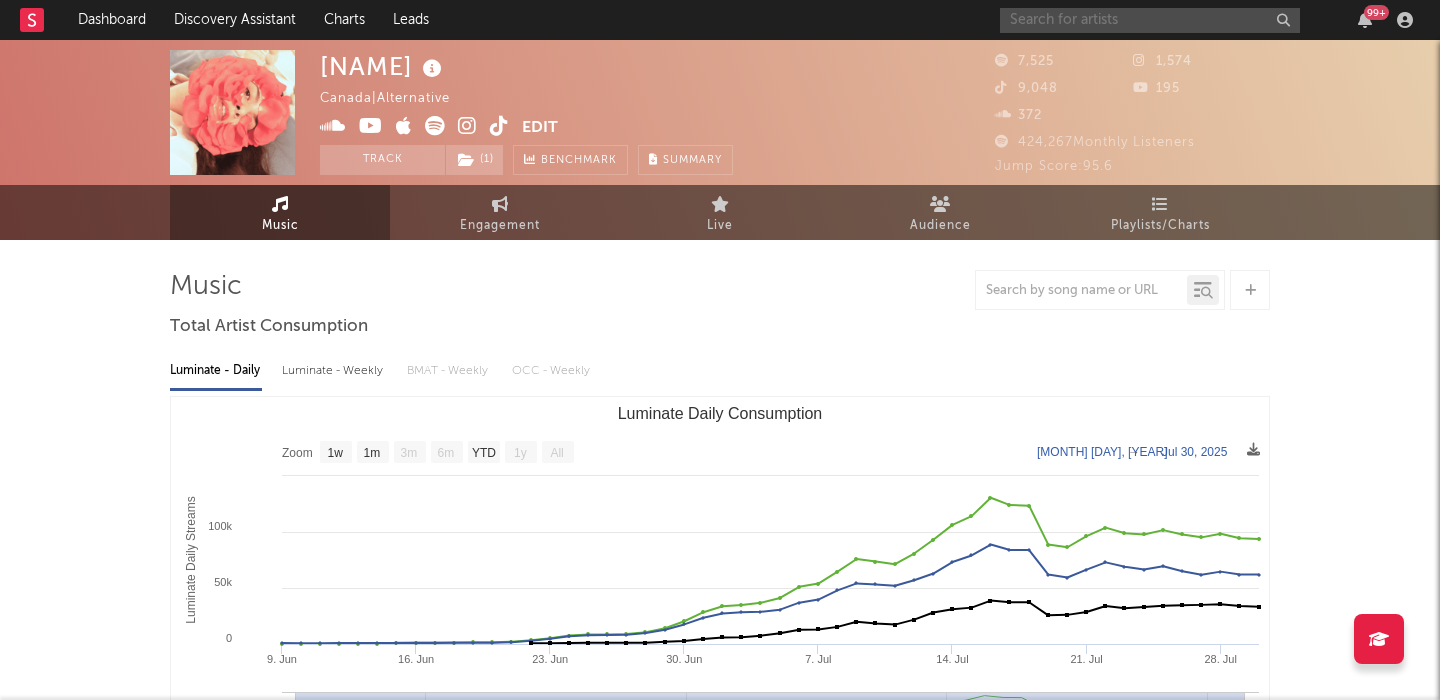 click at bounding box center [1150, 20] 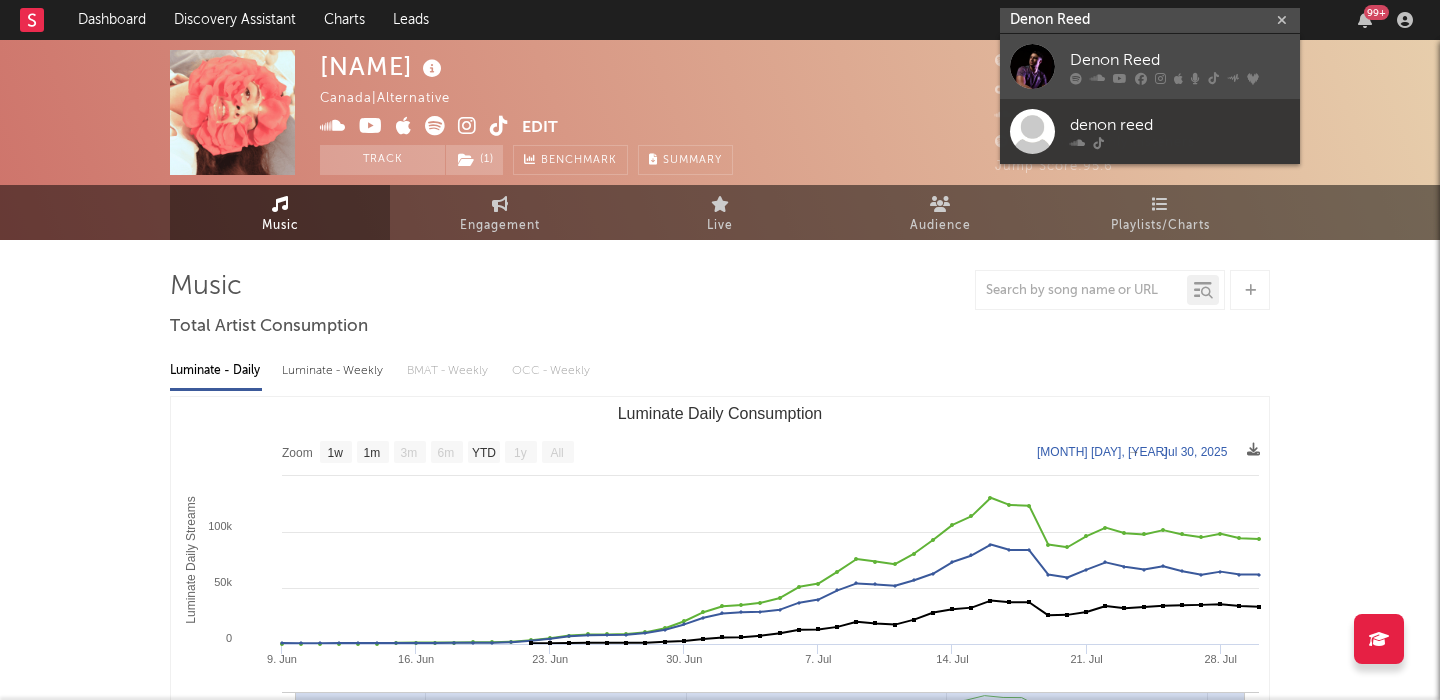 type on "Denon Reed" 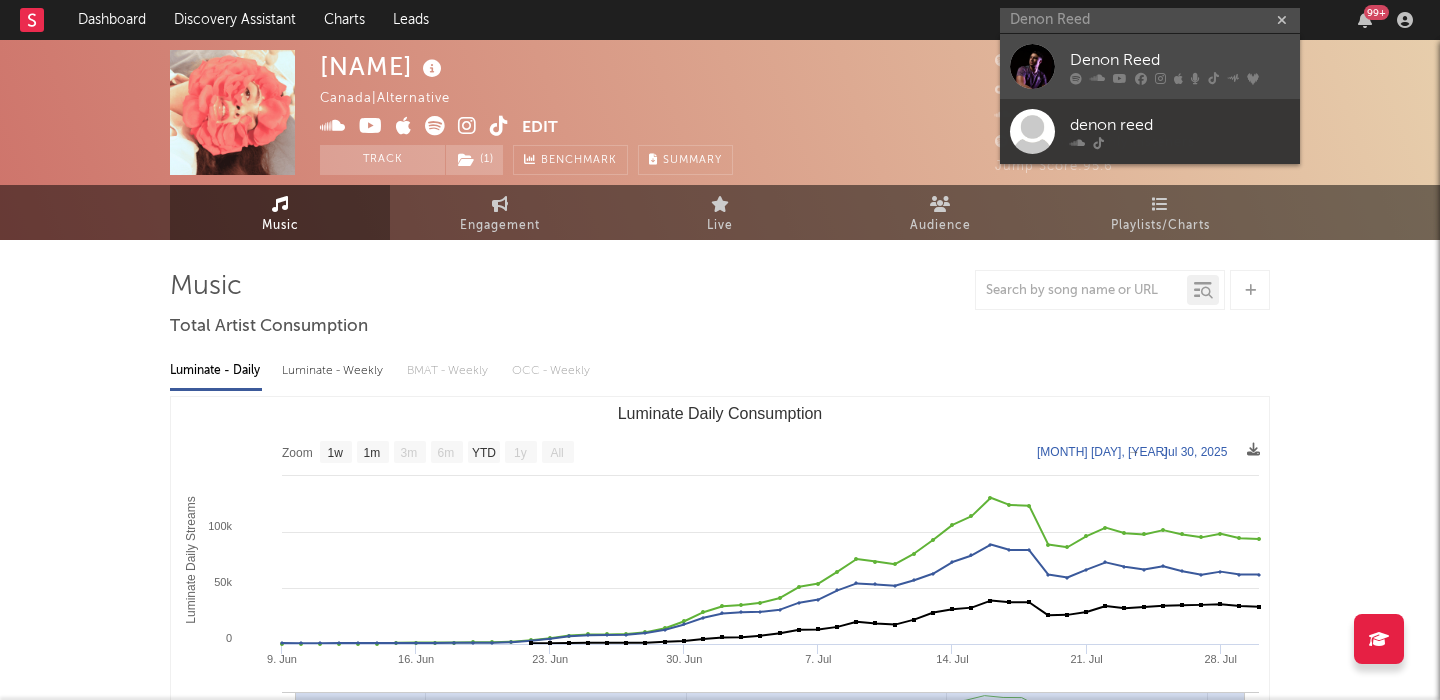 click on "Denon Reed" at bounding box center (1180, 60) 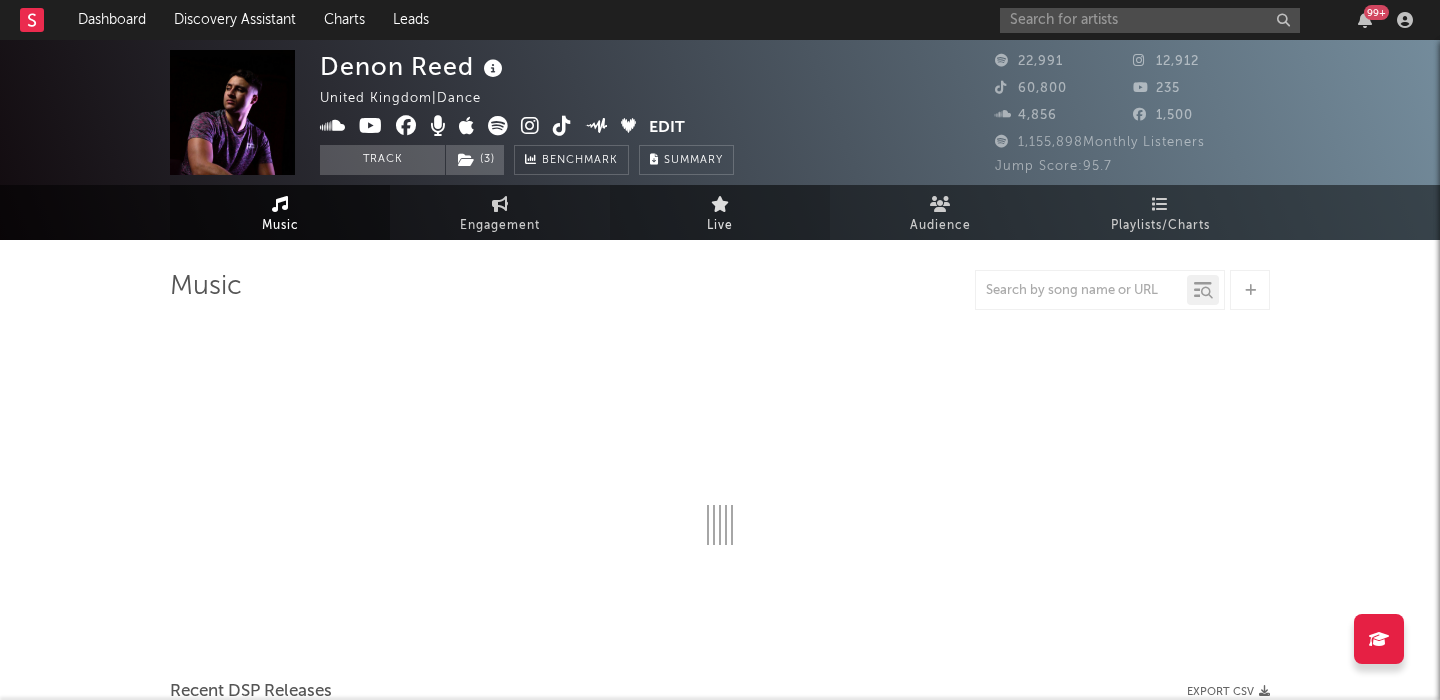 select on "6m" 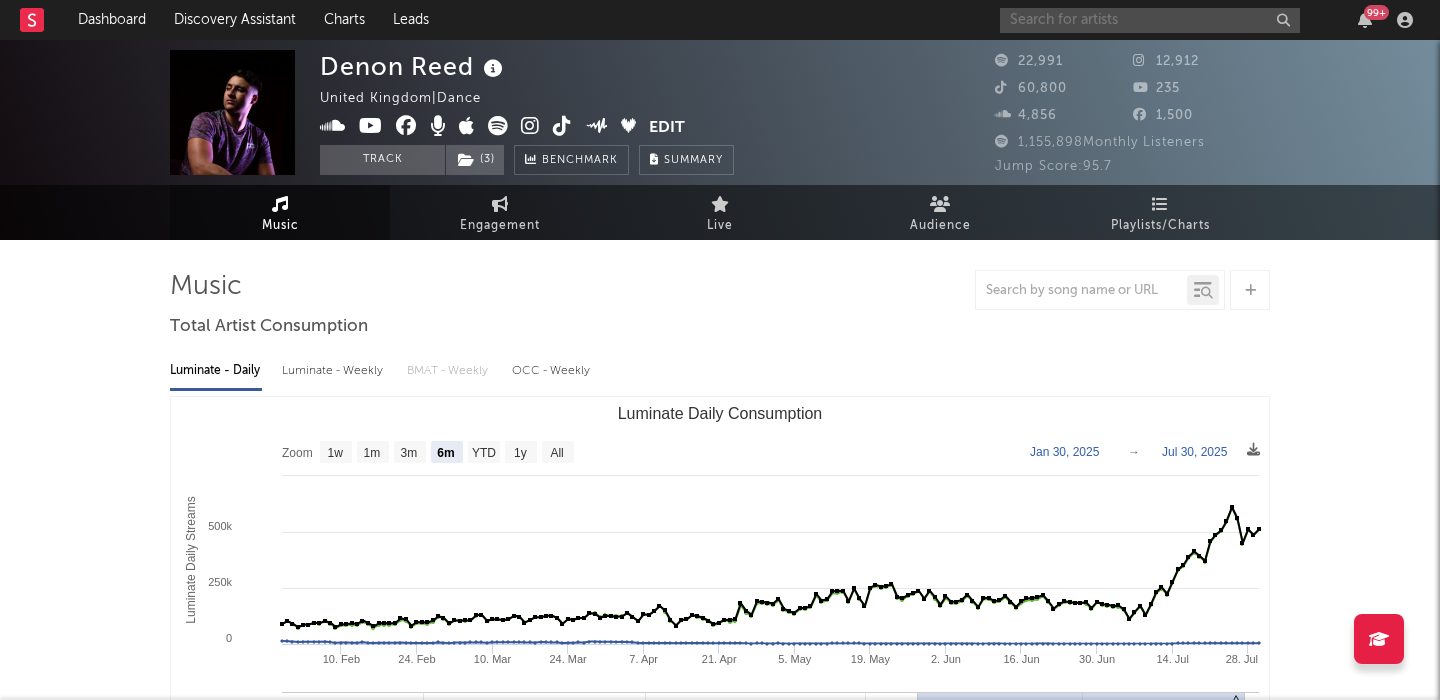 click at bounding box center (1150, 20) 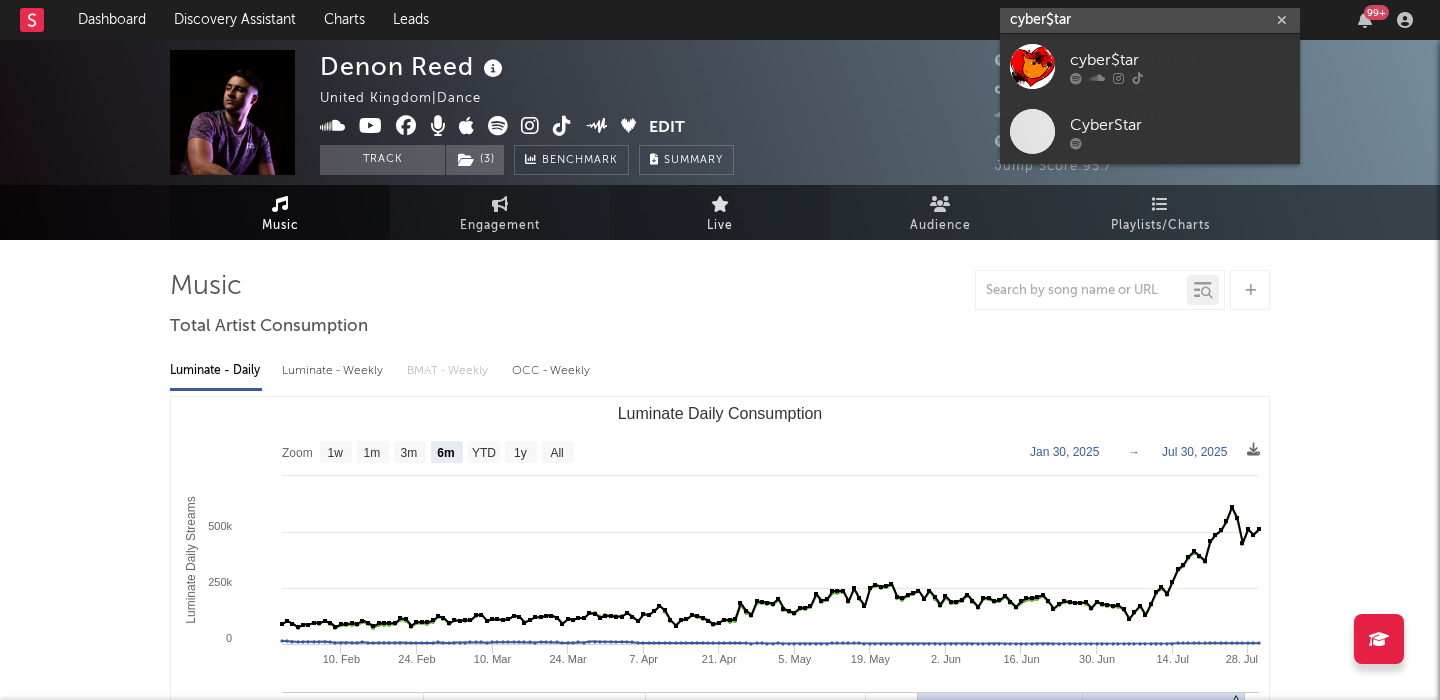 type on "cyber$tar" 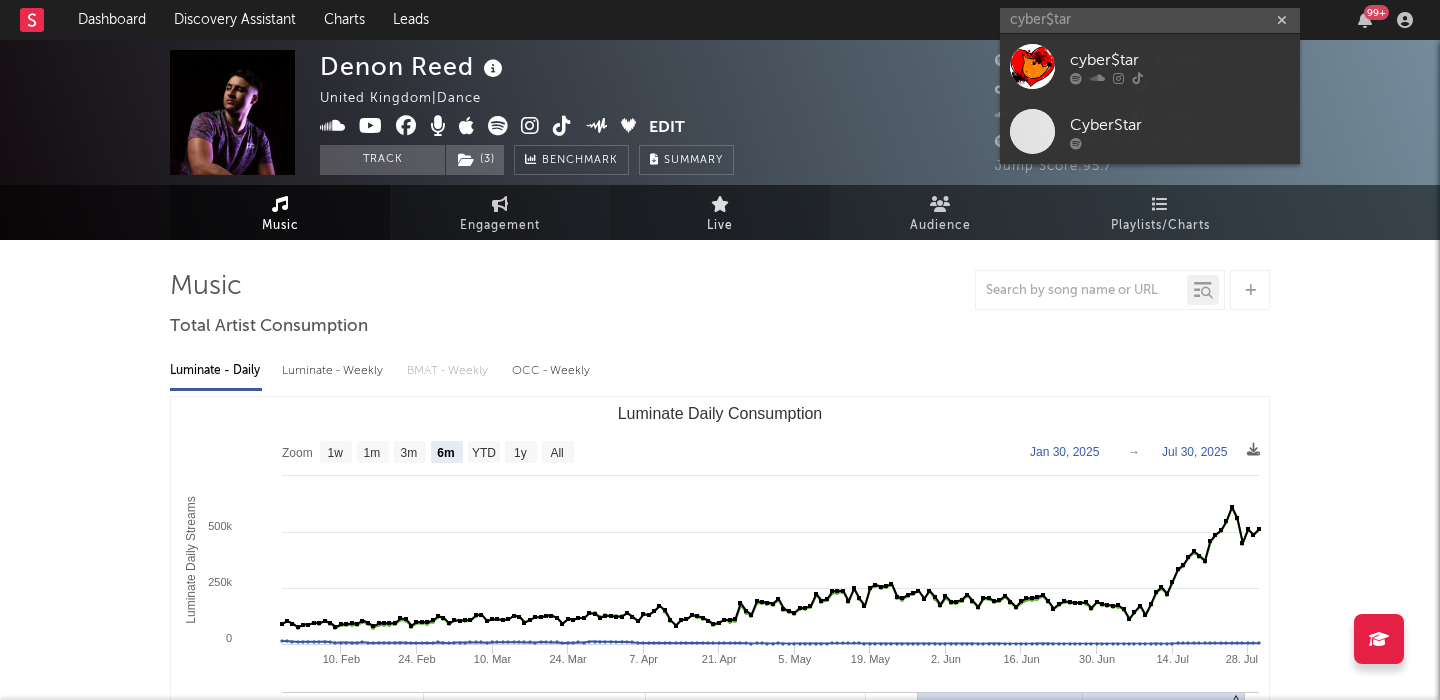 click on "cyber$tar" at bounding box center (1150, 66) 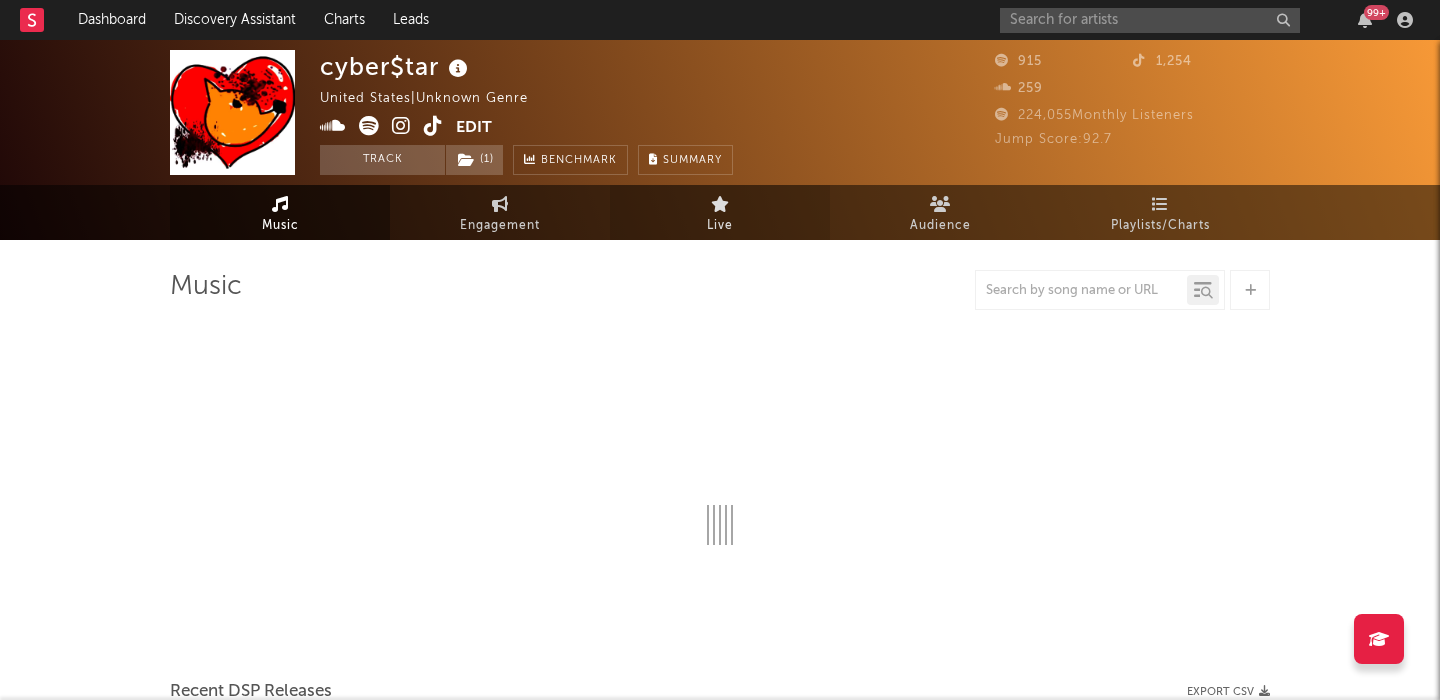 select on "1w" 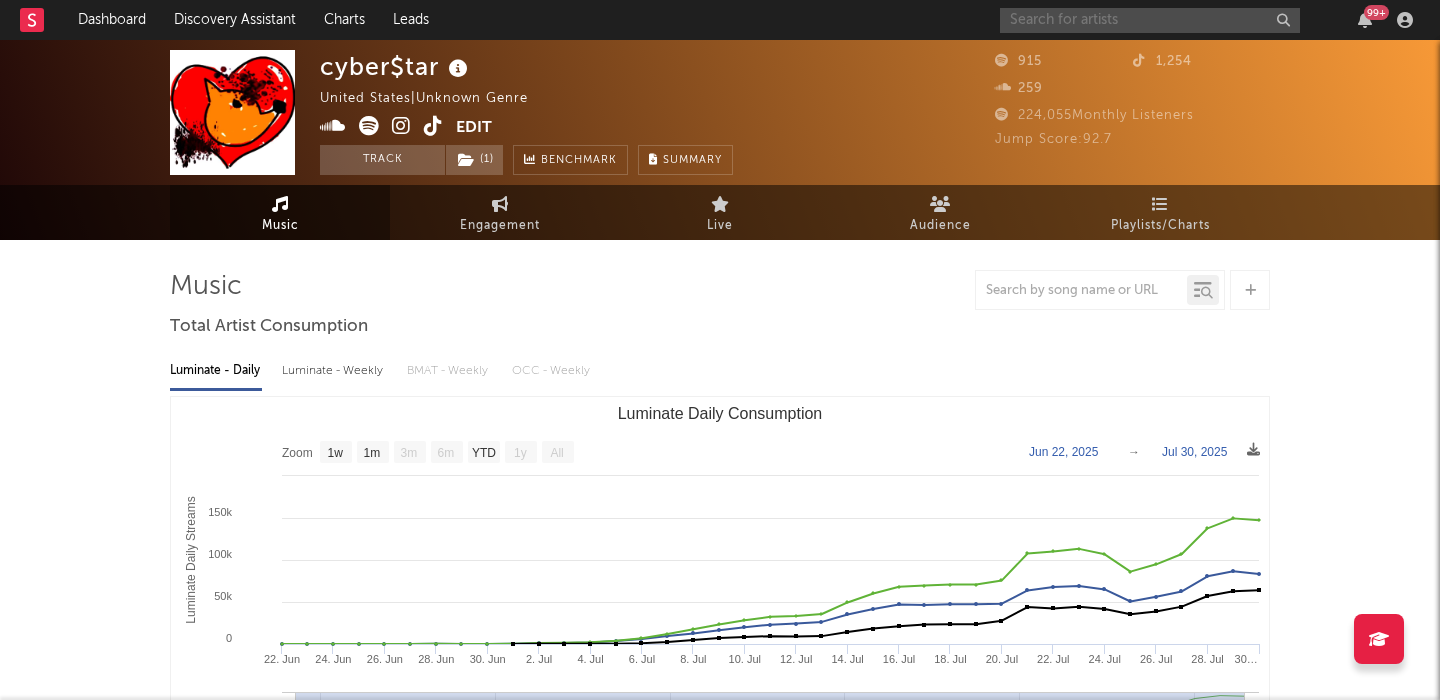 click at bounding box center (1150, 20) 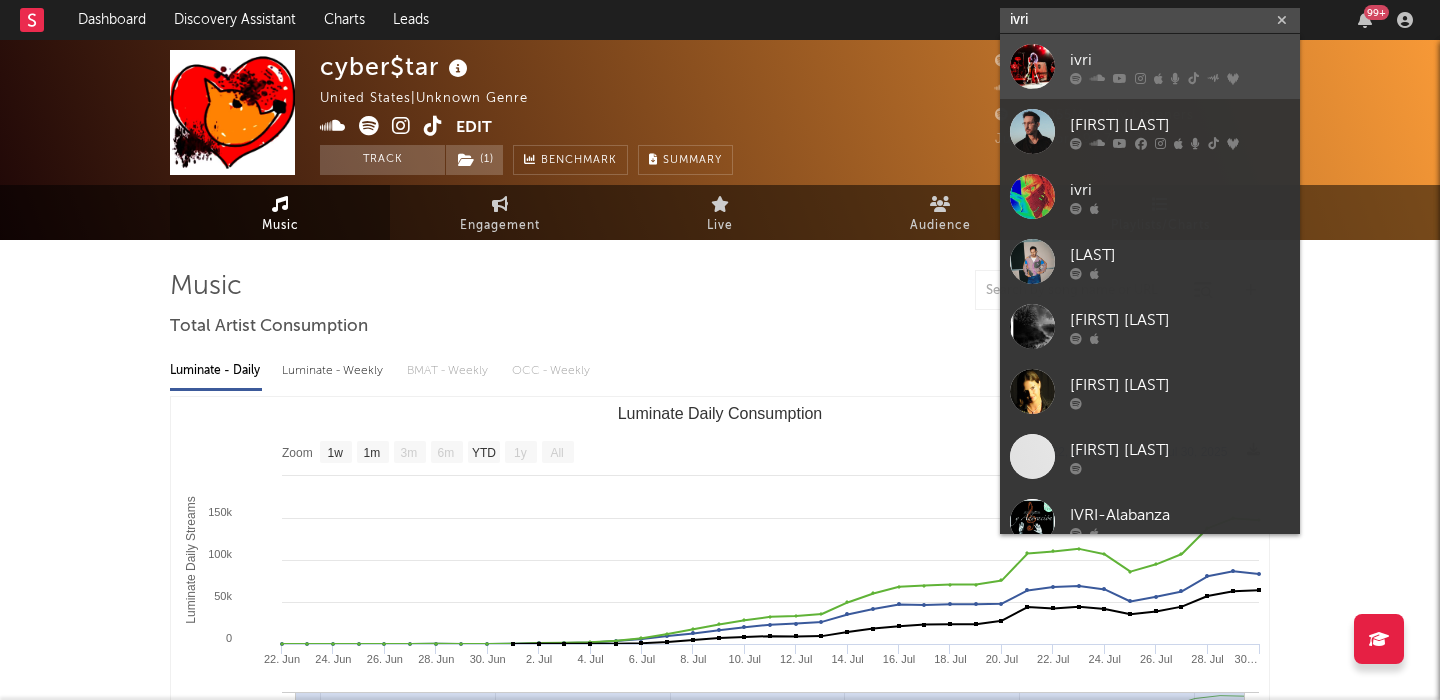 type on "ivri" 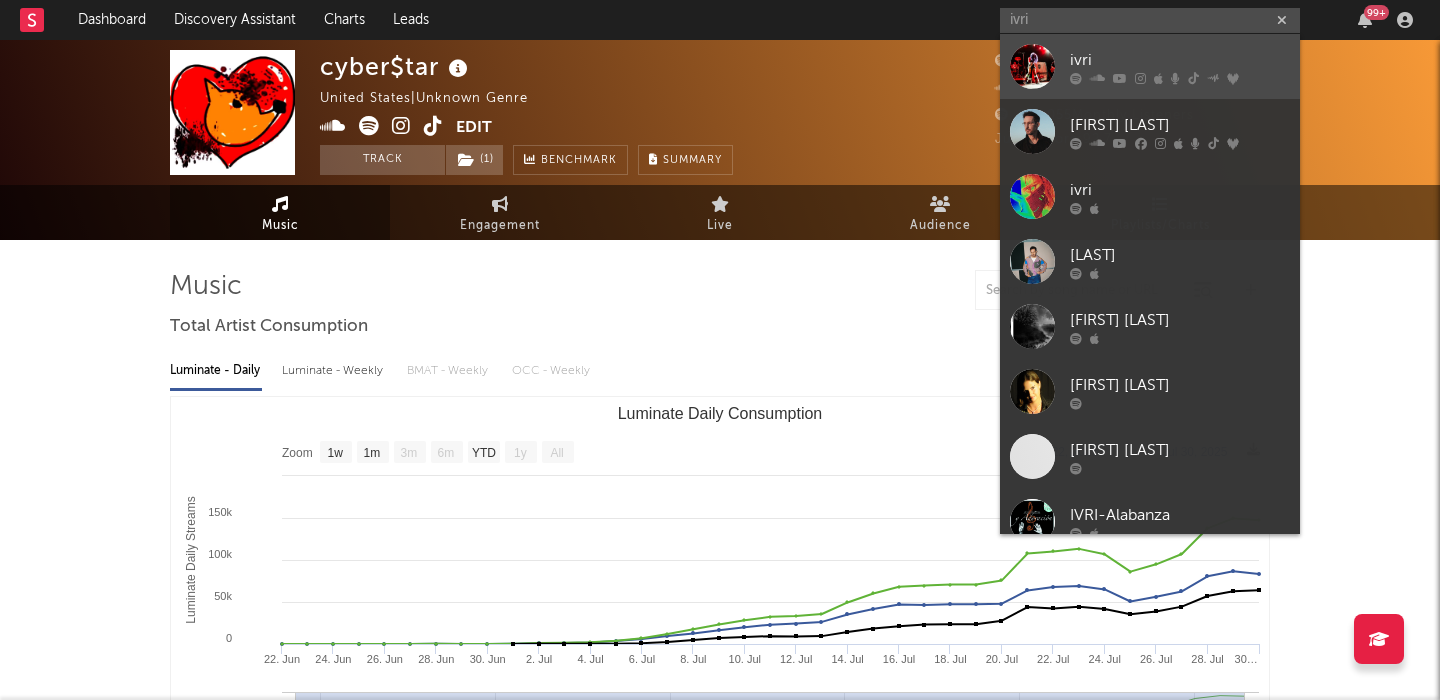 click at bounding box center (1097, 78) 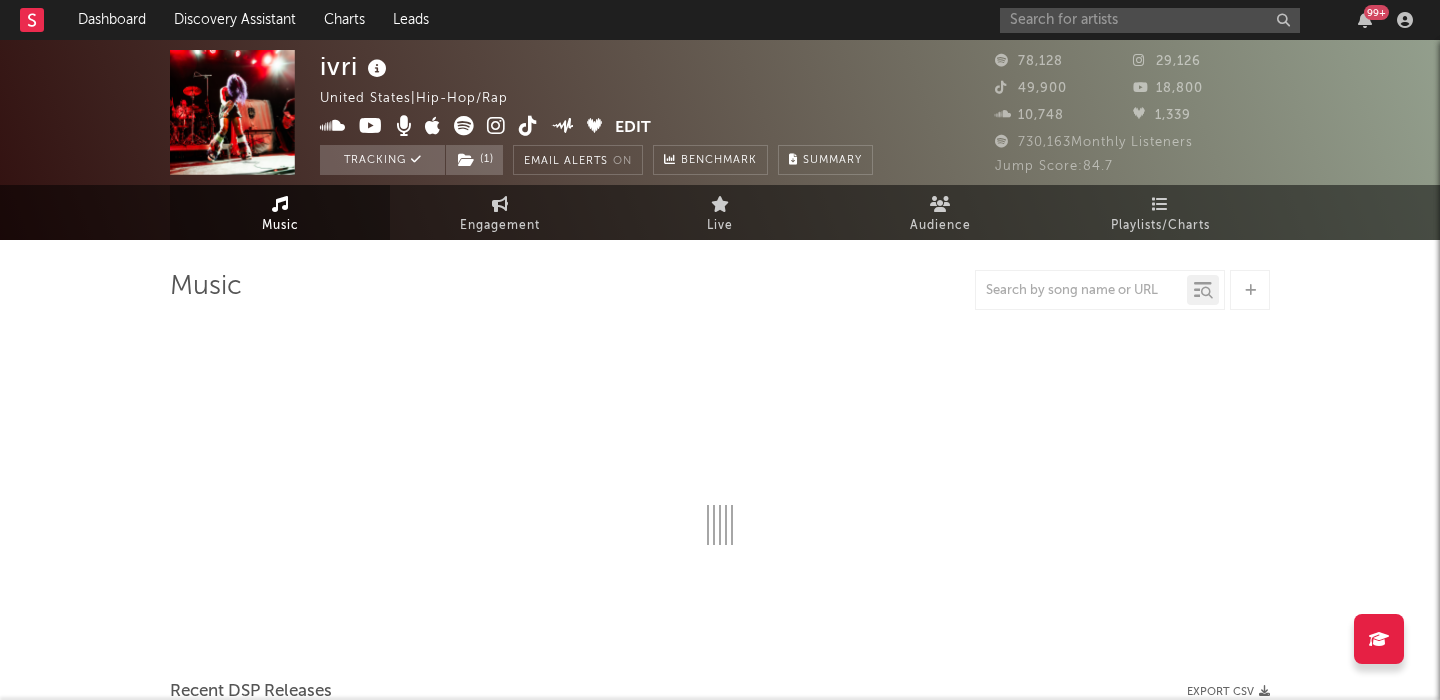 select on "6m" 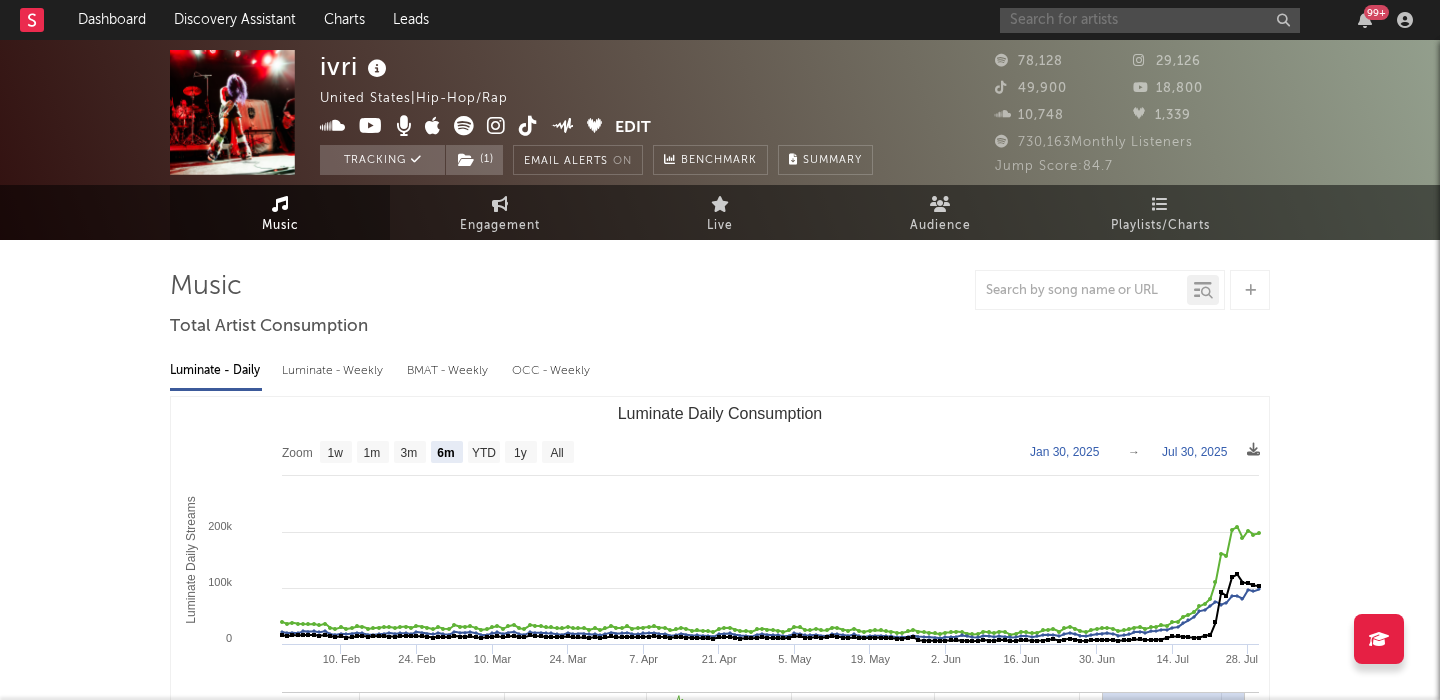 click at bounding box center [1150, 20] 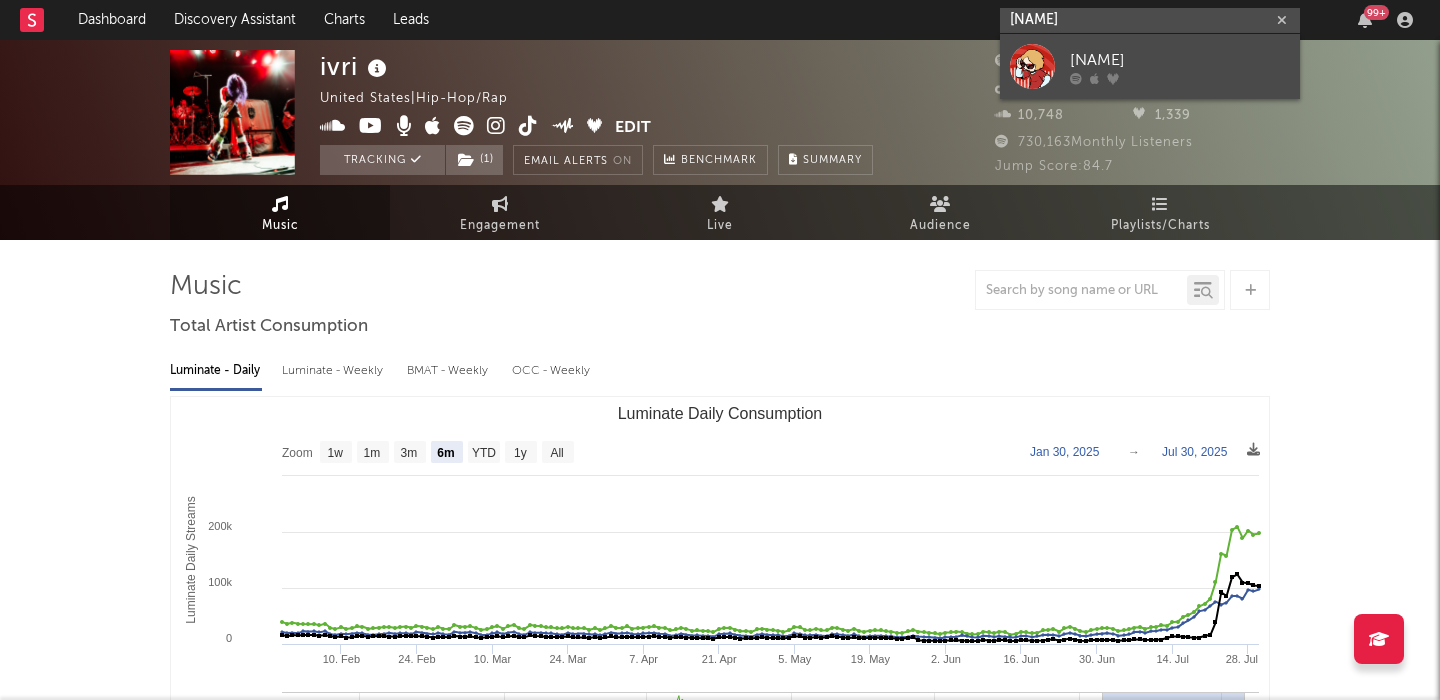 type on "BBpanzu" 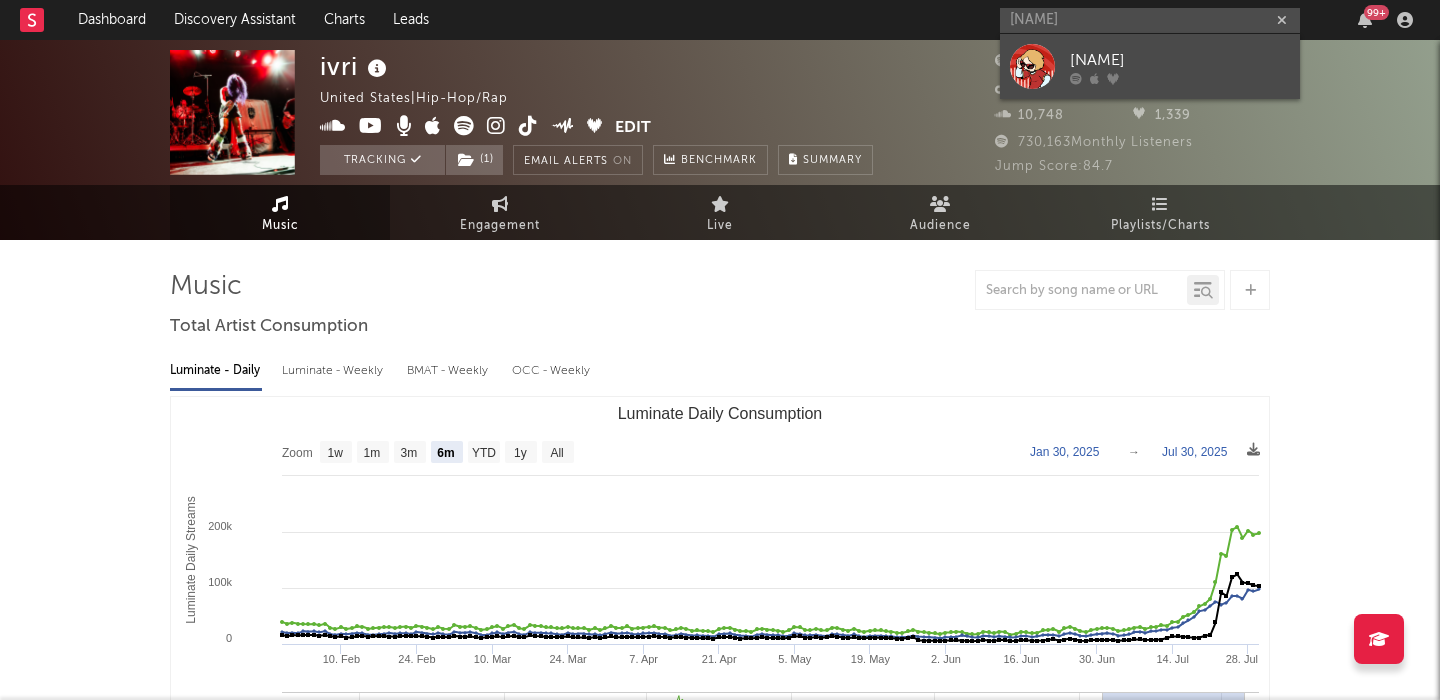 click on "BBpanzu" at bounding box center (1180, 60) 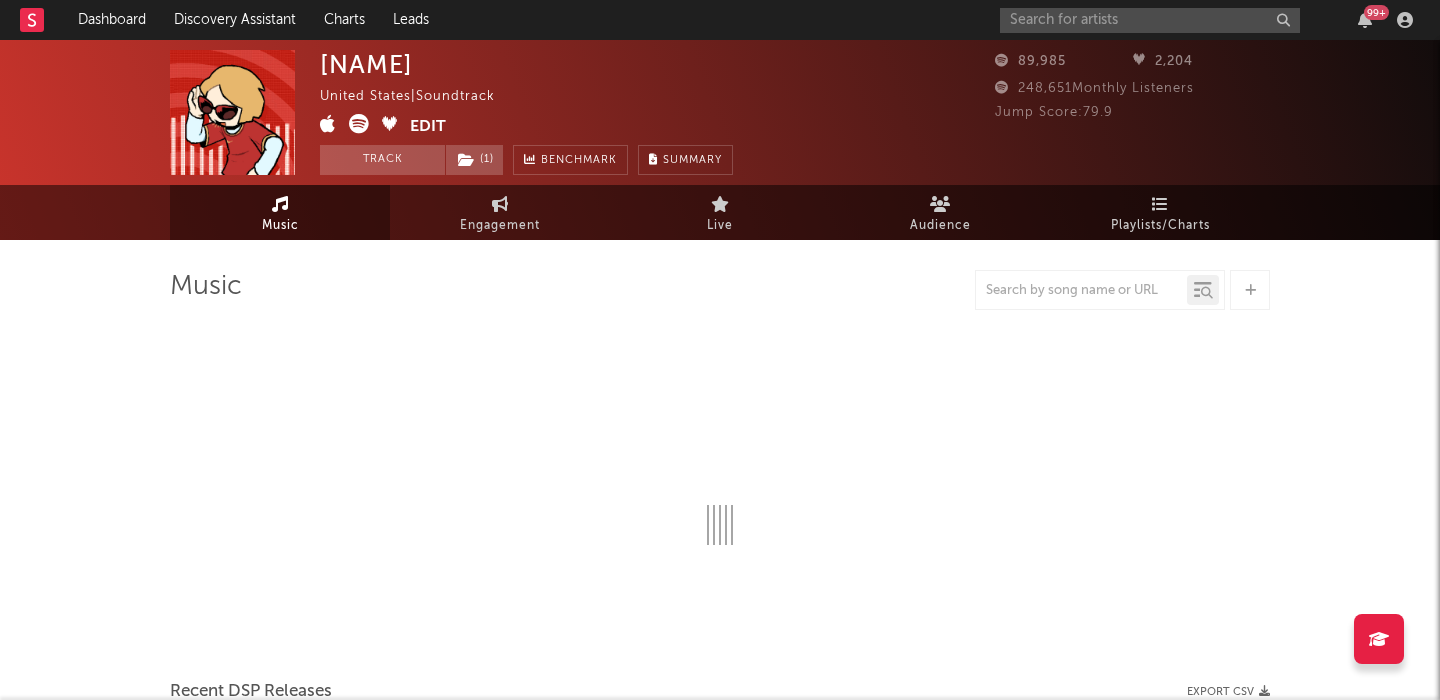 select on "6m" 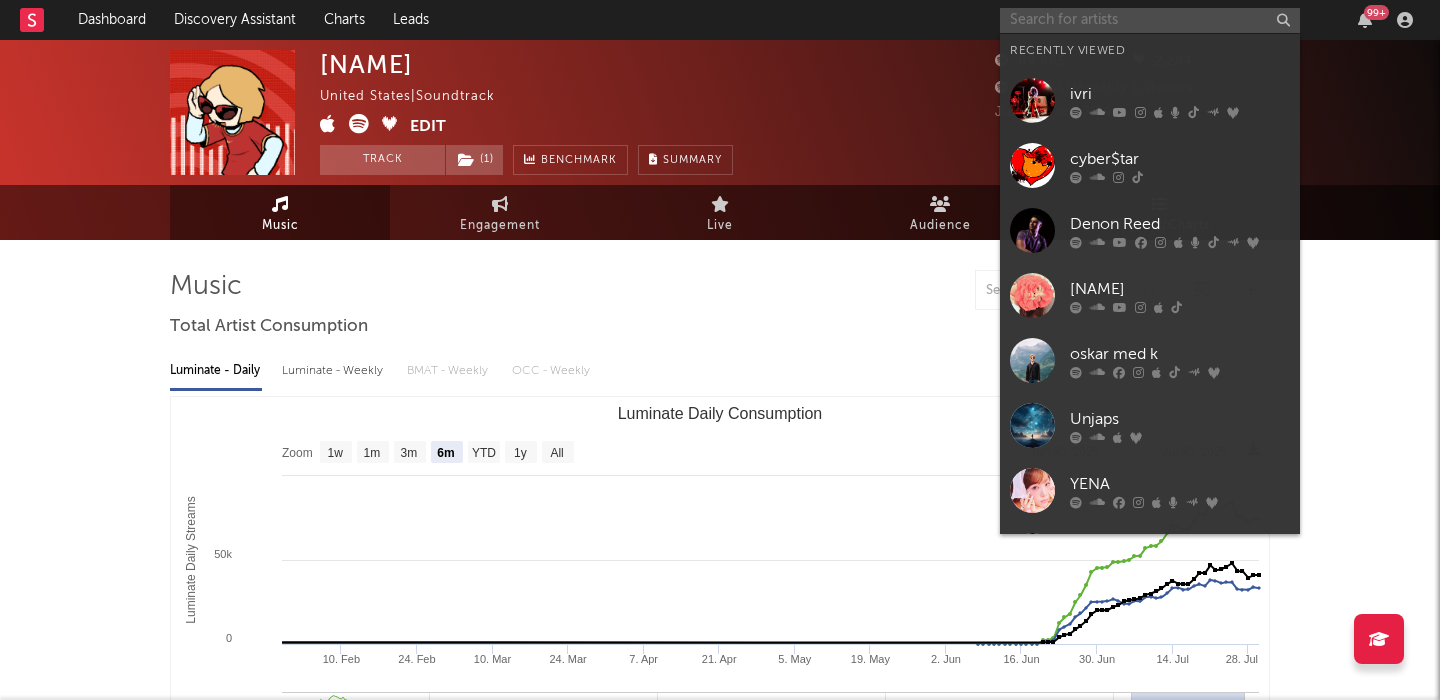 click at bounding box center [1150, 20] 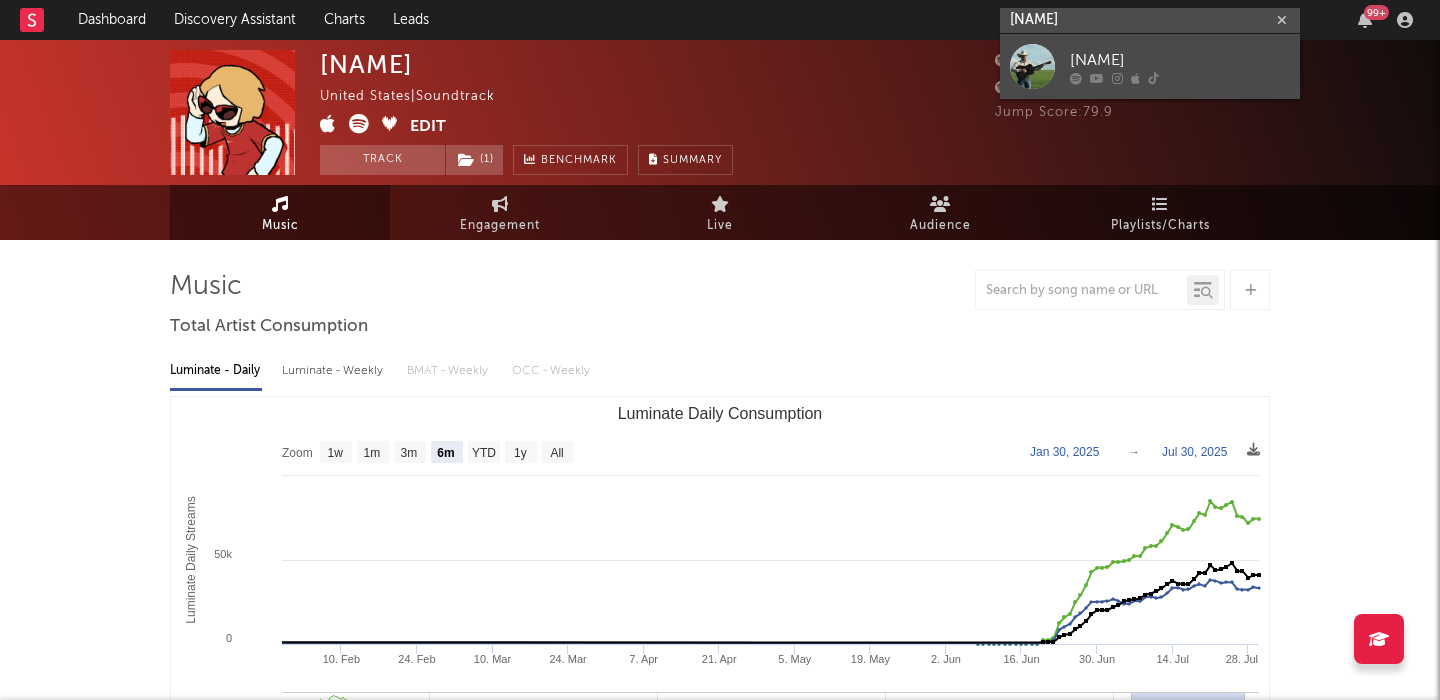 type on "Tyce Delk" 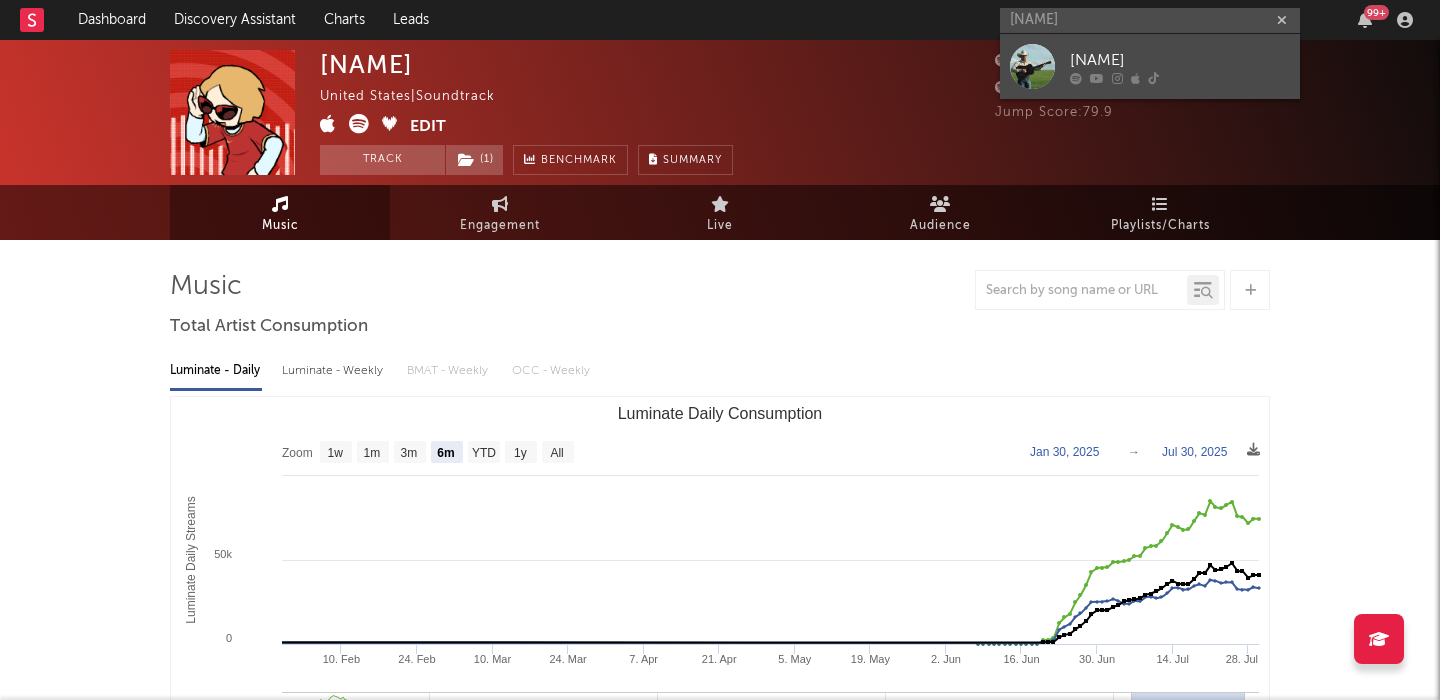 click on "Tyce Delk" at bounding box center (1180, 60) 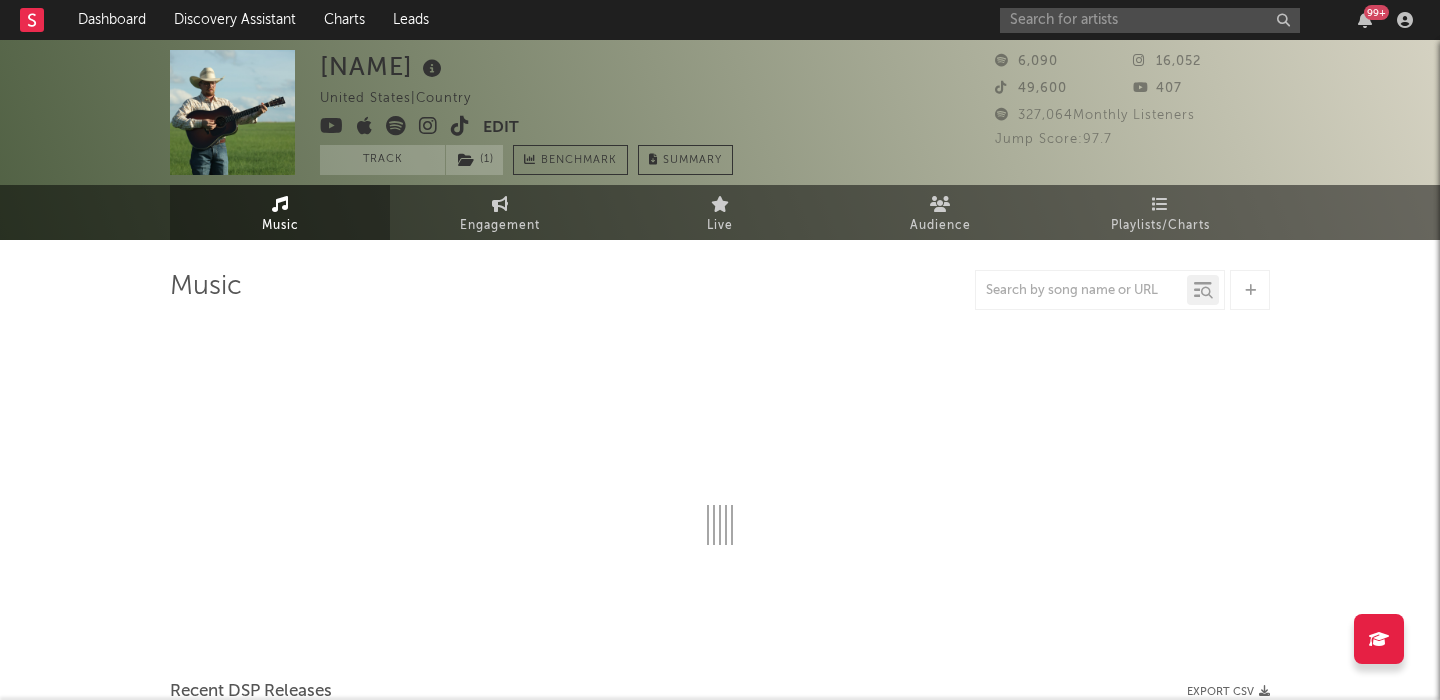 select on "1w" 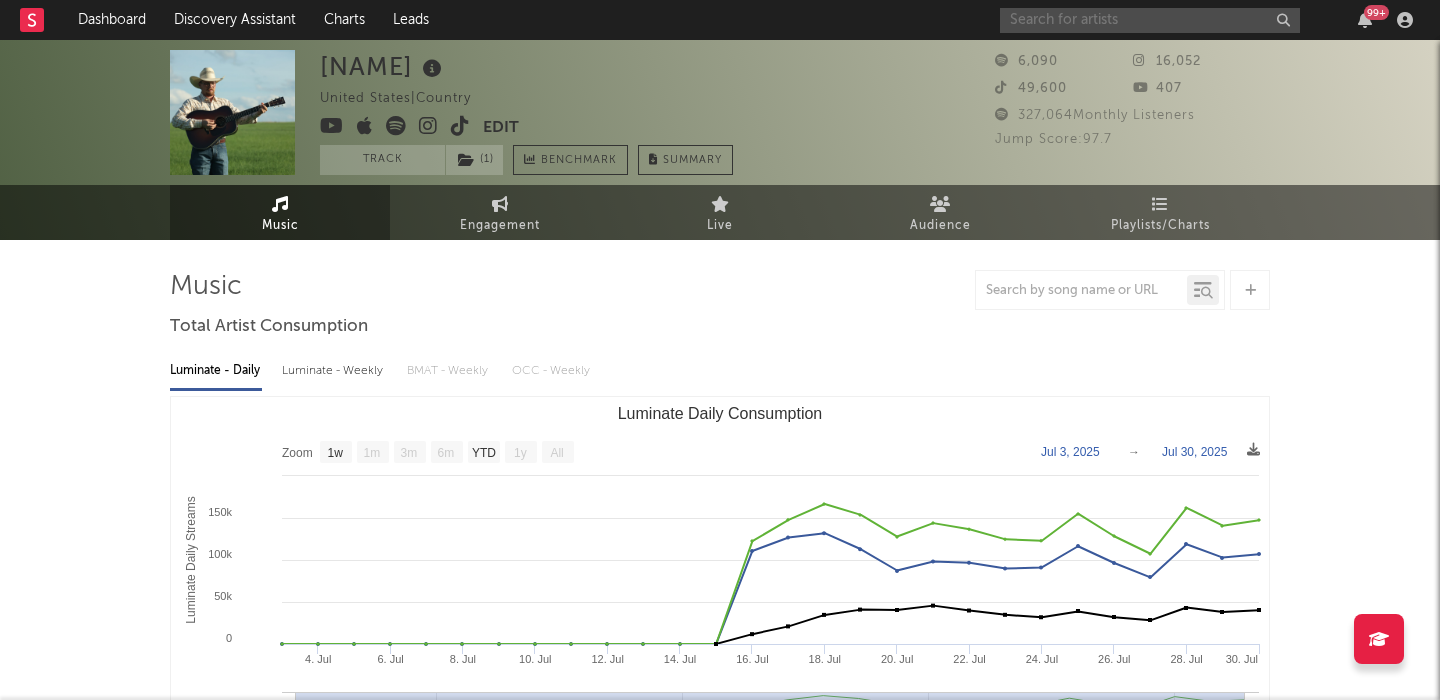 click at bounding box center [1150, 20] 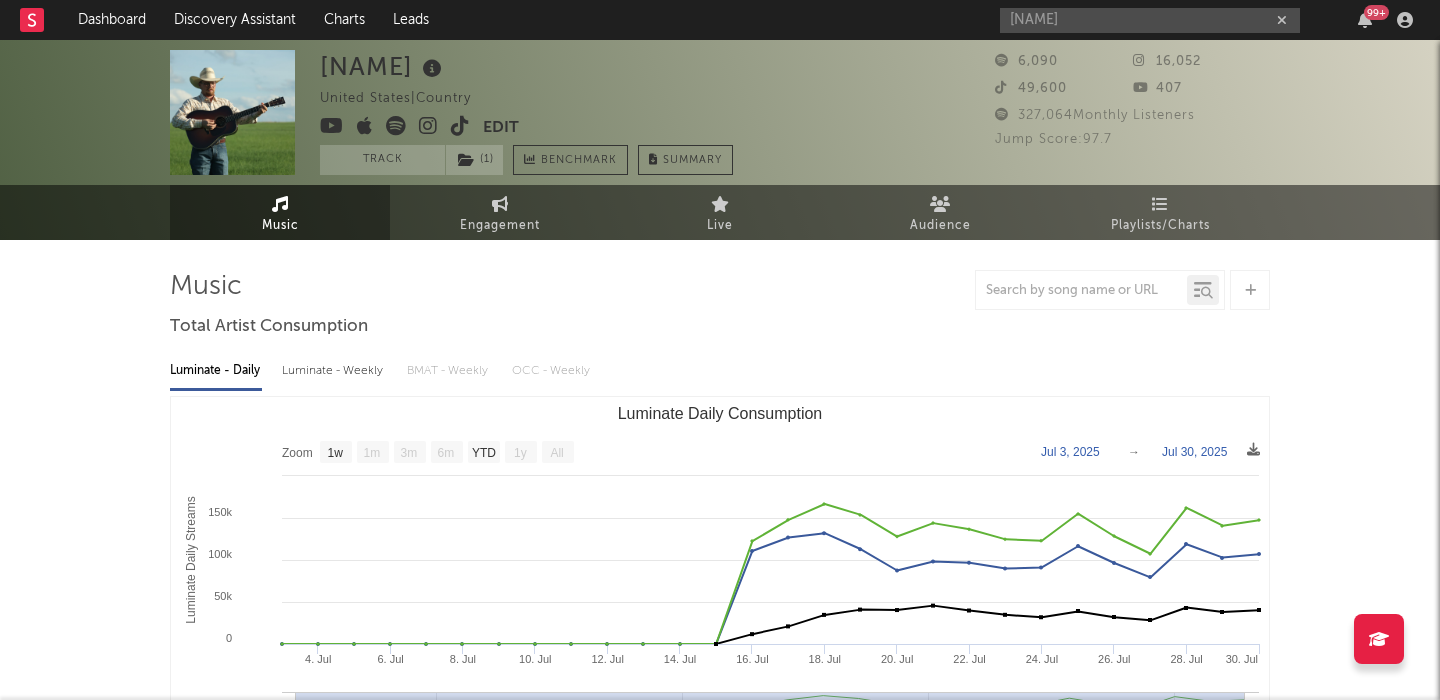 click on "Tayler Holder 99 +" at bounding box center (1210, 20) 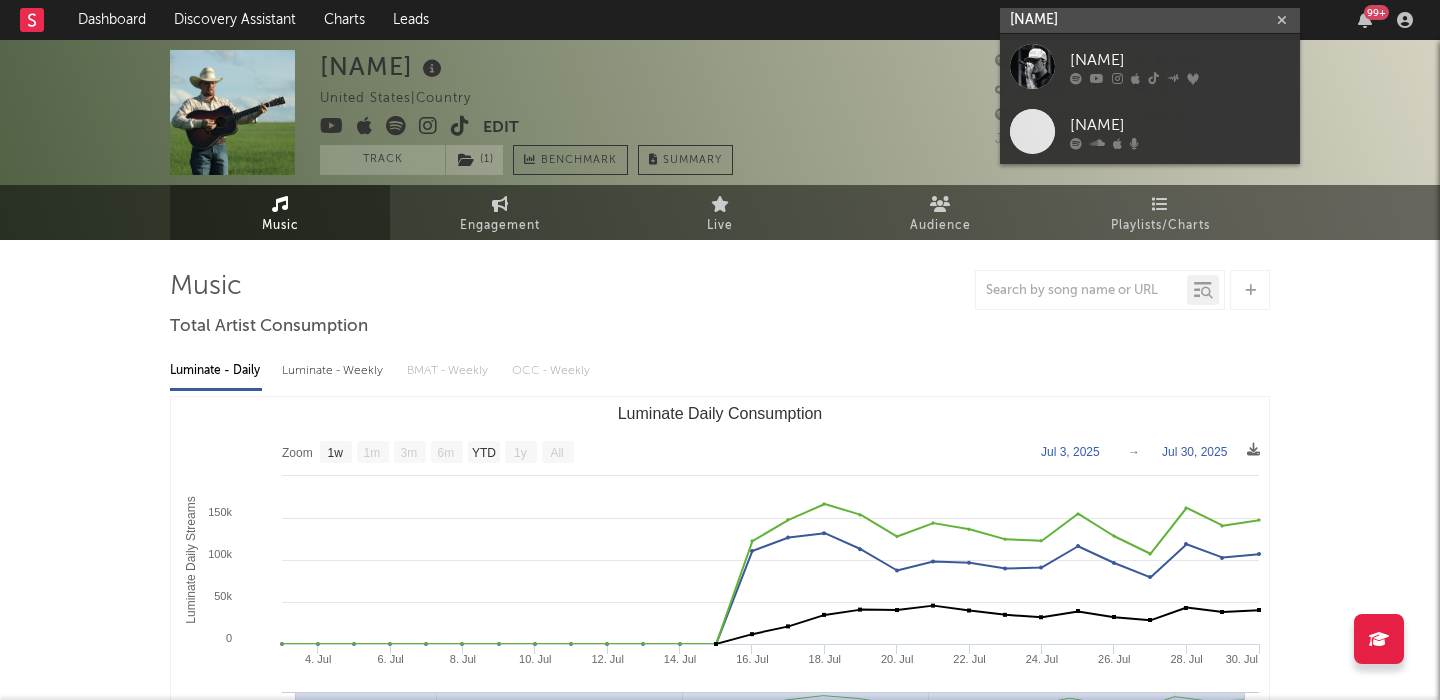 click on "Tayler Holder" at bounding box center (1150, 20) 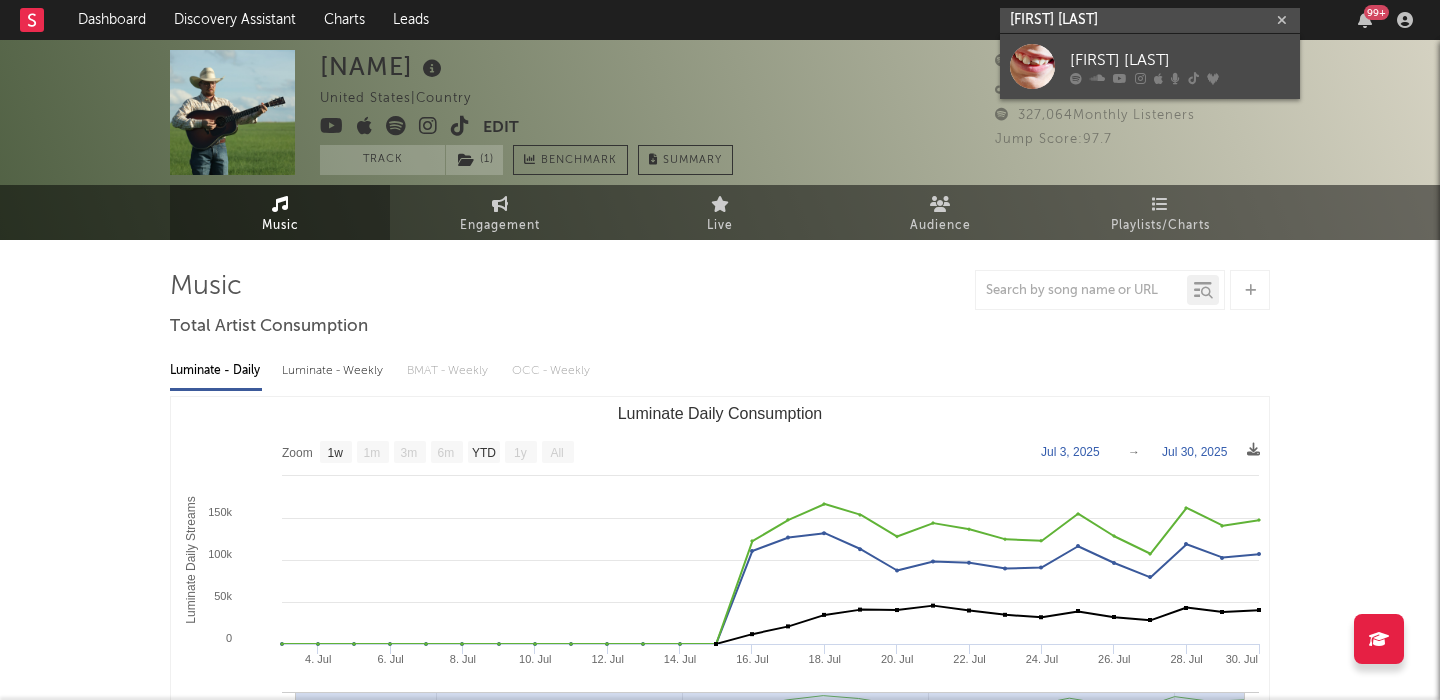 type on "Swimming Paul" 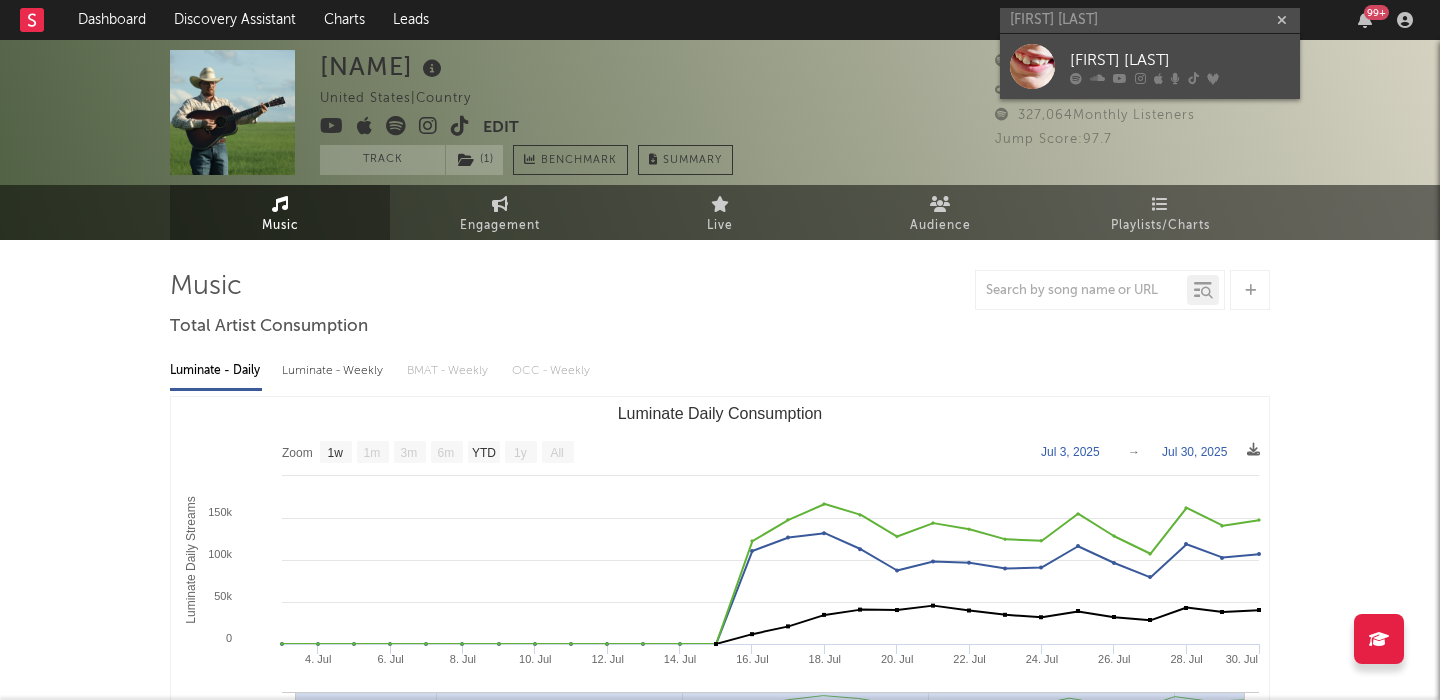 click on "Swimming Paul" at bounding box center [1180, 60] 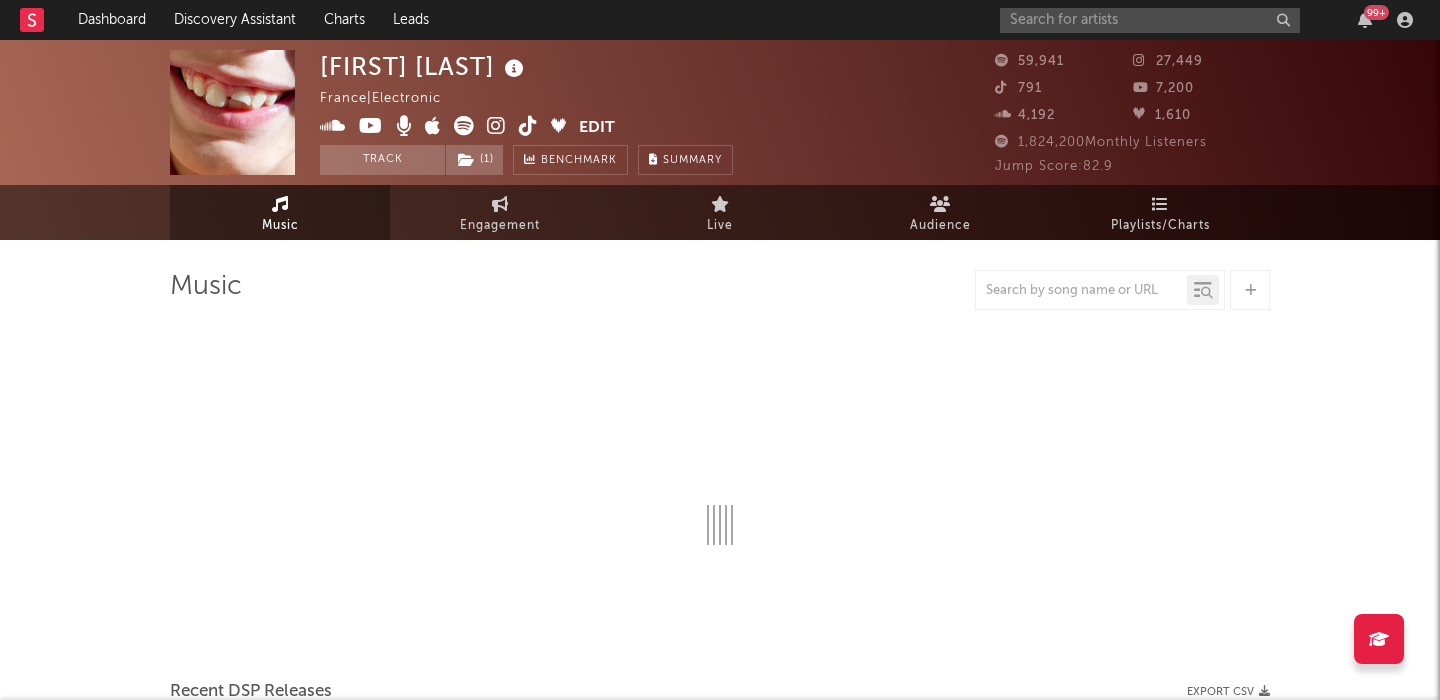 select on "6m" 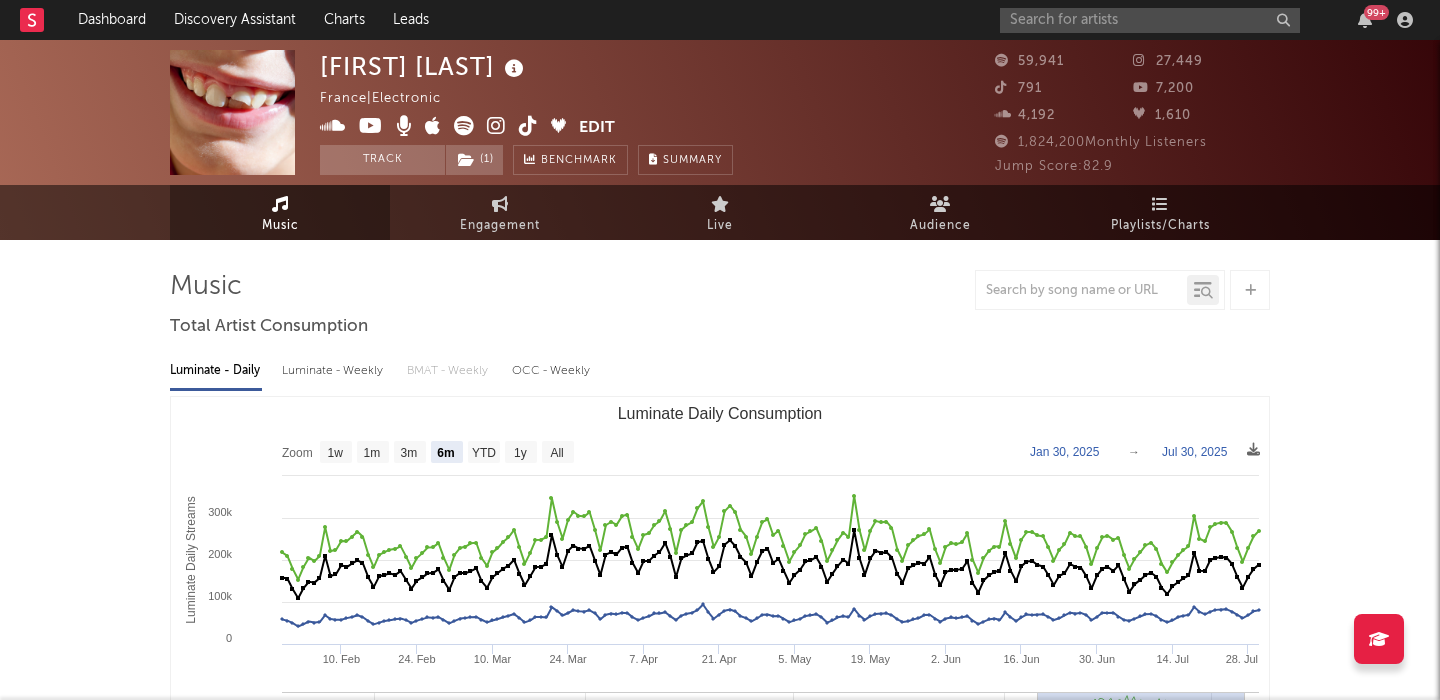 click on "Luminate - Weekly" at bounding box center (334, 371) 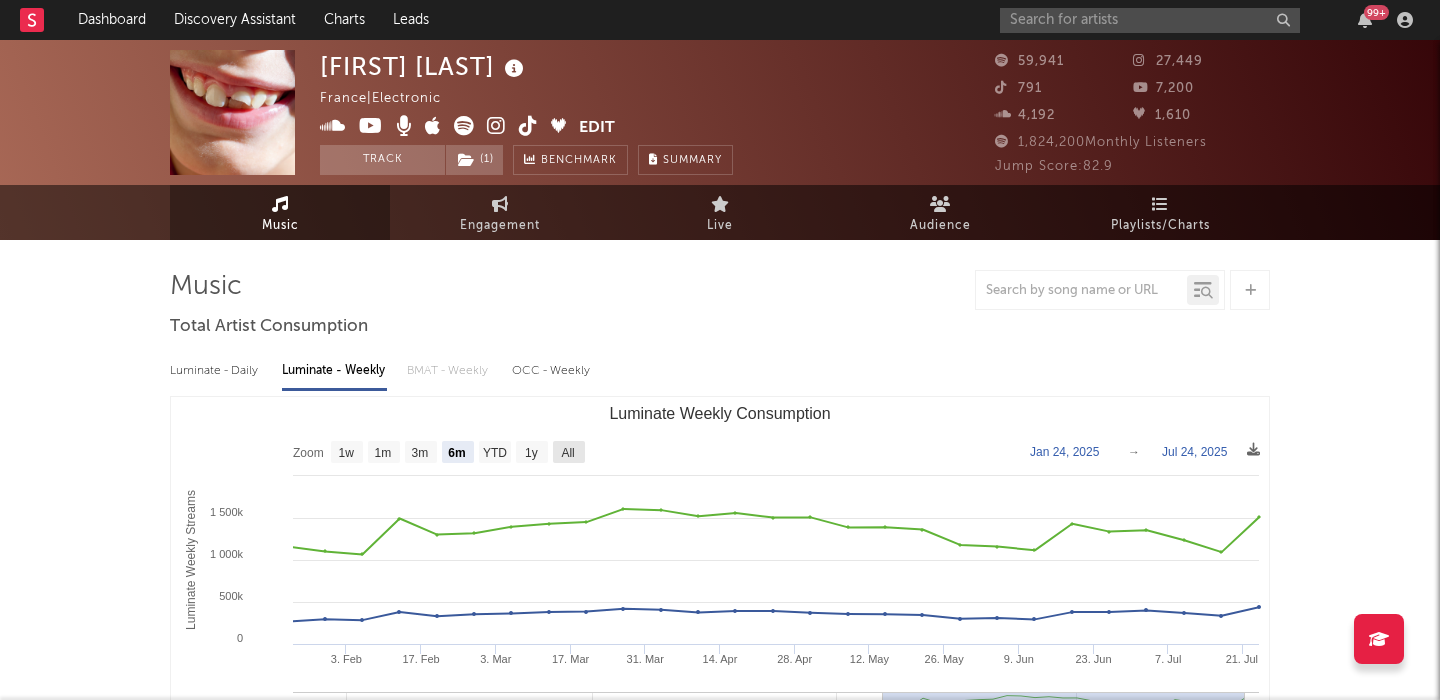 click 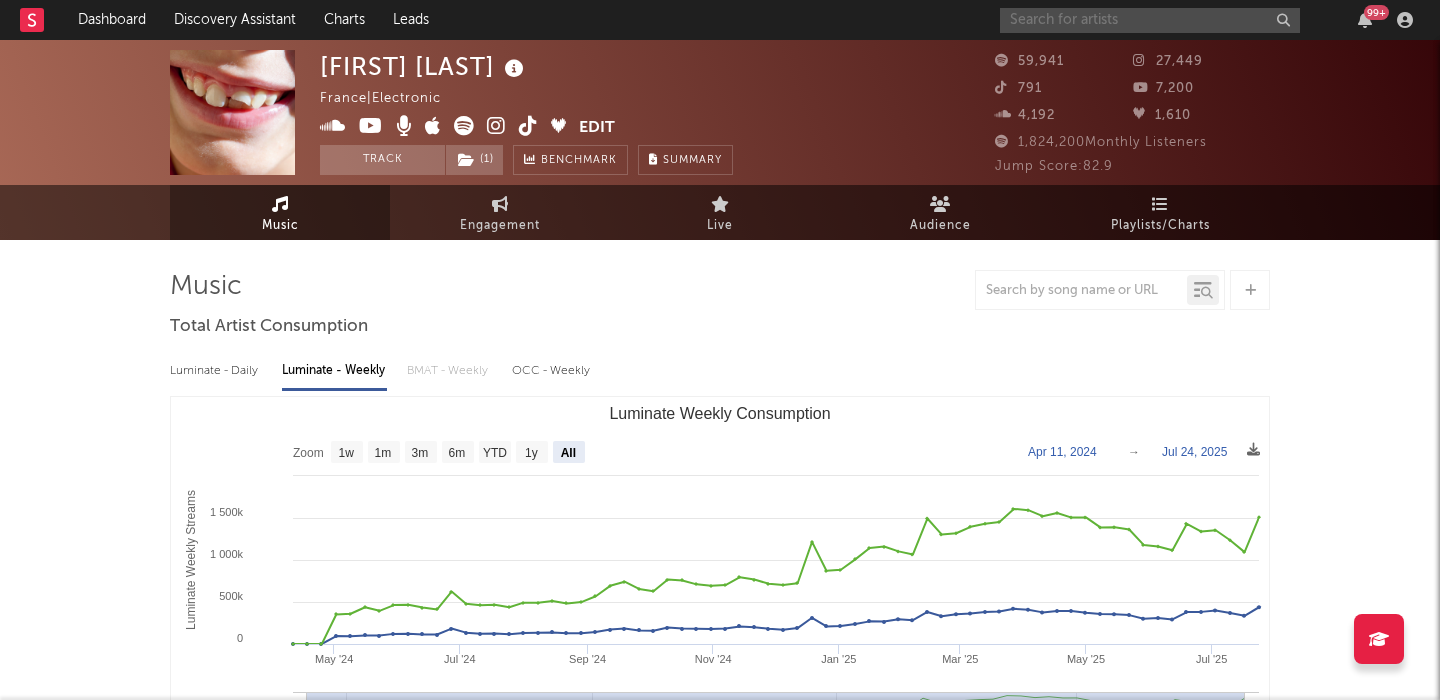 click at bounding box center [1150, 20] 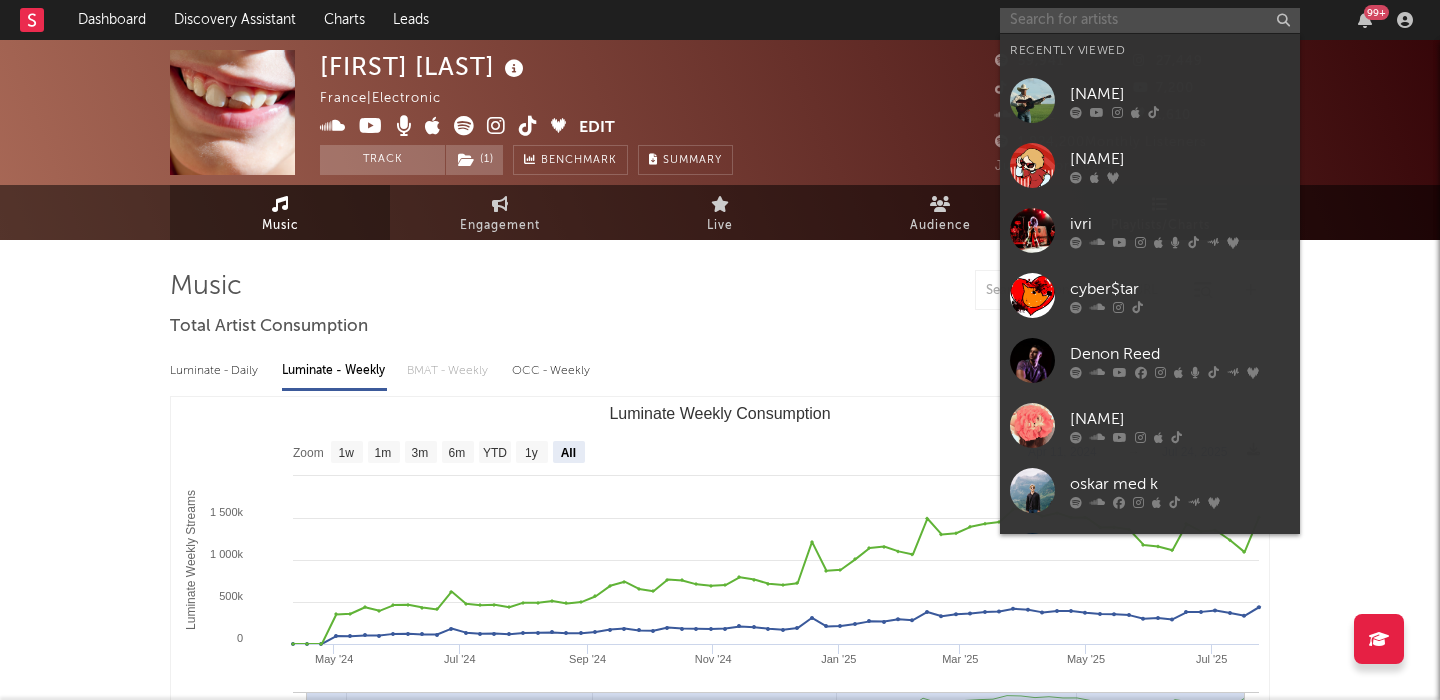 paste on "Aden Lou" 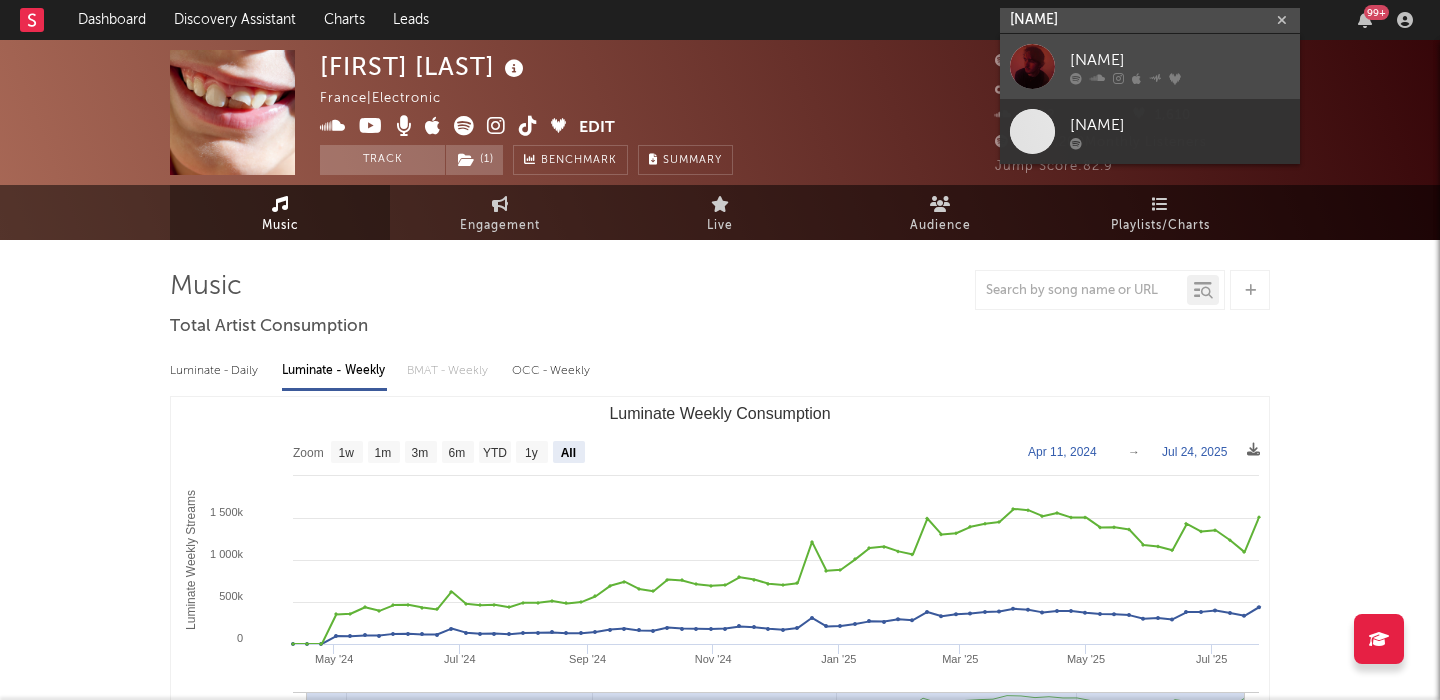 type on "Aden Lou" 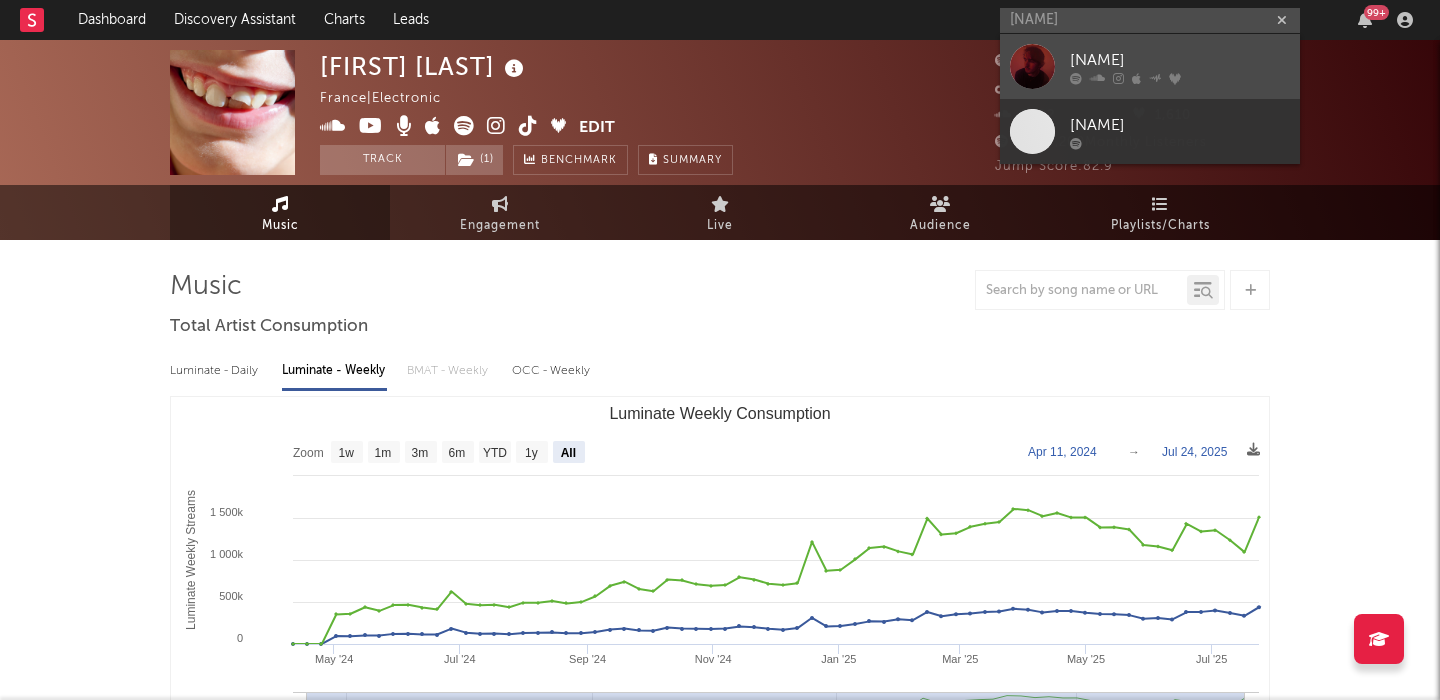 click on "Aden Lou" at bounding box center [1180, 60] 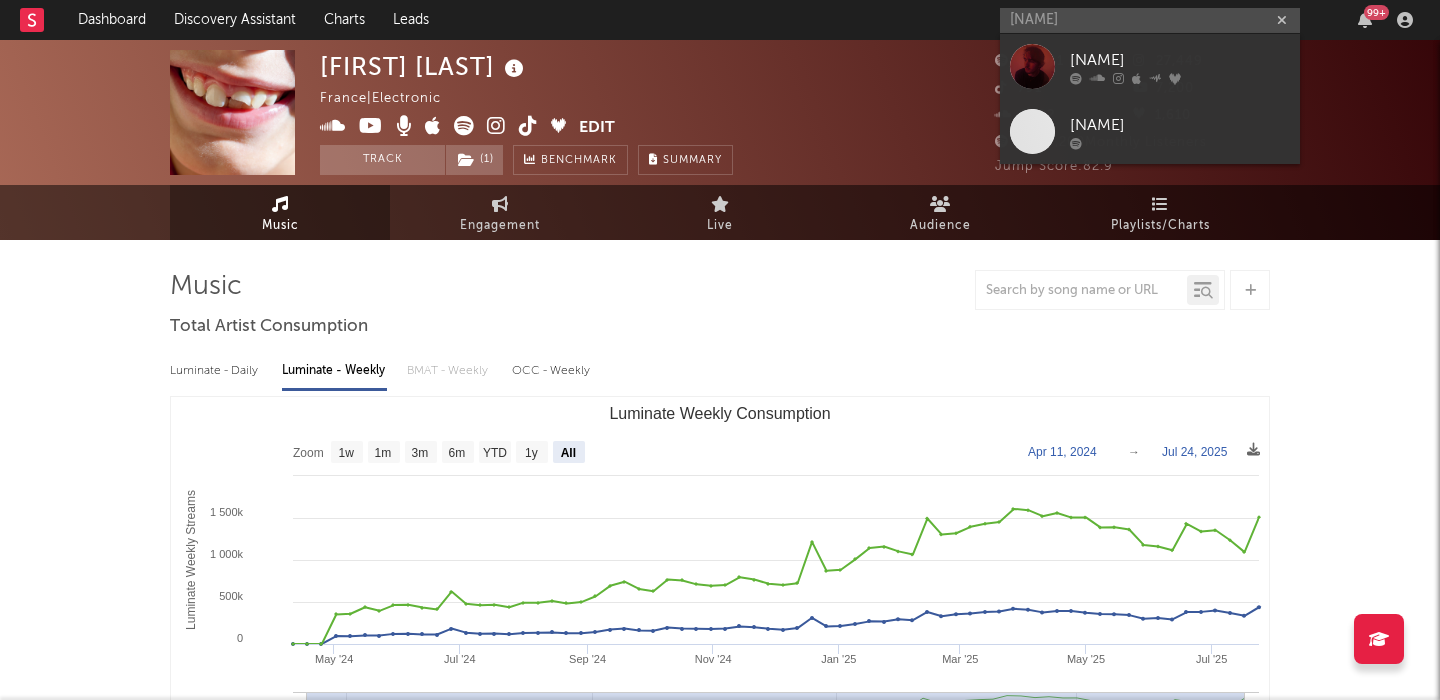 type 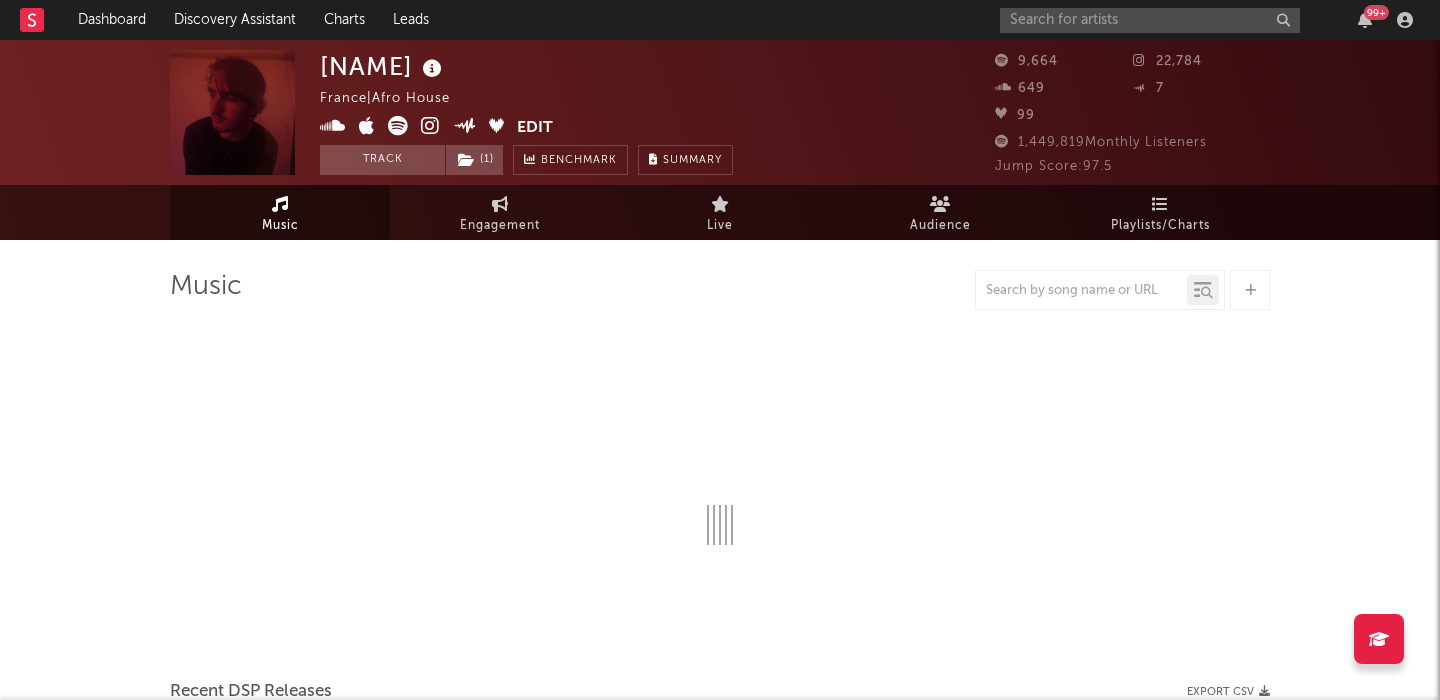 select on "1w" 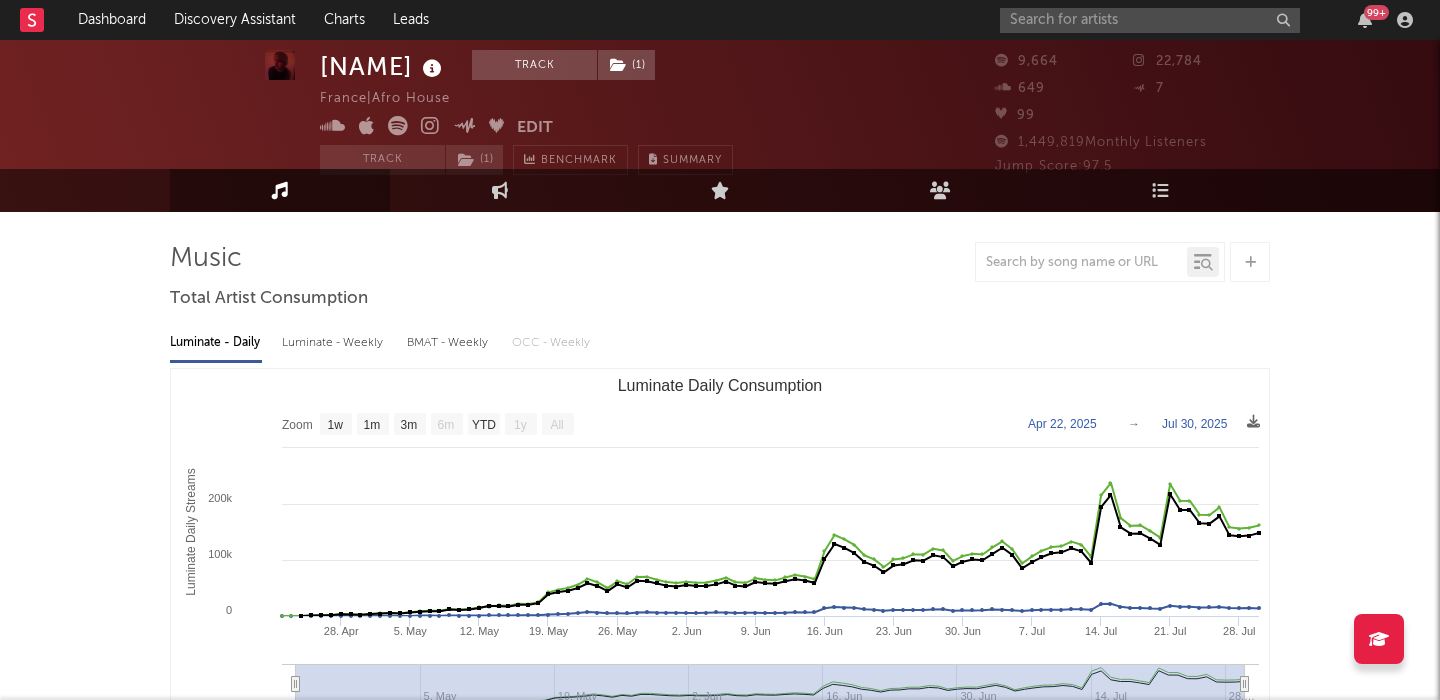 scroll, scrollTop: 35, scrollLeft: 0, axis: vertical 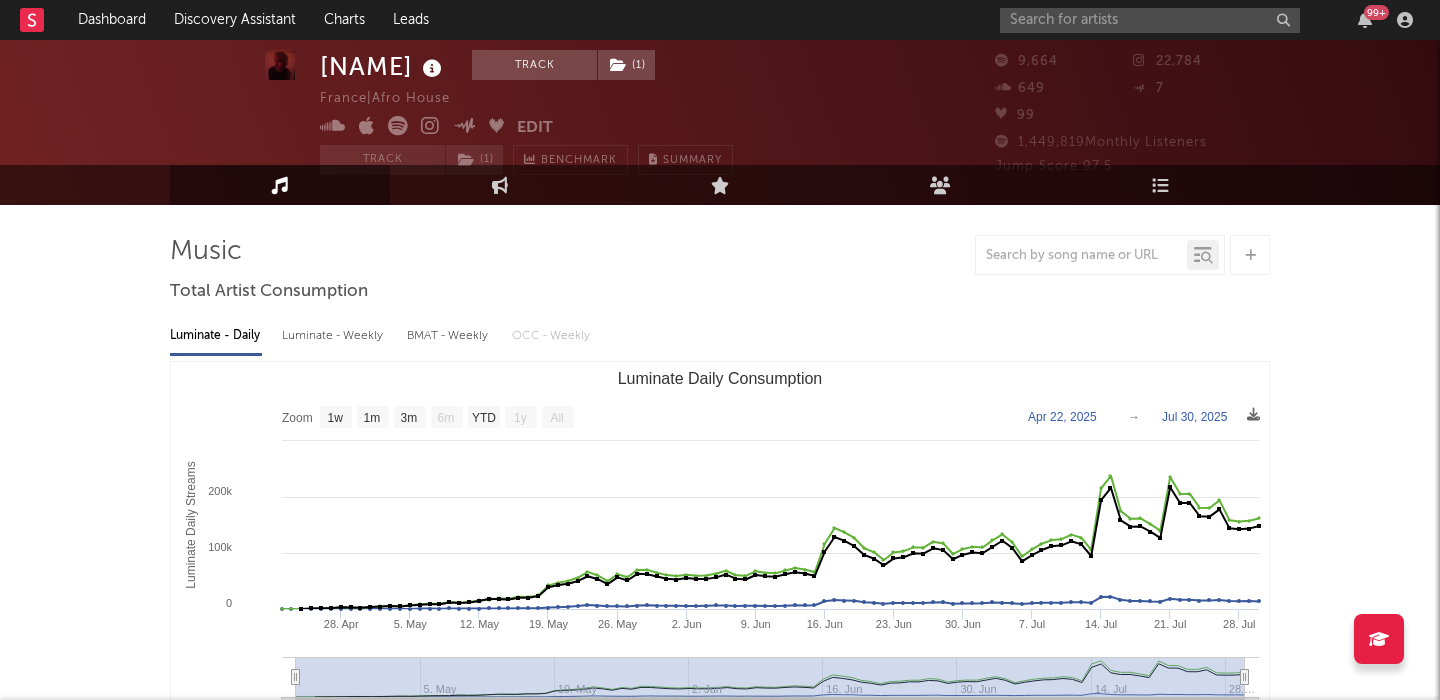 click on "Luminate - Weekly" at bounding box center (334, 336) 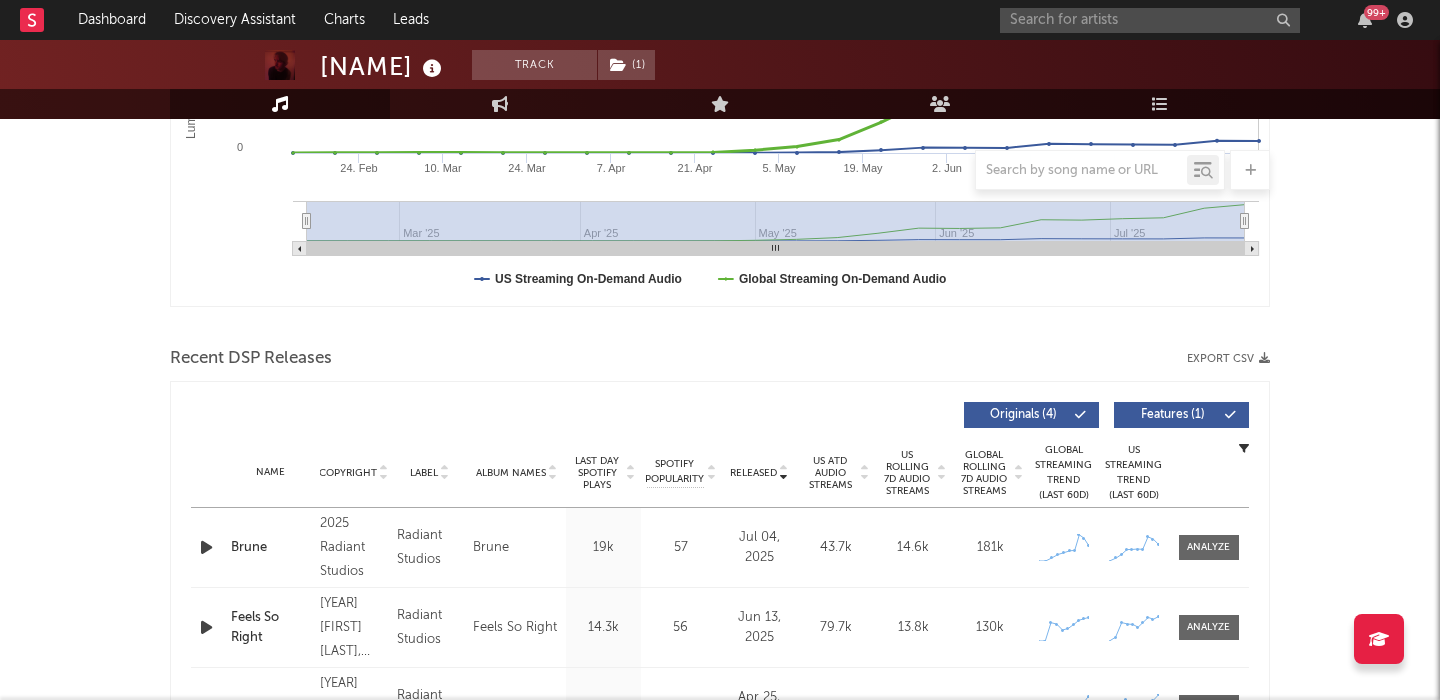 scroll, scrollTop: 650, scrollLeft: 0, axis: vertical 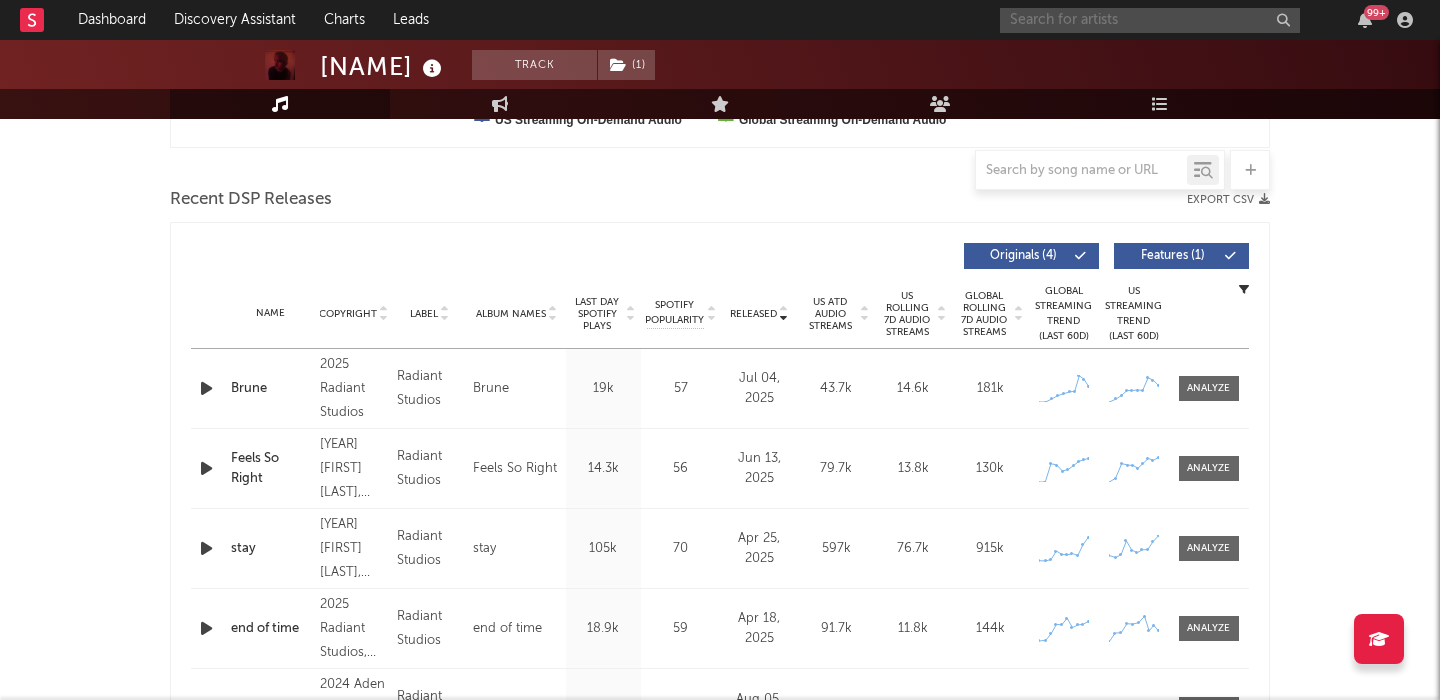 click at bounding box center (1150, 20) 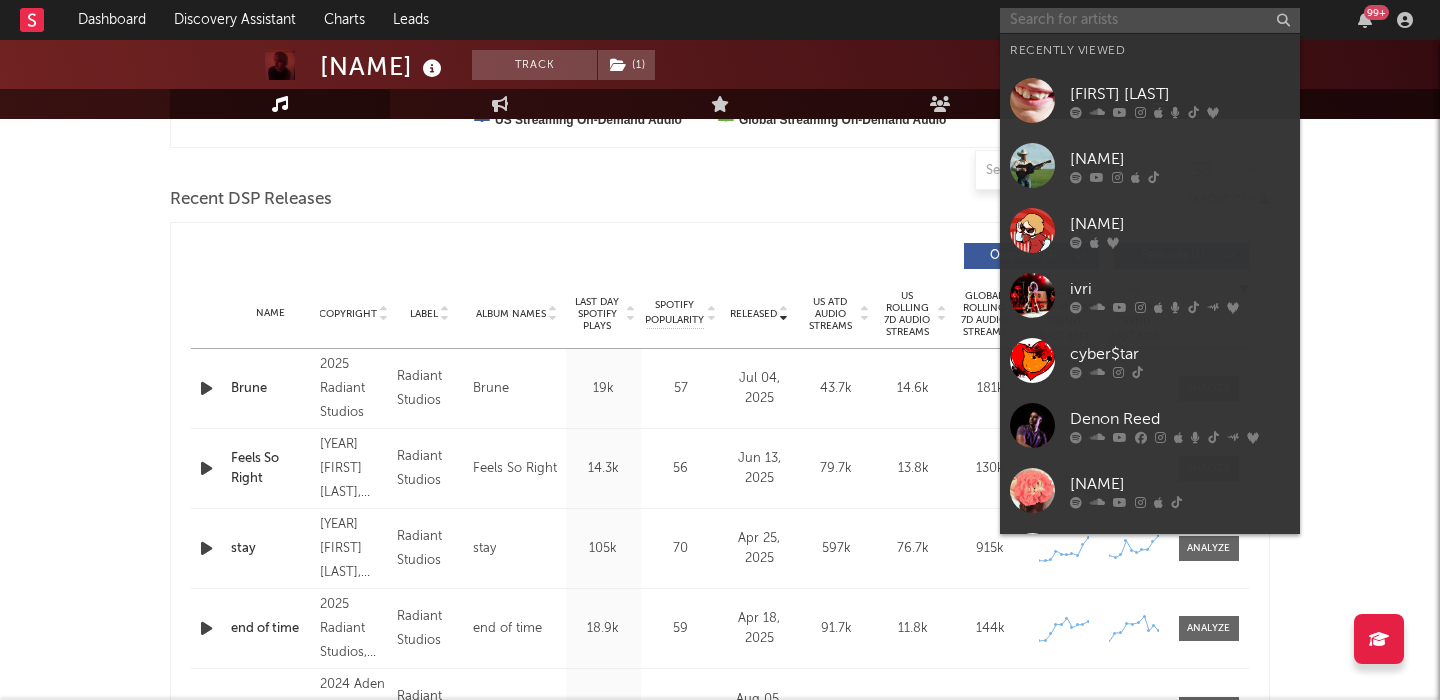 paste on "Computer" 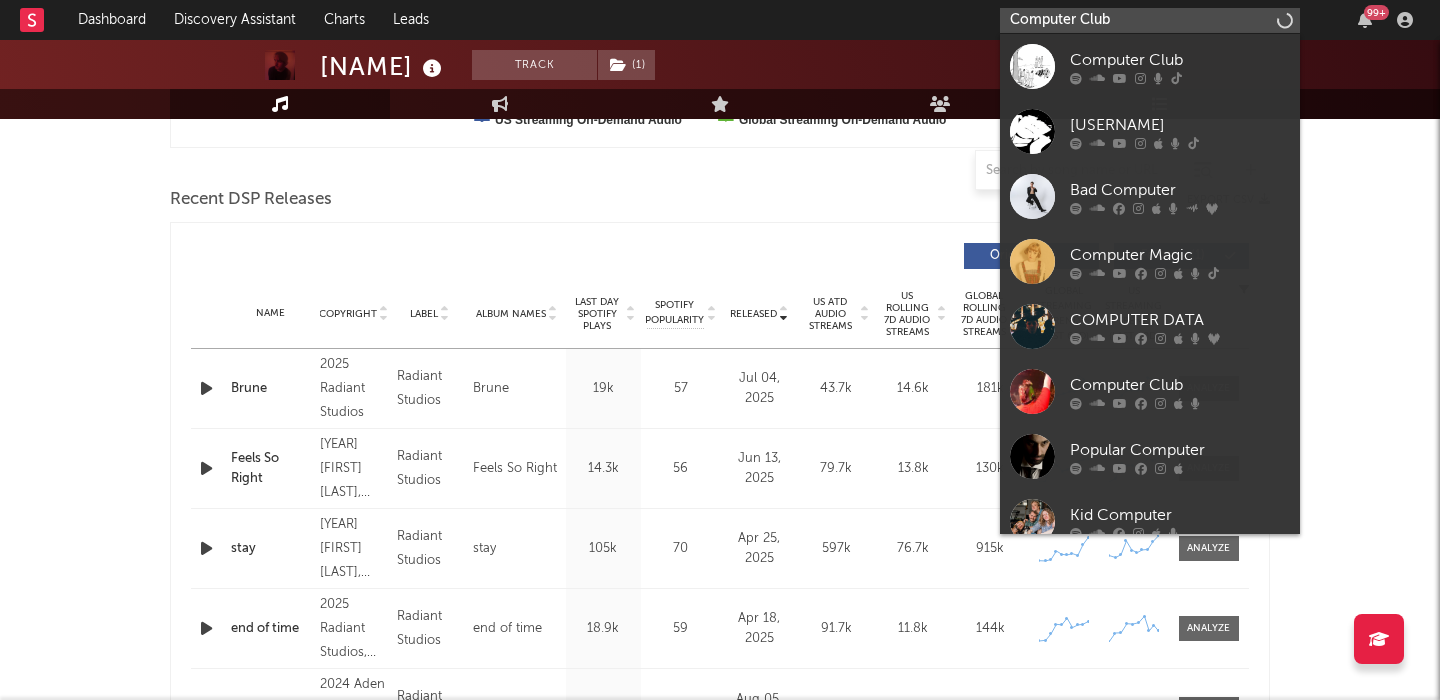 type on "Computer" 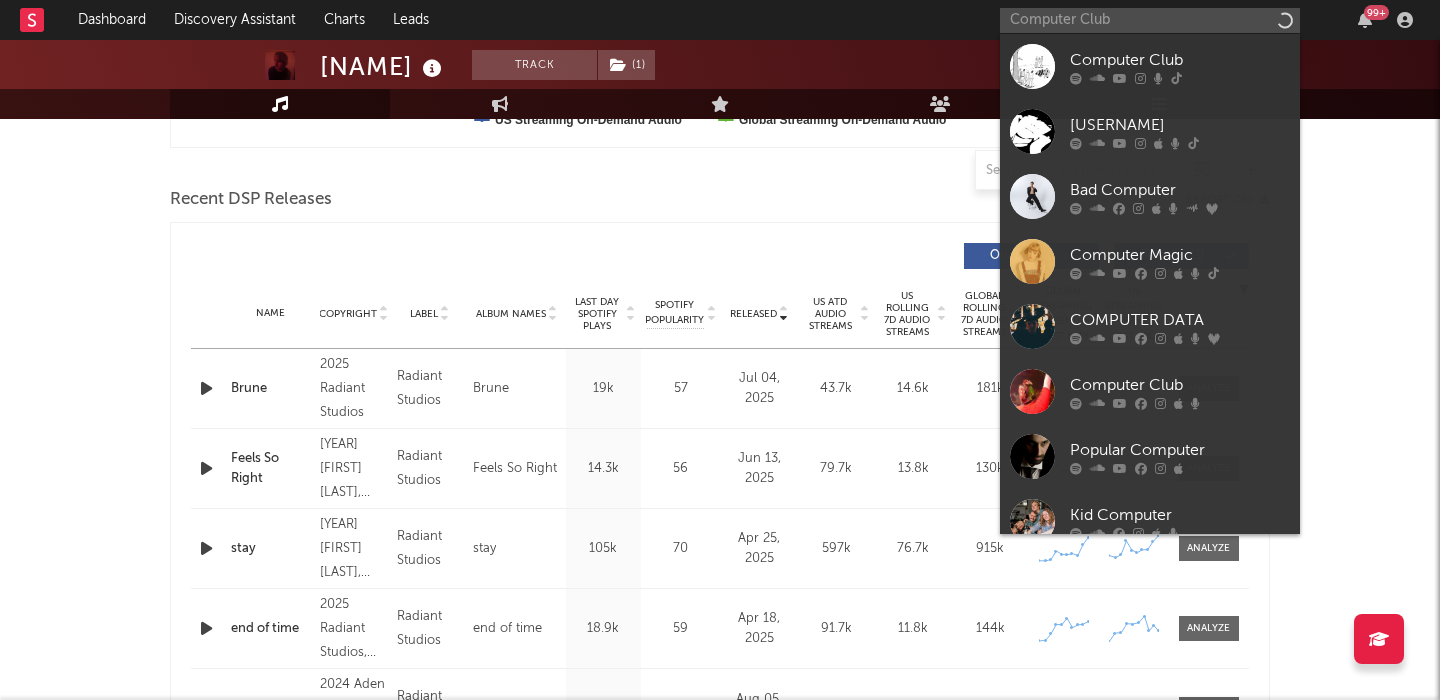 click at bounding box center (1180, 78) 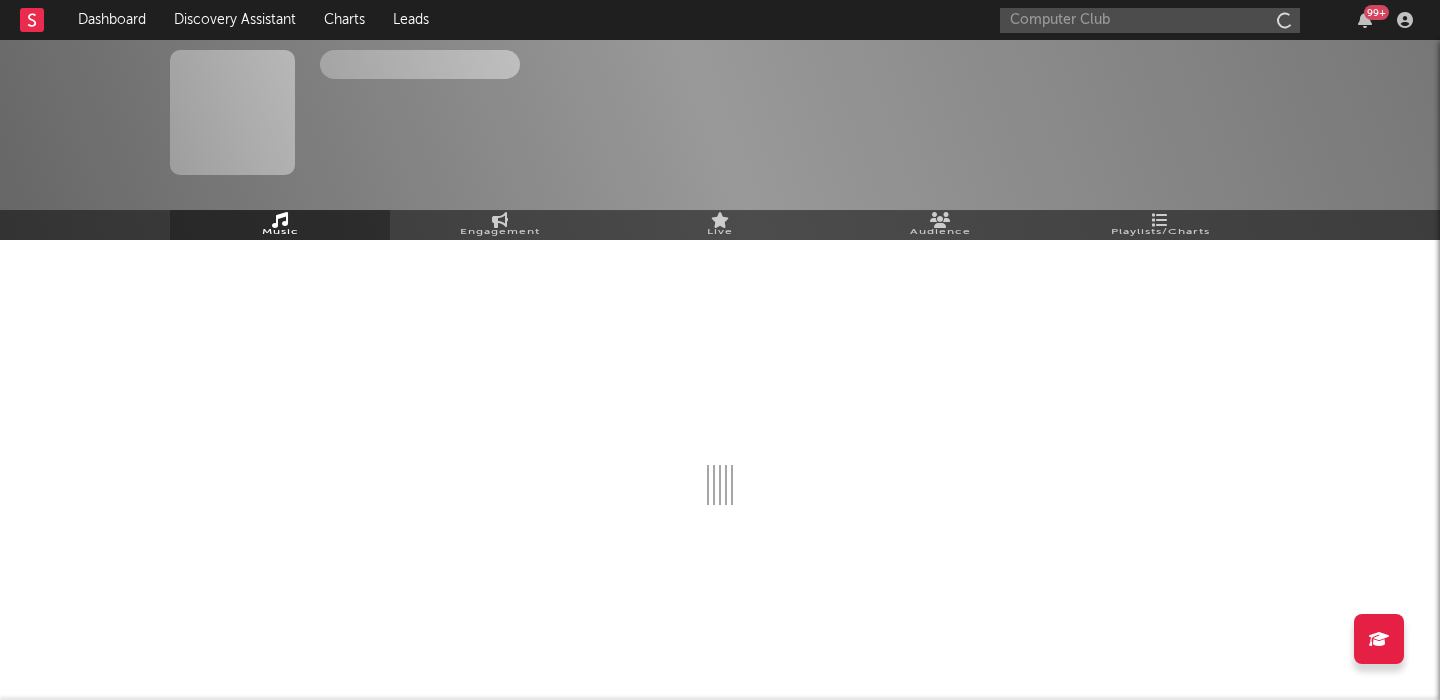 type 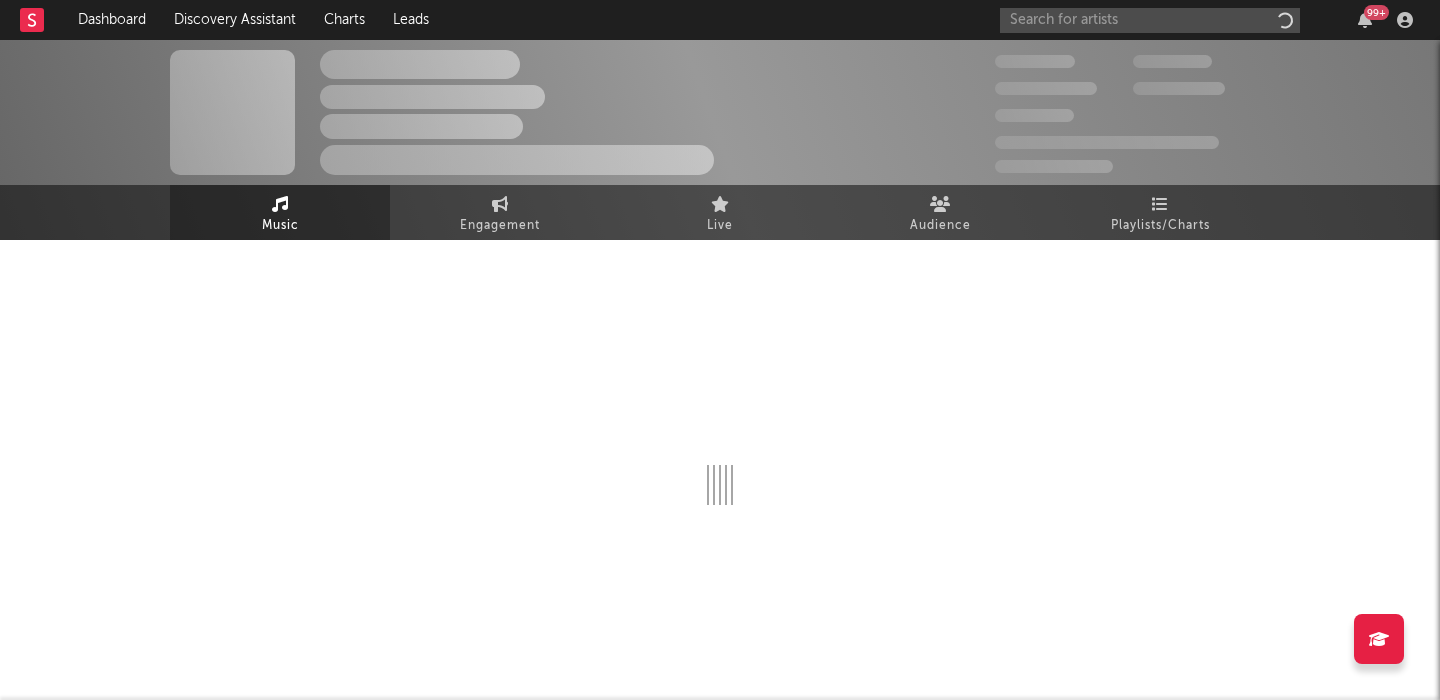 scroll, scrollTop: 0, scrollLeft: 0, axis: both 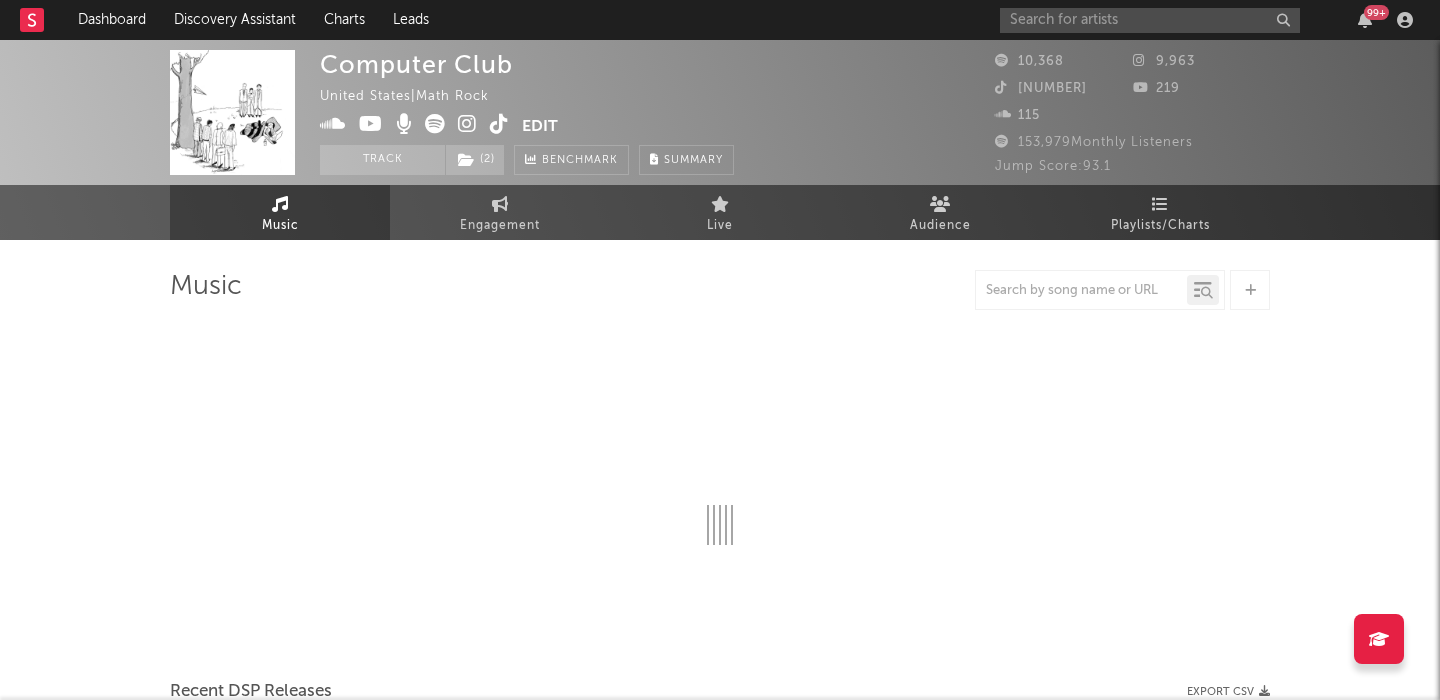 select on "1w" 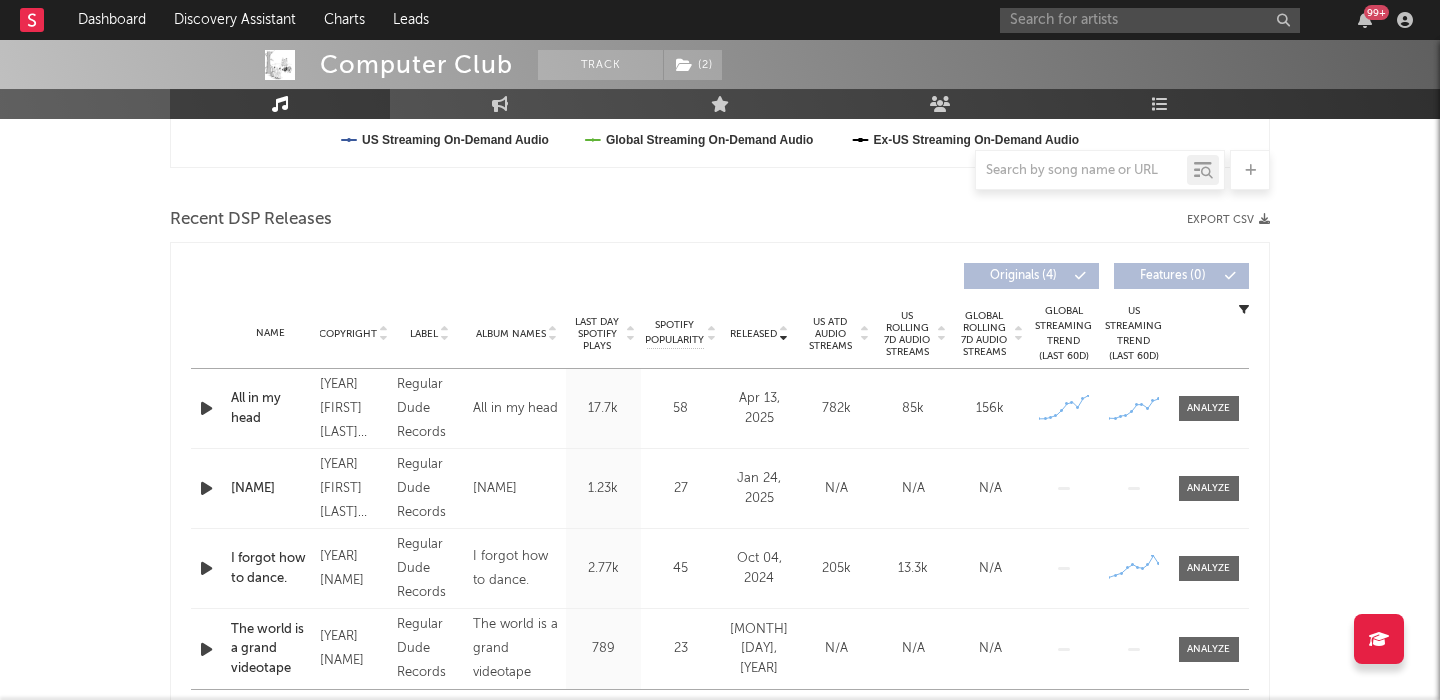 scroll, scrollTop: 687, scrollLeft: 0, axis: vertical 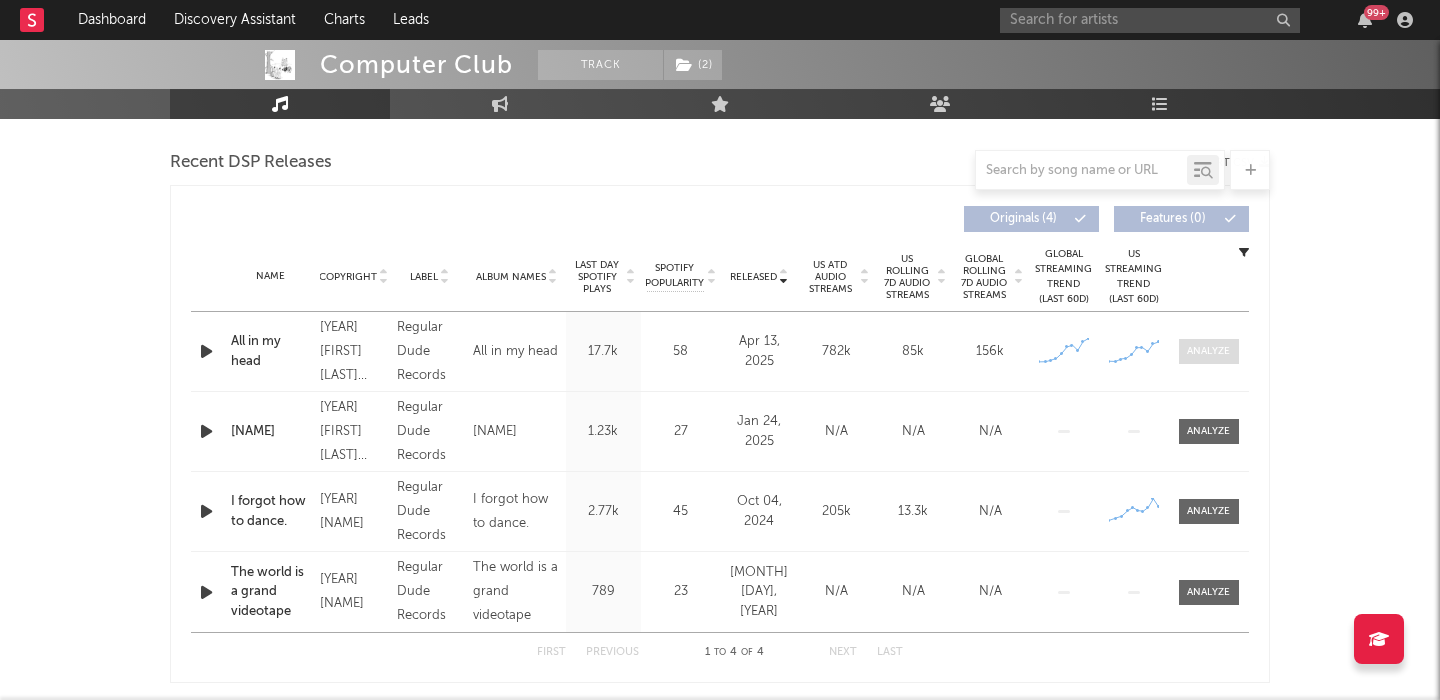 click at bounding box center (1209, 351) 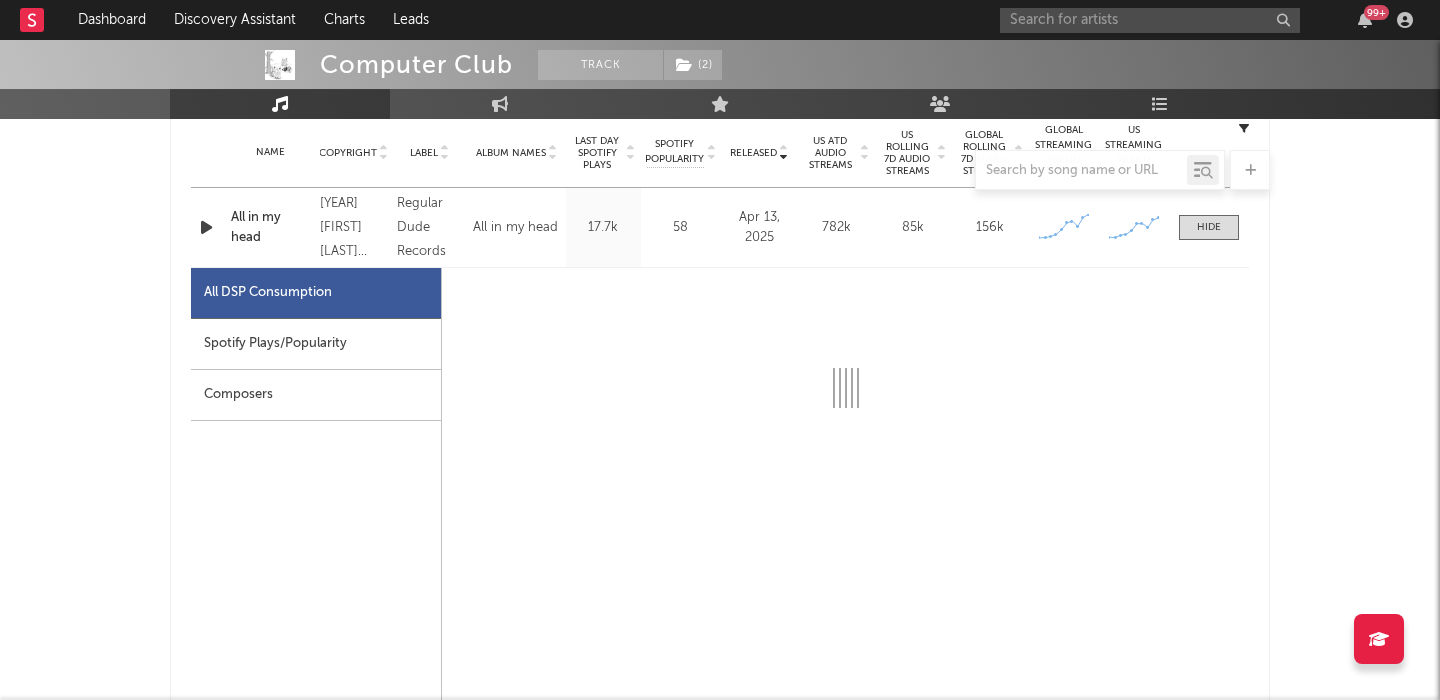 select on "1w" 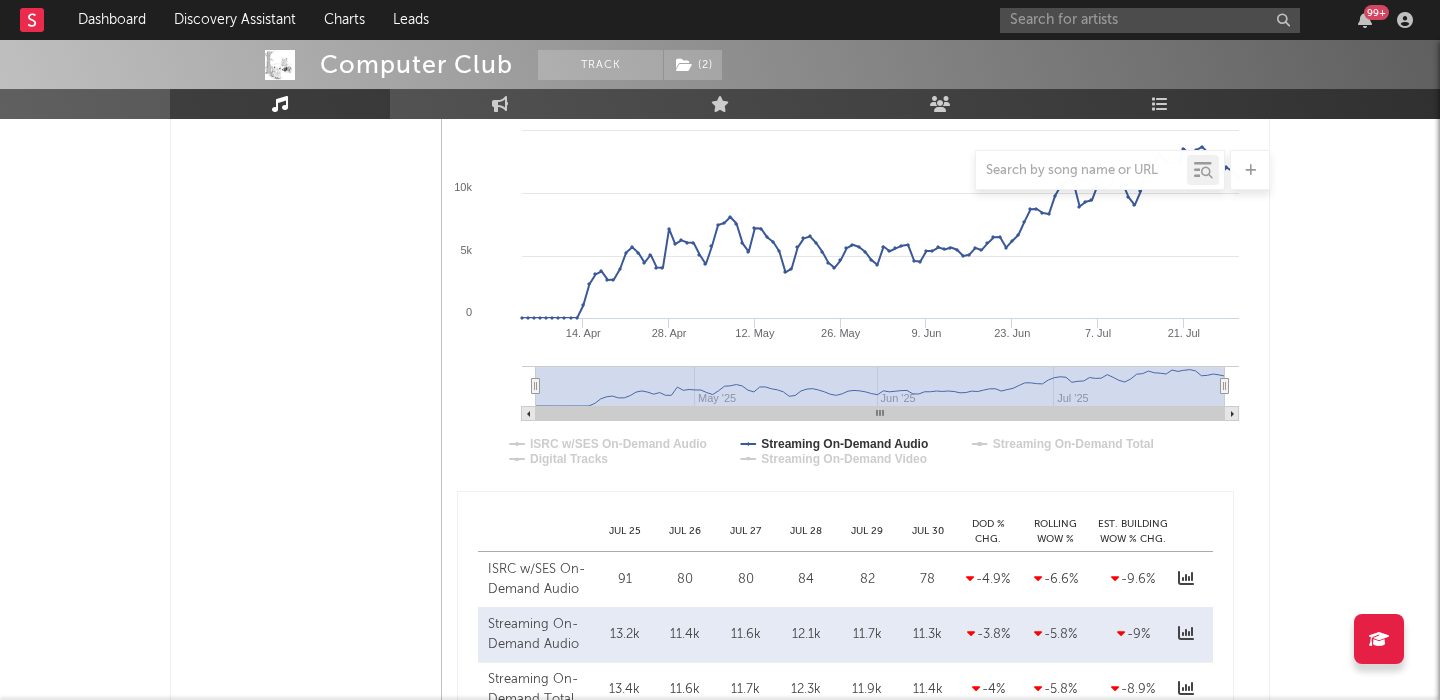 scroll, scrollTop: 1279, scrollLeft: 0, axis: vertical 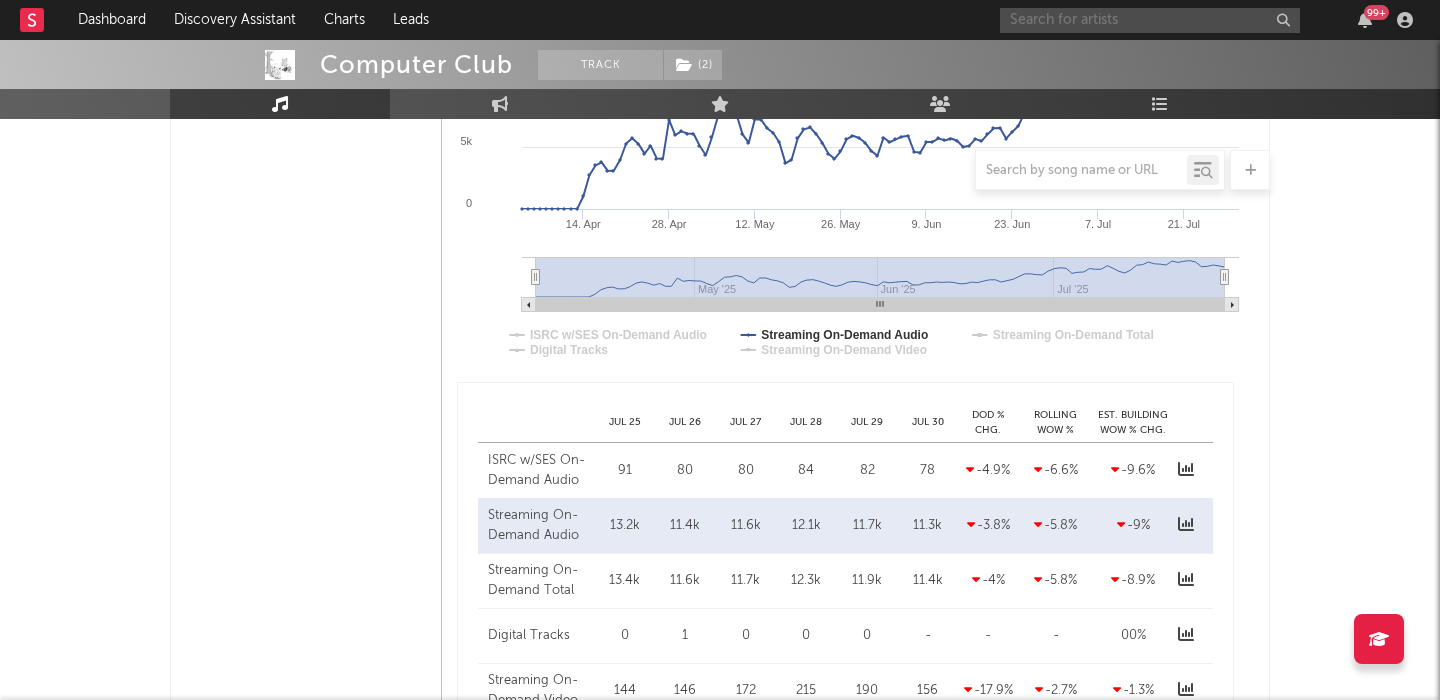 click at bounding box center [1150, 20] 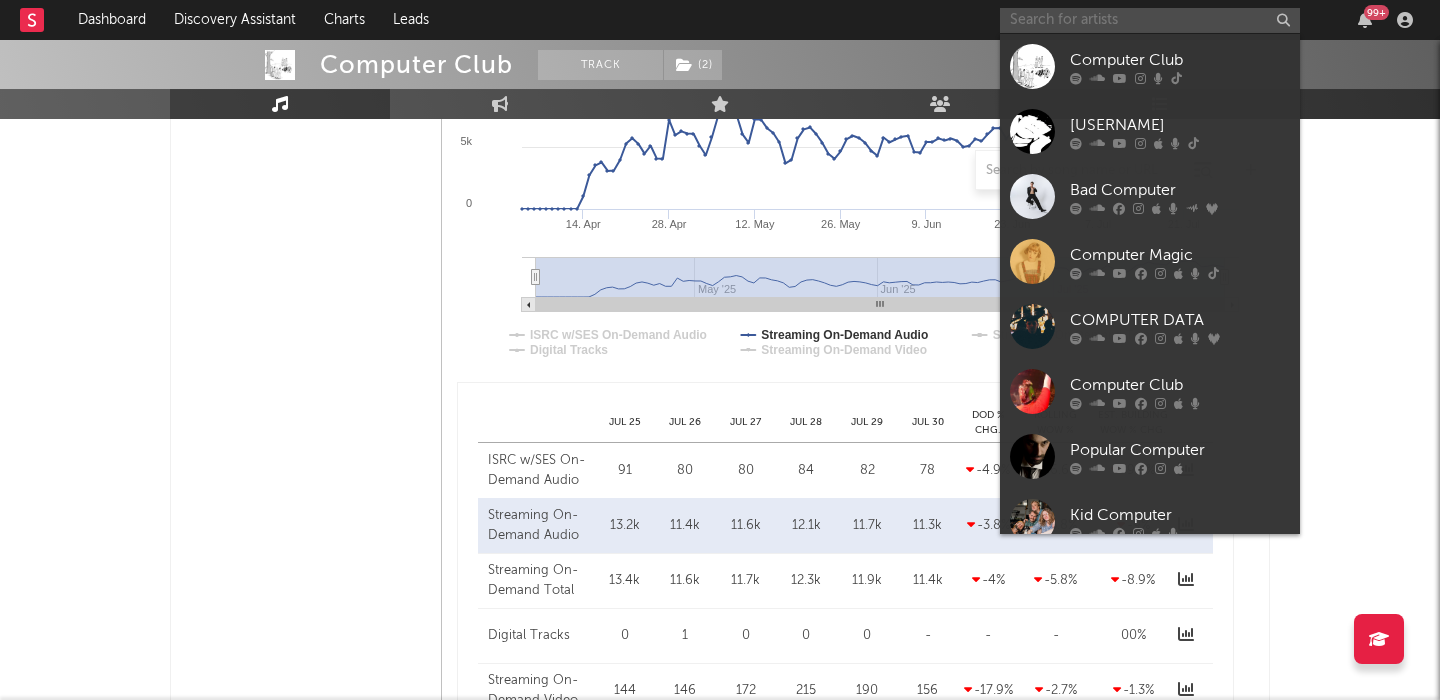 paste on "Salvia" 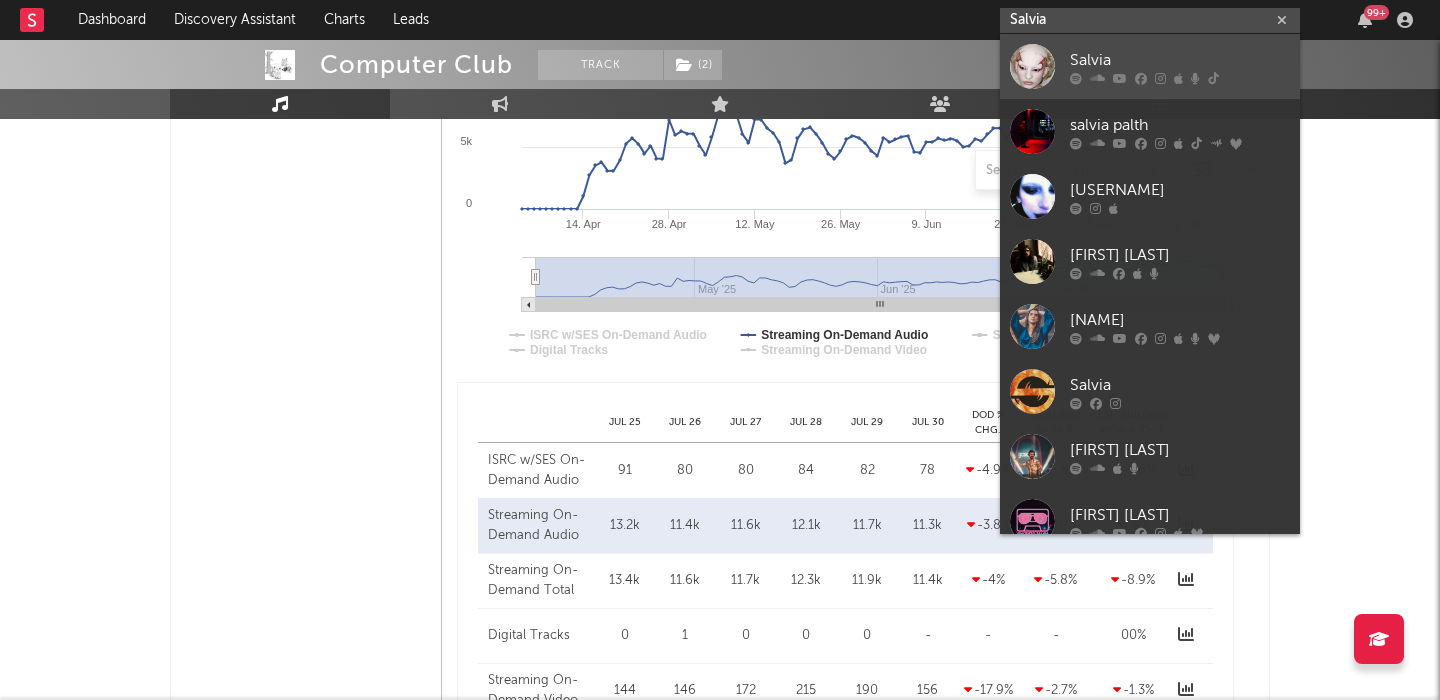 type on "Salvia" 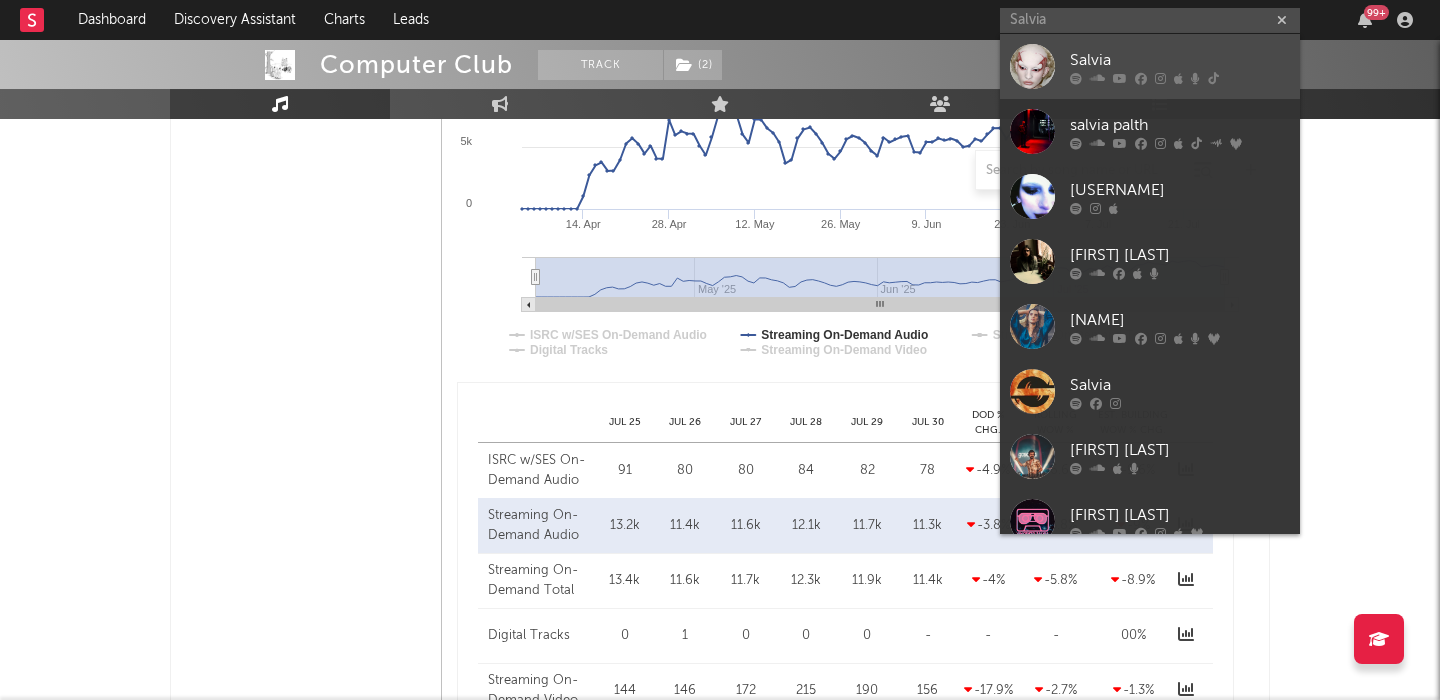 click on "Salvia" at bounding box center [1180, 60] 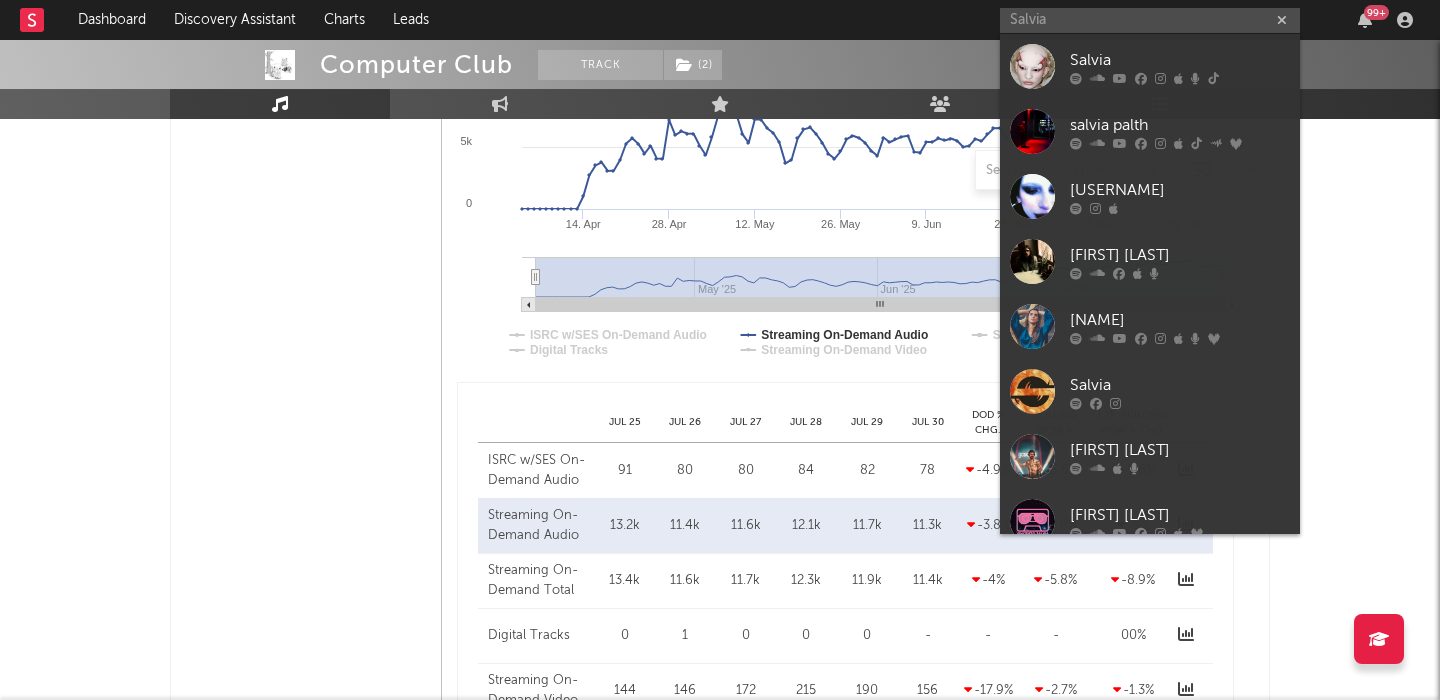 type 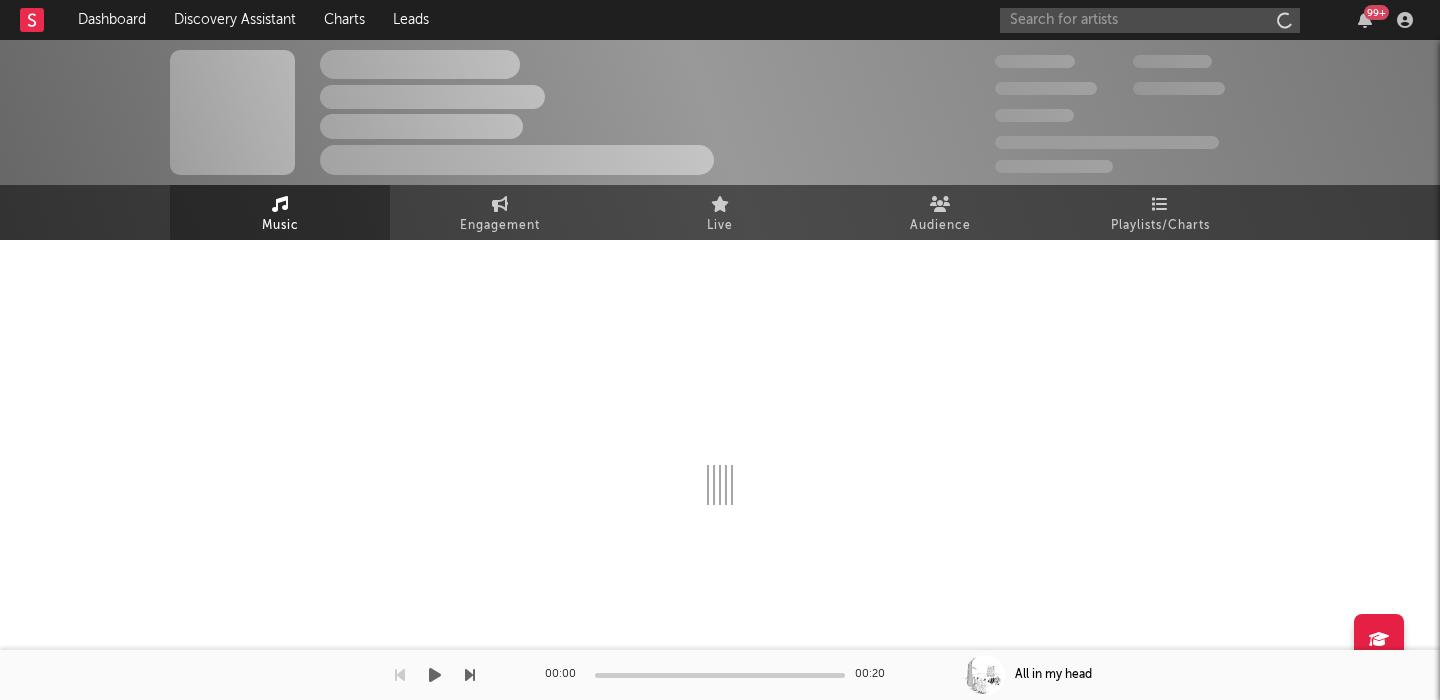 scroll, scrollTop: 0, scrollLeft: 0, axis: both 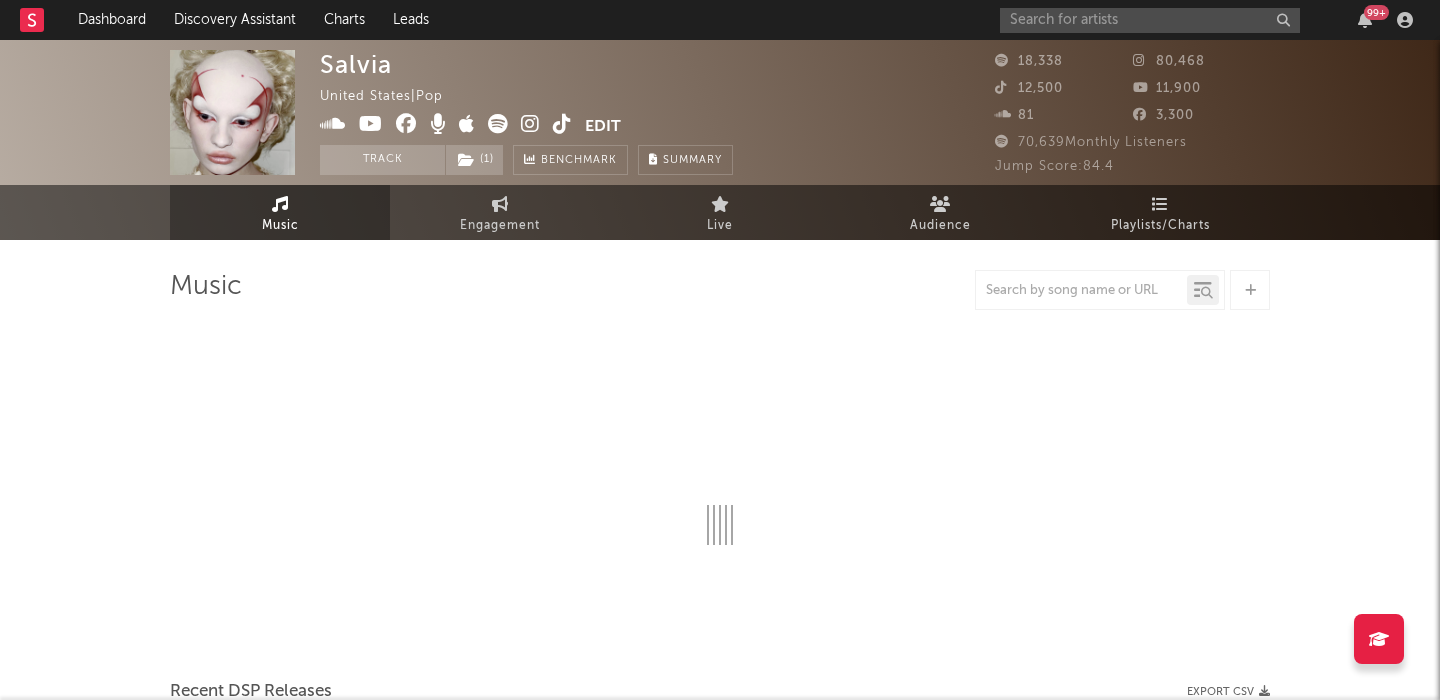 select on "1w" 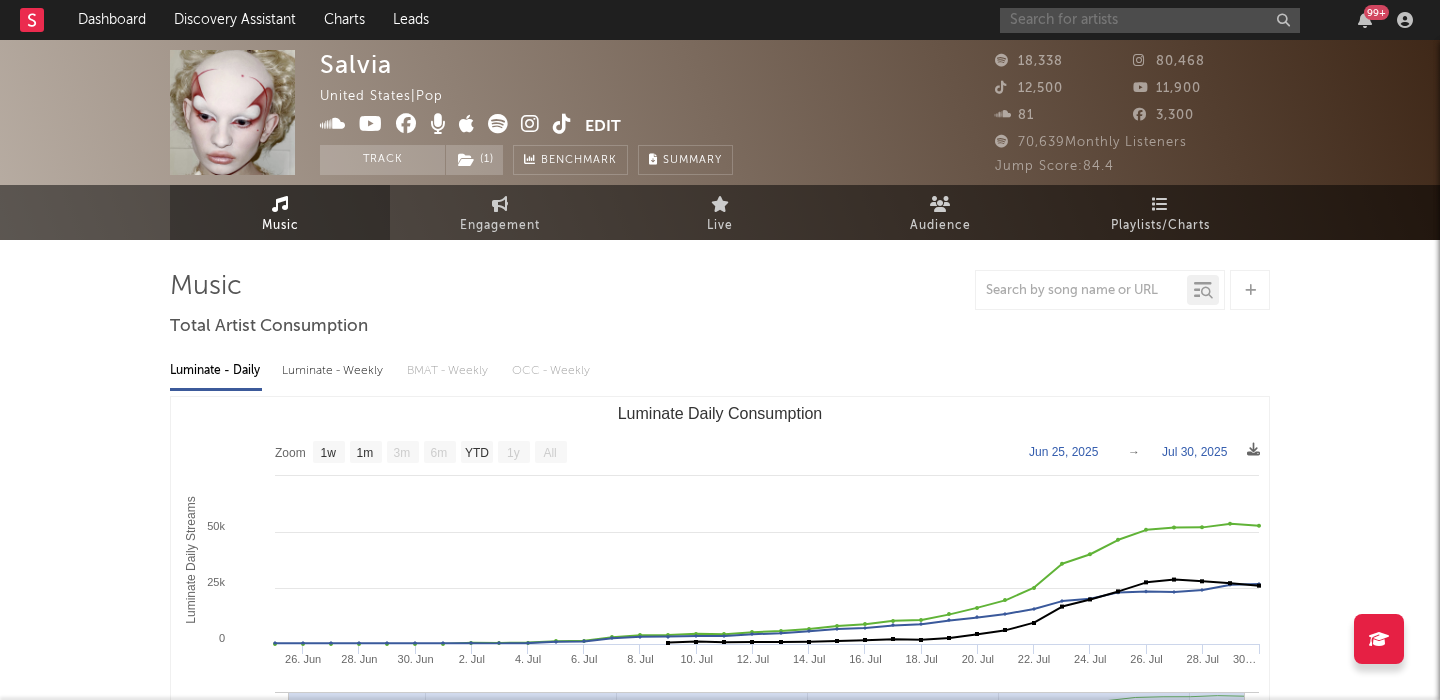 click at bounding box center (1150, 20) 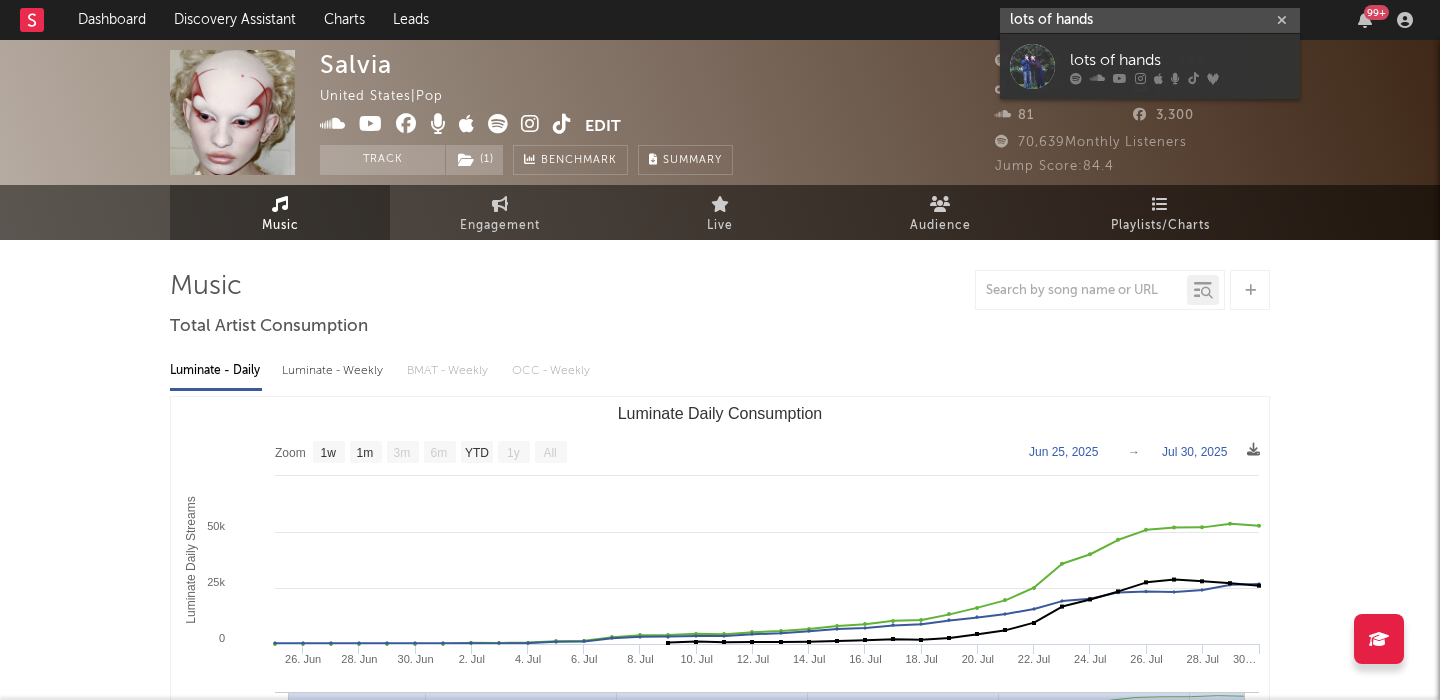 type on "lots of hands" 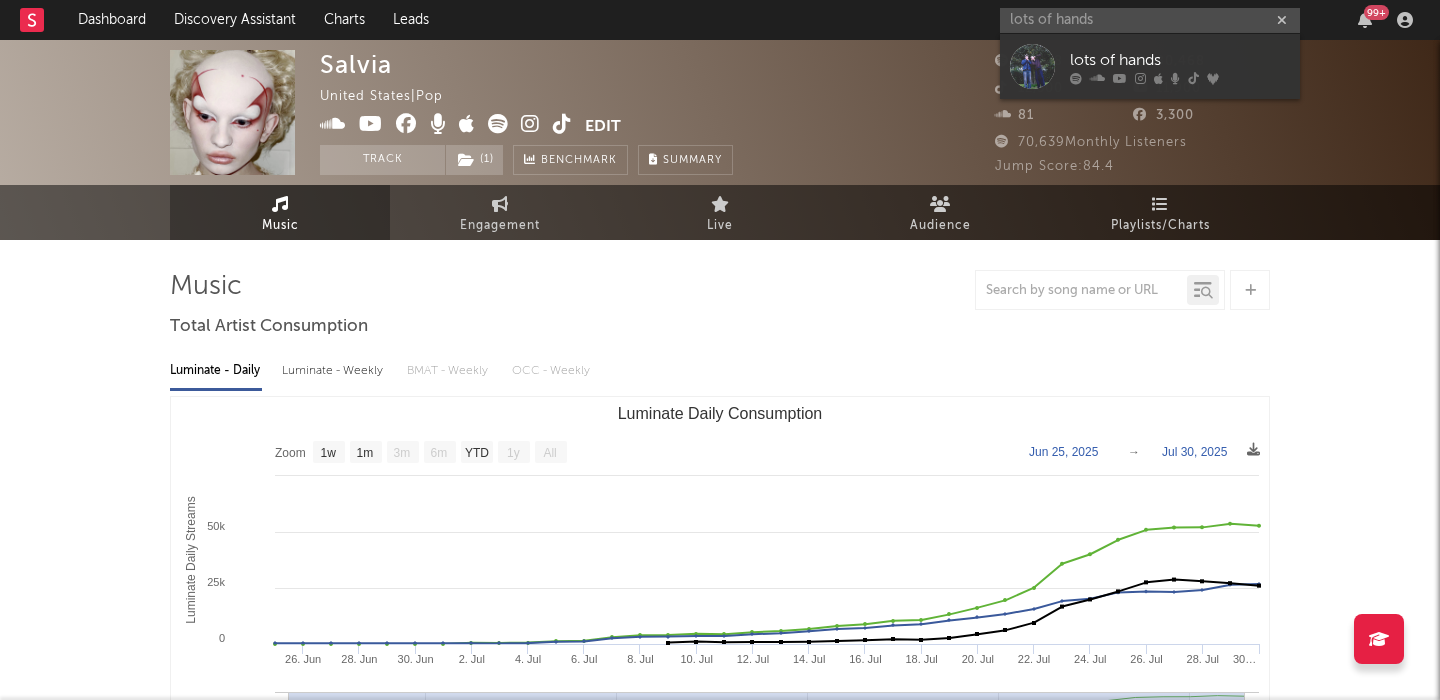 click at bounding box center (1193, 78) 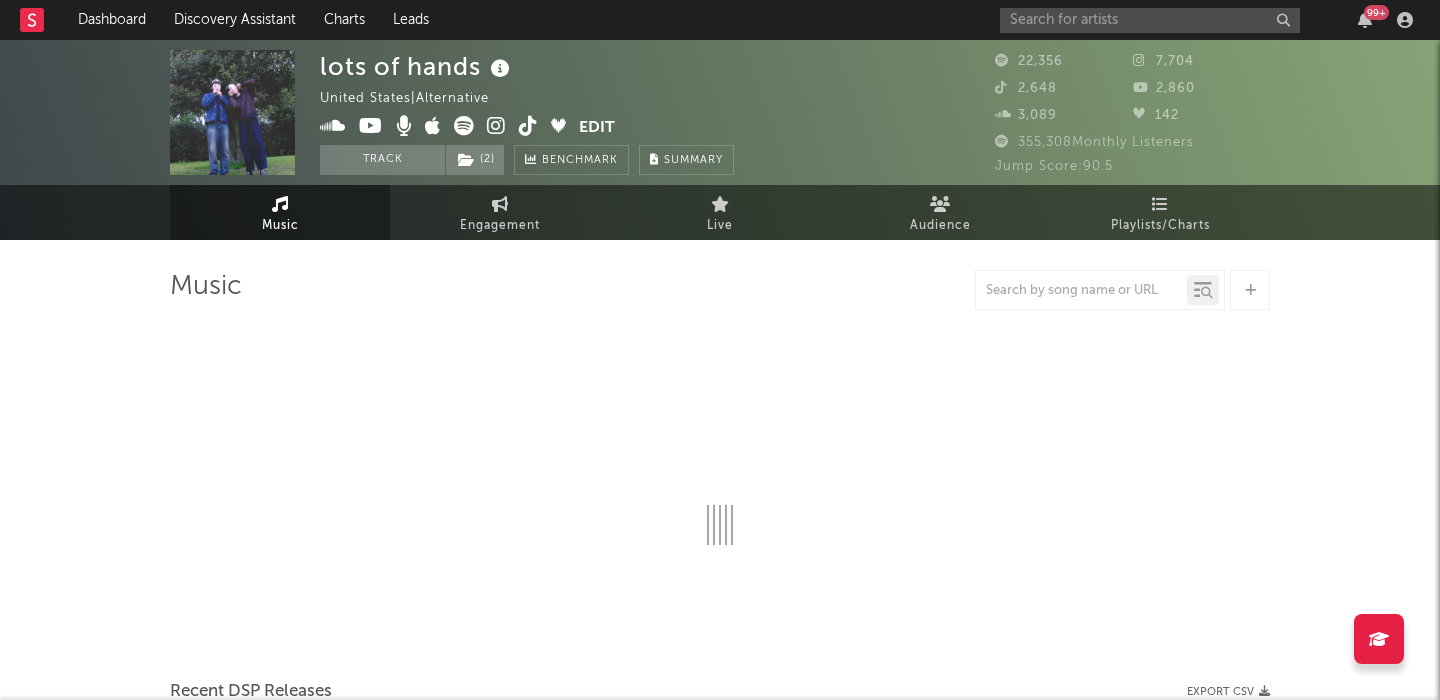 select on "6m" 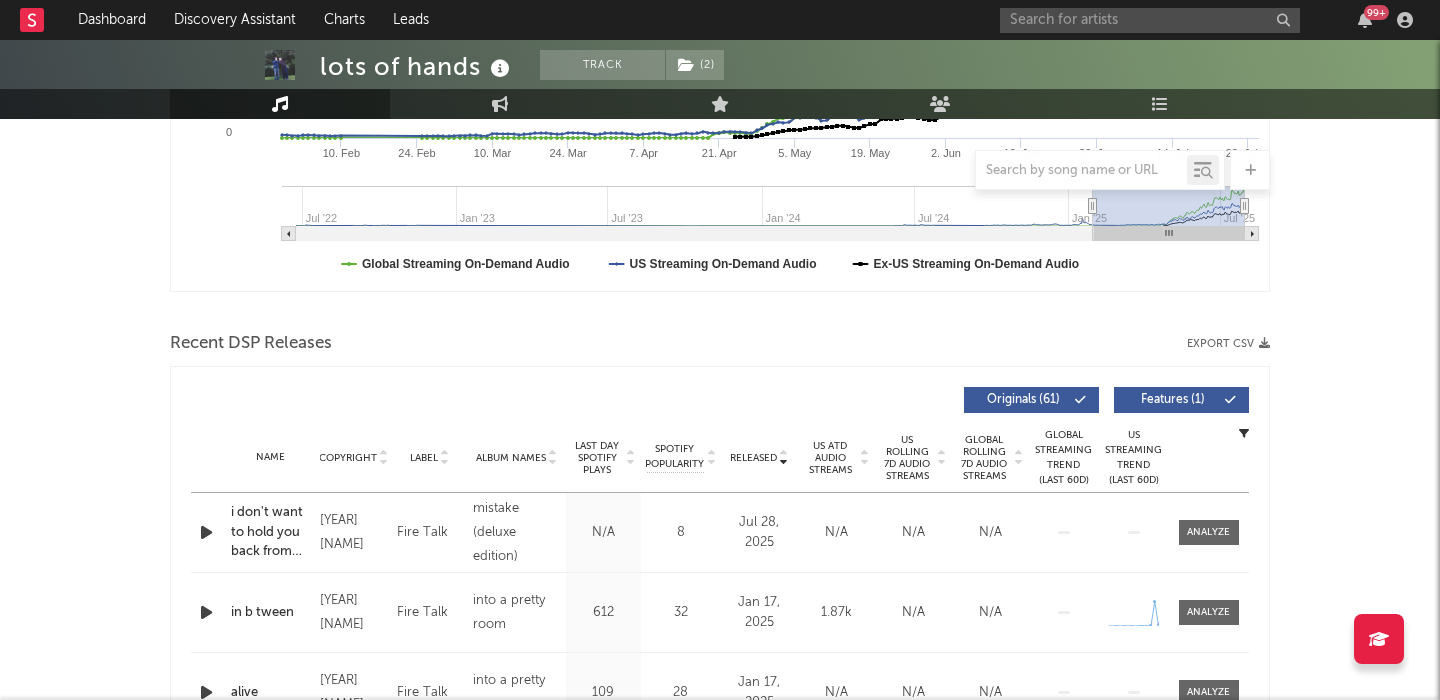 scroll, scrollTop: 775, scrollLeft: 0, axis: vertical 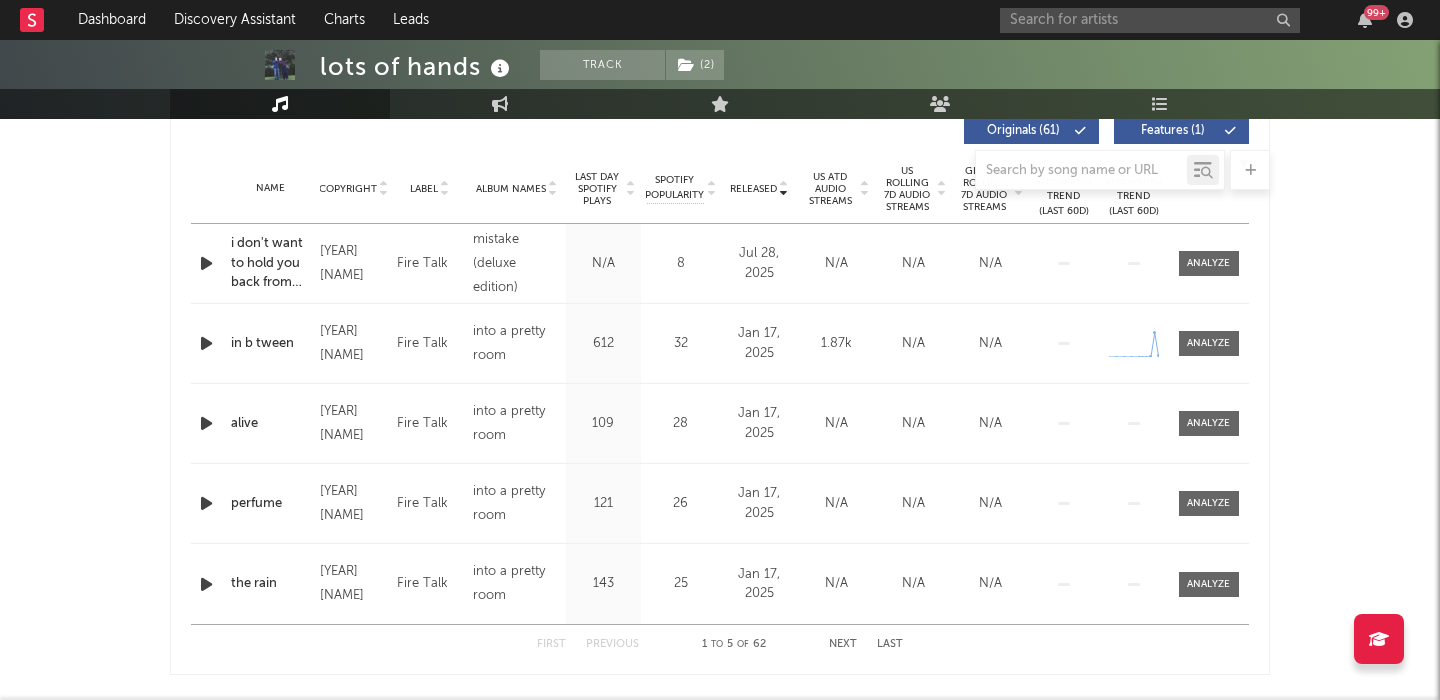 click on "US Rolling 7D Audio Streams" at bounding box center [907, 189] 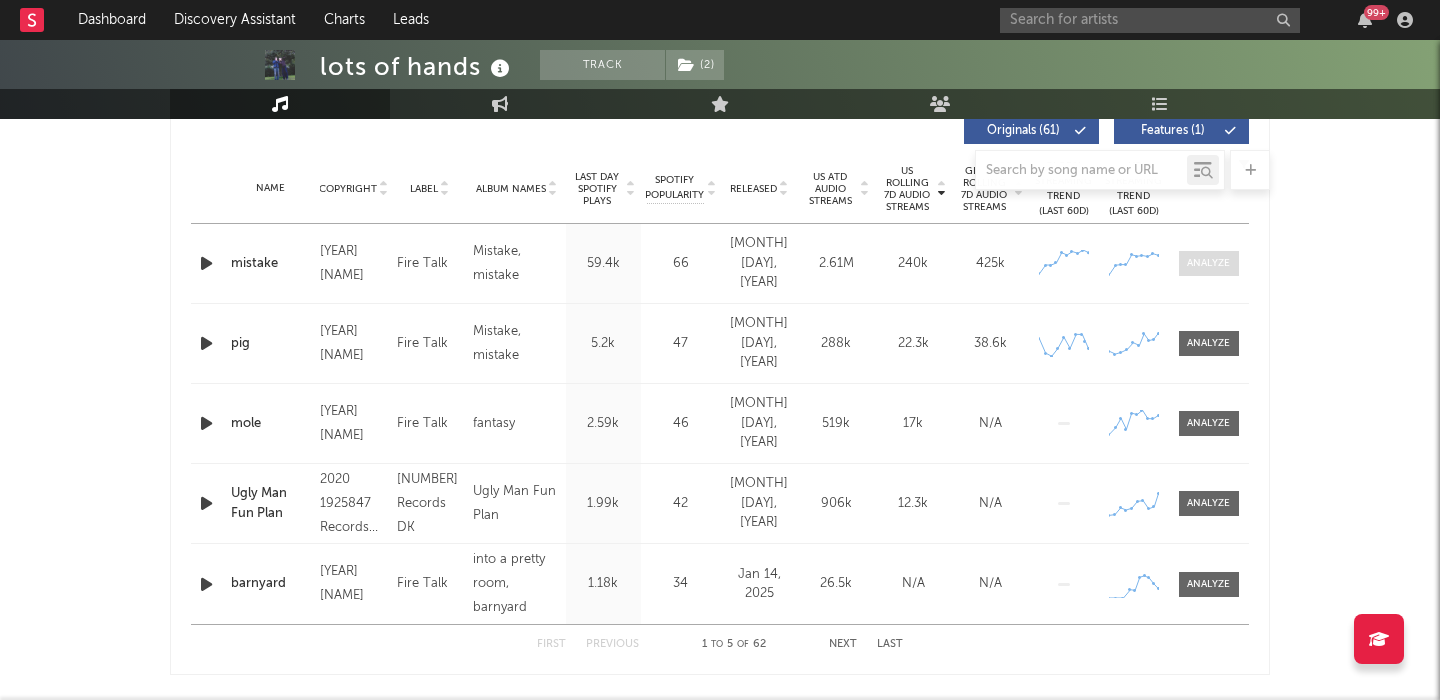 click at bounding box center (1209, 263) 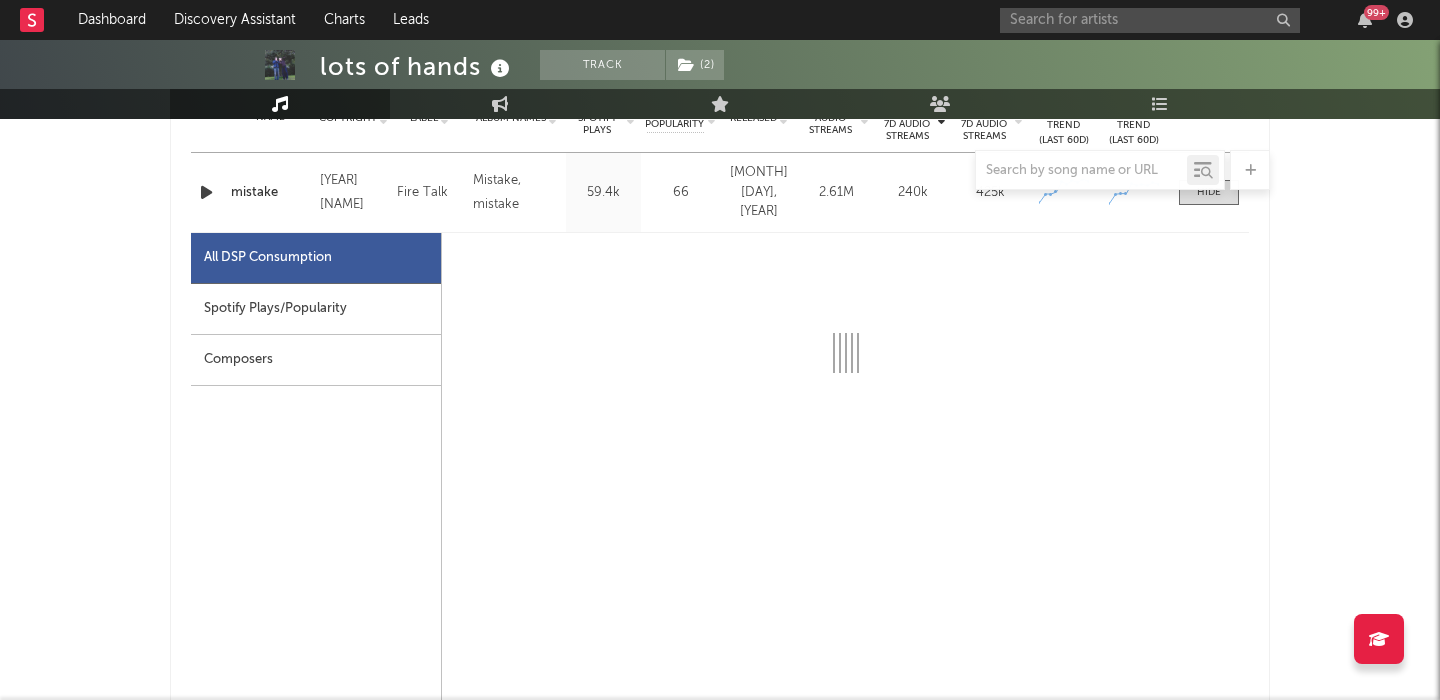 scroll, scrollTop: 844, scrollLeft: 0, axis: vertical 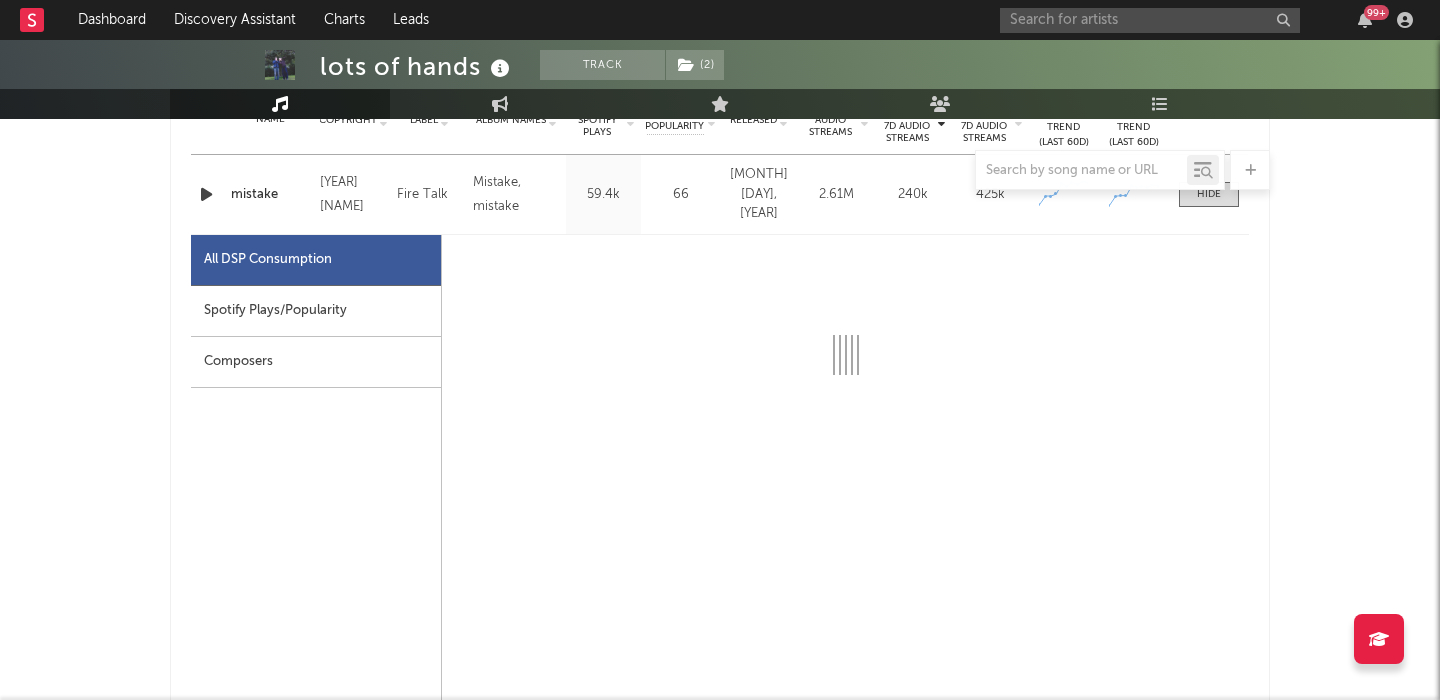 select on "6m" 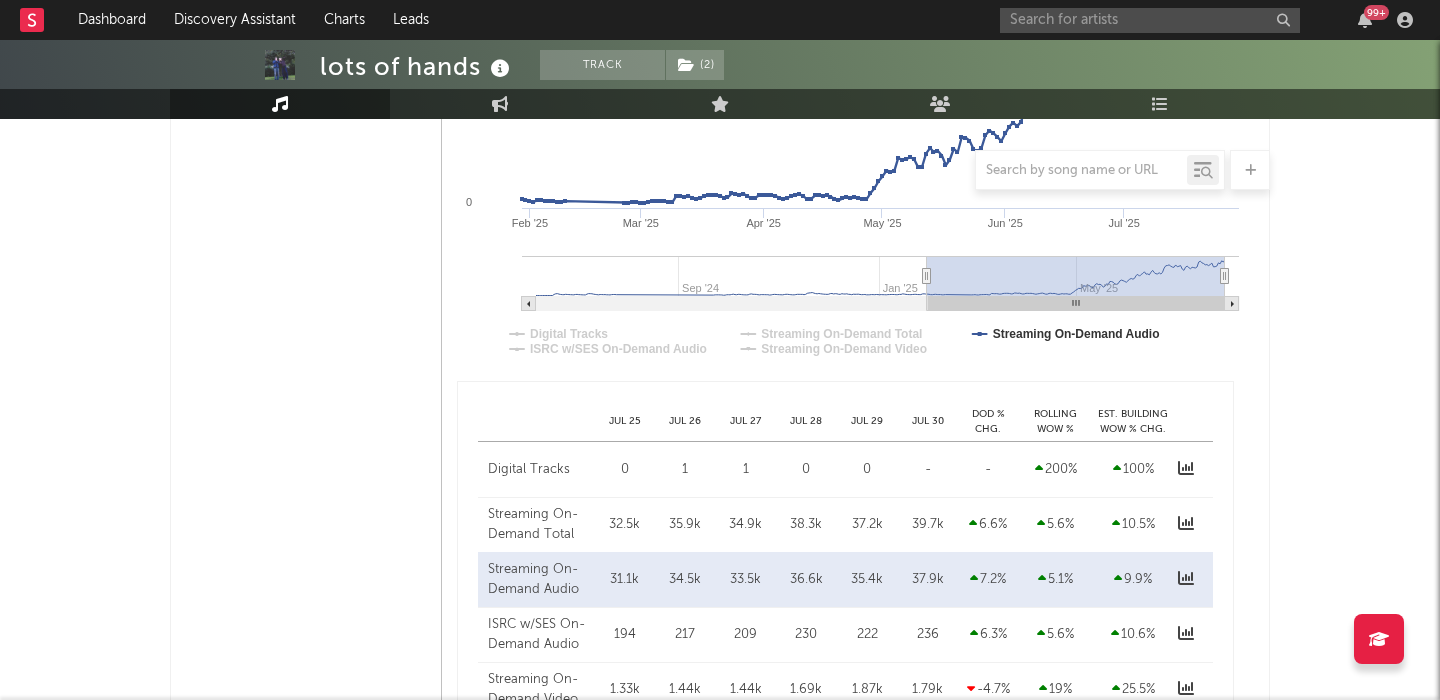 scroll, scrollTop: 1342, scrollLeft: 0, axis: vertical 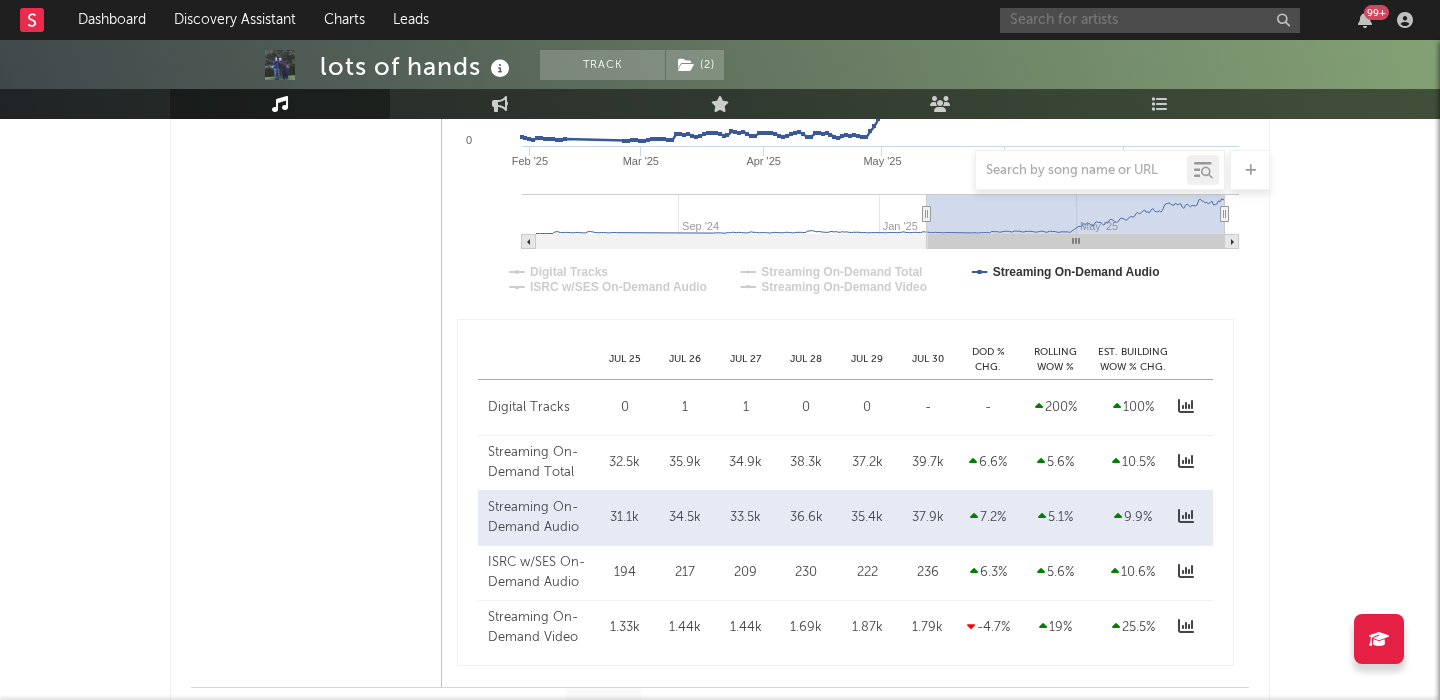 click at bounding box center [1150, 20] 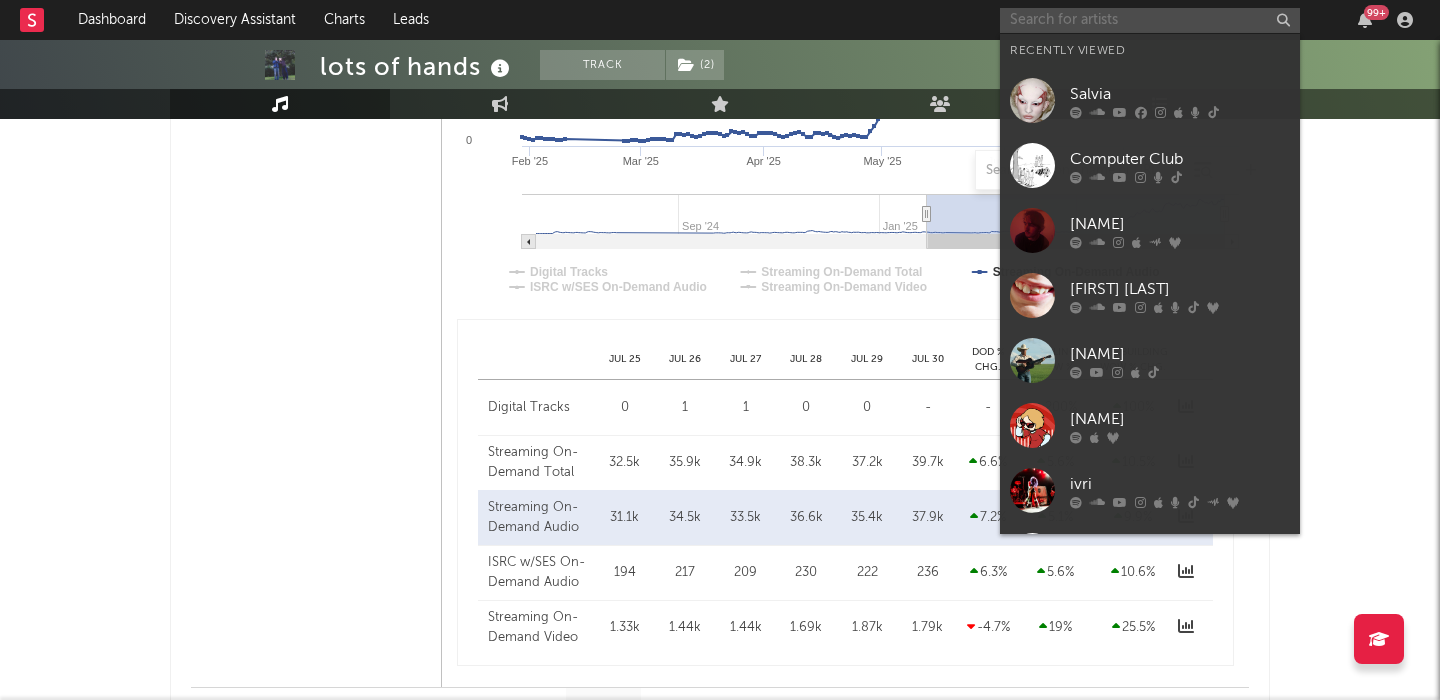 paste on "Cam Rao" 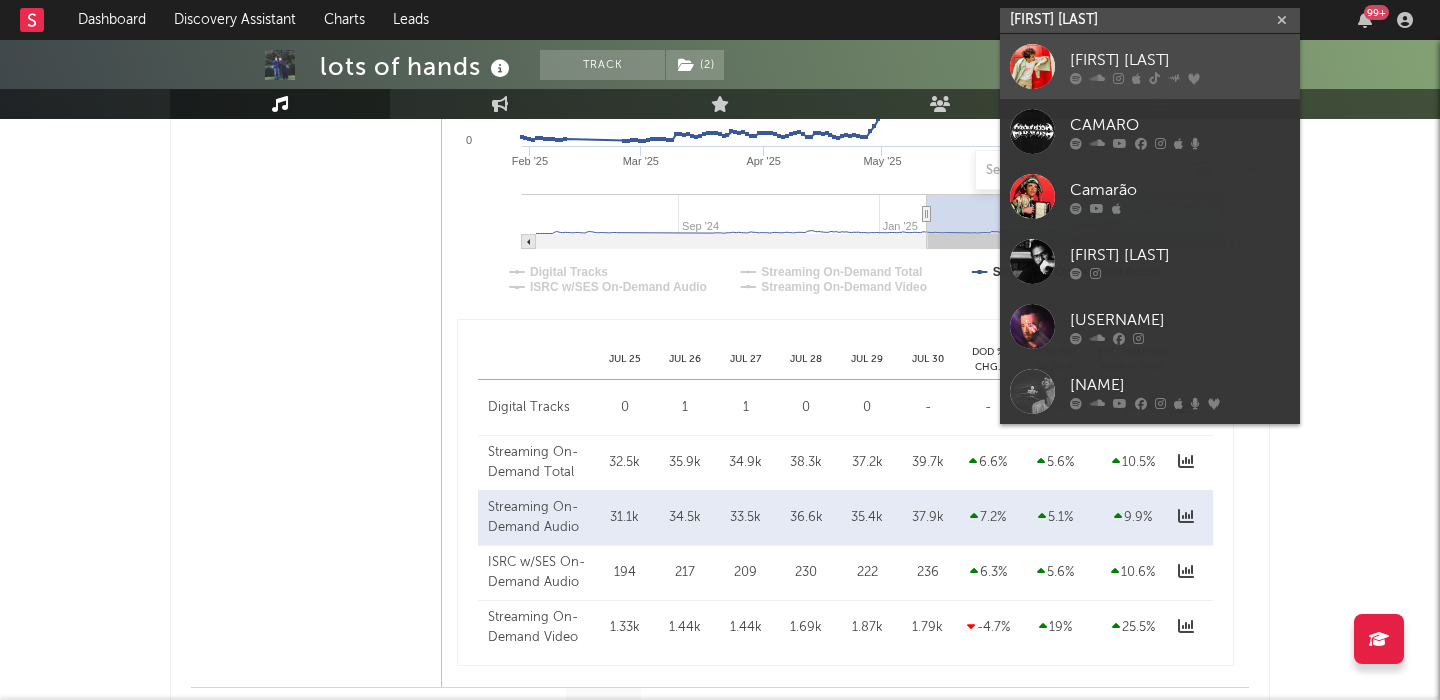 type on "Cam Rao" 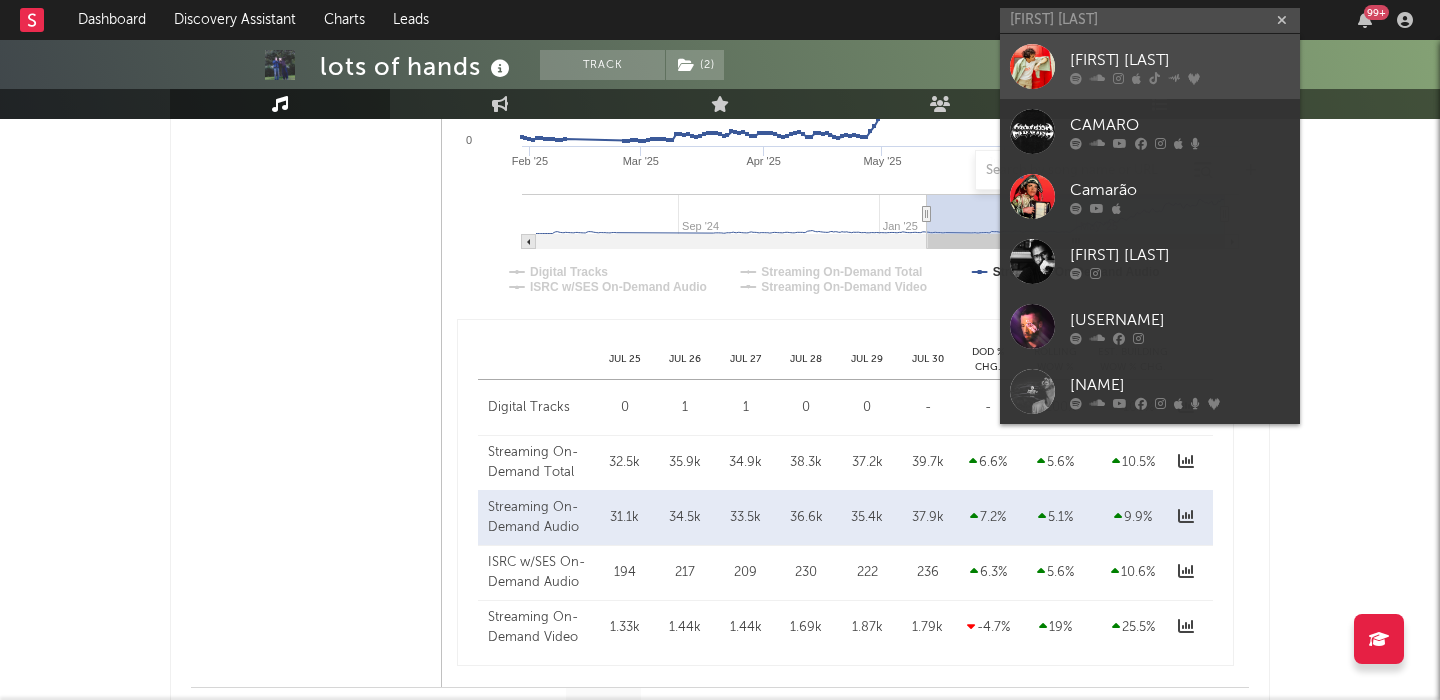 click on "Cam Rao" at bounding box center (1180, 60) 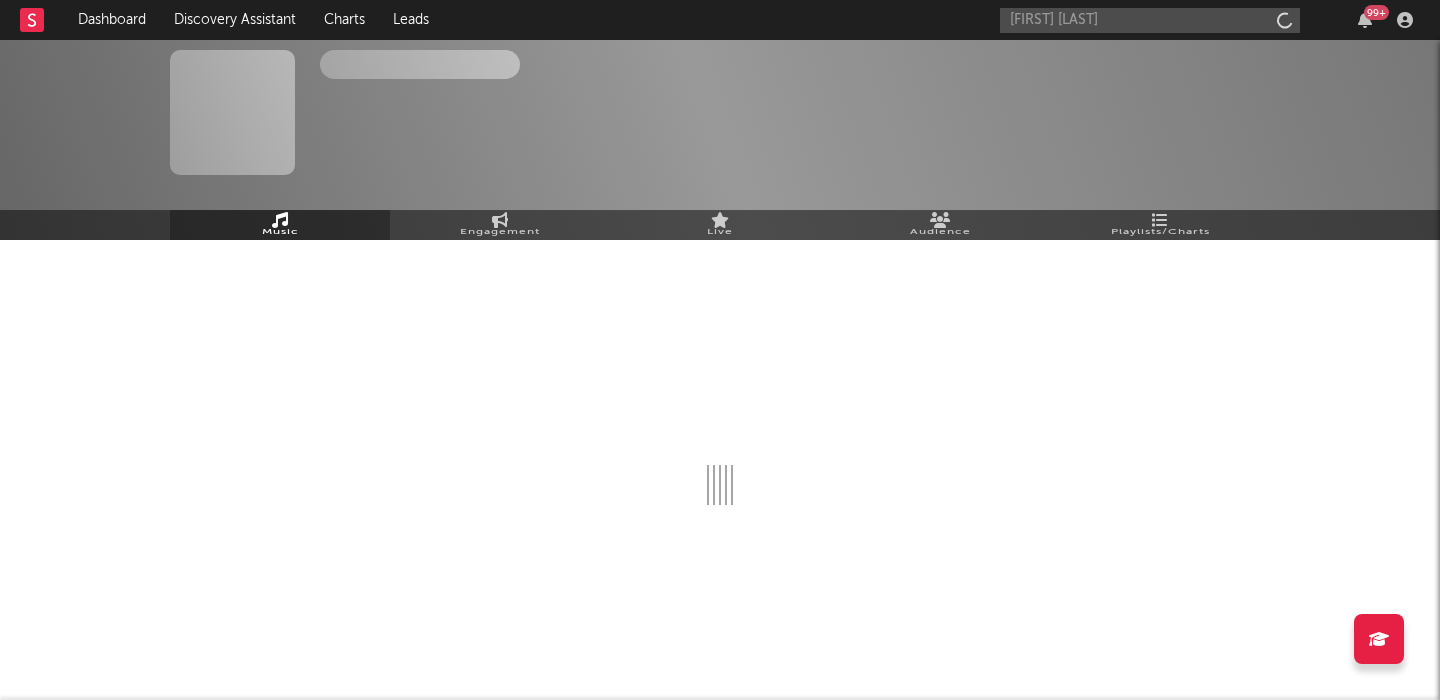 type 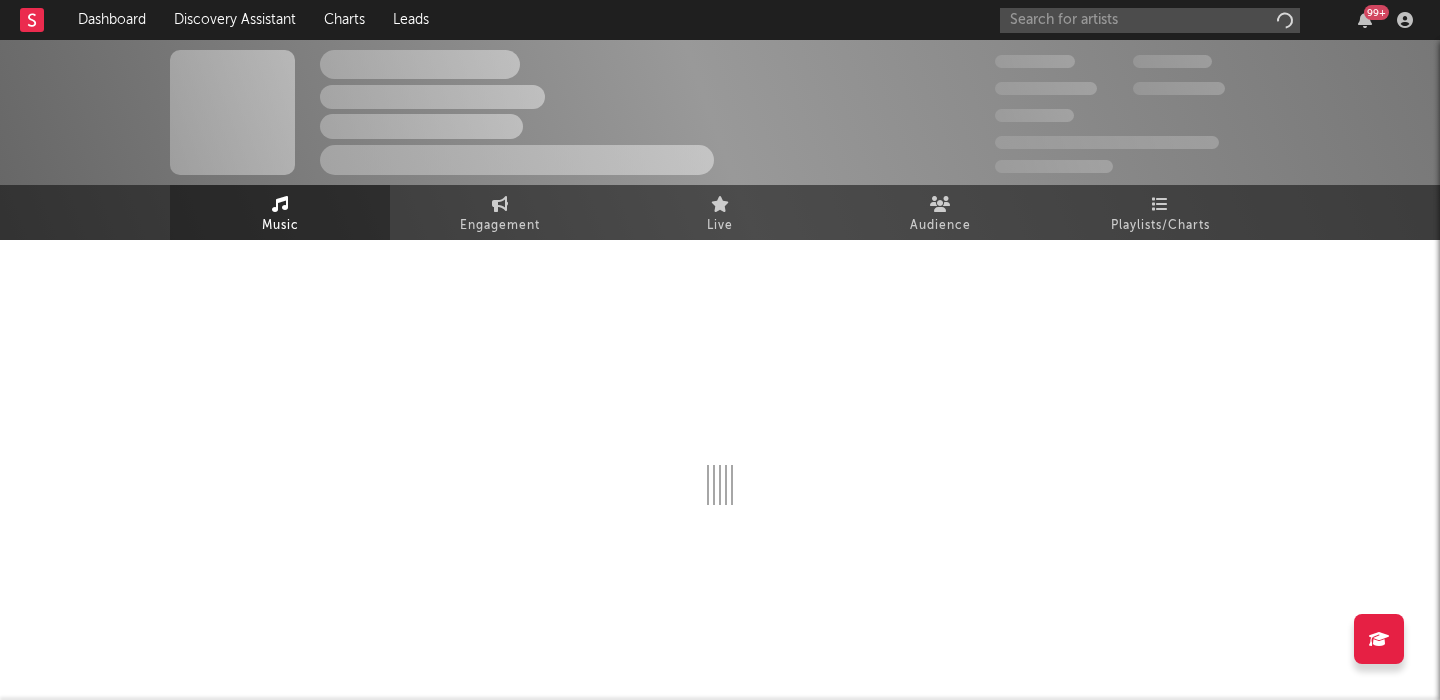 scroll, scrollTop: 0, scrollLeft: 0, axis: both 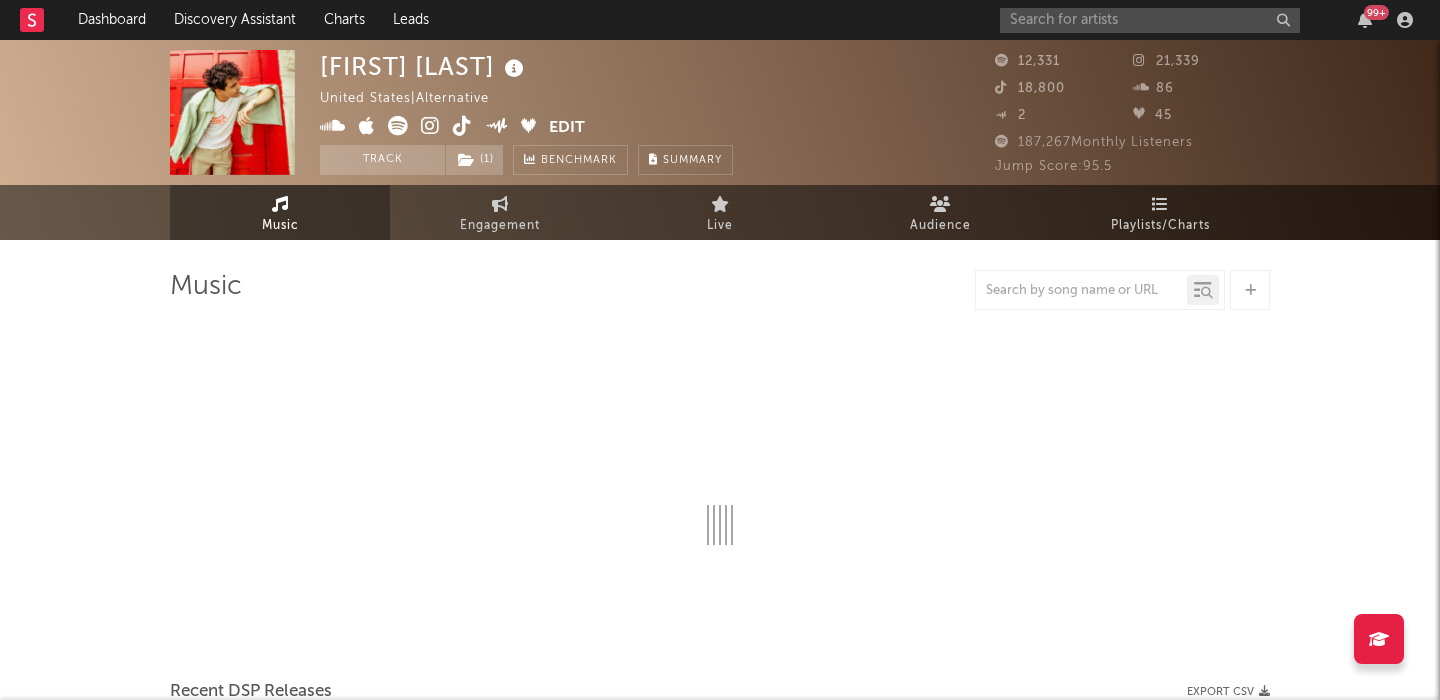 select on "6m" 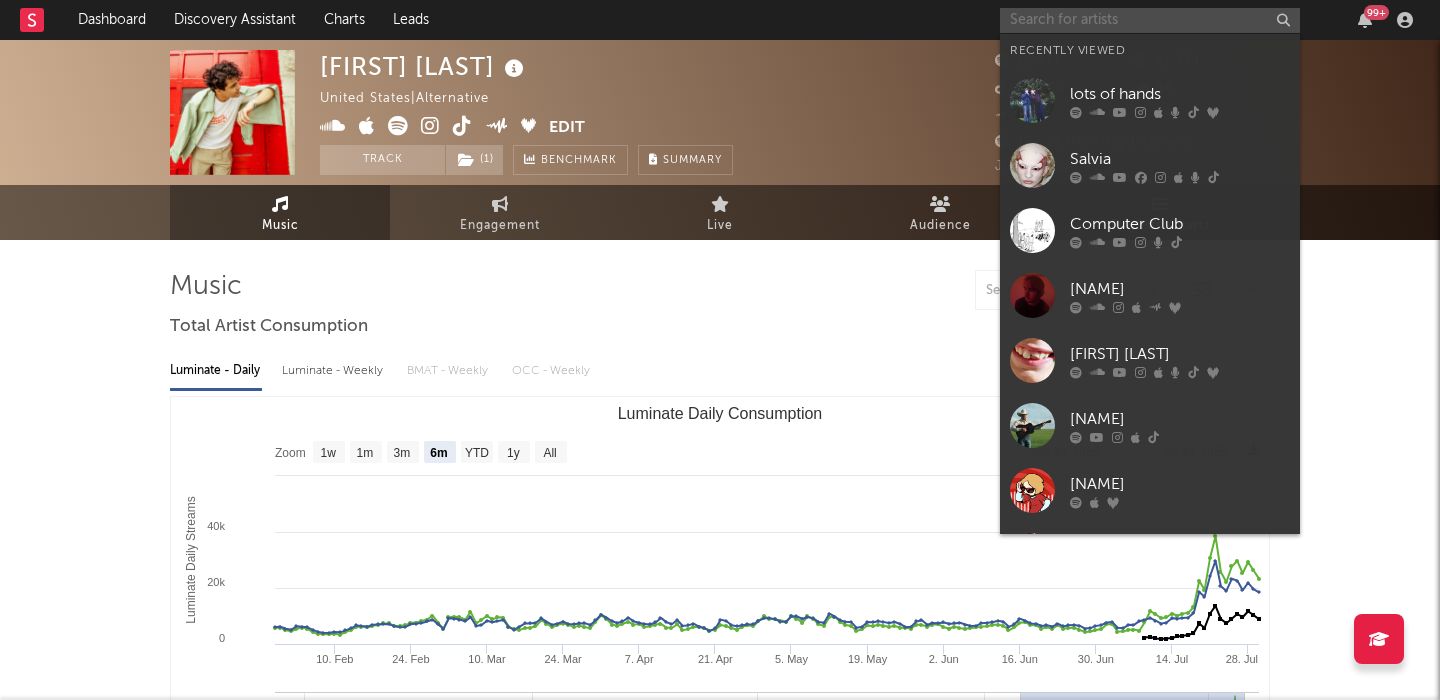click at bounding box center [1150, 20] 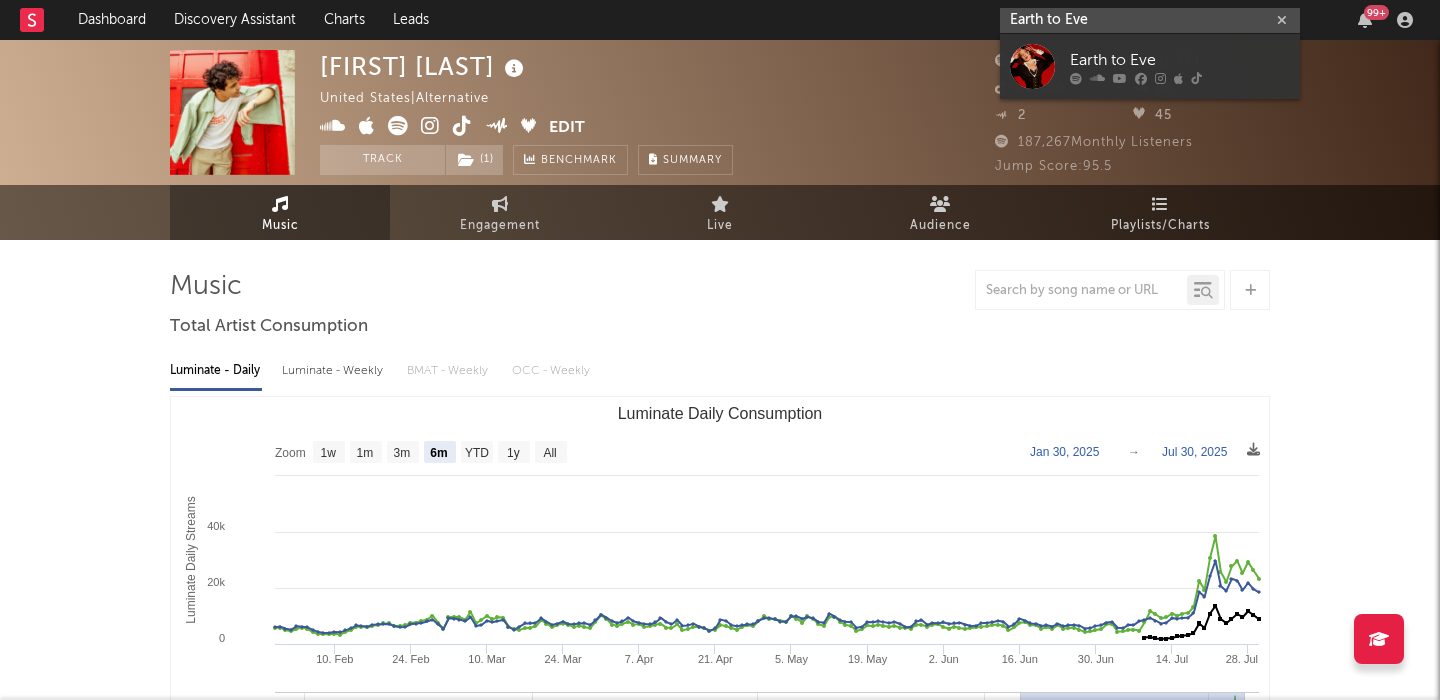 type on "Earth to Eve" 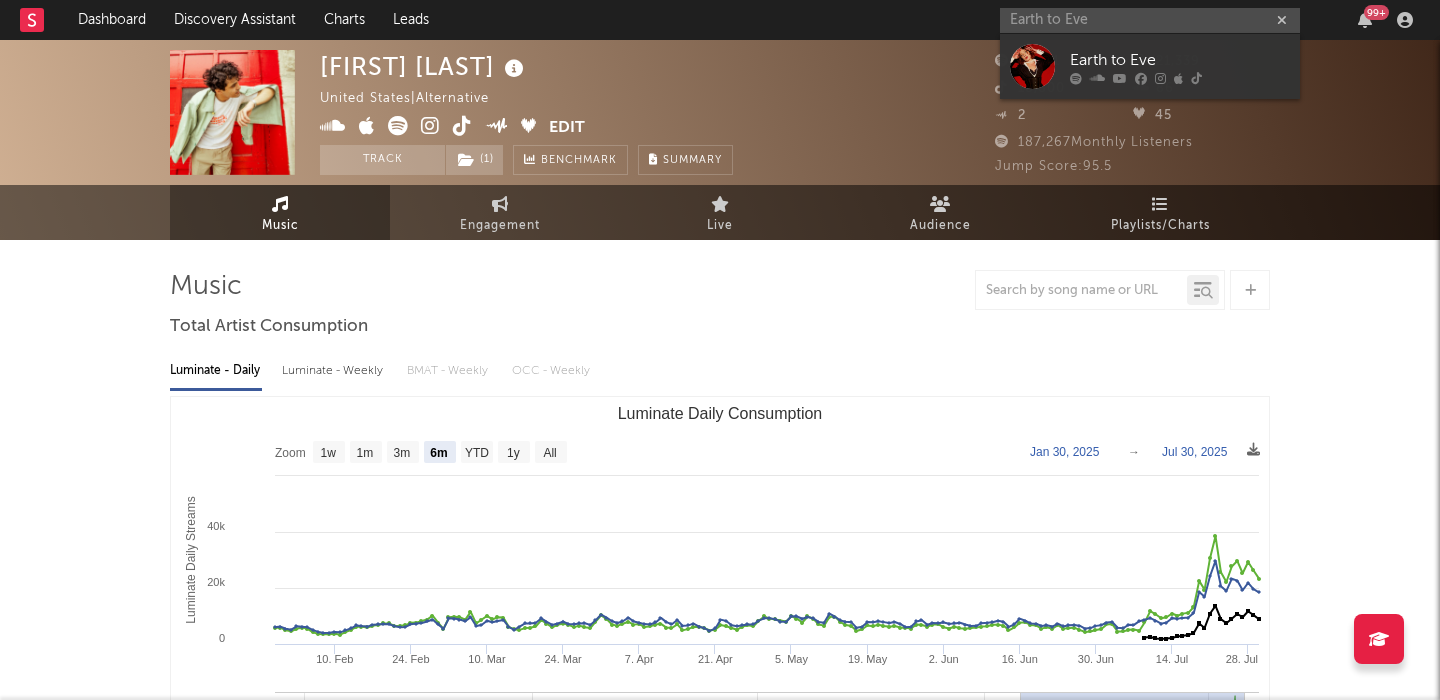 click on "Earth to Eve" at bounding box center (1180, 60) 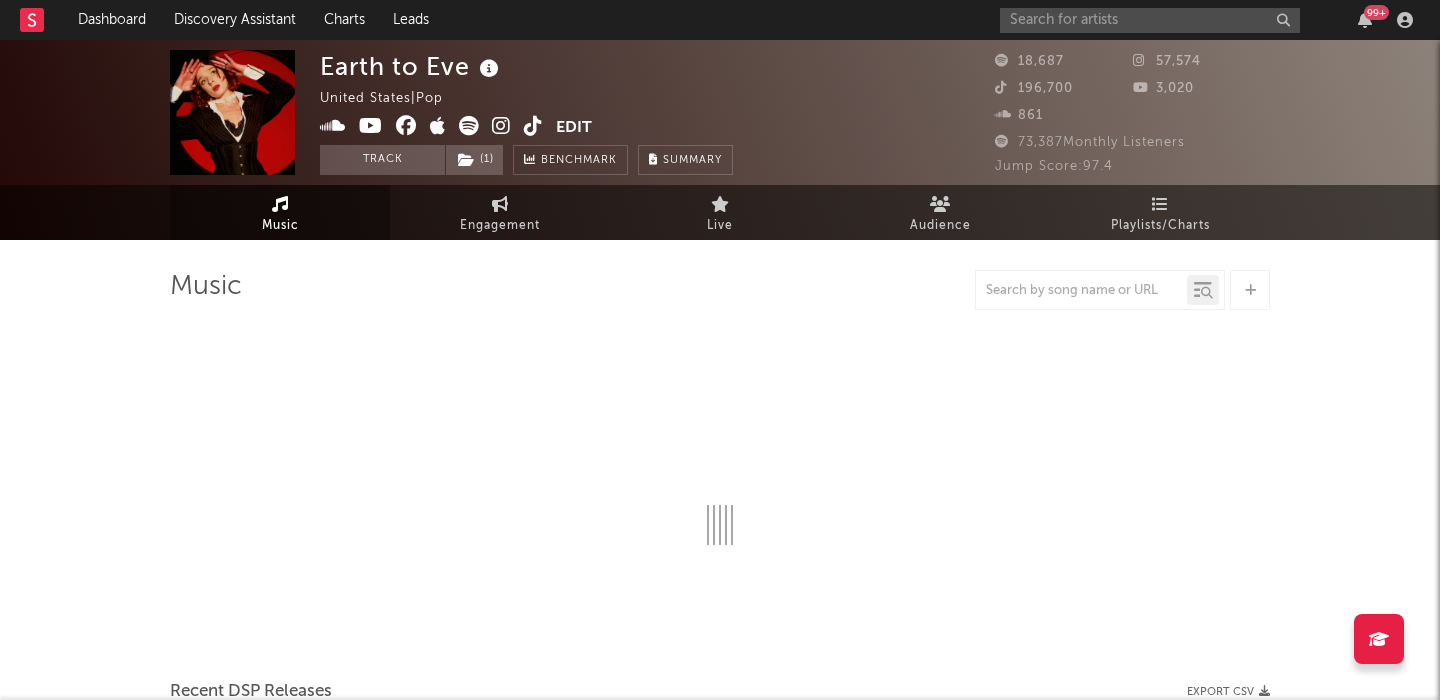 select on "6m" 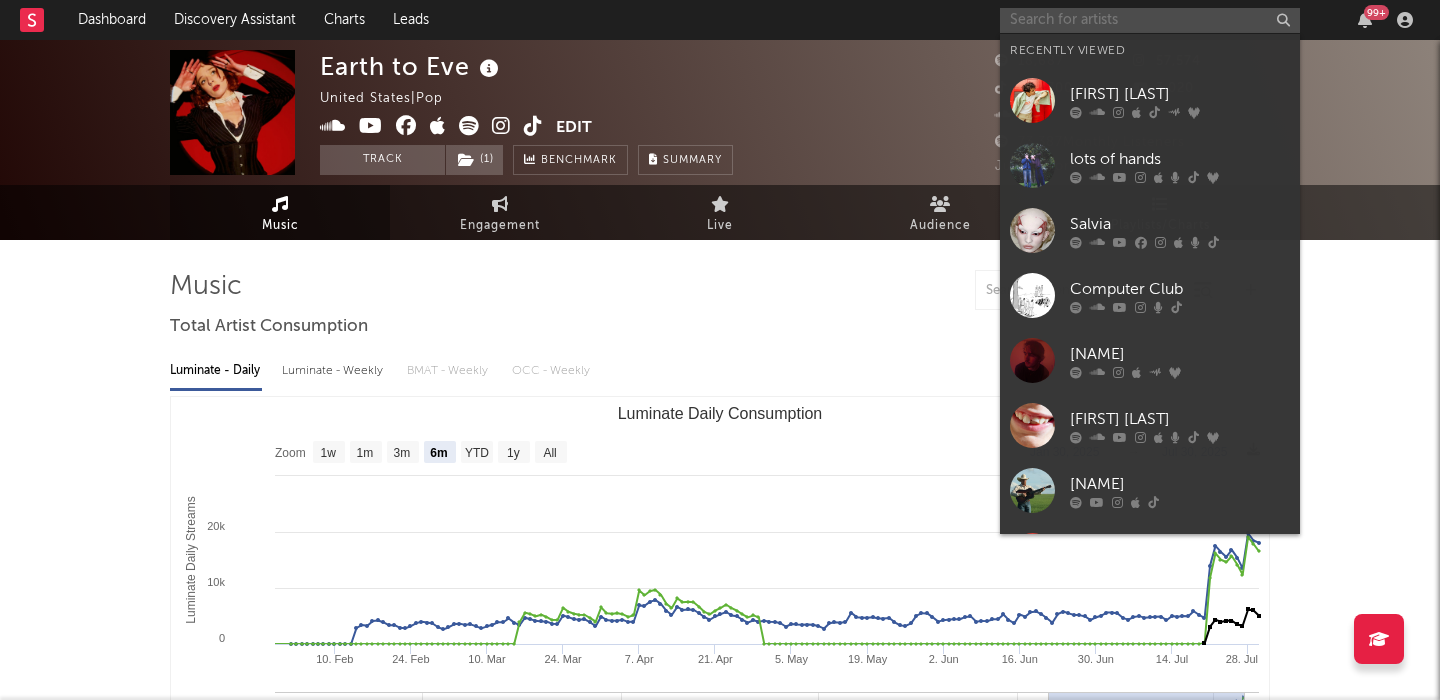 click at bounding box center [1150, 20] 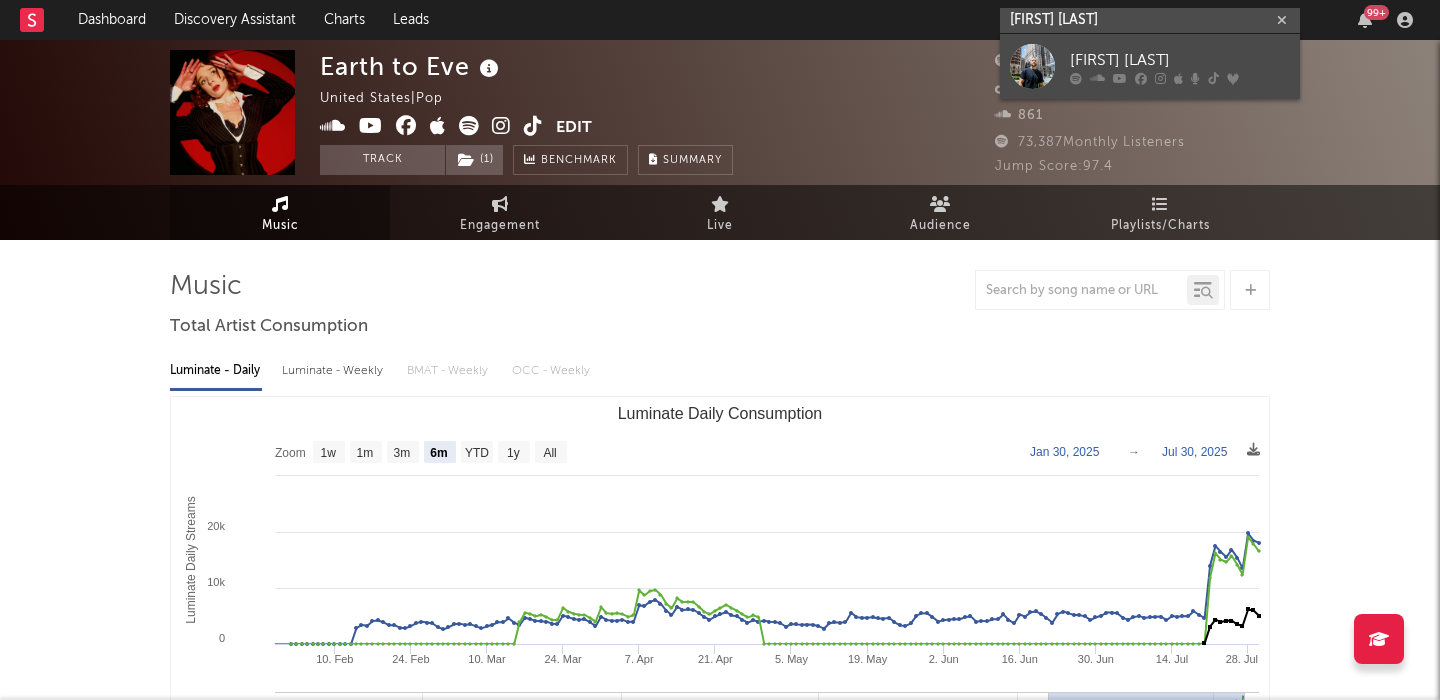 type on "Jeremiah Miller" 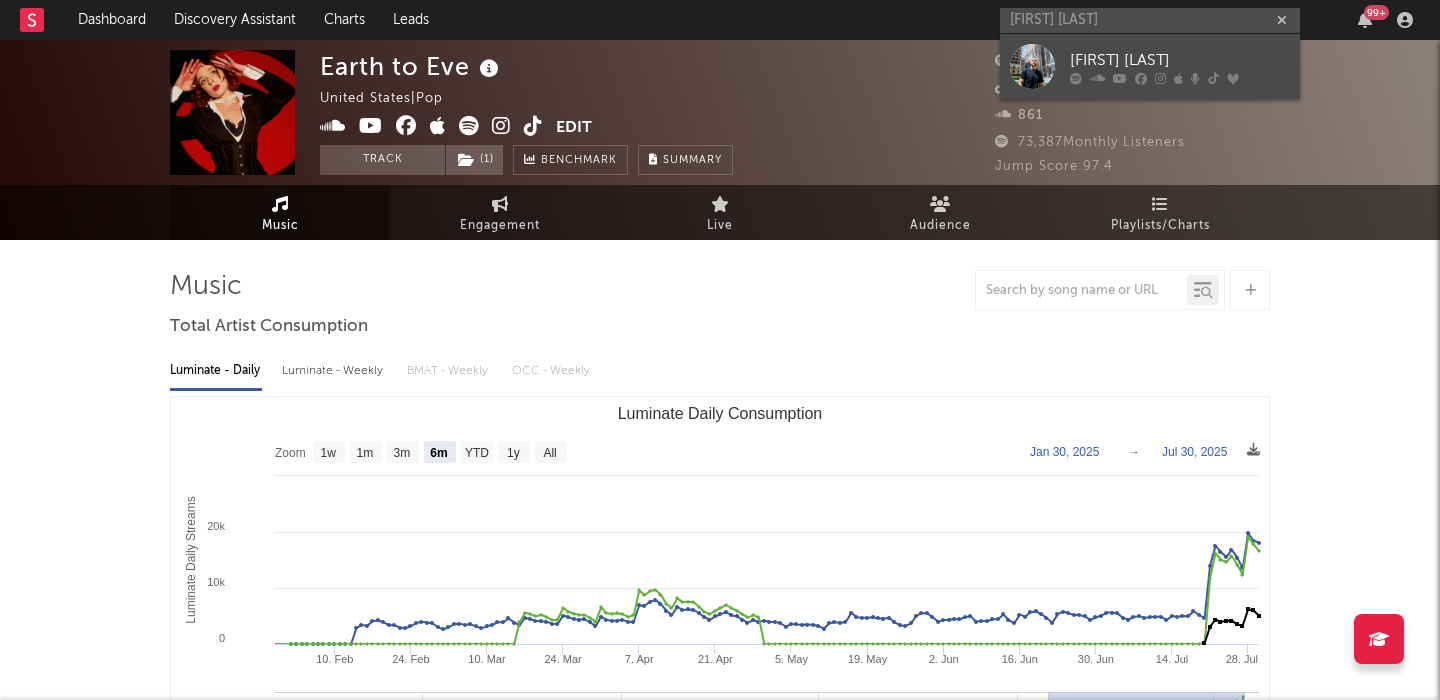 click on "Jeremiah Miller" at bounding box center [1180, 60] 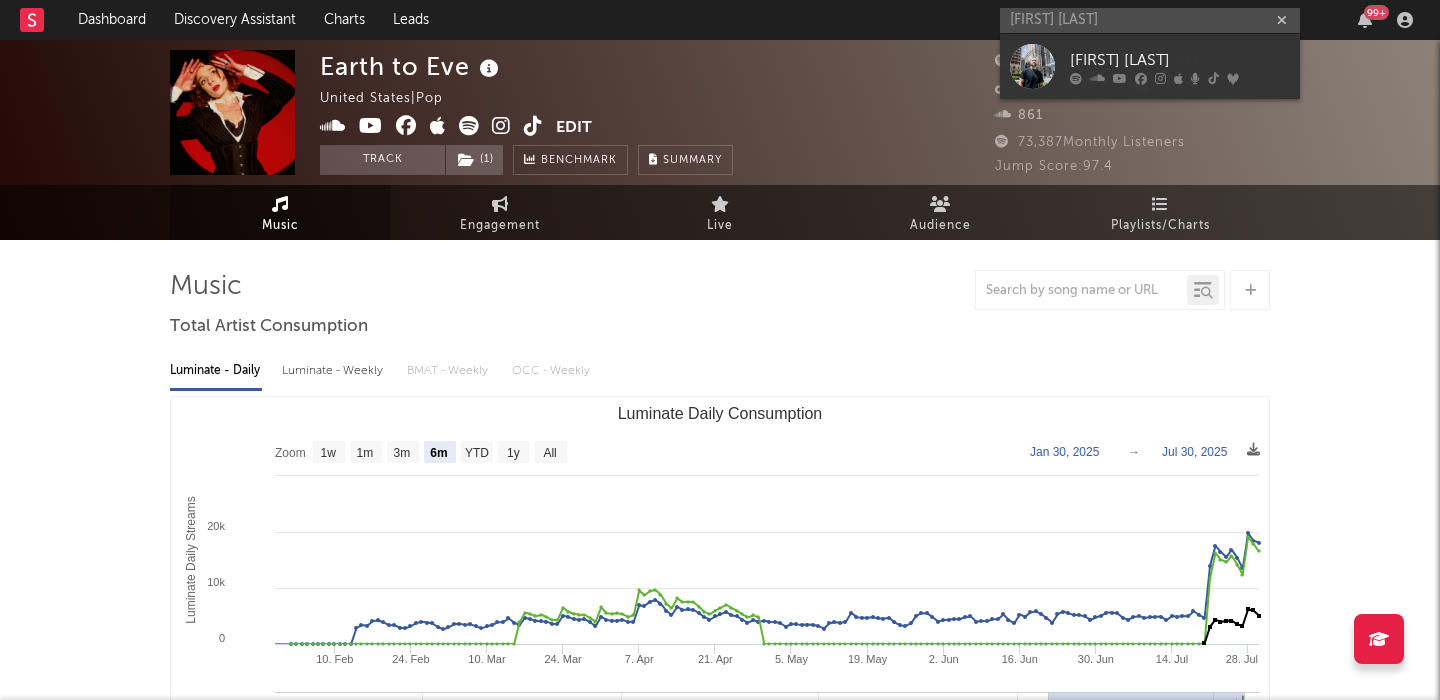 type 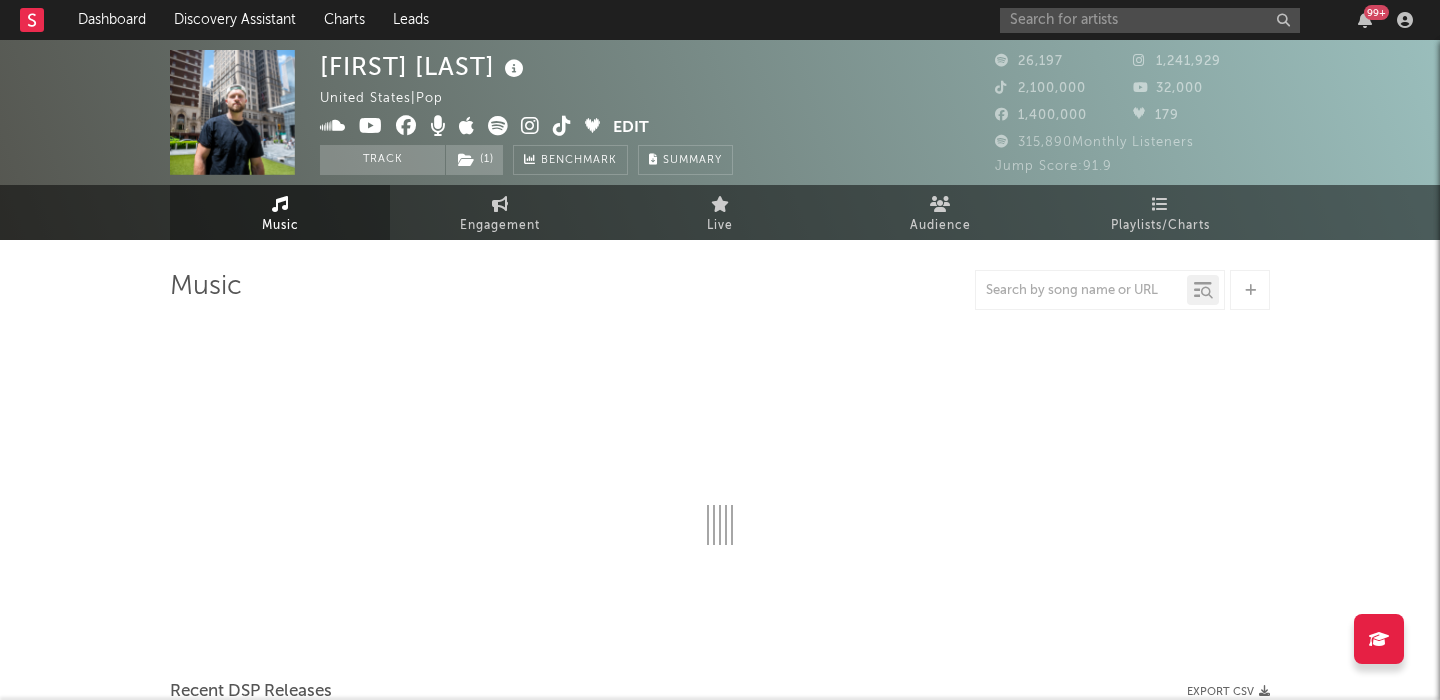 select on "6m" 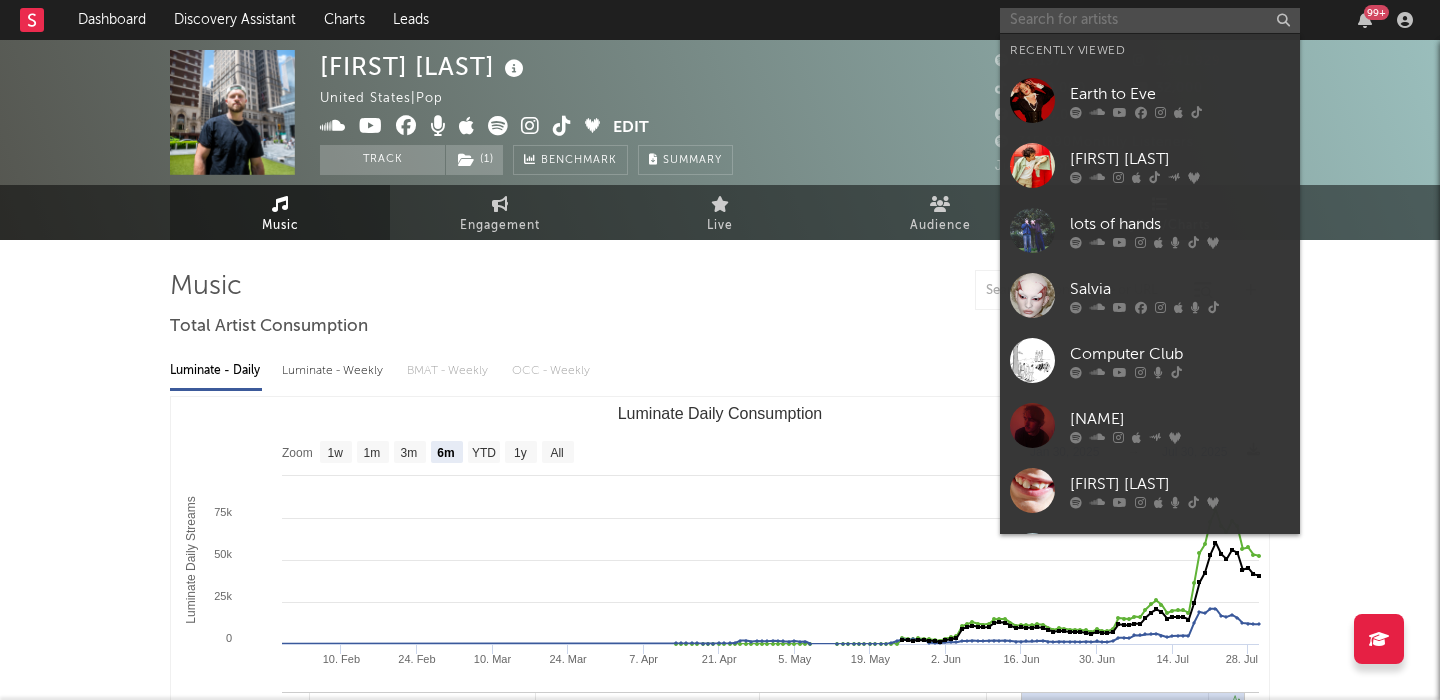 click at bounding box center (1150, 20) 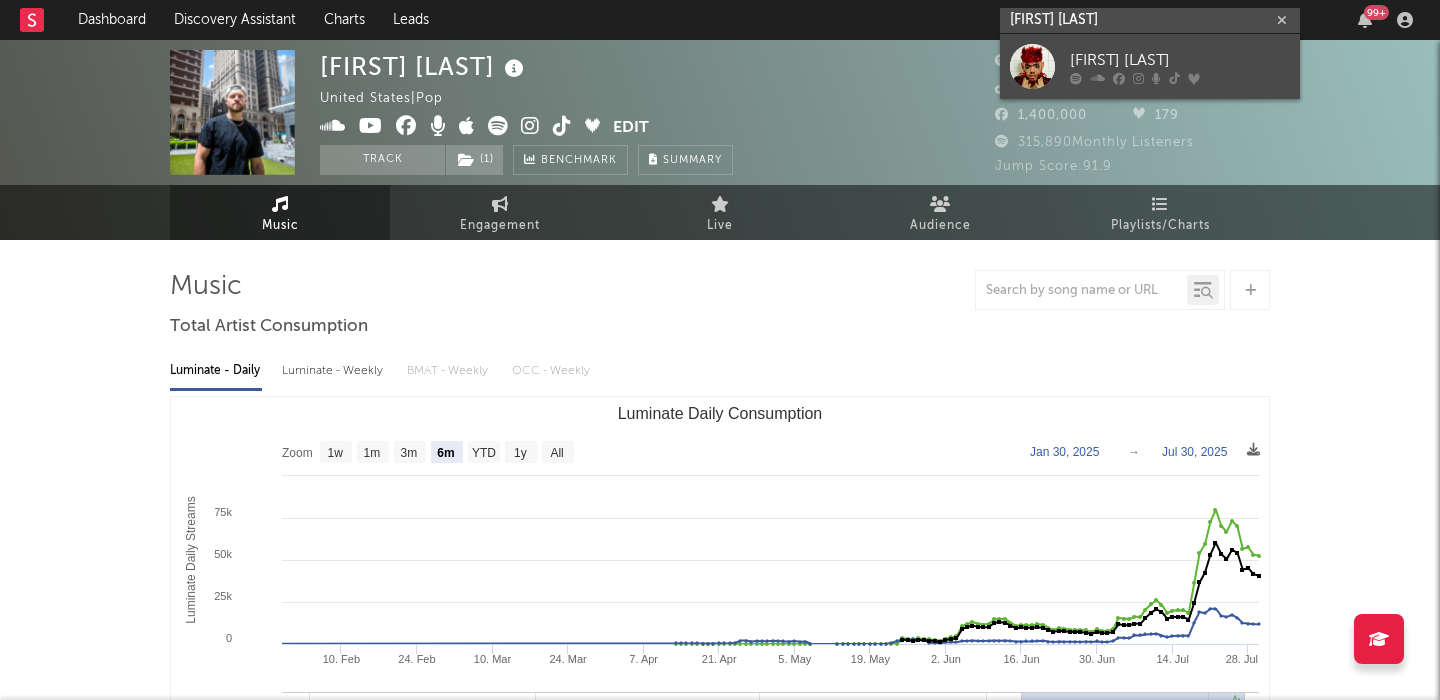 type on "Cain Culto" 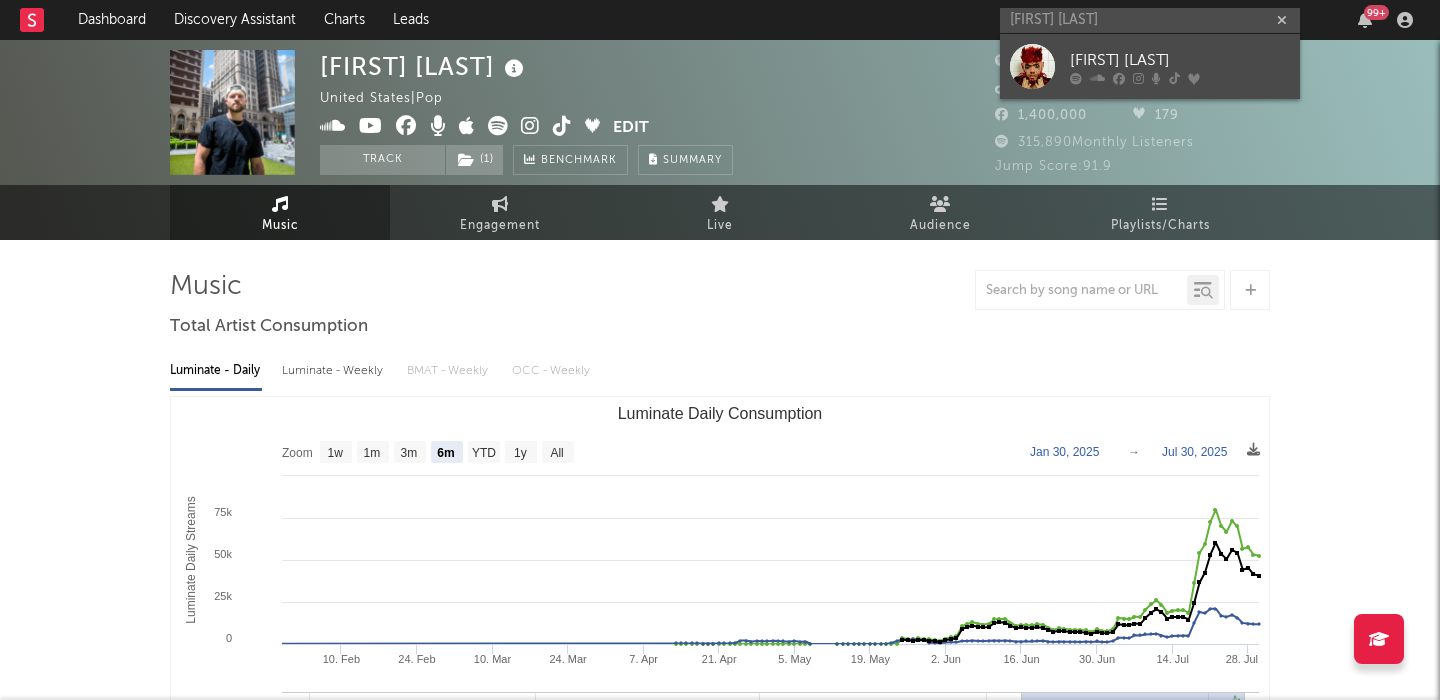 click on "Cain Culto" at bounding box center [1180, 60] 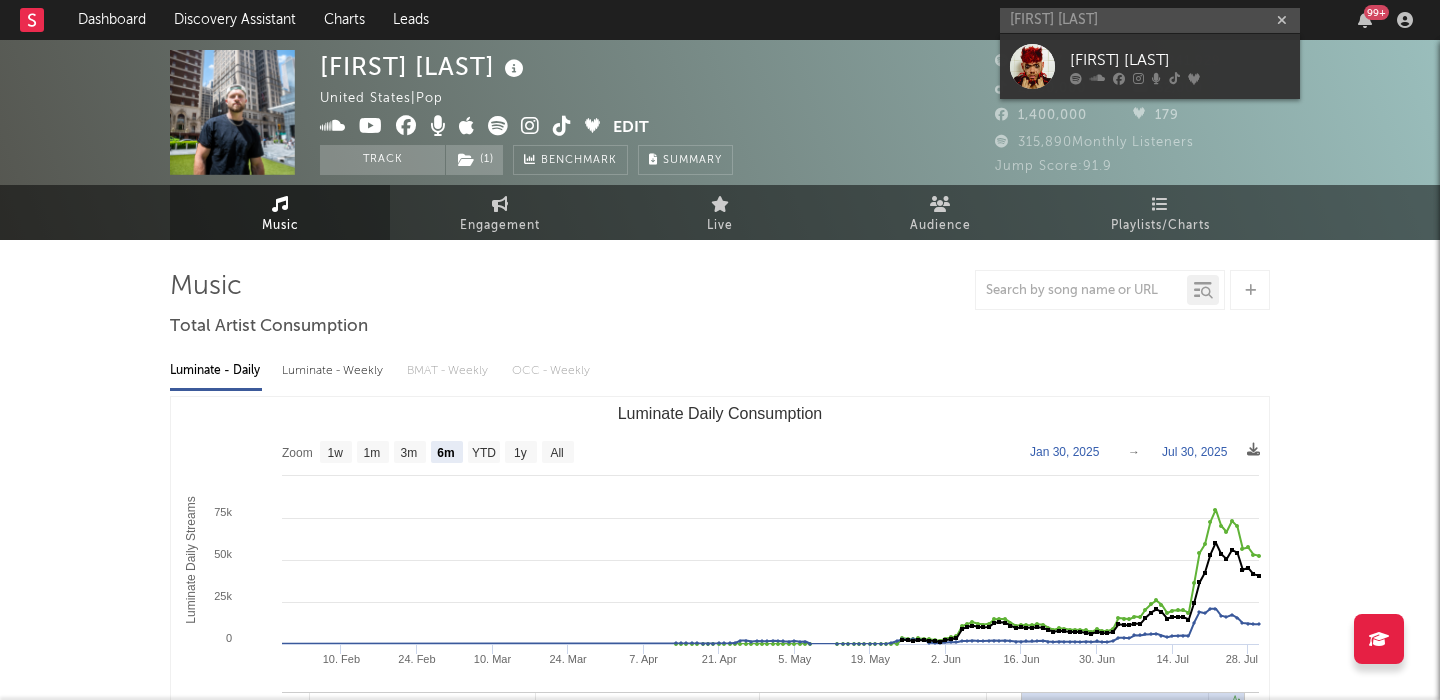 type 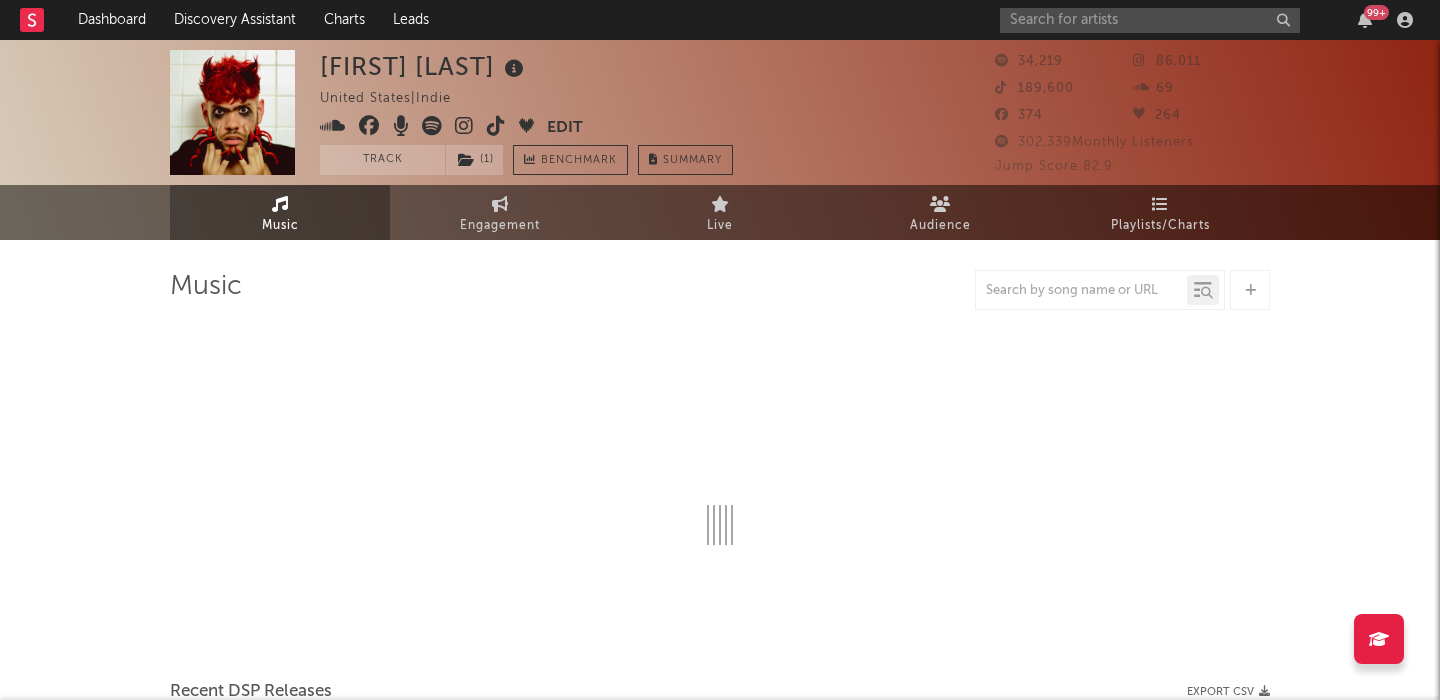 select on "6m" 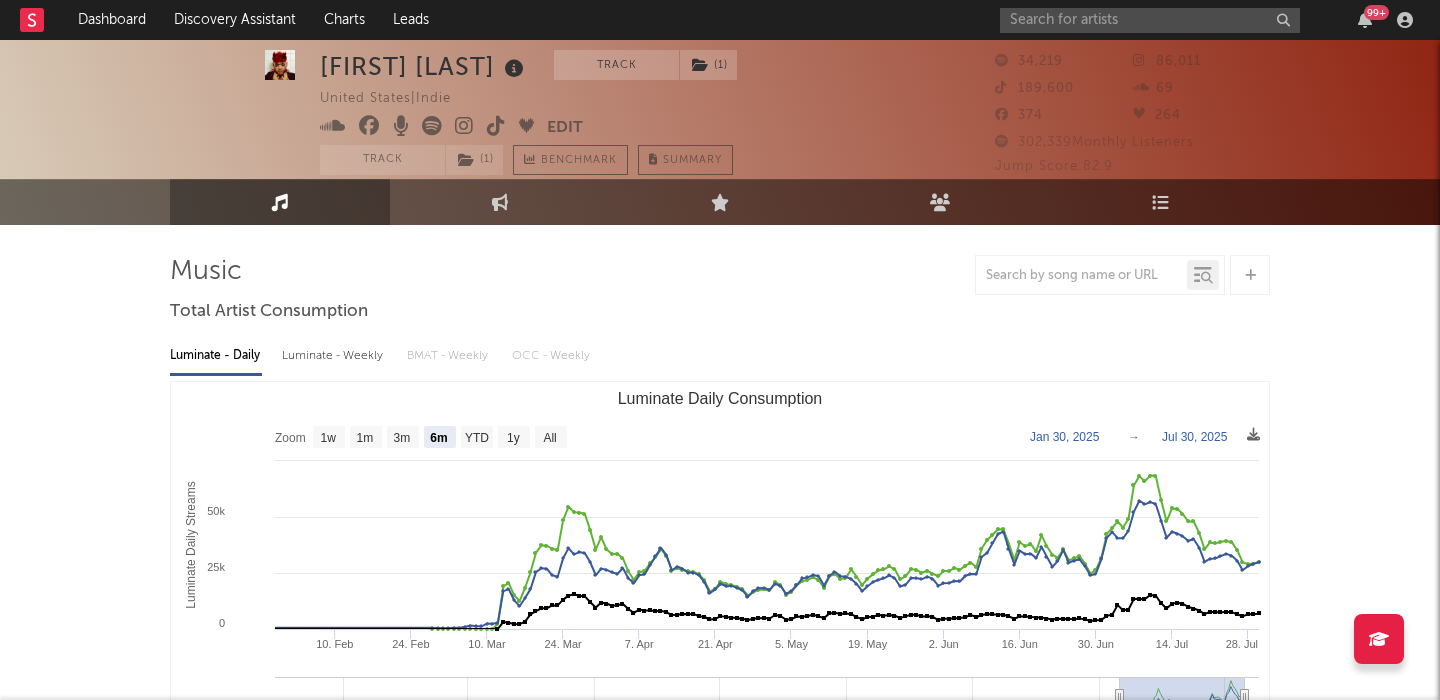 scroll, scrollTop: 22, scrollLeft: 0, axis: vertical 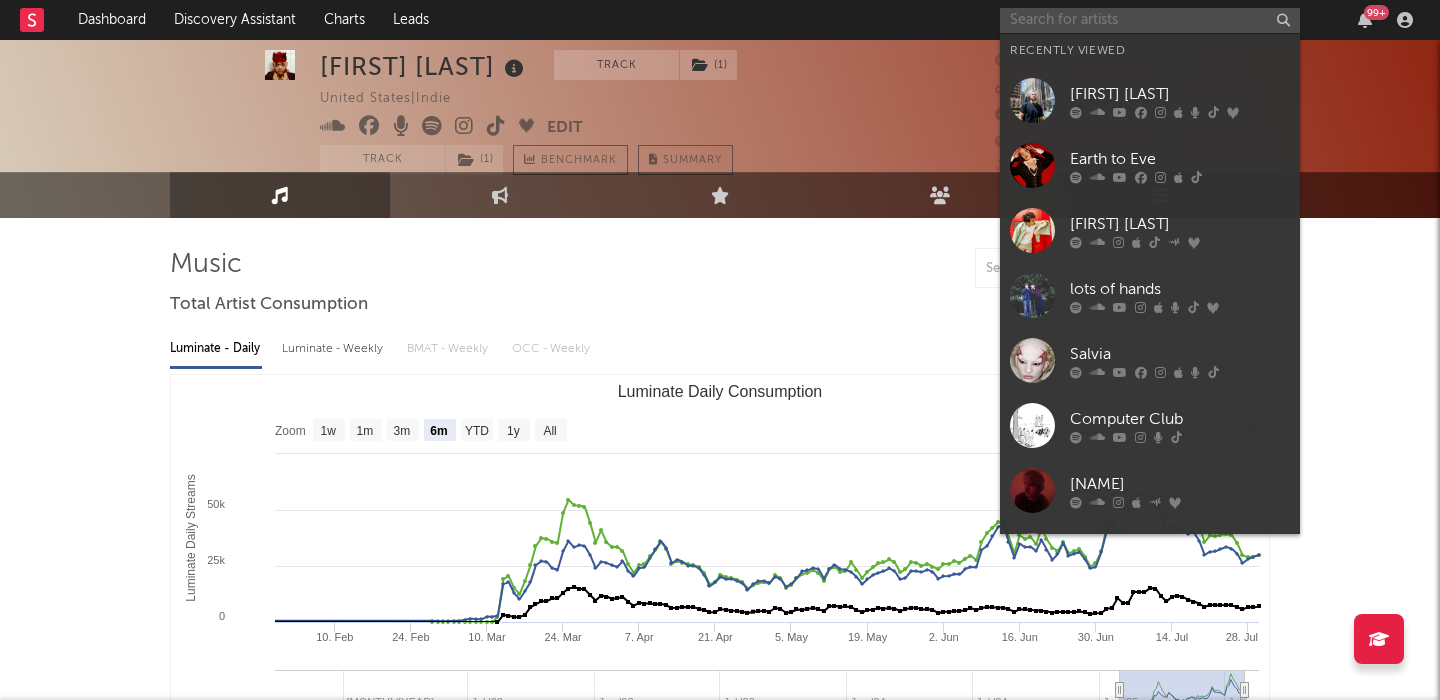 click at bounding box center (1150, 20) 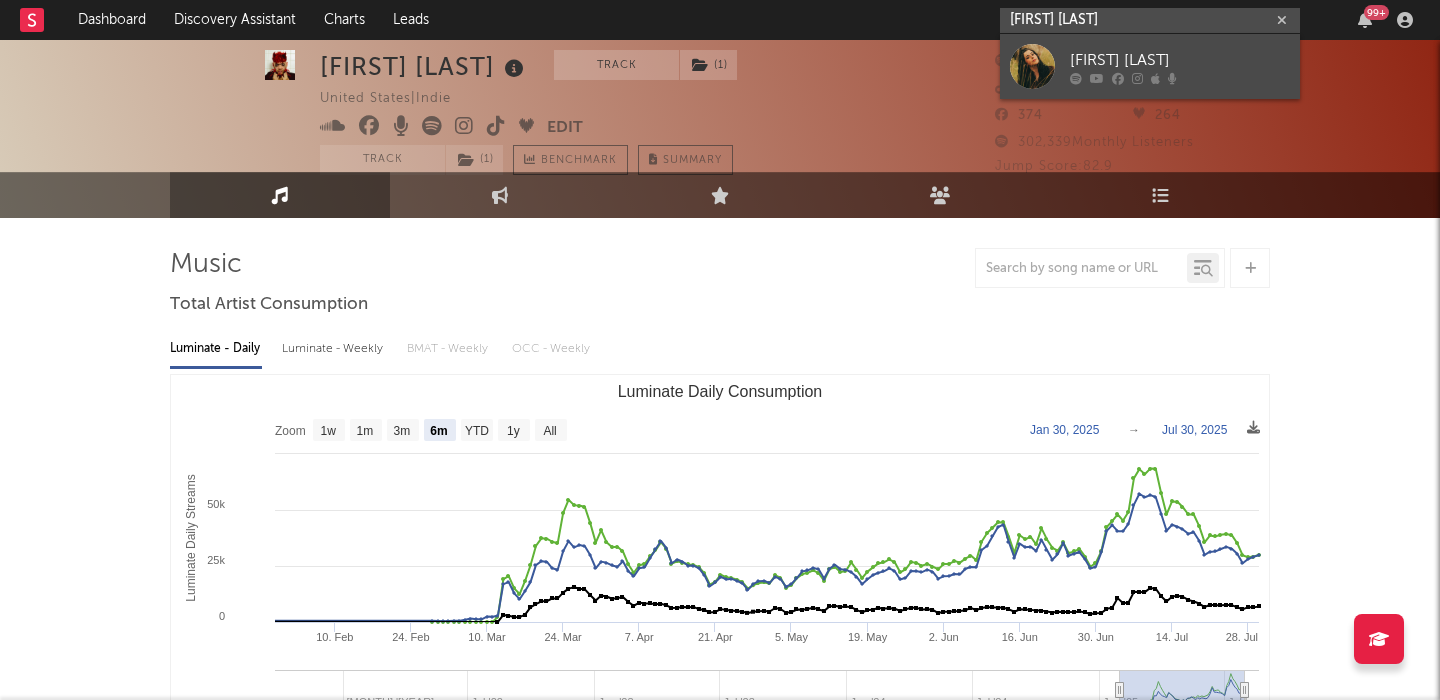 type on "Brettyn Rose" 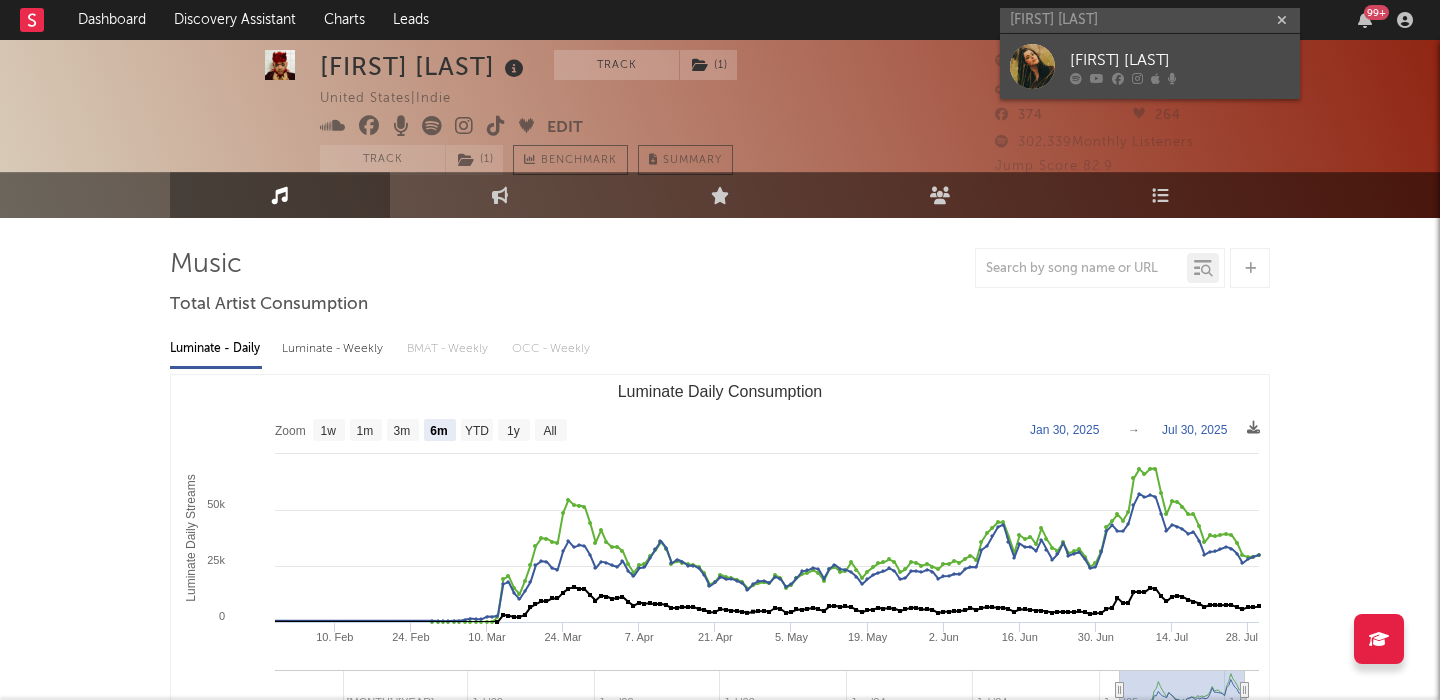 click on "Brettyn Rose" at bounding box center (1180, 60) 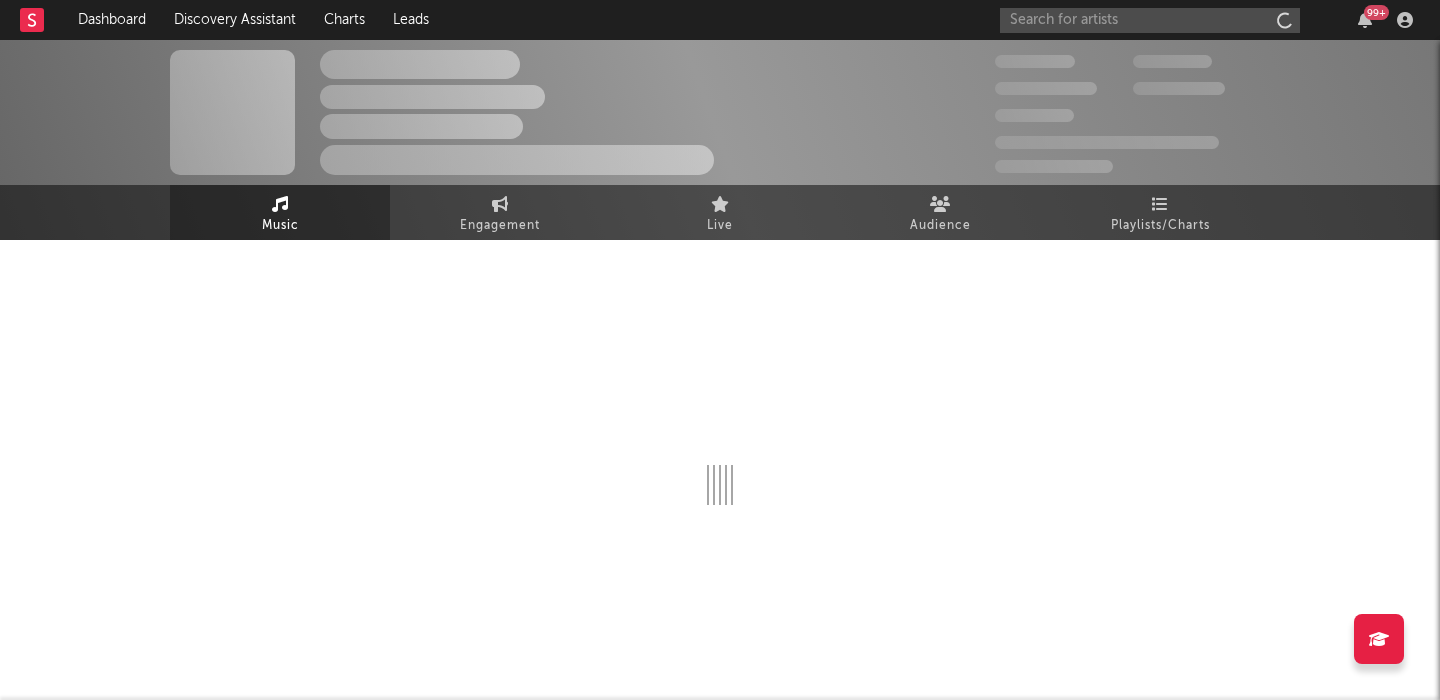 scroll, scrollTop: 0, scrollLeft: 0, axis: both 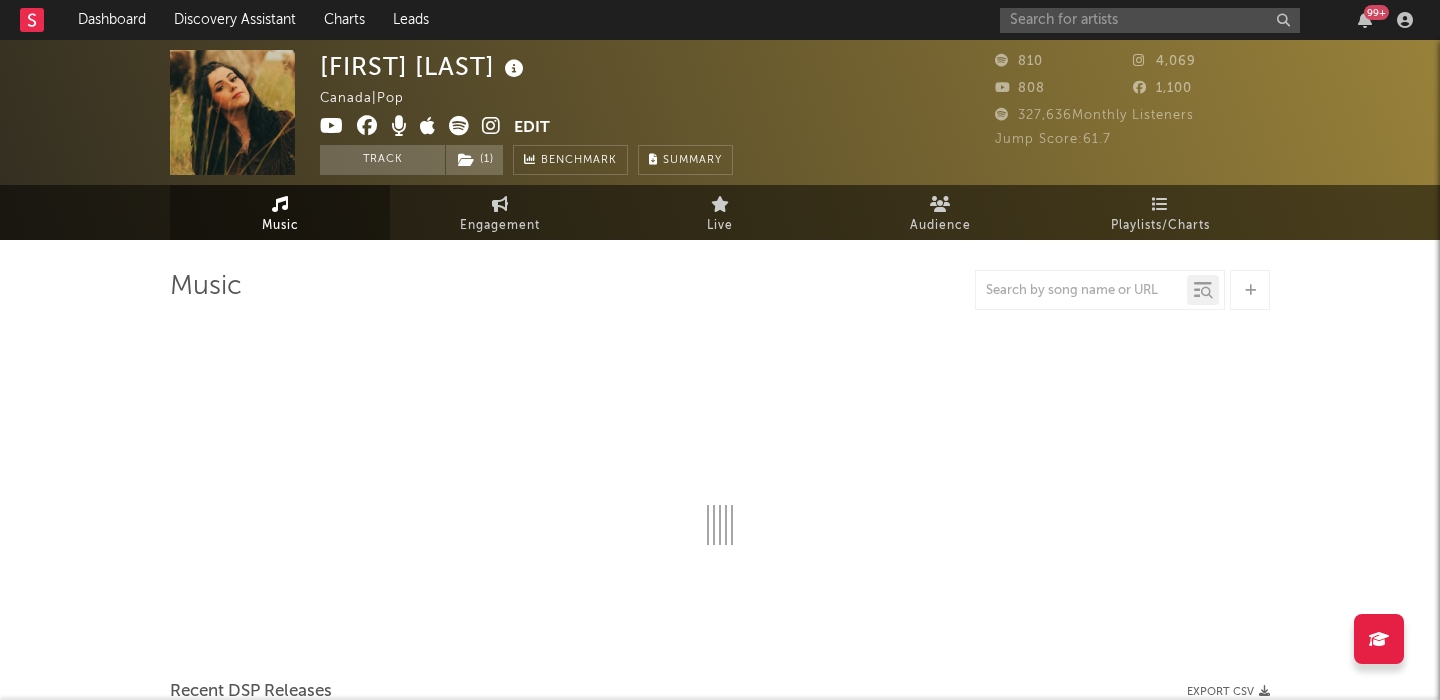 select on "6m" 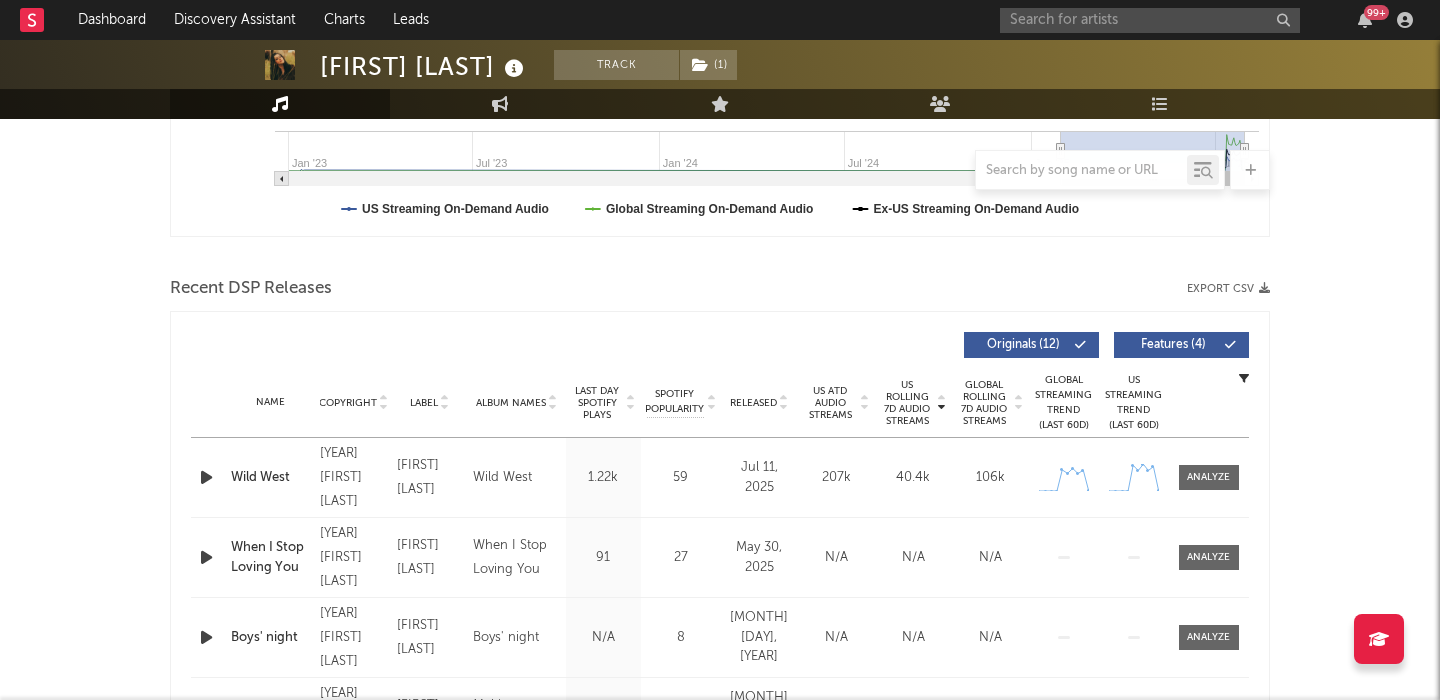 scroll, scrollTop: 554, scrollLeft: 0, axis: vertical 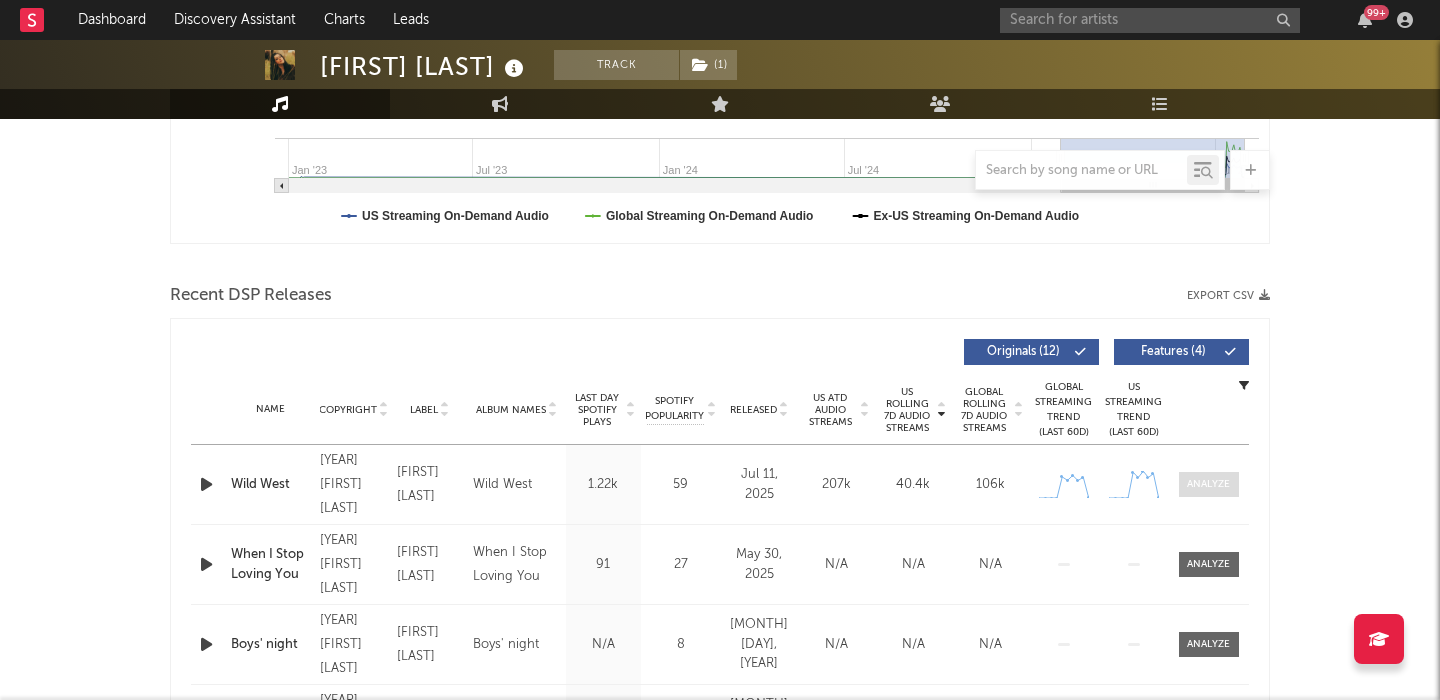 click at bounding box center (1208, 484) 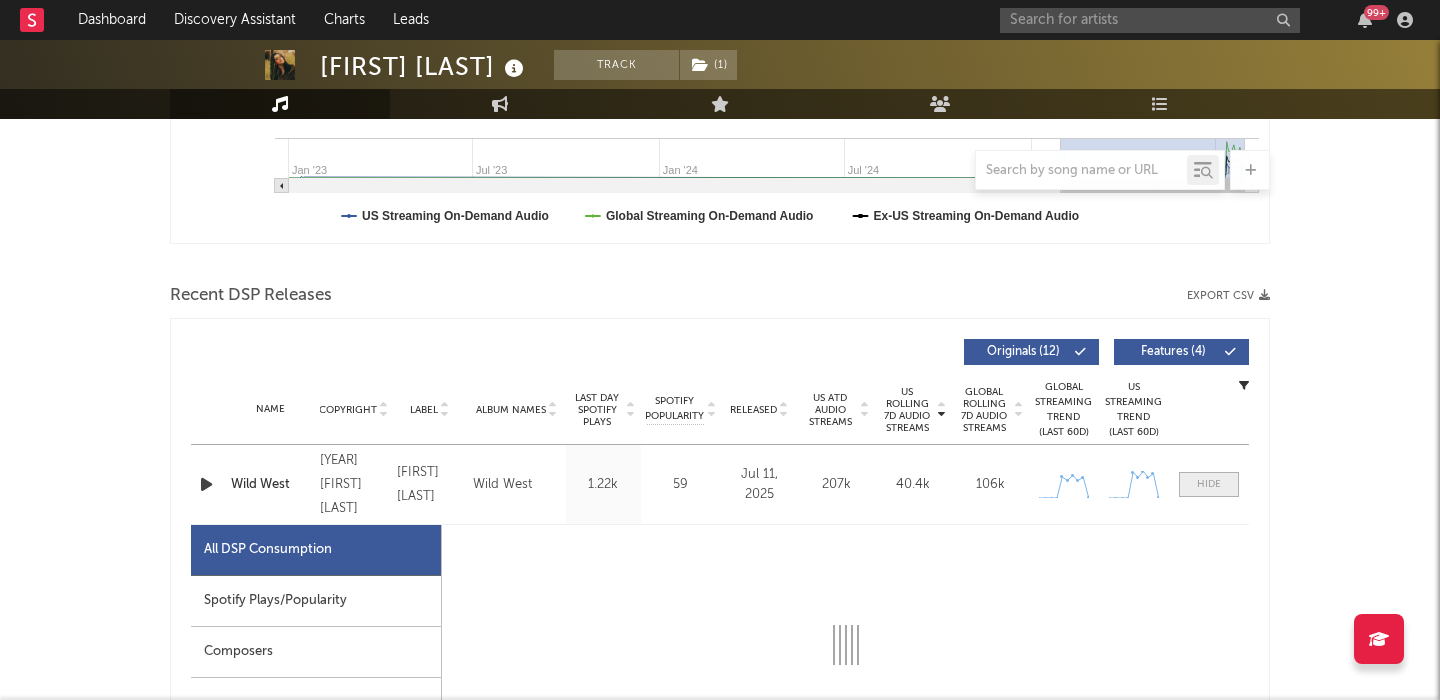 scroll, scrollTop: 862, scrollLeft: 0, axis: vertical 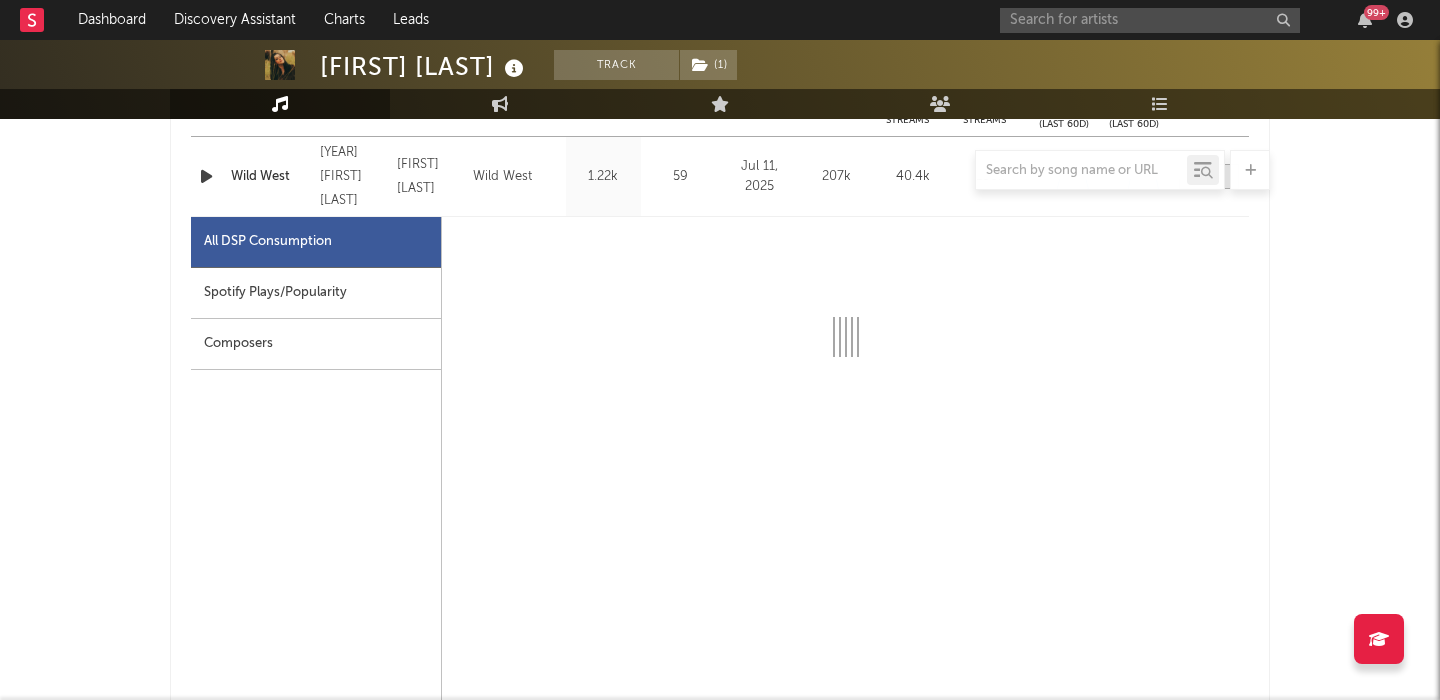 select on "1w" 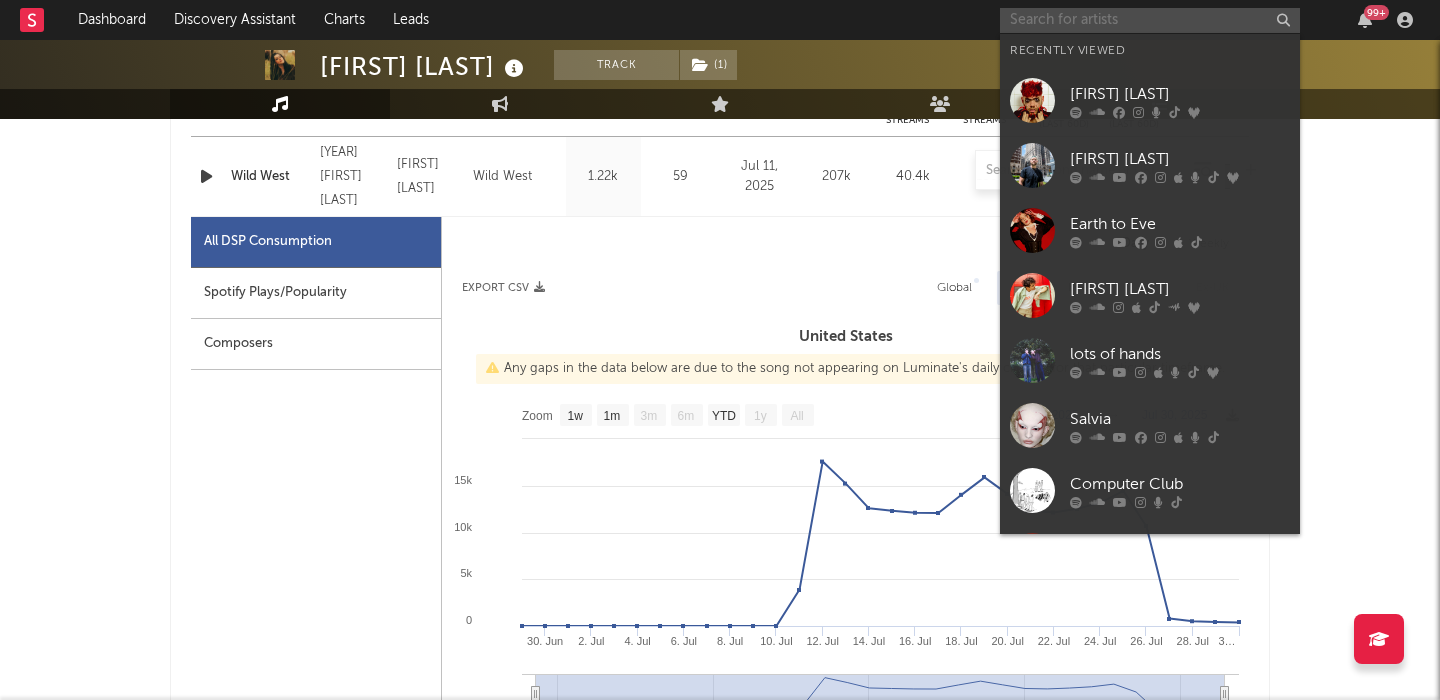 click at bounding box center [1150, 20] 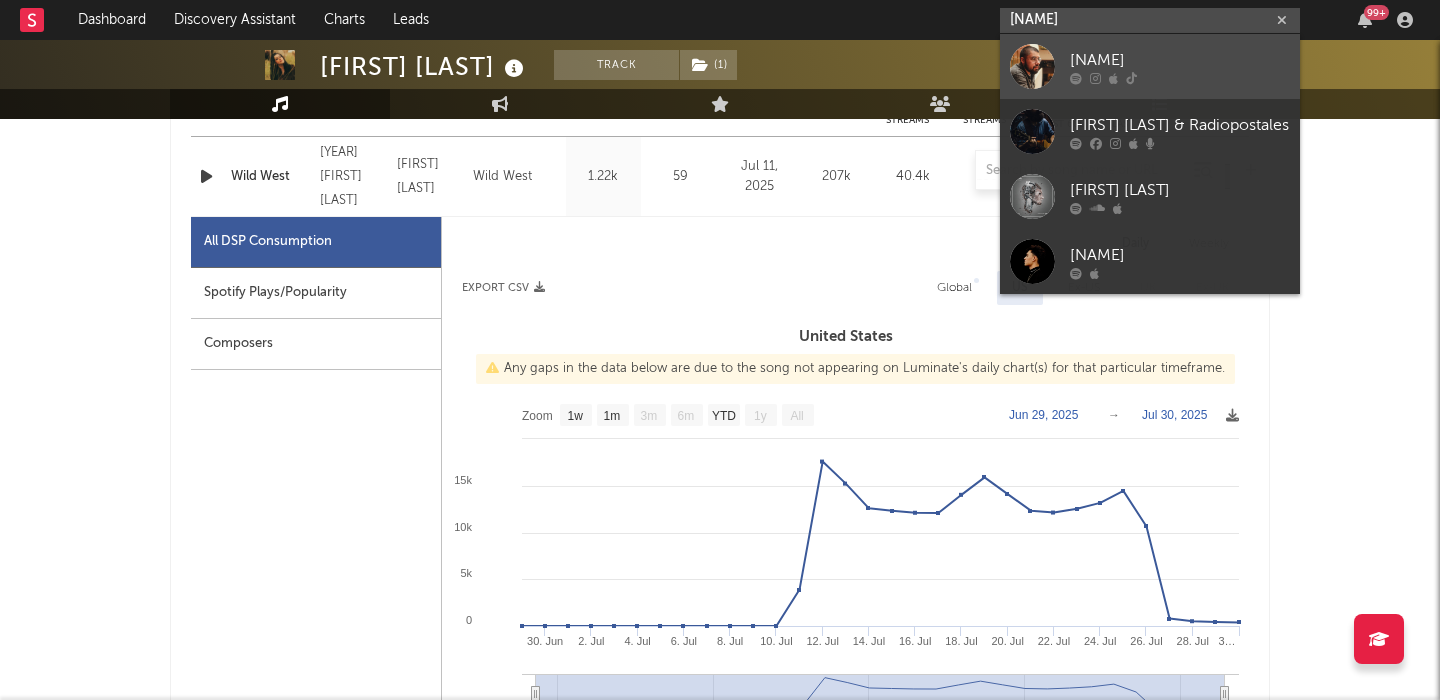type on "Ivan Castro" 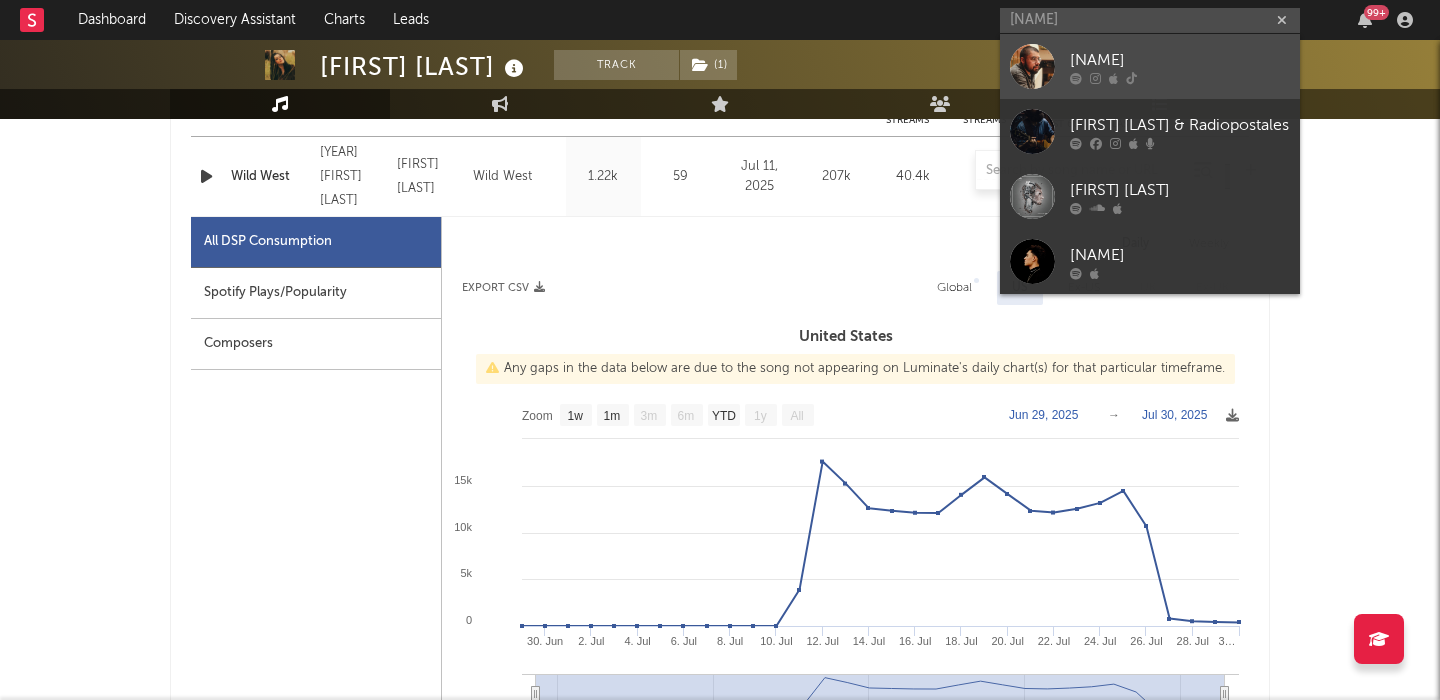 click on "Ivan Castro" at bounding box center [1180, 60] 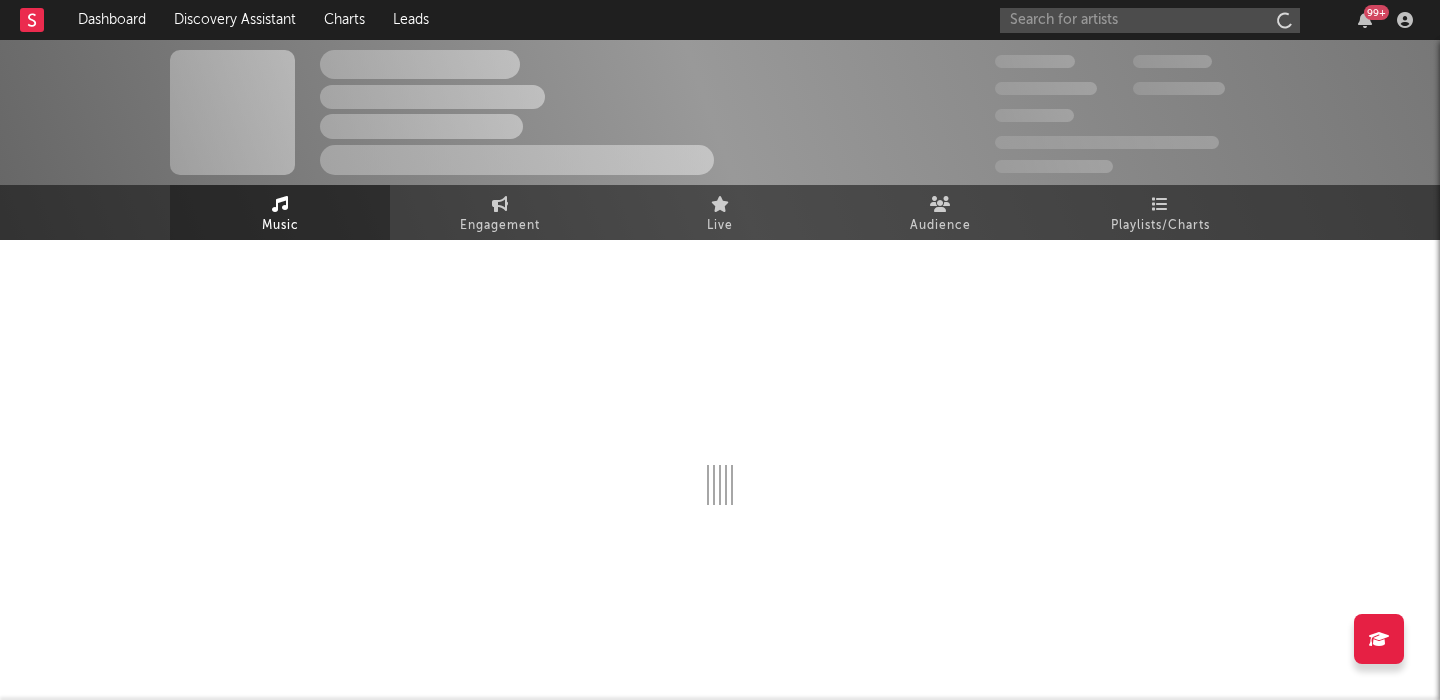 scroll, scrollTop: 0, scrollLeft: 0, axis: both 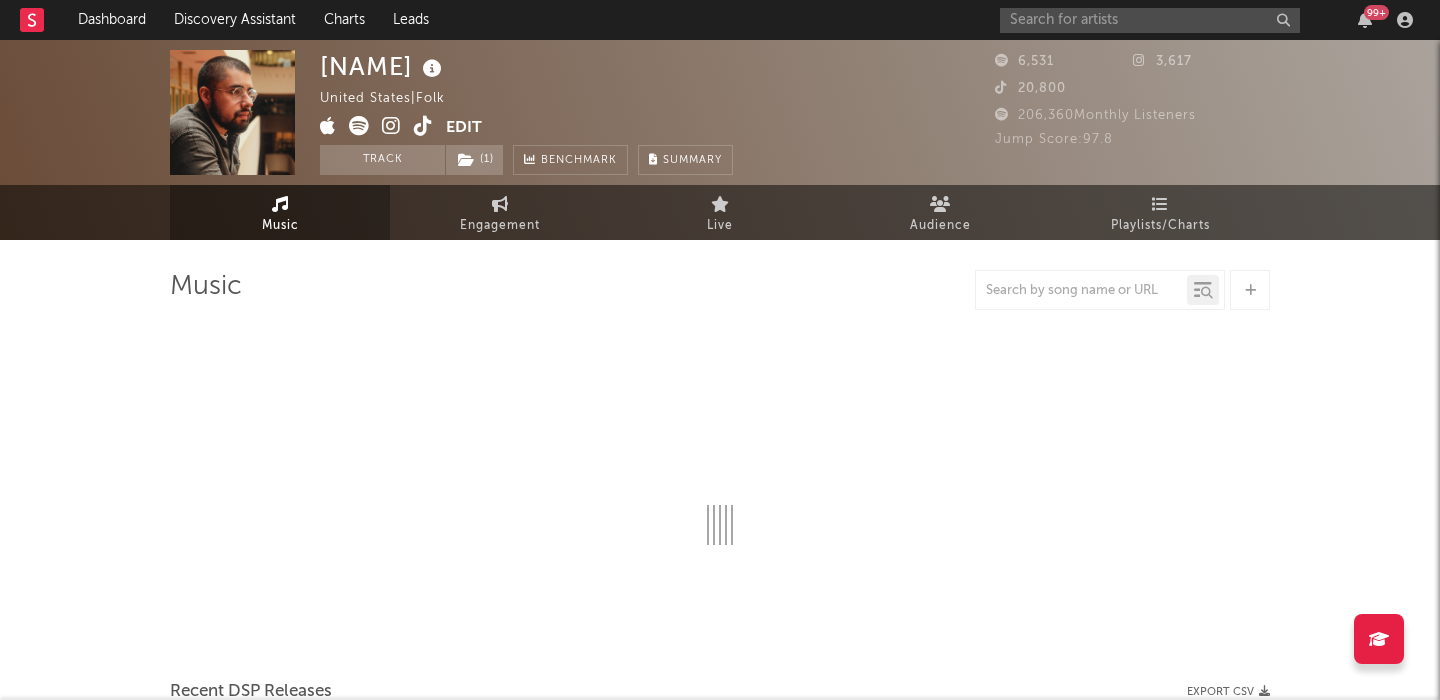select on "1w" 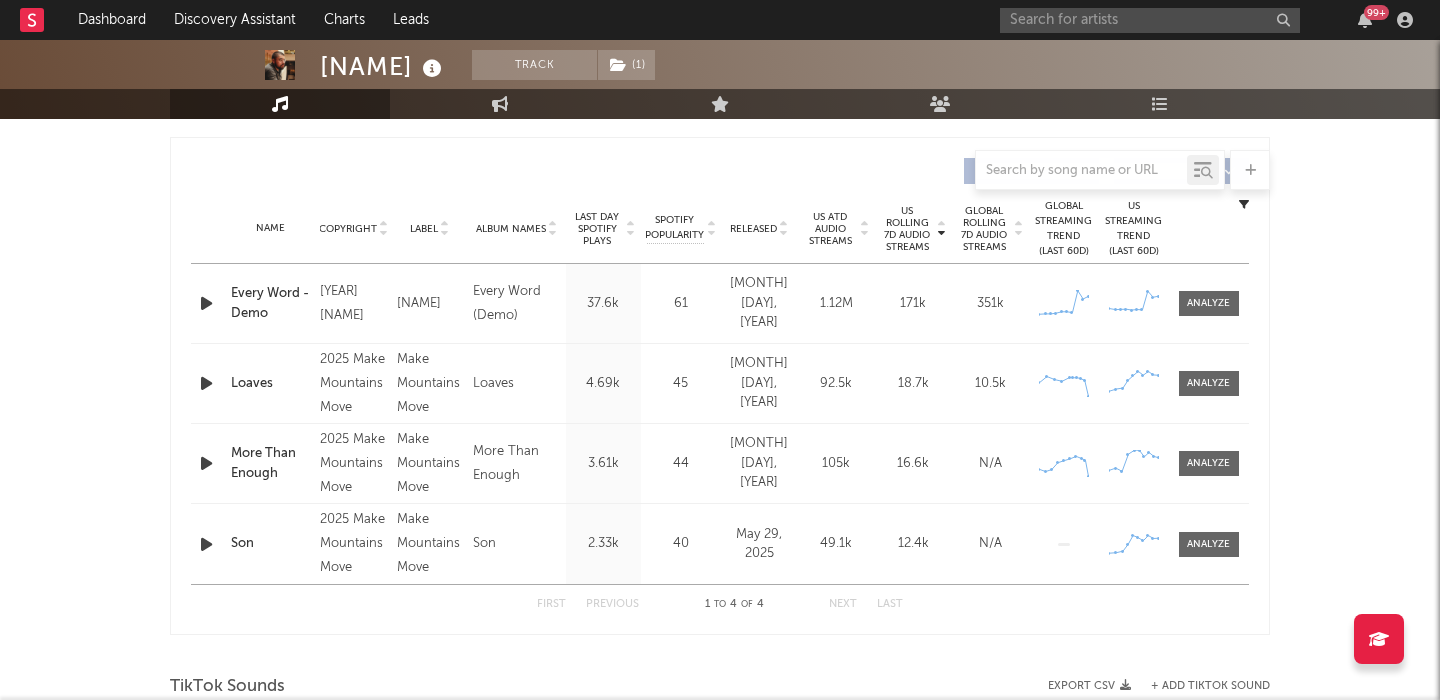 scroll, scrollTop: 729, scrollLeft: 0, axis: vertical 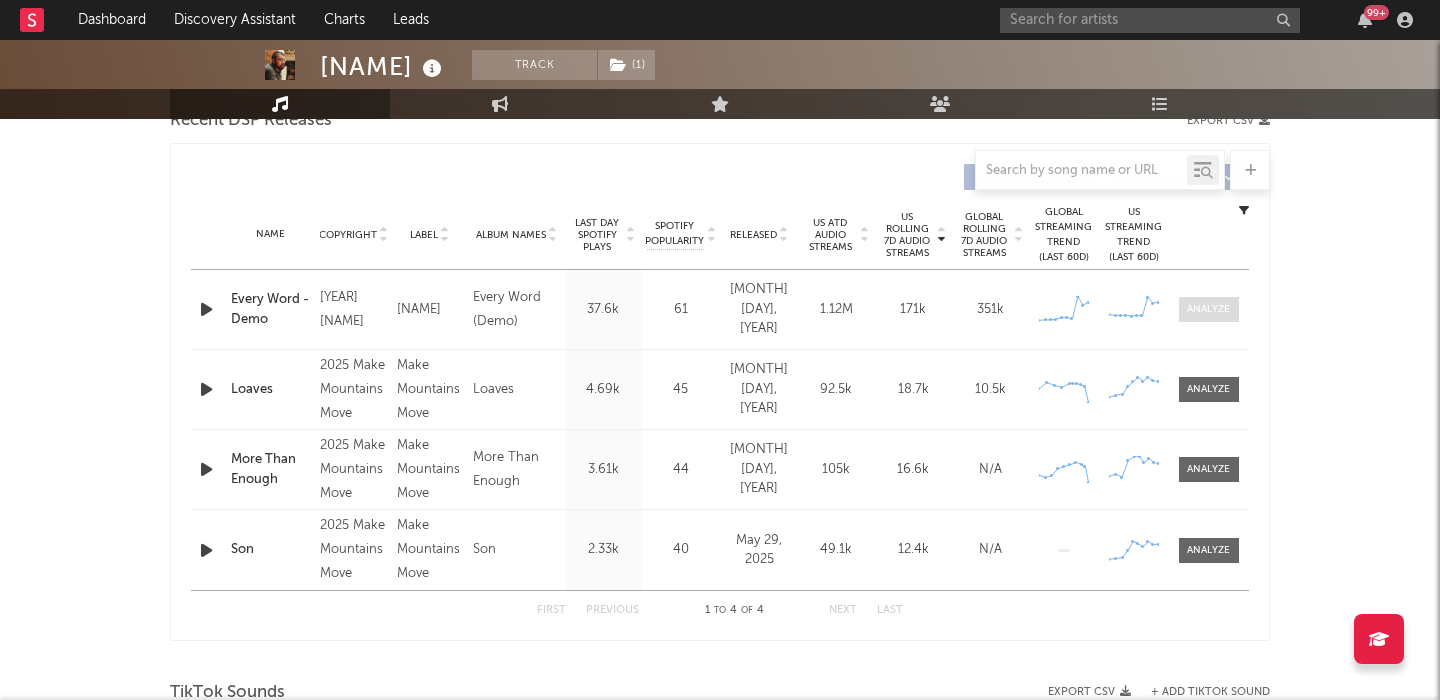 click at bounding box center [1208, 309] 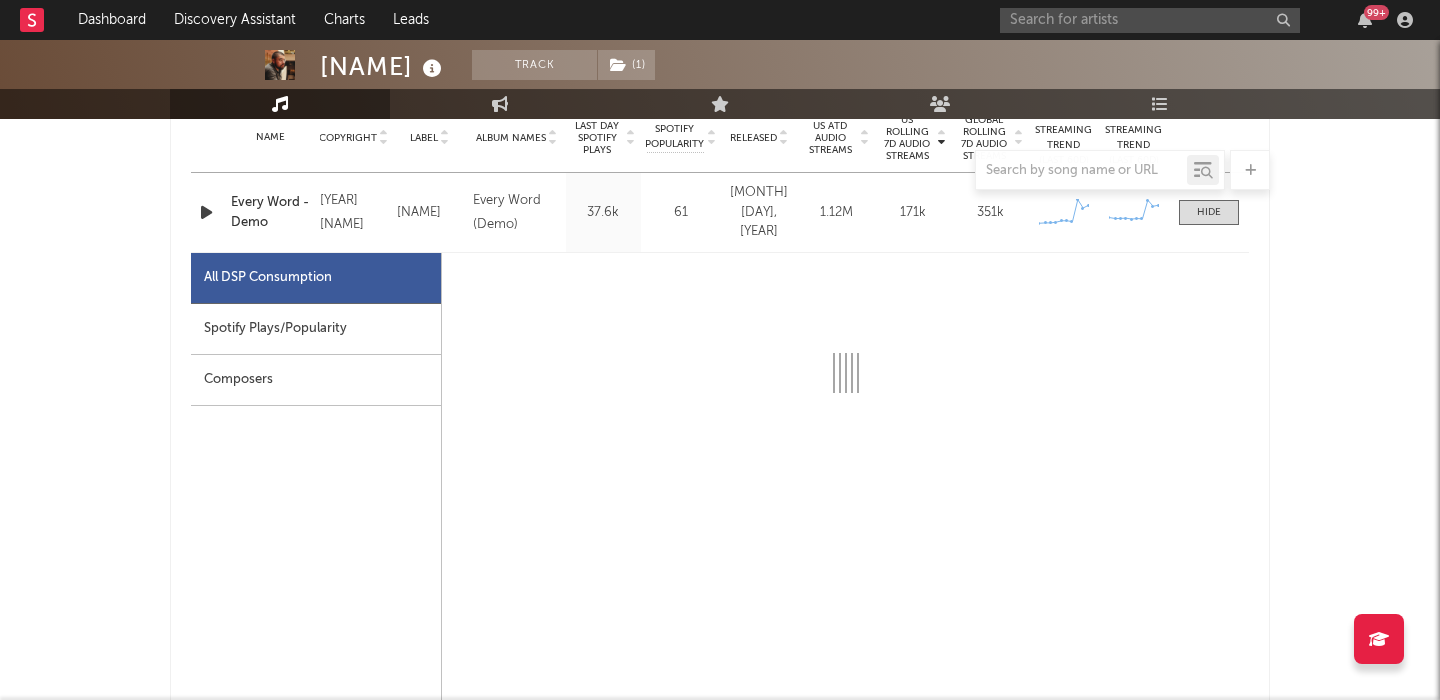 scroll, scrollTop: 847, scrollLeft: 0, axis: vertical 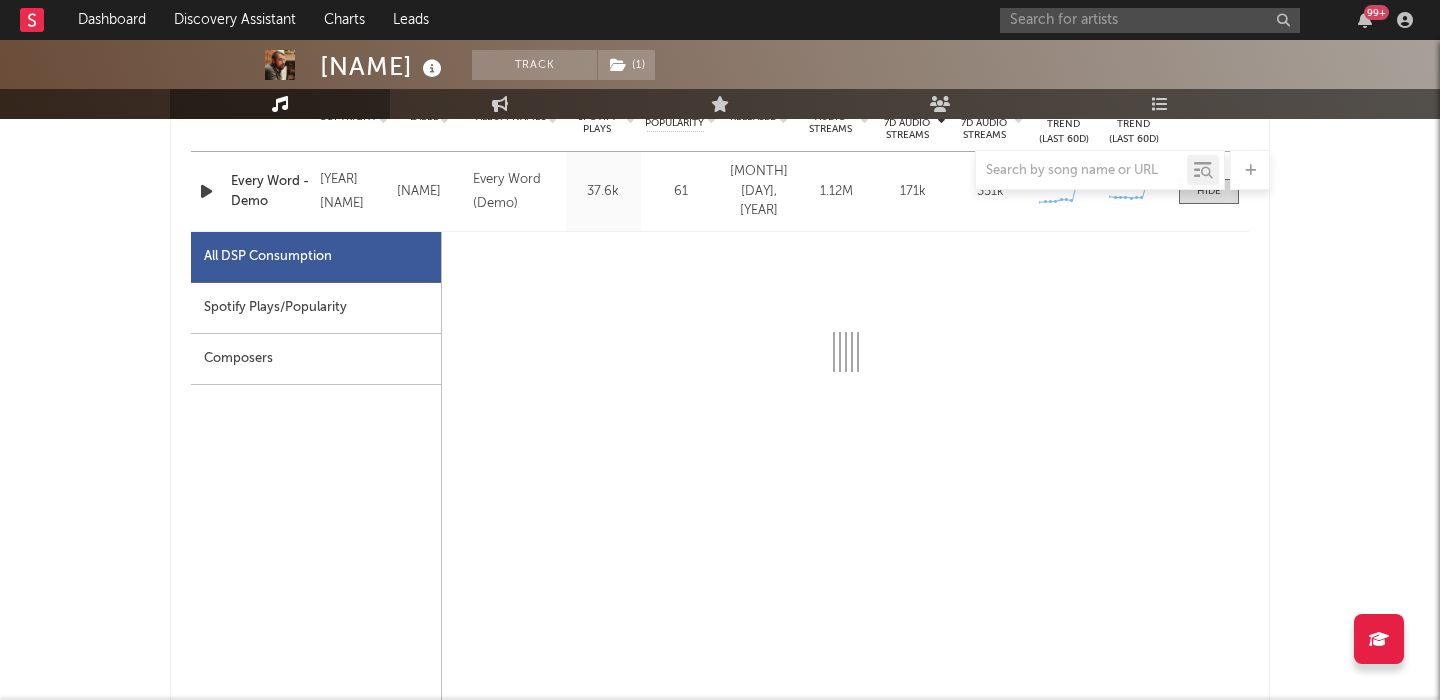 select on "1w" 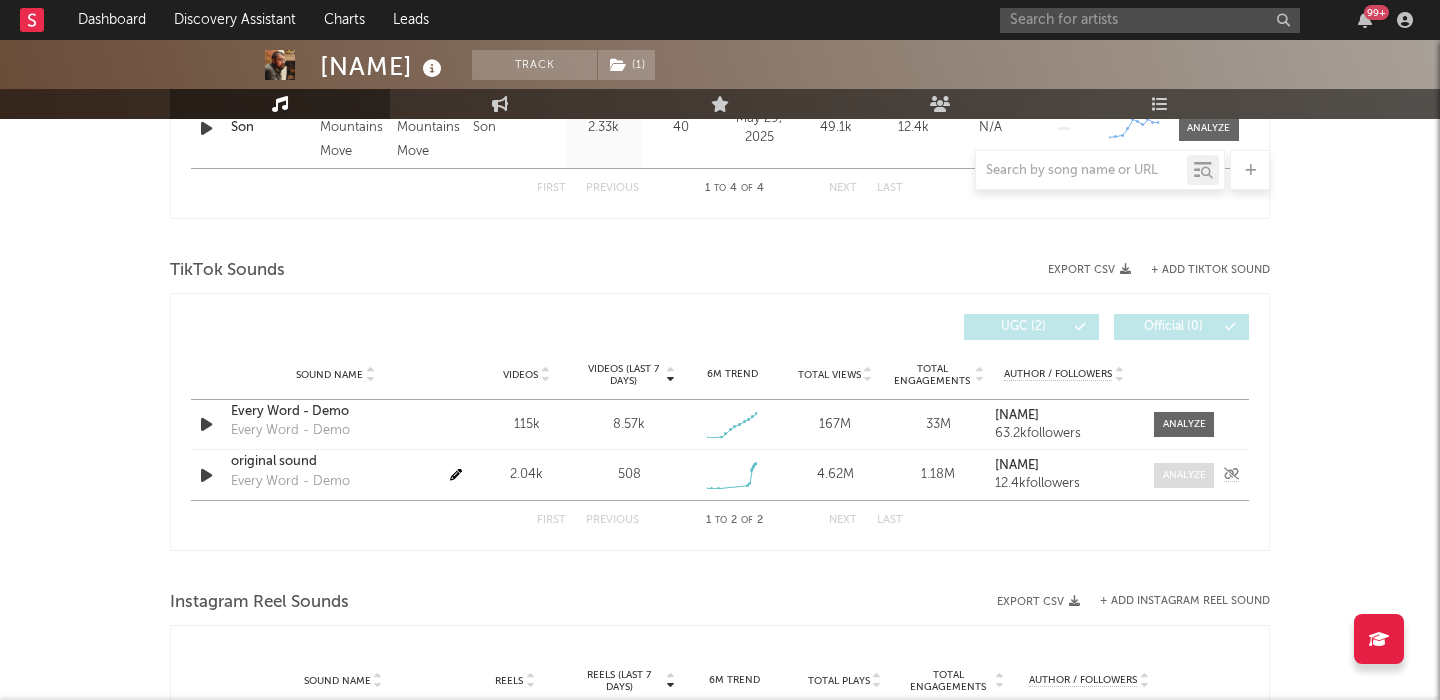 scroll, scrollTop: 2104, scrollLeft: 0, axis: vertical 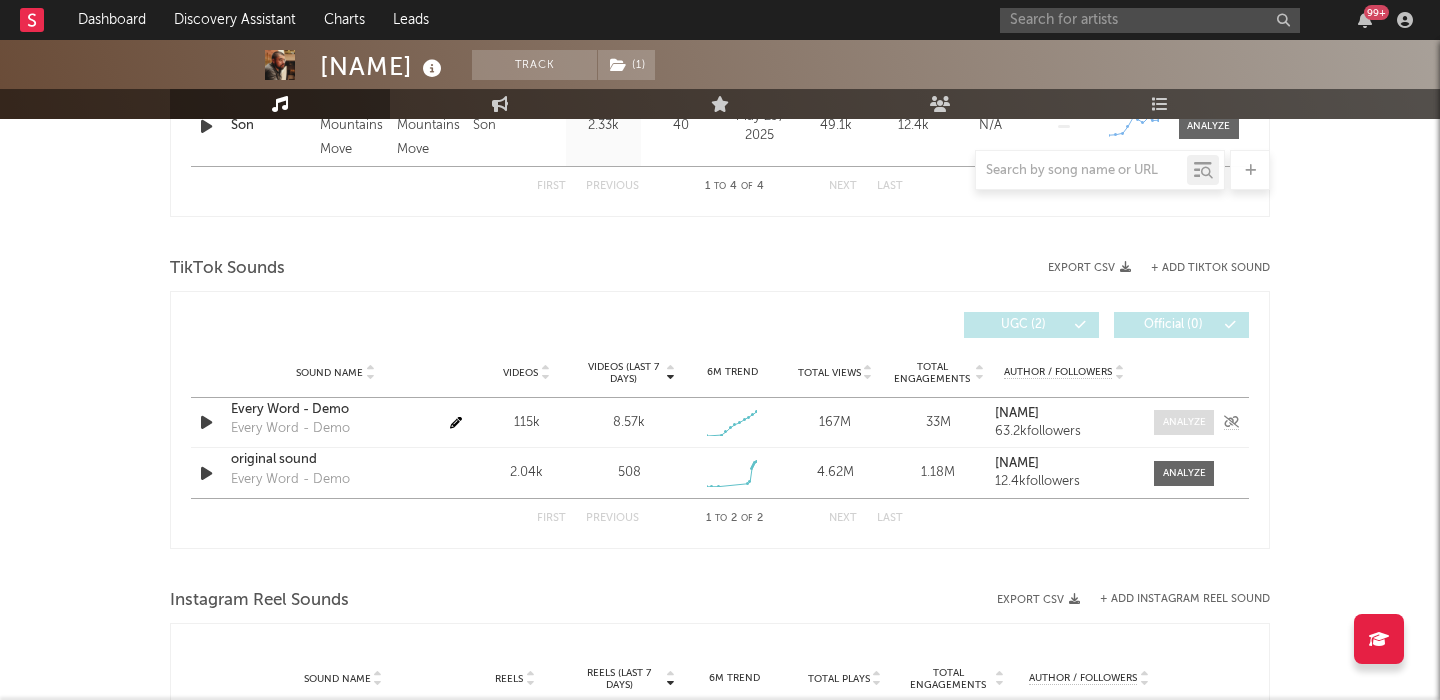 click at bounding box center (1184, 422) 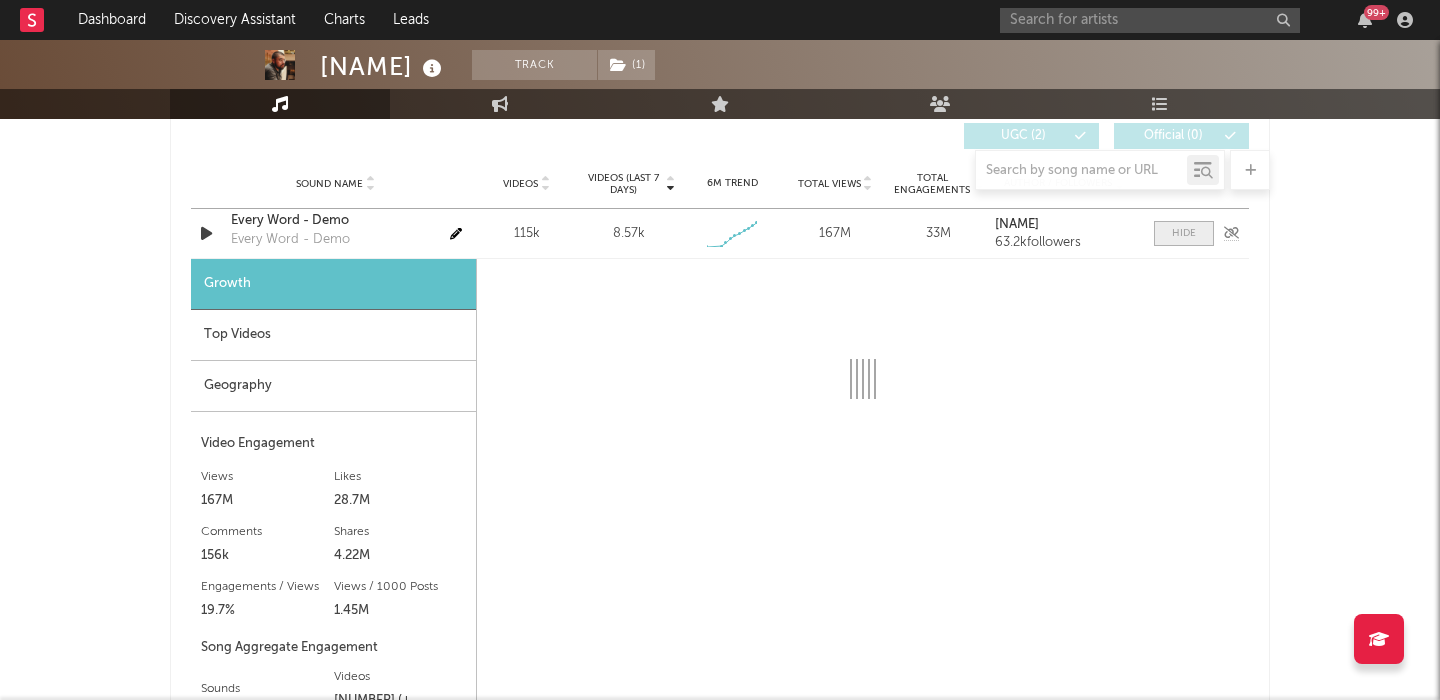 select on "1w" 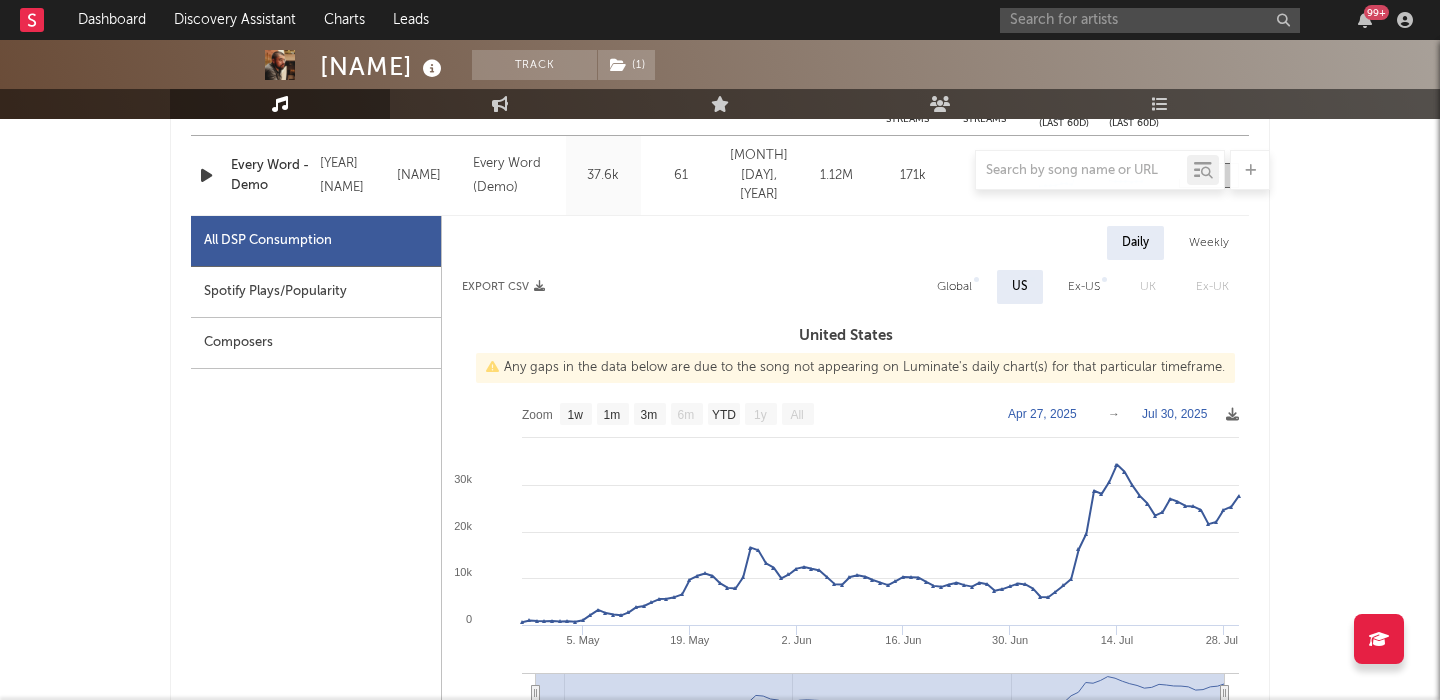 scroll, scrollTop: 898, scrollLeft: 0, axis: vertical 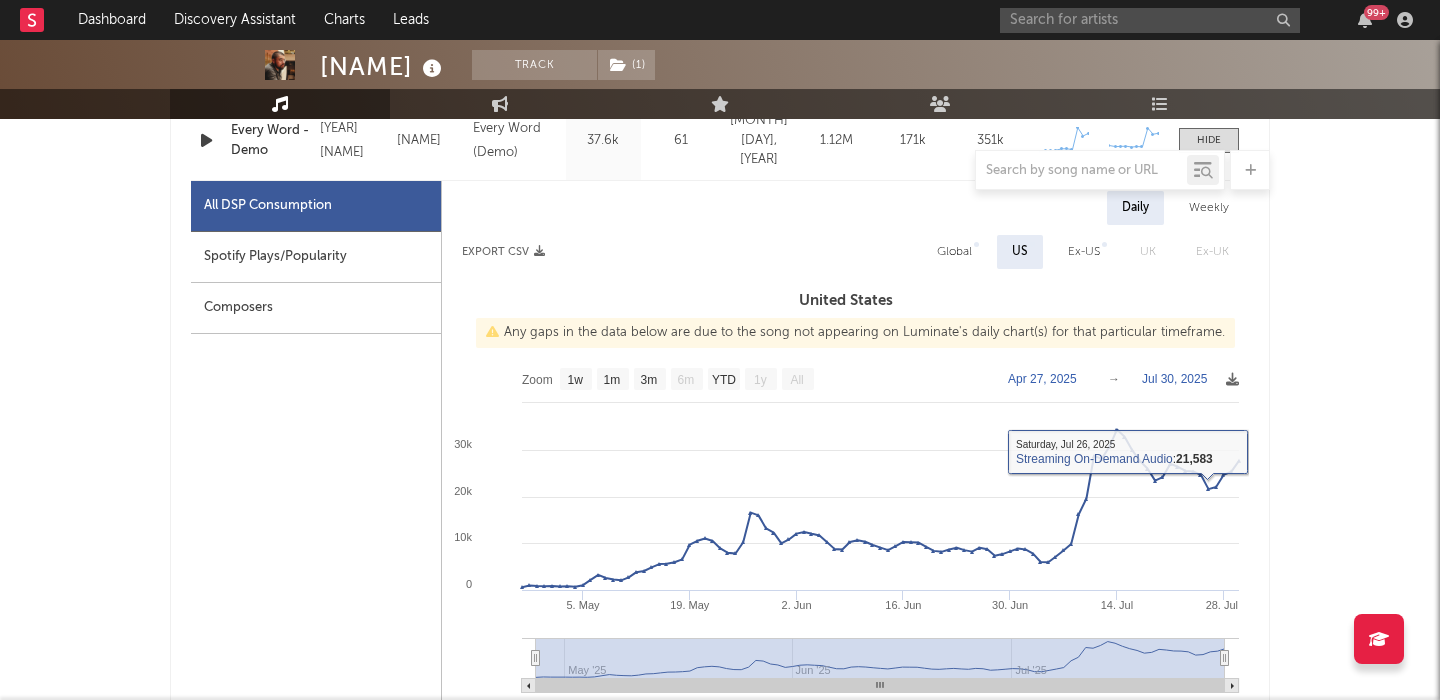 click on "Global" at bounding box center (954, 252) 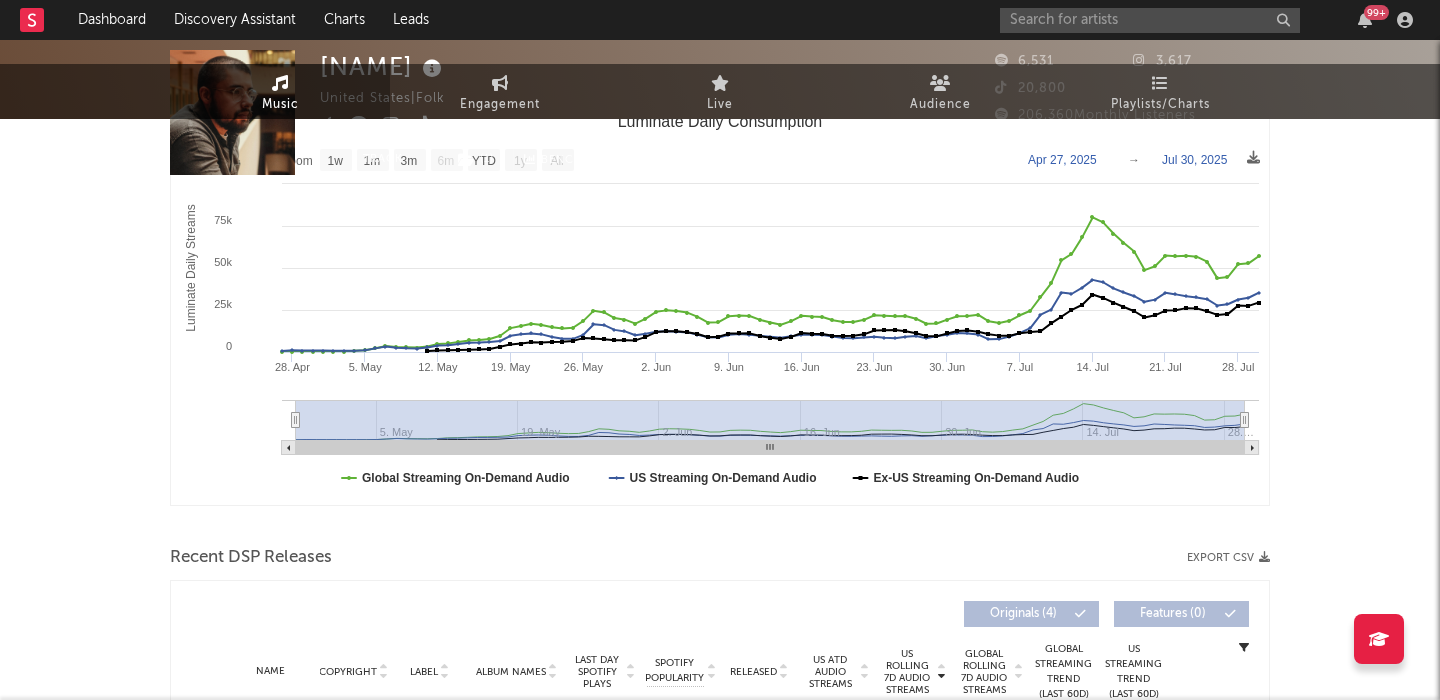 scroll, scrollTop: 0, scrollLeft: 0, axis: both 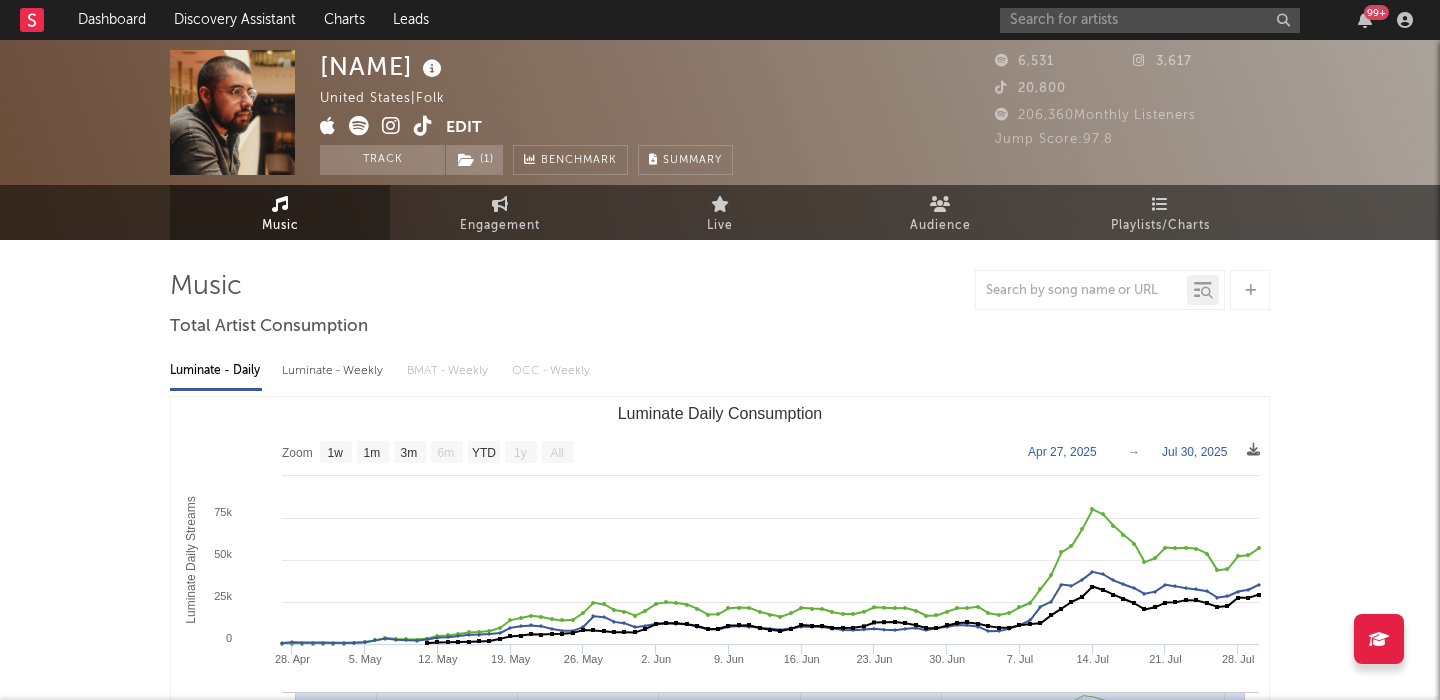 click on "Ivan Castro" at bounding box center (383, 66) 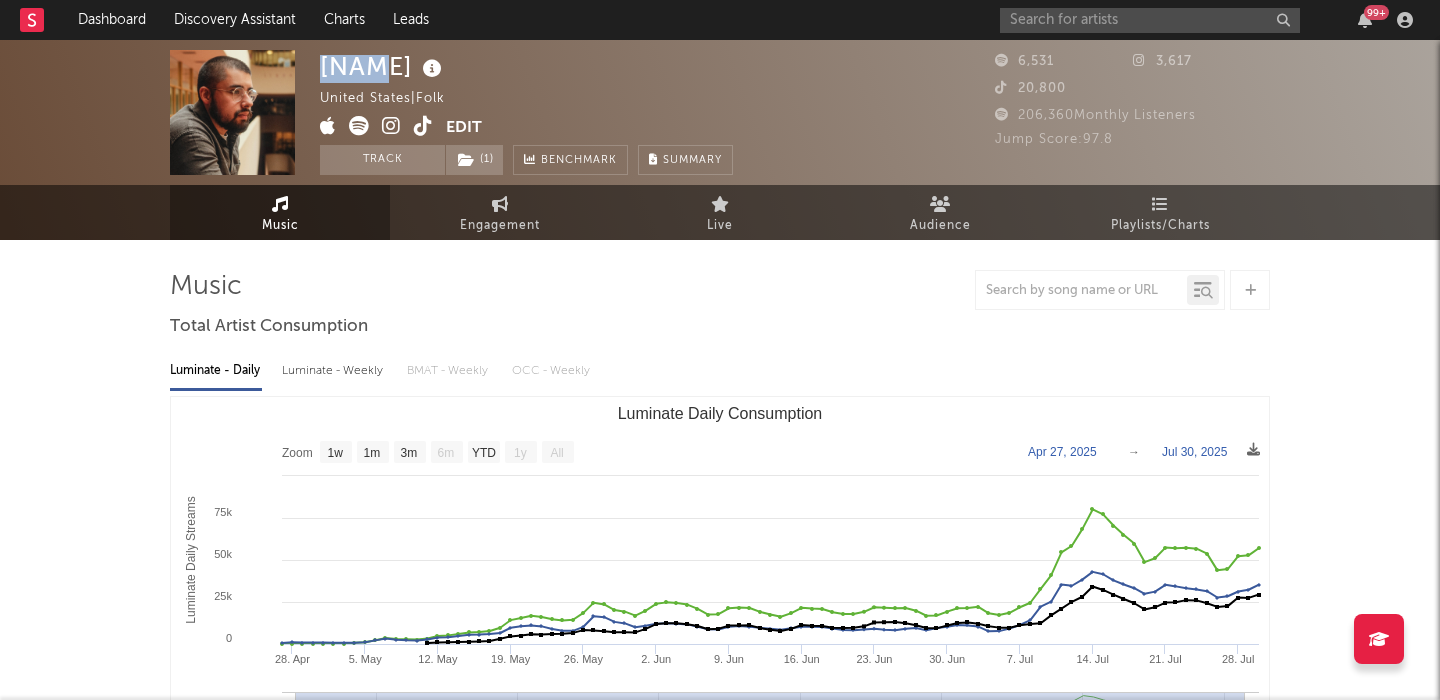 click on "Ivan Castro" at bounding box center (383, 66) 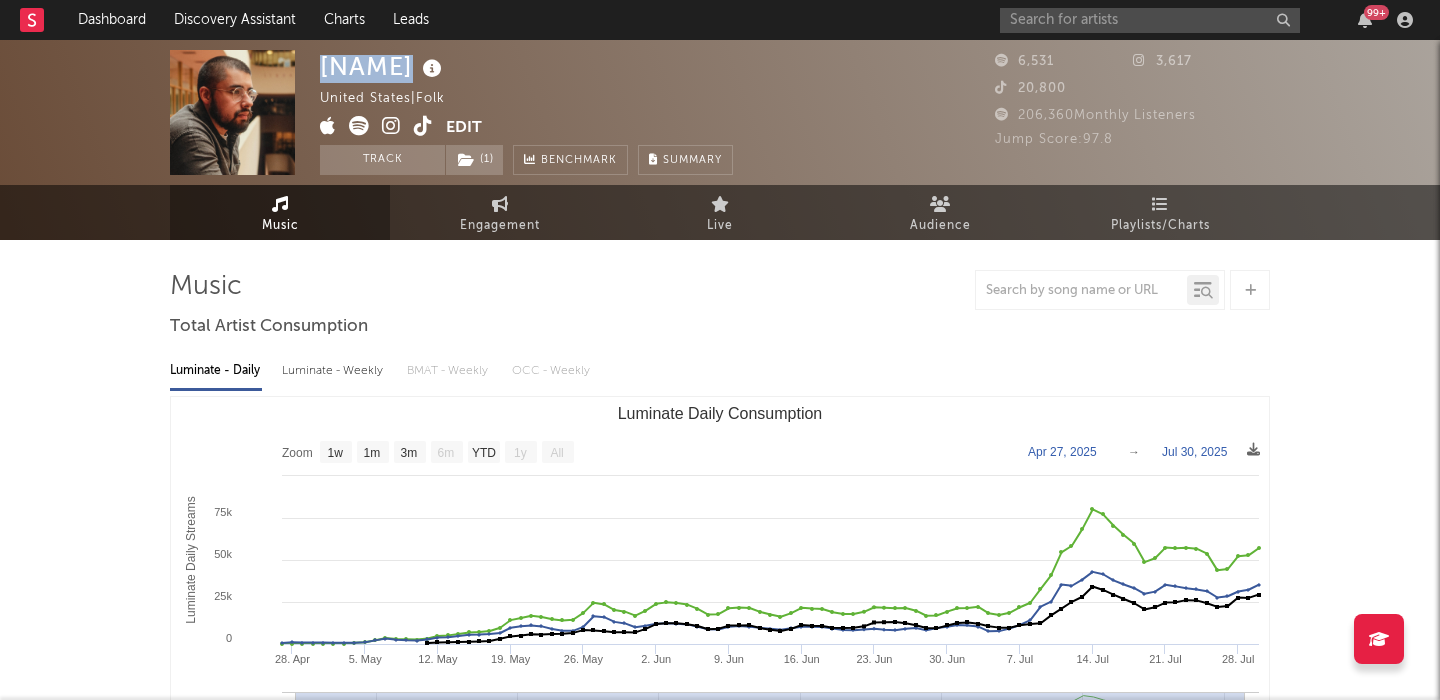 click on "Ivan Castro" at bounding box center [383, 66] 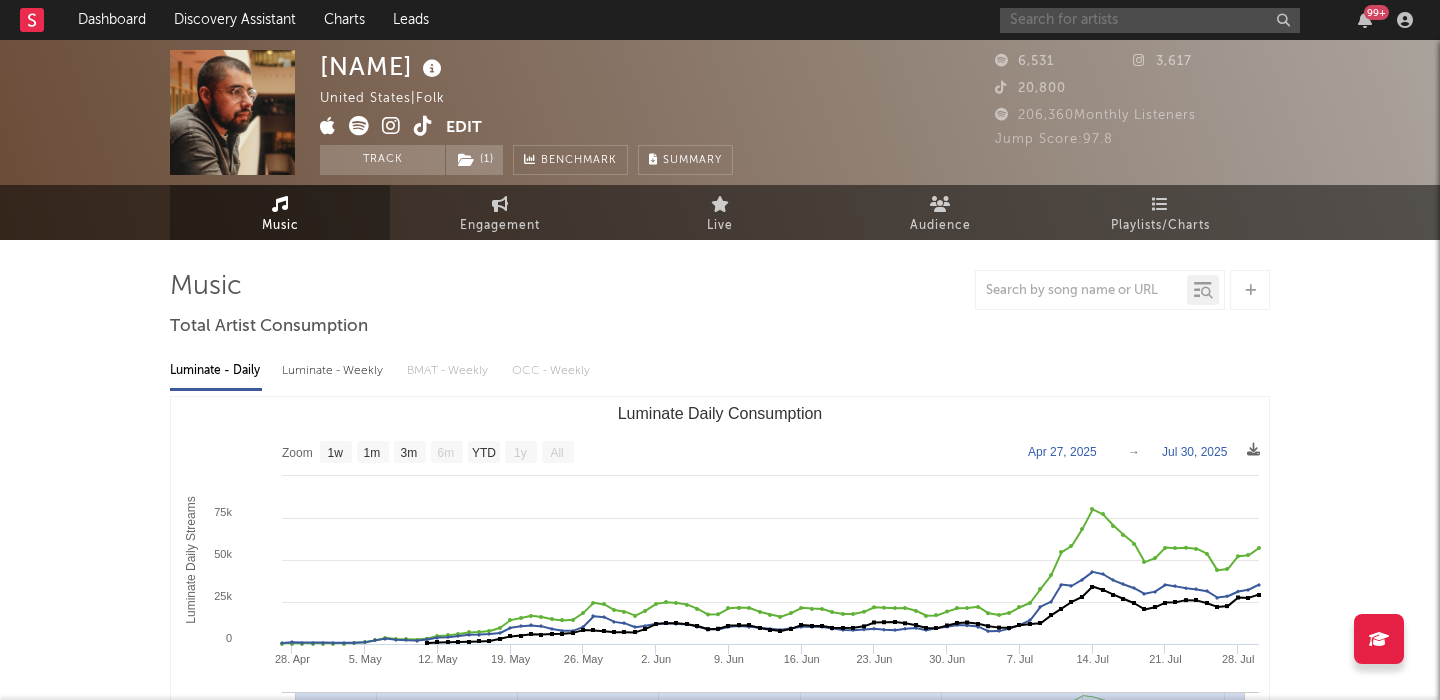 click at bounding box center [1150, 20] 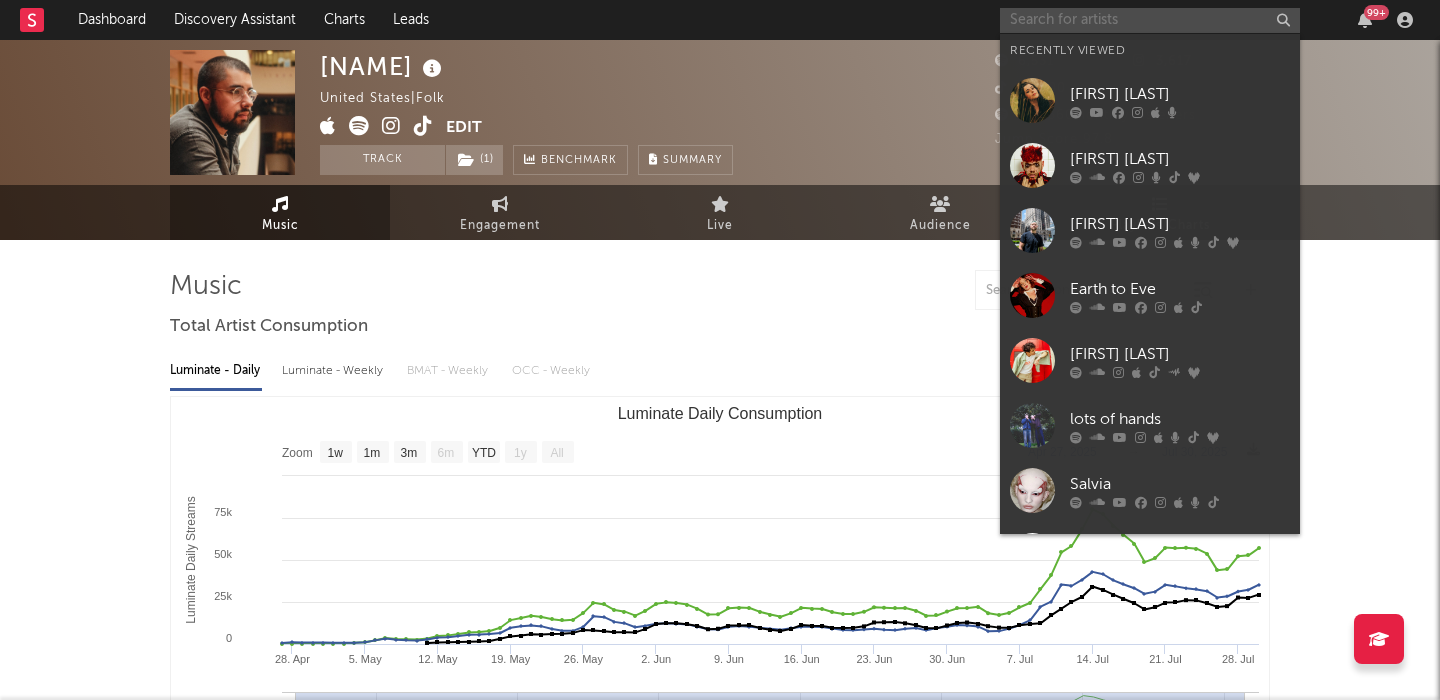 paste on "dye" 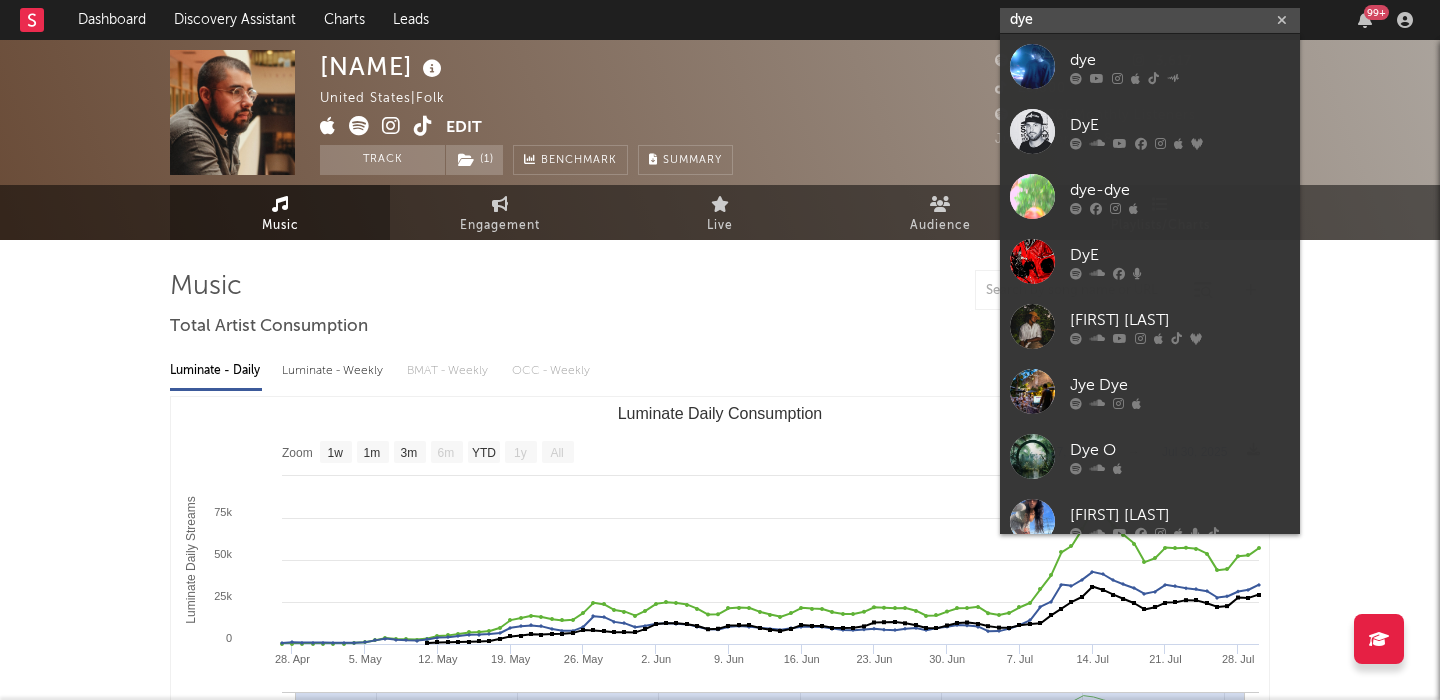 type on "dye" 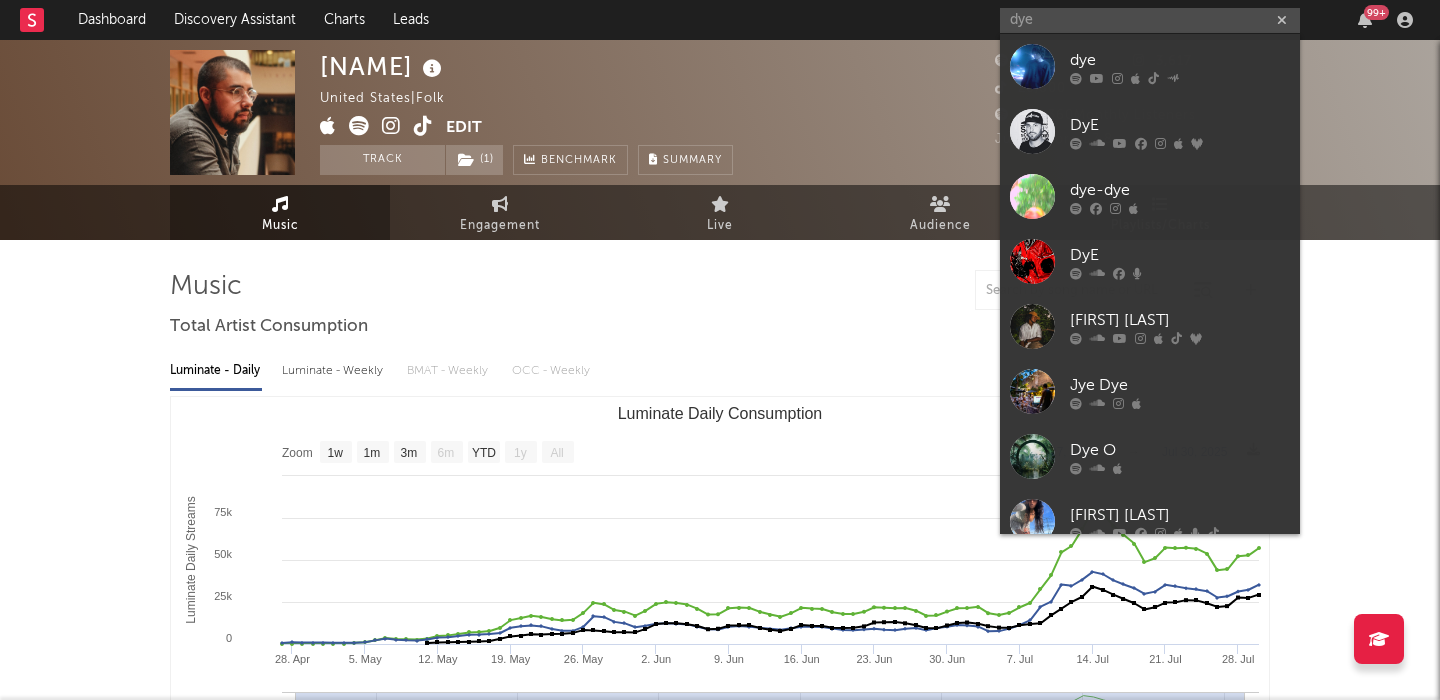 click on "dye" at bounding box center (1150, 66) 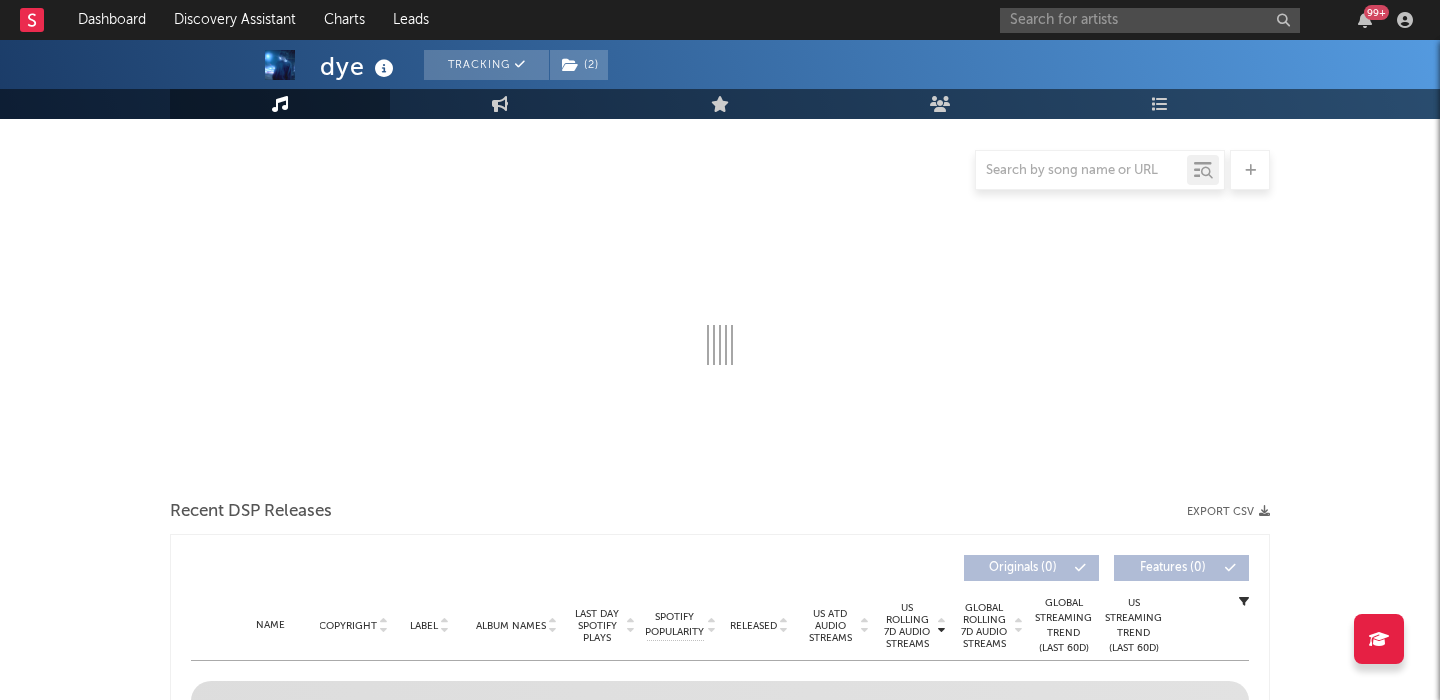 scroll, scrollTop: 186, scrollLeft: 0, axis: vertical 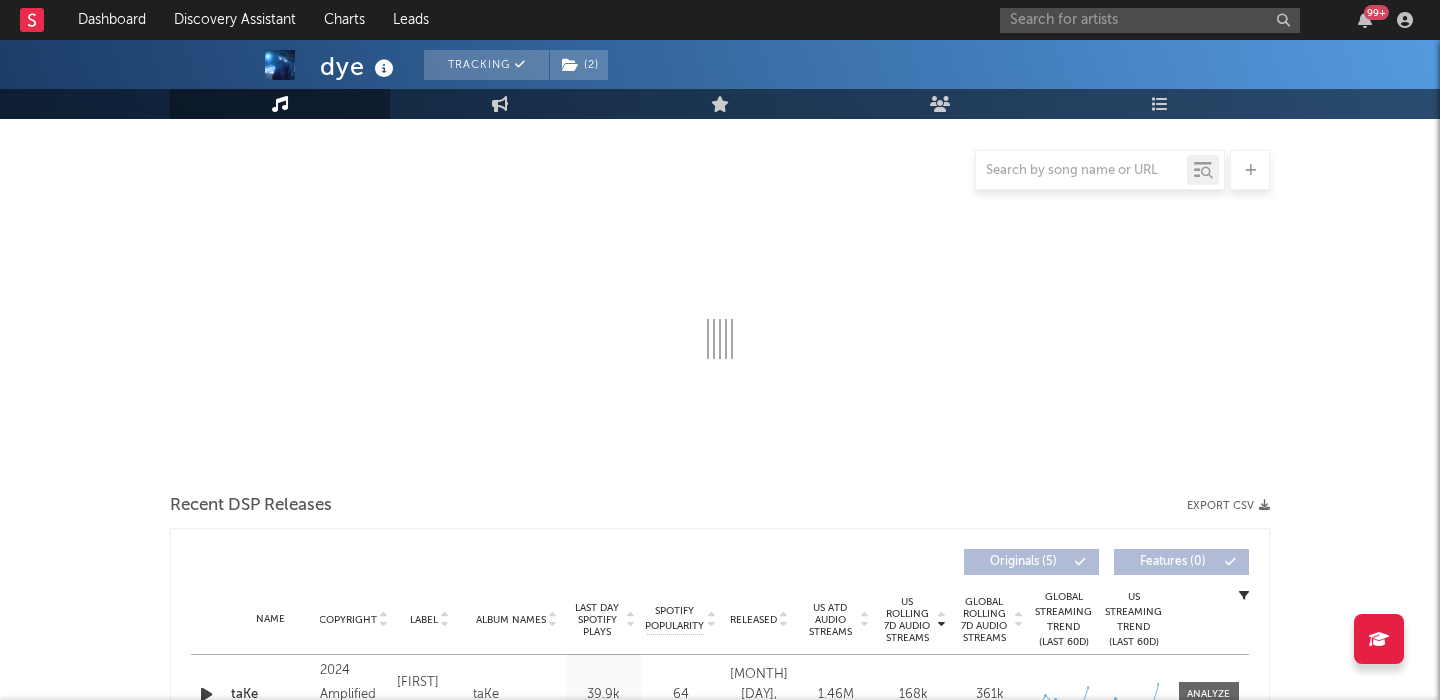 select on "6m" 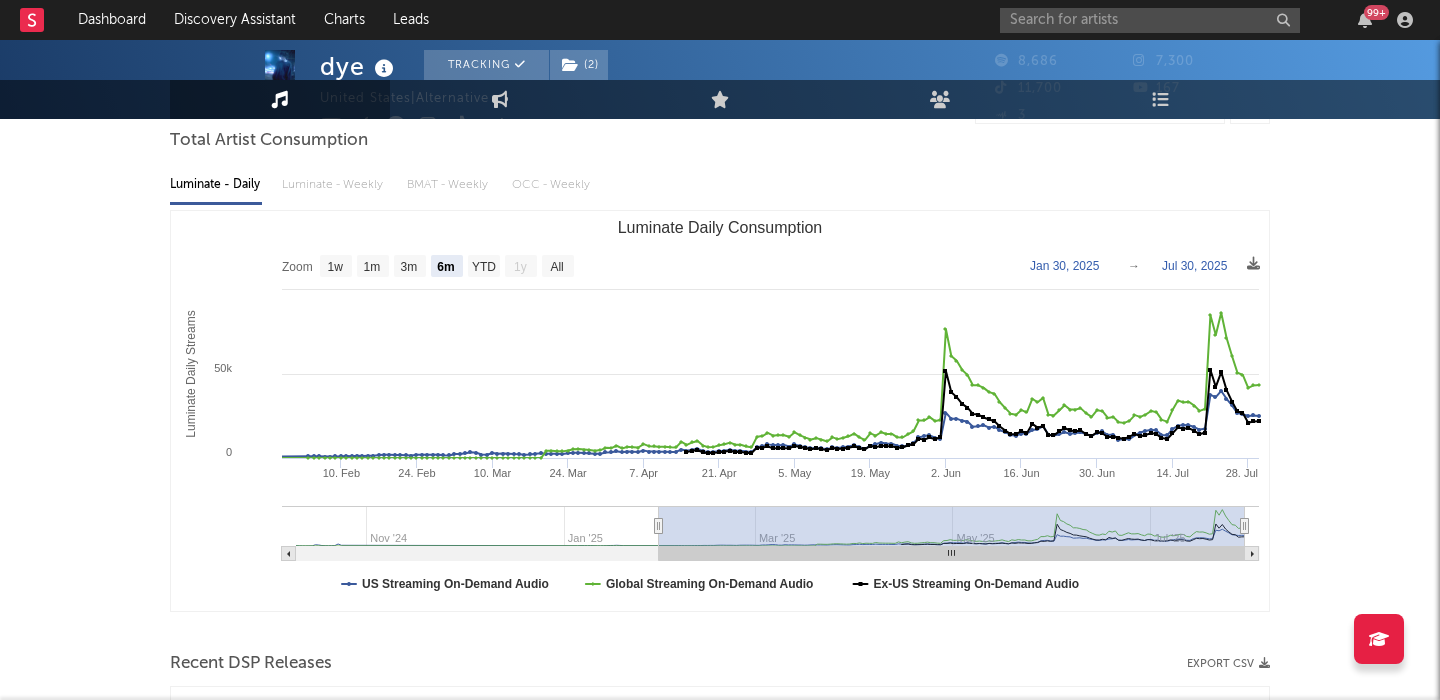 scroll, scrollTop: 38, scrollLeft: 0, axis: vertical 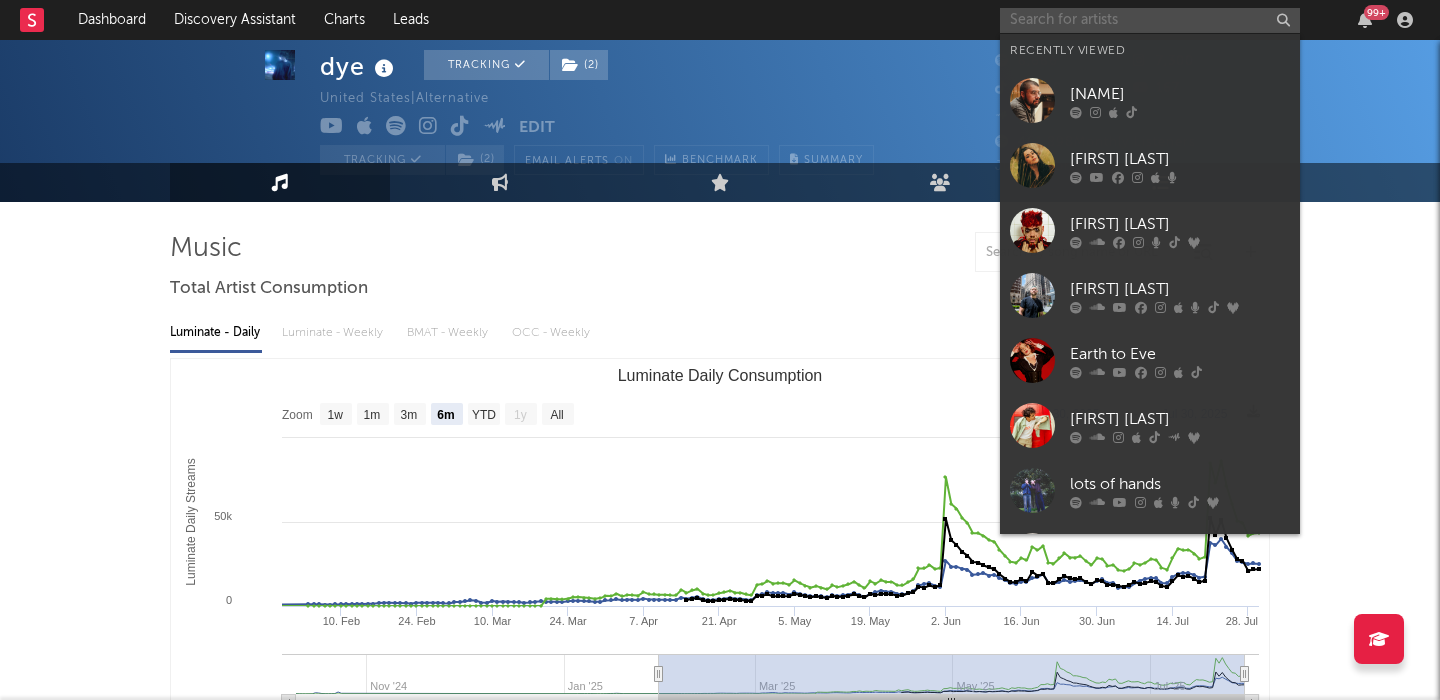 click at bounding box center [1150, 20] 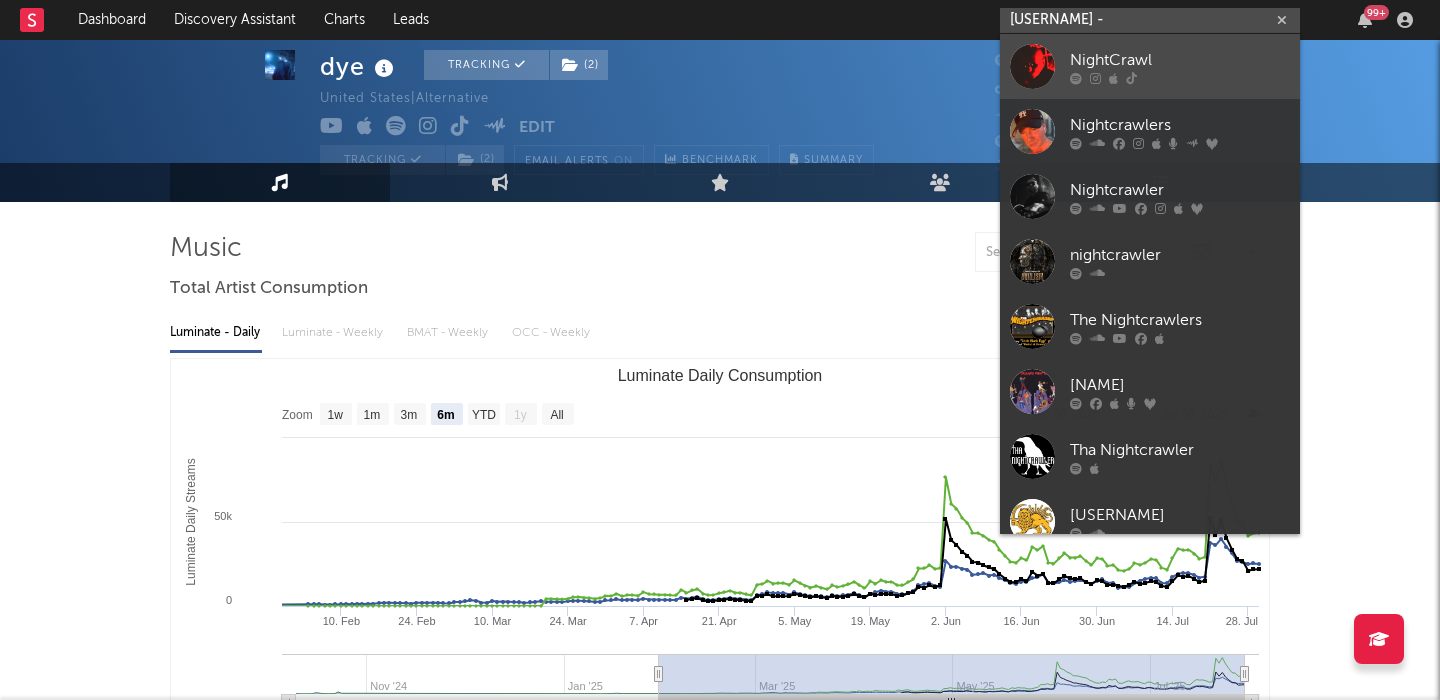 type on "NightCrawl -" 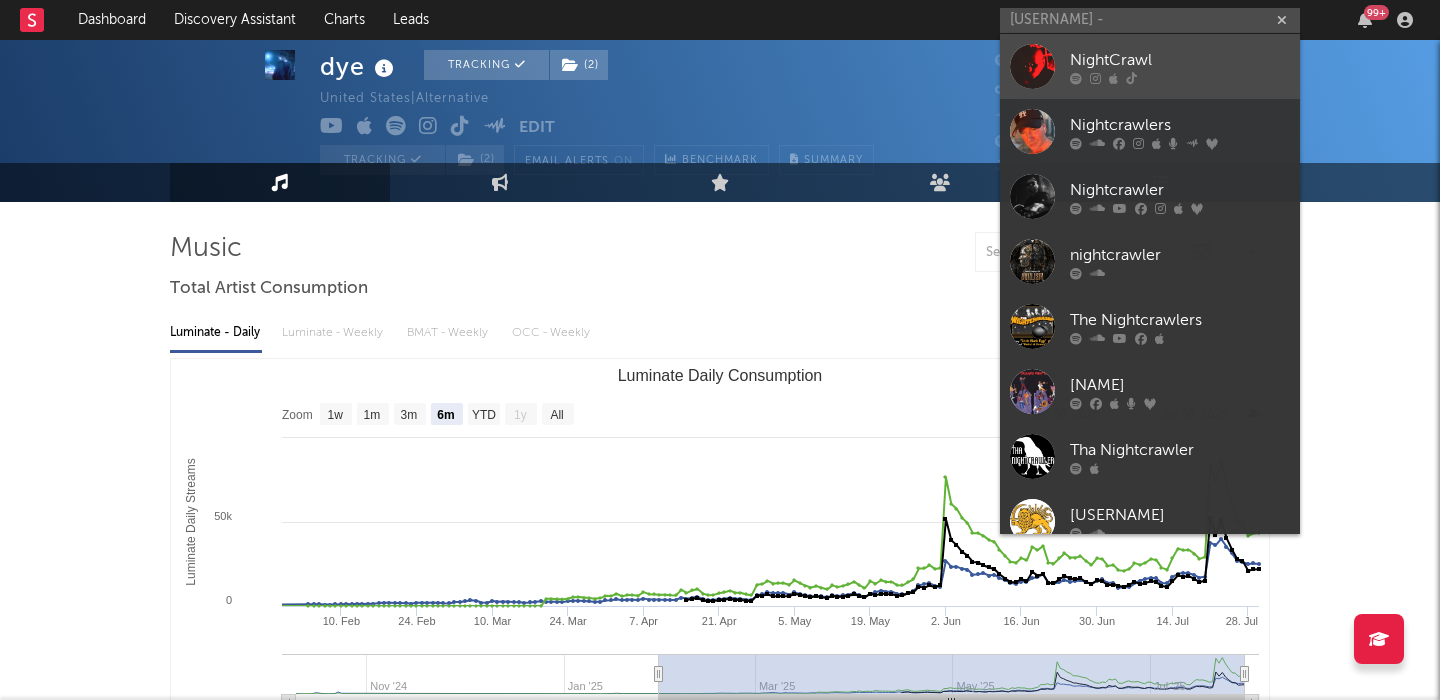 click on "NightCrawl" at bounding box center (1150, 66) 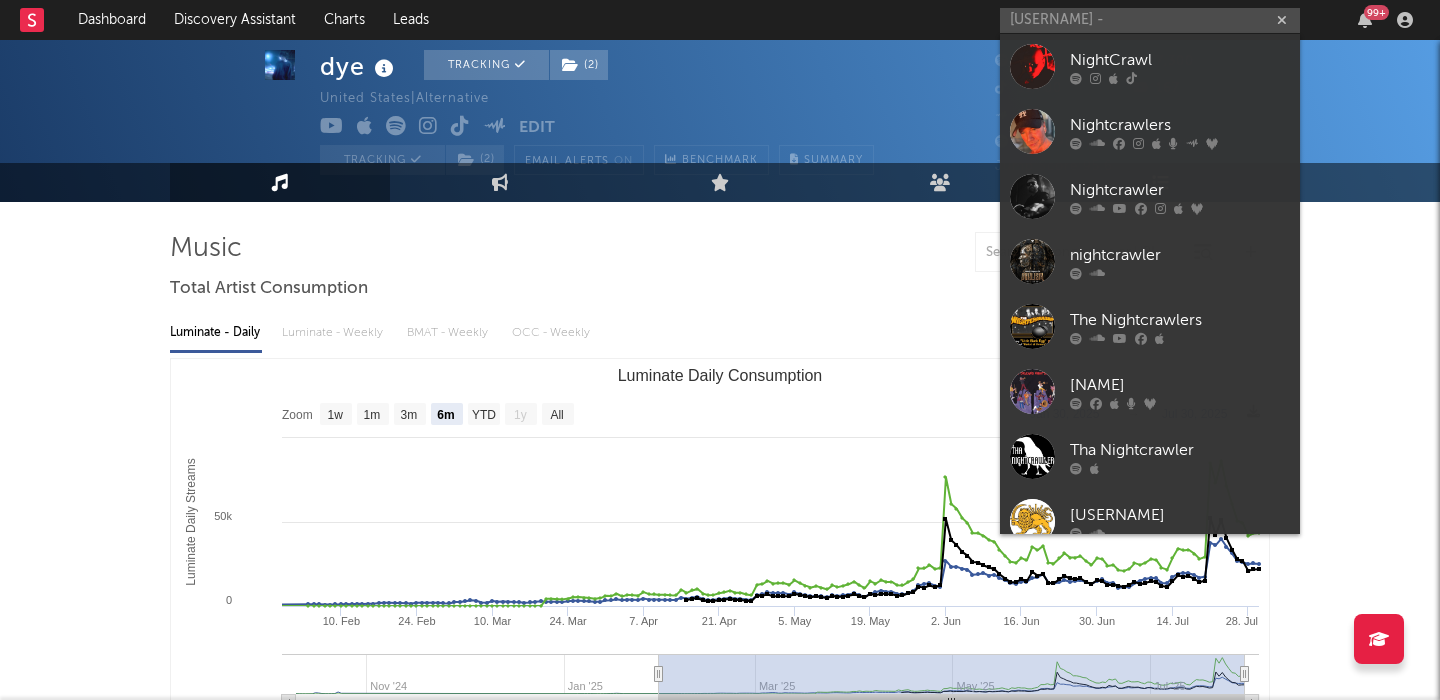 type 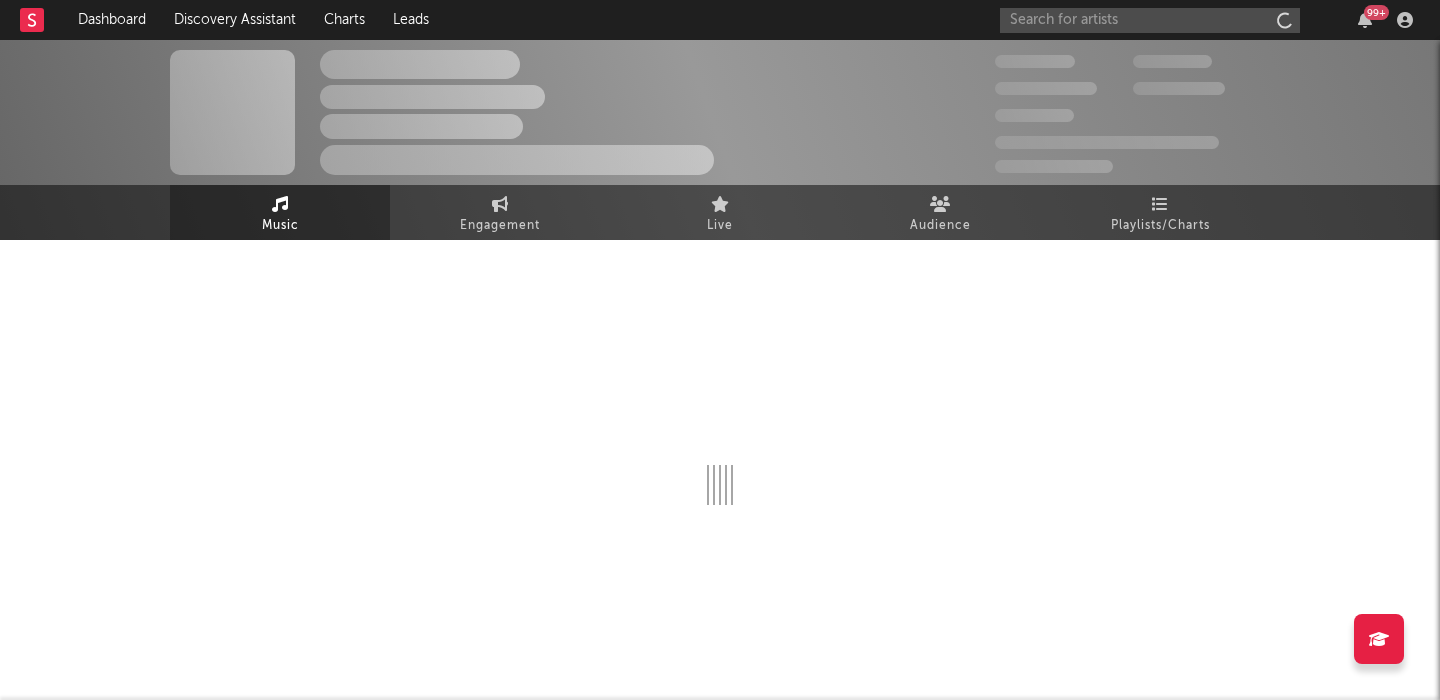 scroll, scrollTop: 0, scrollLeft: 0, axis: both 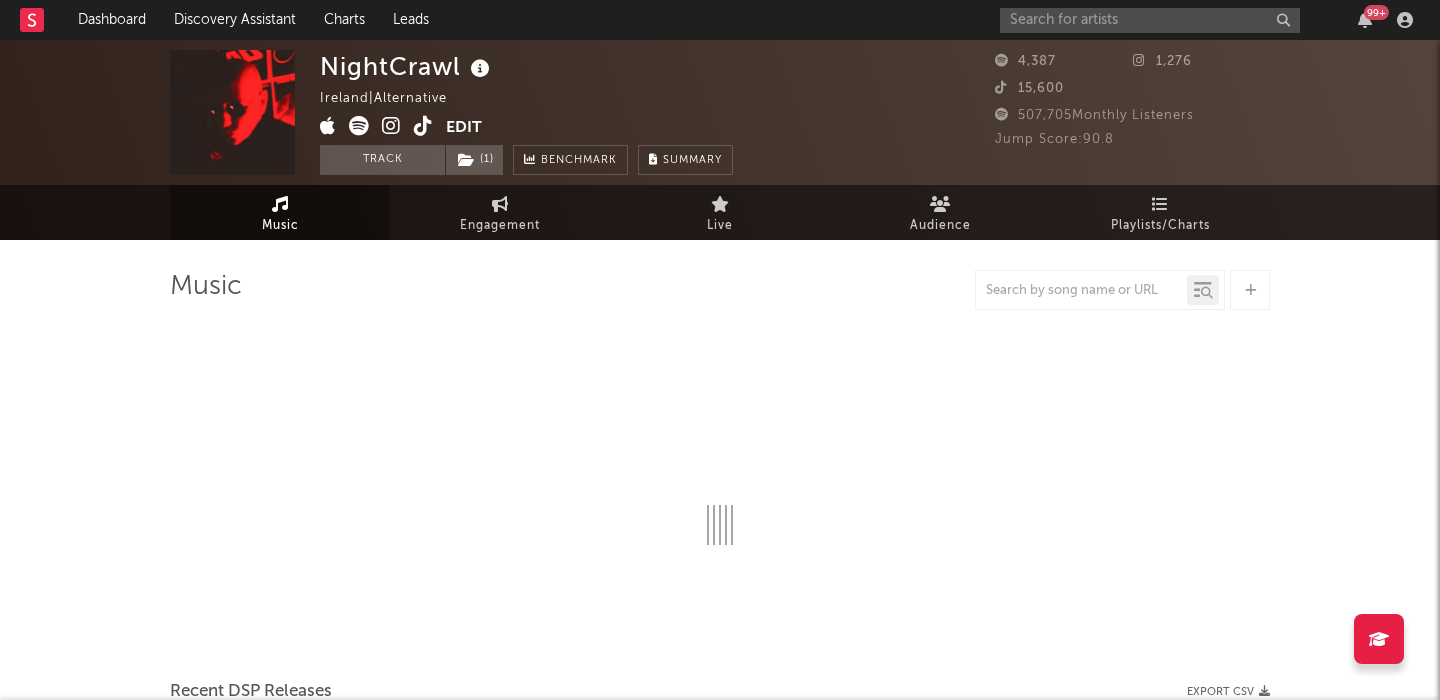 select on "1w" 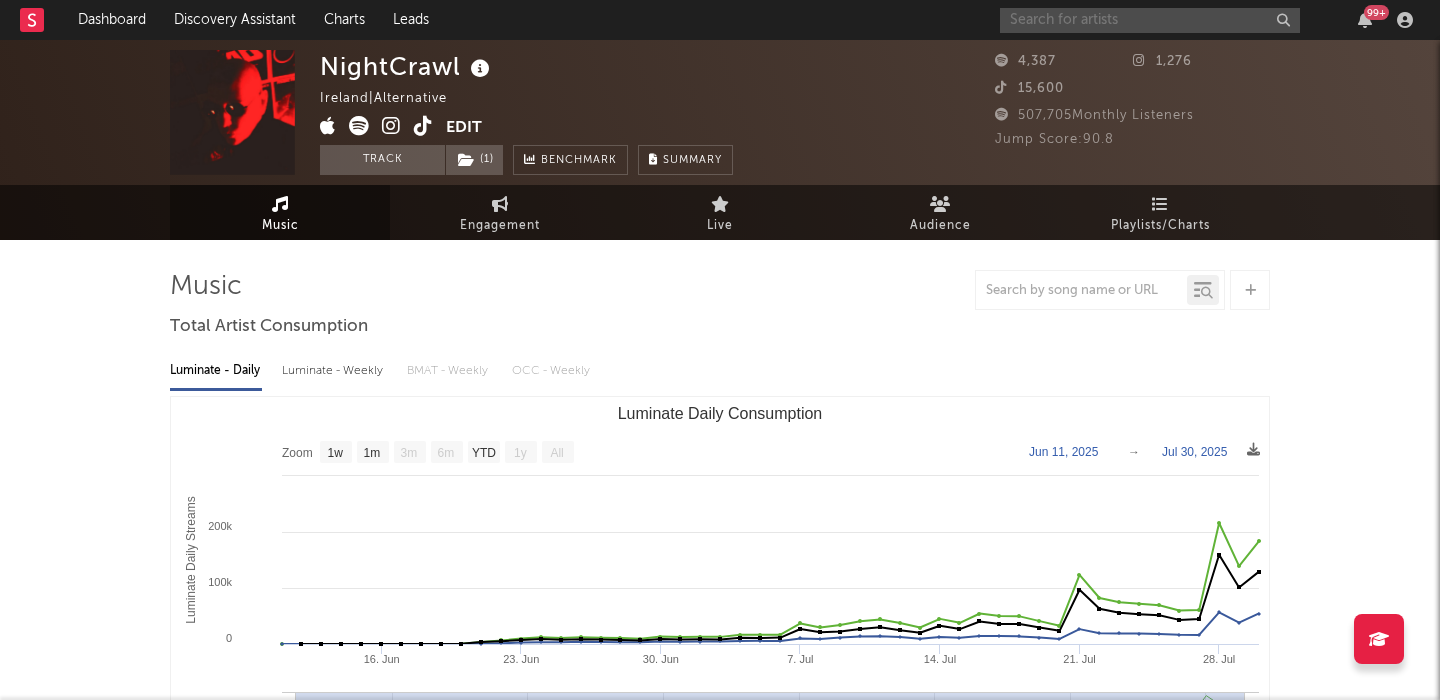 click at bounding box center [1150, 20] 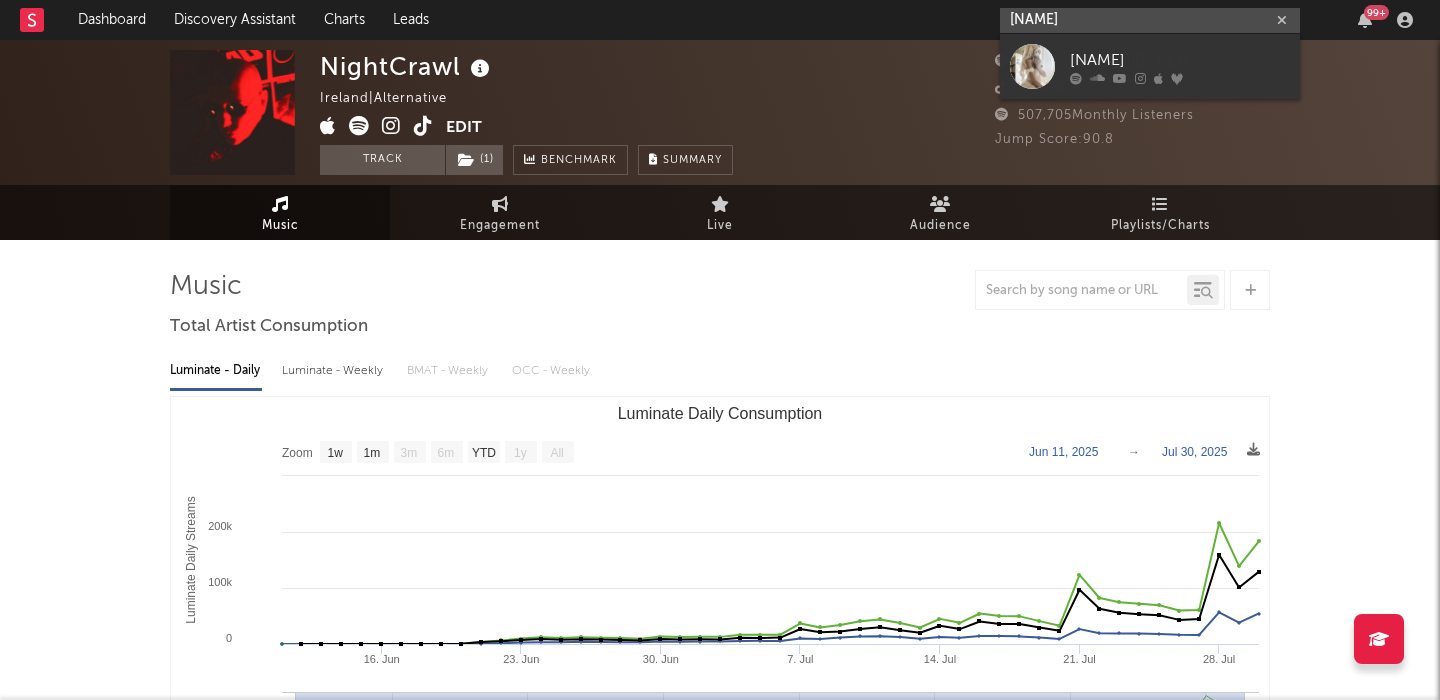 type on "Sophie Woodhouse" 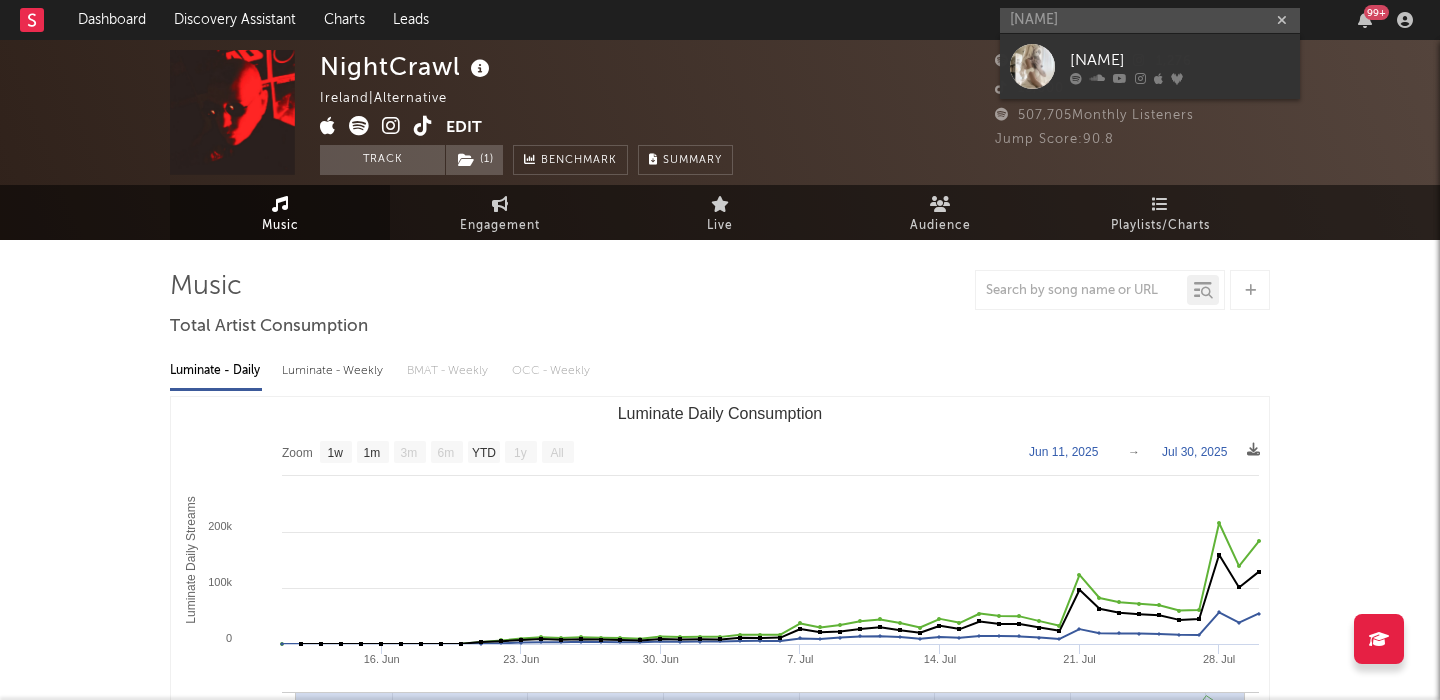 click on "Sophie Woodhouse" at bounding box center (1180, 60) 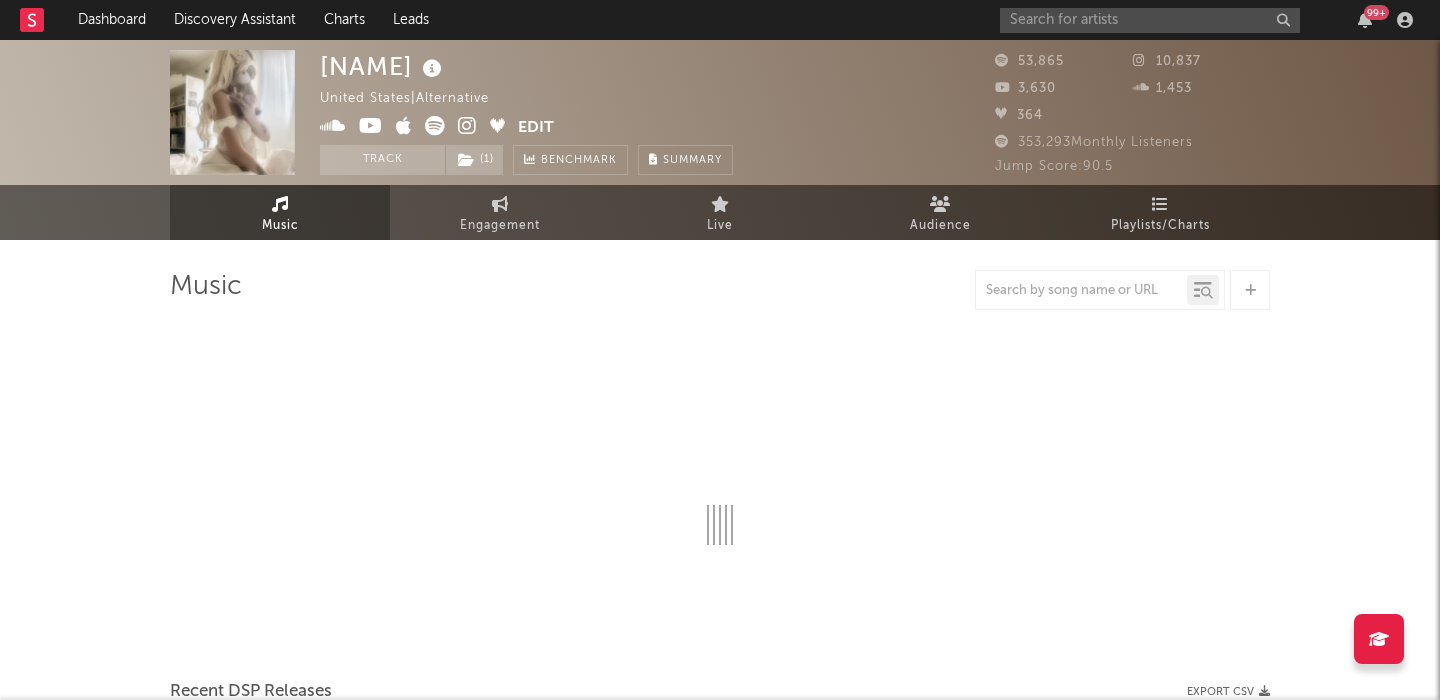 select on "6m" 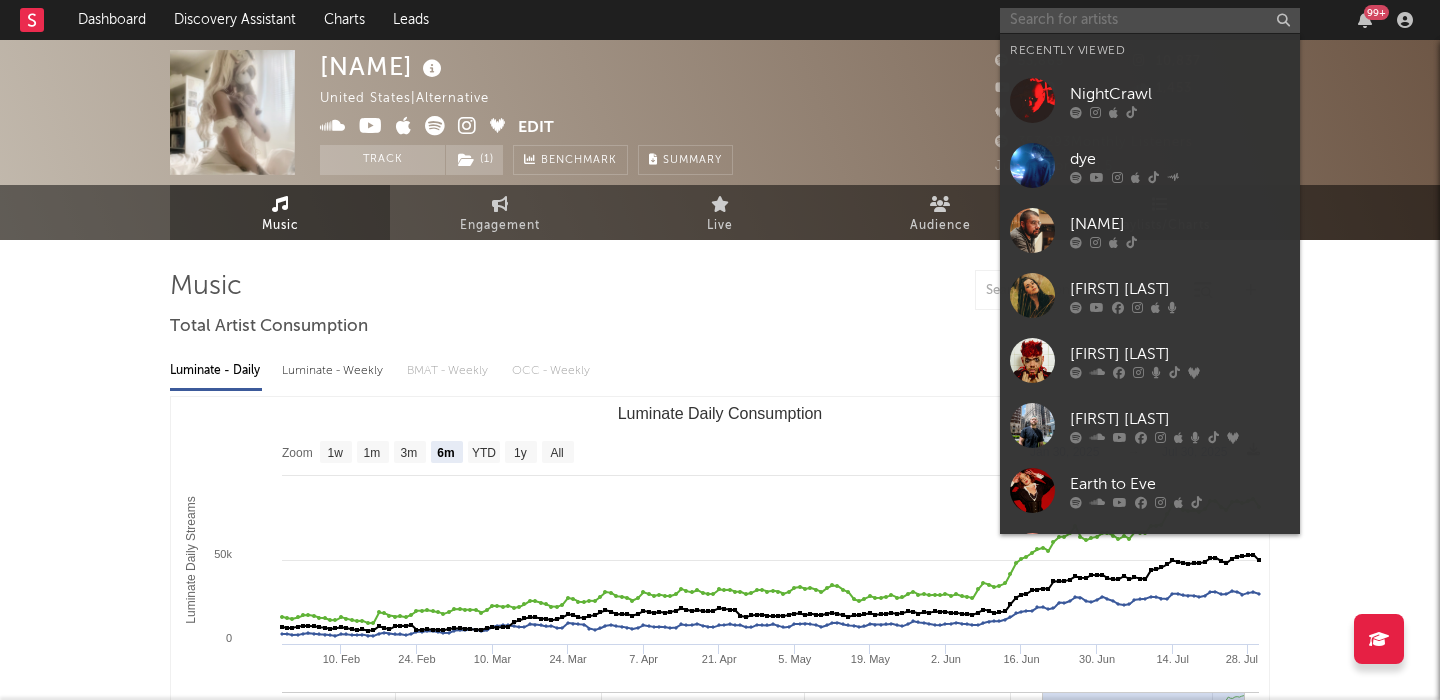 click at bounding box center (1150, 20) 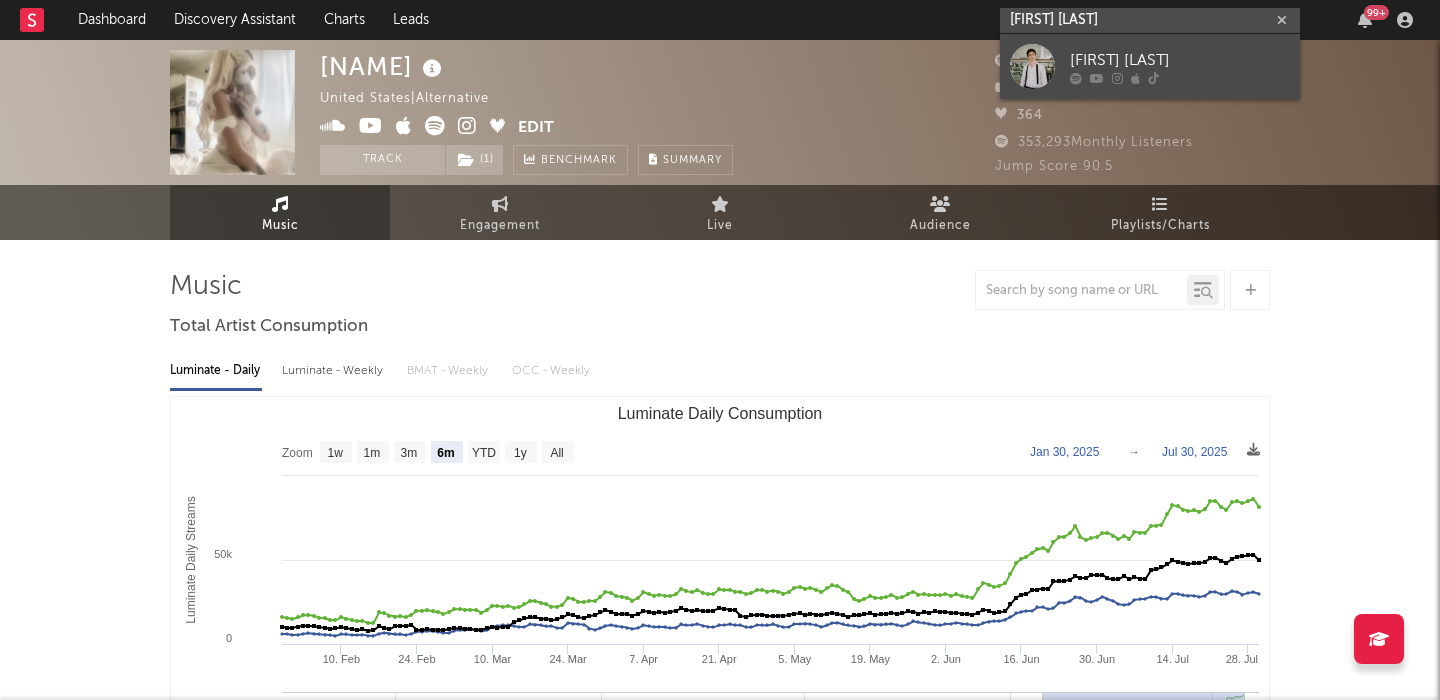 type on "Zach Gordon" 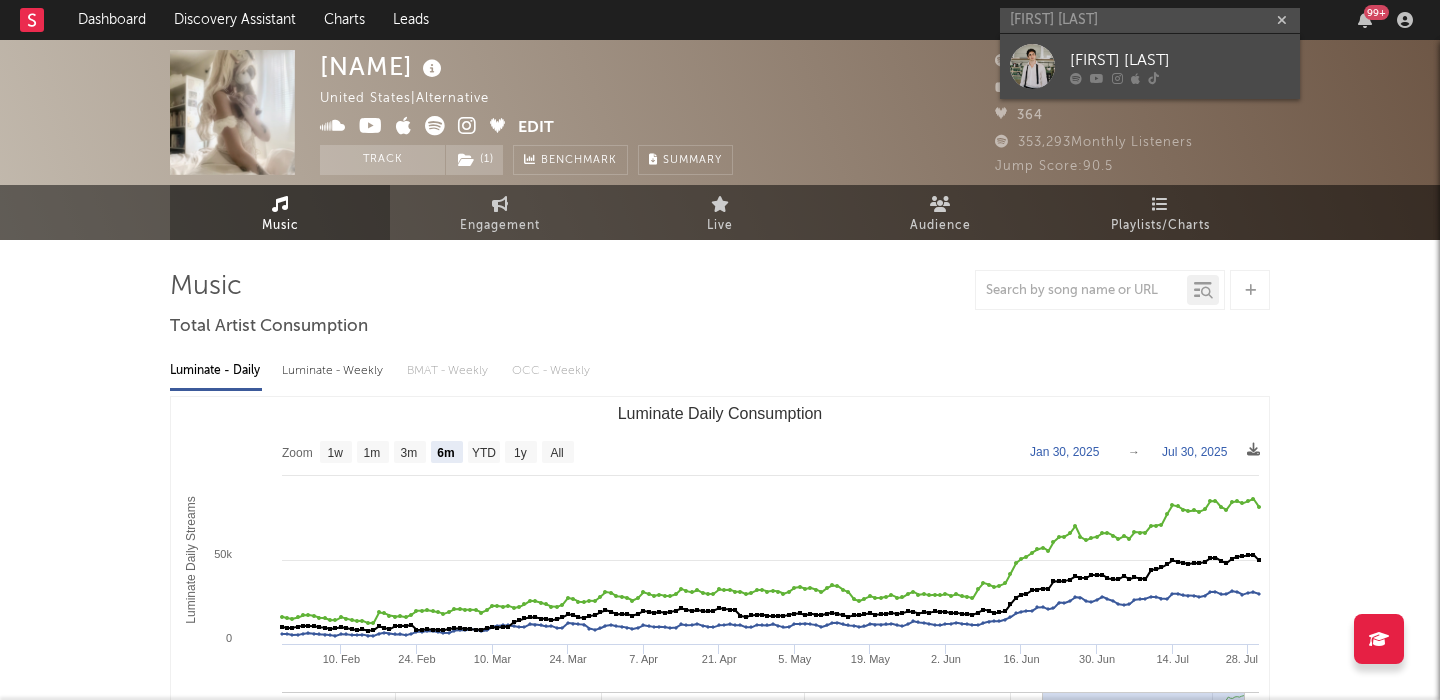 click on "Zach Gordon" at bounding box center (1180, 60) 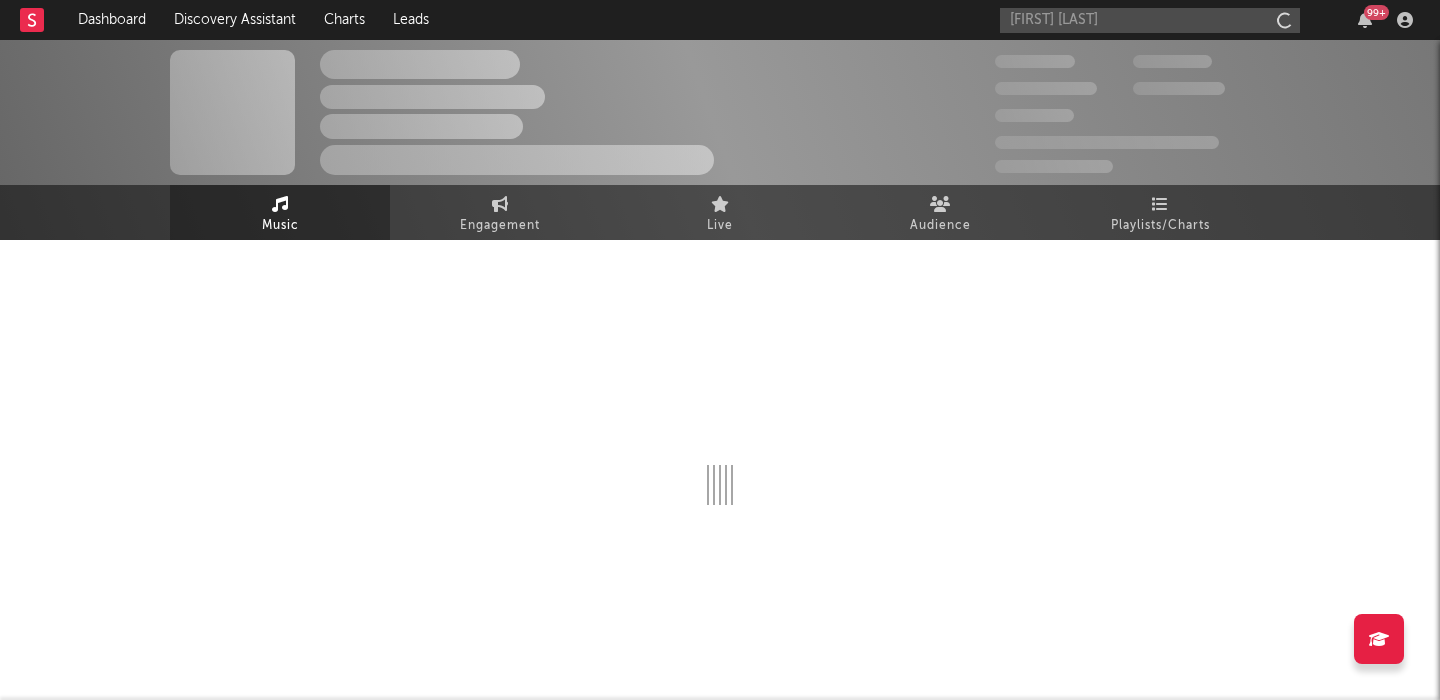 type 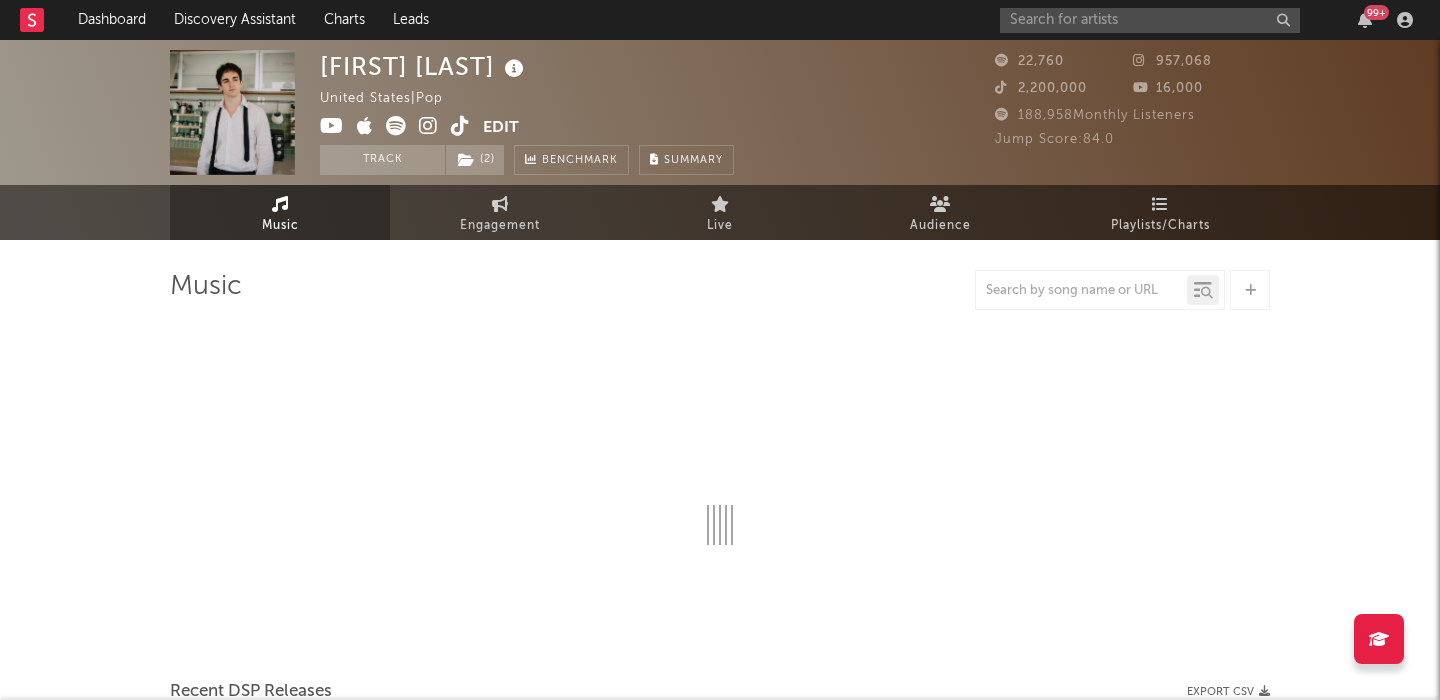 select on "6m" 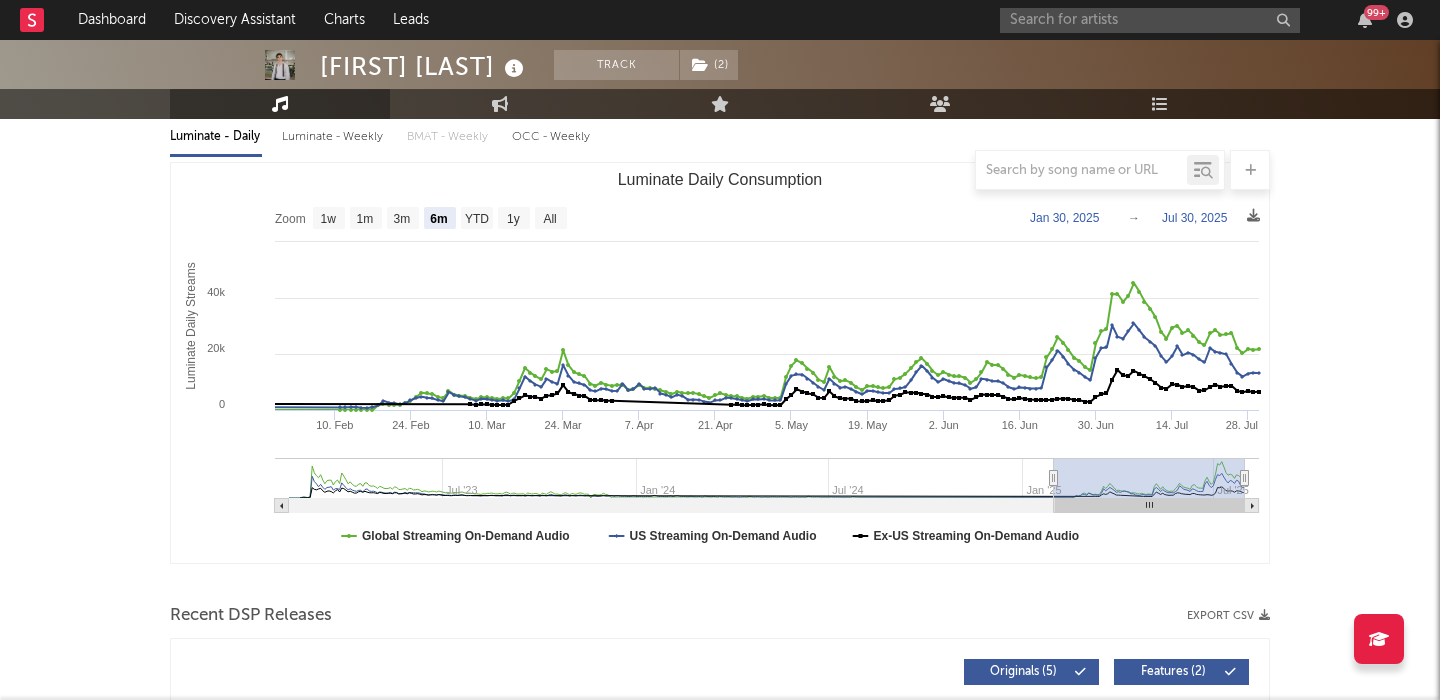 scroll, scrollTop: 232, scrollLeft: 0, axis: vertical 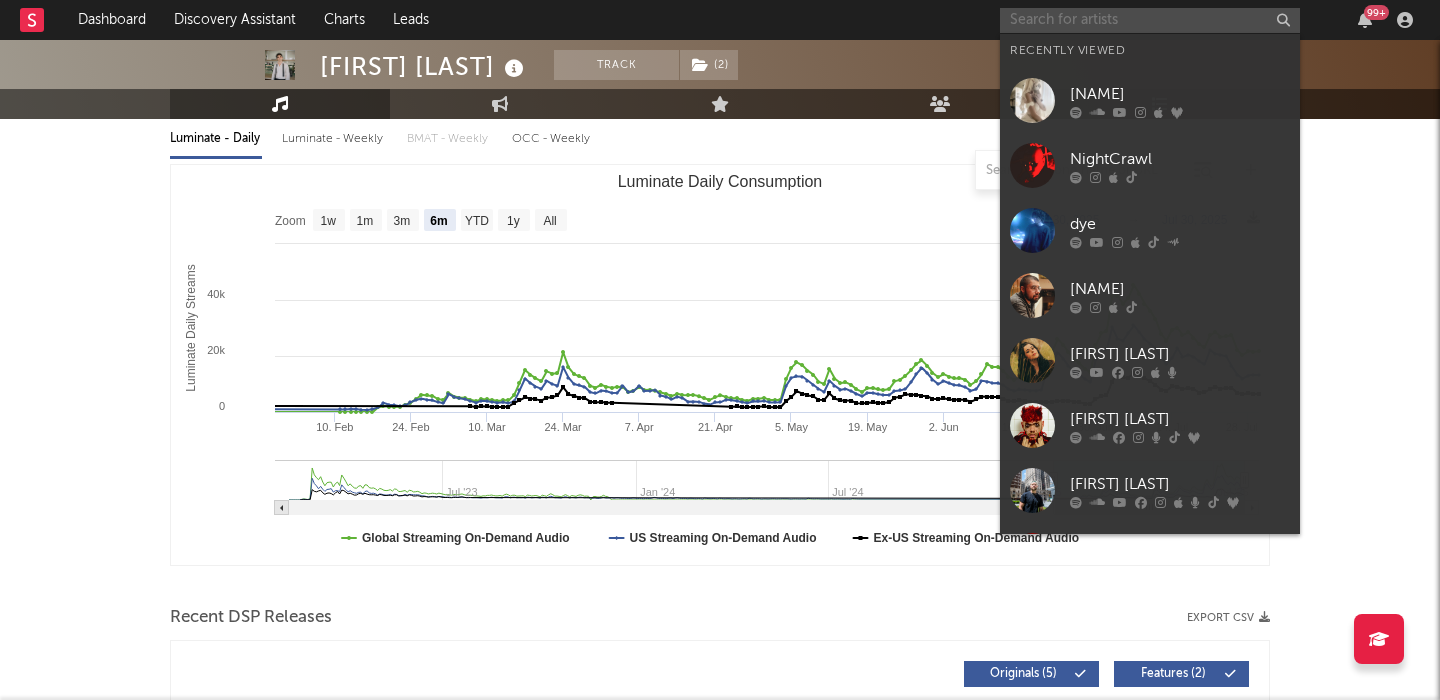 click at bounding box center [1150, 20] 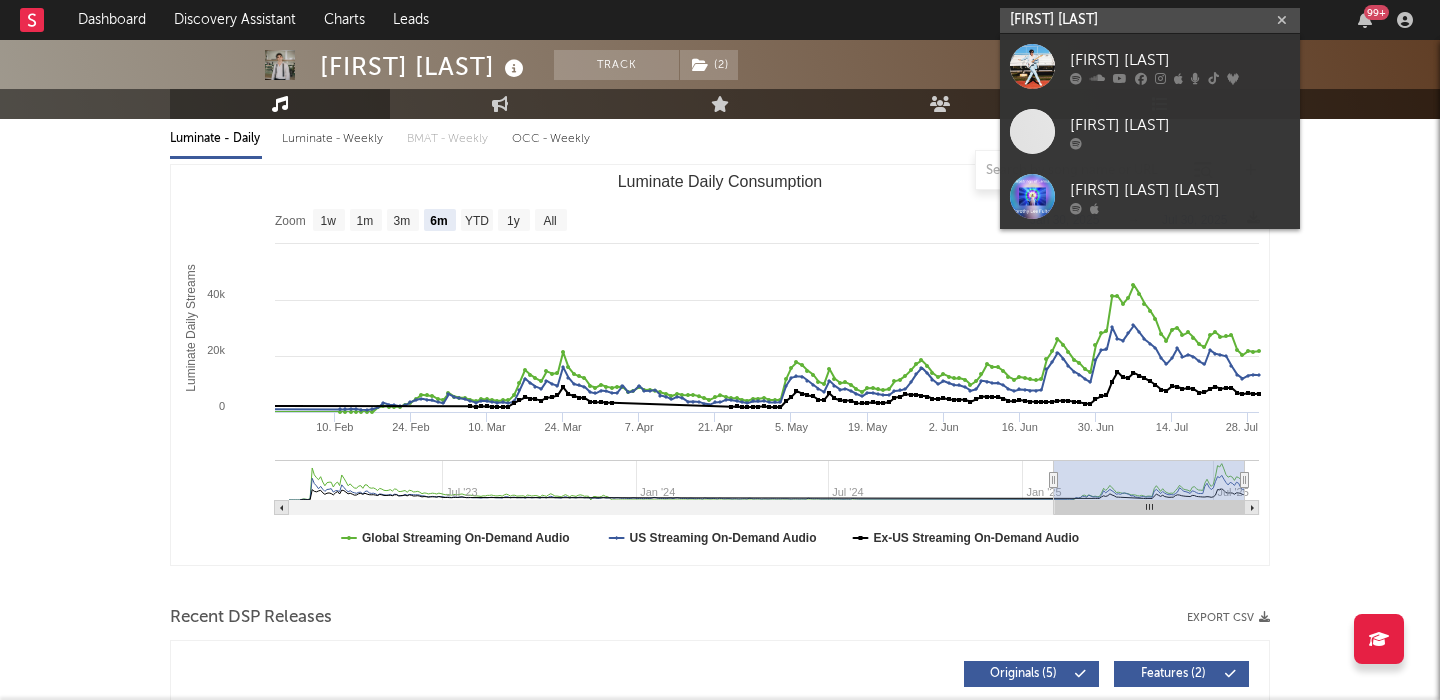 type on "Fulton Lee" 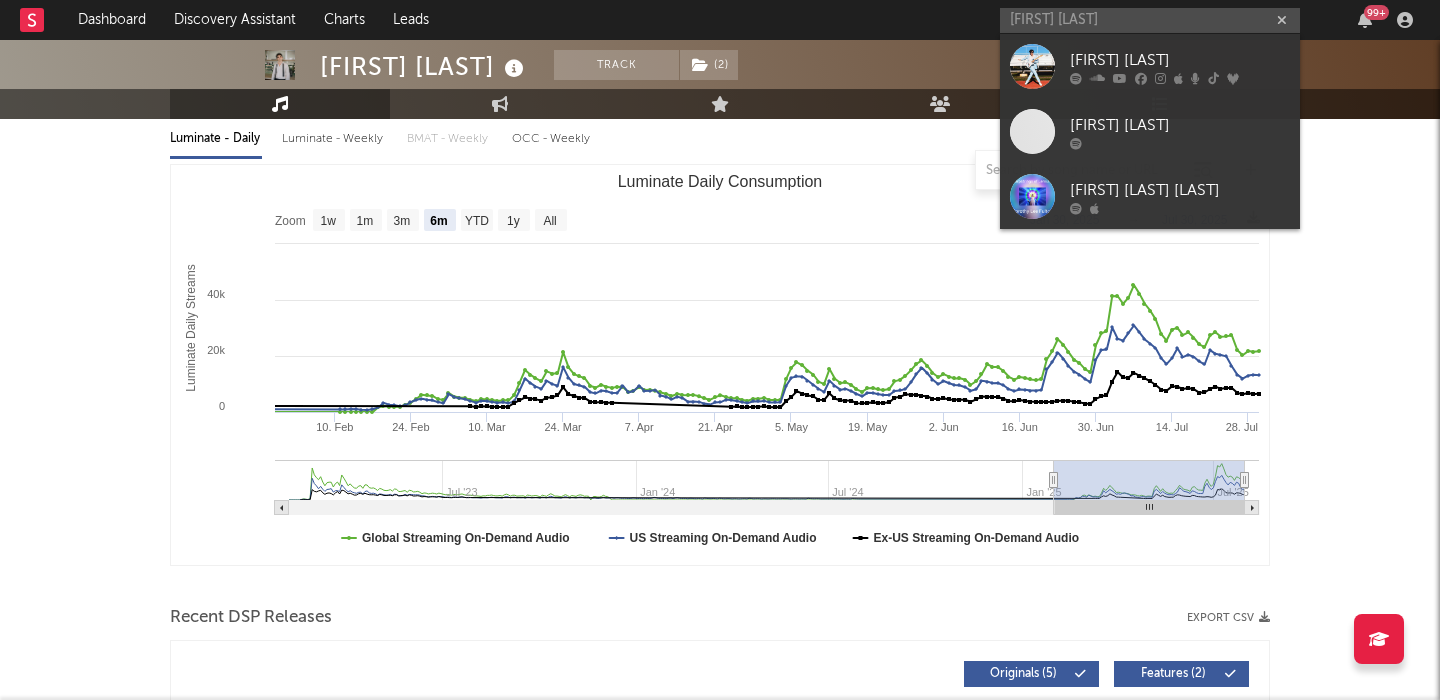 click on "Fulton Lee" at bounding box center [1180, 60] 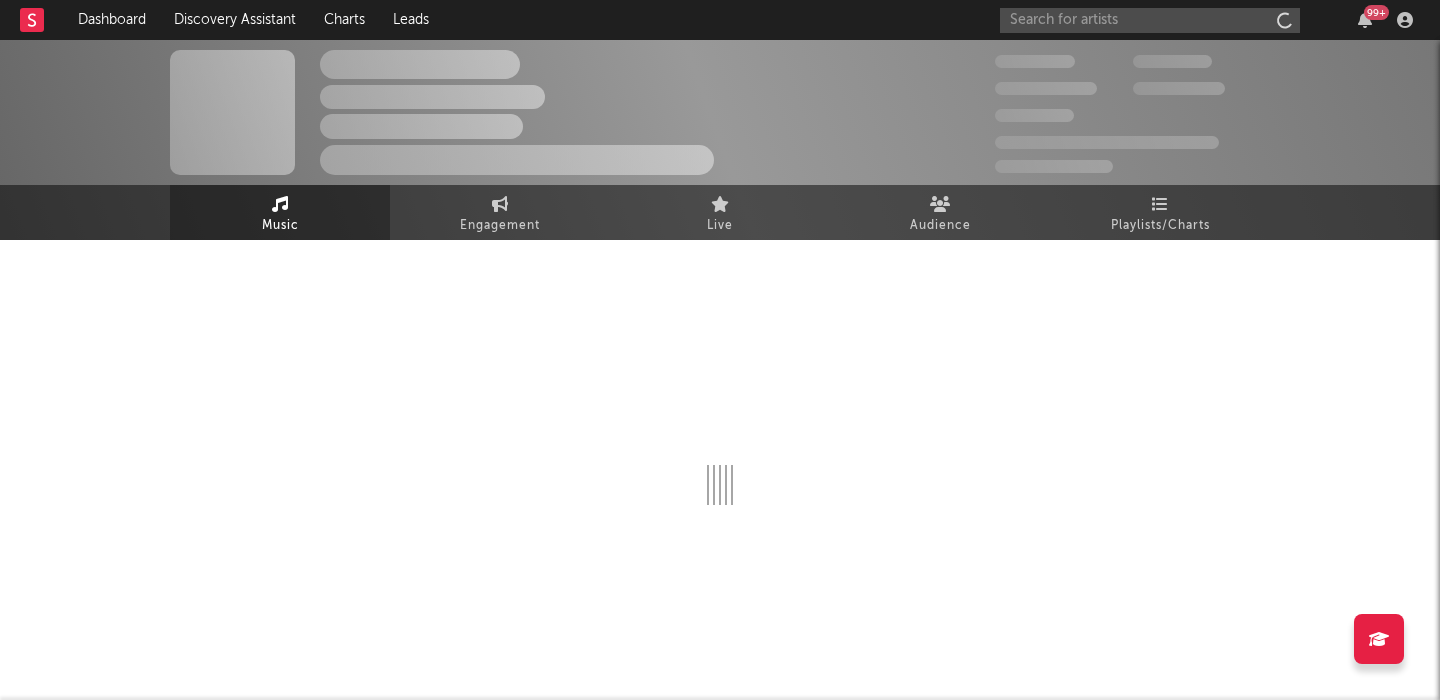 scroll, scrollTop: 0, scrollLeft: 0, axis: both 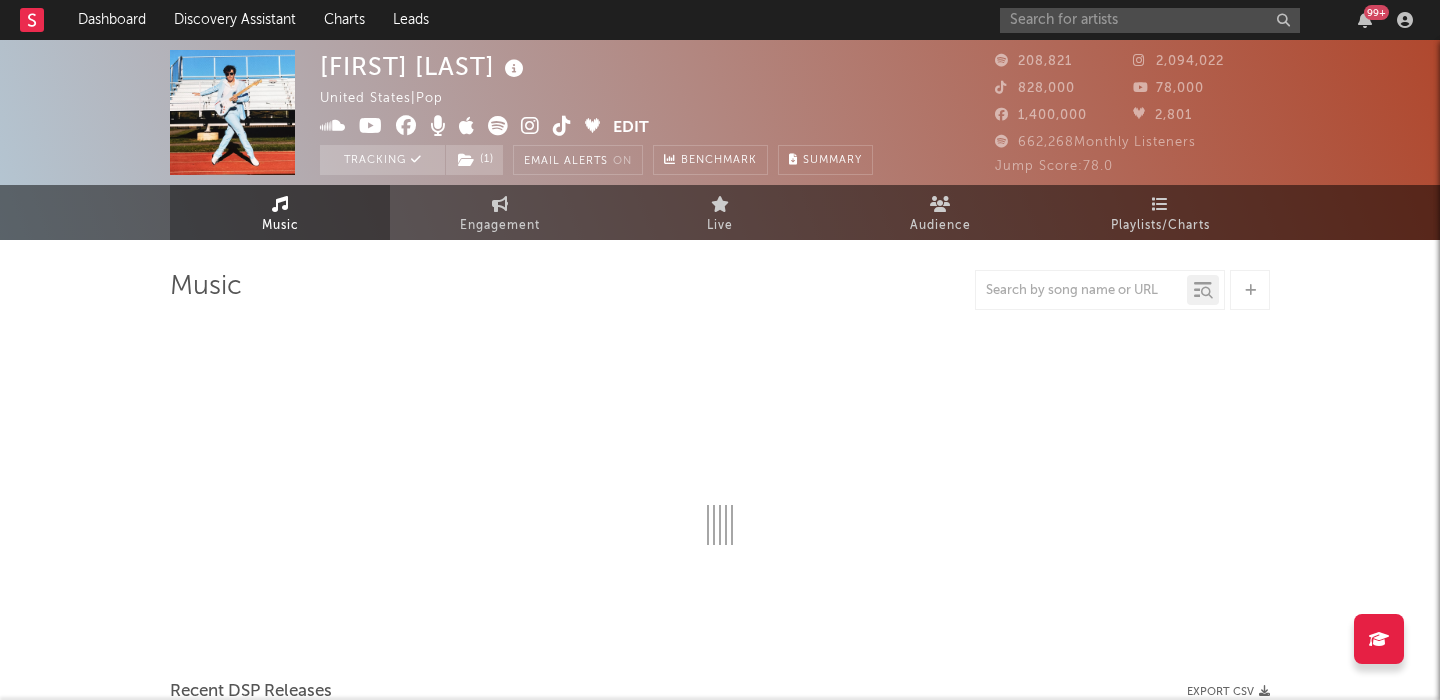 select on "6m" 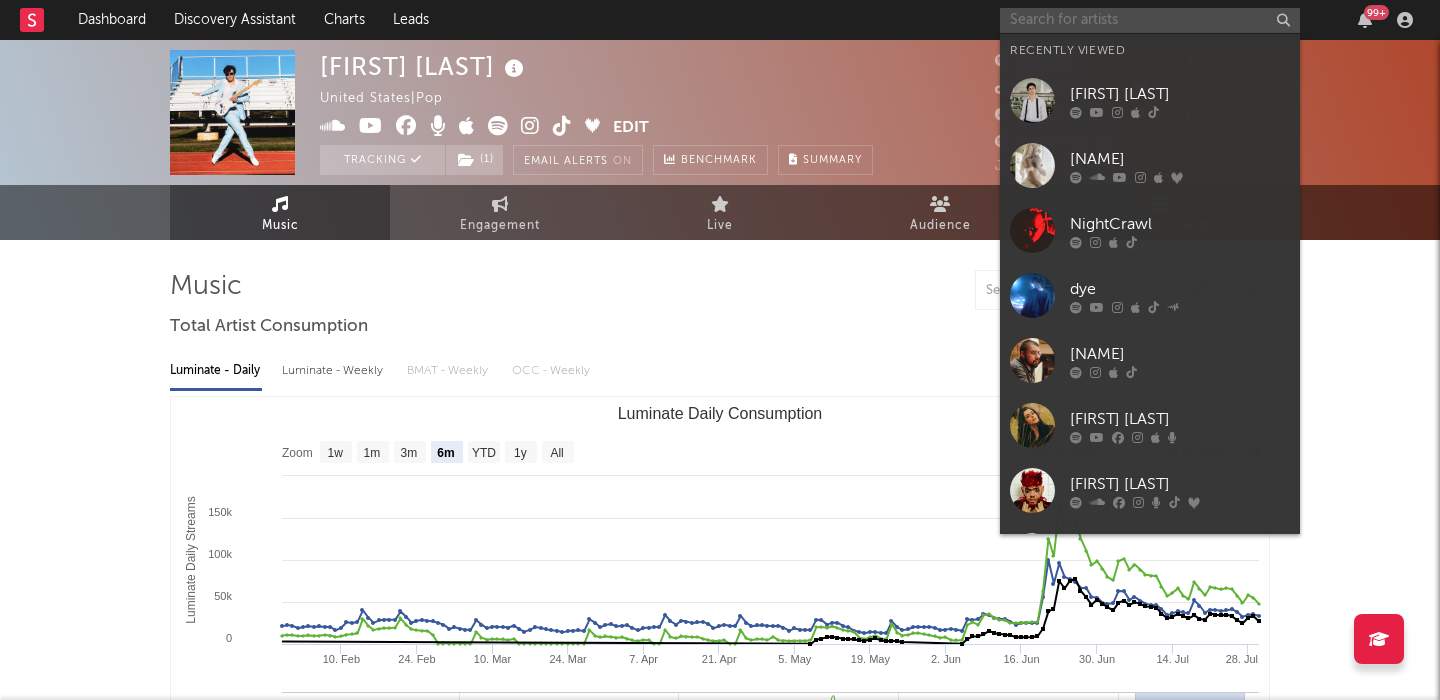 click at bounding box center [1150, 20] 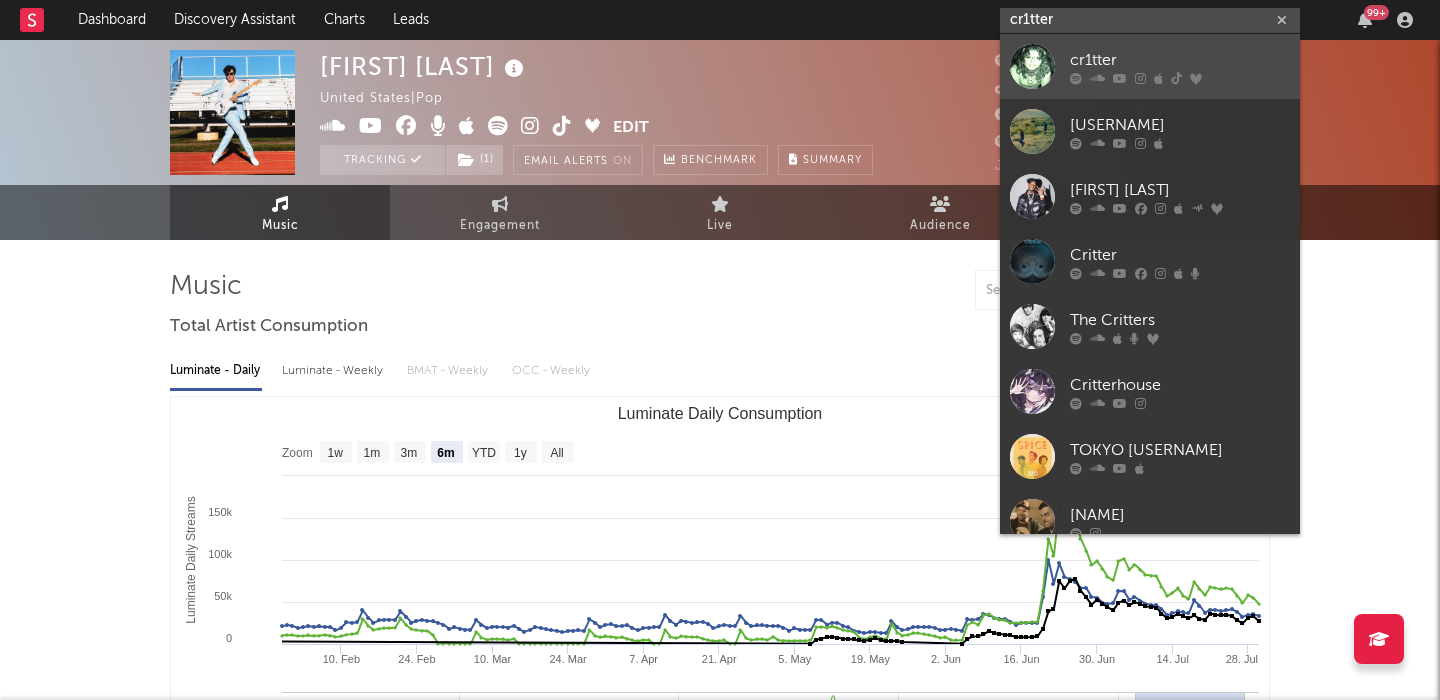 type on "cr1tter" 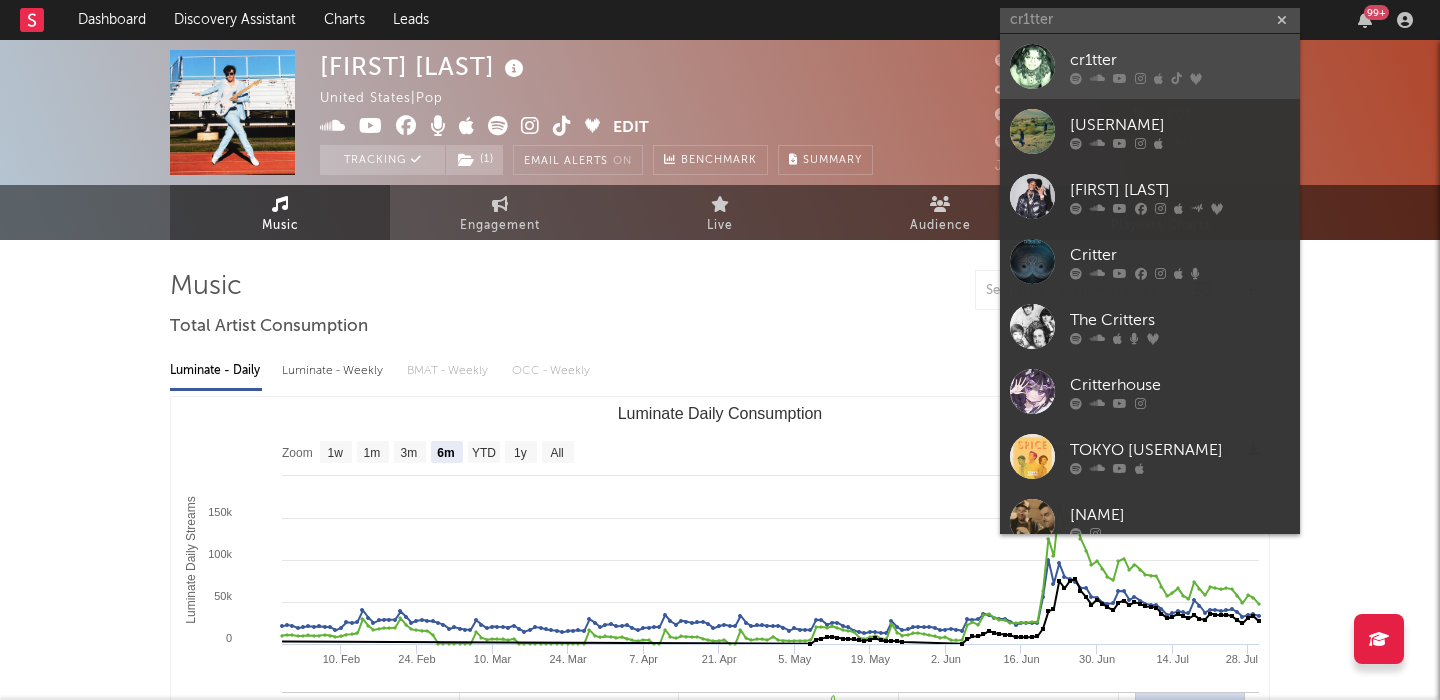 click on "cr1tter" at bounding box center [1150, 66] 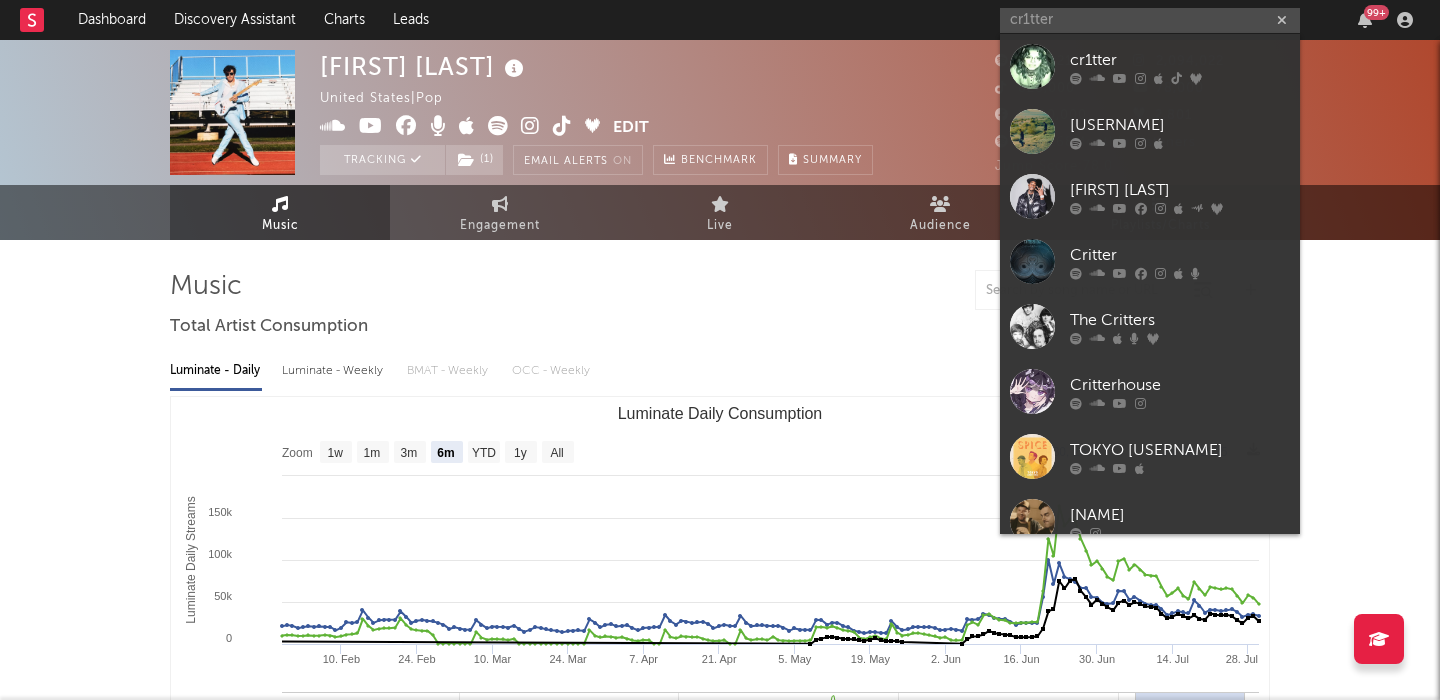 type 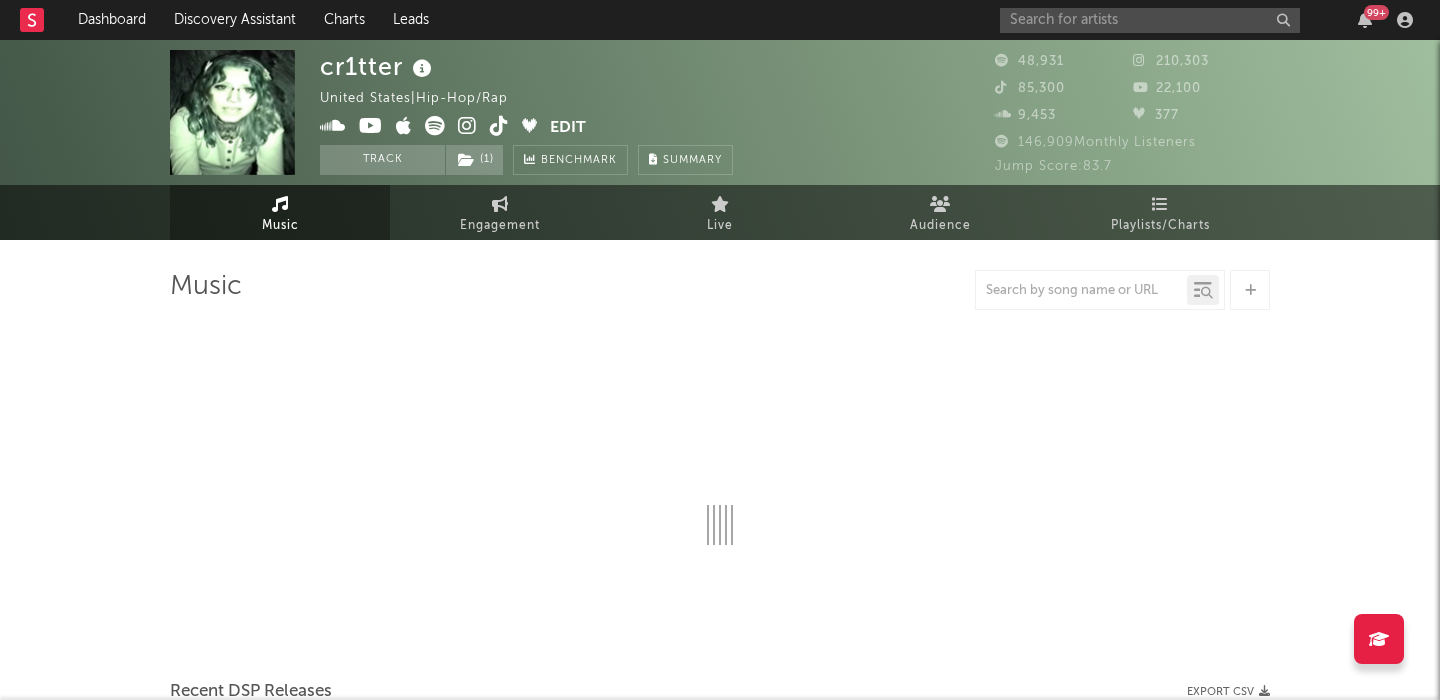 select on "6m" 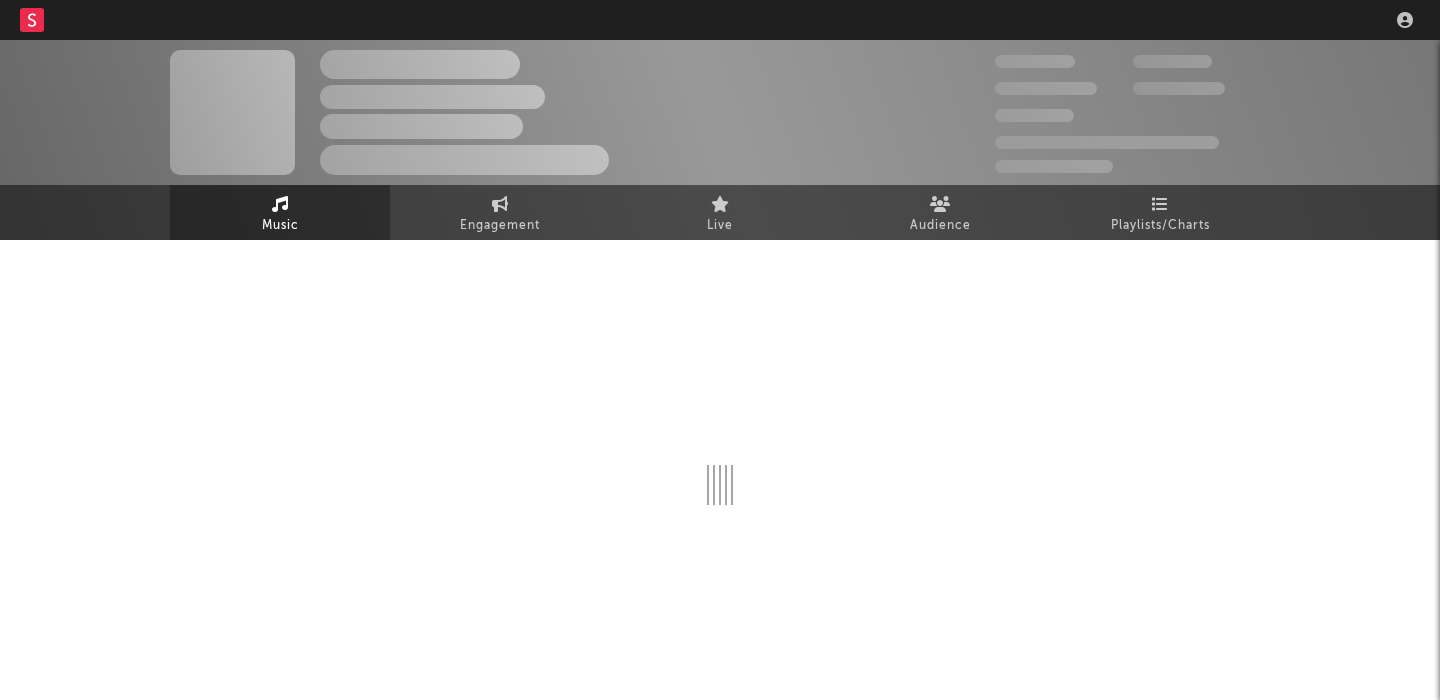 scroll, scrollTop: 0, scrollLeft: 0, axis: both 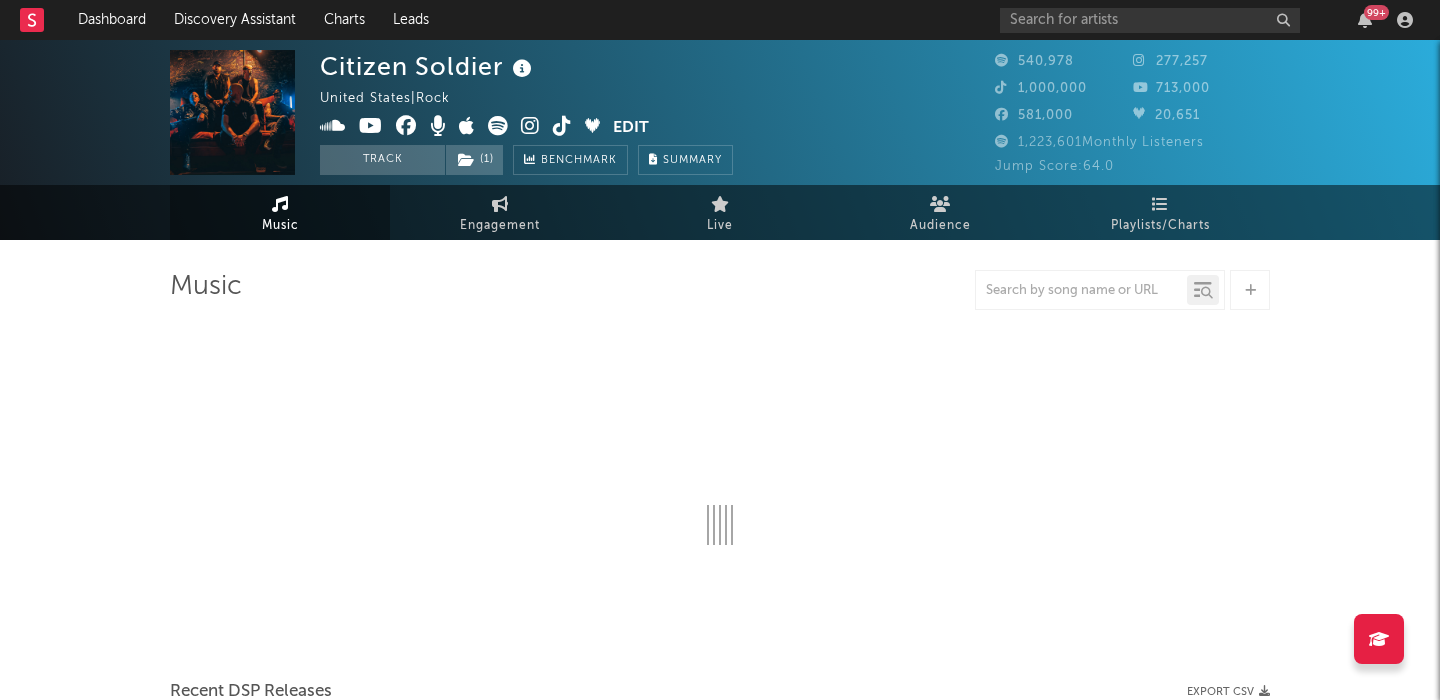 select on "6m" 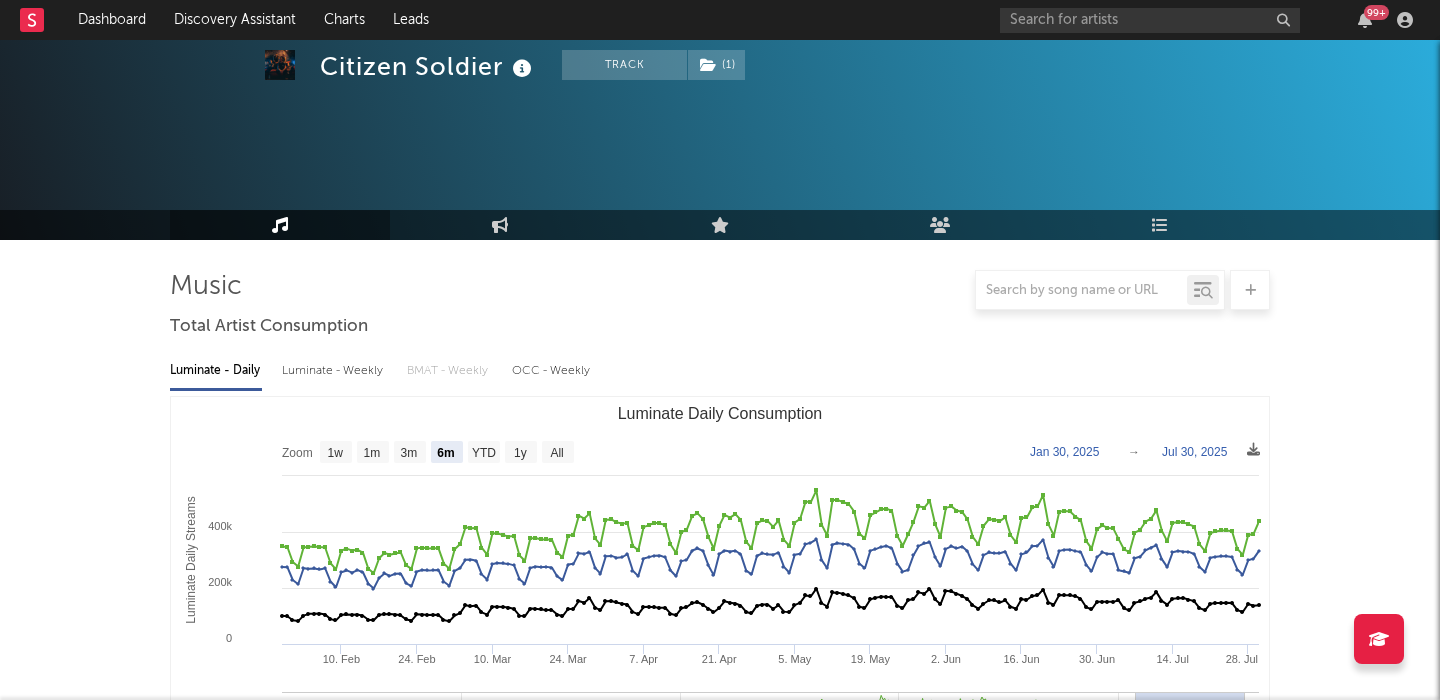 scroll, scrollTop: 629, scrollLeft: 0, axis: vertical 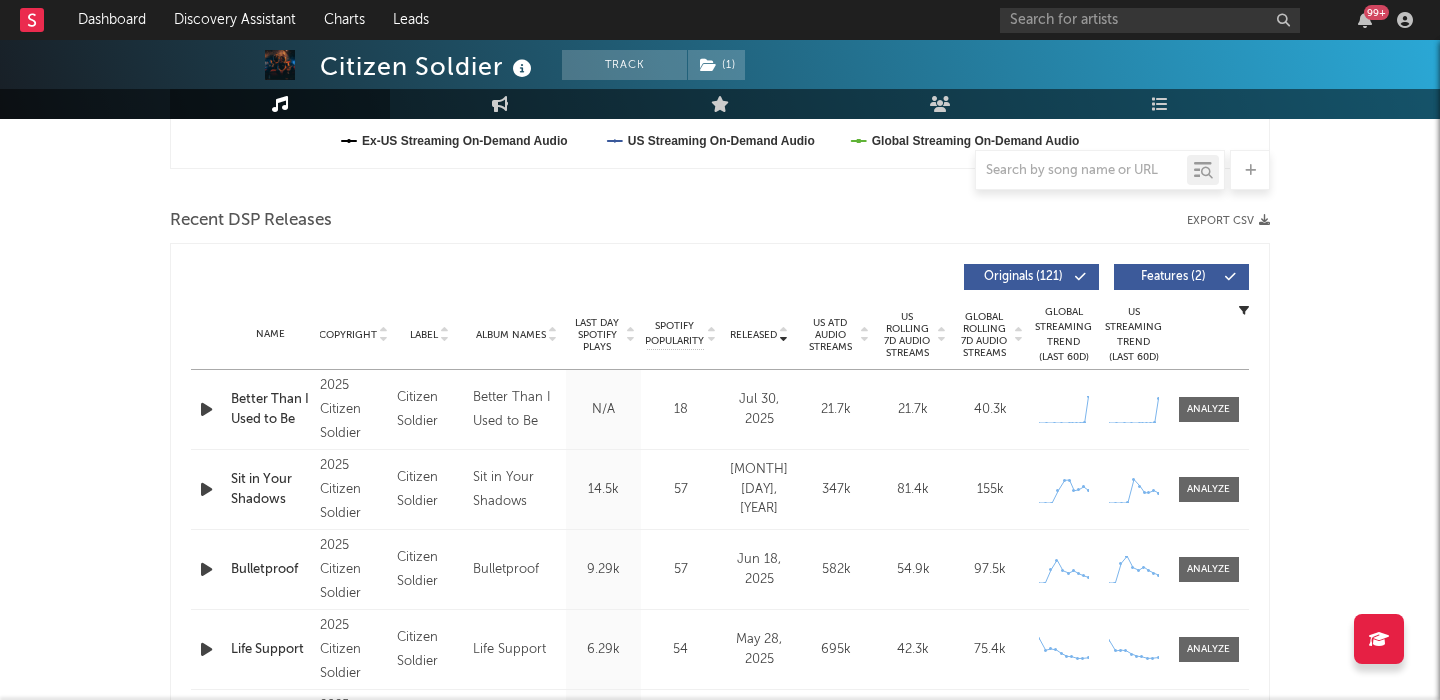 click on "Features   ( 2 )" at bounding box center (1173, 277) 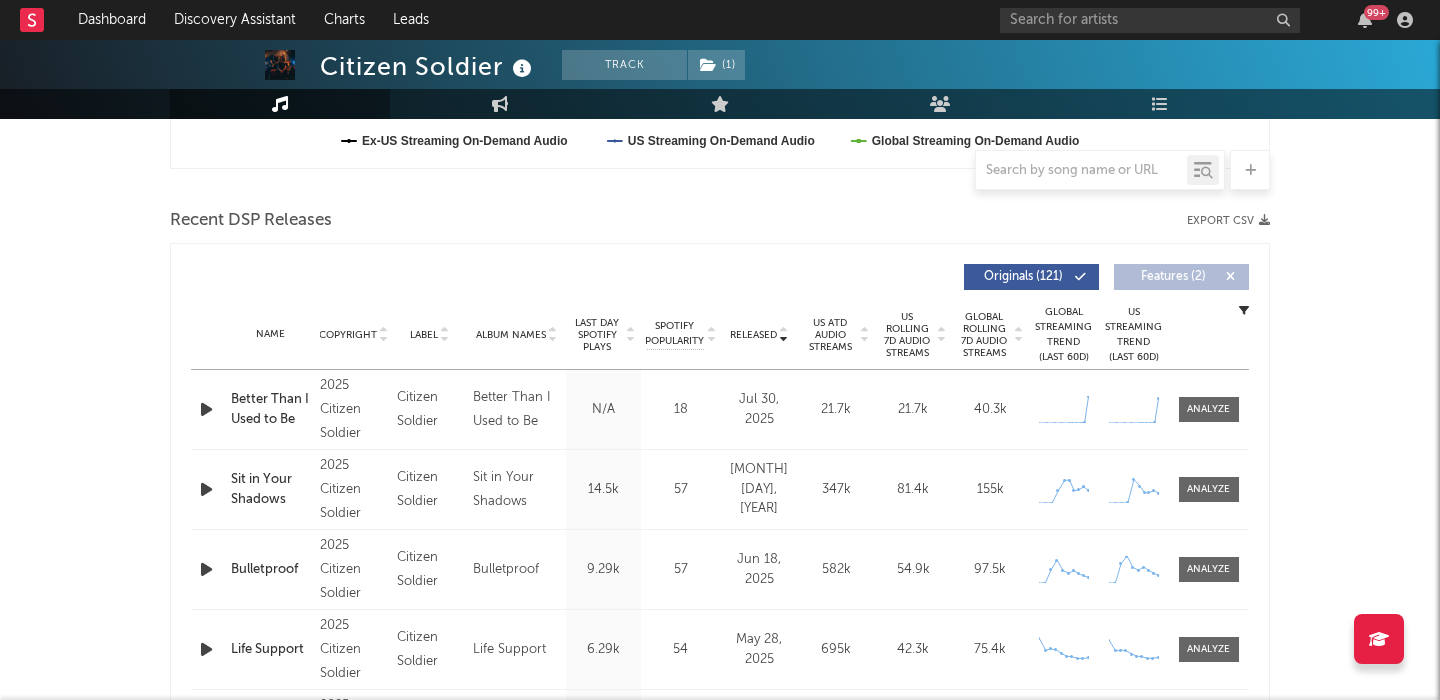 click on "Name Better Than I Used to Be Copyright 2025 Citizen Soldier Label Citizen Soldier Album Names Better Than I Used to Be Composer Names Jake Segura, Kile Odell & Juan Rivero 7 Day Spotify Plays N/A Last Day Spotify Plays N/A ATD Spotify Plays N/A Spotify Popularity 18 Total US Streams N/A Total US SES N/A Total UK Streams N/A Total UK Audio Streams N/A UK Weekly Streams N/A UK Weekly Audio Streams N/A Released Jul 30, 2025 US ATD Audio Streams 21.7k US Rolling 7D Audio Streams 21.7k US Rolling WoW % Chg N/A Global ATD Audio Streams 40.3k Global Rolling 7D Audio Streams 40.3k Global Rolling WoW % Chg N/A Estimated % Playlist Streams Last Day N/A Global Streaming Trend (Last 60D) Created with Highcharts 10.3.3 Ex-US Streaming Trend (Last 60D) US Streaming Trend (Last 60D) Created with Highcharts 10.3.3 Global Latest Day Audio Streams 39.1k US Latest Day Audio Streams 21.6k" at bounding box center [720, 409] 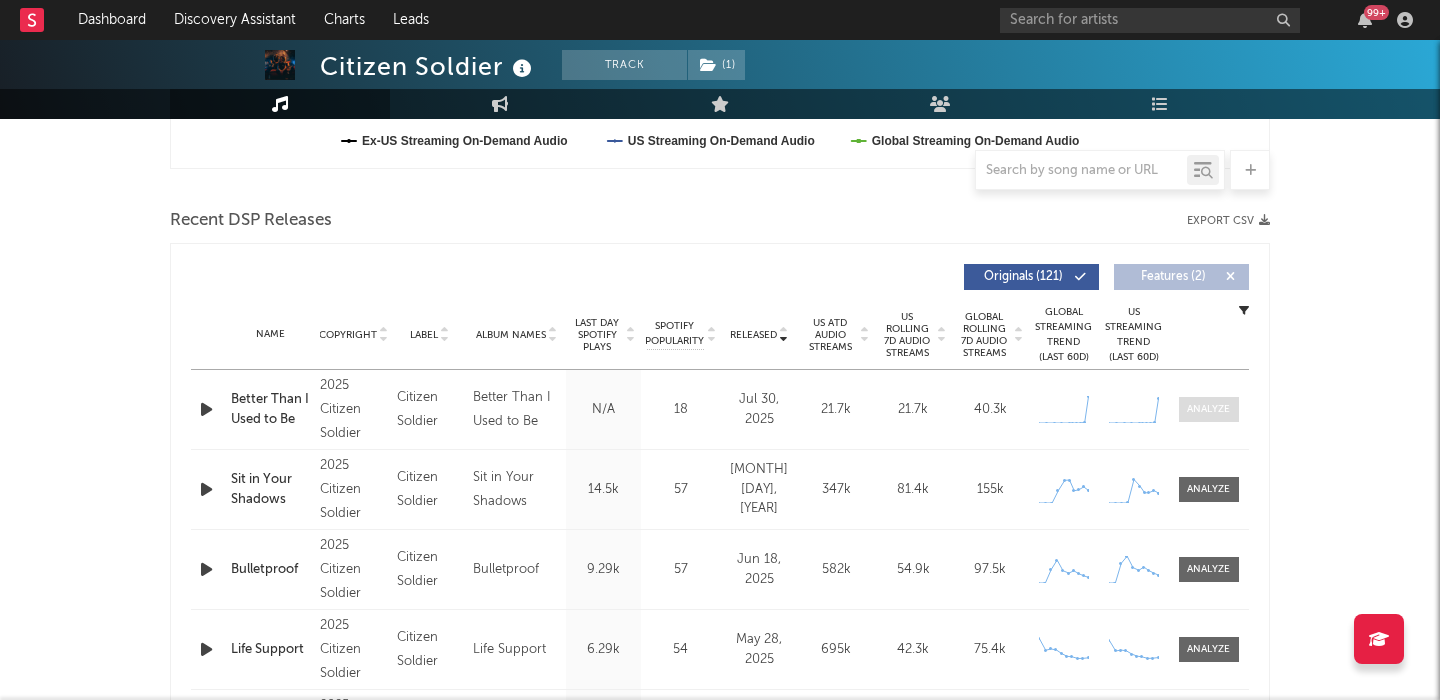 click at bounding box center [1208, 409] 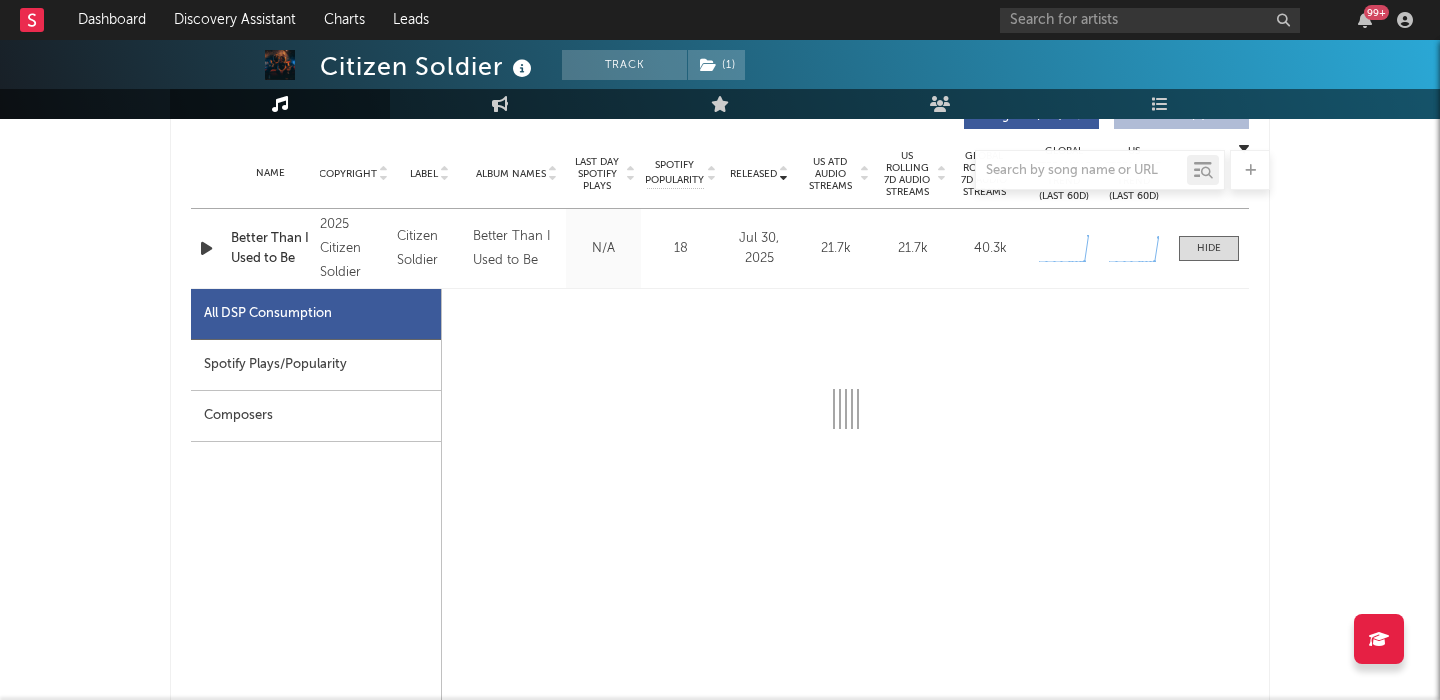 select on "1w" 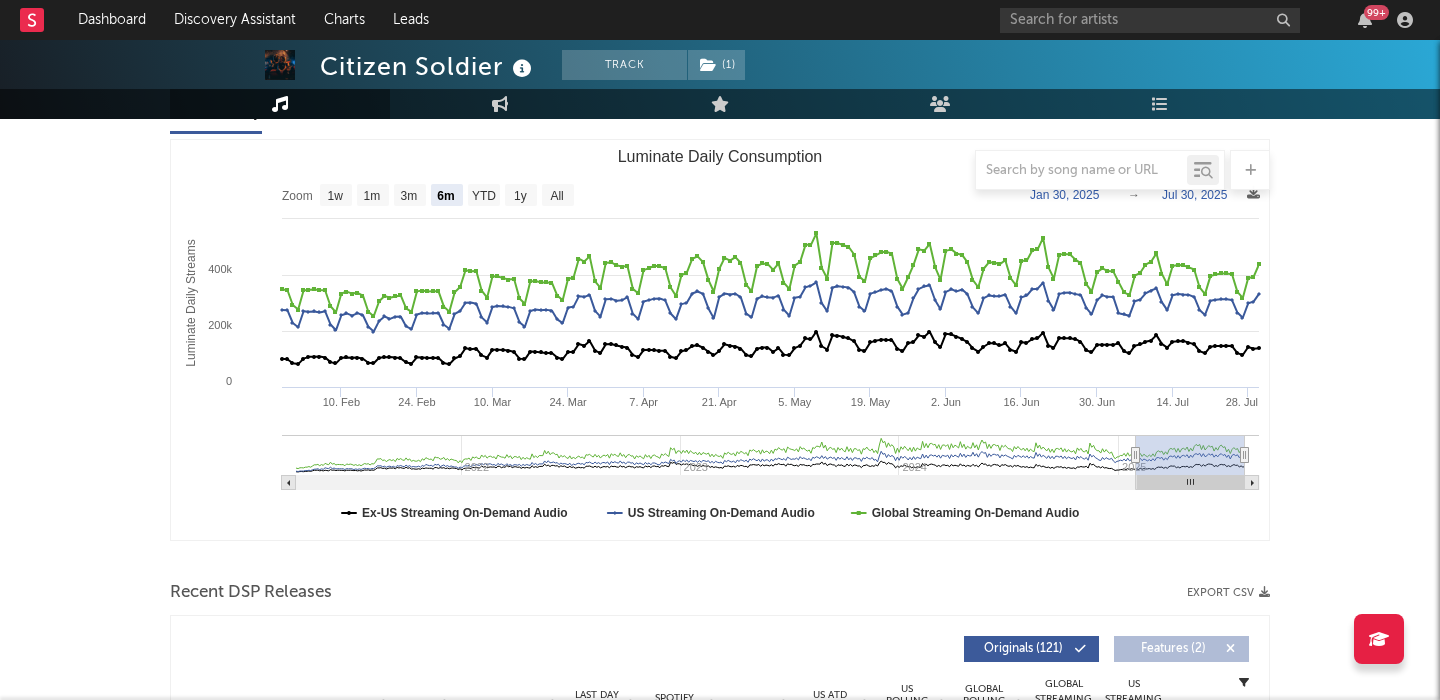 scroll, scrollTop: 159, scrollLeft: 0, axis: vertical 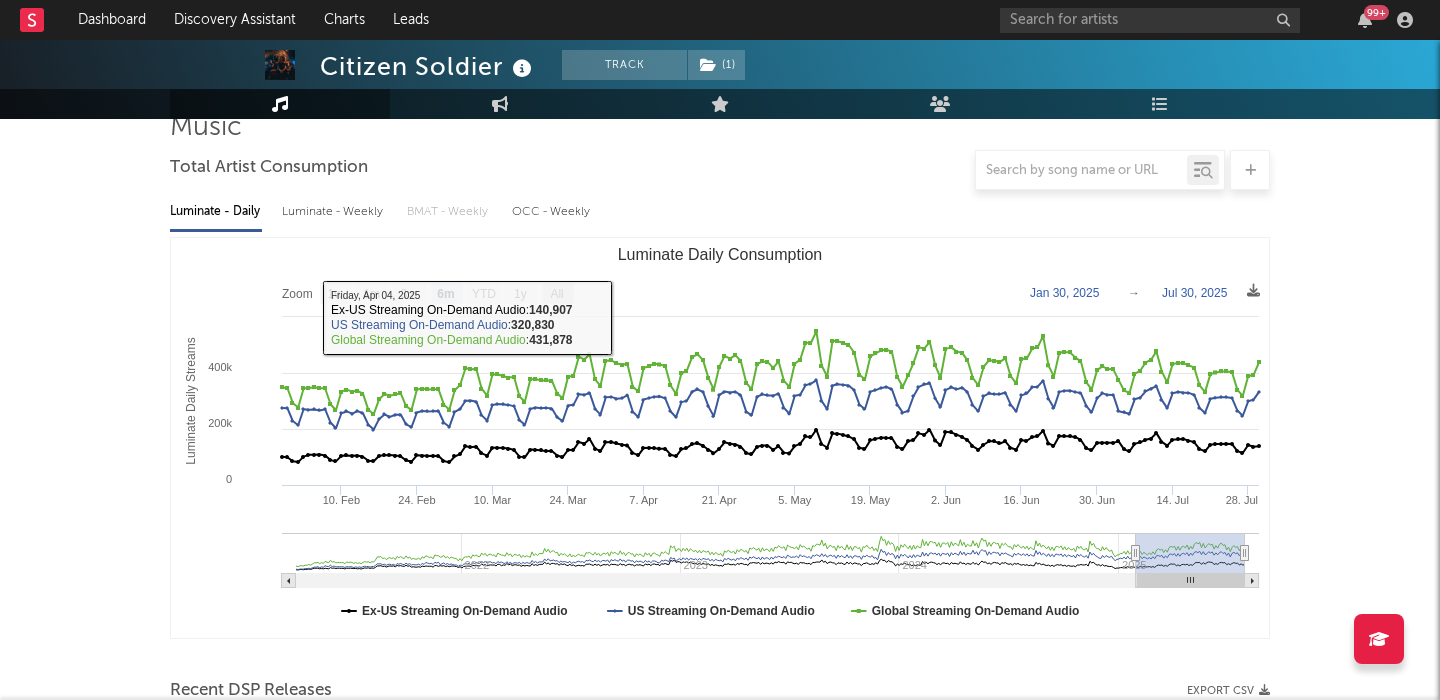 click on "All" 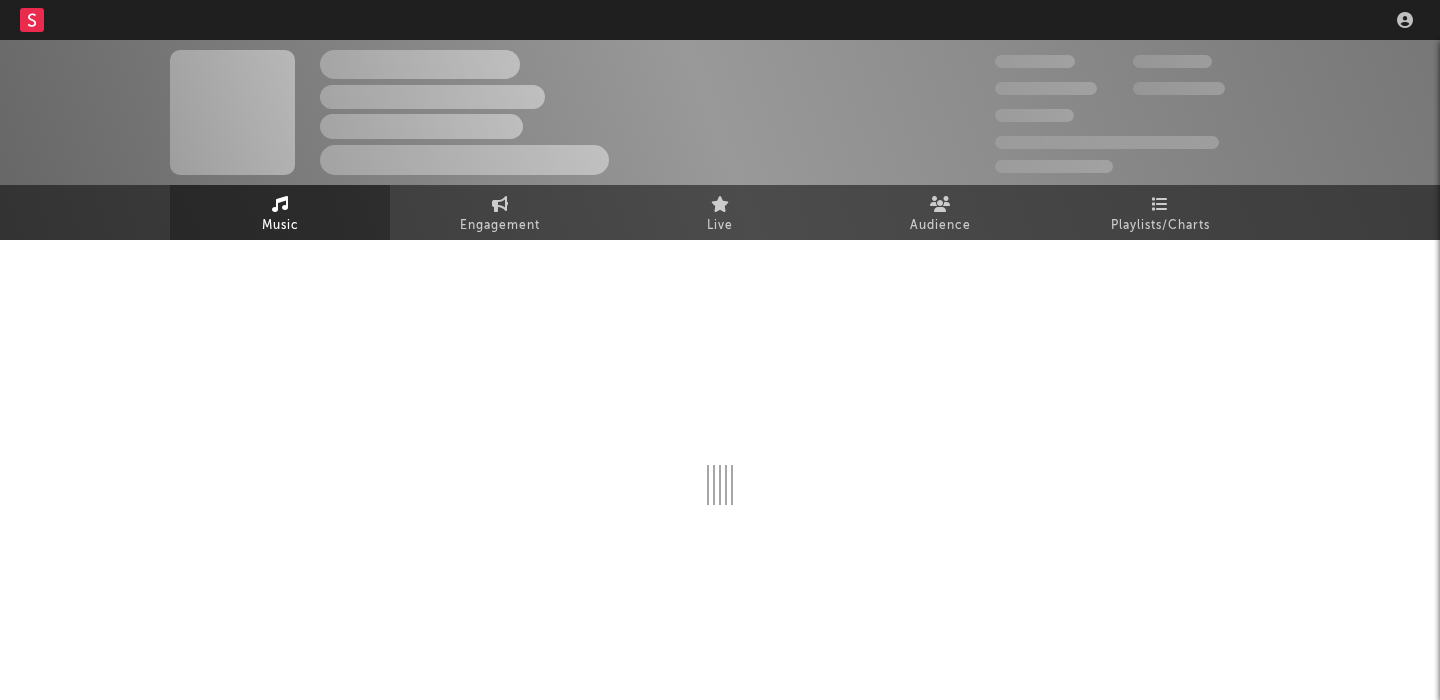 scroll, scrollTop: 0, scrollLeft: 0, axis: both 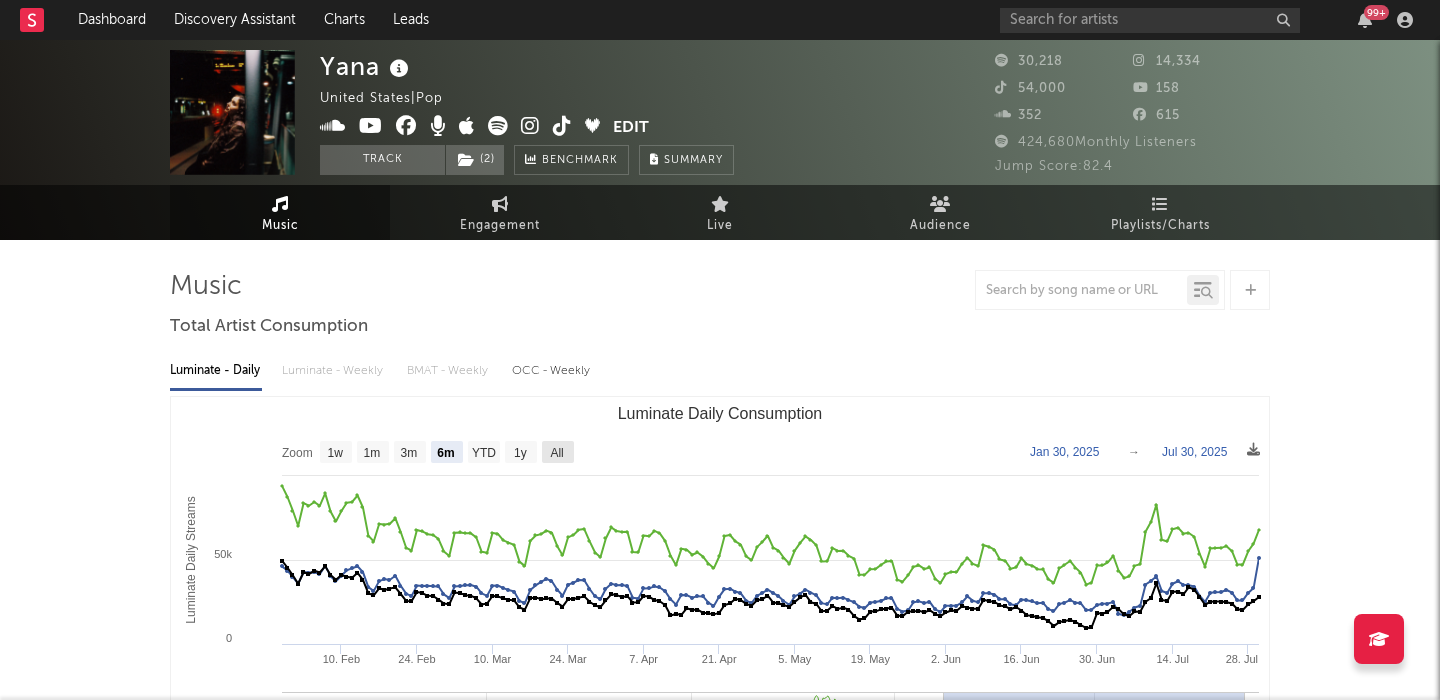 click on "All" 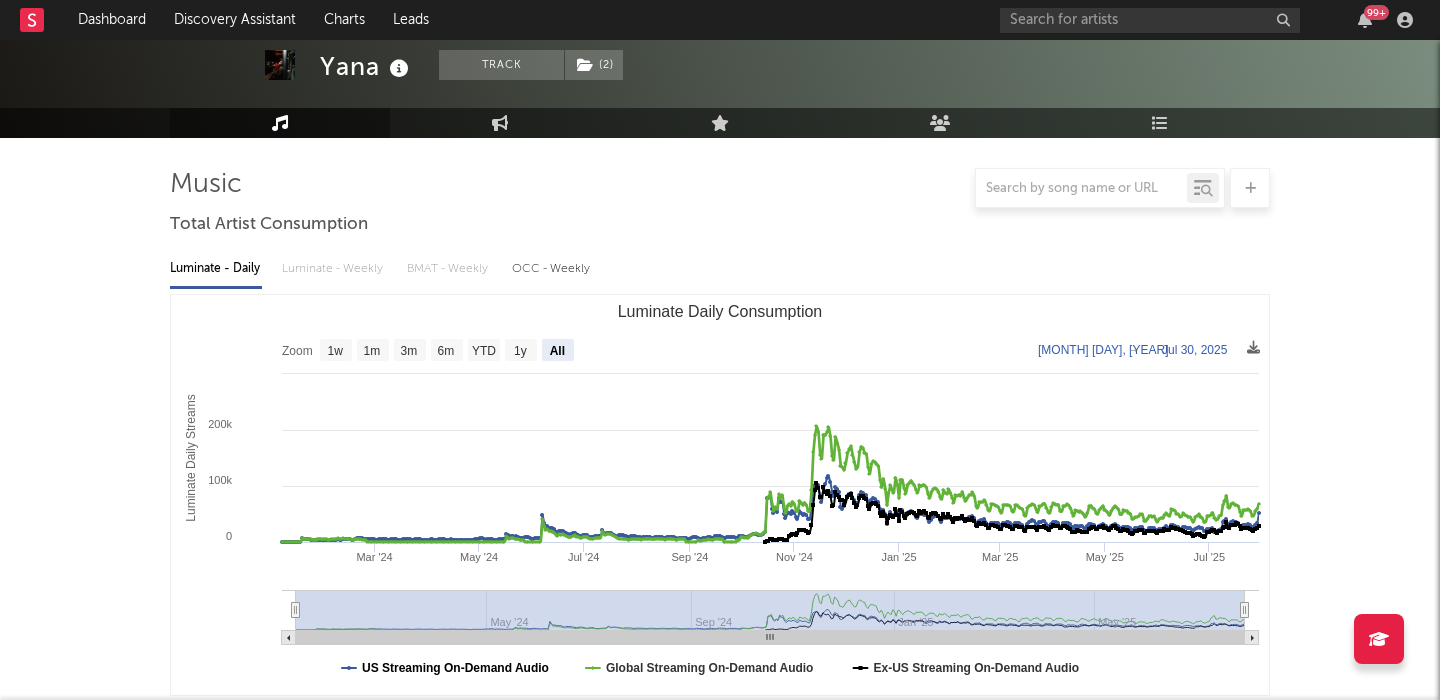 scroll, scrollTop: 619, scrollLeft: 0, axis: vertical 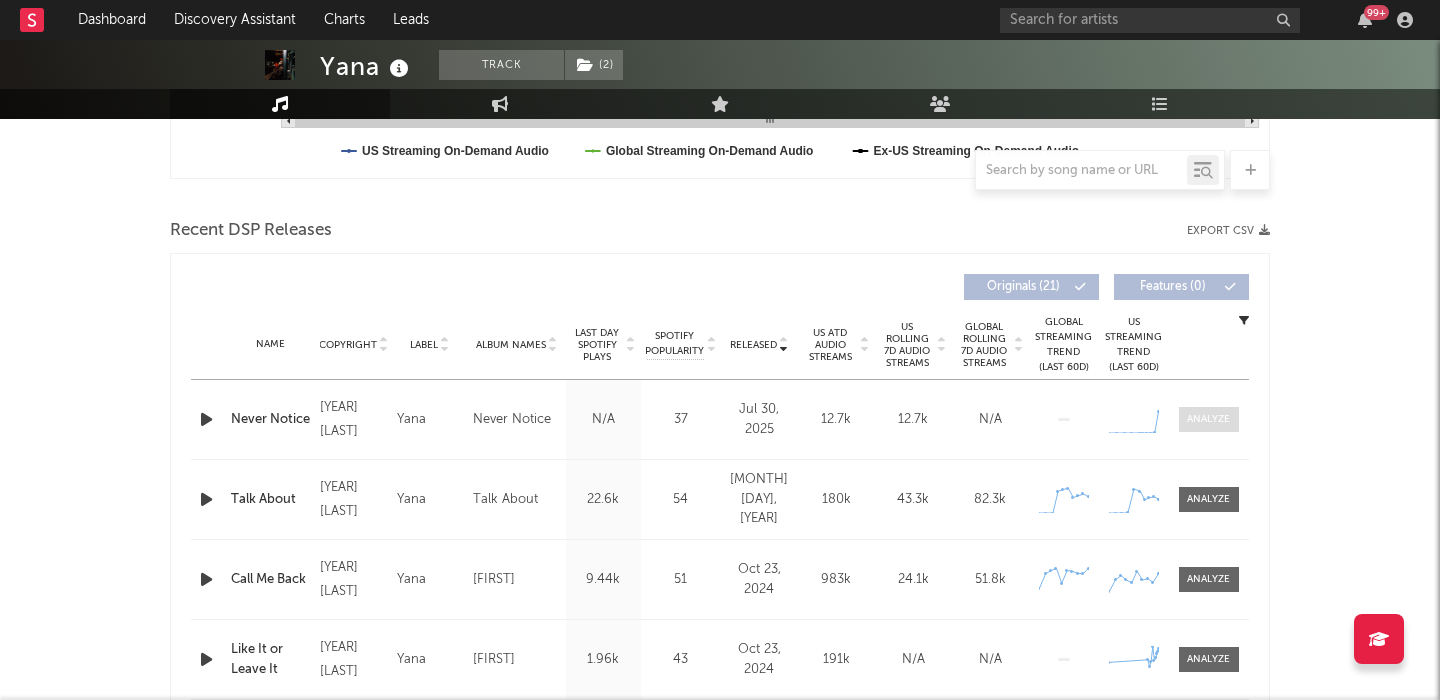 click at bounding box center (1208, 419) 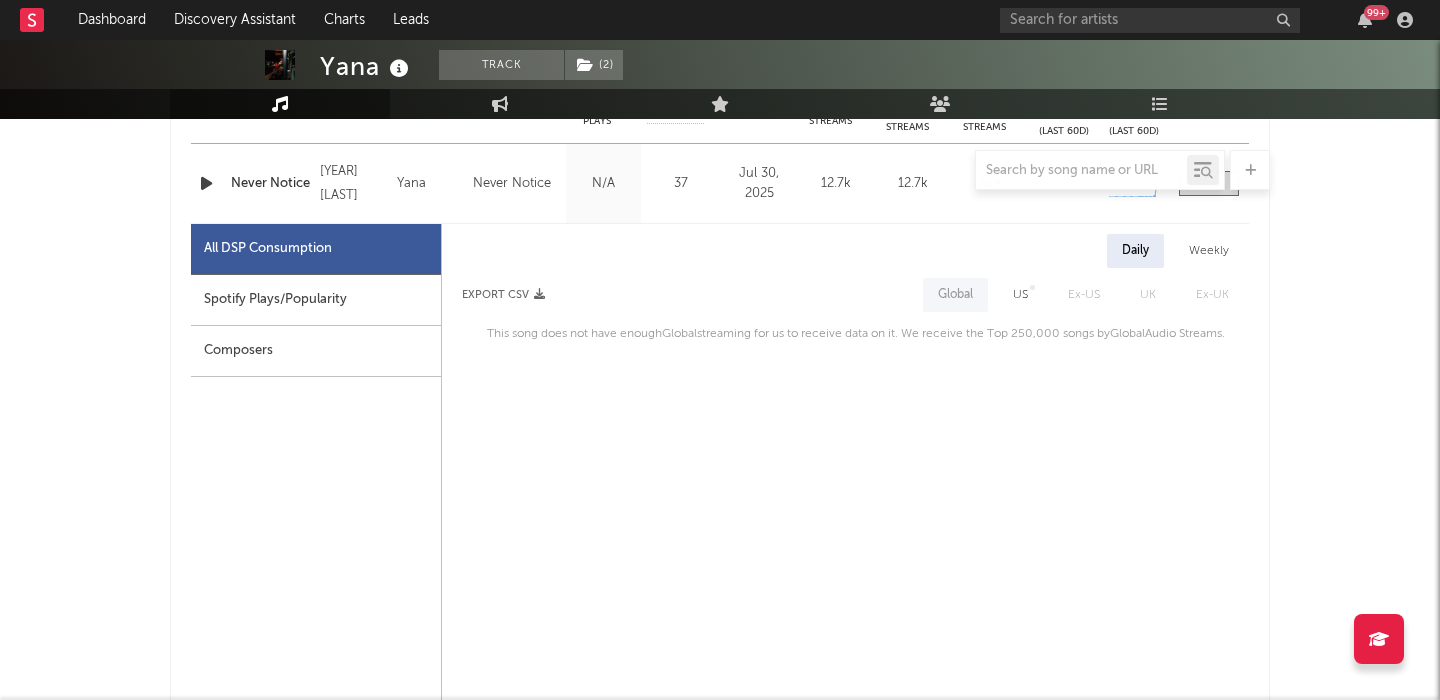 scroll, scrollTop: 868, scrollLeft: 0, axis: vertical 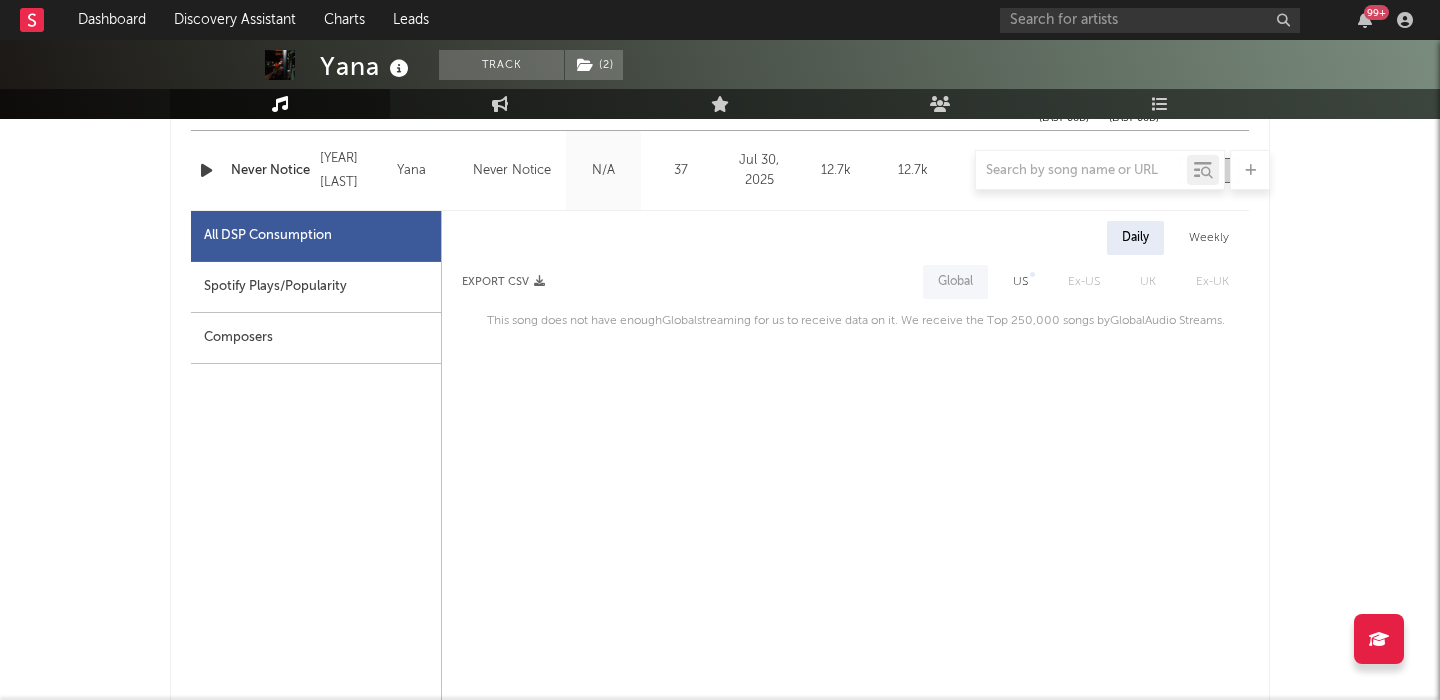 click on "US" at bounding box center [1020, 282] 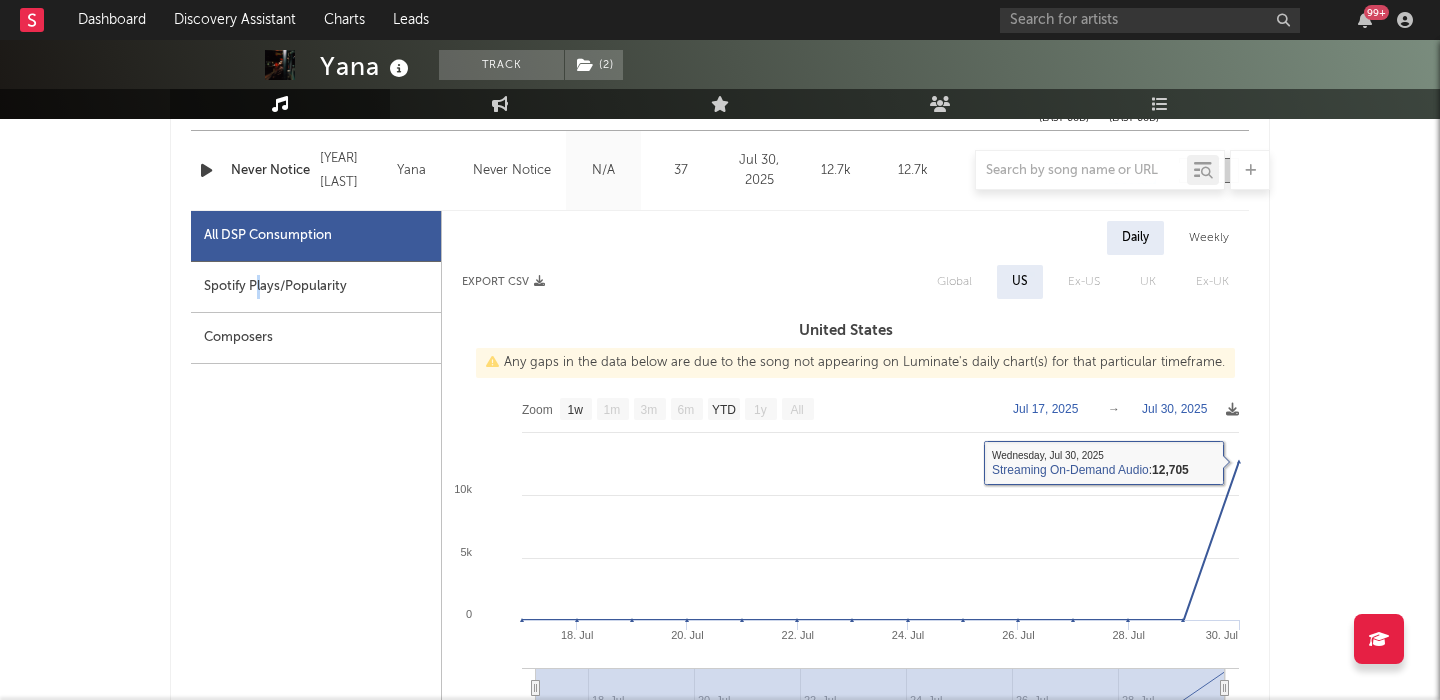click on "Spotify Plays/Popularity" at bounding box center (316, 287) 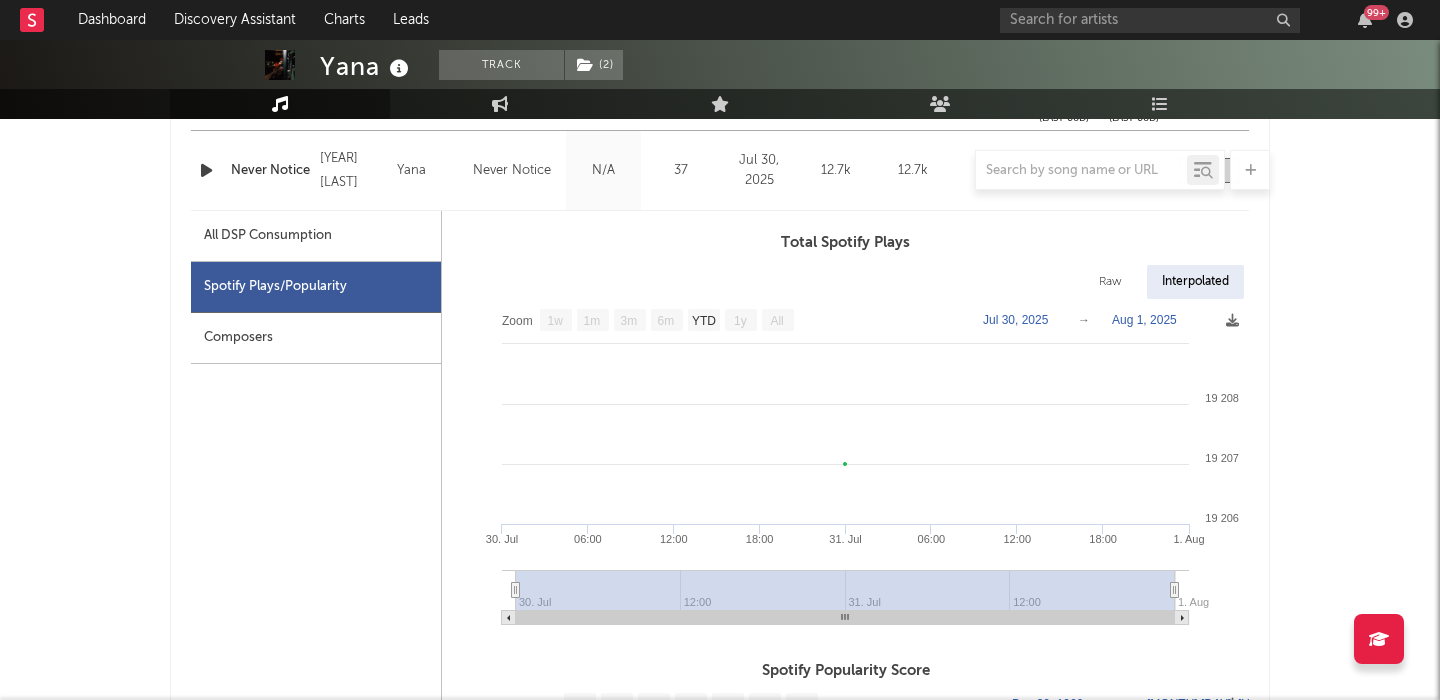 click on "Raw" at bounding box center (1110, 282) 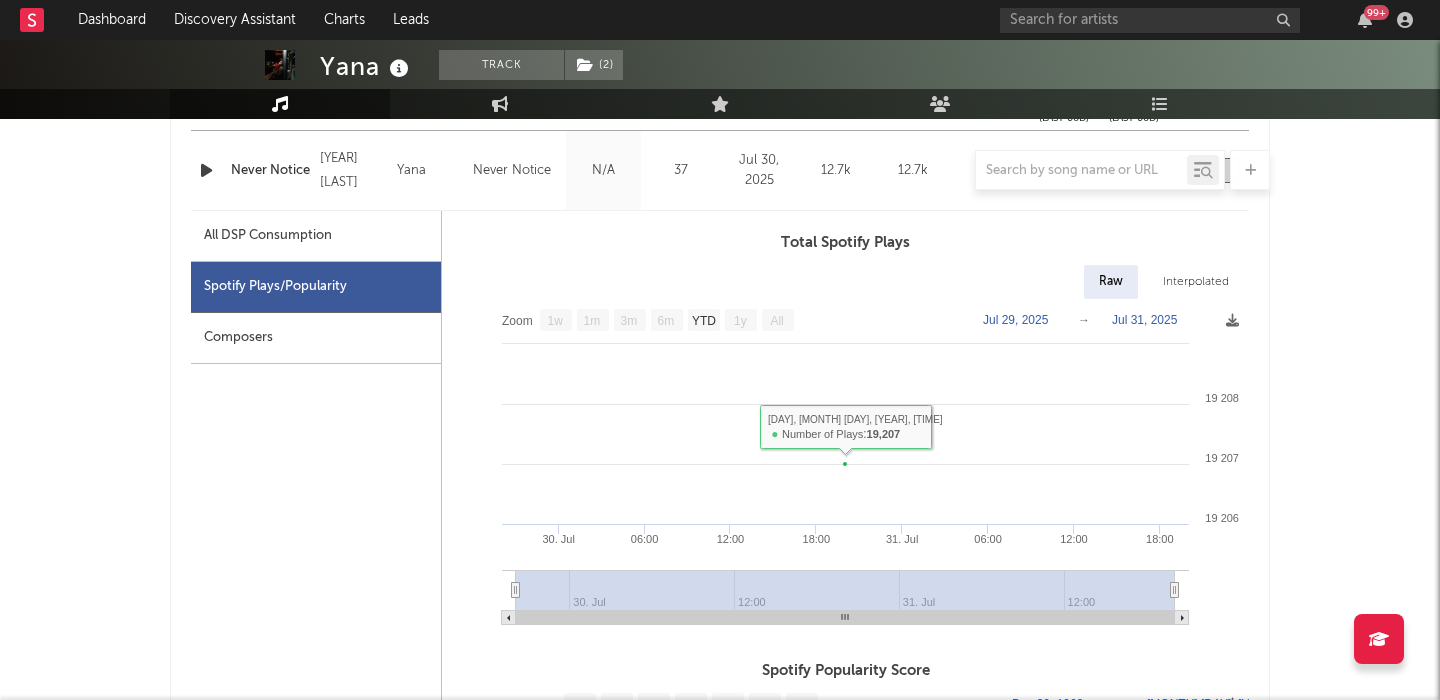 click on "All DSP Consumption" at bounding box center [268, 236] 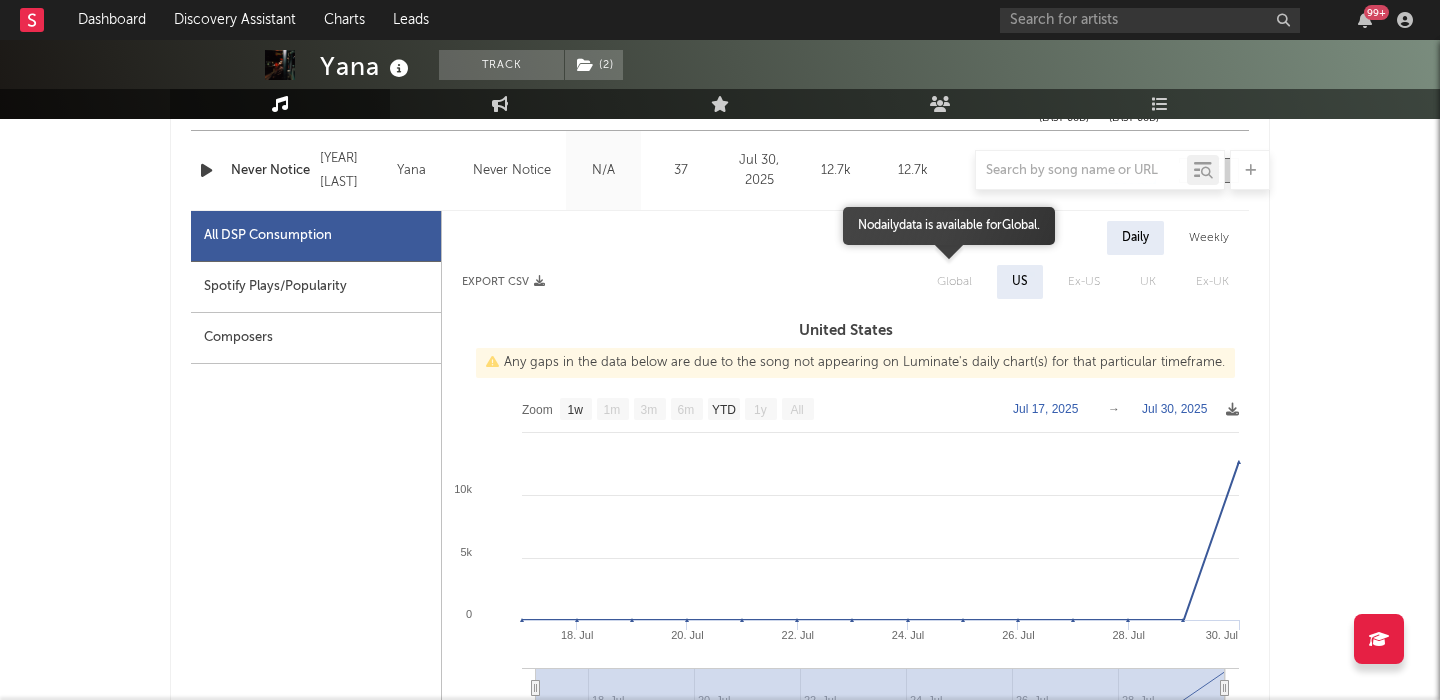 click on "Global" at bounding box center (954, 282) 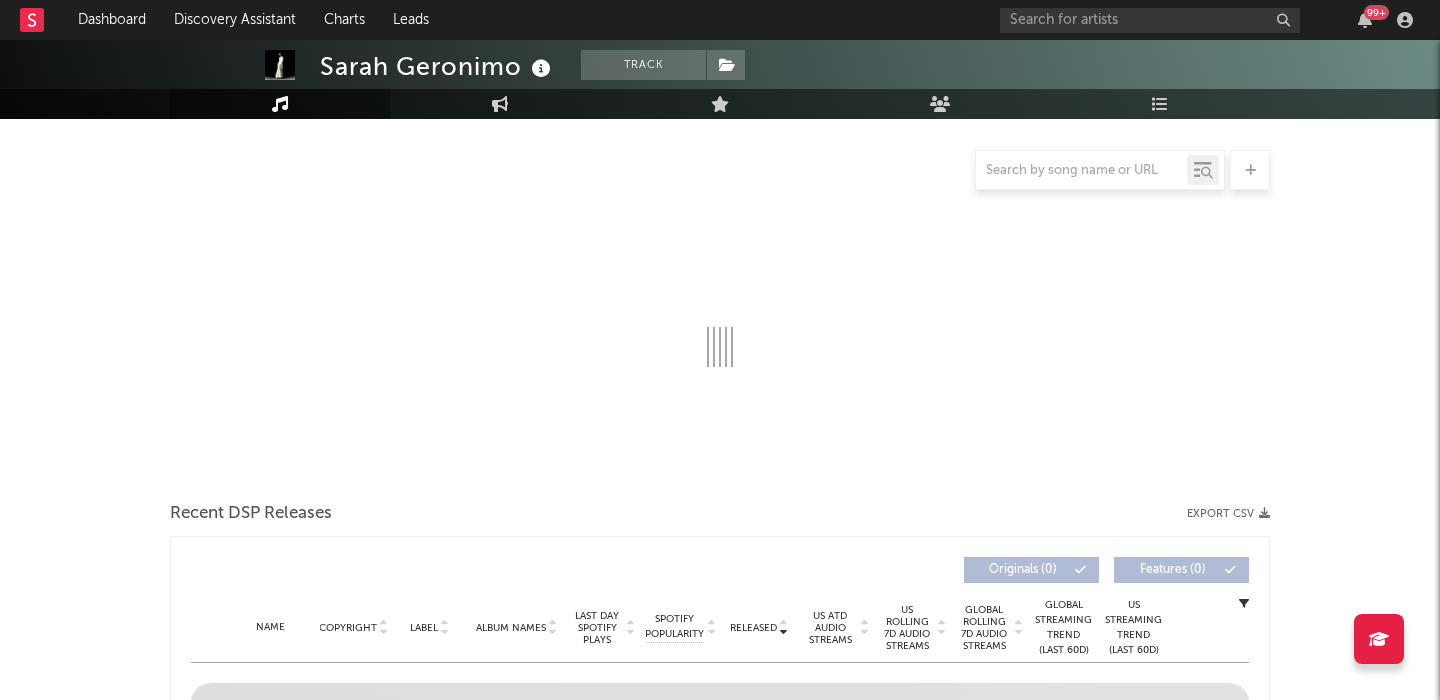 scroll, scrollTop: 181, scrollLeft: 0, axis: vertical 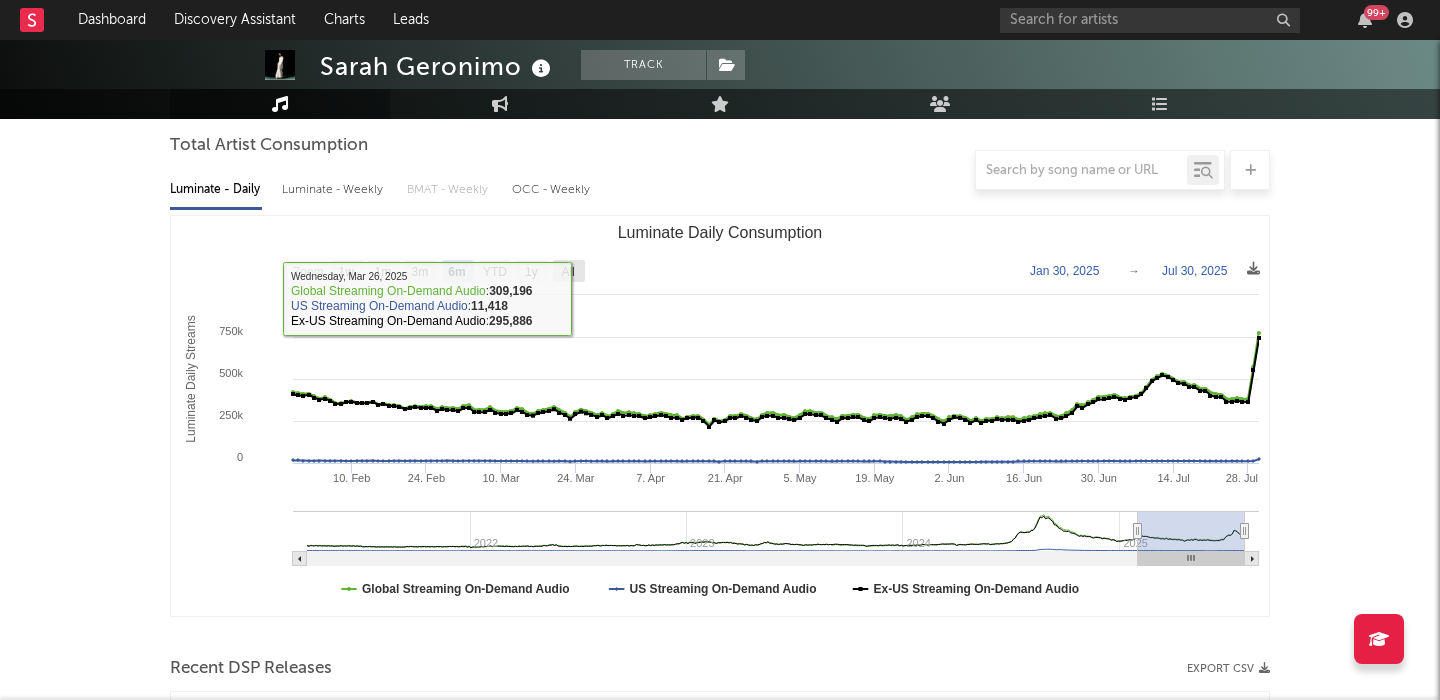 click on "All" 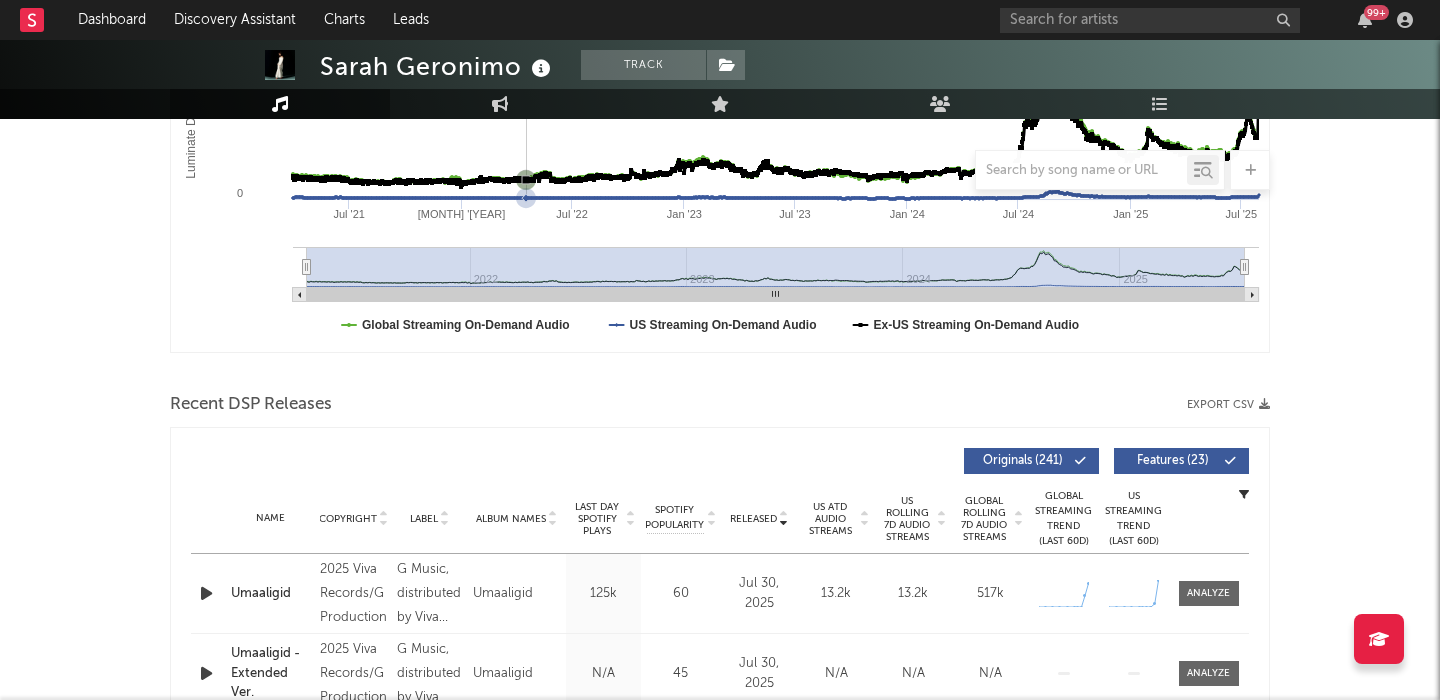 scroll, scrollTop: 656, scrollLeft: 0, axis: vertical 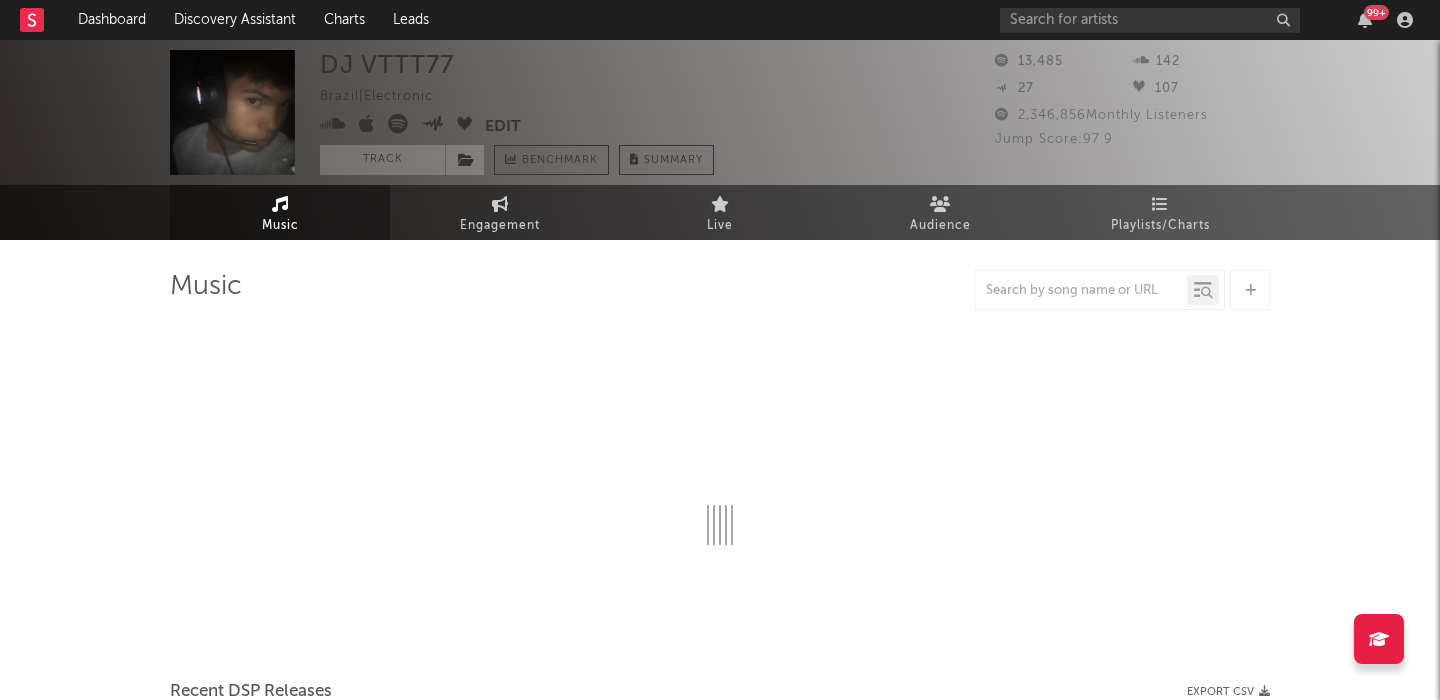 select on "1w" 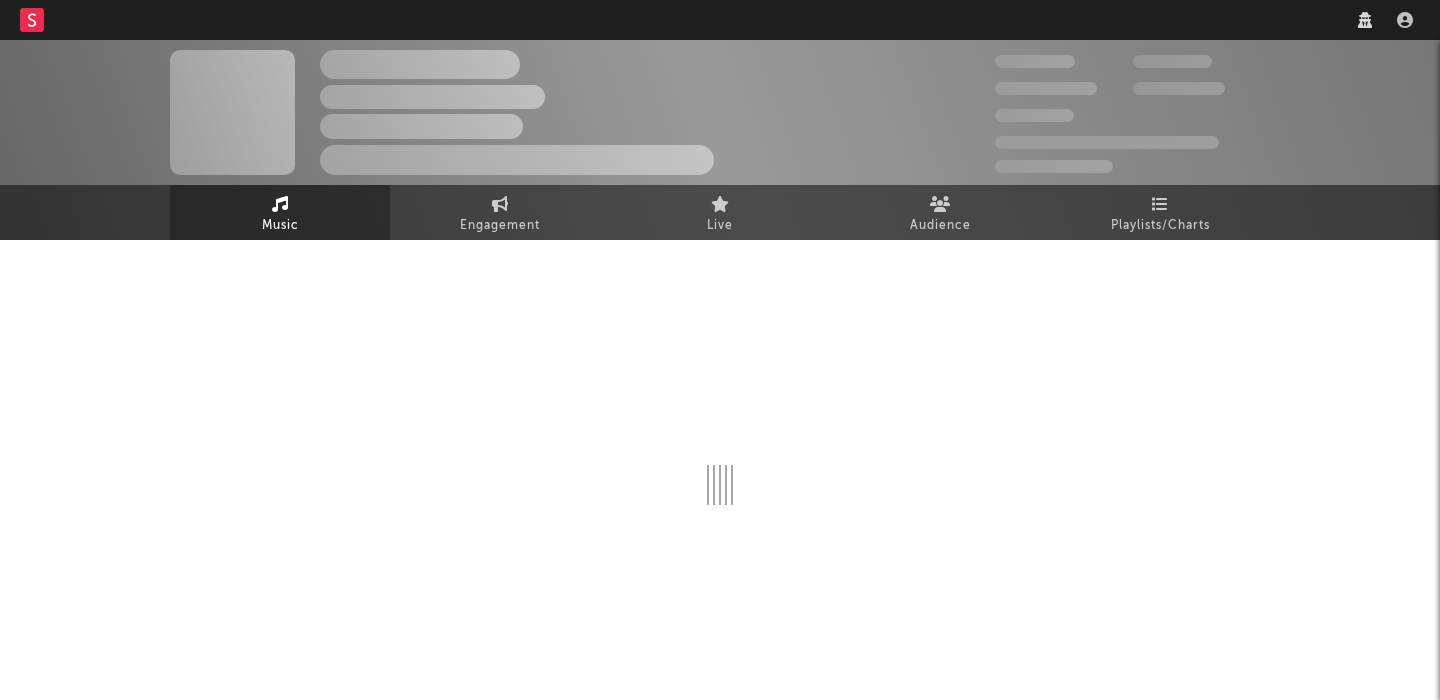 scroll, scrollTop: 0, scrollLeft: 0, axis: both 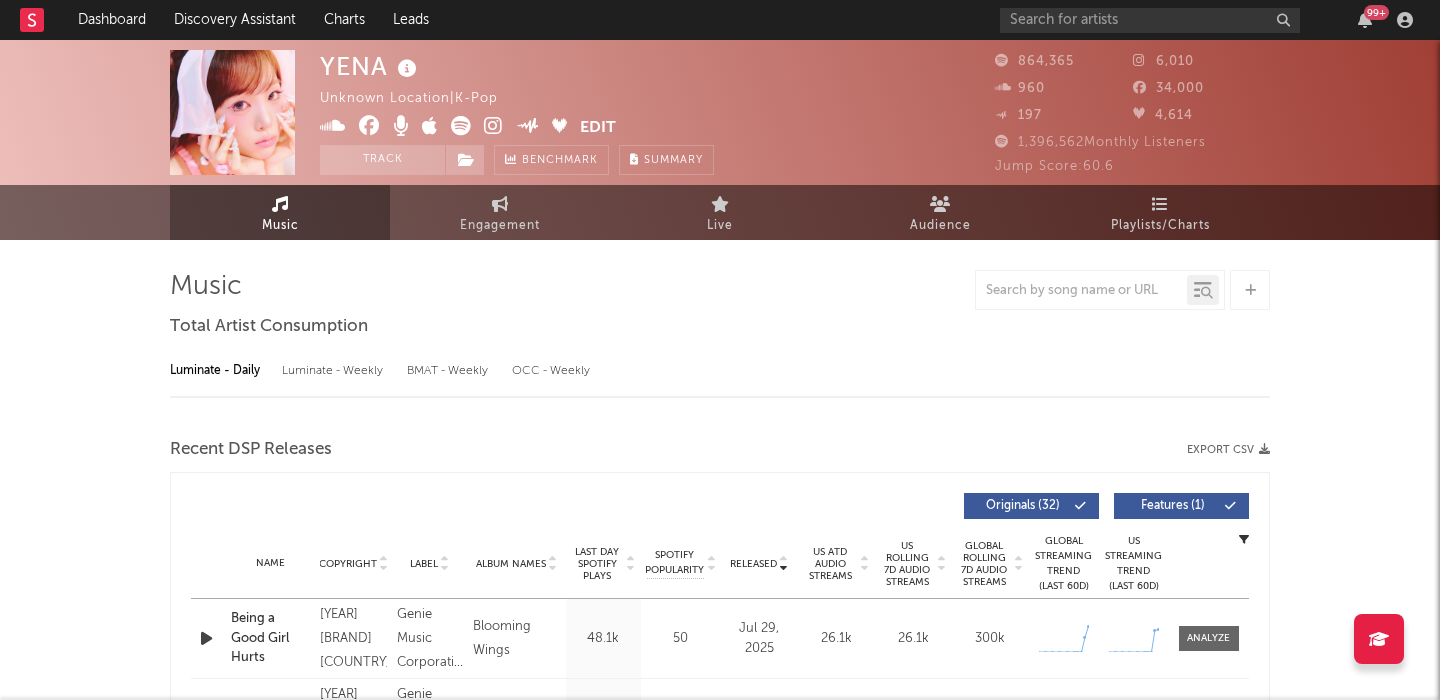 select on "6m" 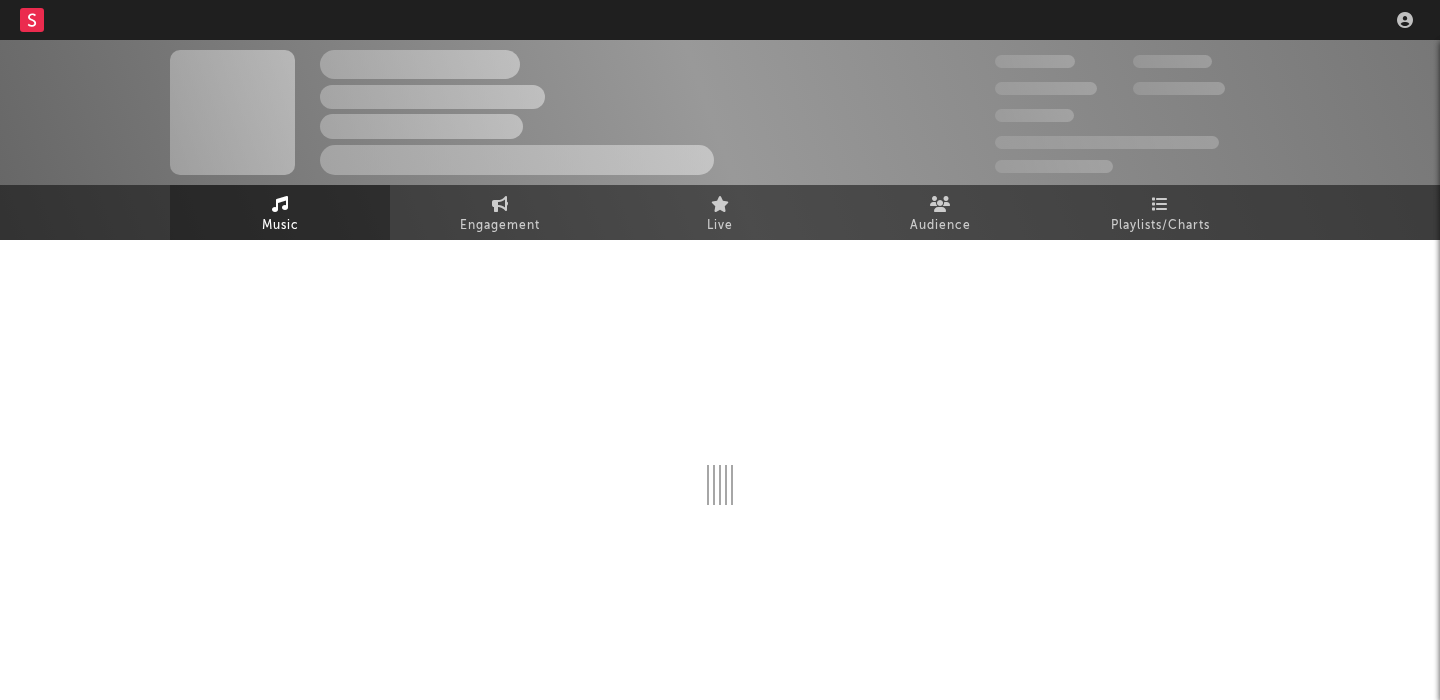 scroll, scrollTop: 0, scrollLeft: 0, axis: both 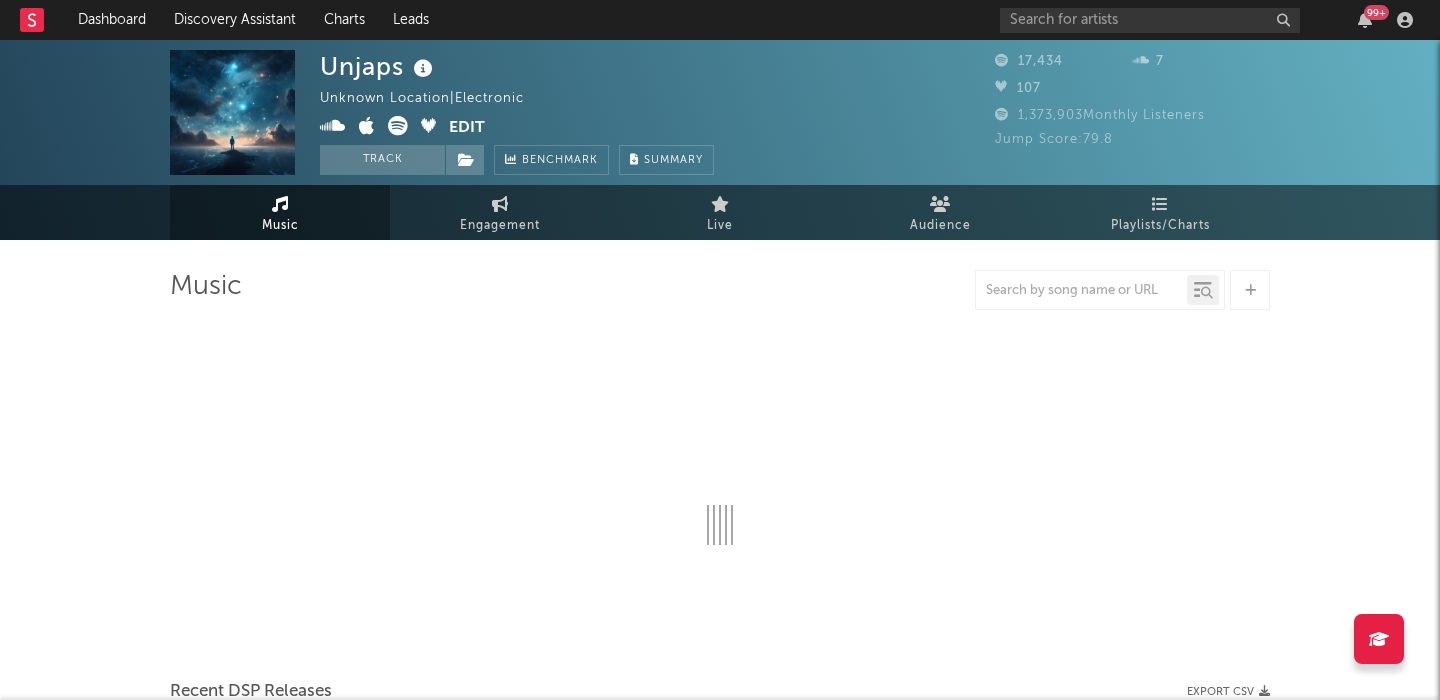select on "6m" 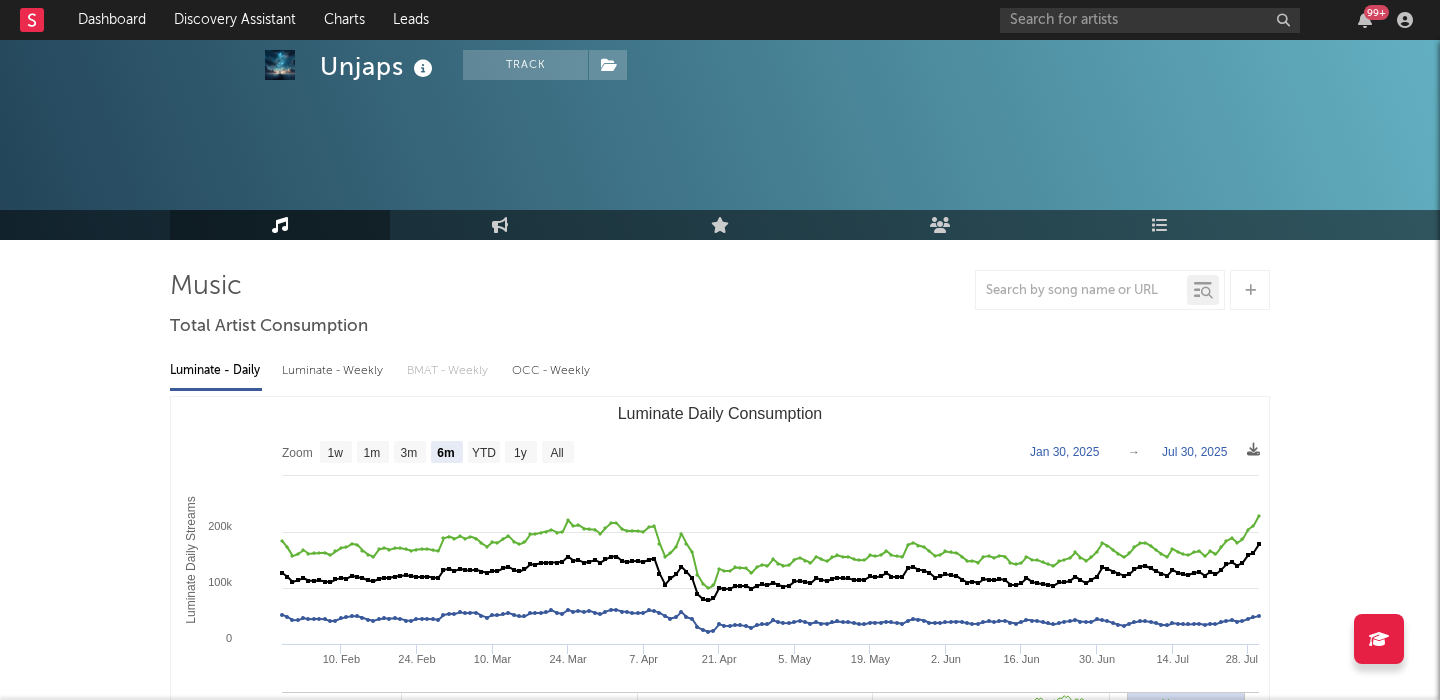 scroll, scrollTop: 528, scrollLeft: 0, axis: vertical 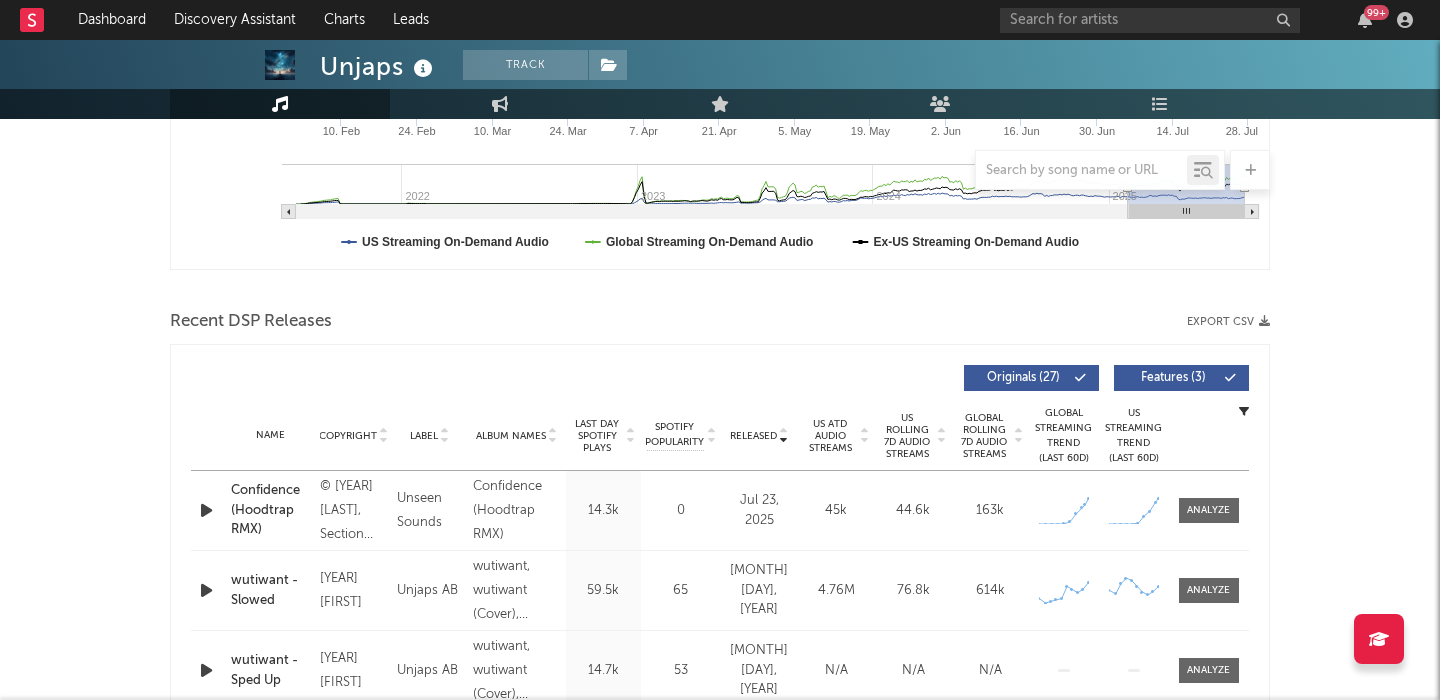 click on "Features   ( 3 )" at bounding box center (1173, 378) 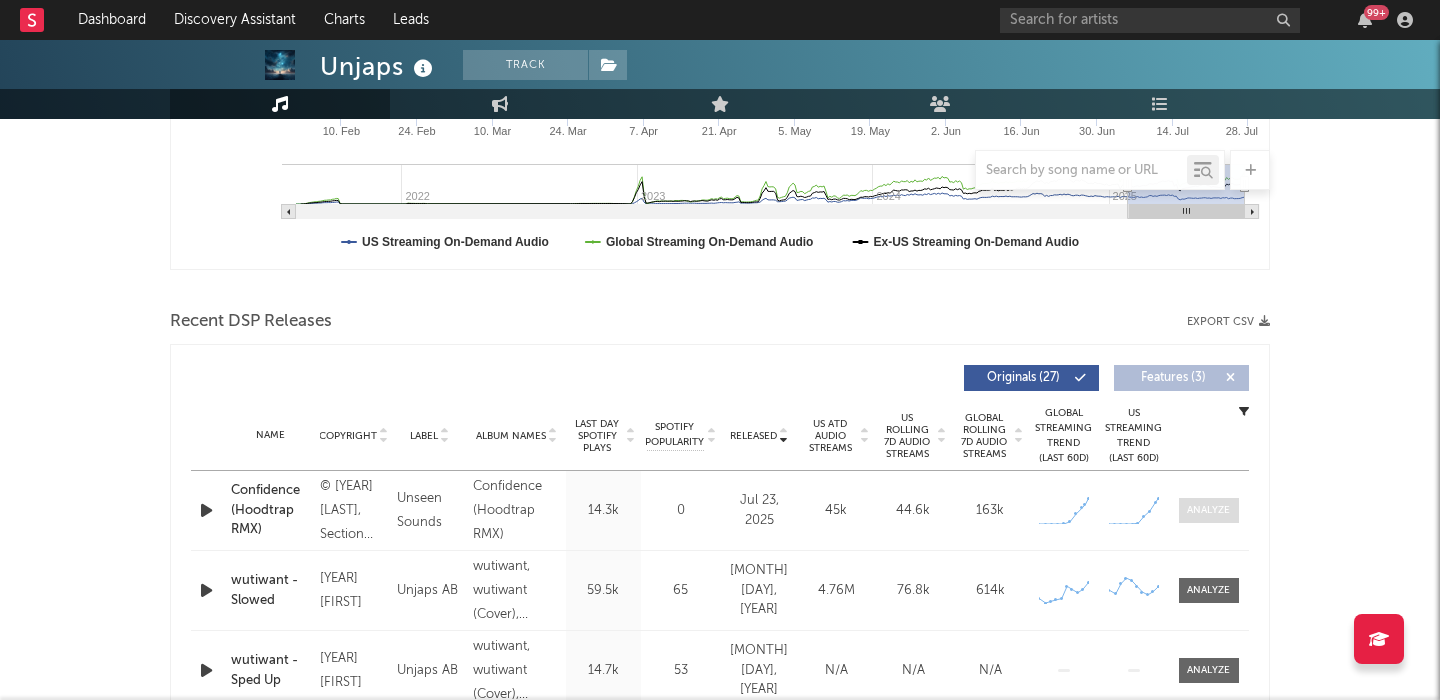 click at bounding box center (1208, 510) 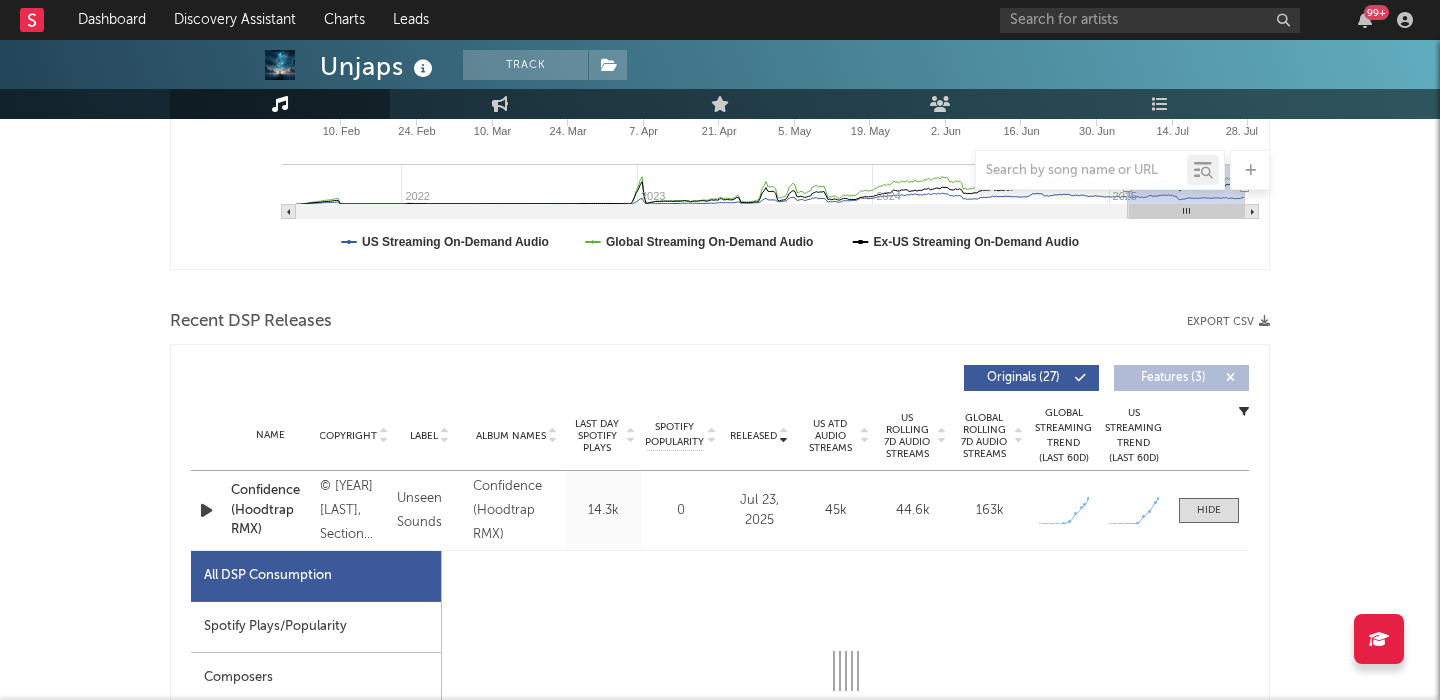 select on "1w" 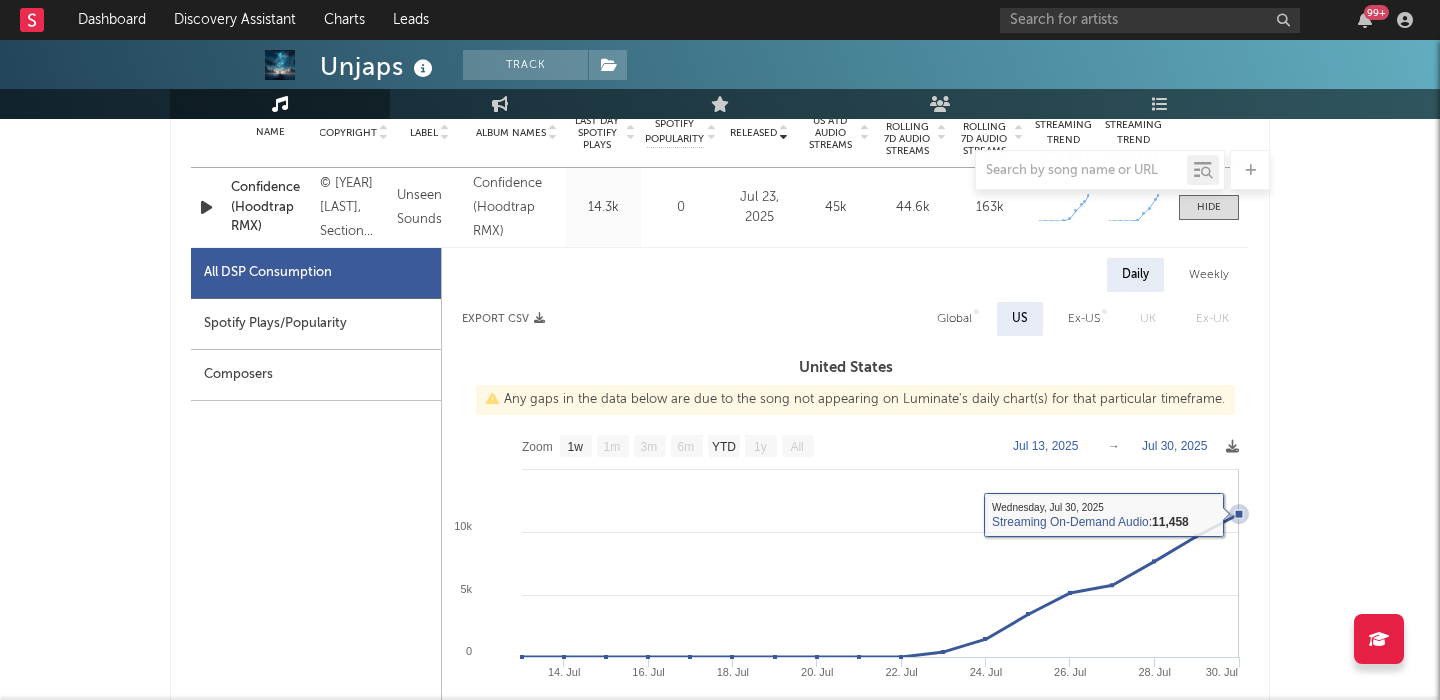 scroll, scrollTop: 813, scrollLeft: 0, axis: vertical 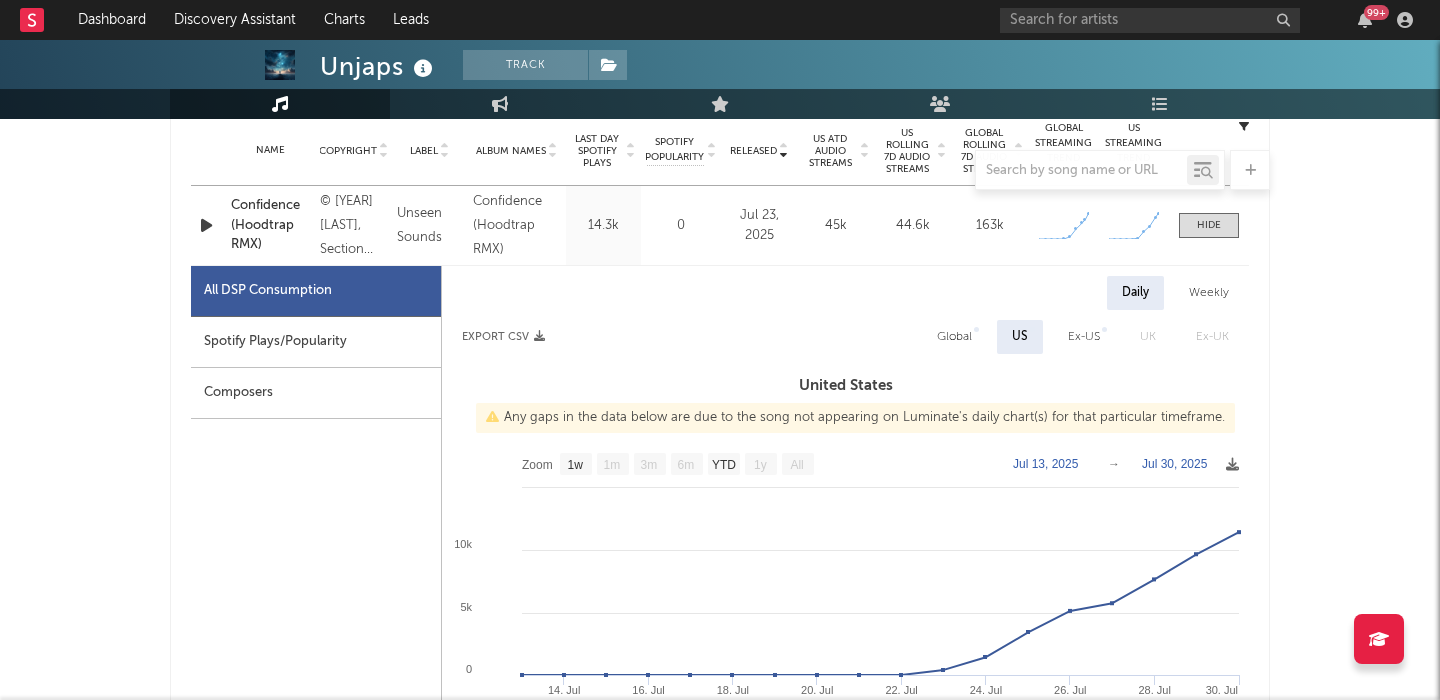 click at bounding box center [206, 225] 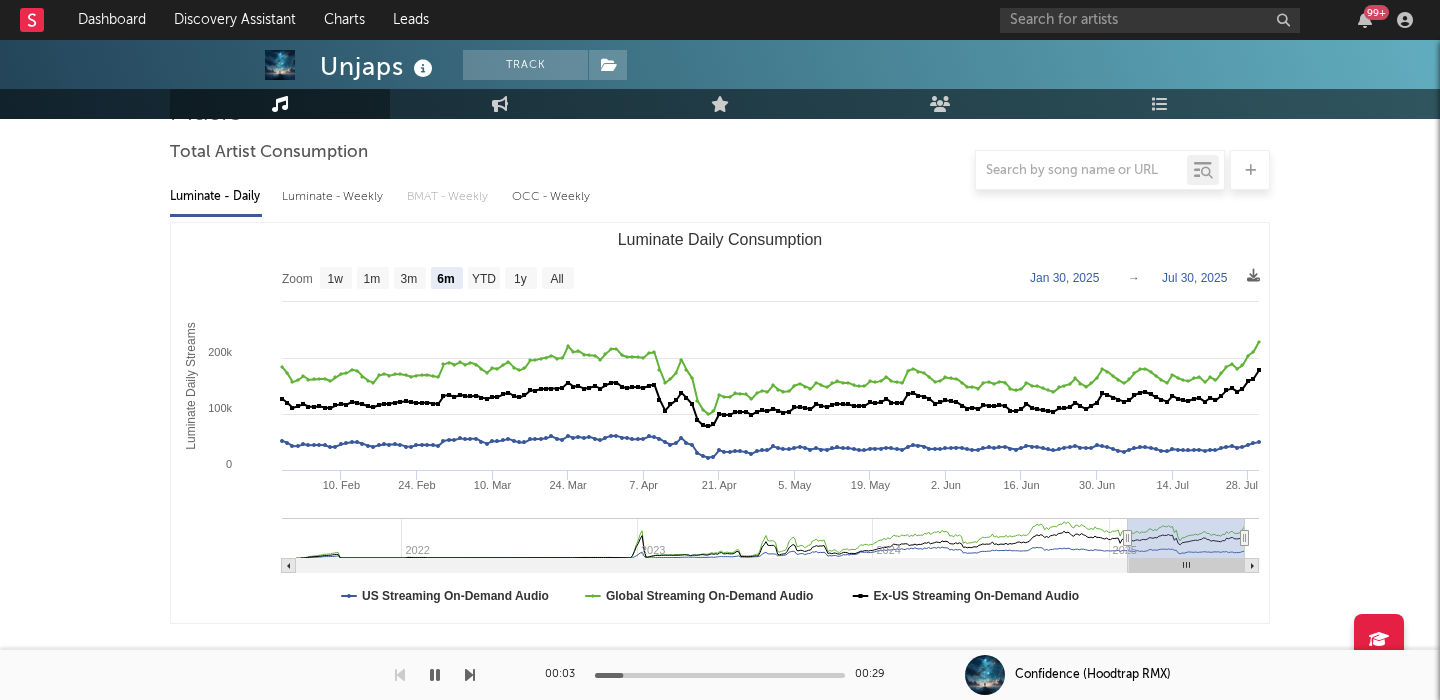 scroll, scrollTop: 154, scrollLeft: 0, axis: vertical 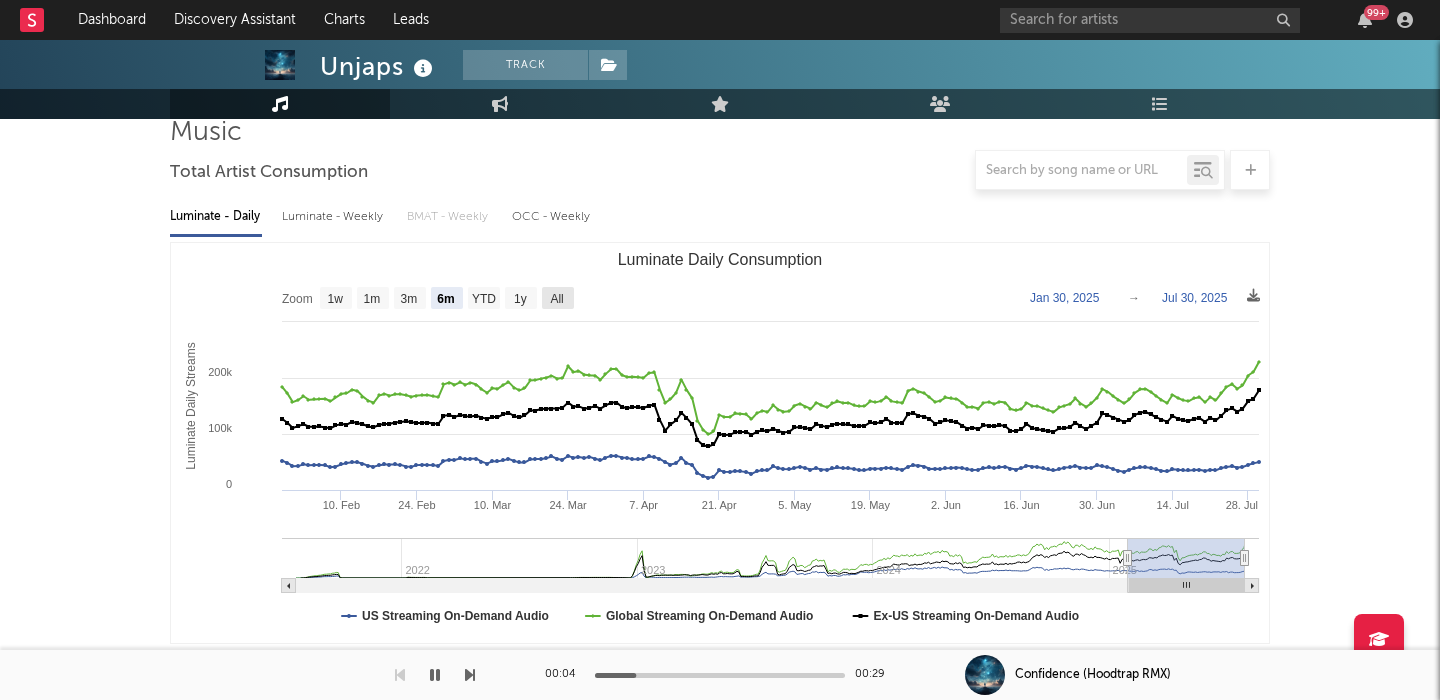 click on "All" 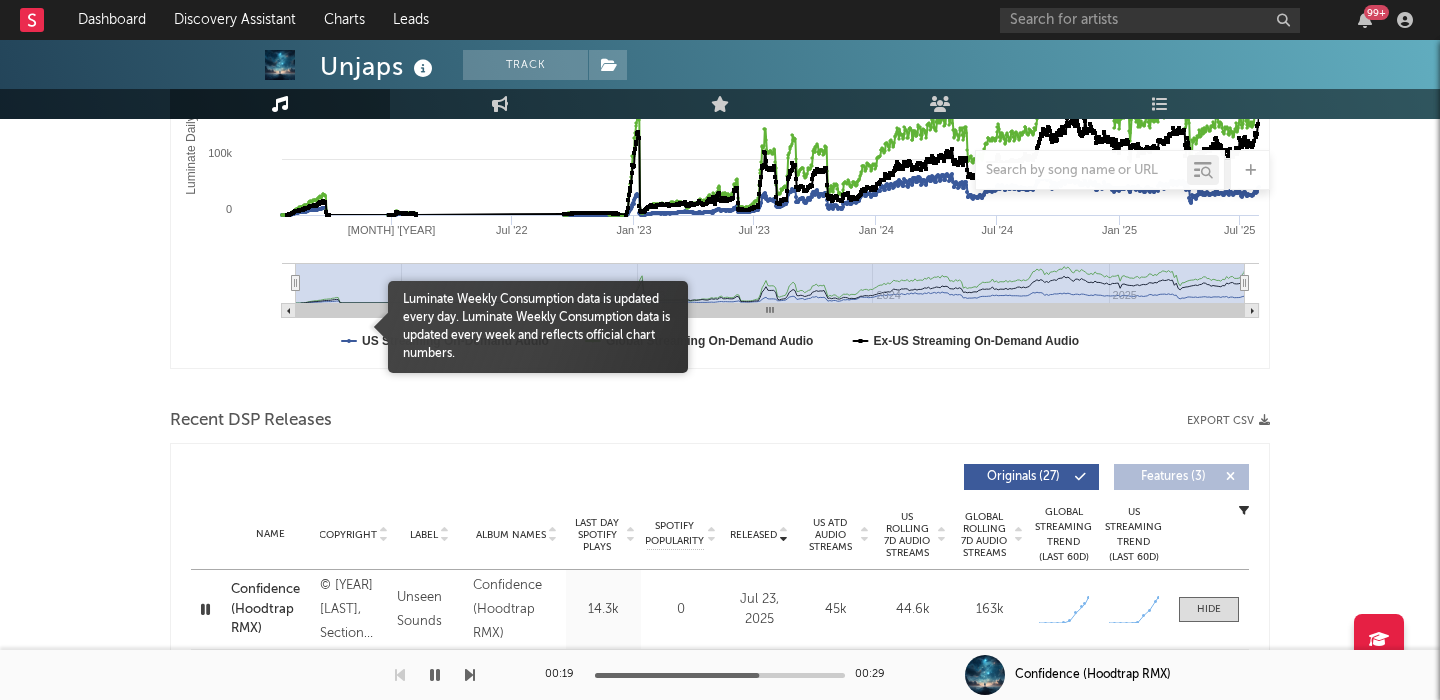 scroll, scrollTop: 522, scrollLeft: 0, axis: vertical 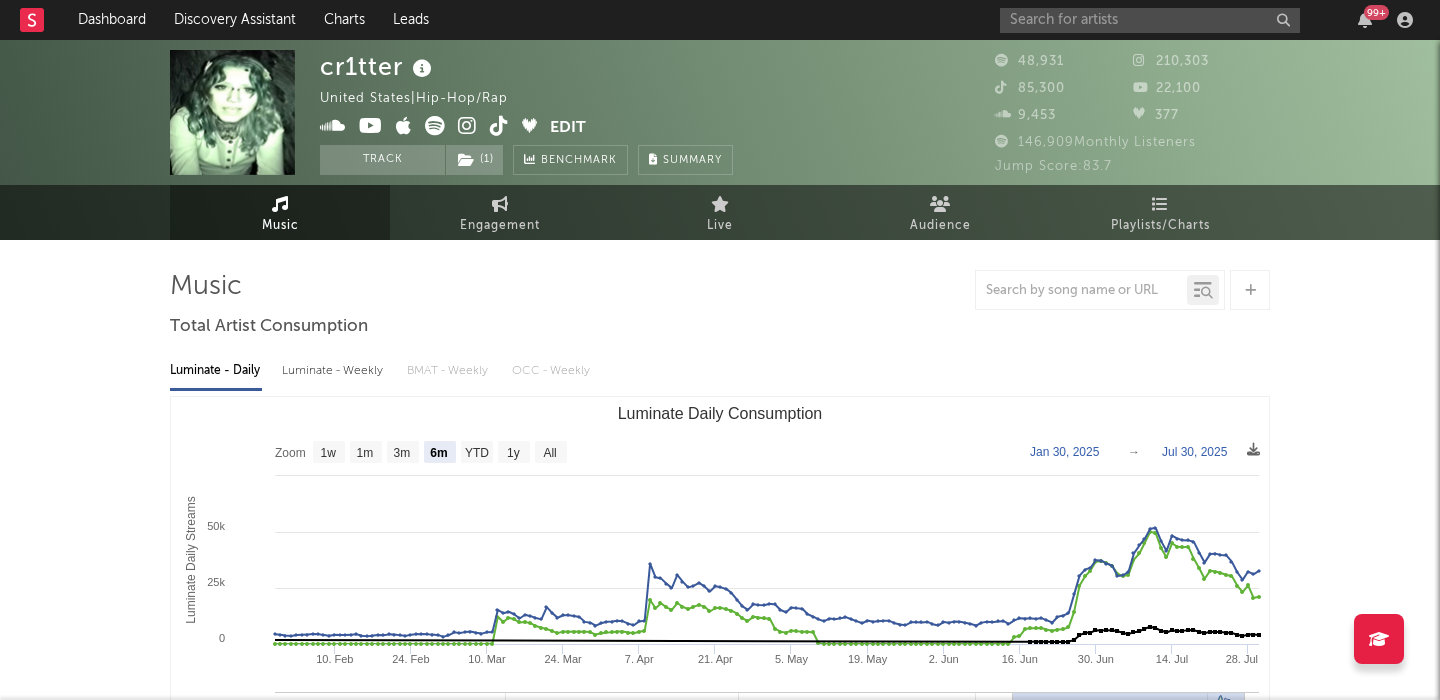 select on "6m" 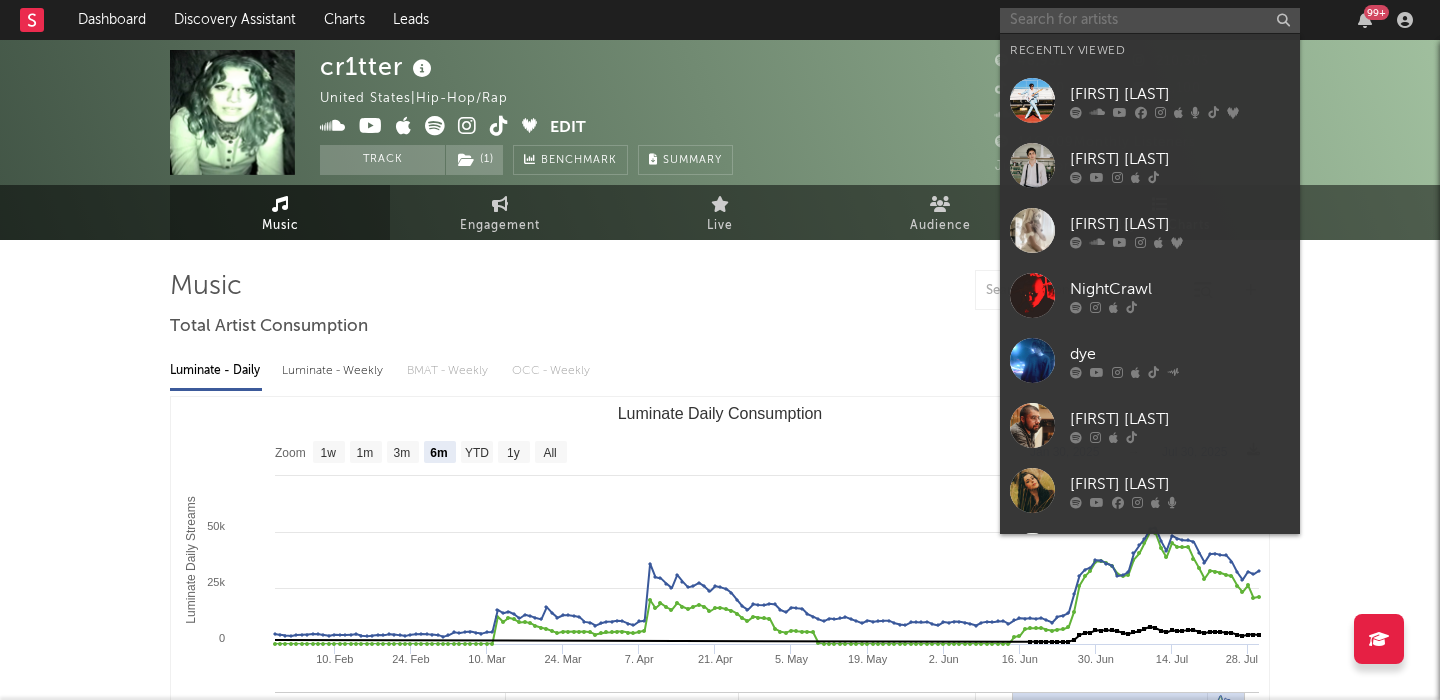 click at bounding box center [1150, 20] 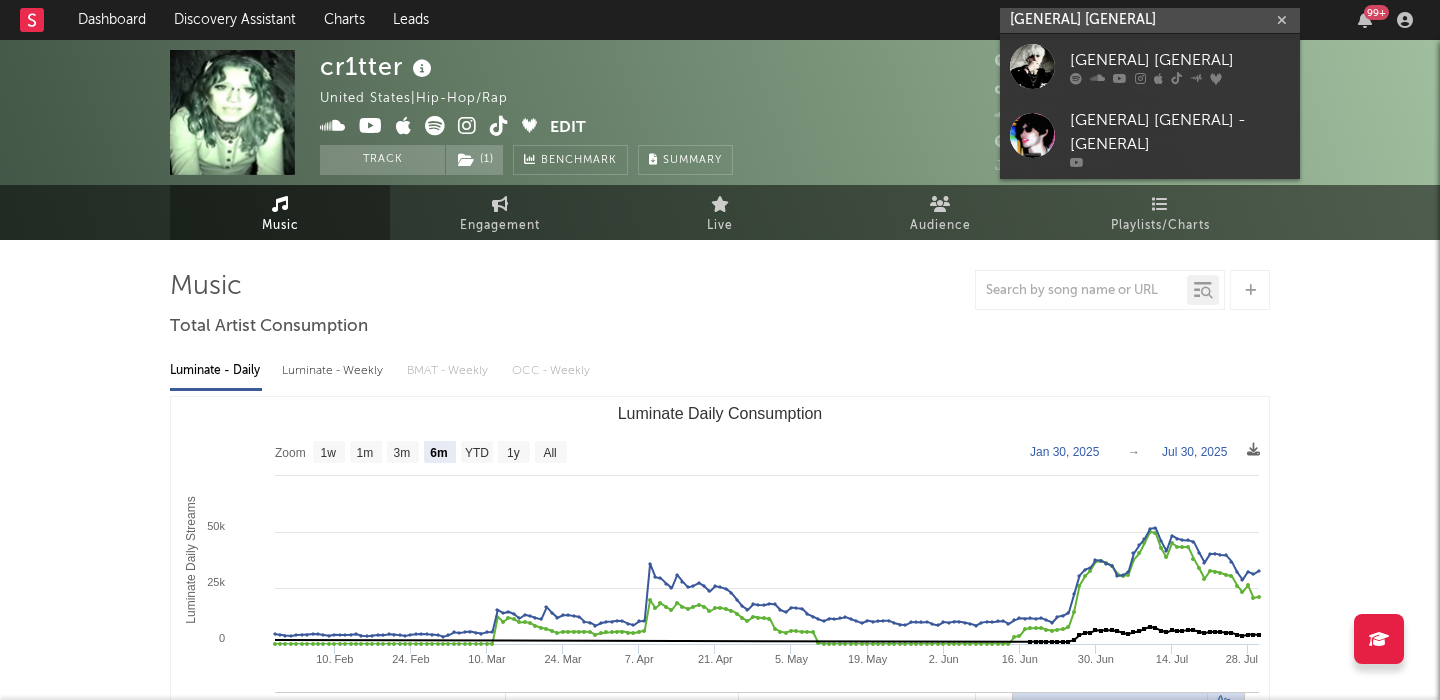type on "$wag Nightmare" 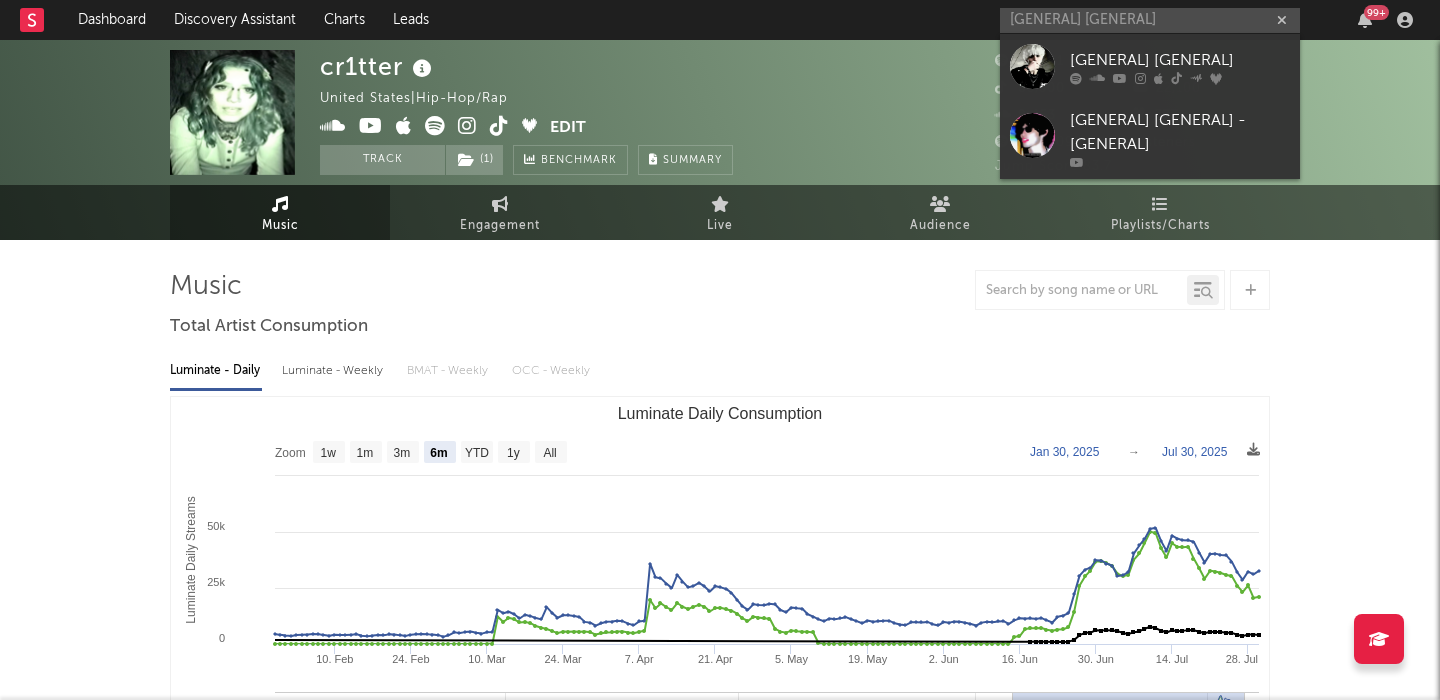 click on "$wag Nightmare" at bounding box center (1180, 60) 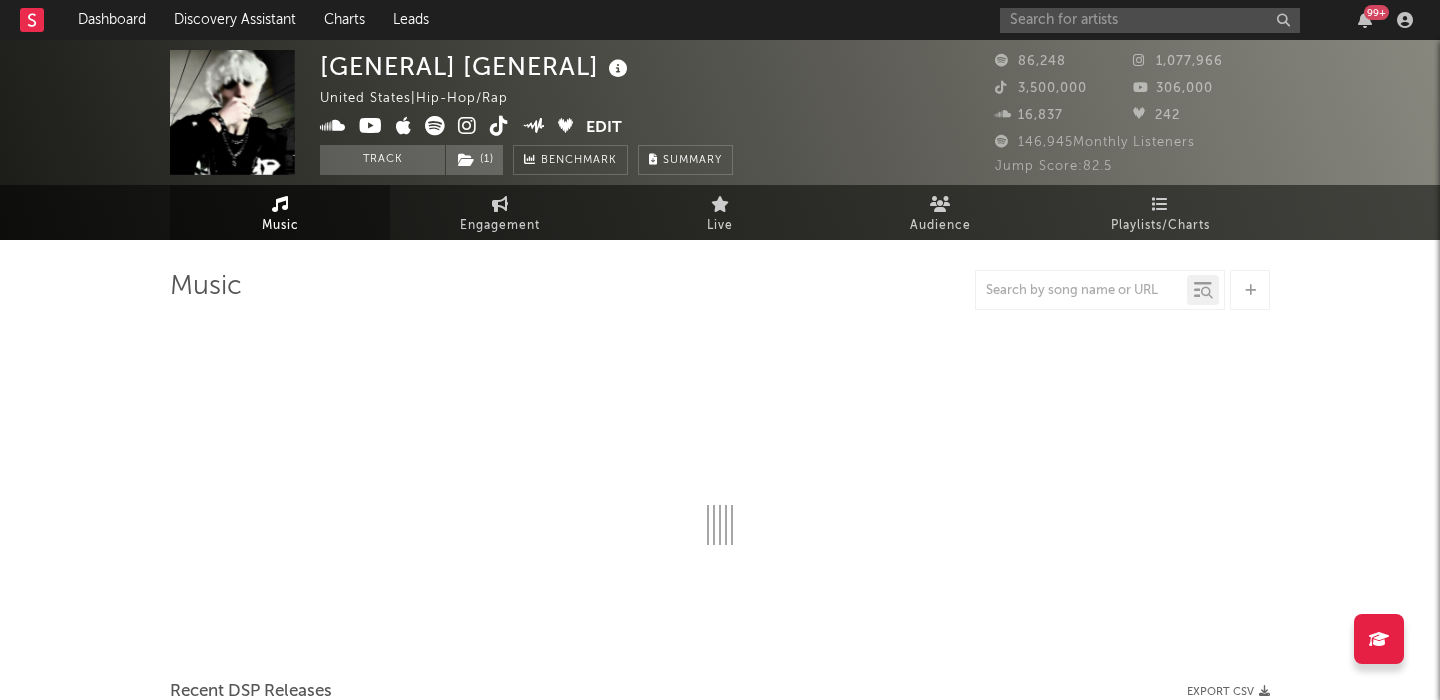 select on "6m" 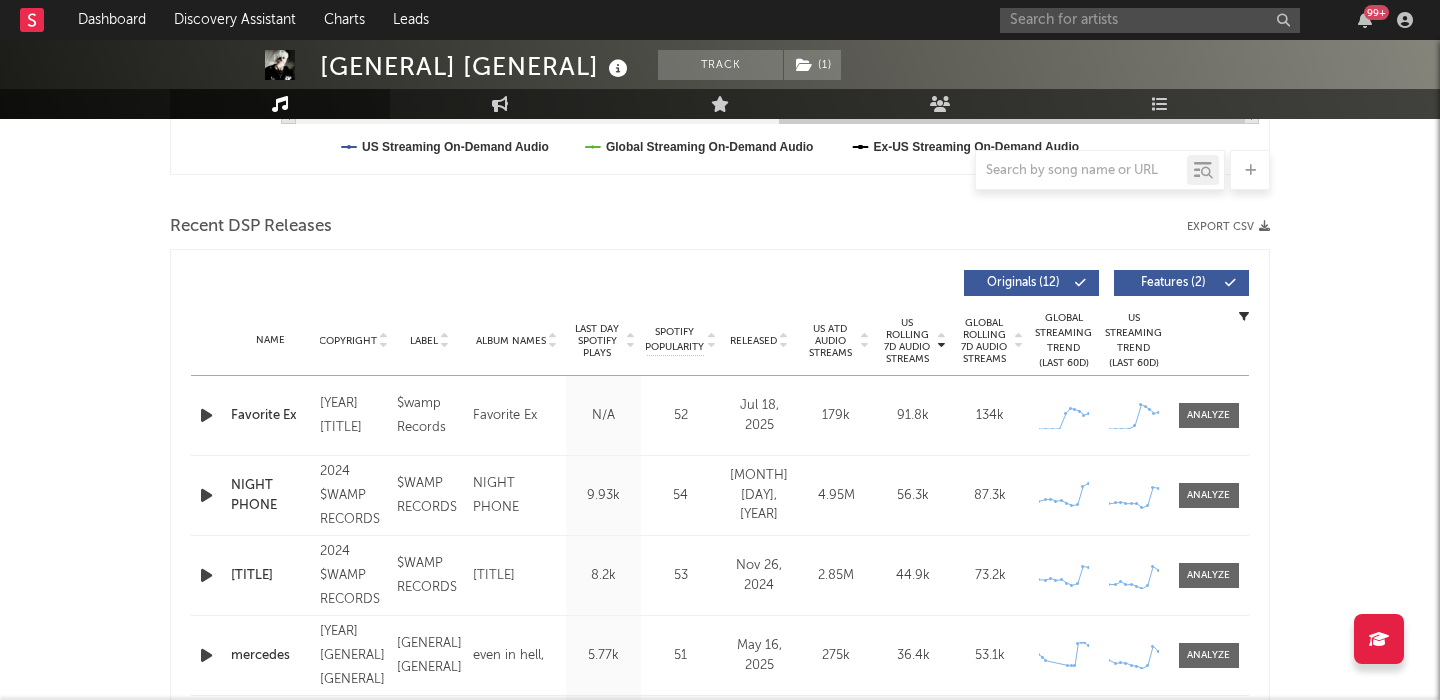 scroll, scrollTop: 679, scrollLeft: 0, axis: vertical 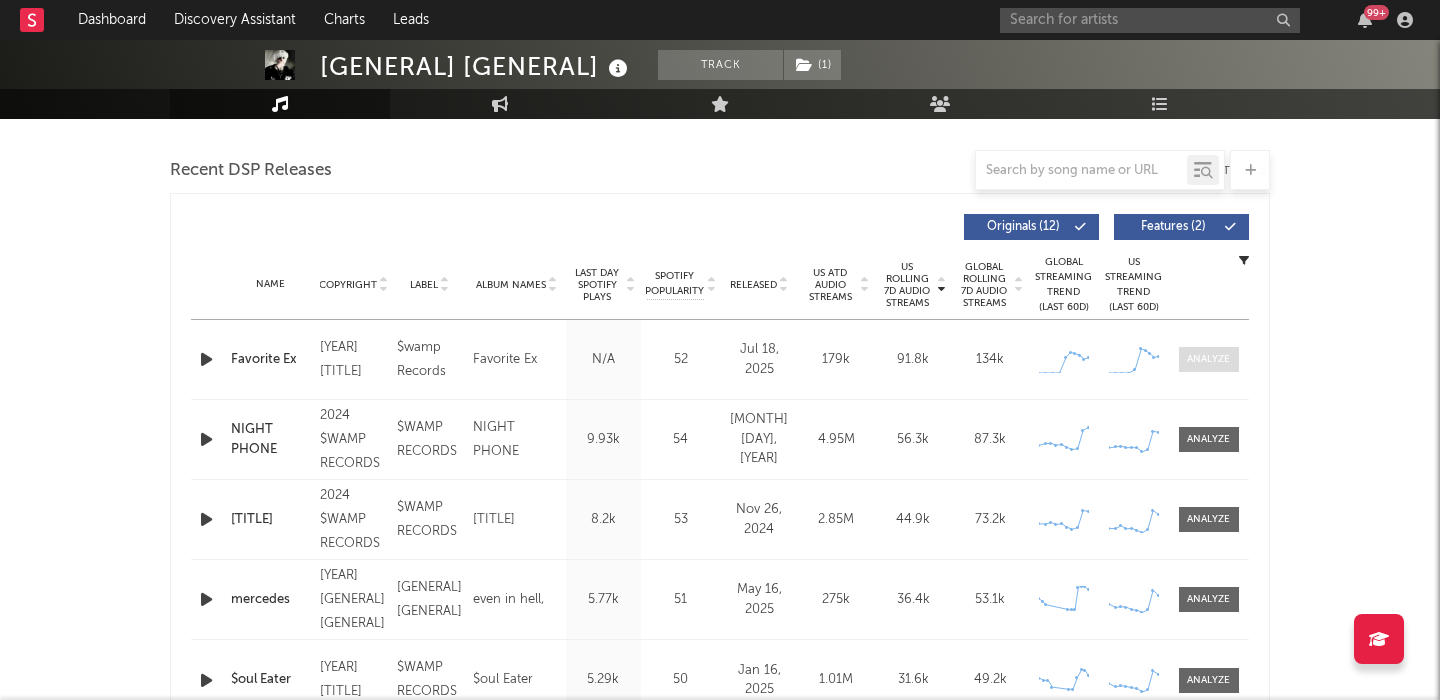 click at bounding box center [1208, 359] 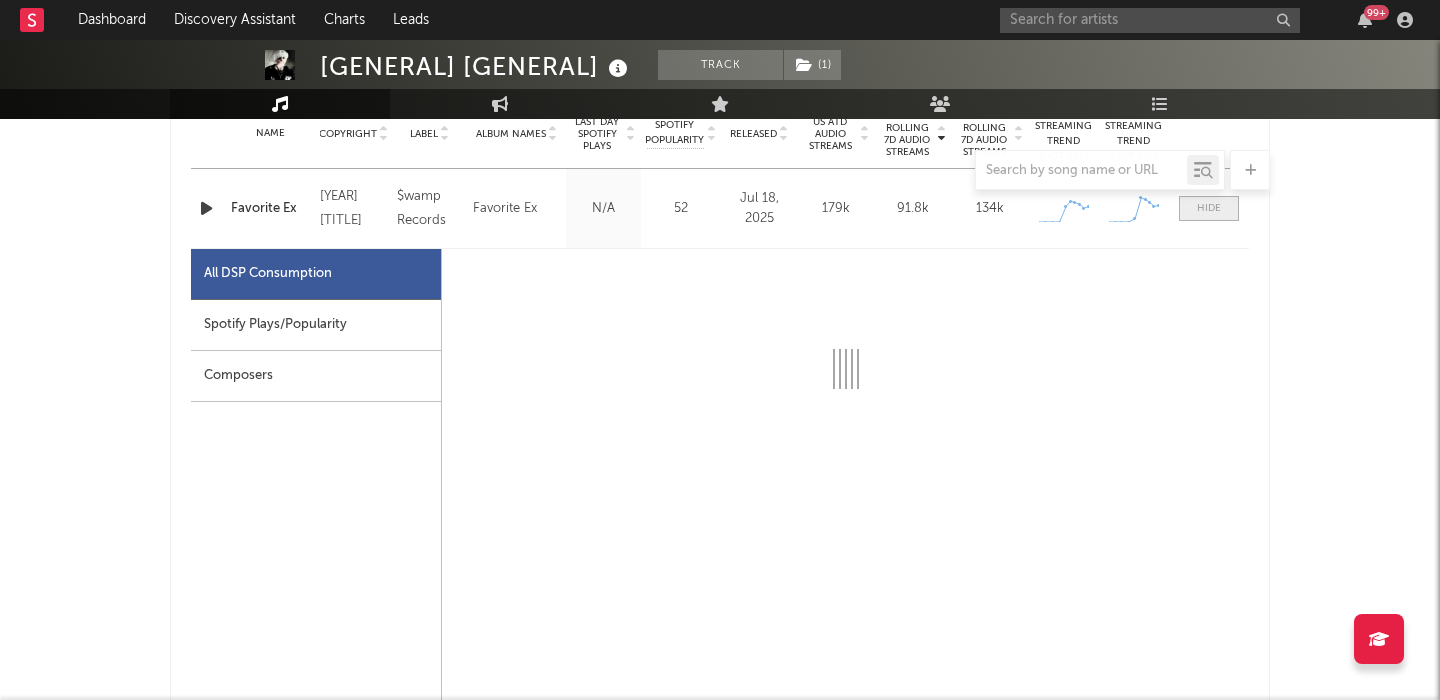 select on "1w" 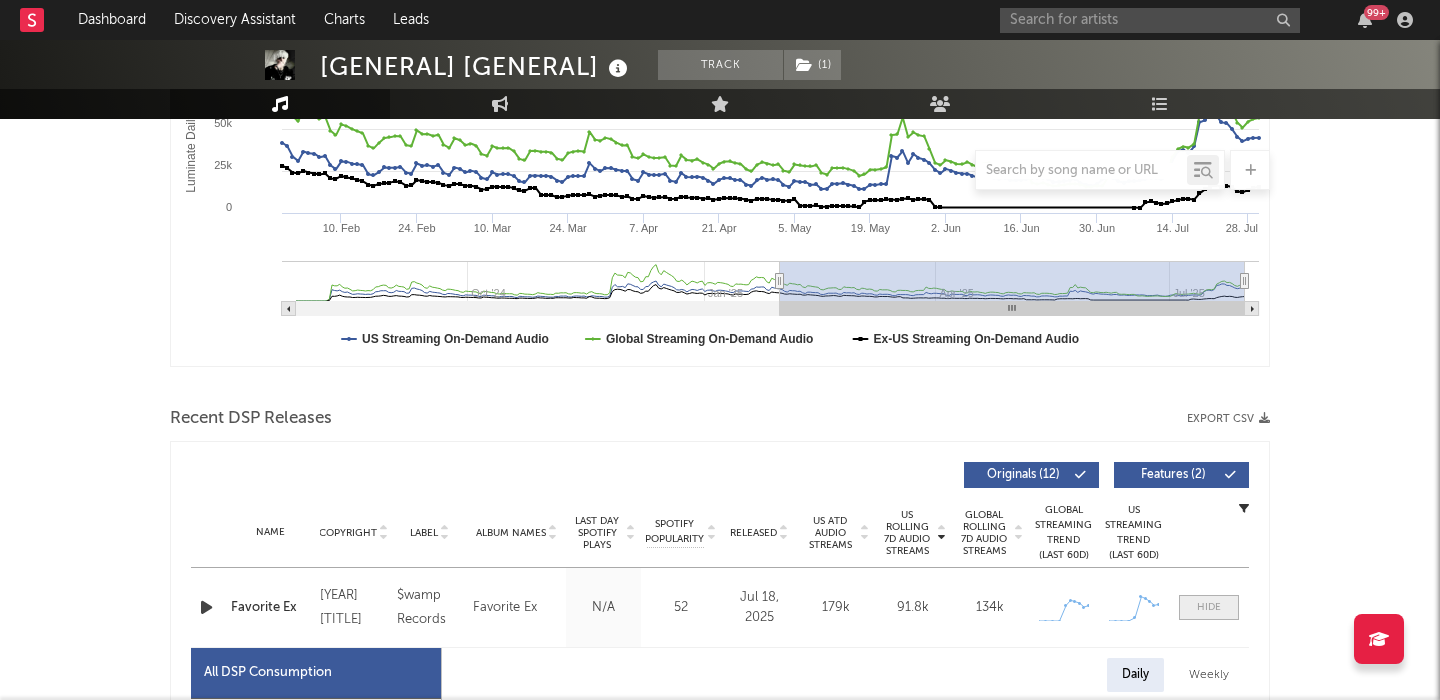 scroll, scrollTop: 0, scrollLeft: 0, axis: both 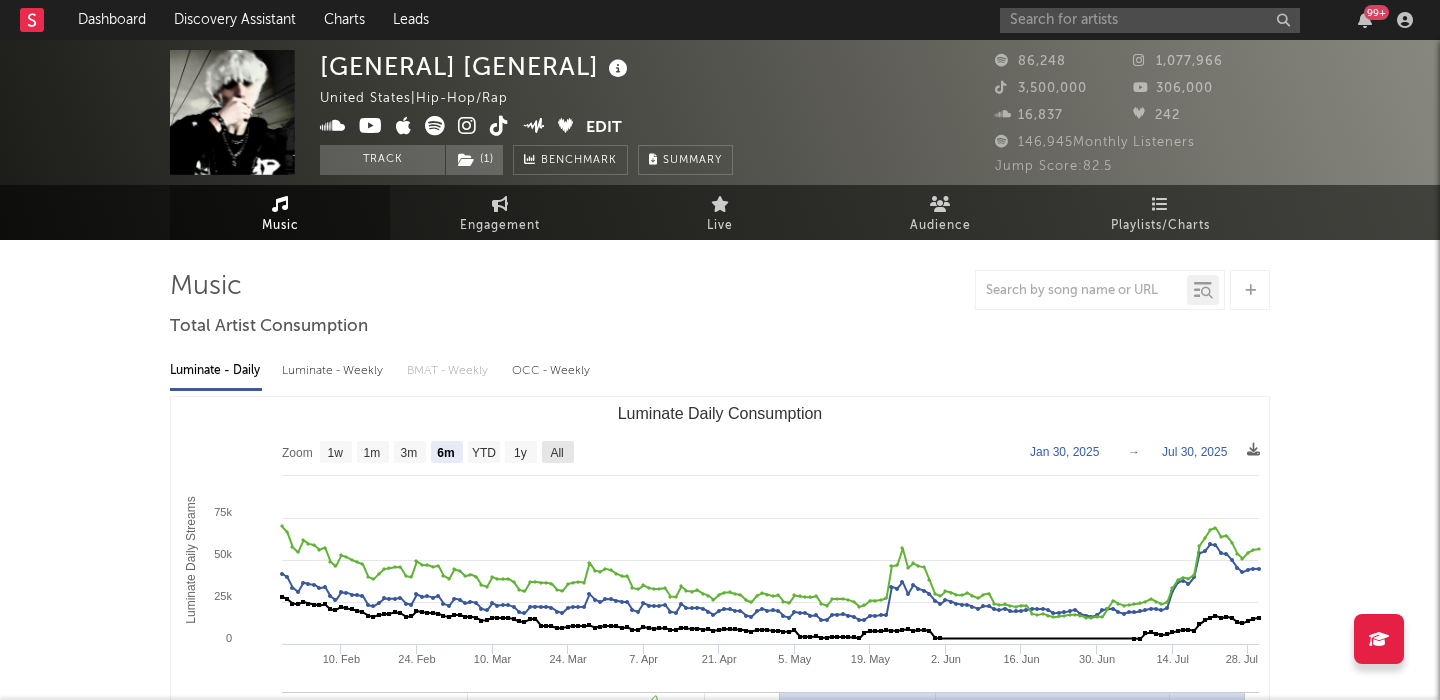 click on "All" 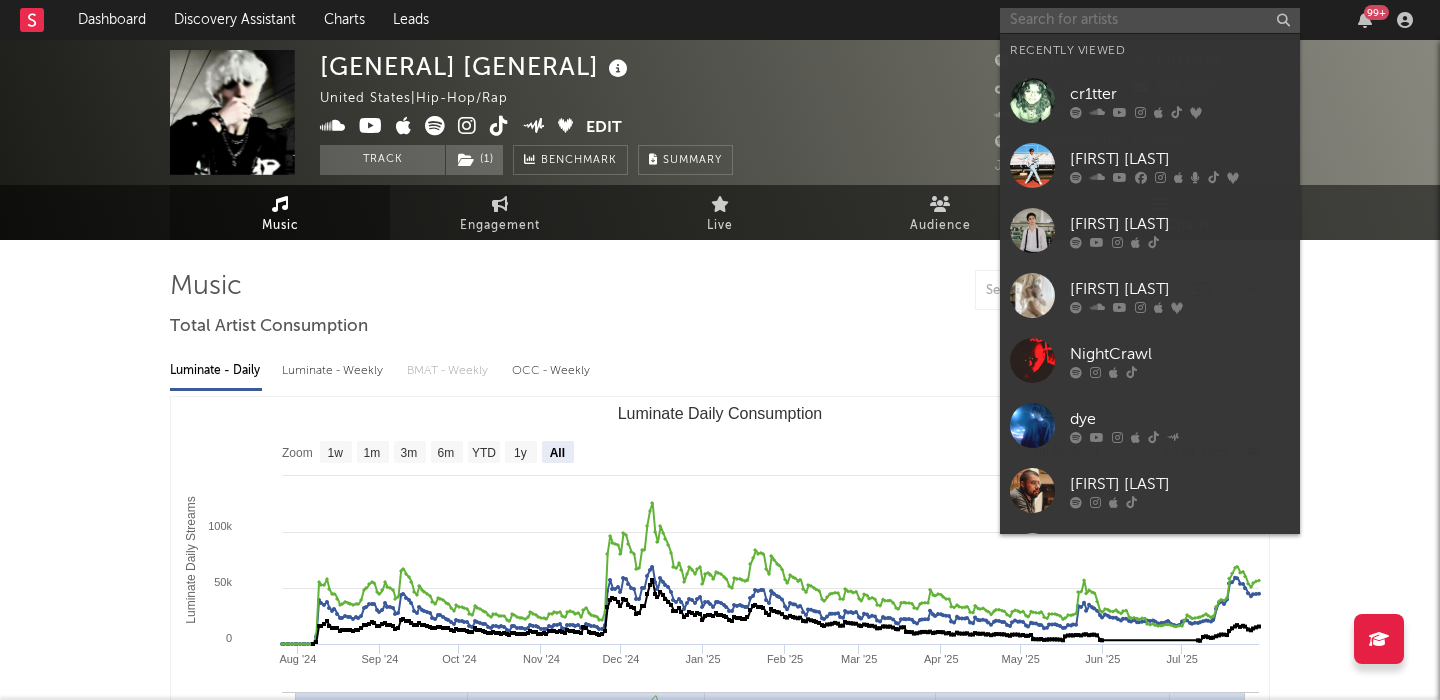 click at bounding box center (1150, 20) 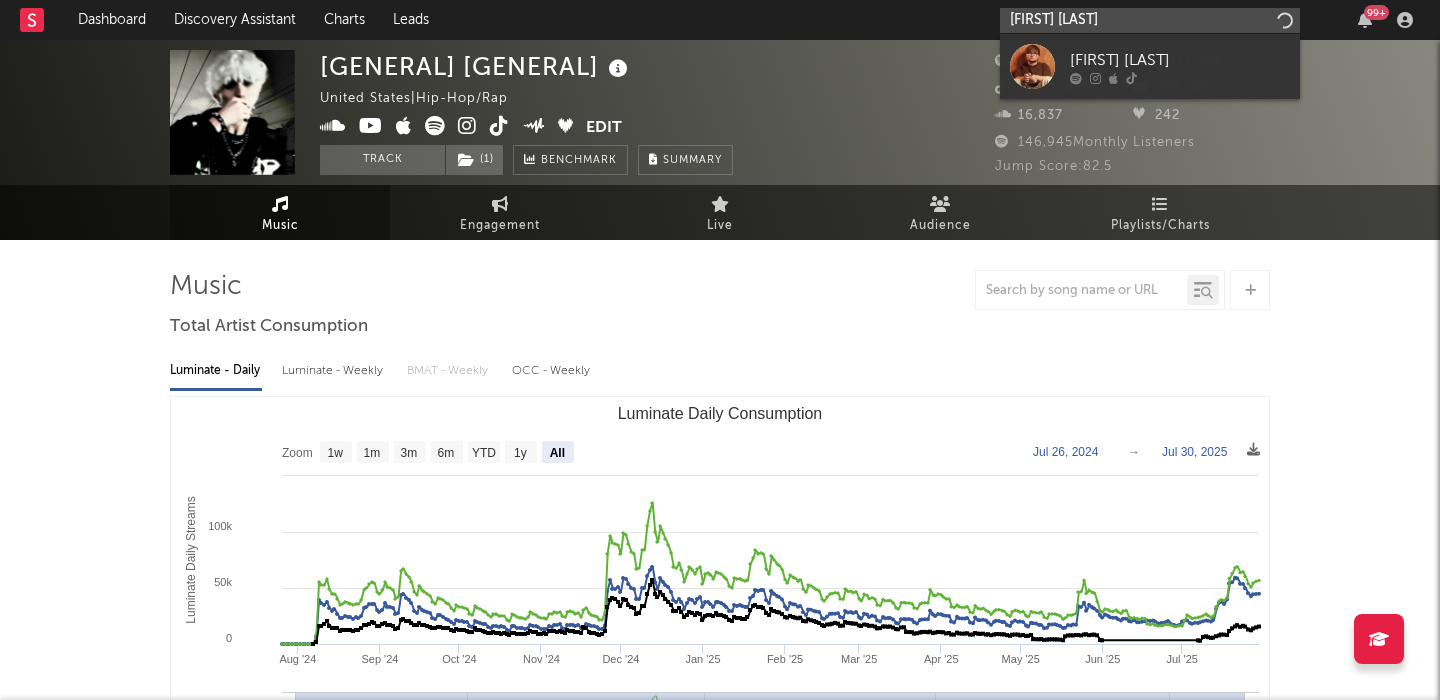 type on "Eli Patterson" 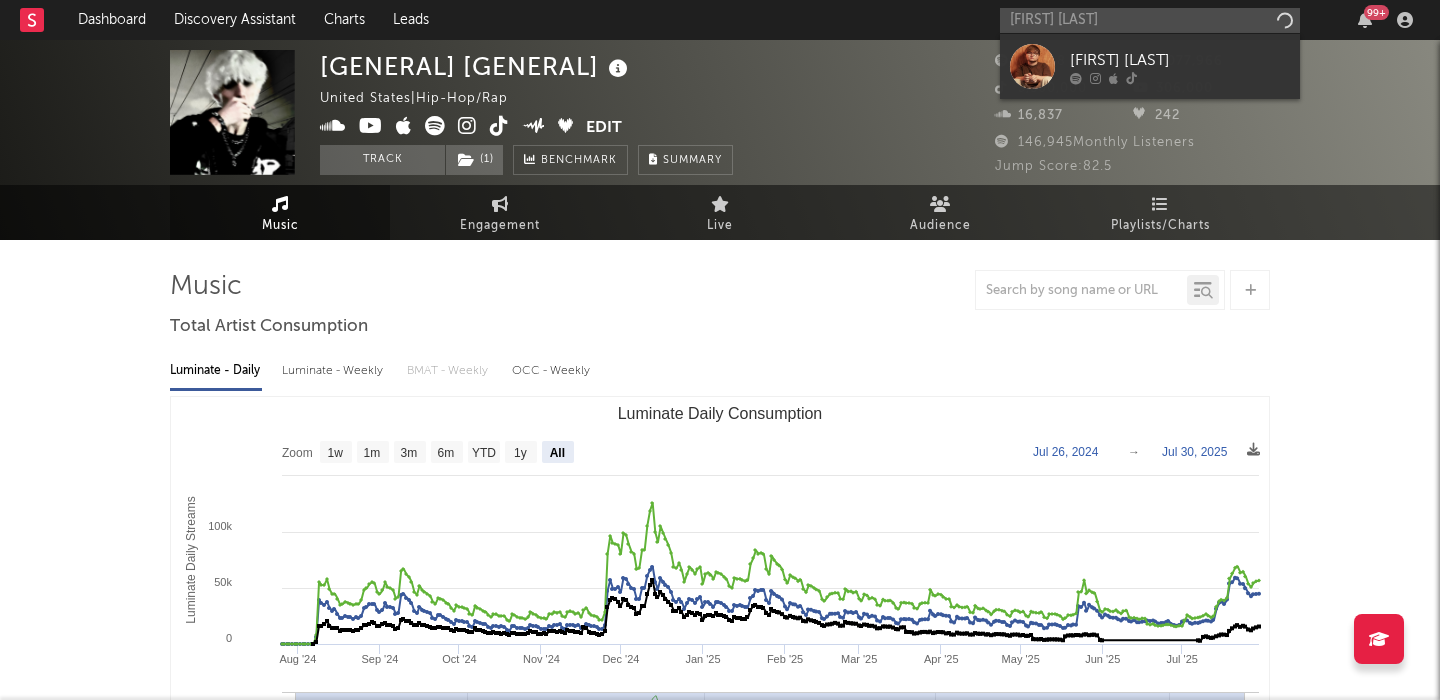 click on "Eli Patterson" at bounding box center (1180, 60) 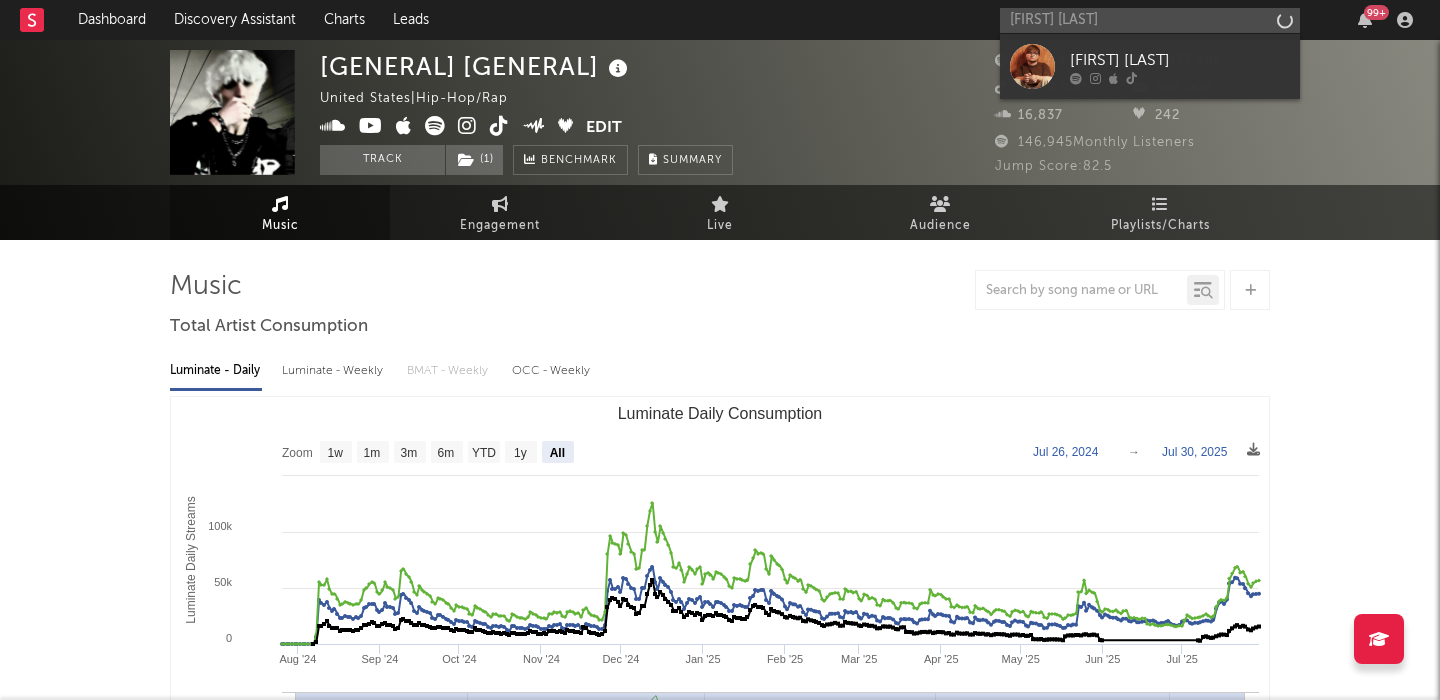 type 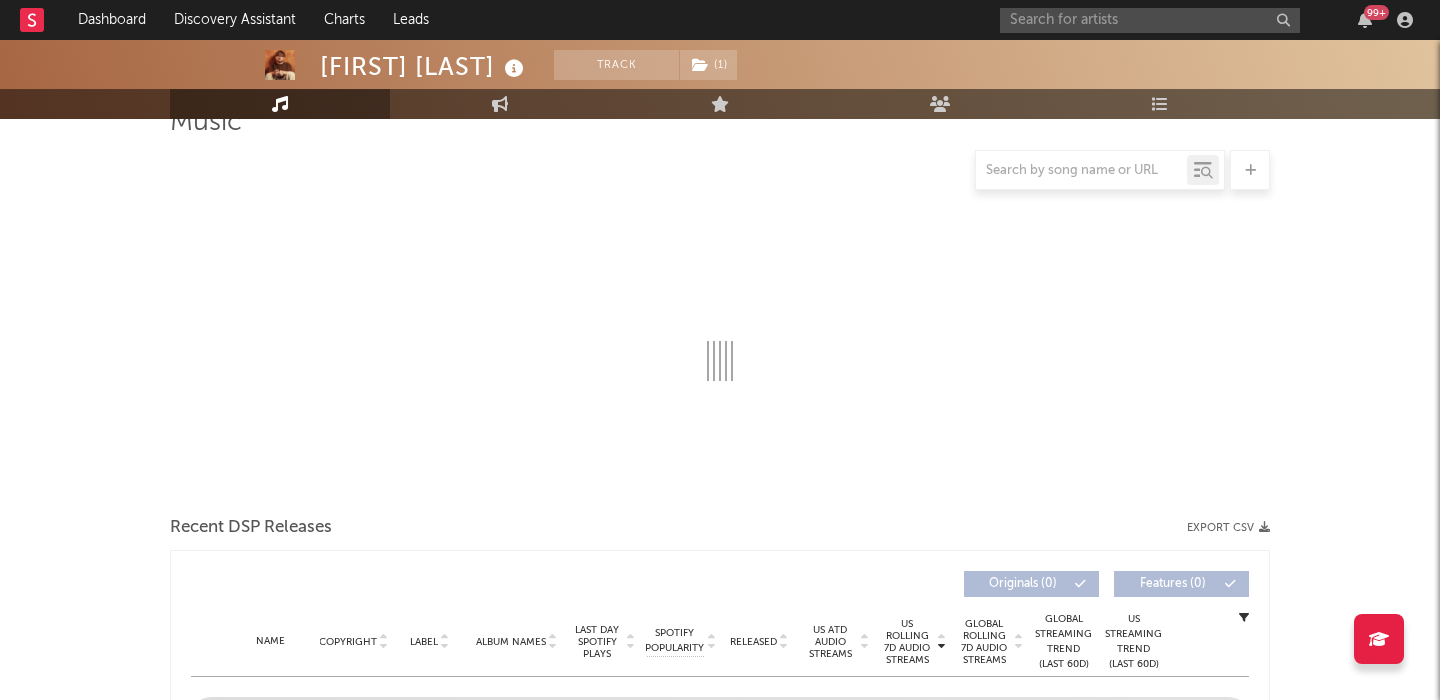 scroll, scrollTop: 204, scrollLeft: 0, axis: vertical 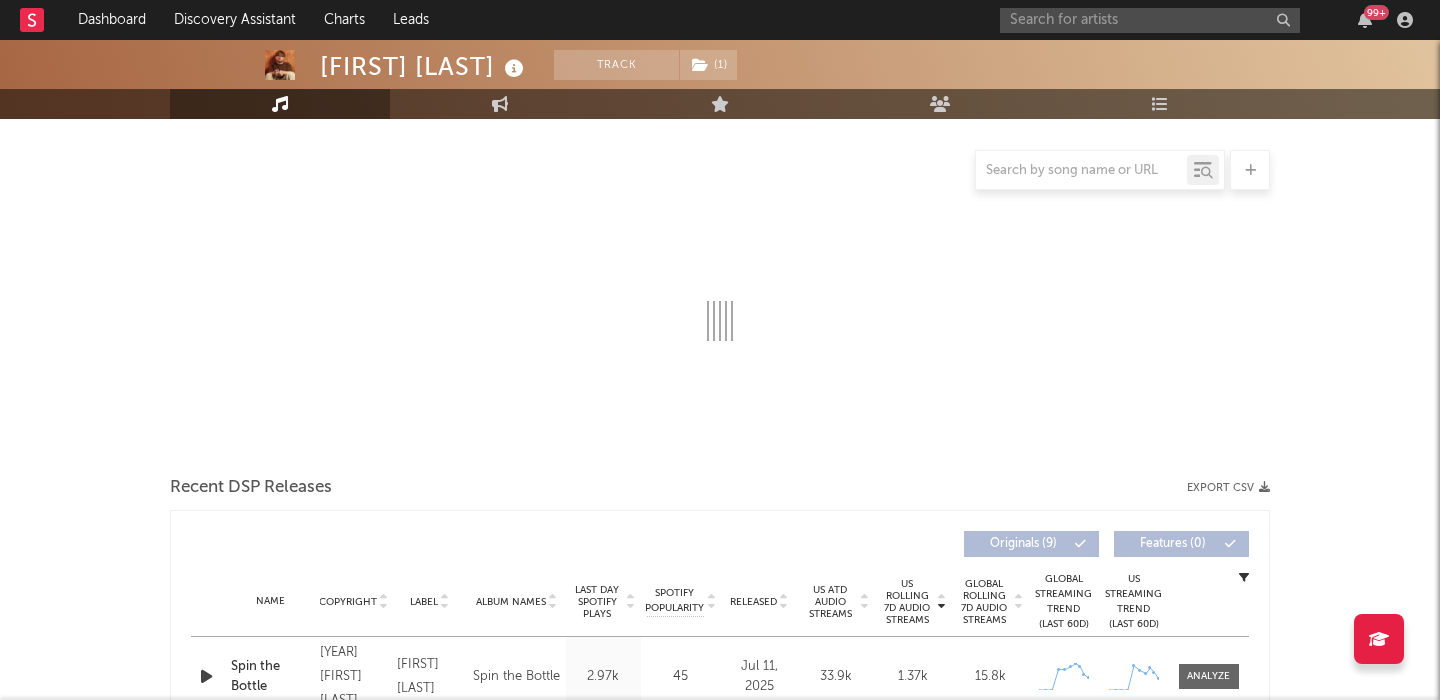 select on "1w" 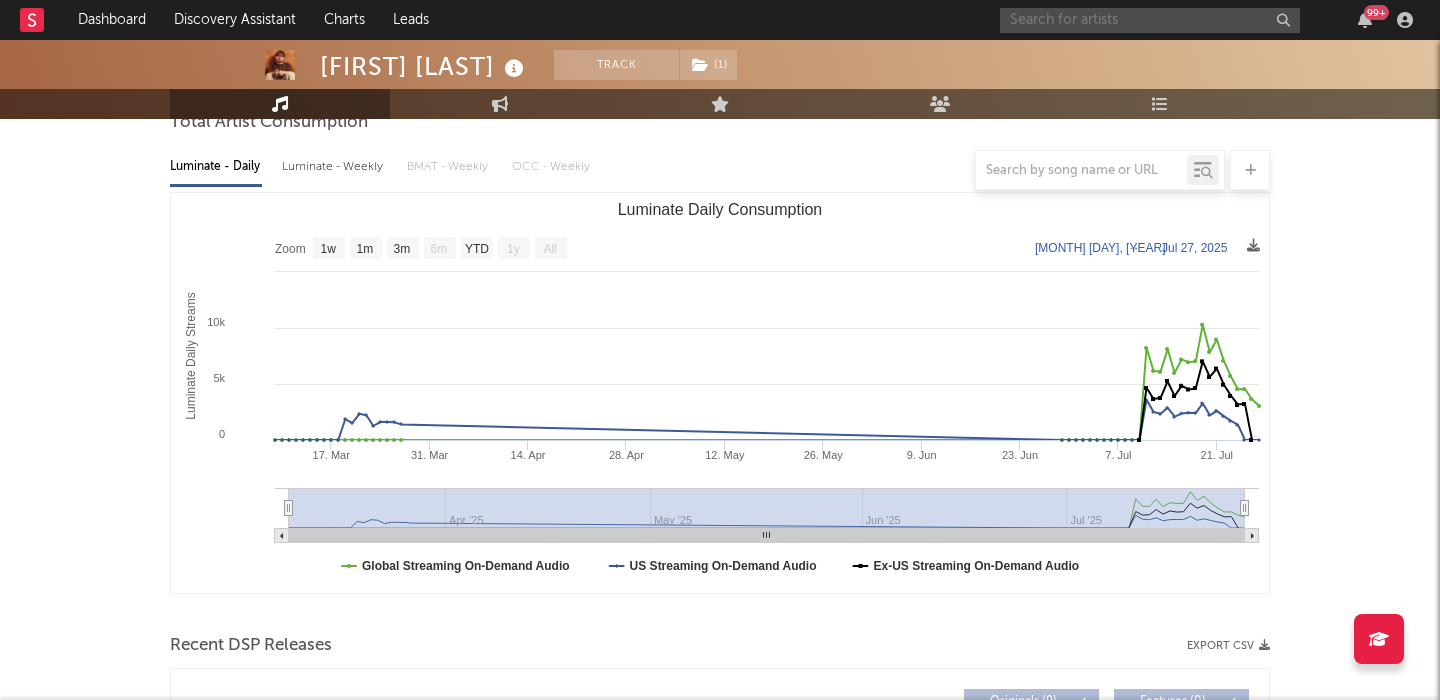 click at bounding box center [1150, 20] 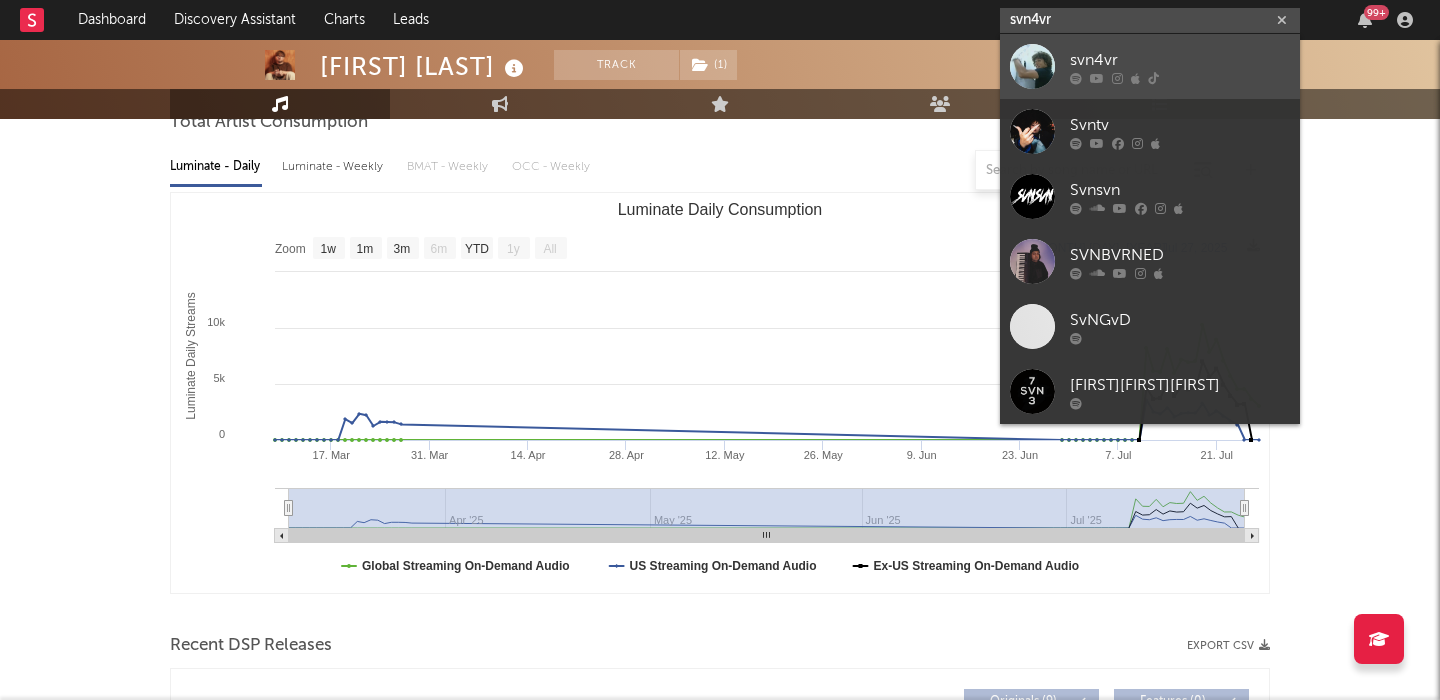 type on "svn4vr" 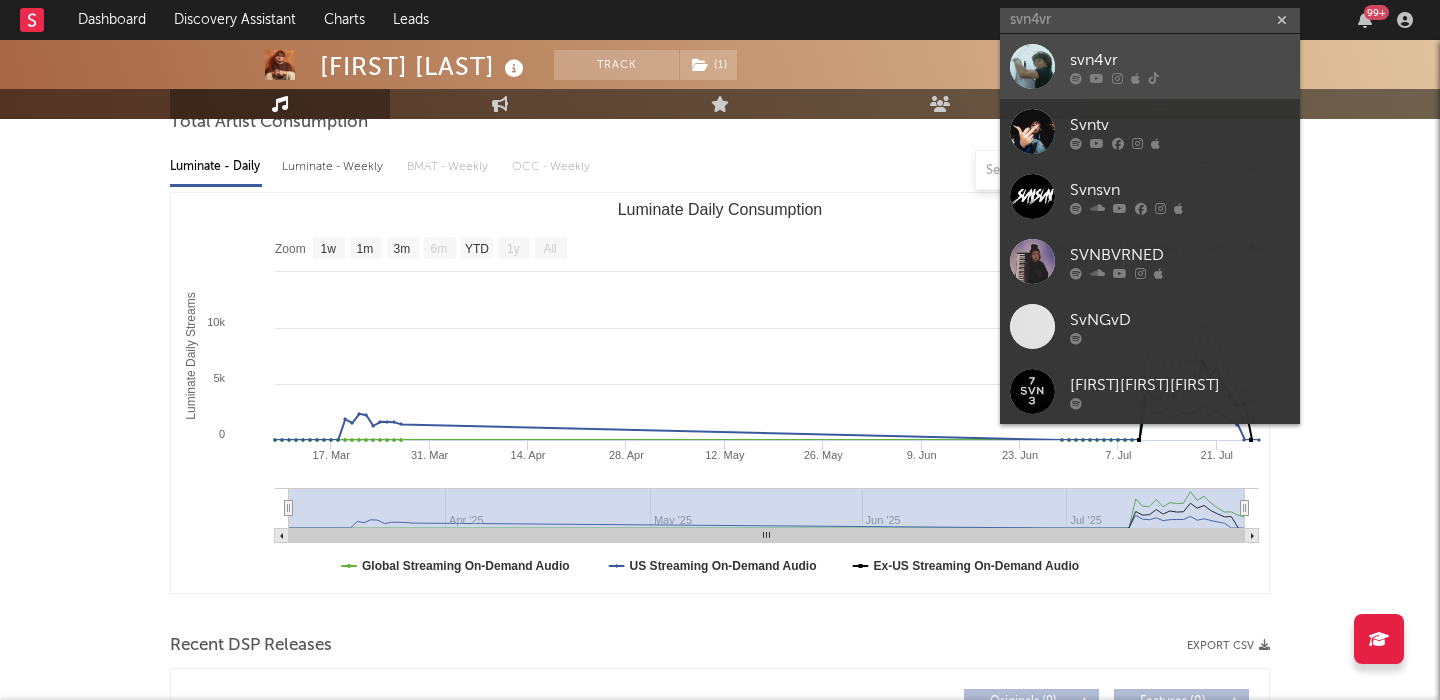 click on "svn4vr" at bounding box center (1180, 60) 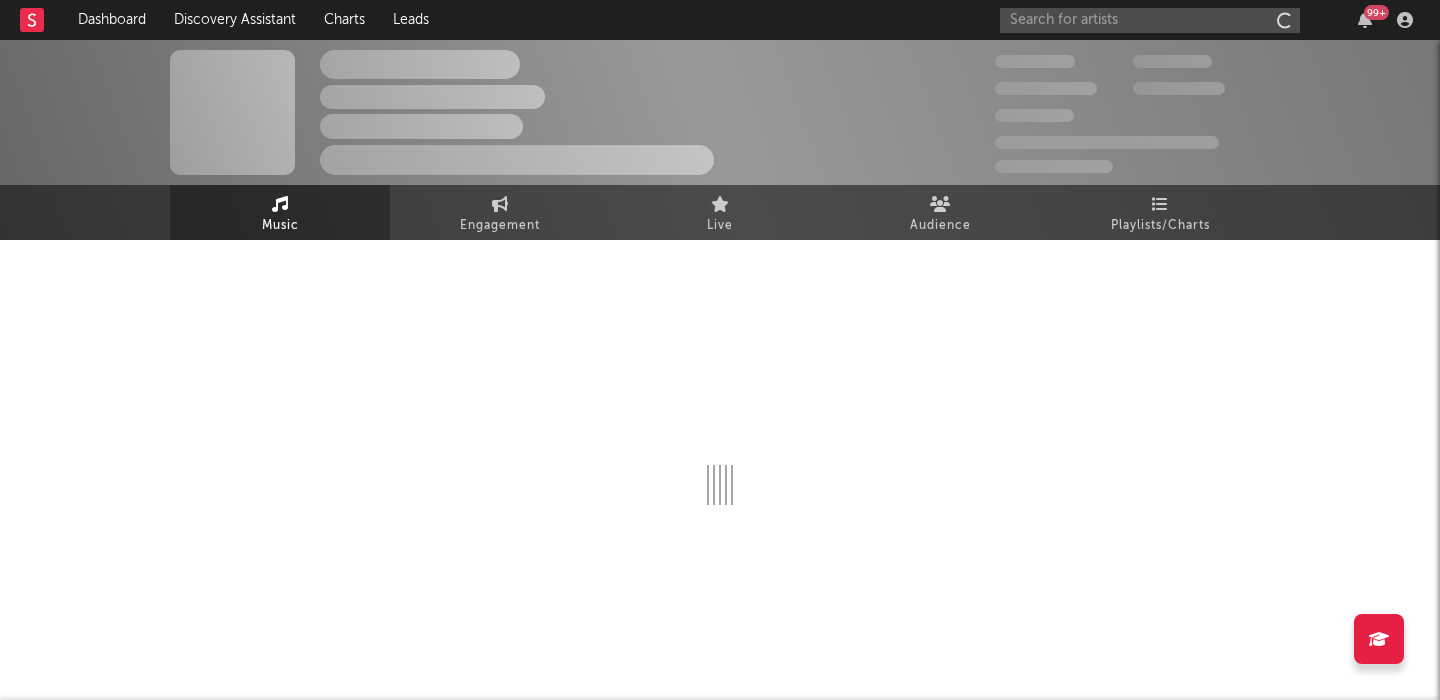 scroll, scrollTop: 0, scrollLeft: 0, axis: both 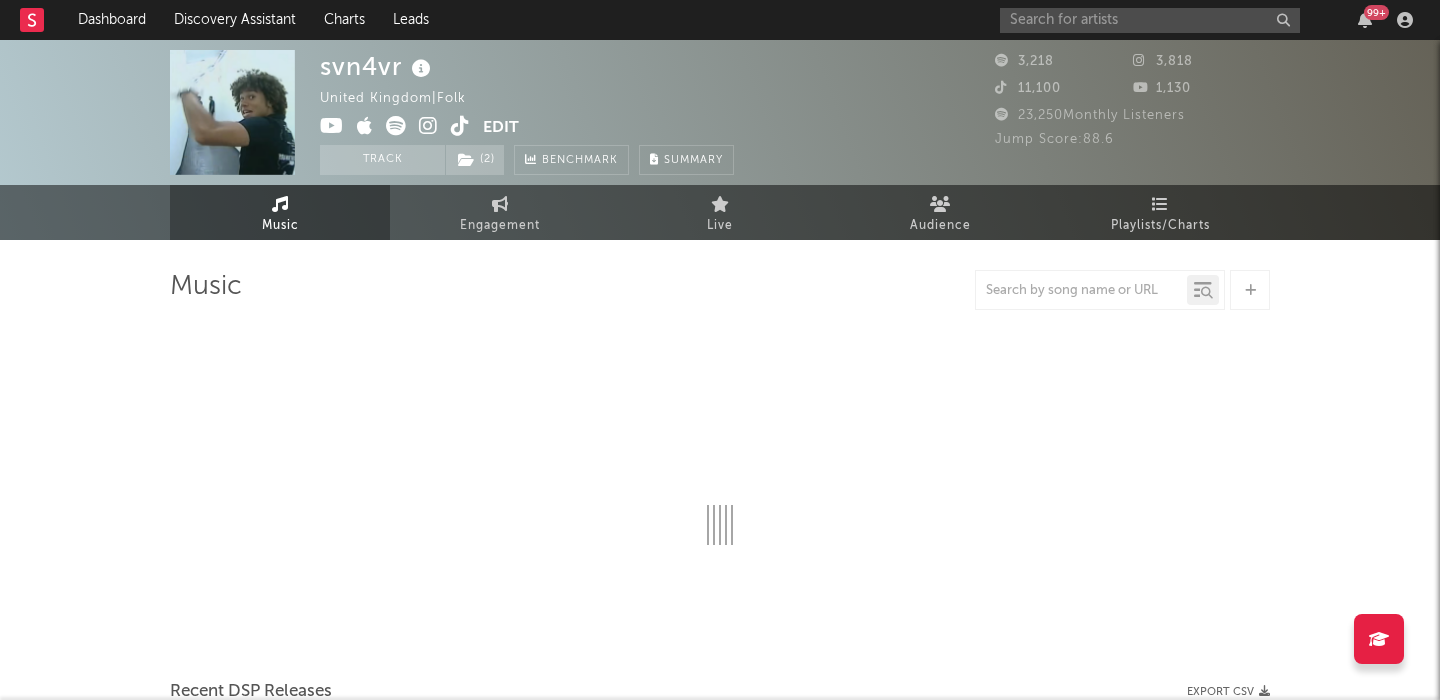 select on "1w" 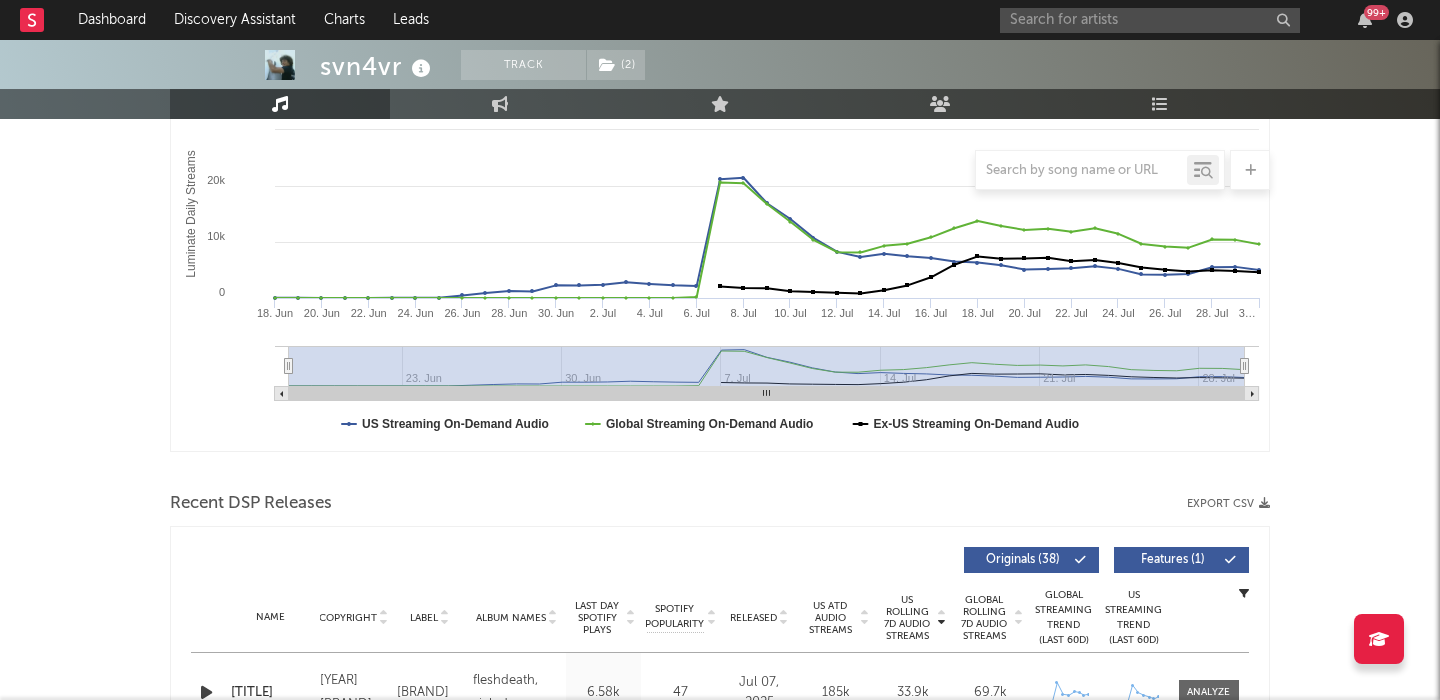 scroll, scrollTop: 611, scrollLeft: 0, axis: vertical 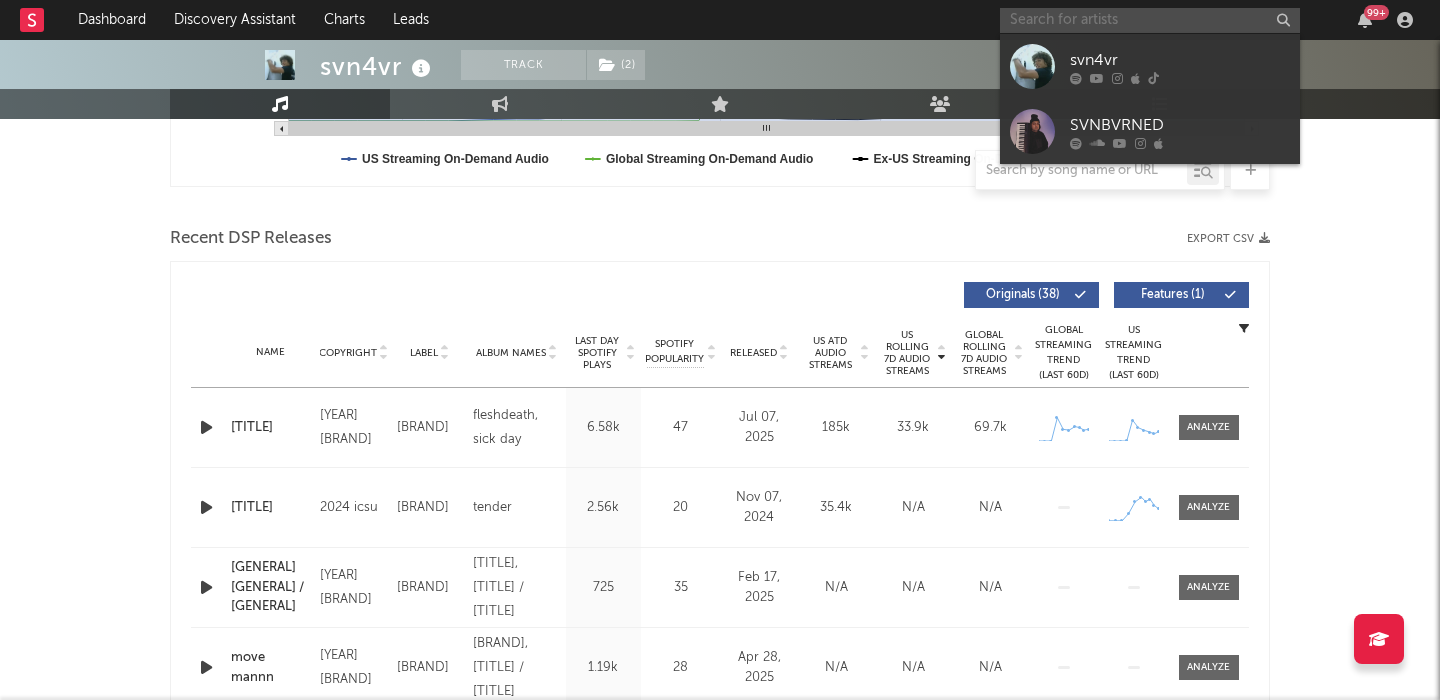 click at bounding box center (1150, 20) 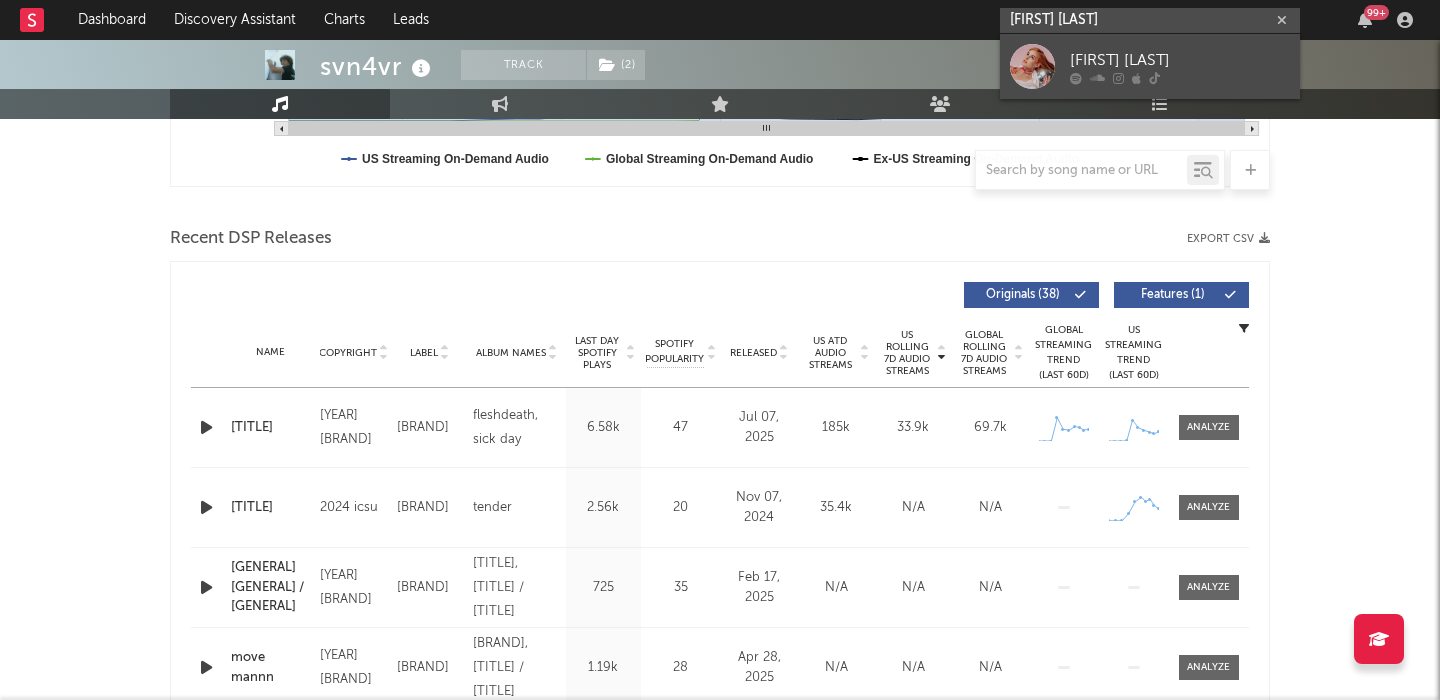 type on "Avery Cochrane" 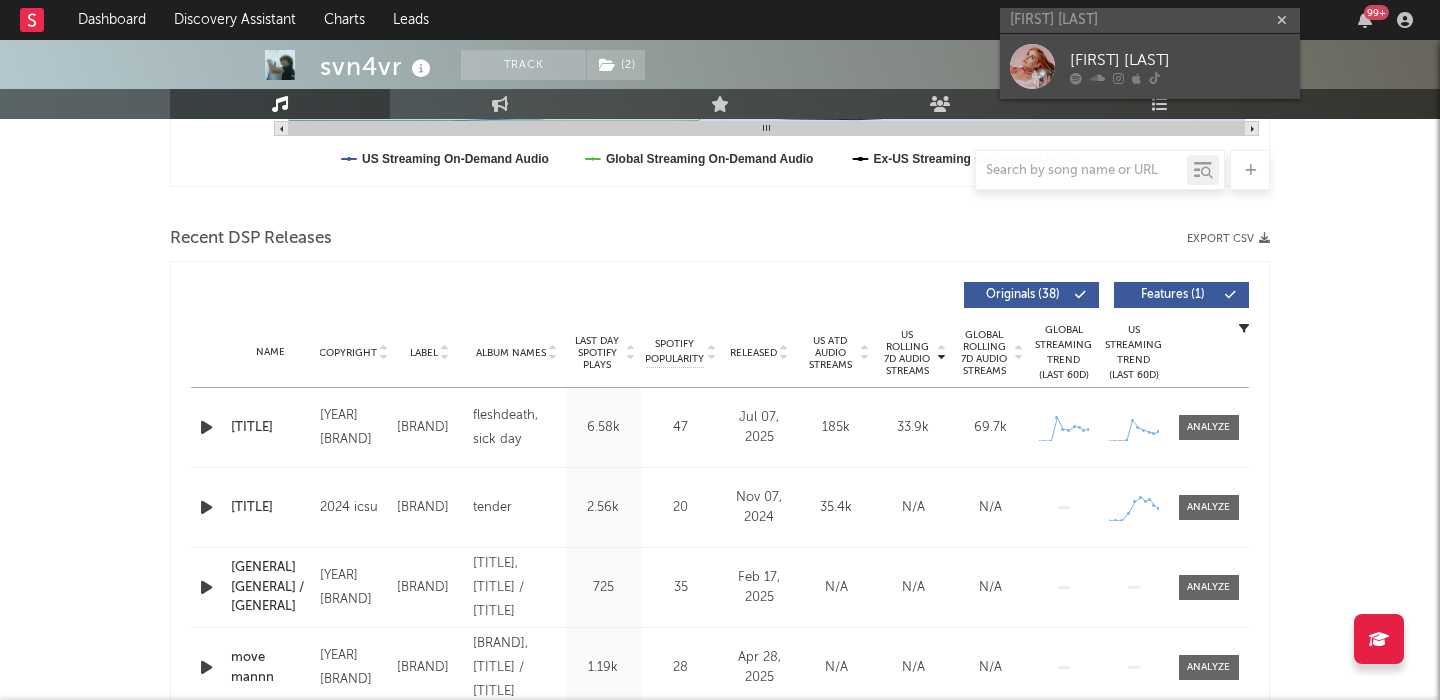 click on "Avery Cochrane" at bounding box center (1180, 60) 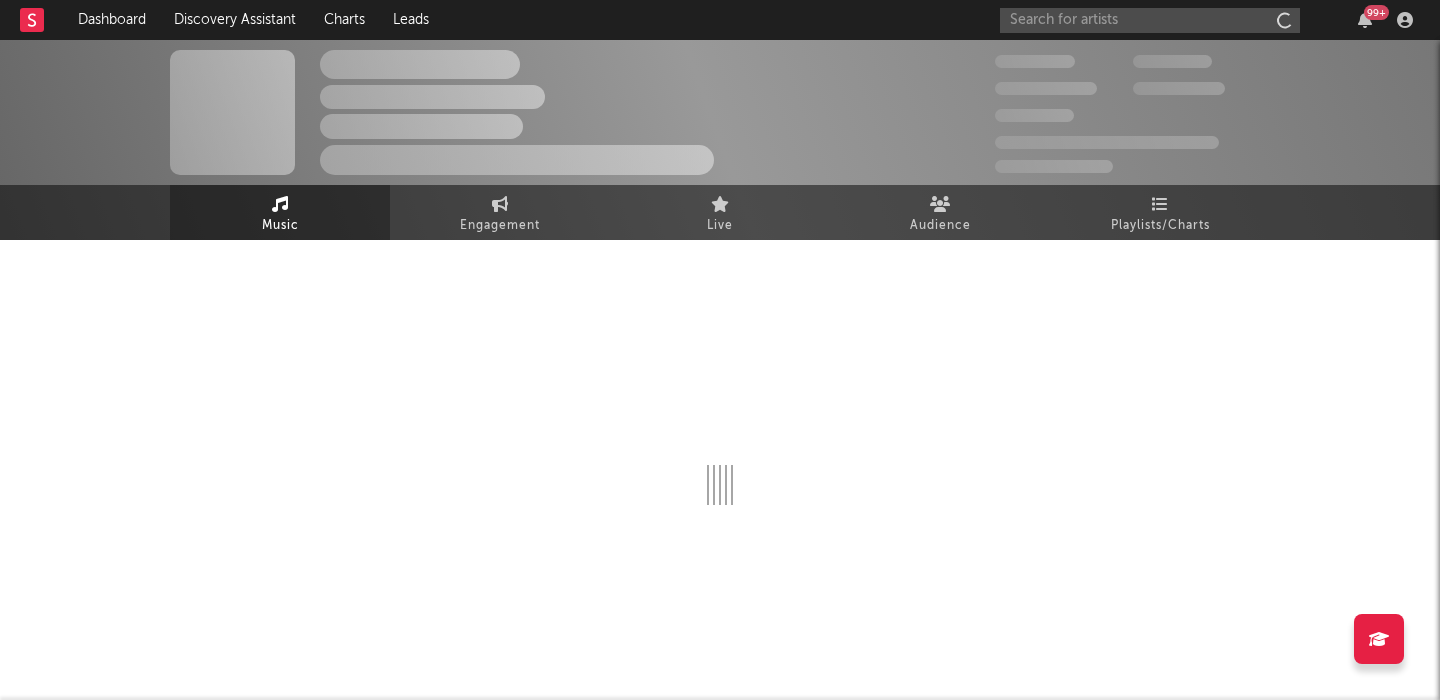 scroll, scrollTop: 0, scrollLeft: 0, axis: both 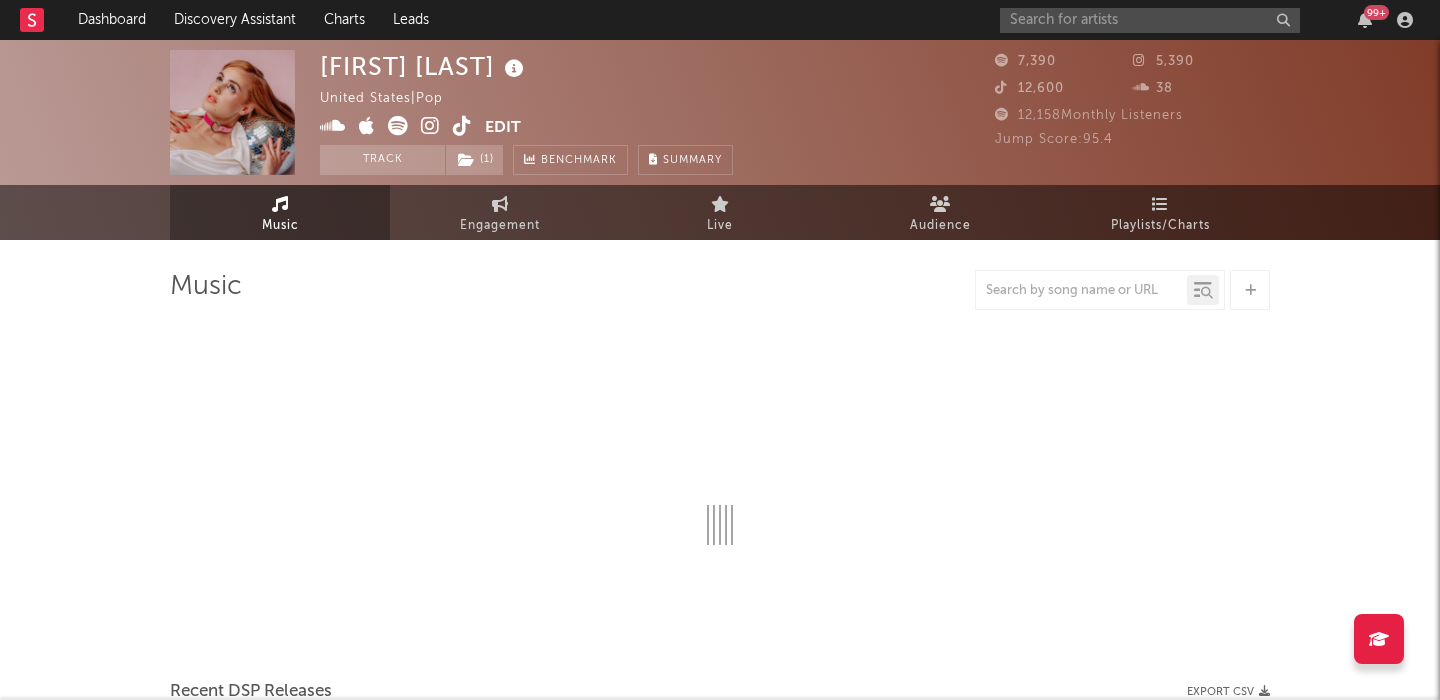 select on "1w" 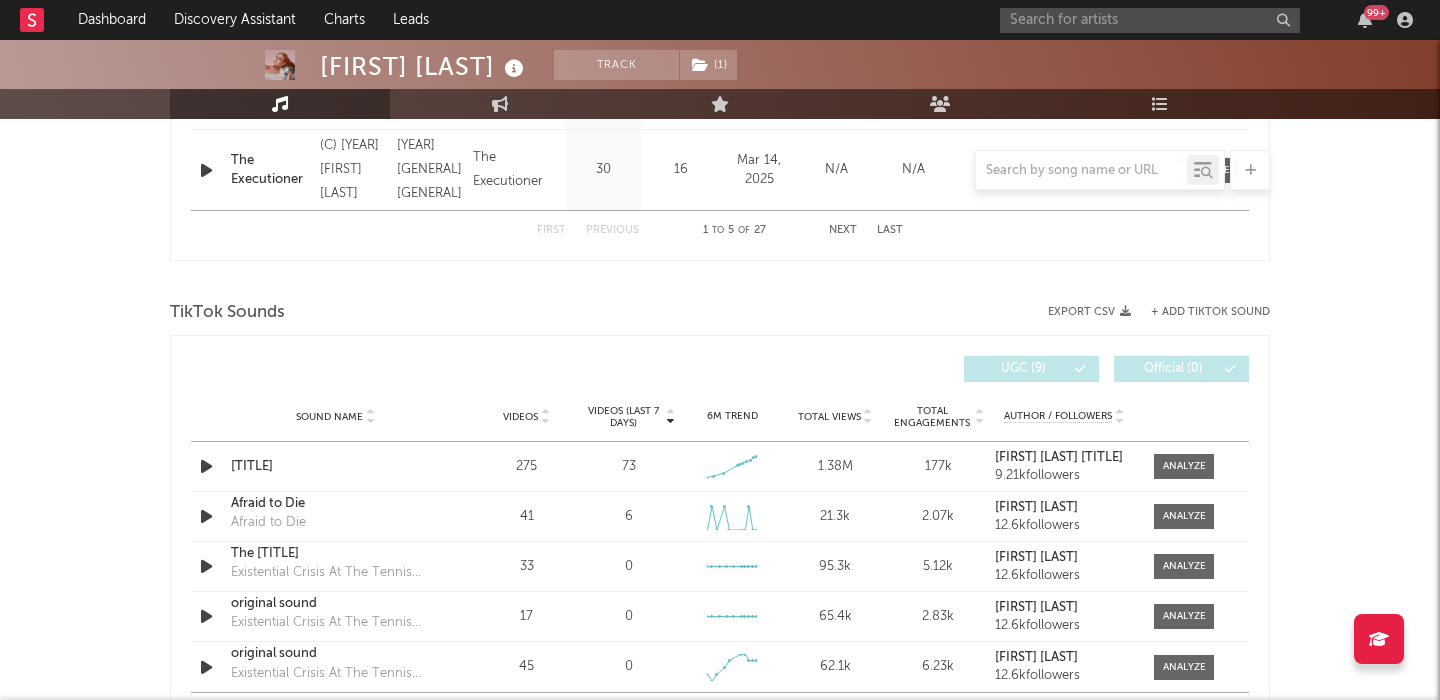 scroll, scrollTop: 1245, scrollLeft: 0, axis: vertical 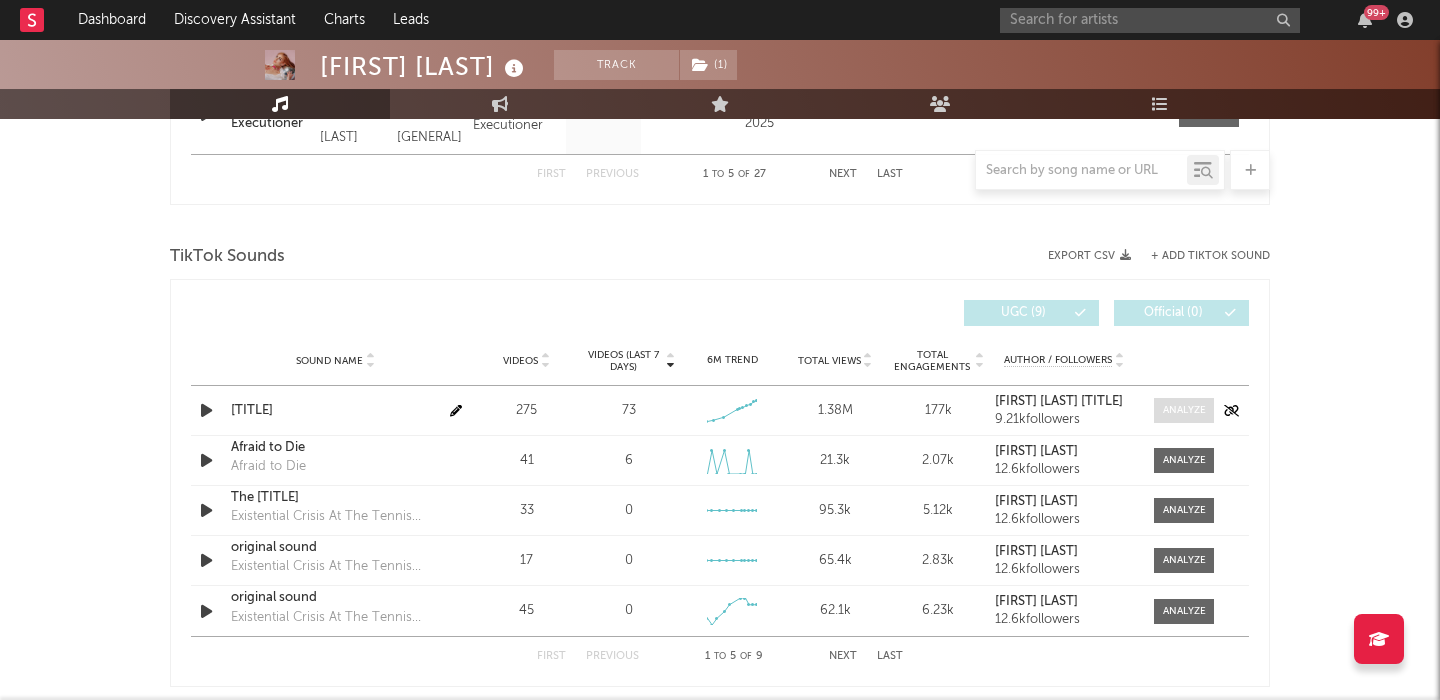 click at bounding box center [1184, 410] 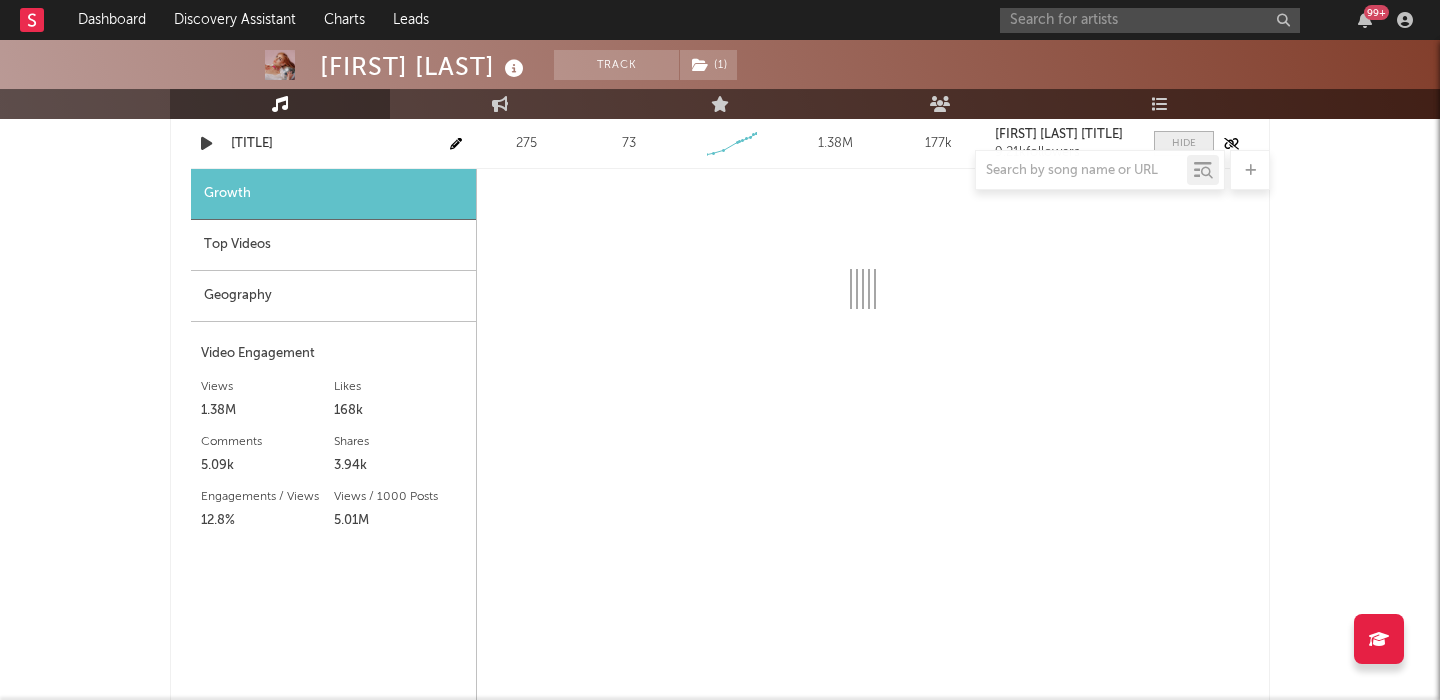 scroll, scrollTop: 1516, scrollLeft: 0, axis: vertical 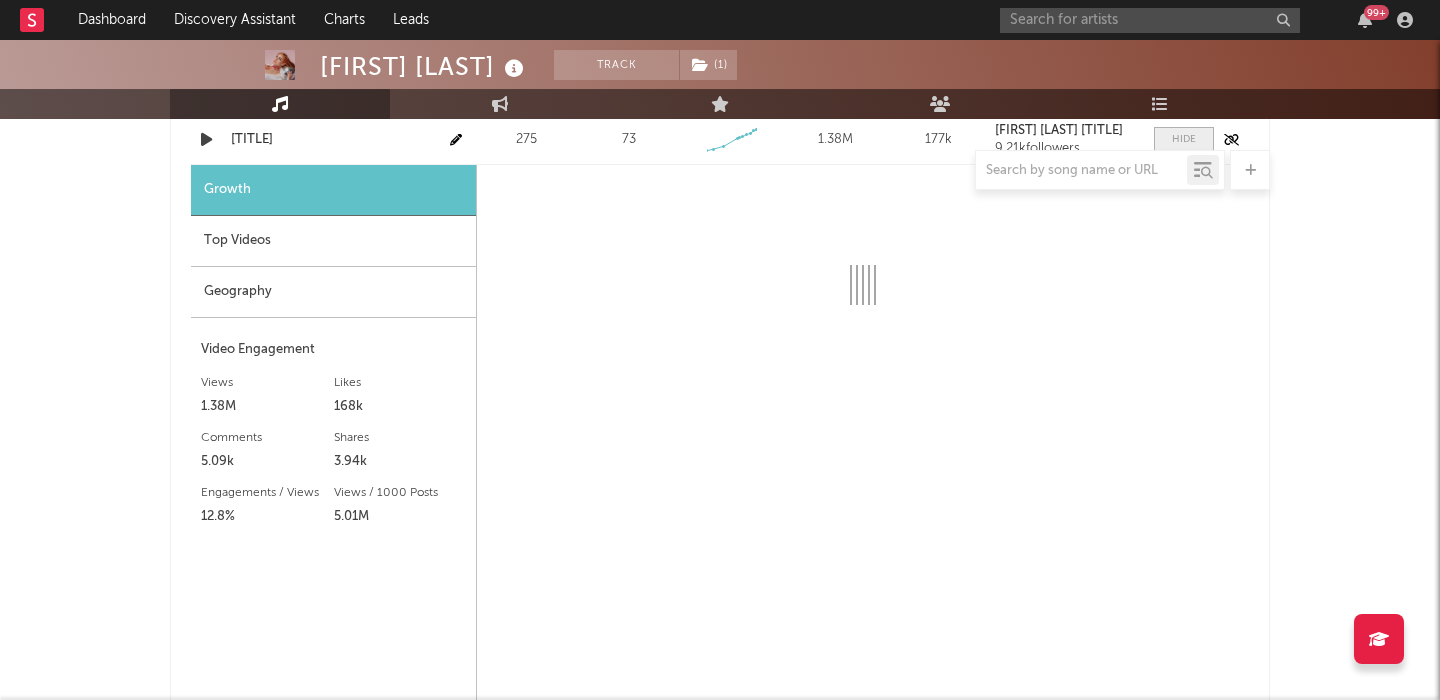 select on "1w" 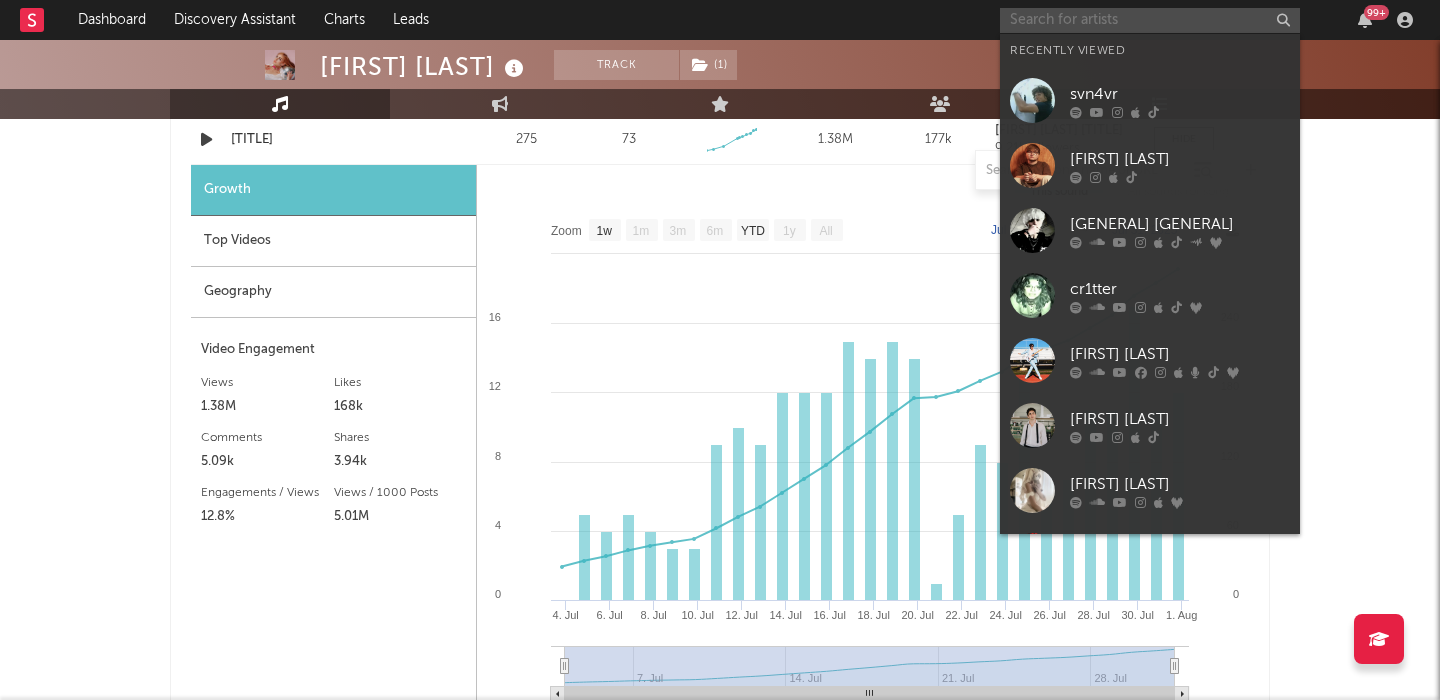 click at bounding box center (1150, 20) 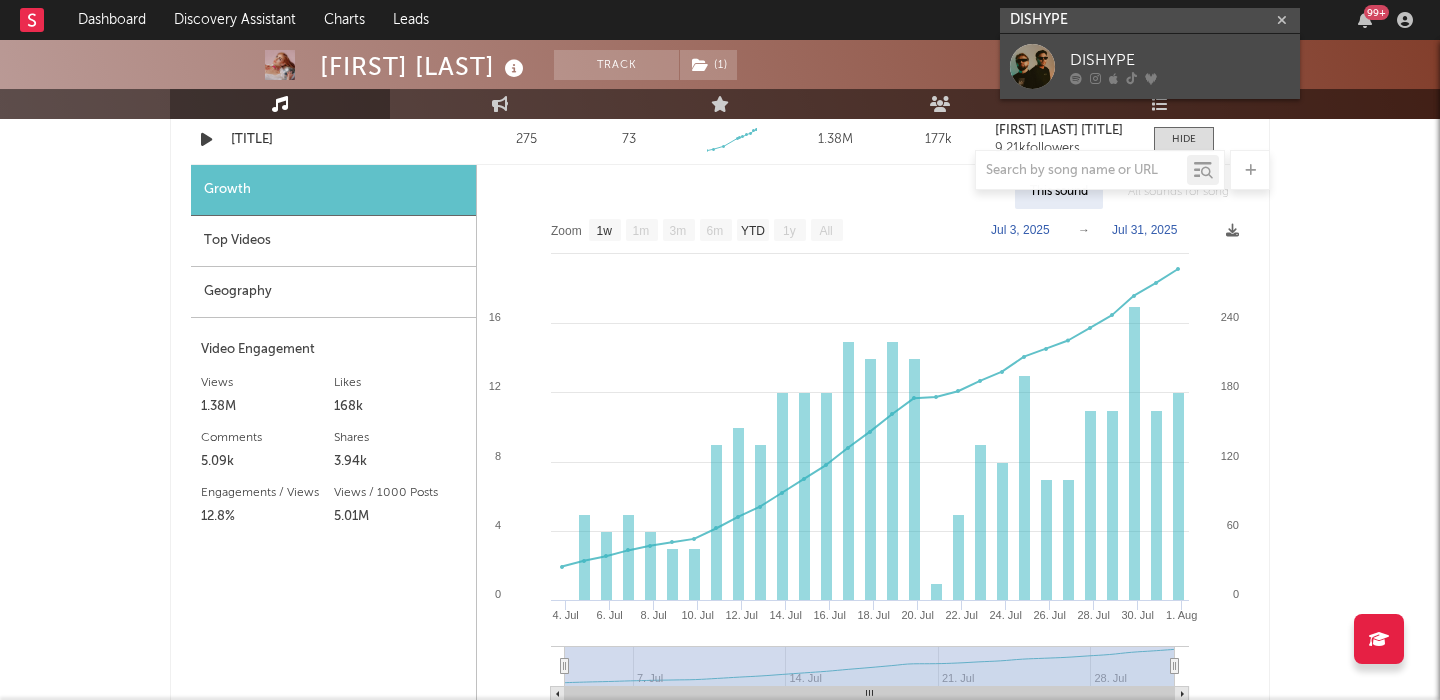 type on "DISHYPE" 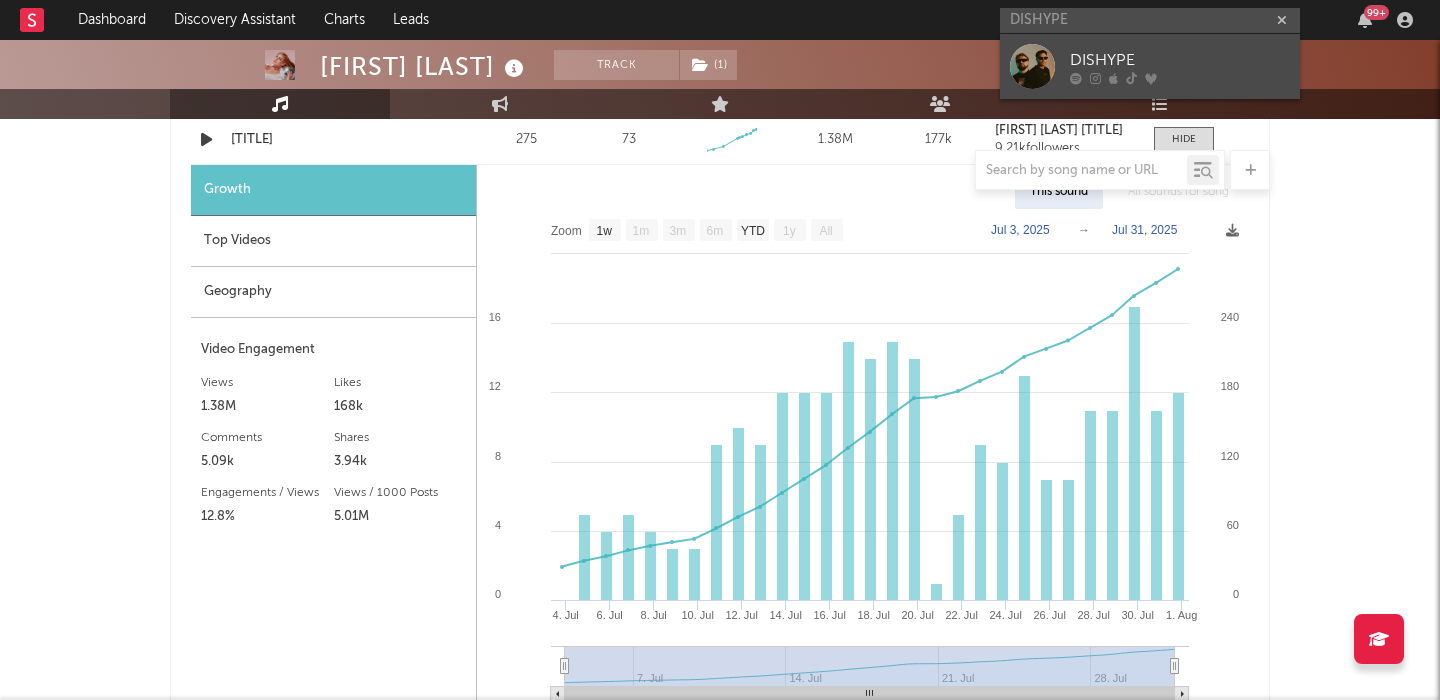 click on "DISHYPE" at bounding box center (1180, 60) 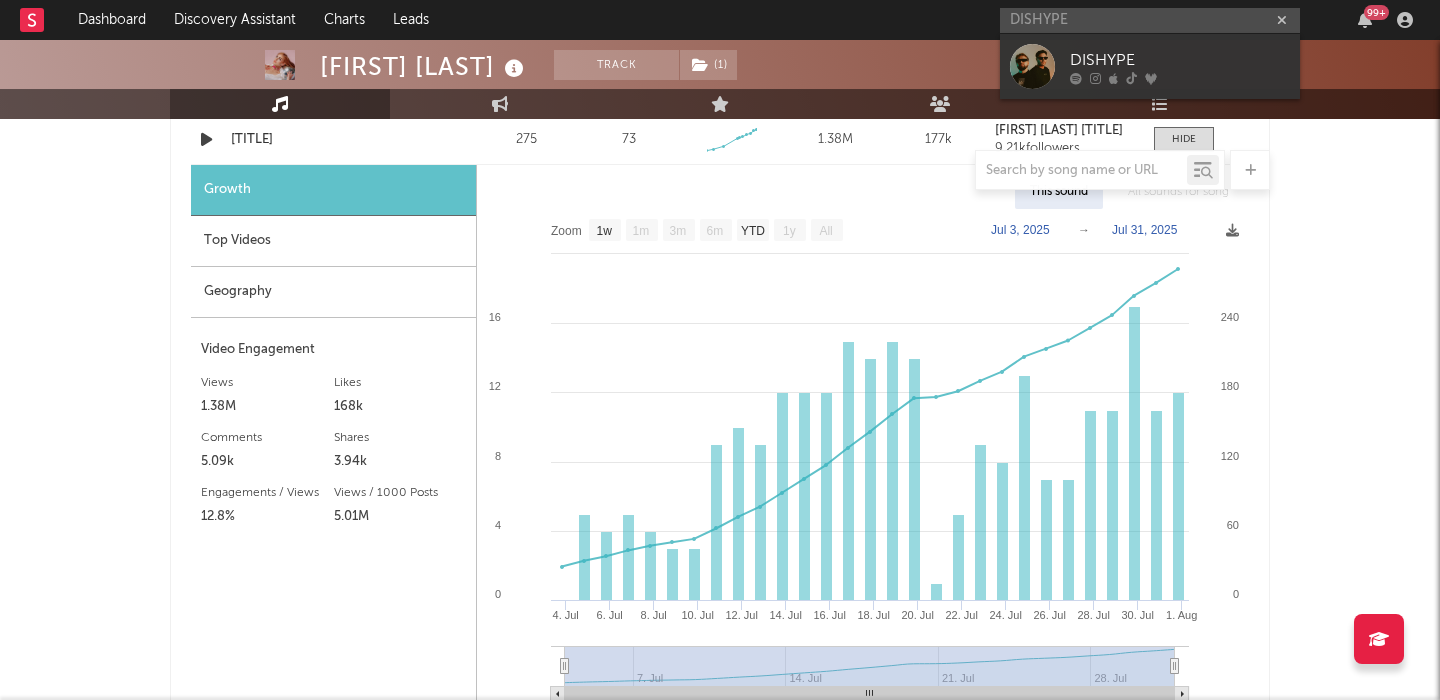 type 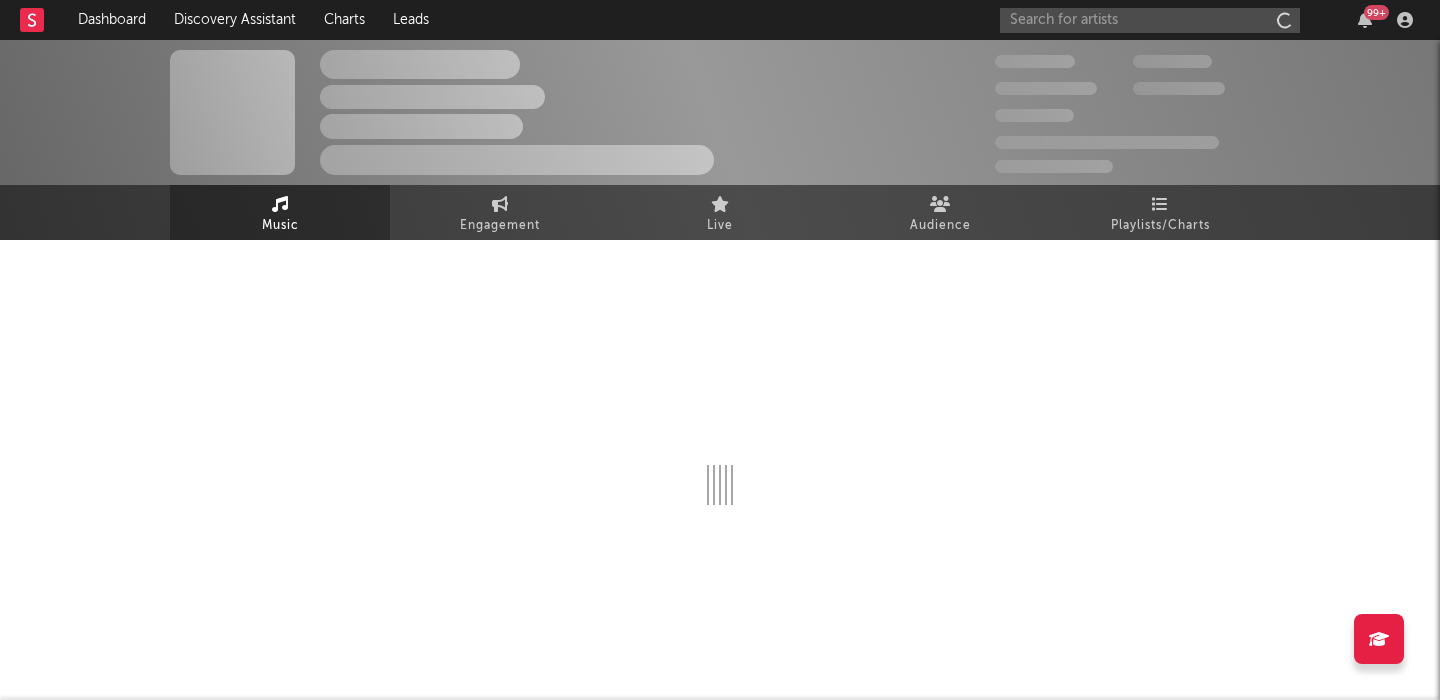 scroll, scrollTop: 0, scrollLeft: 0, axis: both 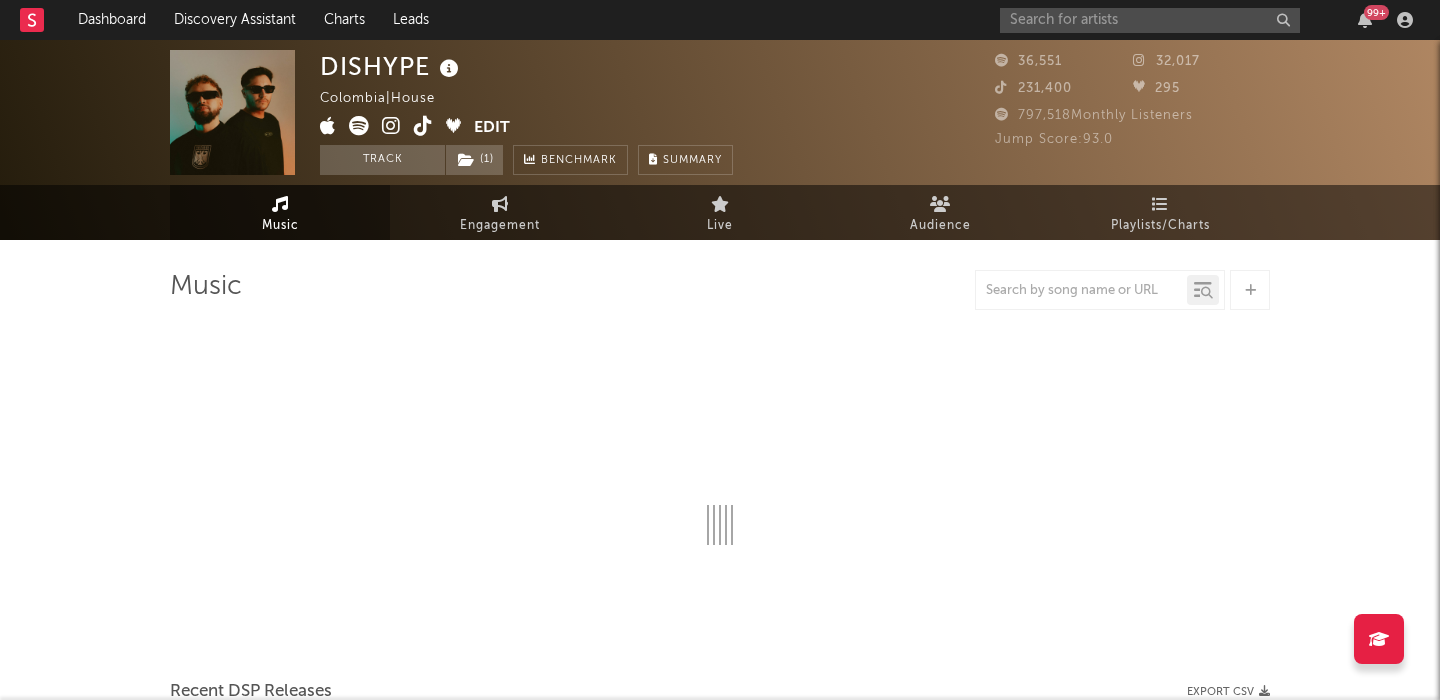 select on "6m" 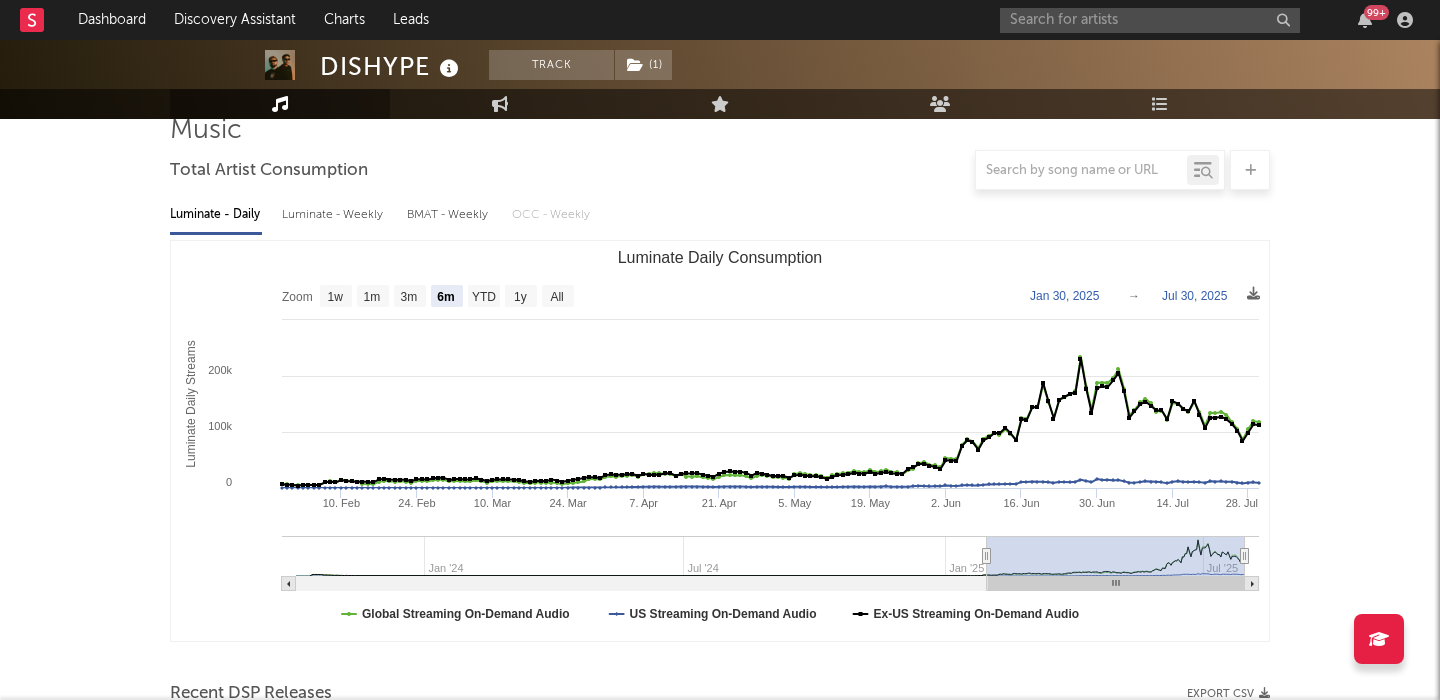scroll, scrollTop: 159, scrollLeft: 0, axis: vertical 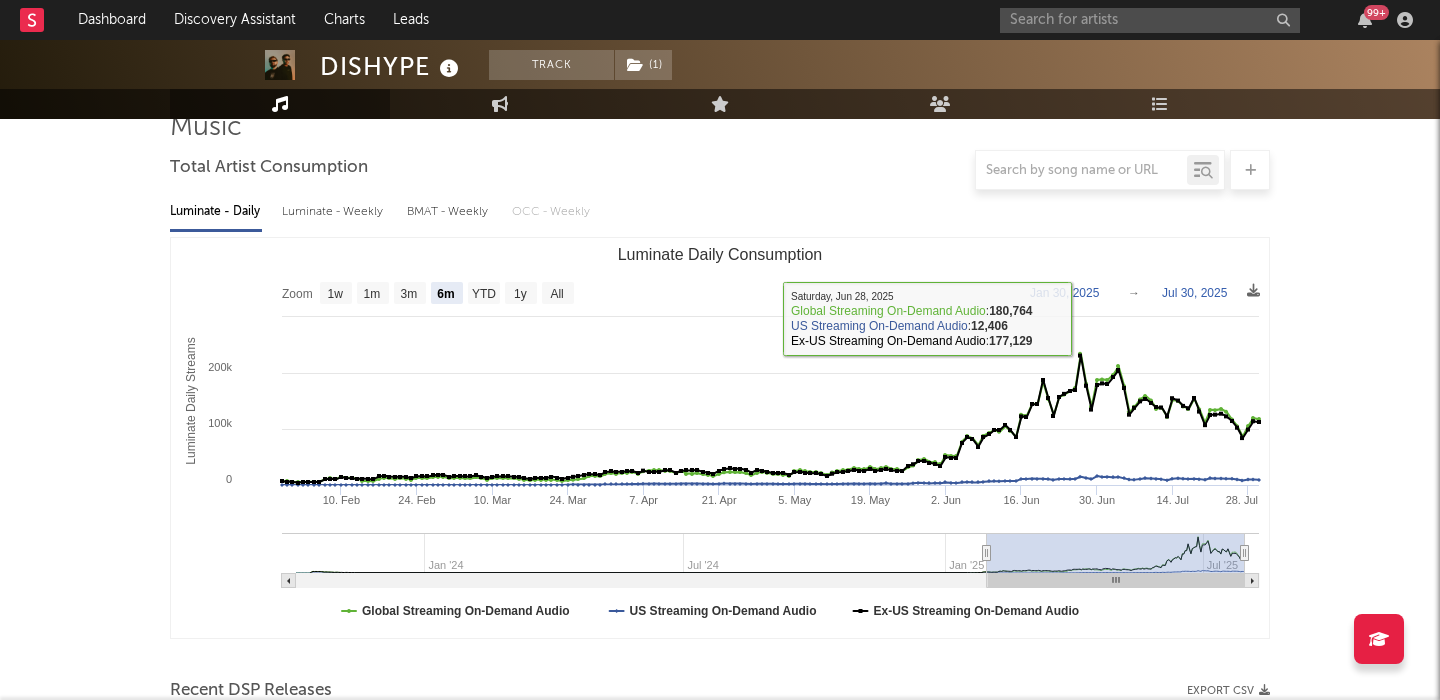 click on "Luminate - Weekly" at bounding box center (334, 212) 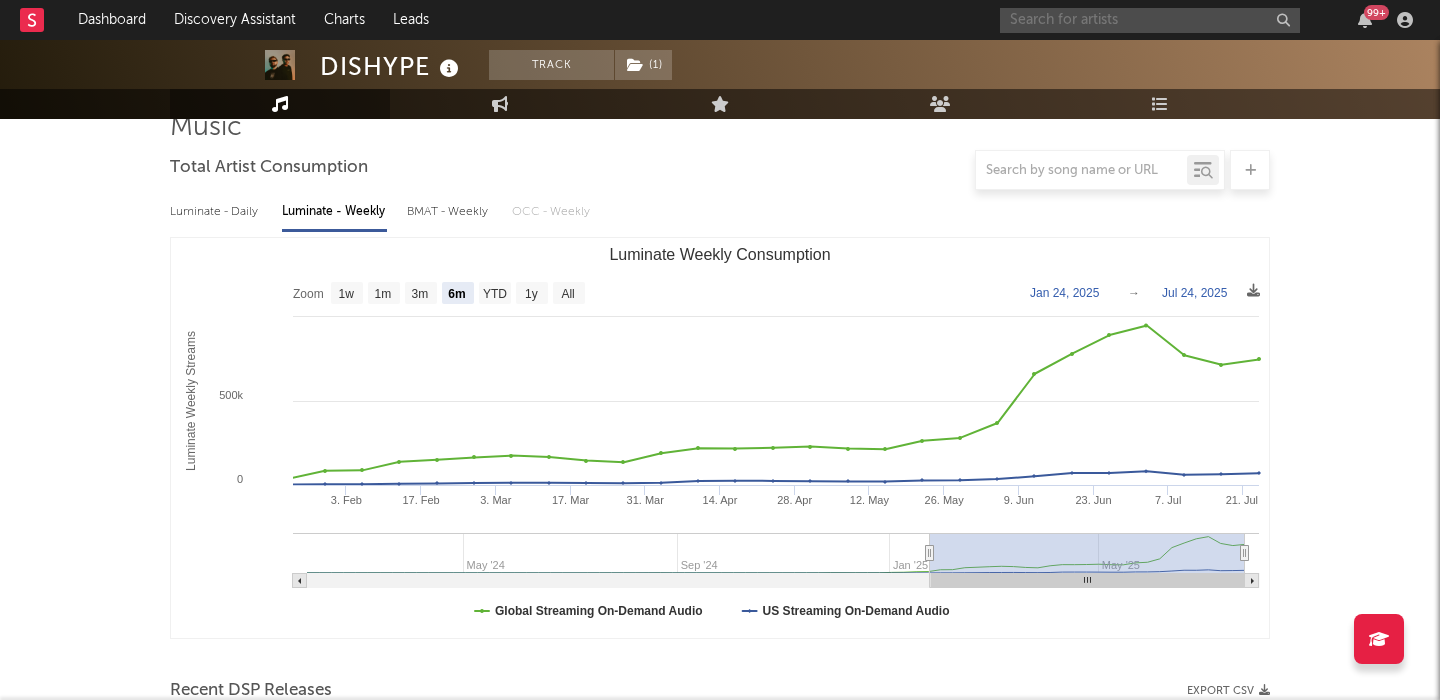 click at bounding box center (1150, 20) 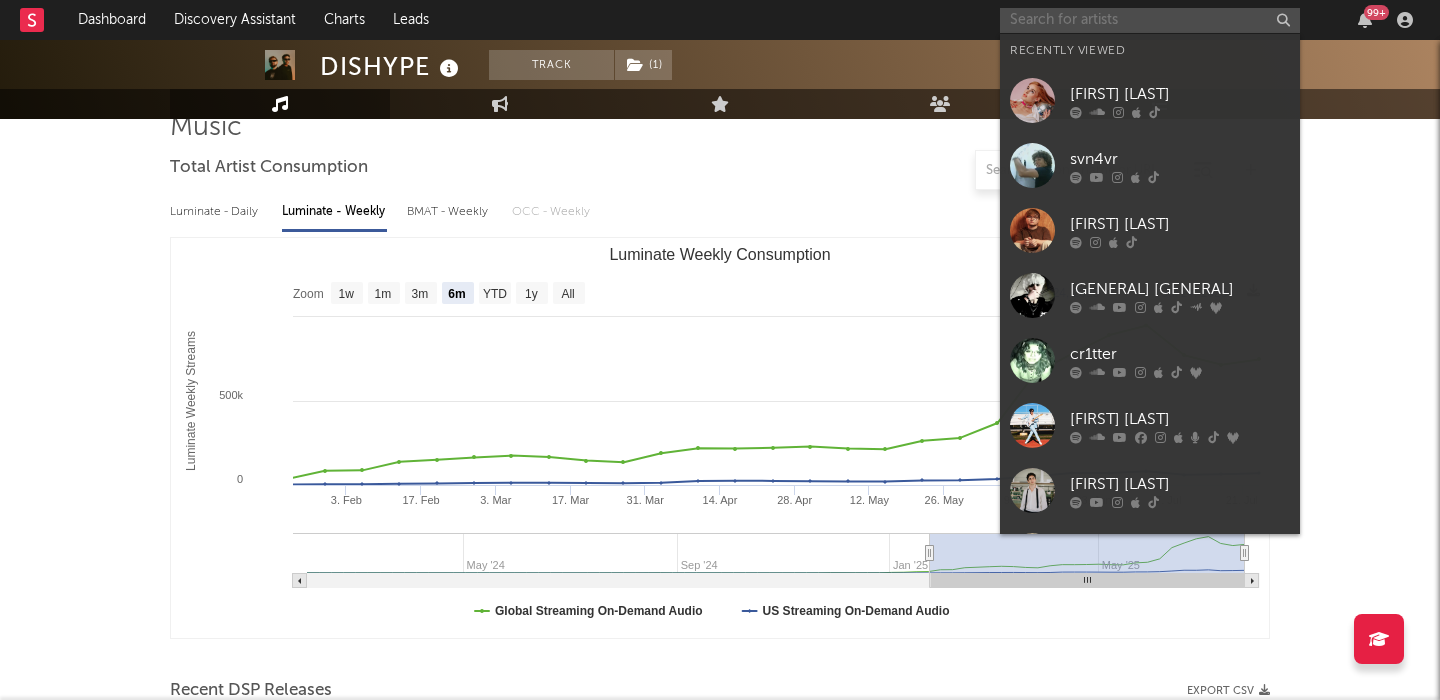 paste on "Solon Holt" 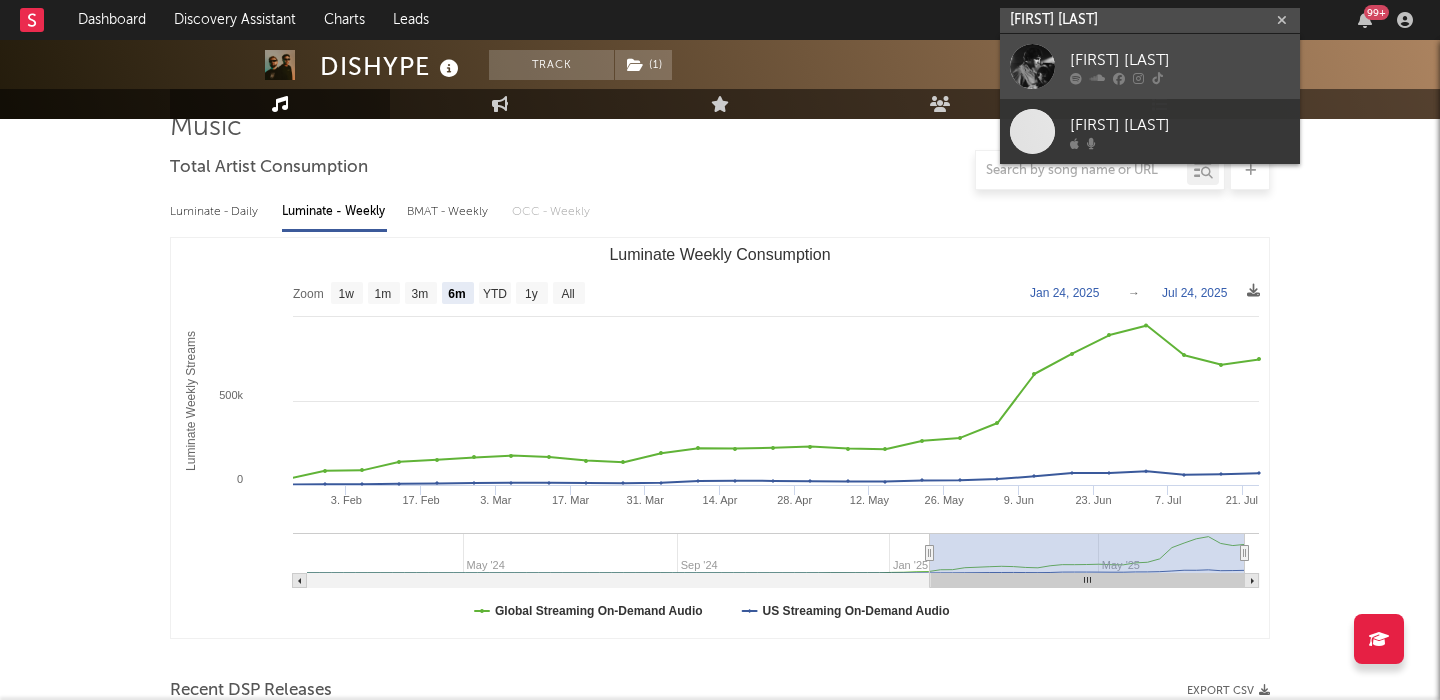 type on "Solon Holt" 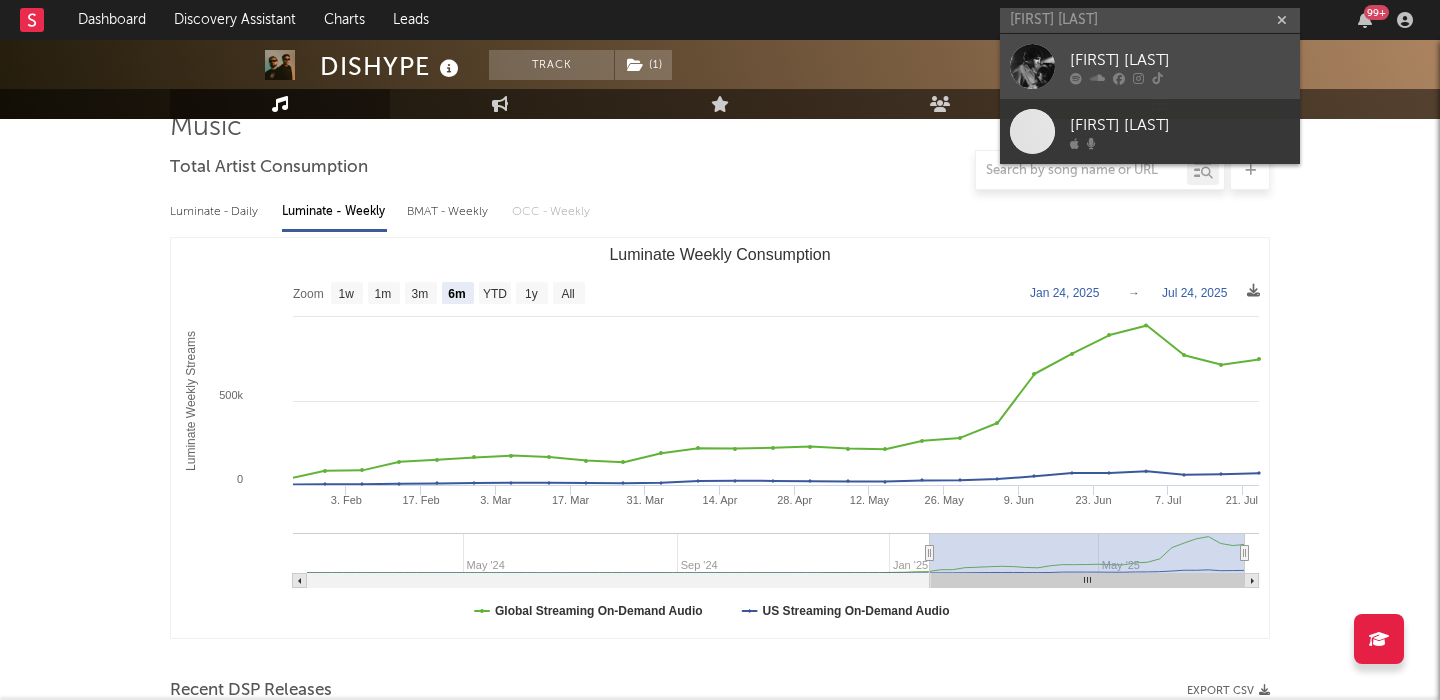 click on "Solon Holt" at bounding box center [1180, 60] 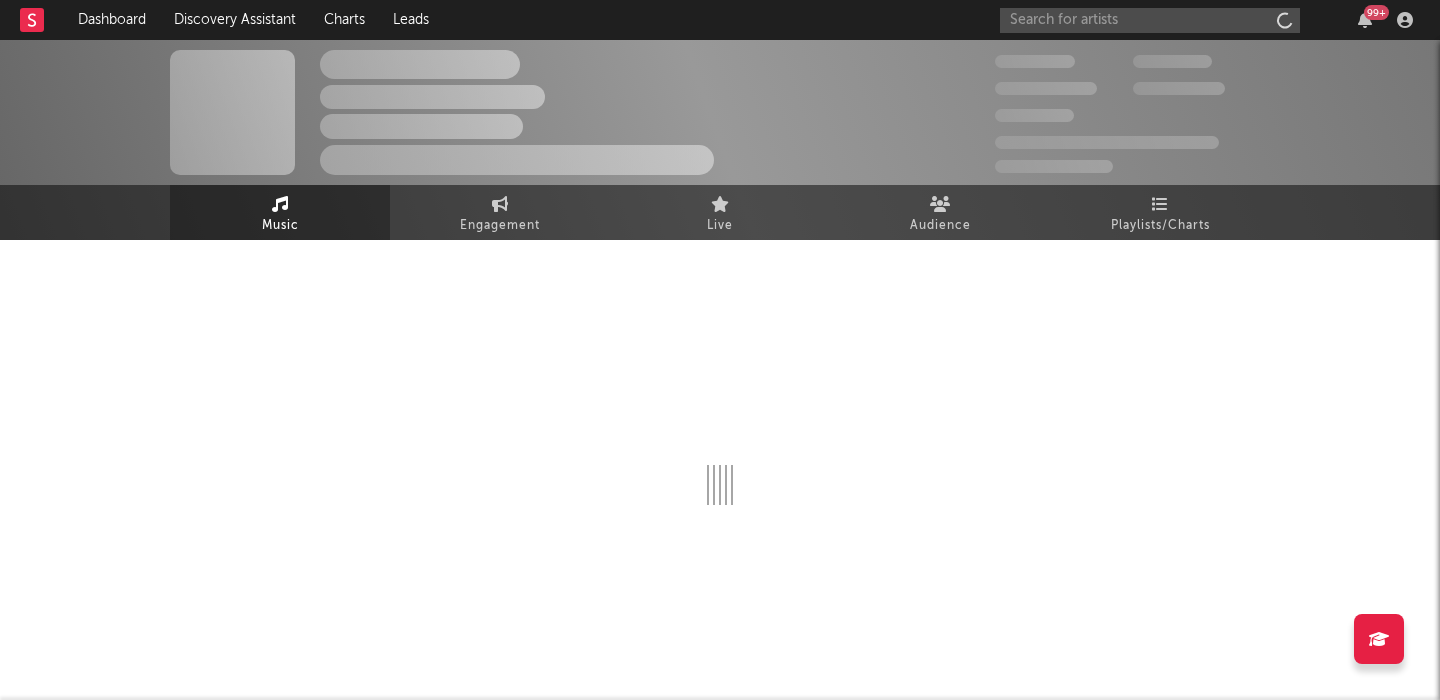 scroll, scrollTop: 0, scrollLeft: 0, axis: both 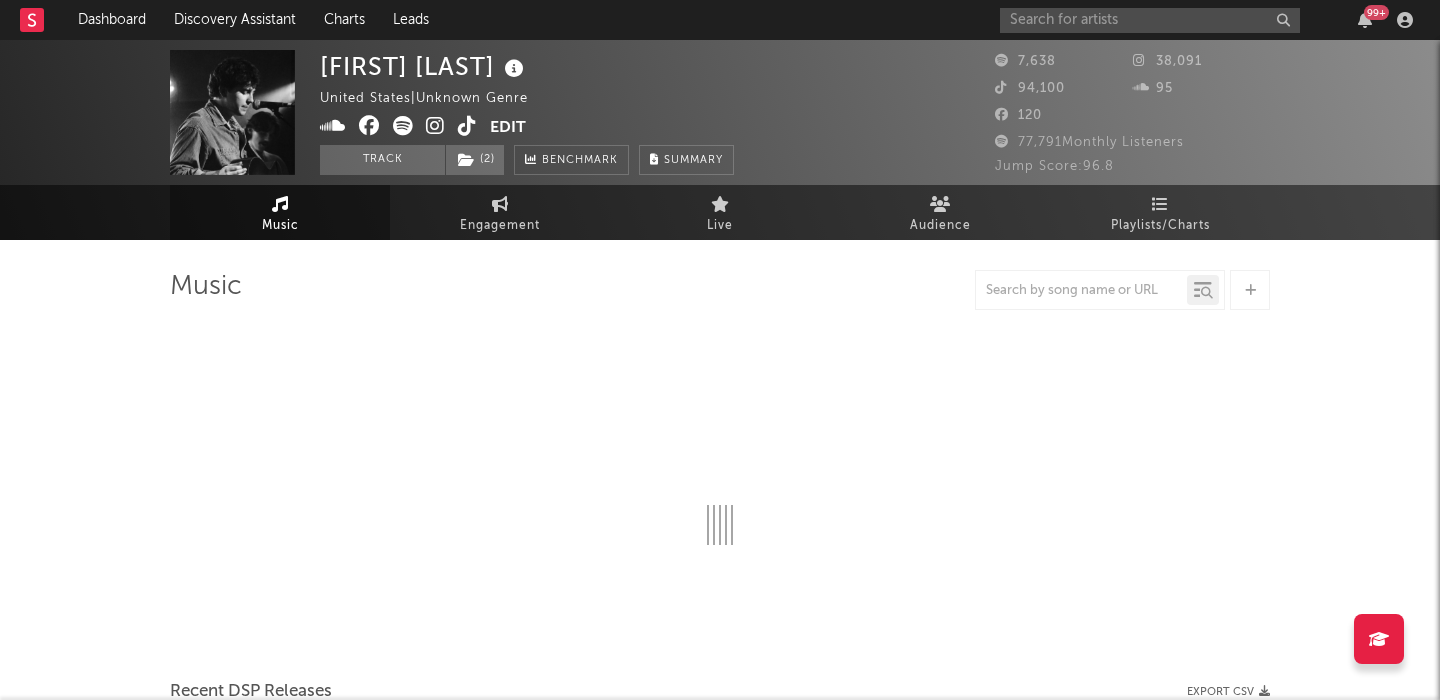 select on "6m" 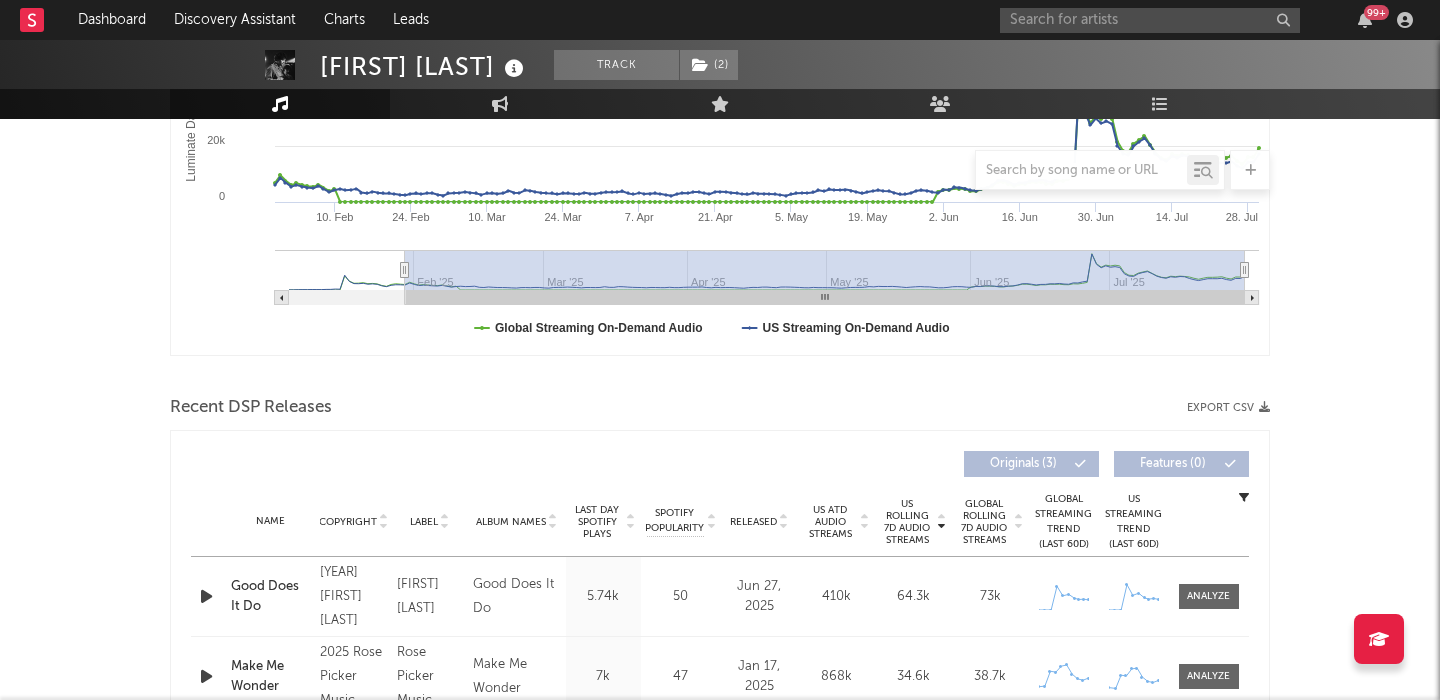 scroll, scrollTop: 614, scrollLeft: 0, axis: vertical 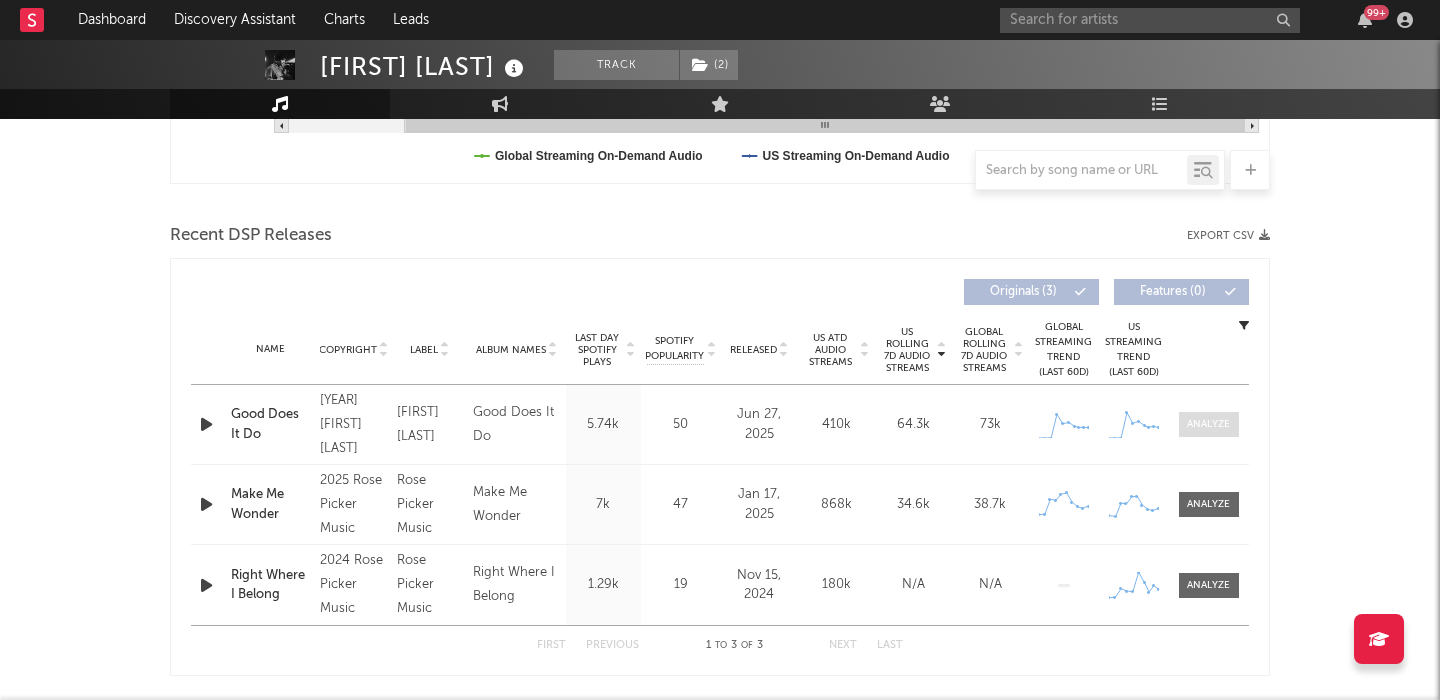 click at bounding box center (1208, 424) 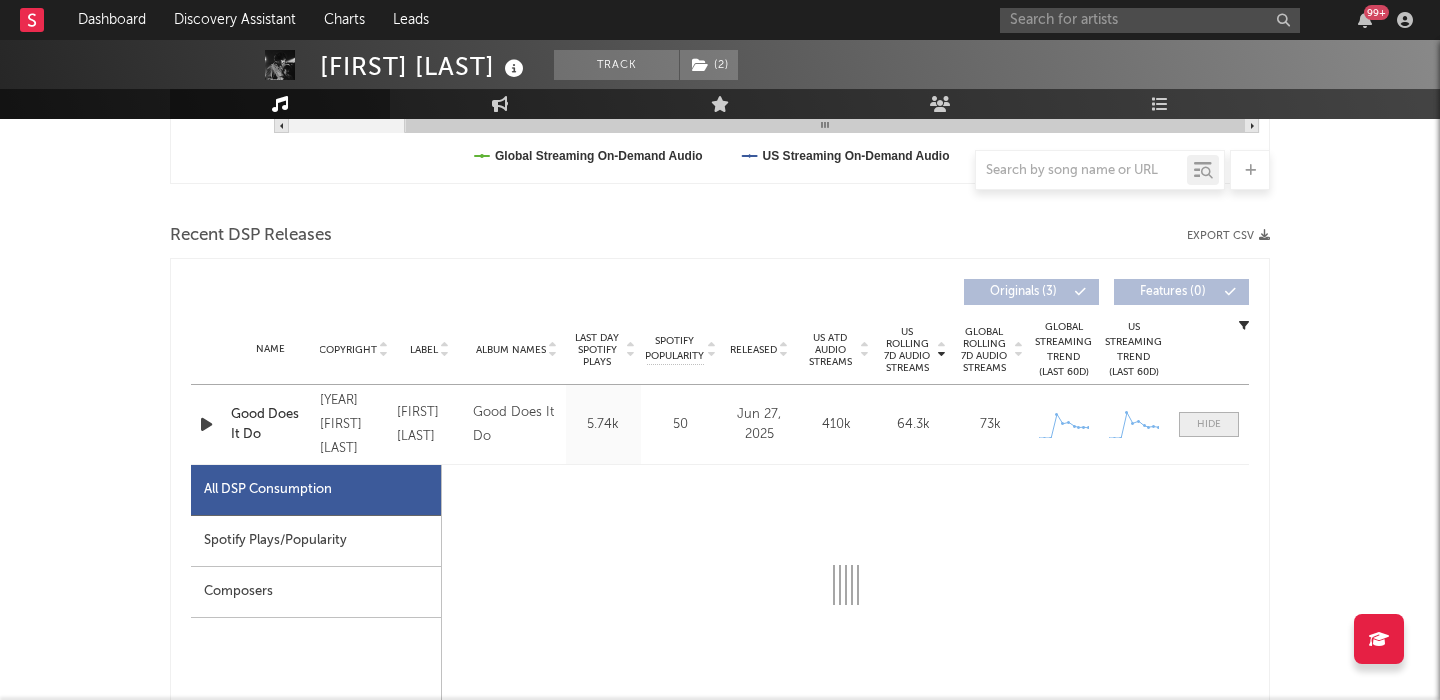 click at bounding box center (1209, 424) 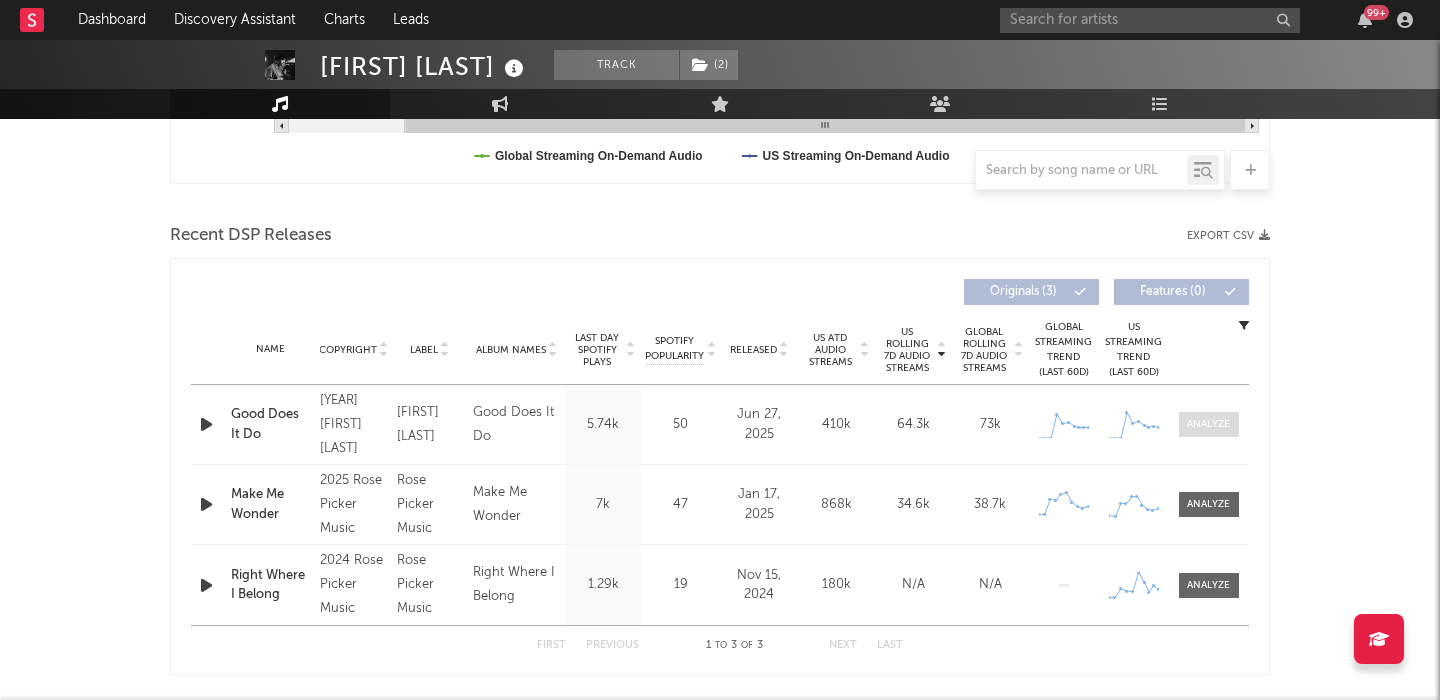 click at bounding box center [1208, 424] 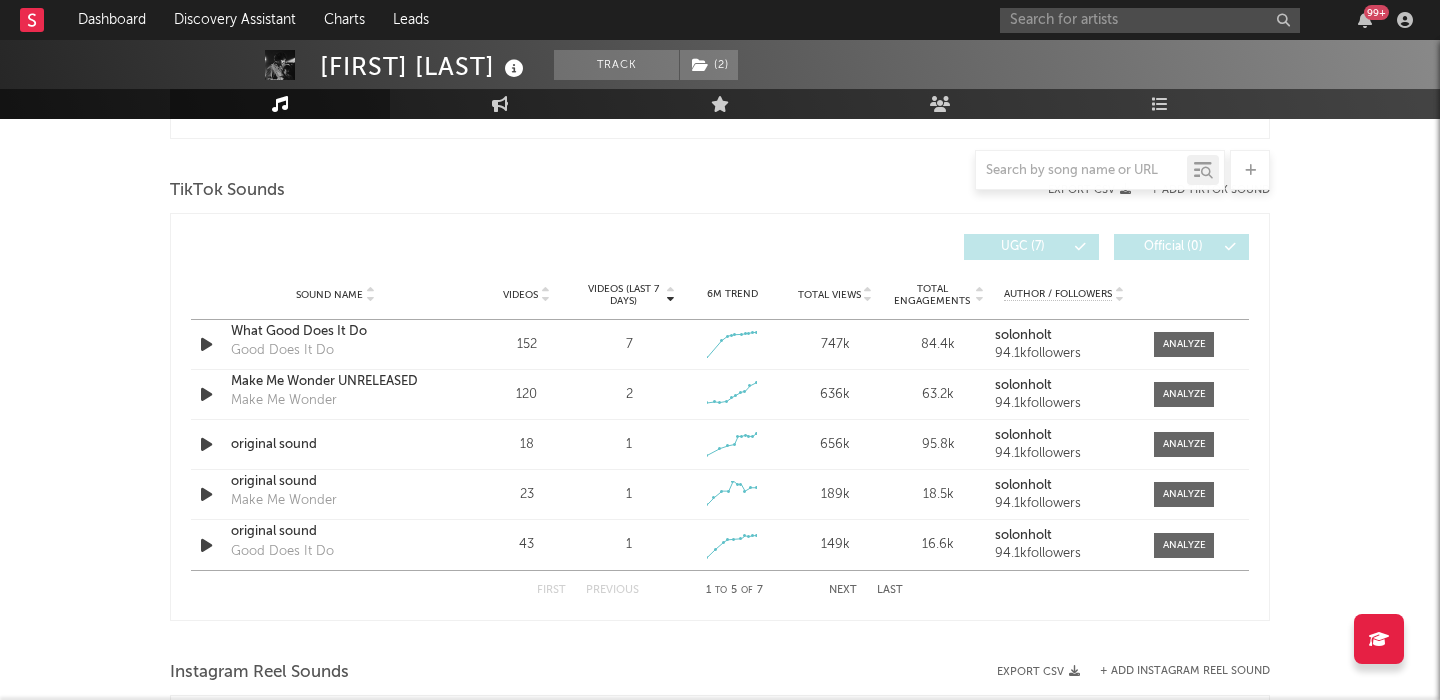 scroll, scrollTop: 2110, scrollLeft: 0, axis: vertical 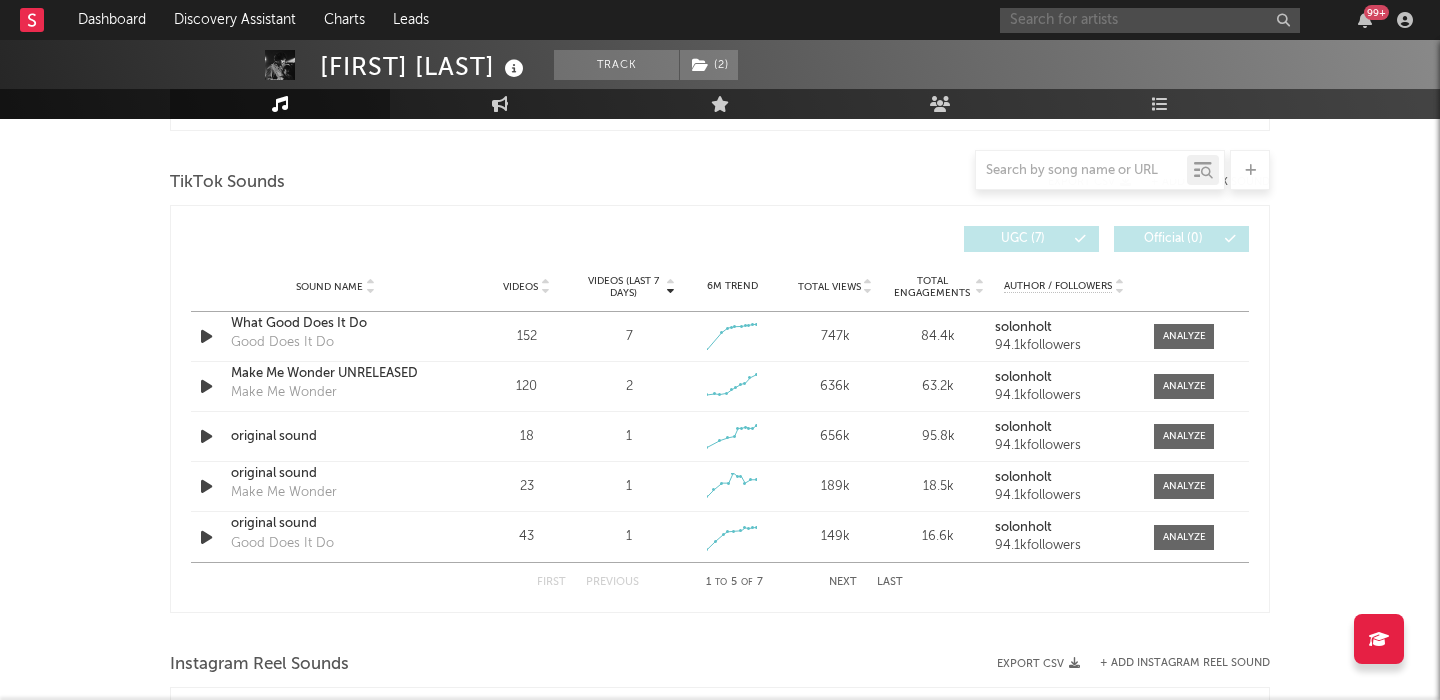click at bounding box center [1150, 20] 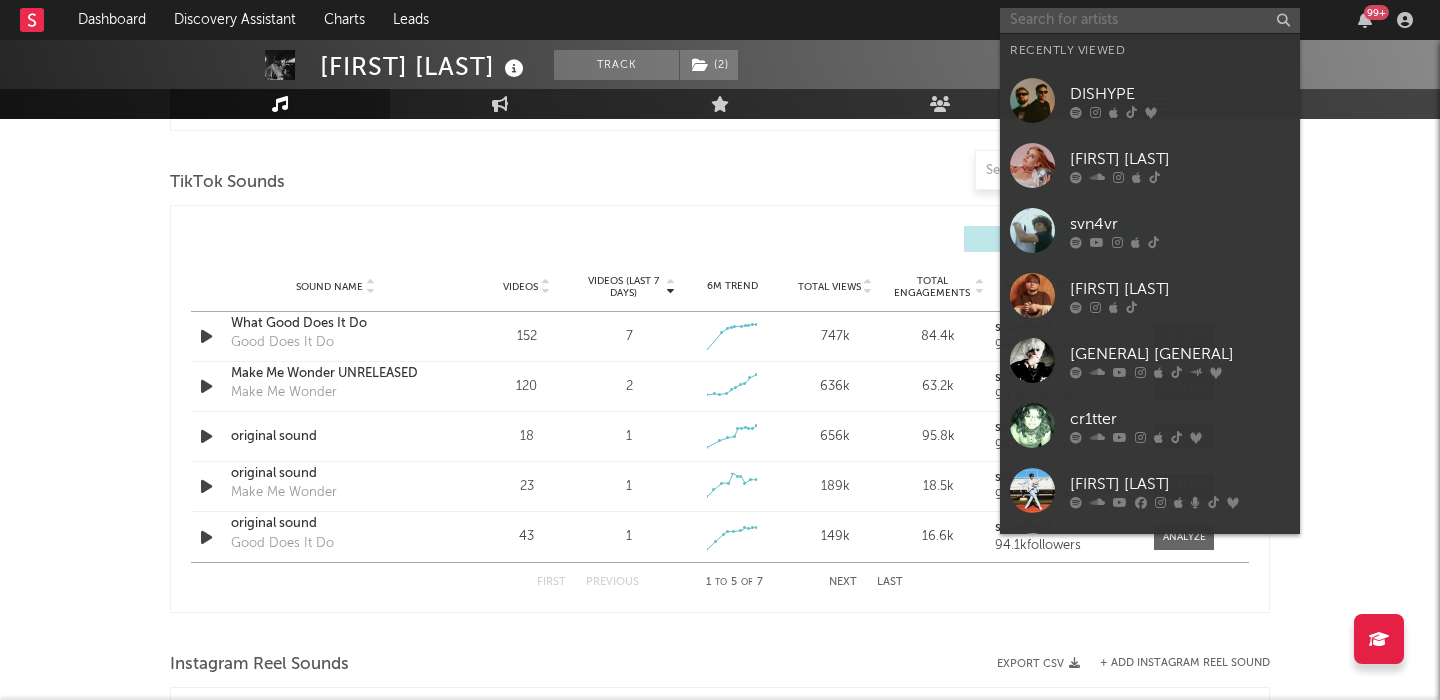 paste on "HAFFWAY" 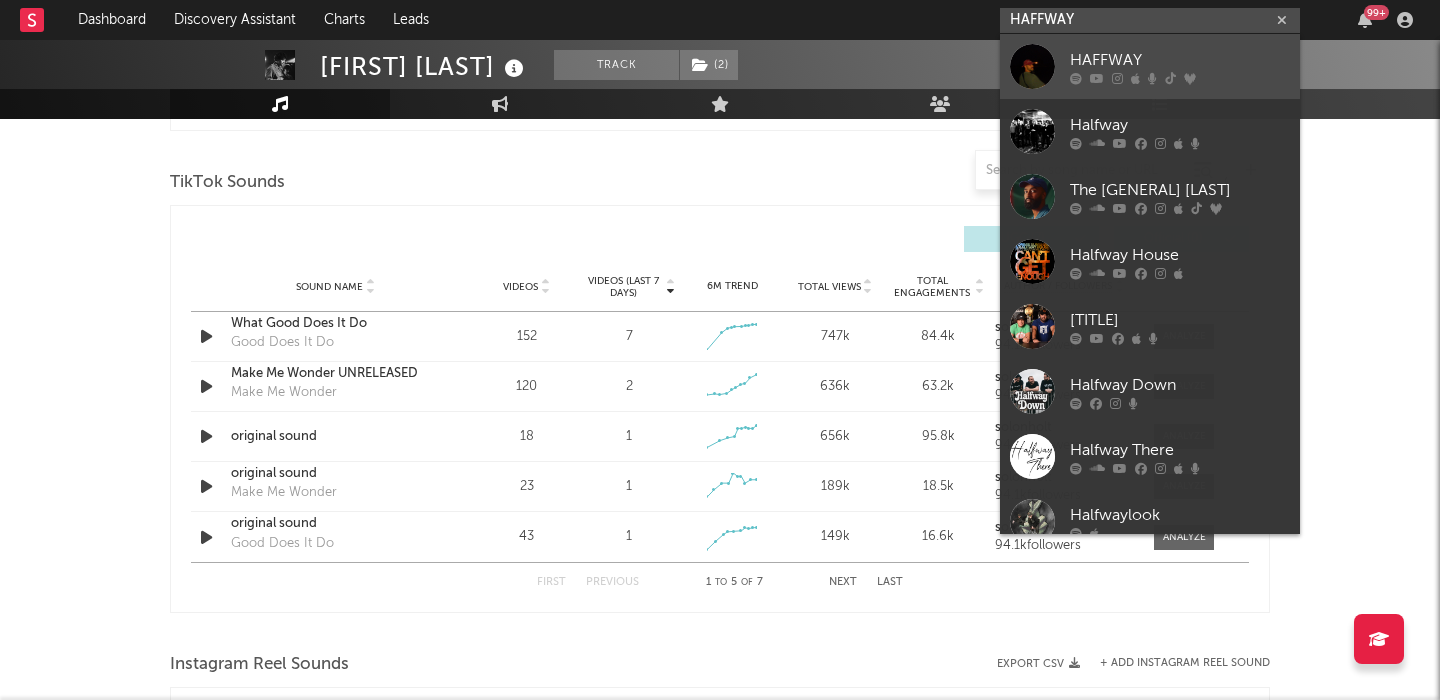 type on "HAFFWAY" 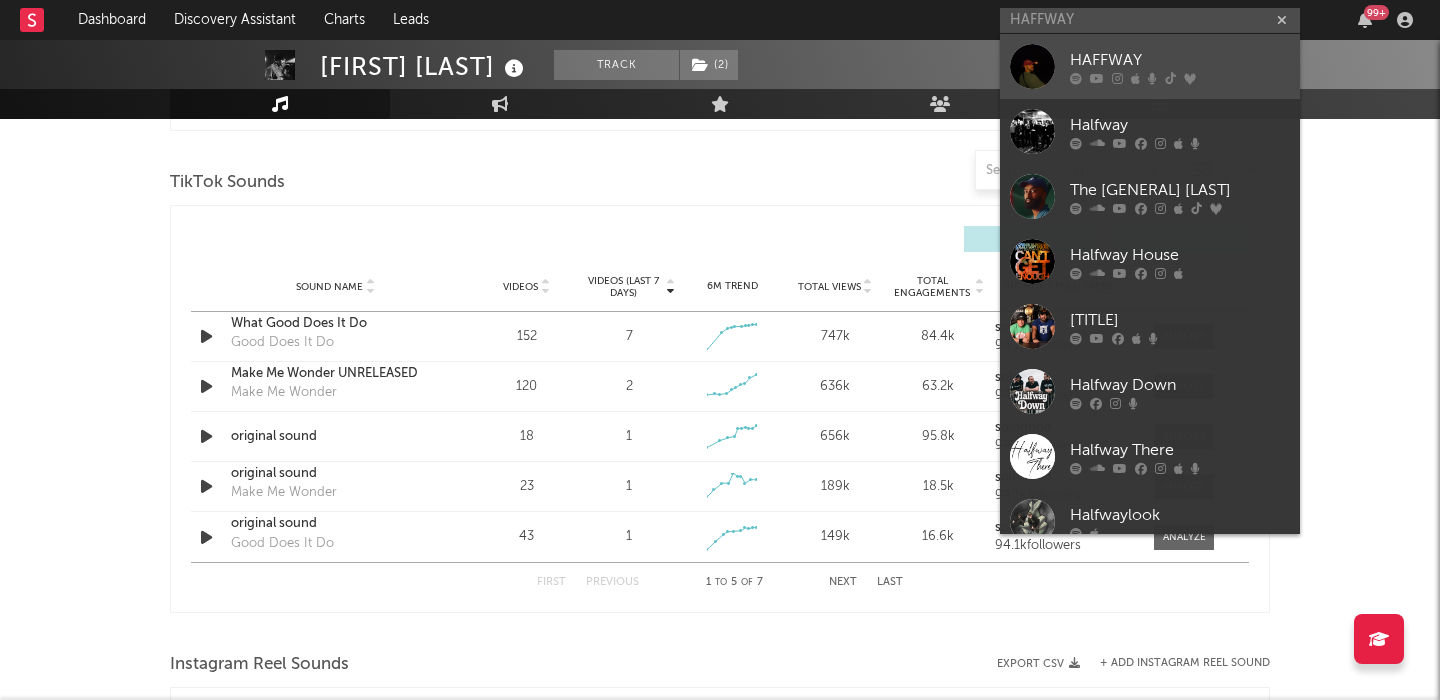 click on "HAFFWAY" at bounding box center [1180, 60] 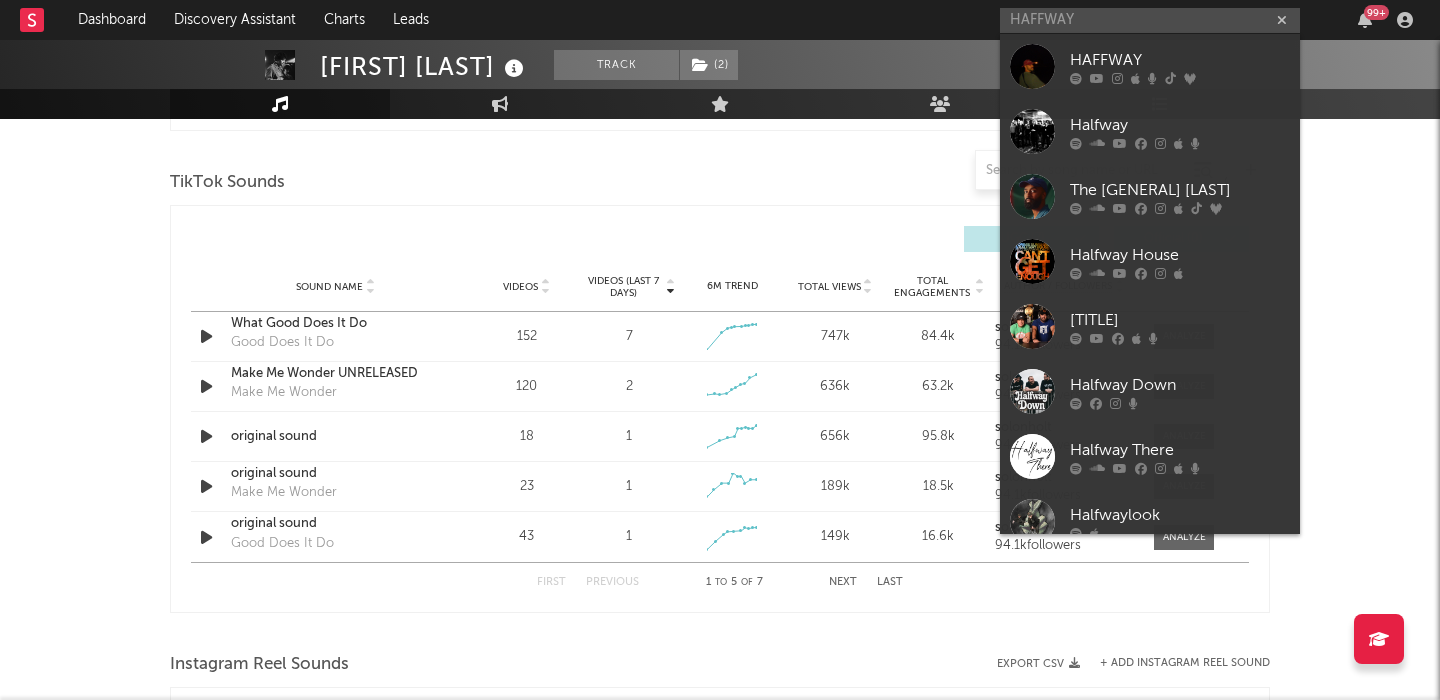 type 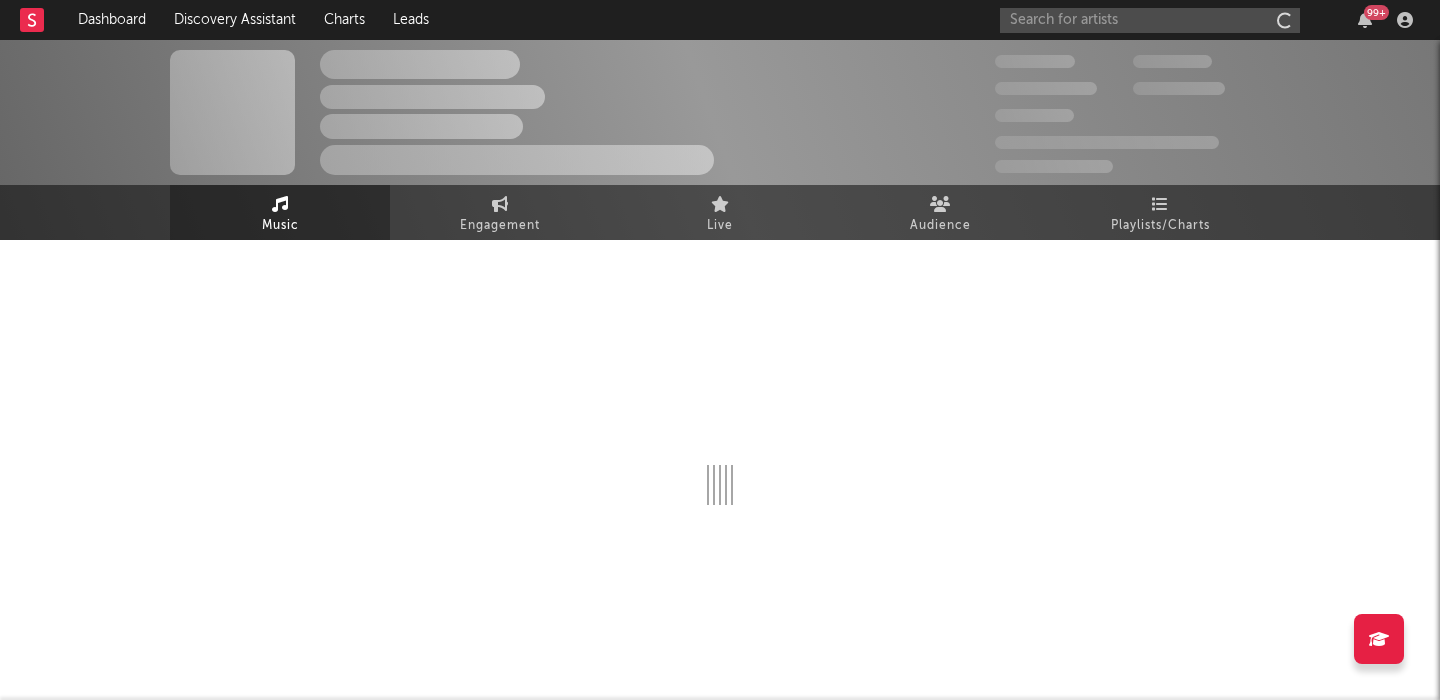 scroll, scrollTop: 0, scrollLeft: 0, axis: both 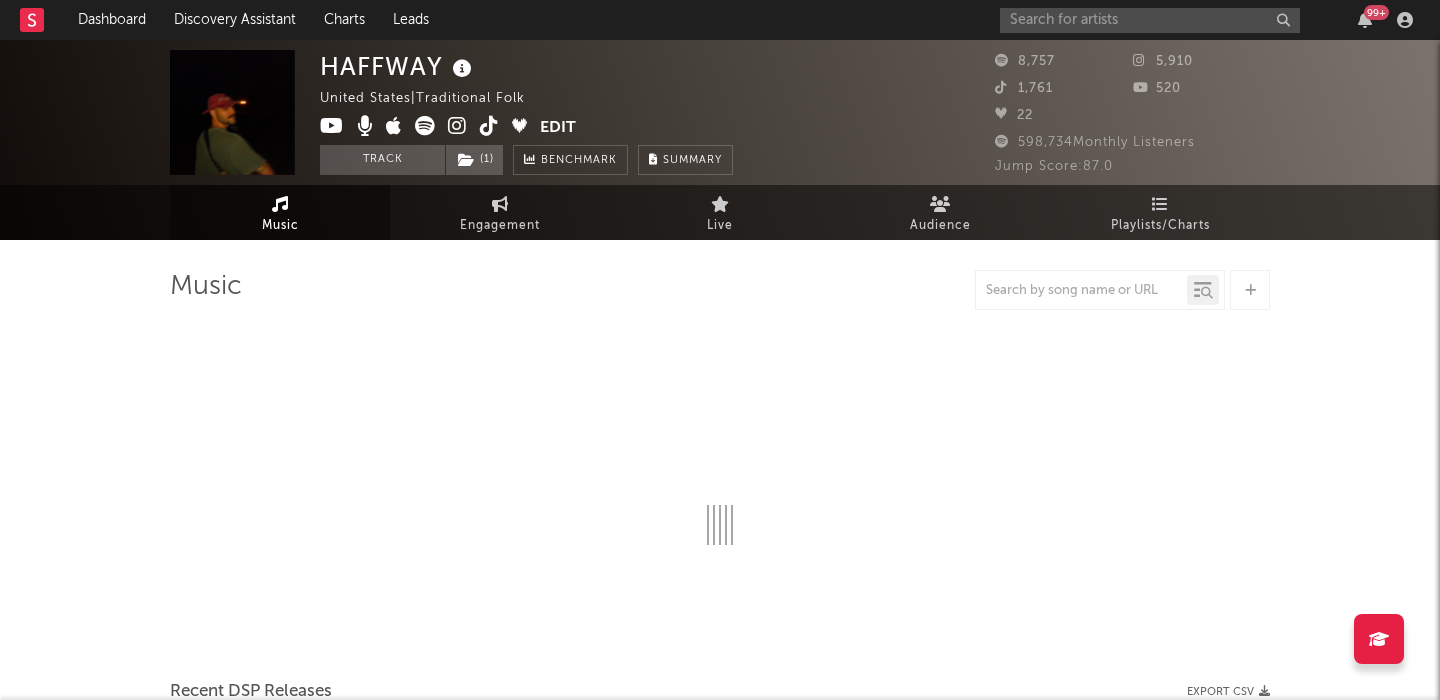 select on "6m" 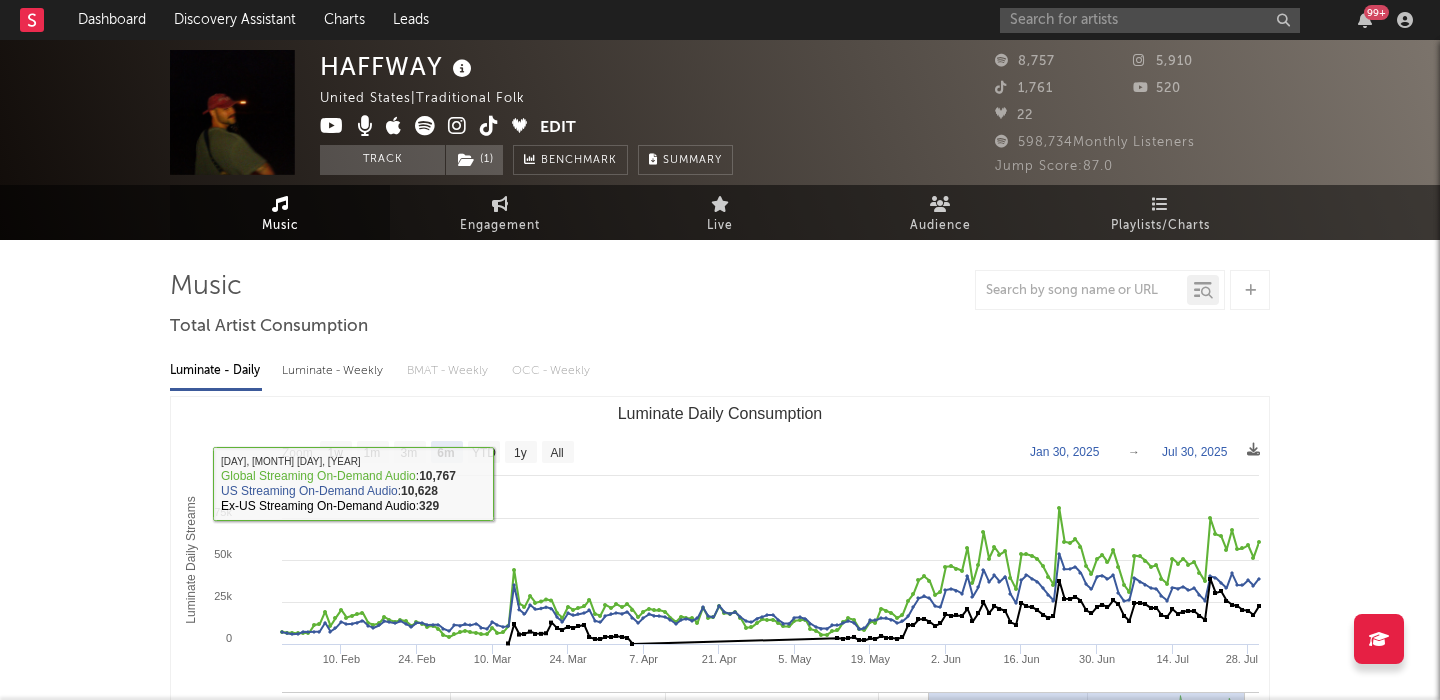 click on "Luminate - Weekly" at bounding box center (334, 371) 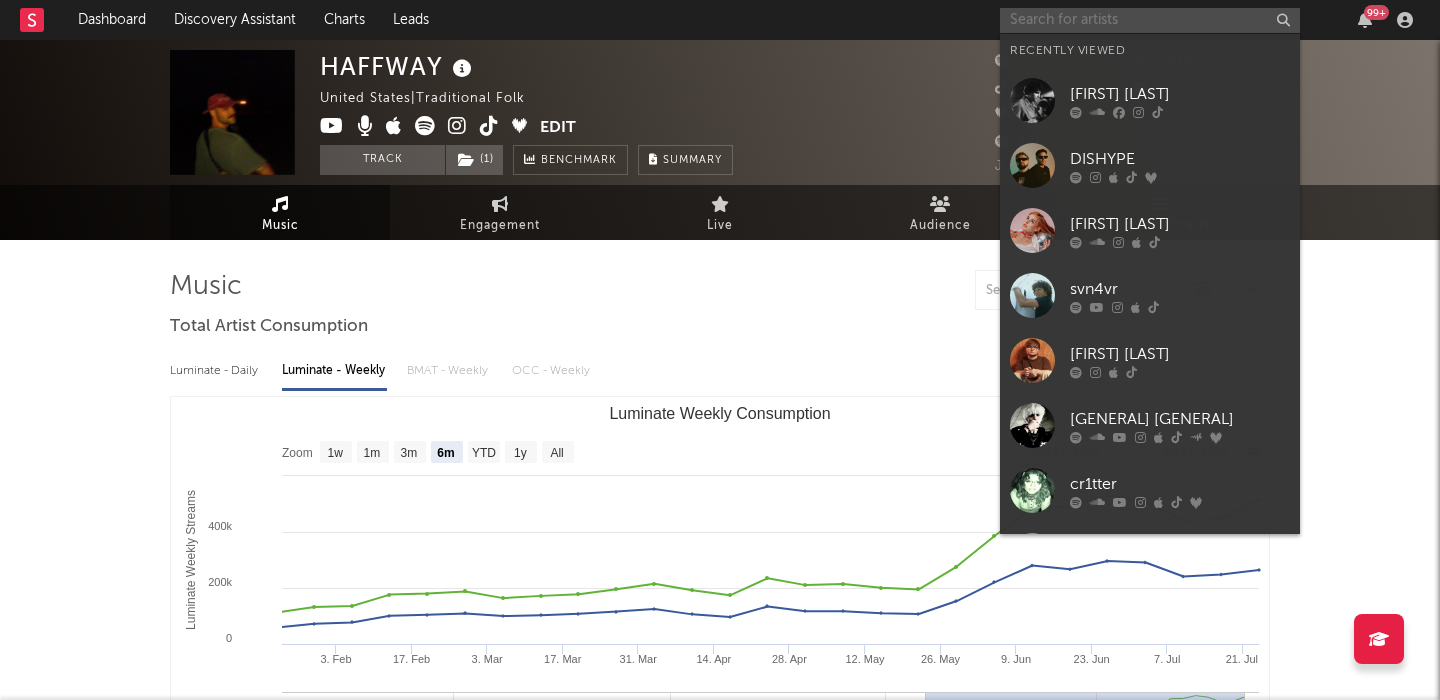 click at bounding box center [1150, 20] 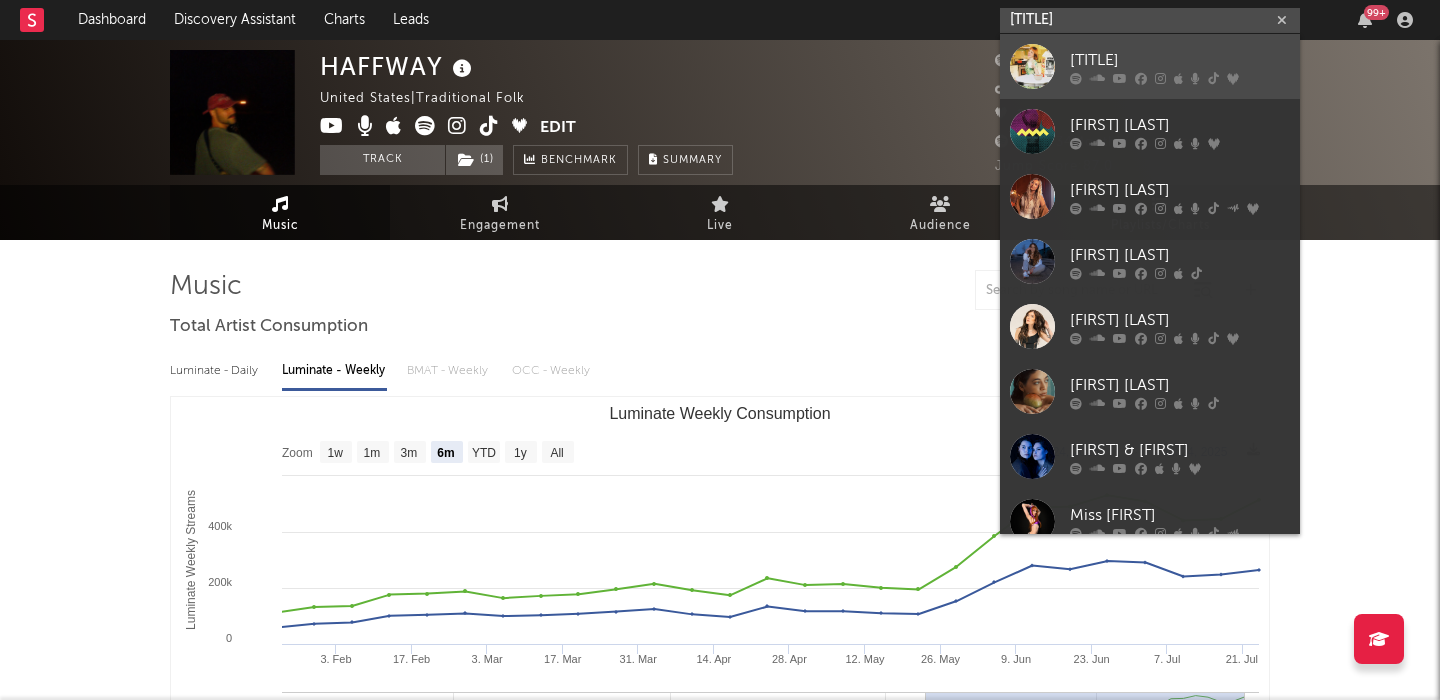 type on "Madelline" 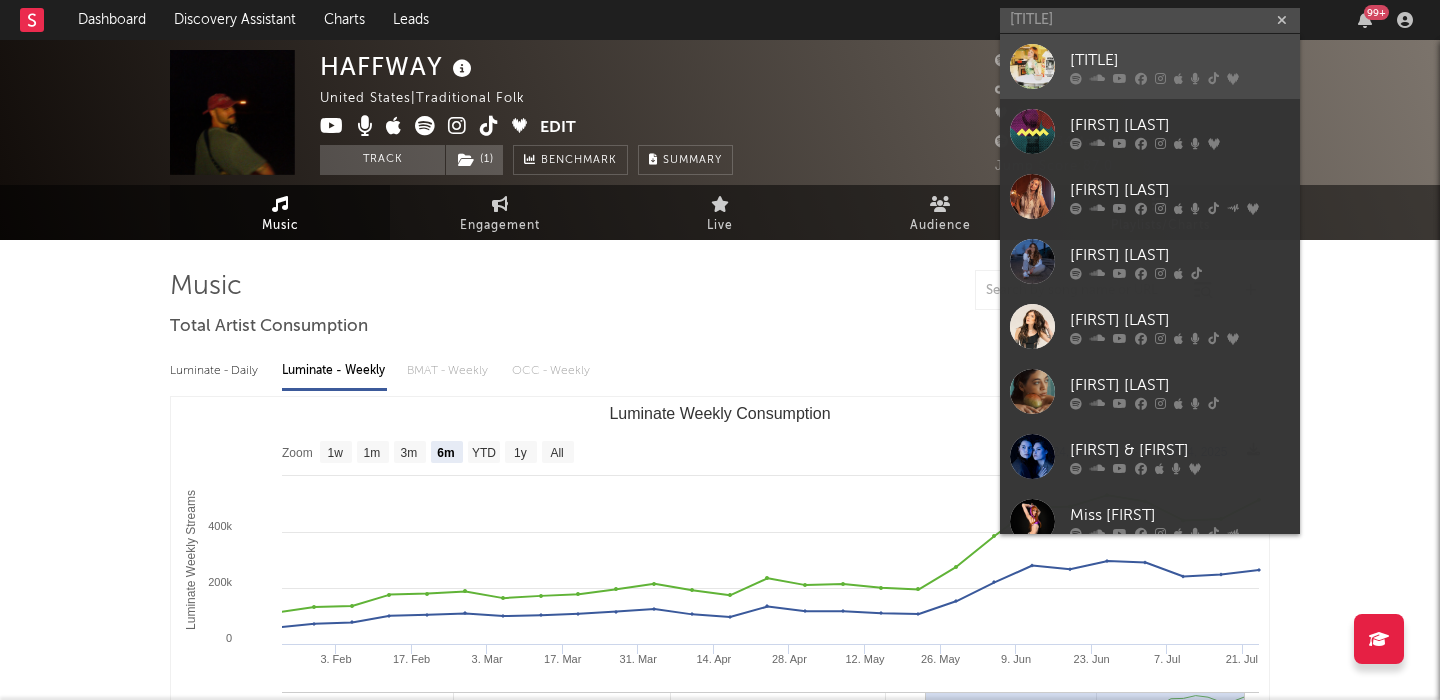 click on "Madelline" at bounding box center [1180, 60] 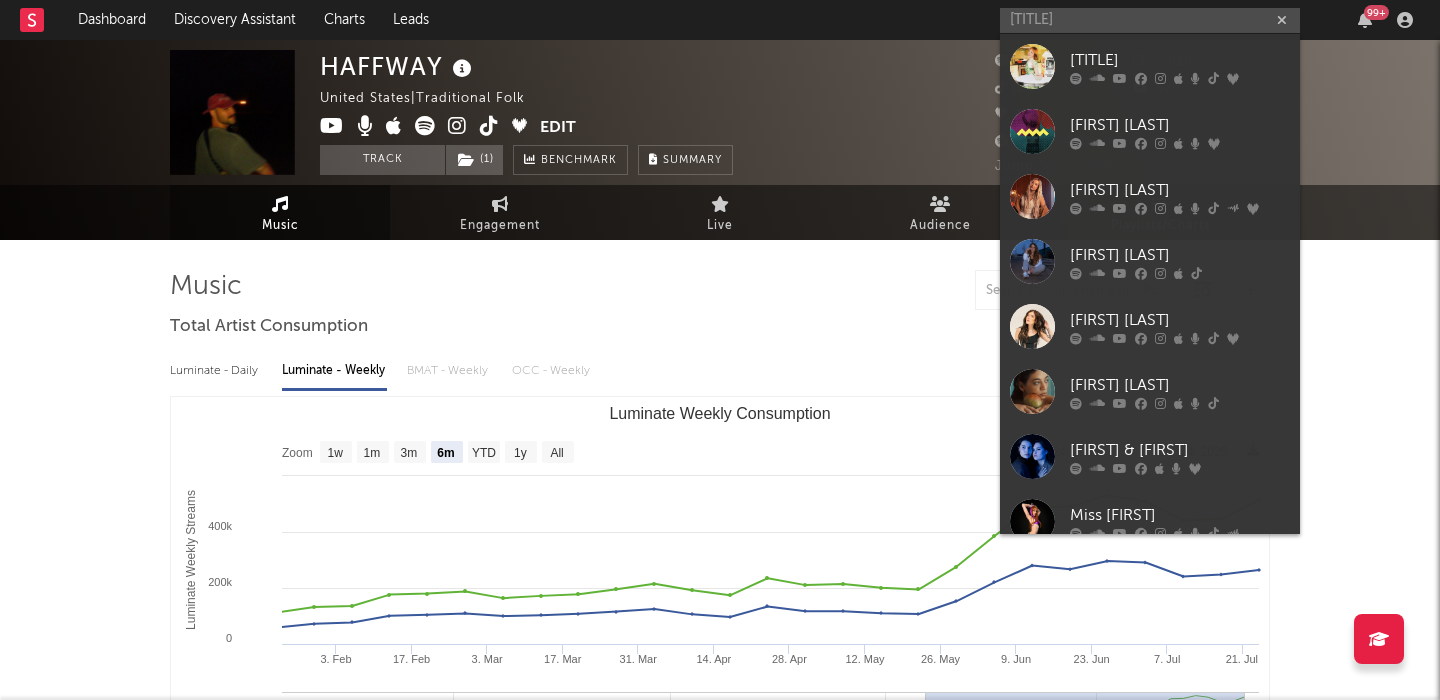 type 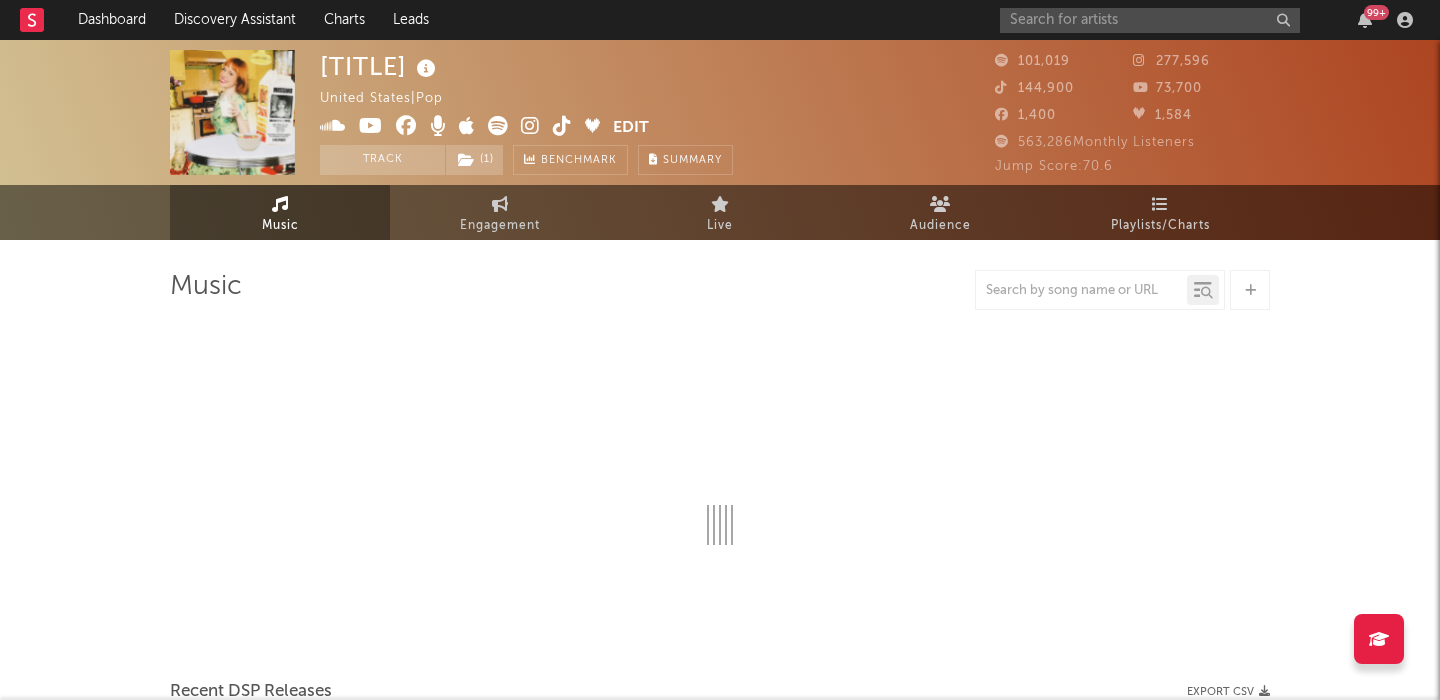 select on "6m" 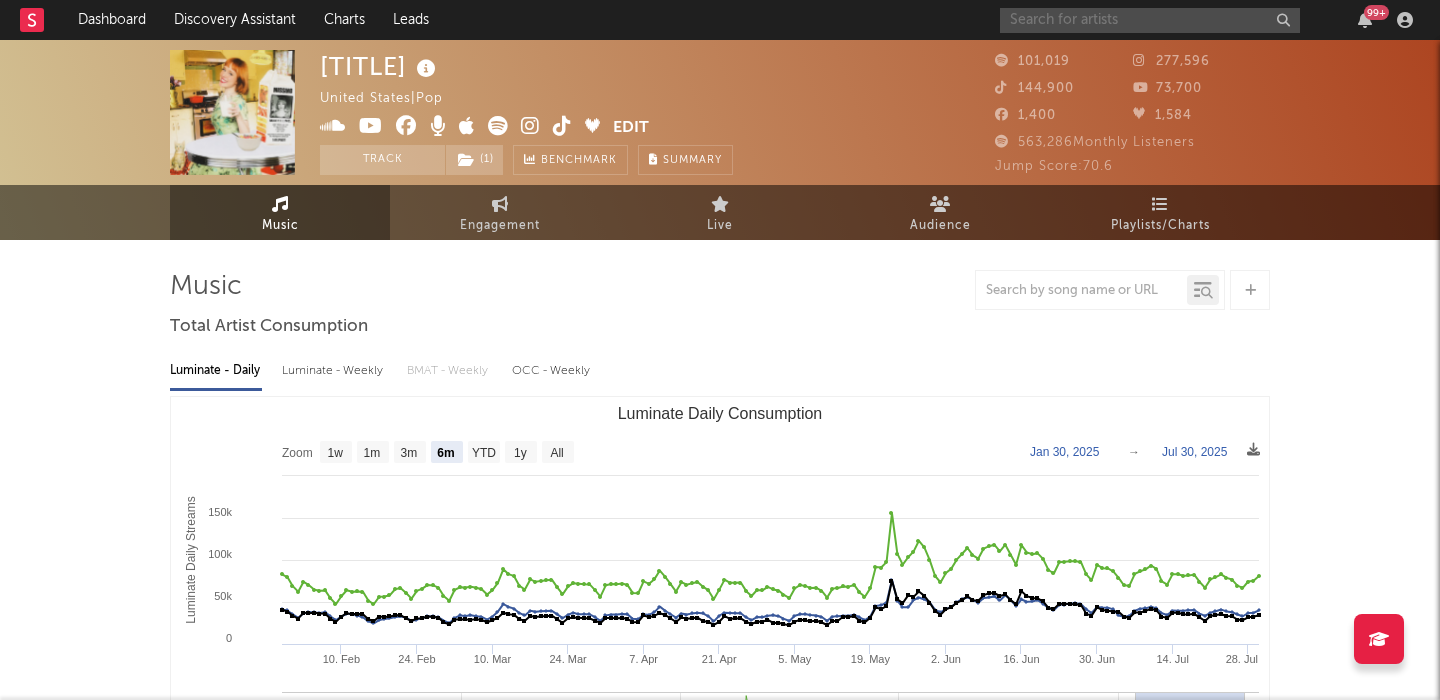 click at bounding box center (1150, 20) 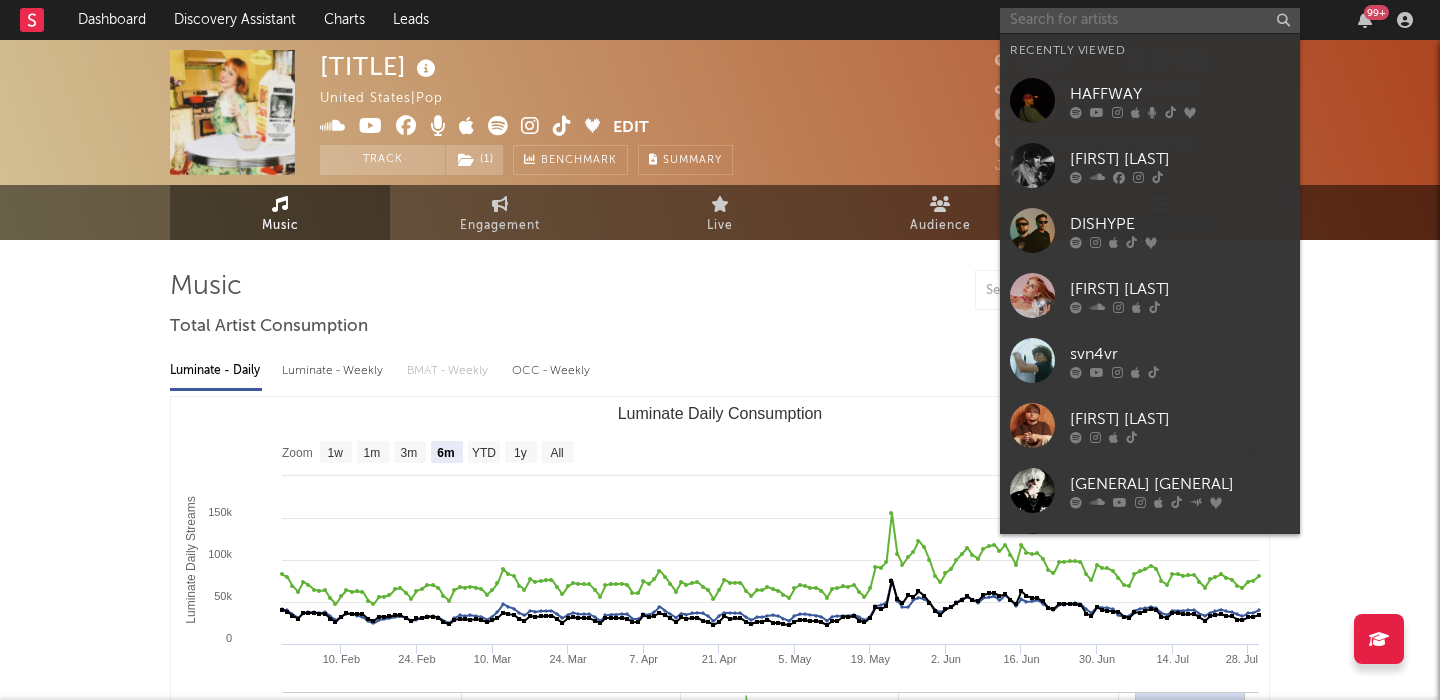 paste on "The Kruse Brothers" 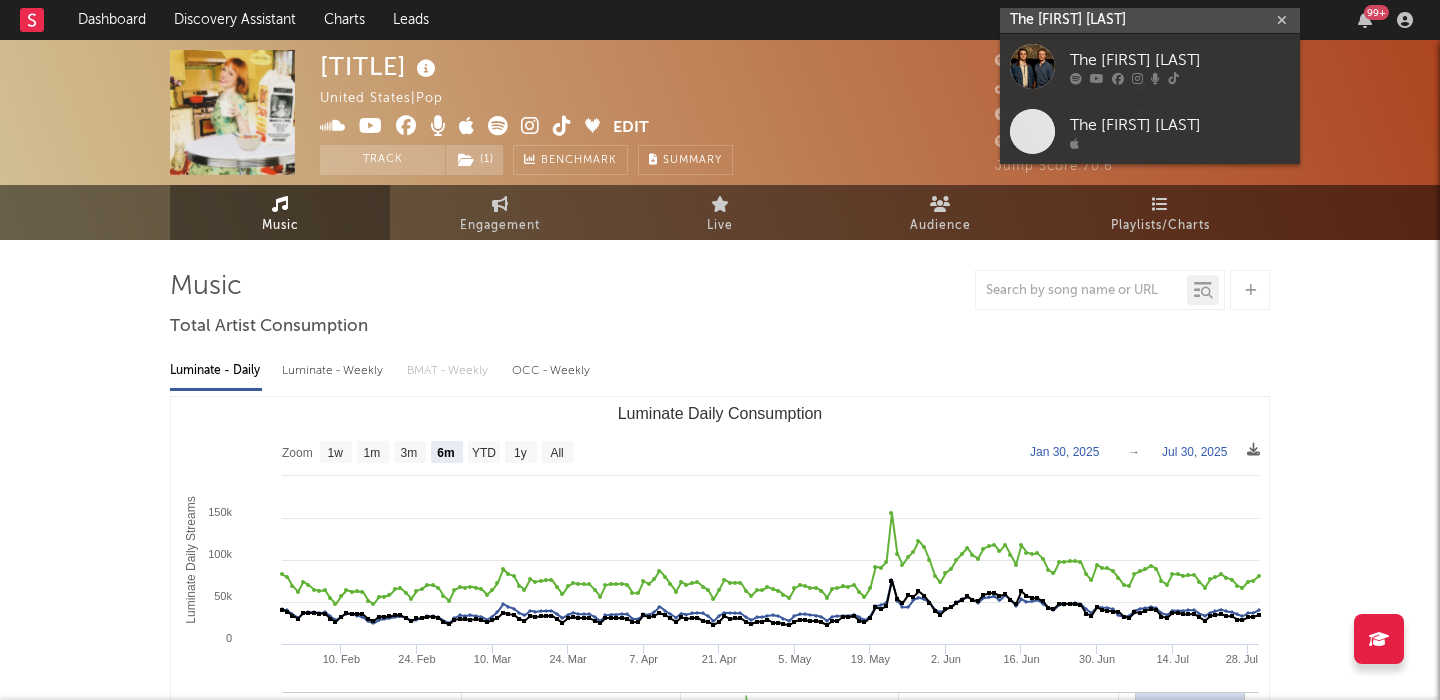 type on "The Kruse Brothers" 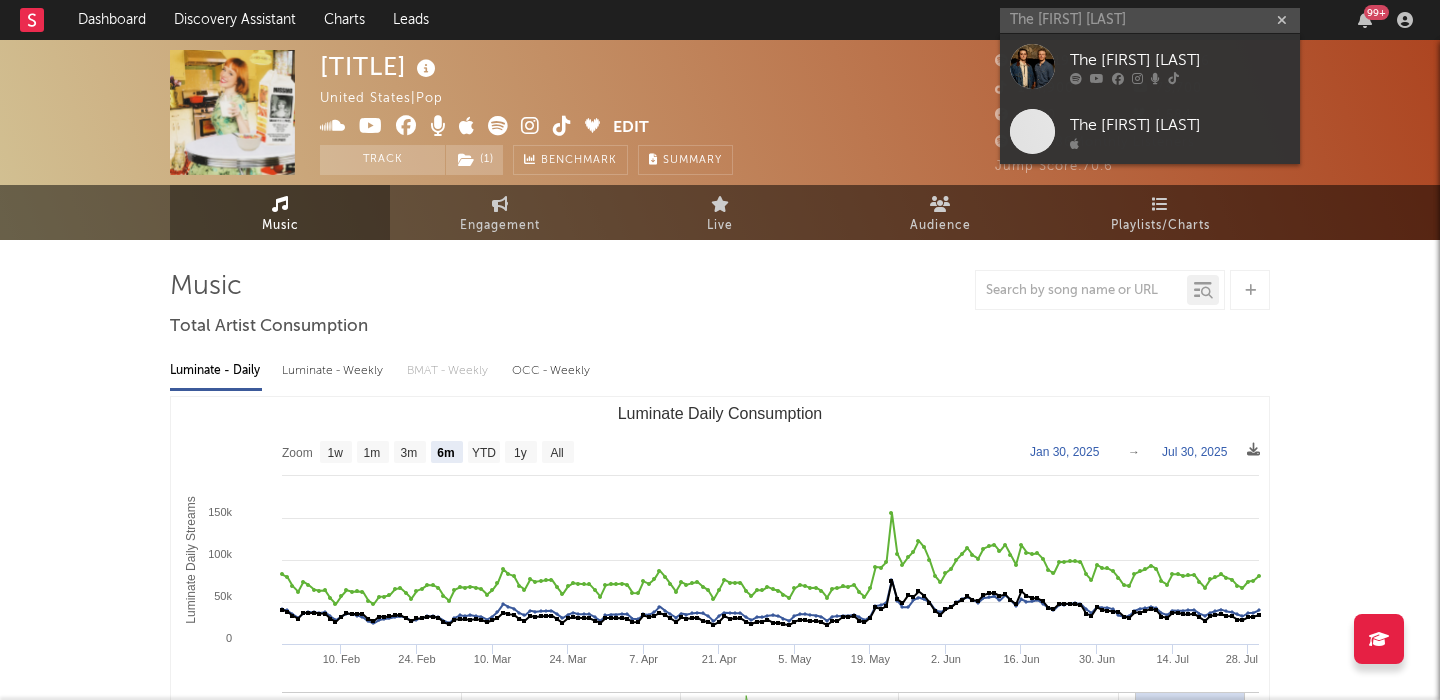 click on "The Kruse Brothers" at bounding box center (1180, 60) 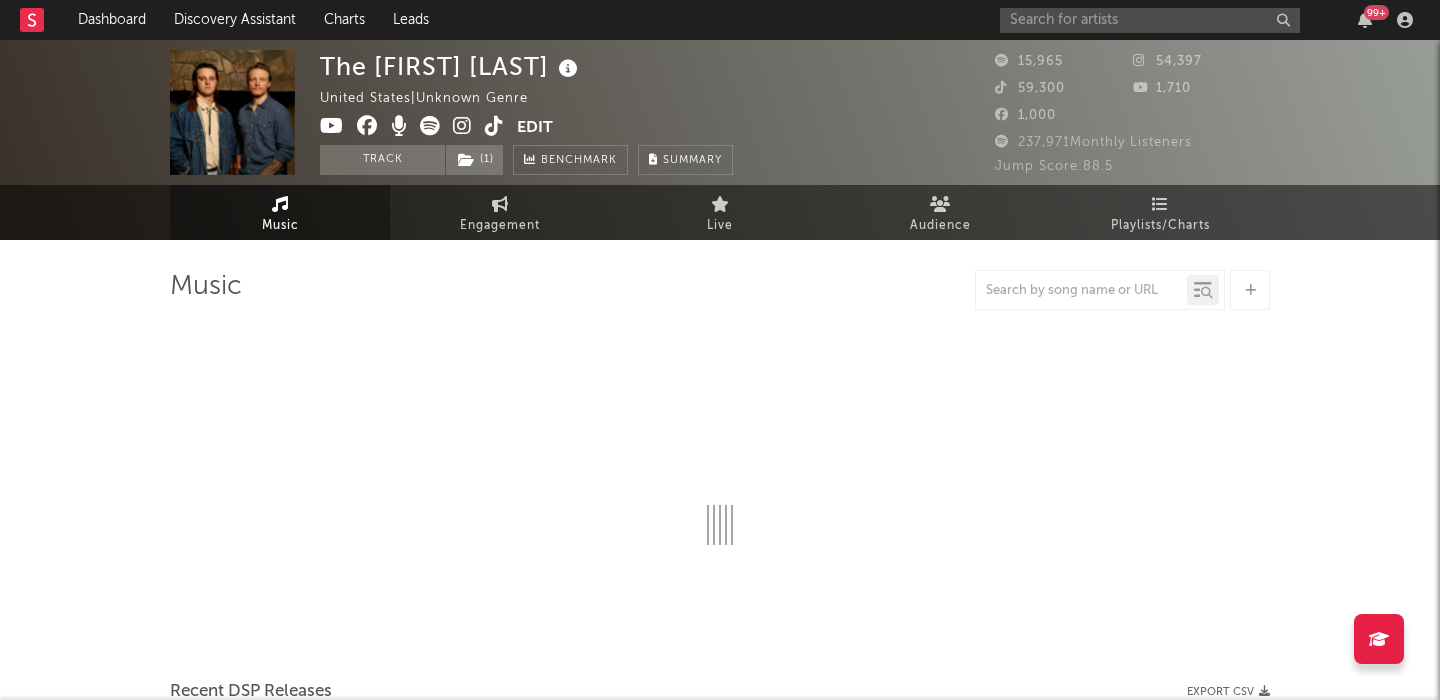 select on "6m" 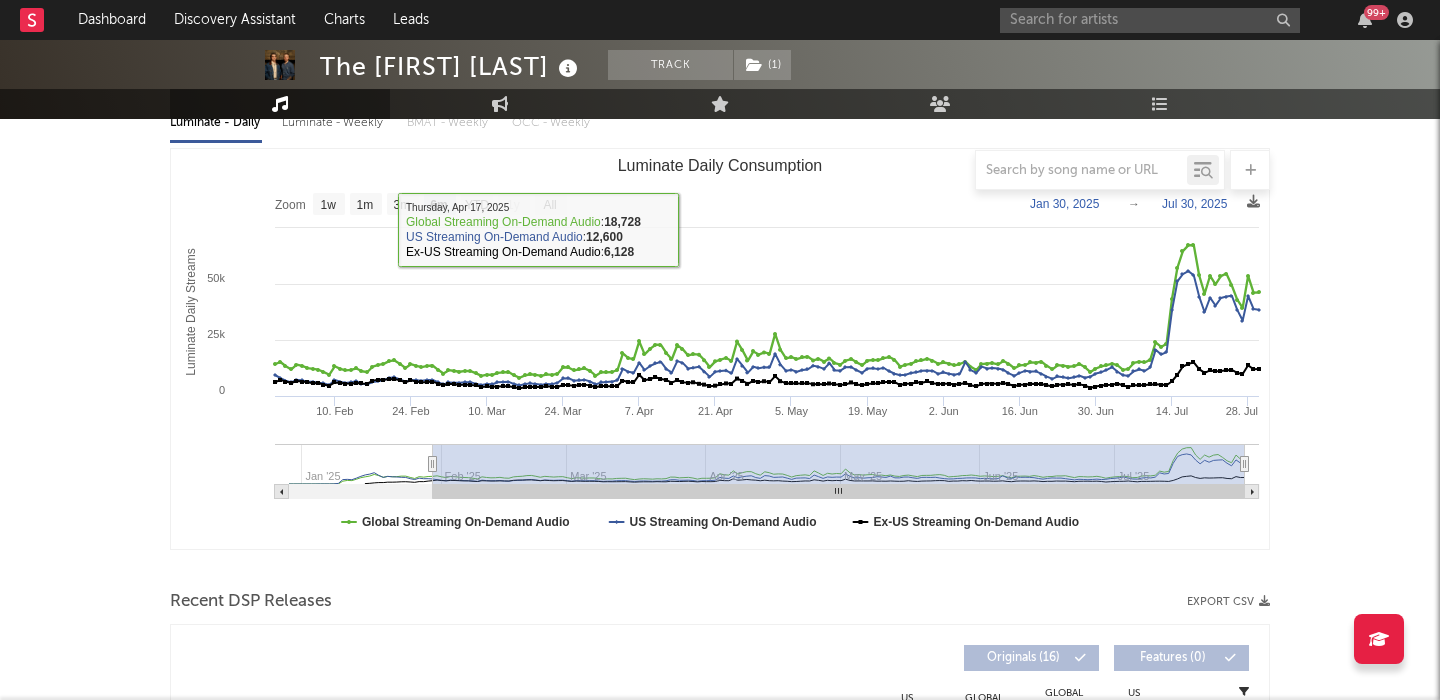 scroll, scrollTop: 677, scrollLeft: 0, axis: vertical 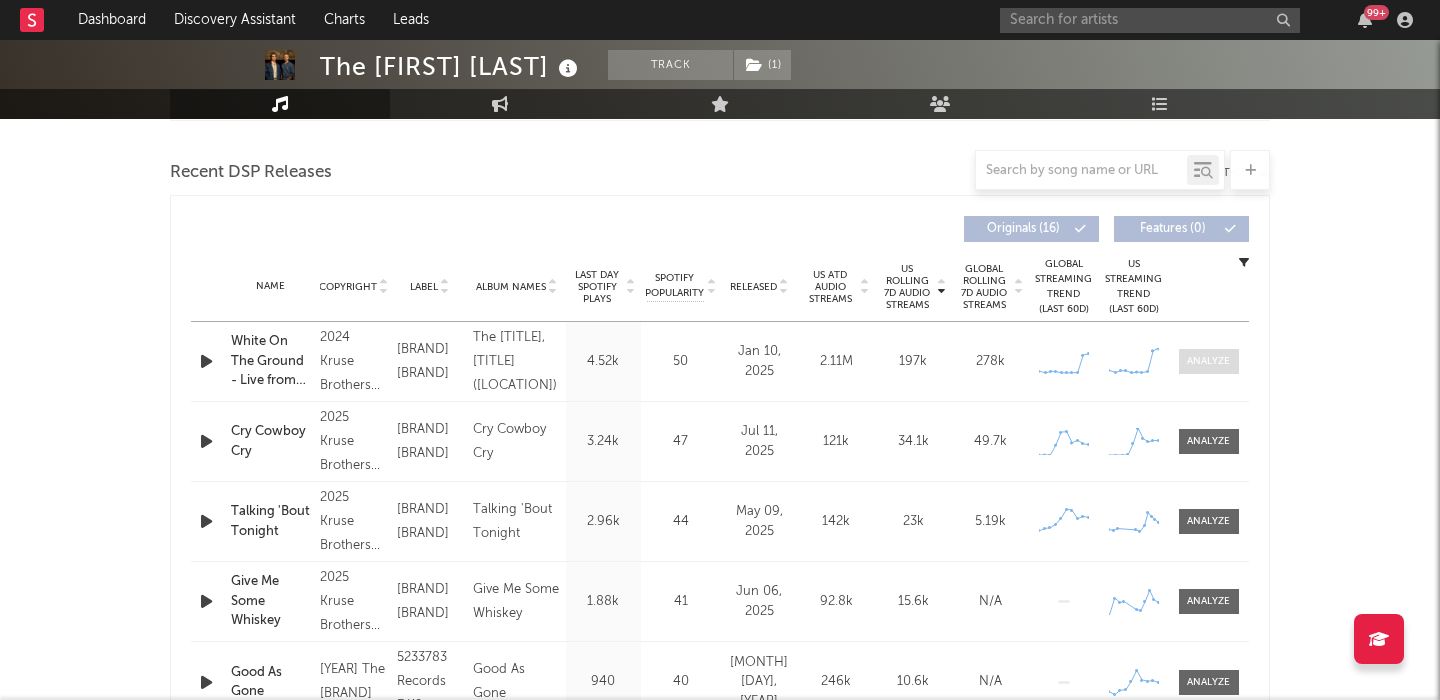 click at bounding box center [1209, 361] 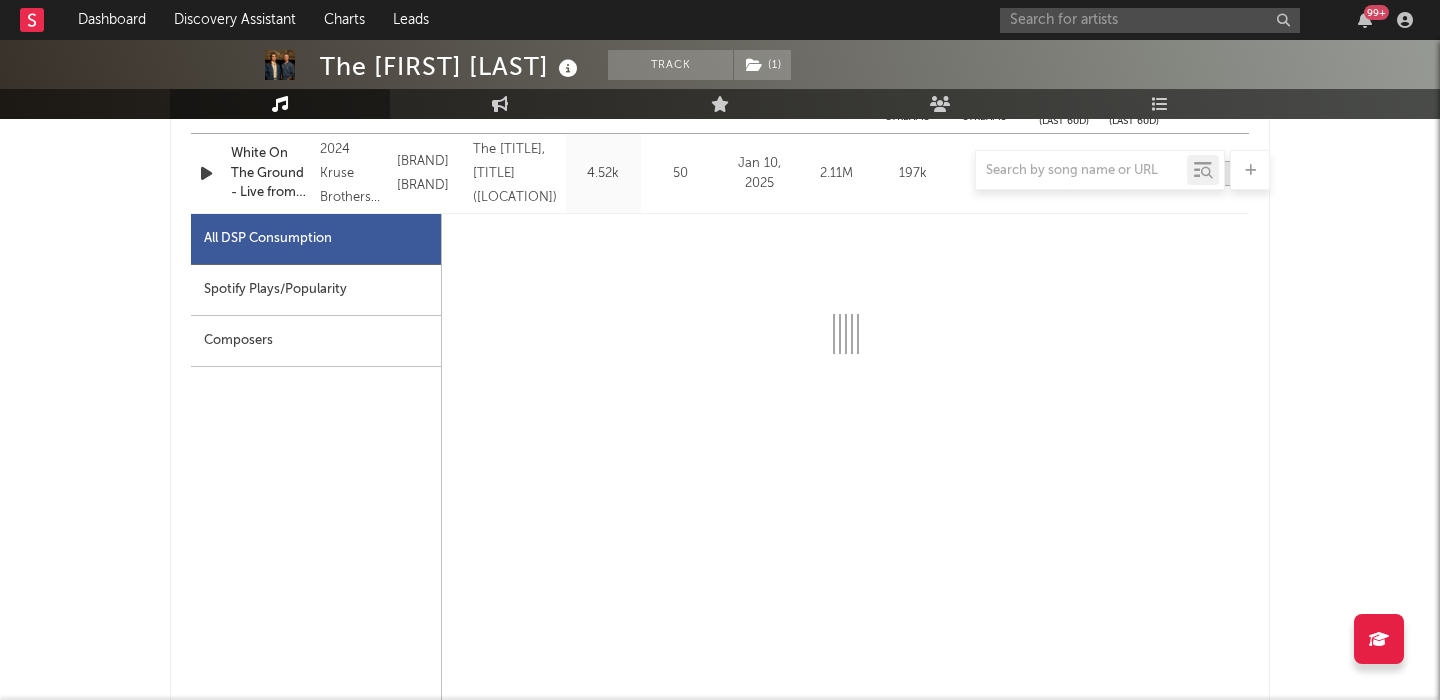 scroll, scrollTop: 862, scrollLeft: 0, axis: vertical 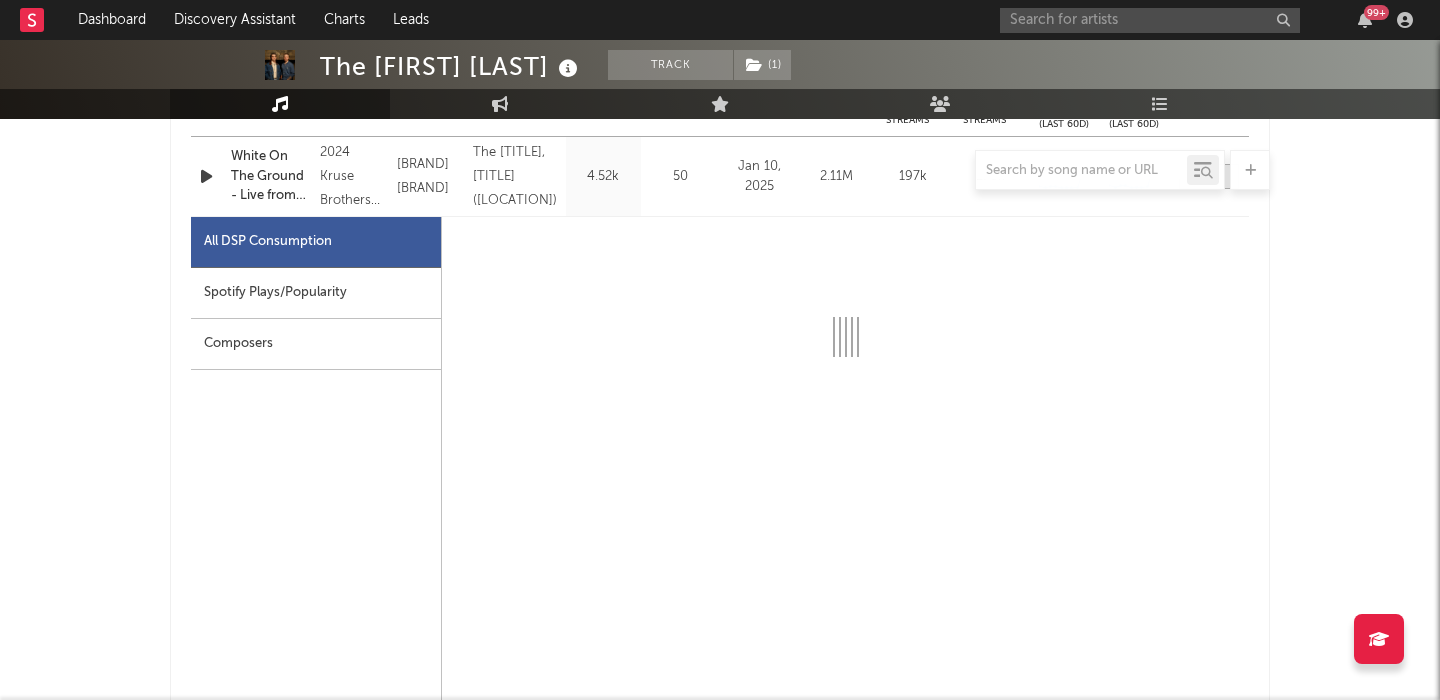 select on "6m" 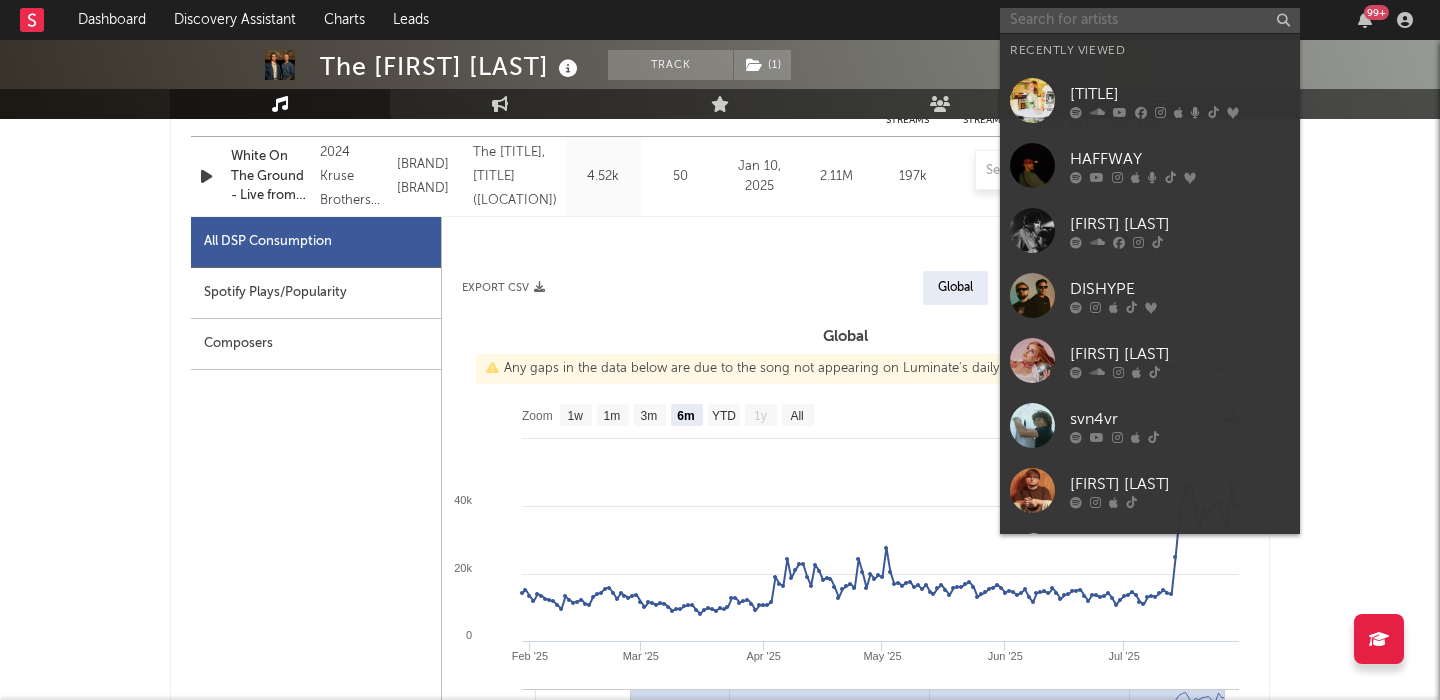 click at bounding box center (1150, 20) 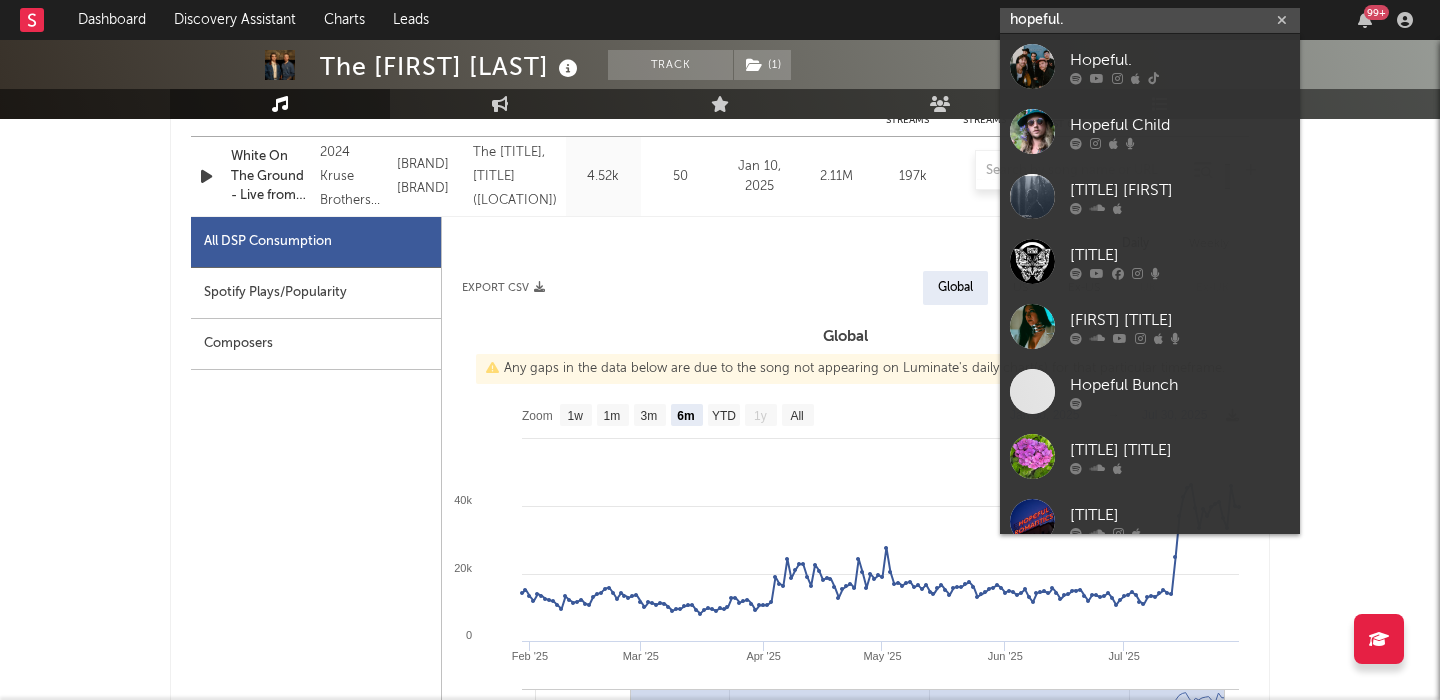 type on "hopeful." 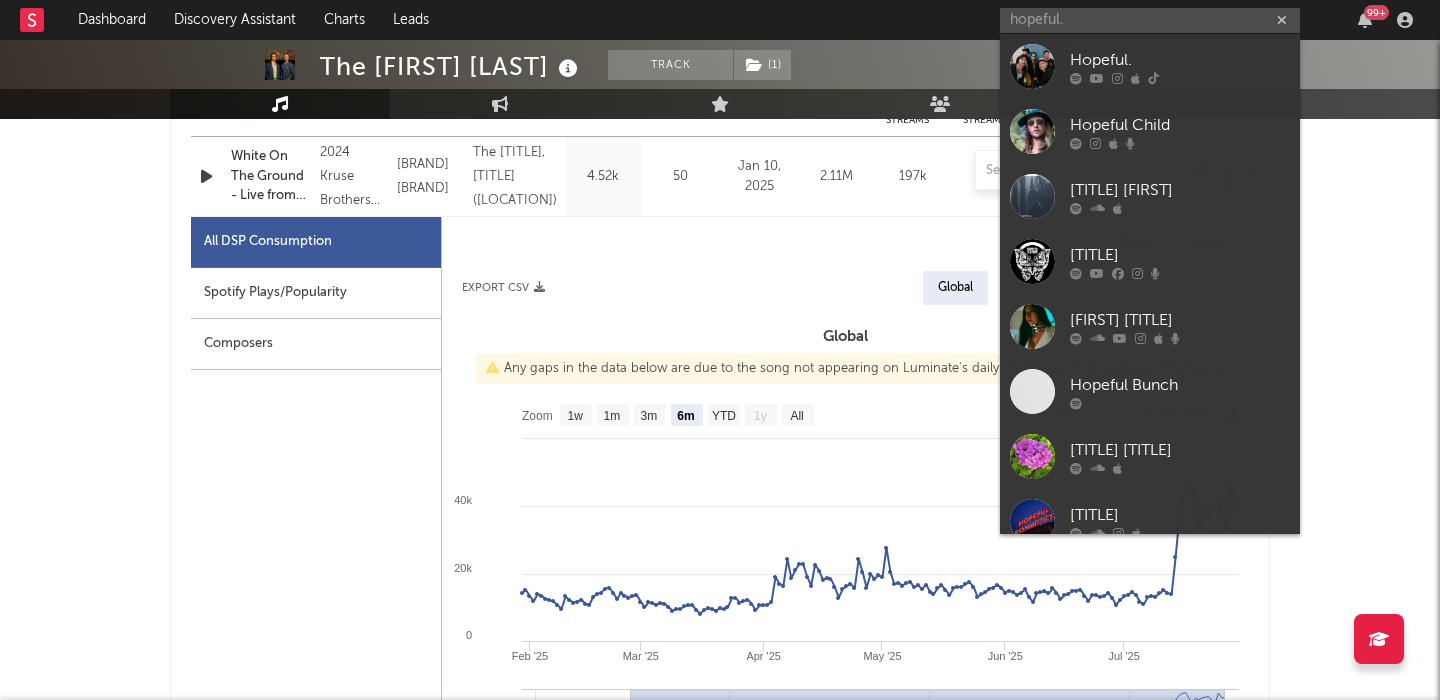 click on "Hopeful." at bounding box center (1150, 66) 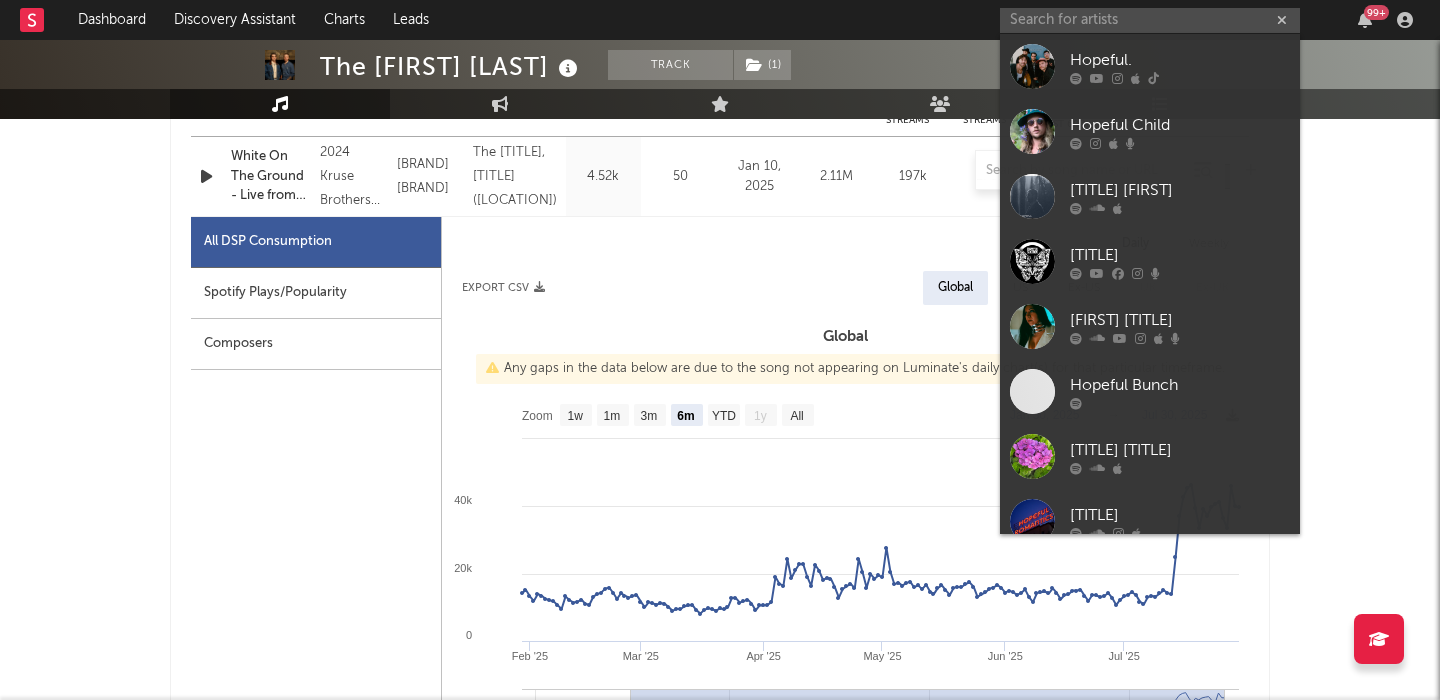 scroll, scrollTop: 0, scrollLeft: 0, axis: both 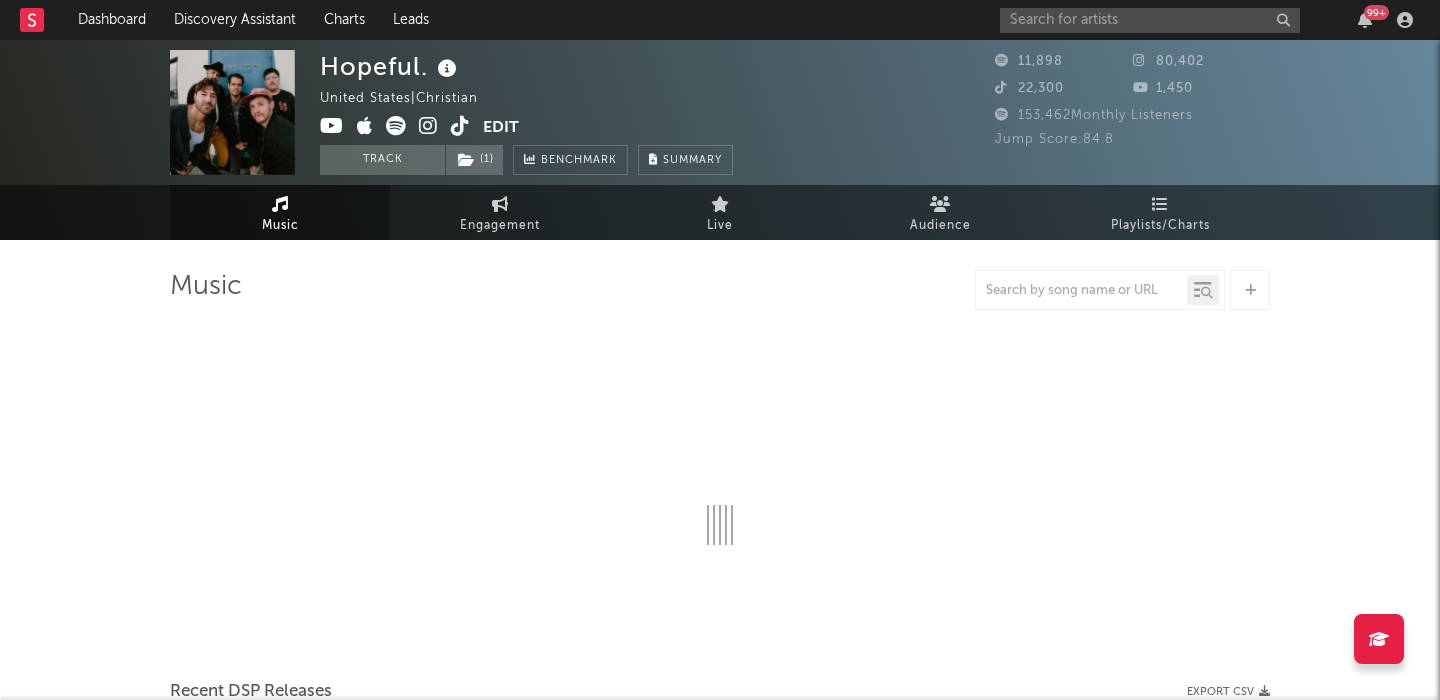 select on "1w" 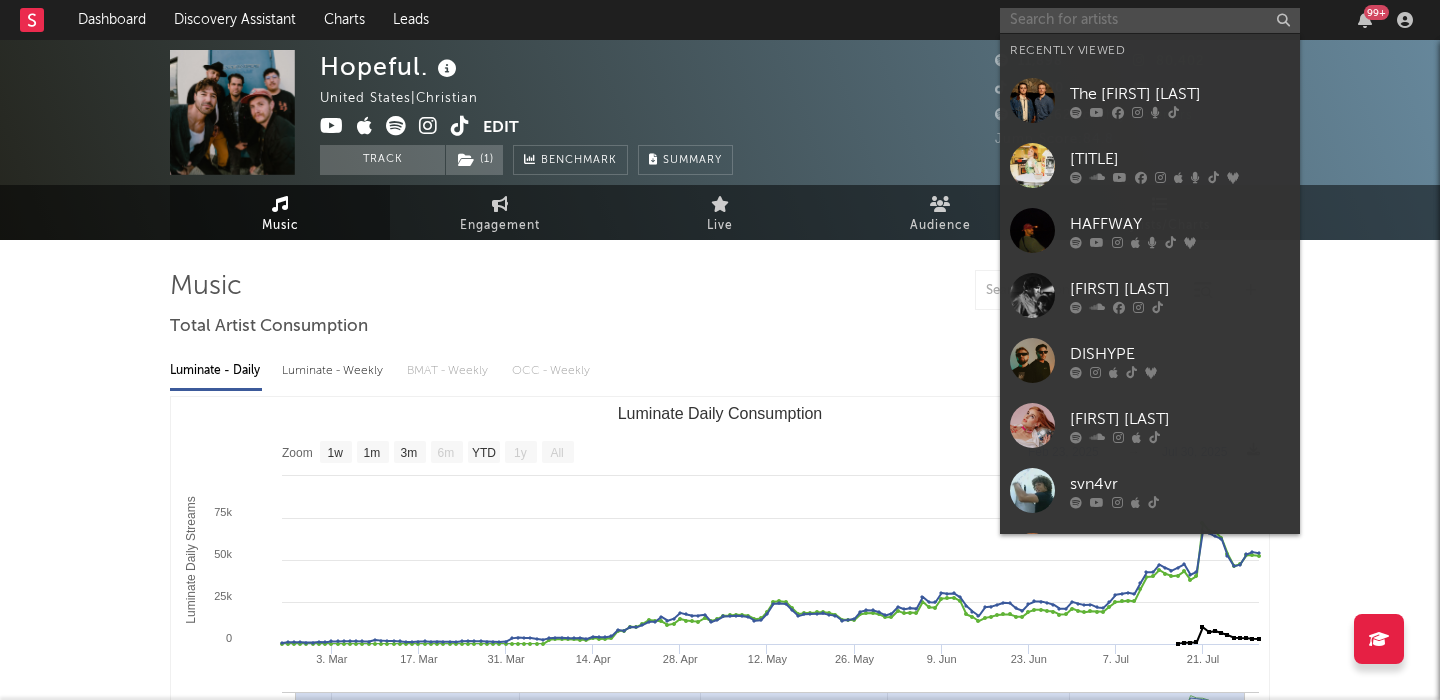 click at bounding box center (1150, 20) 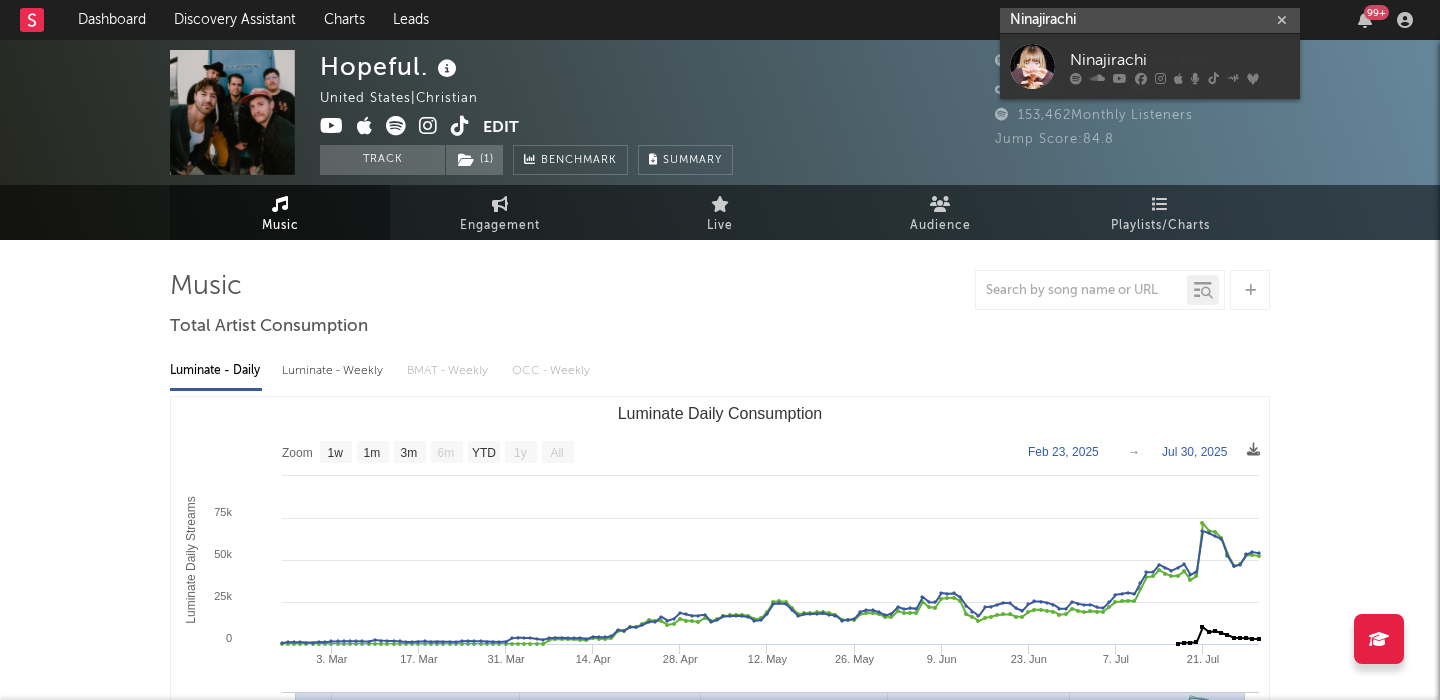 type on "Ninajirachi" 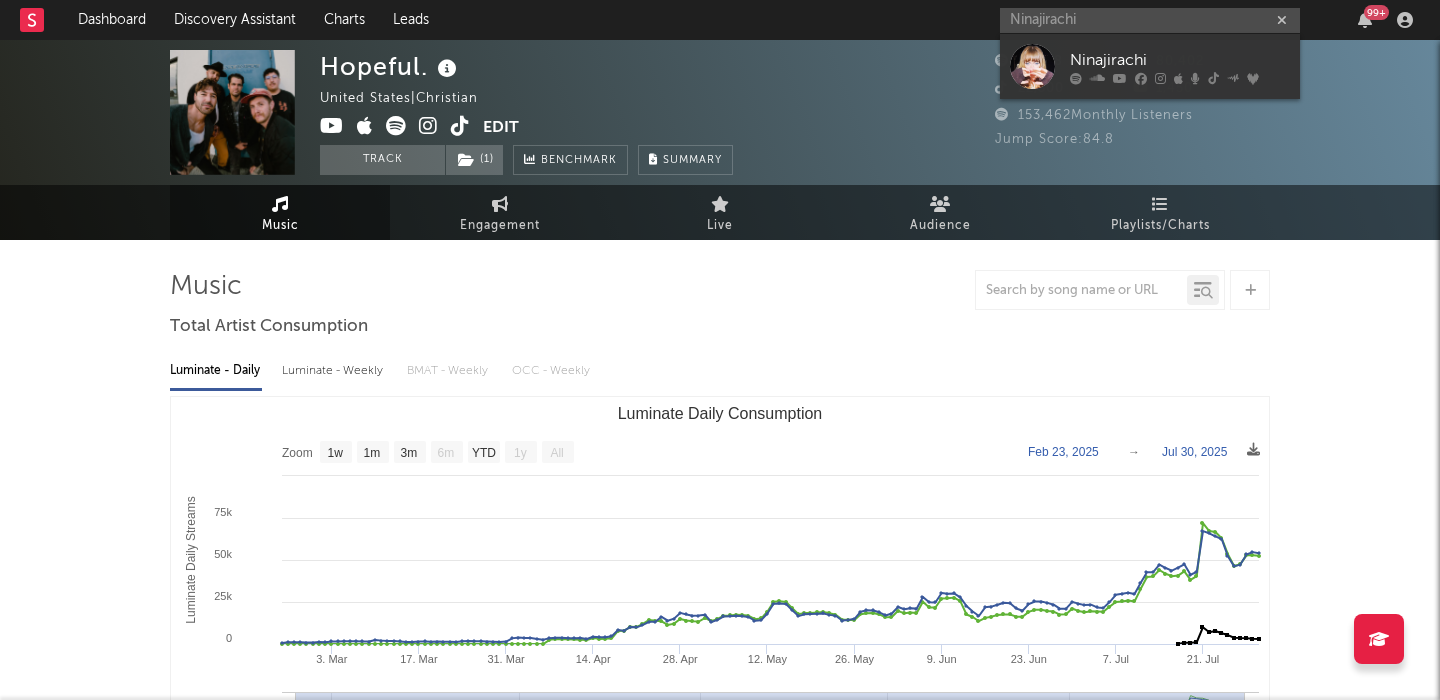 click on "Ninajirachi" at bounding box center [1180, 60] 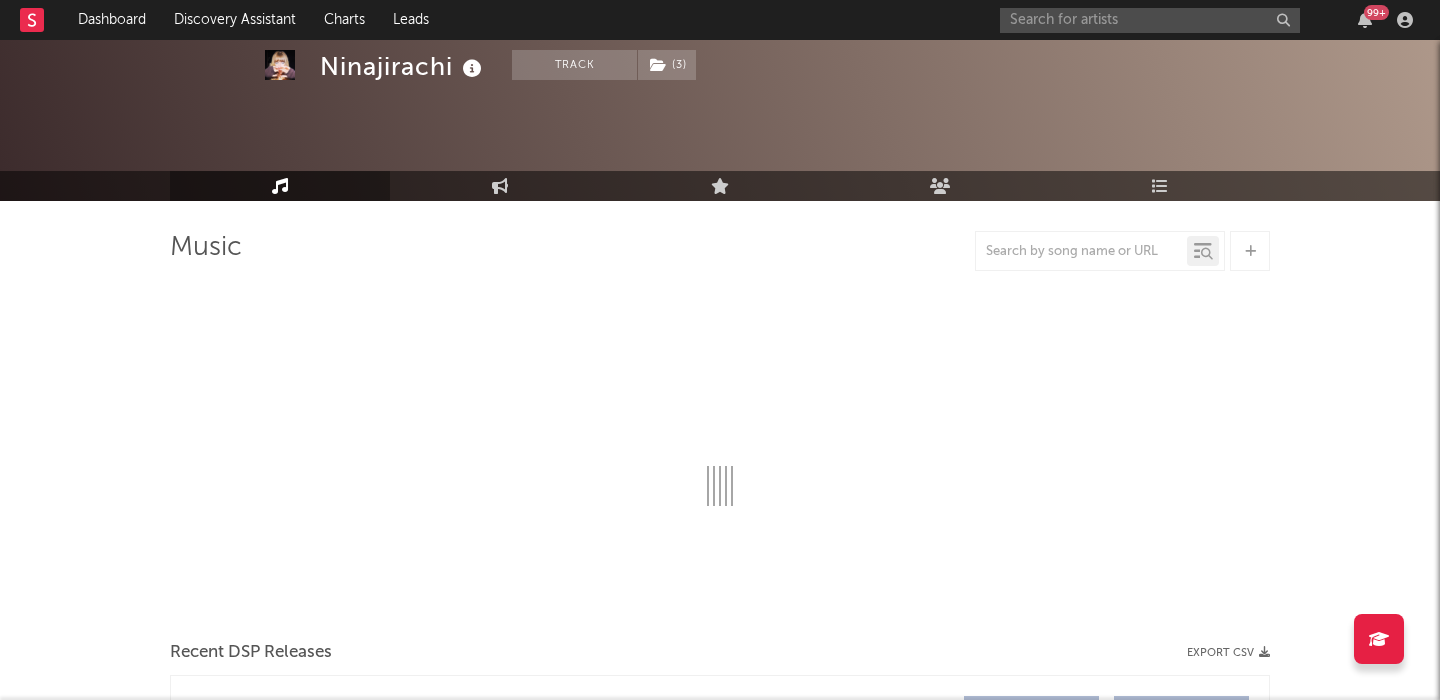 scroll, scrollTop: 183, scrollLeft: 0, axis: vertical 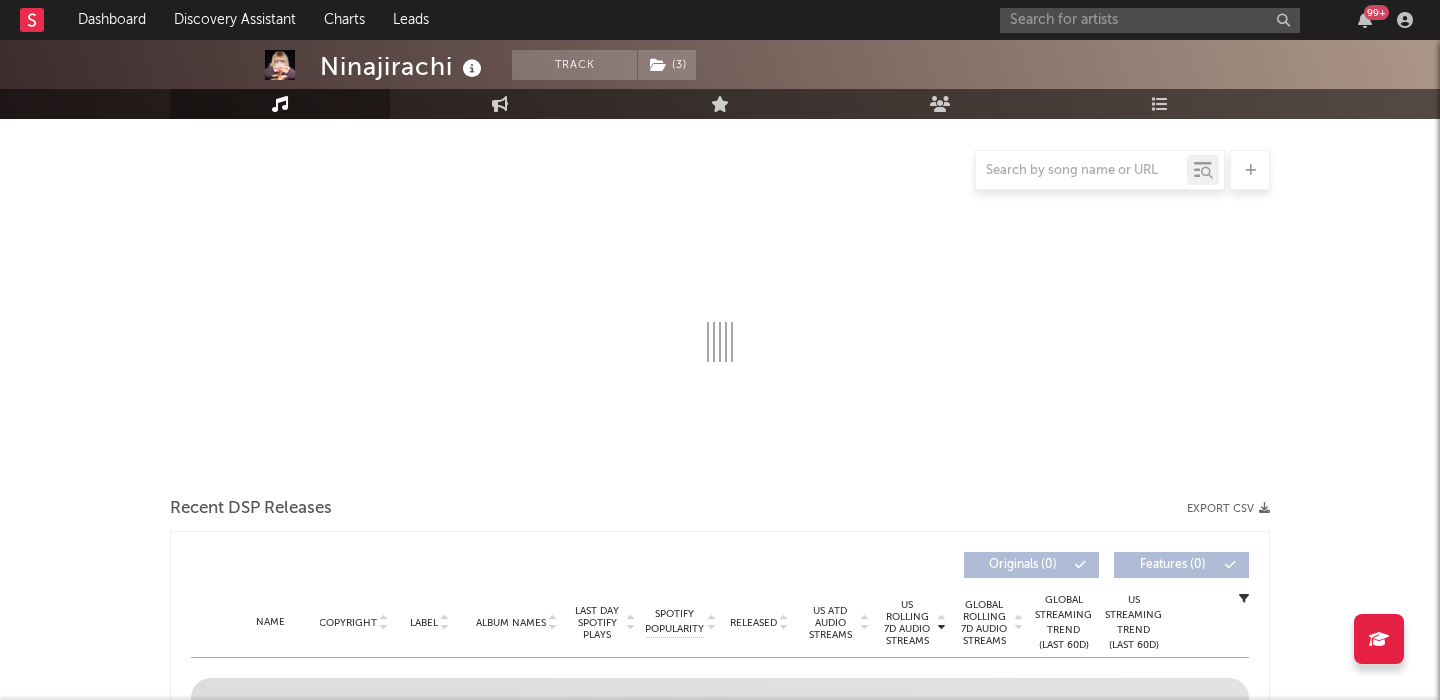 select on "6m" 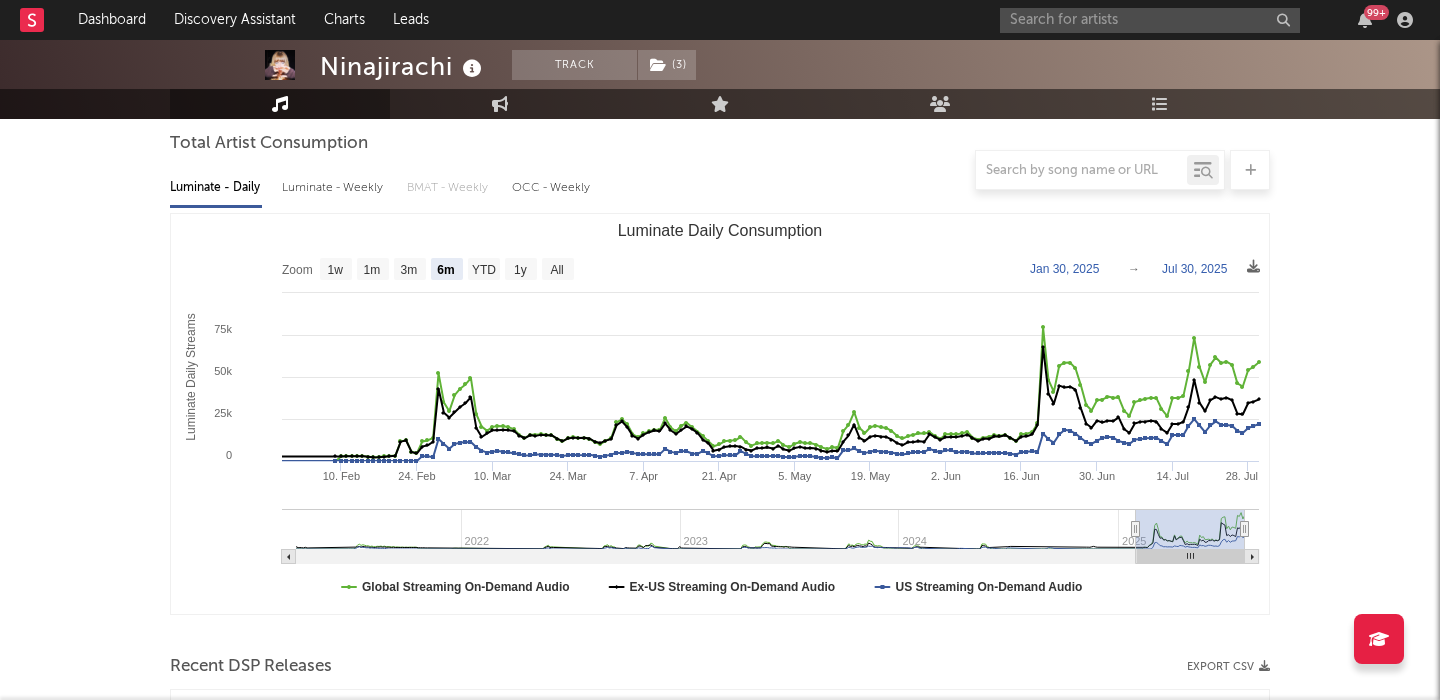 click at bounding box center [720, 170] 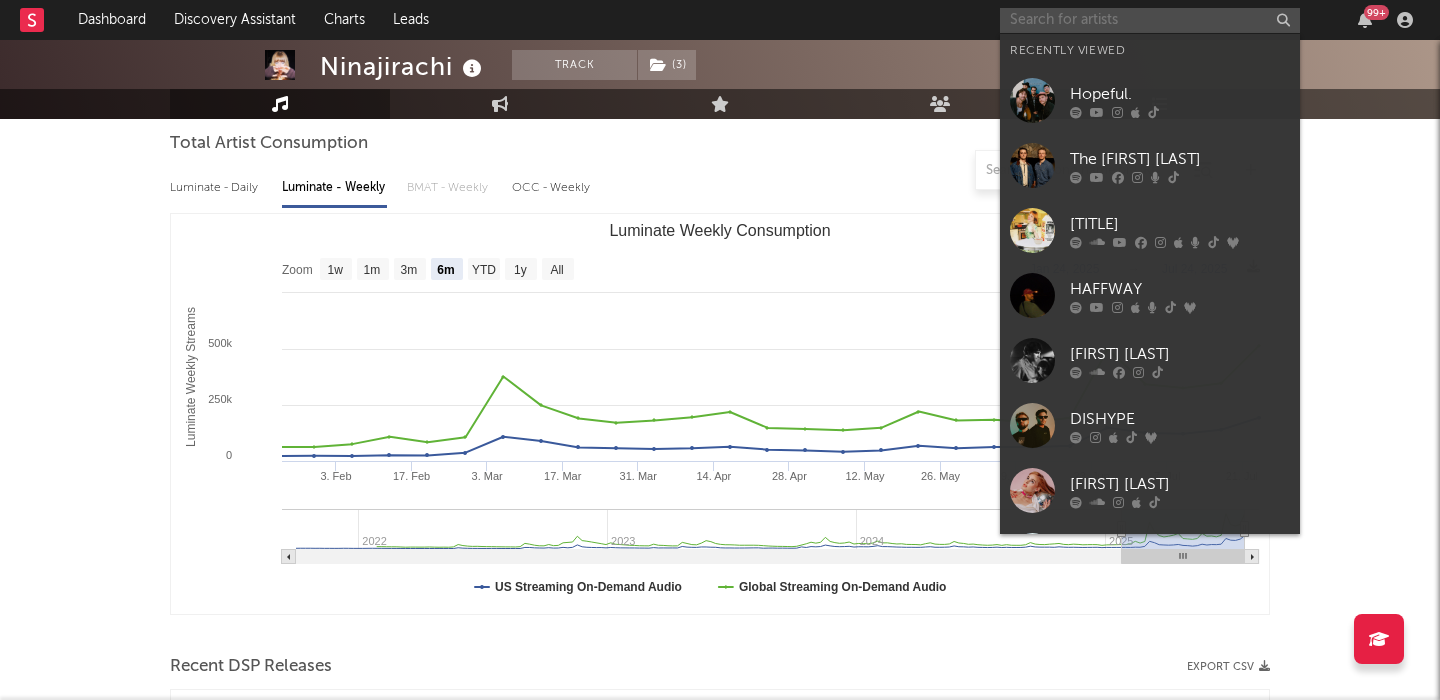 click at bounding box center (1150, 20) 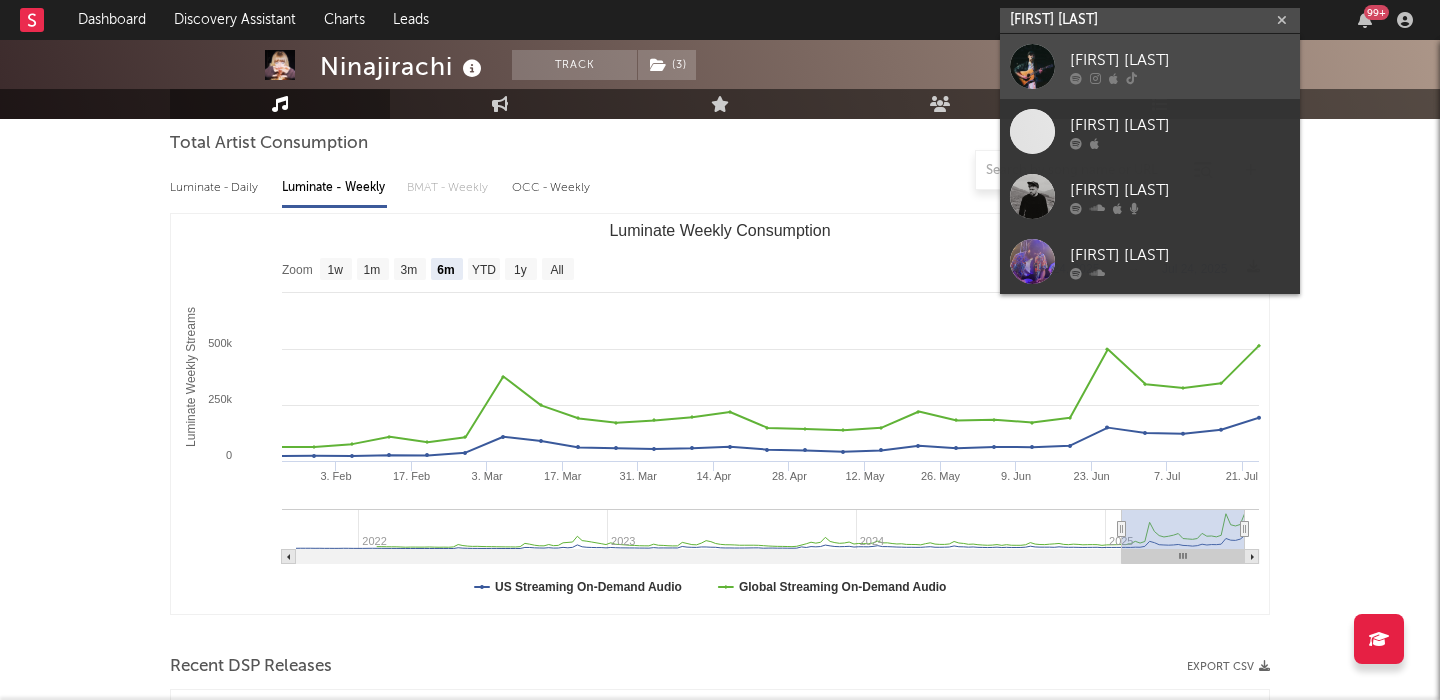 type on "Nathan Bess" 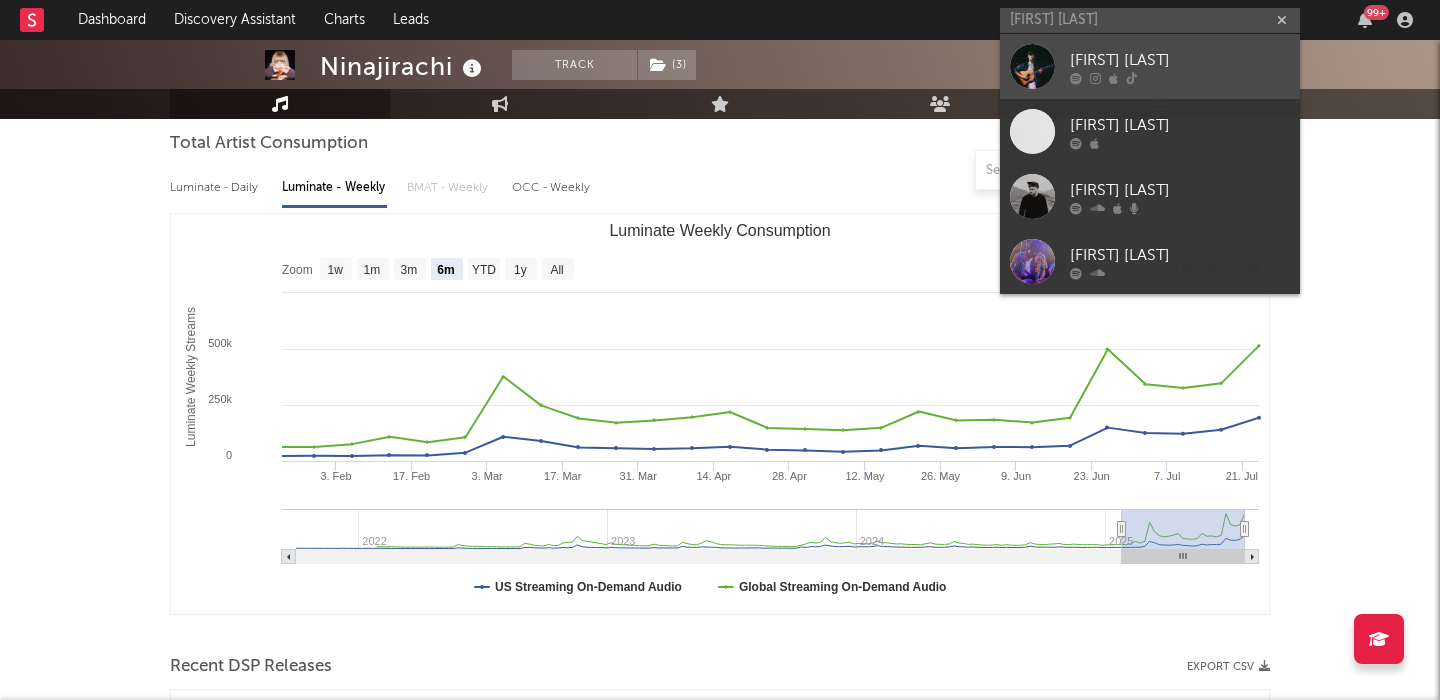 click on "Nathan Bess" at bounding box center (1180, 60) 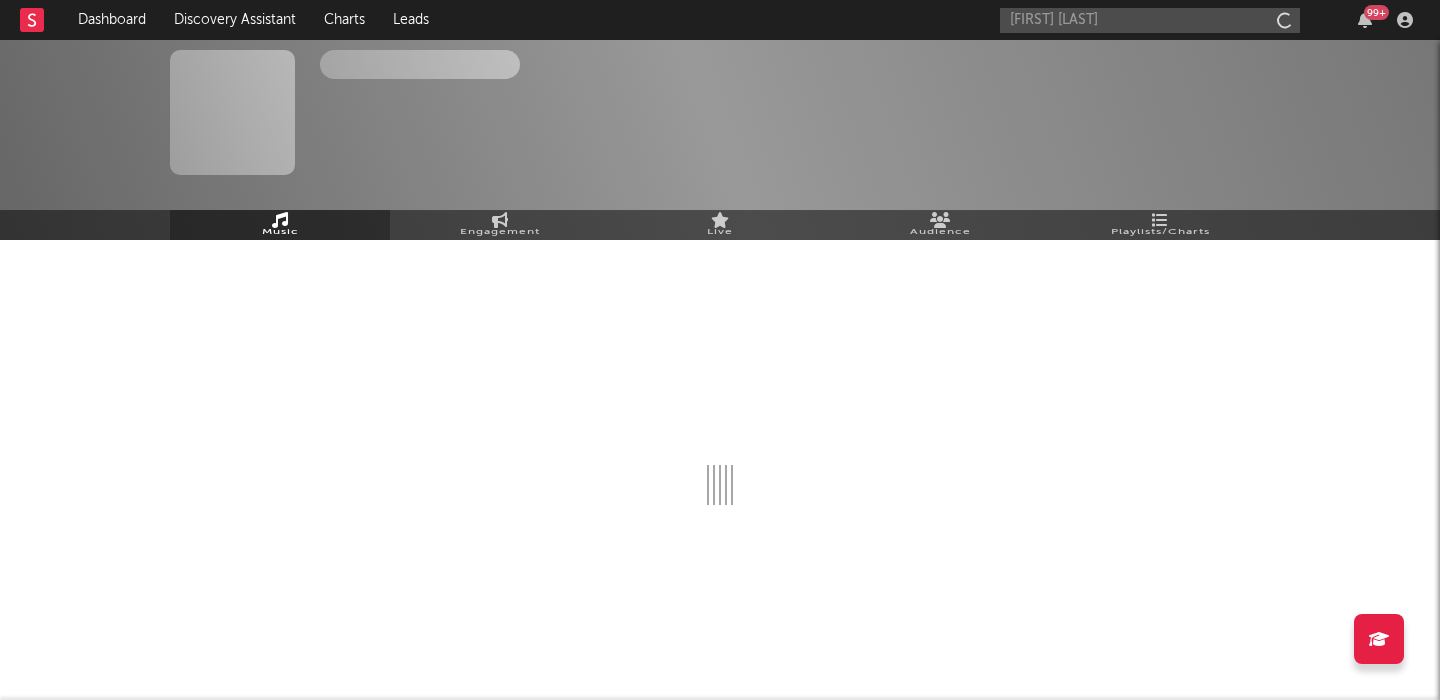 type 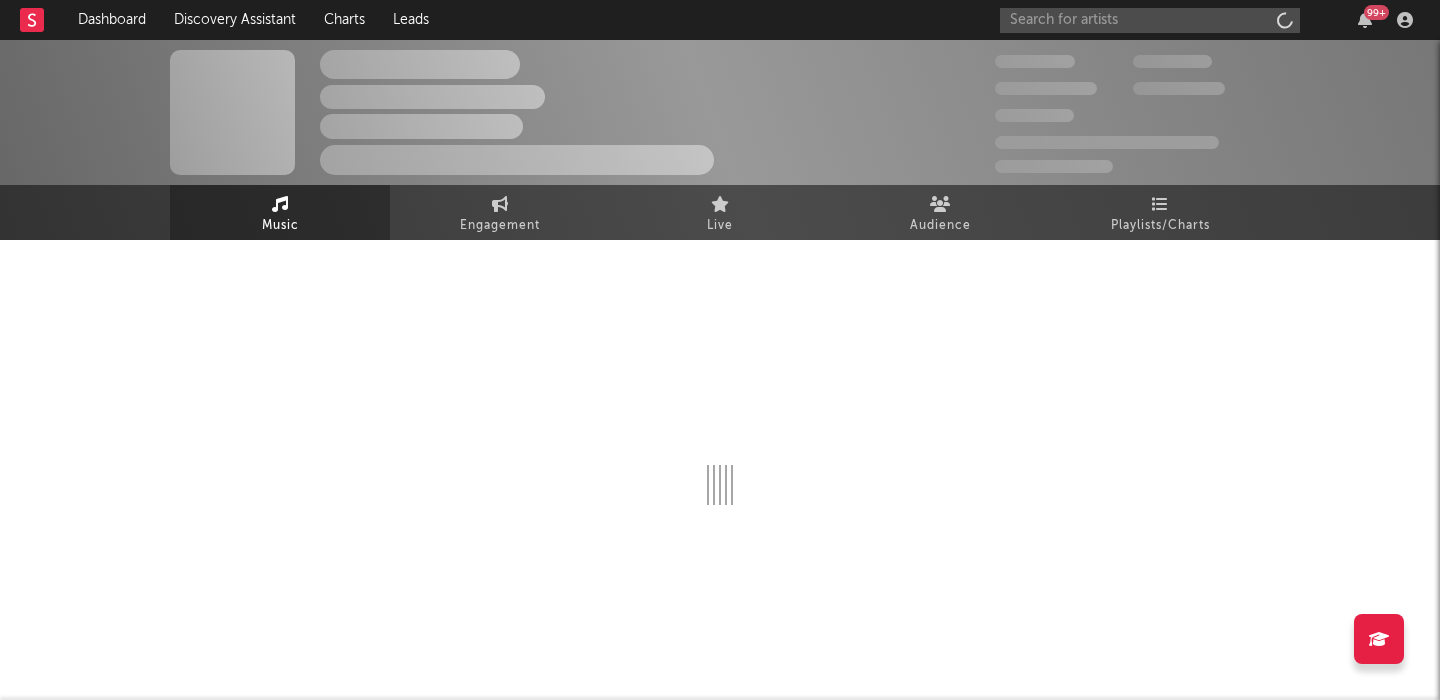 scroll, scrollTop: 0, scrollLeft: 0, axis: both 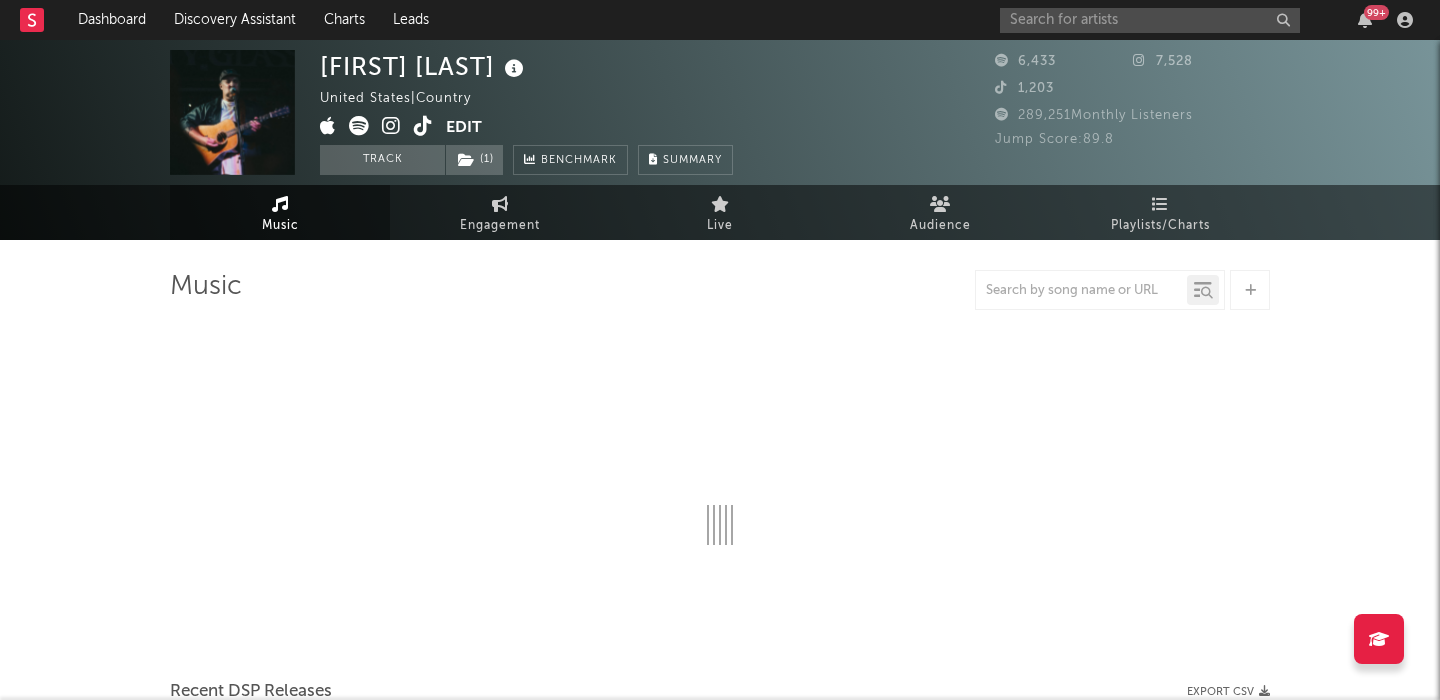select on "6m" 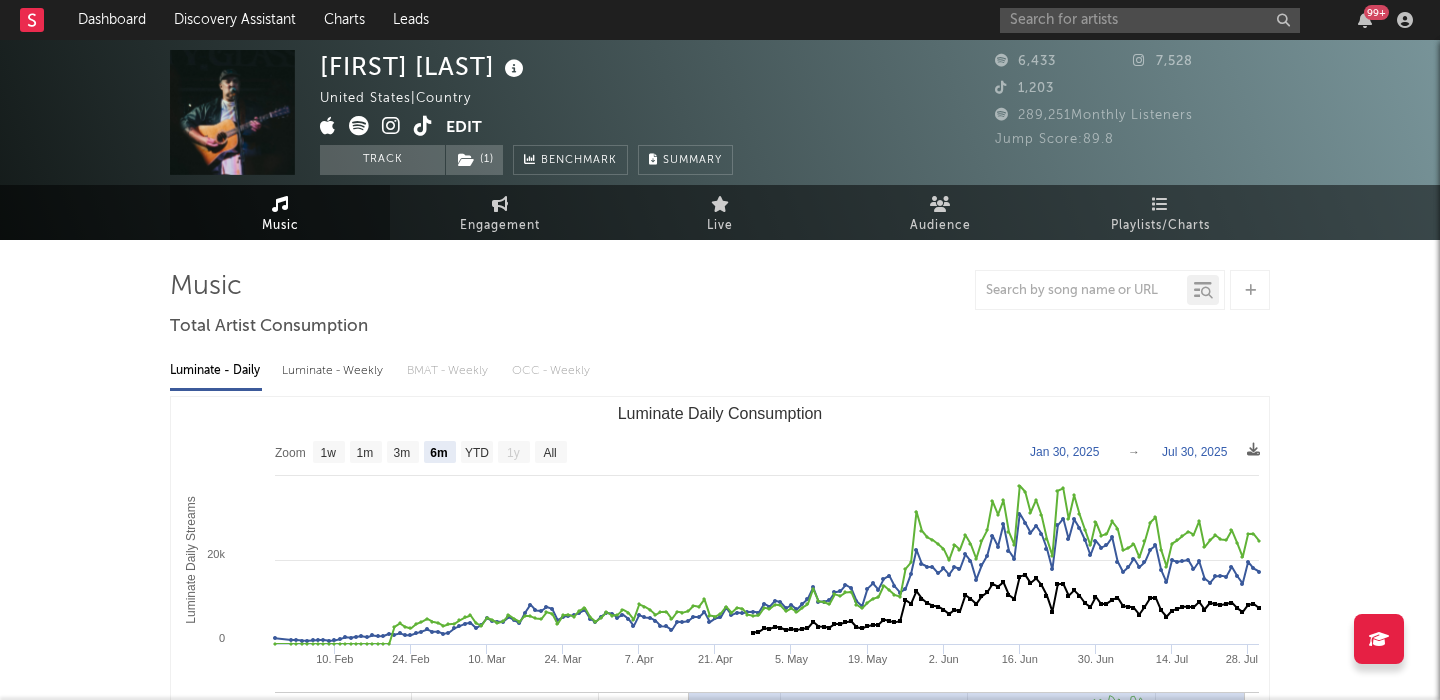 click on "Luminate - Weekly" at bounding box center (334, 371) 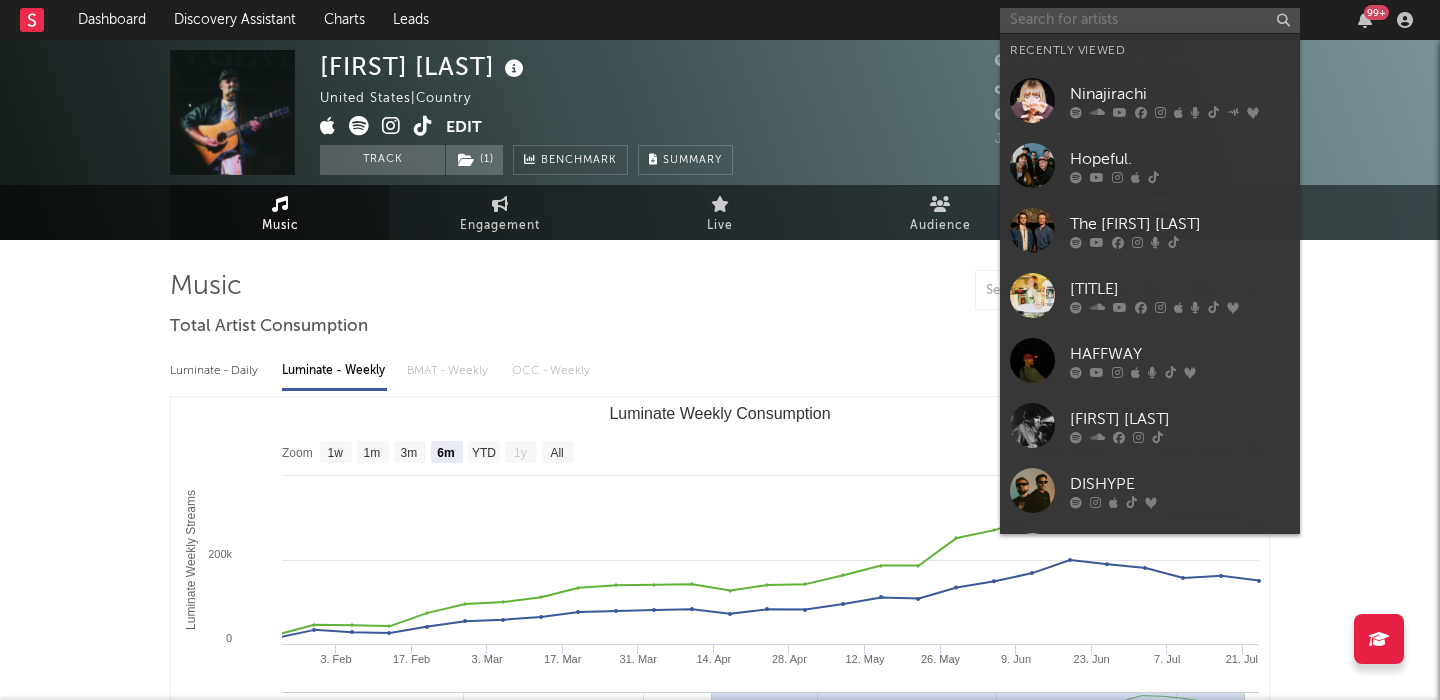 paste on "Cece Natalie" 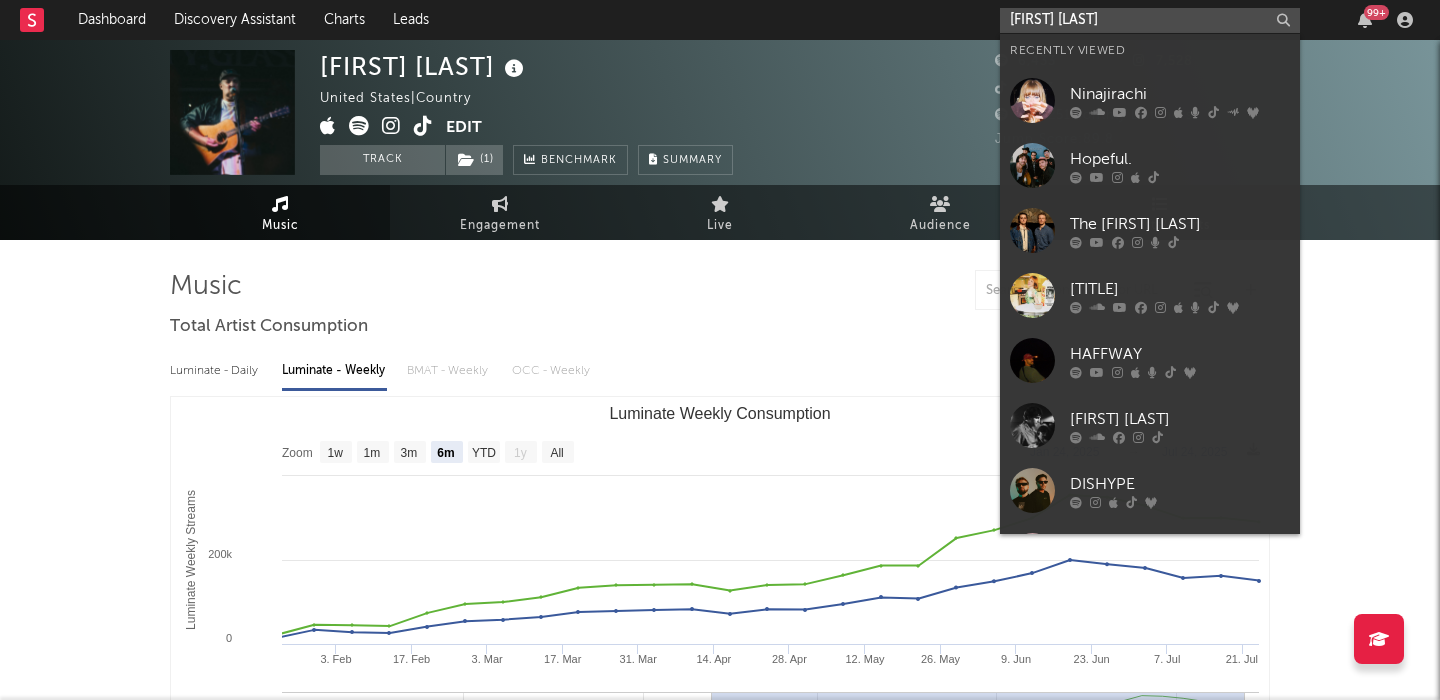 click on "Cece Natalie" at bounding box center (1150, 20) 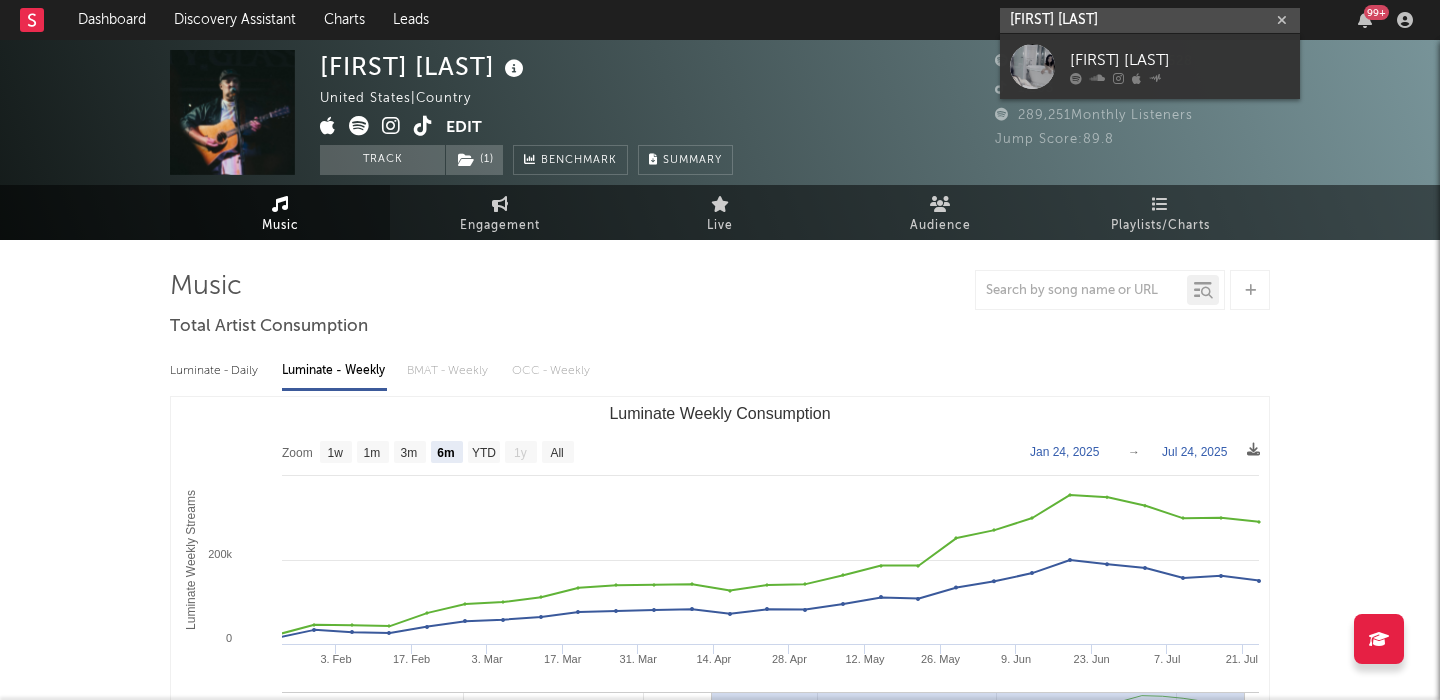 type on "Cece Natalie" 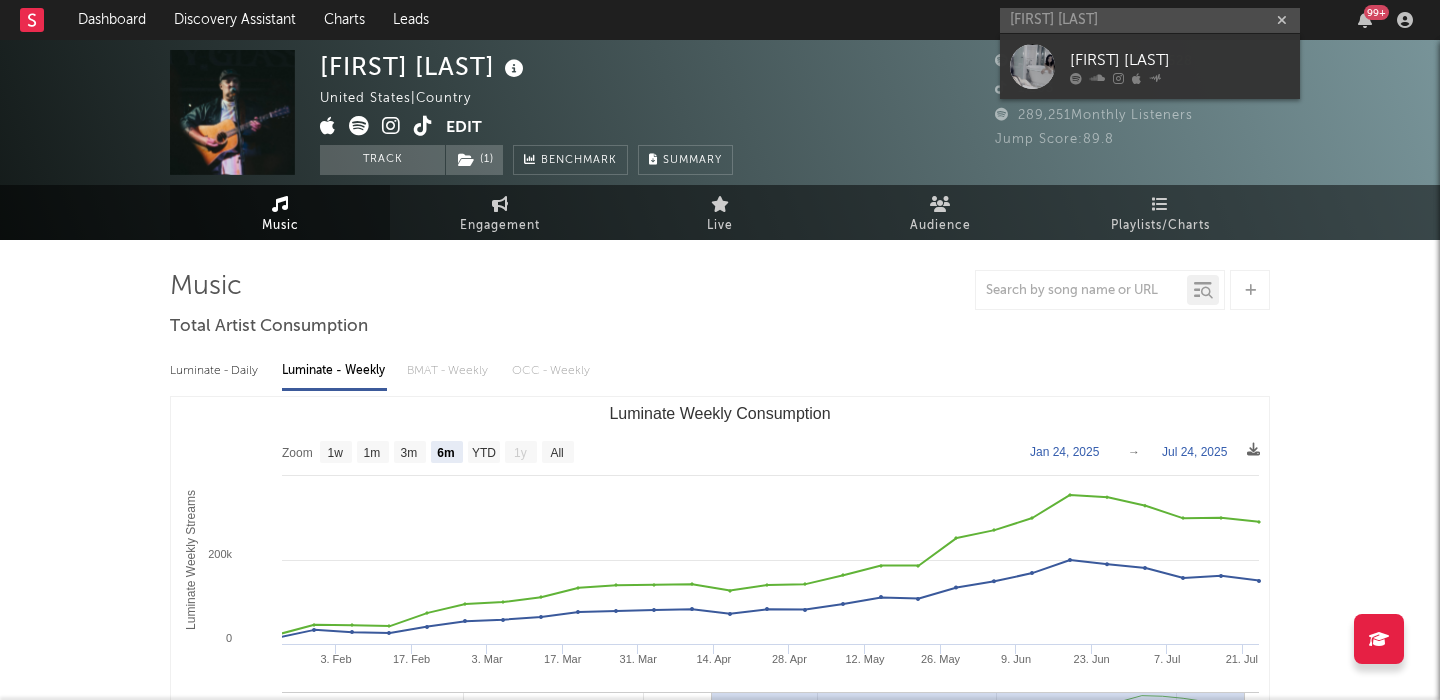 click on "Cece Natalie" at bounding box center (1180, 60) 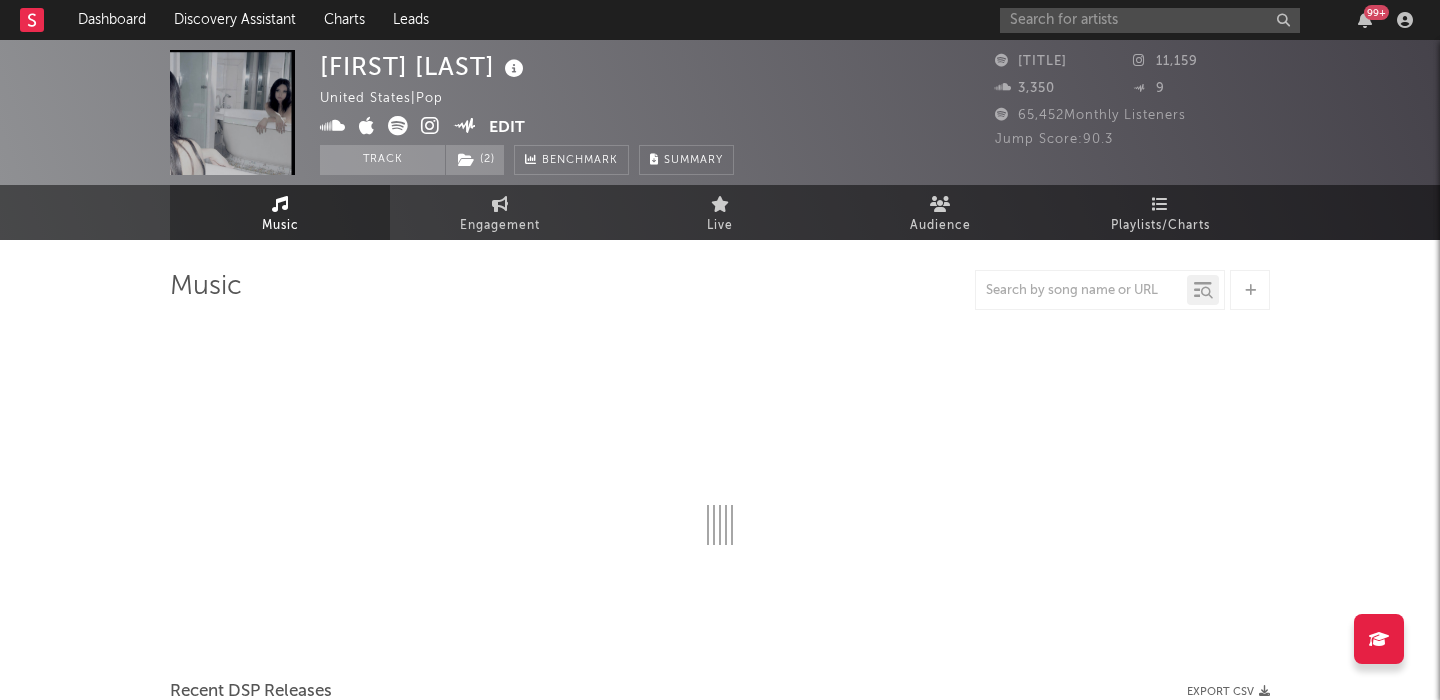 select on "6m" 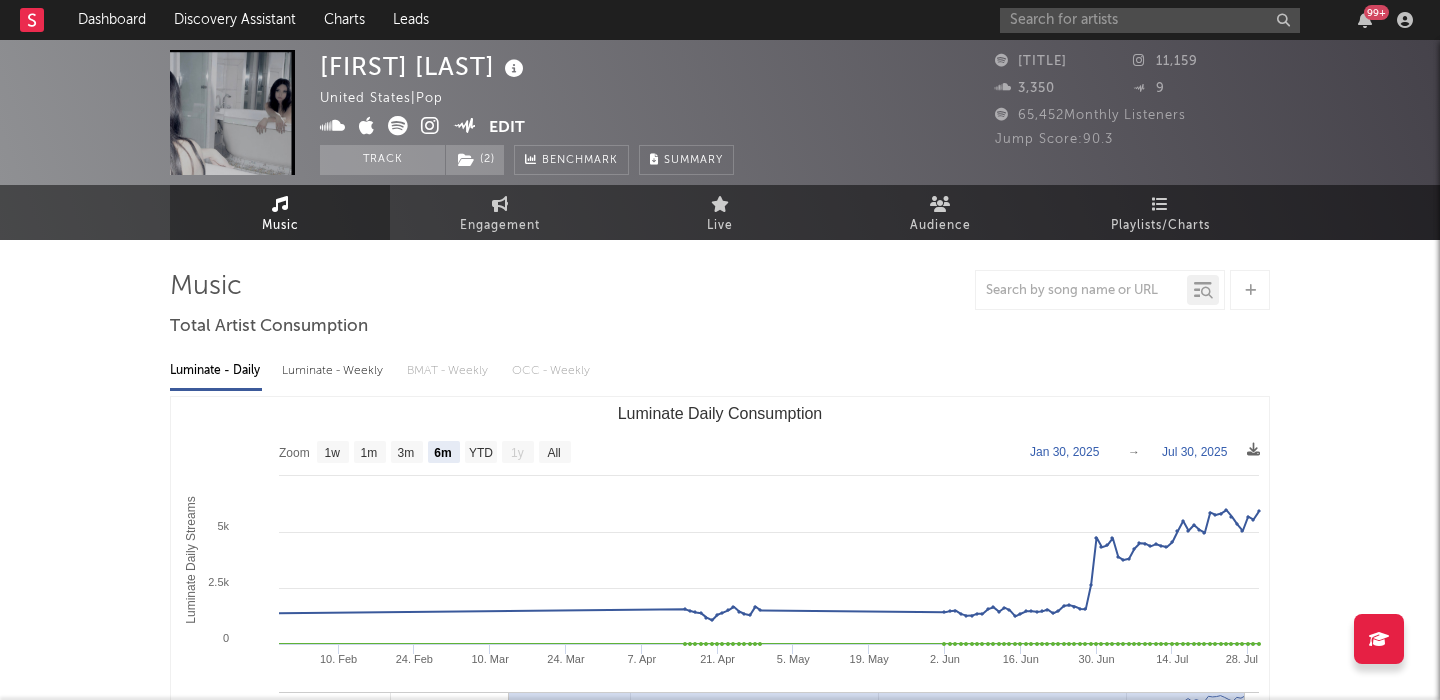 click on "Luminate - Weekly" at bounding box center (334, 371) 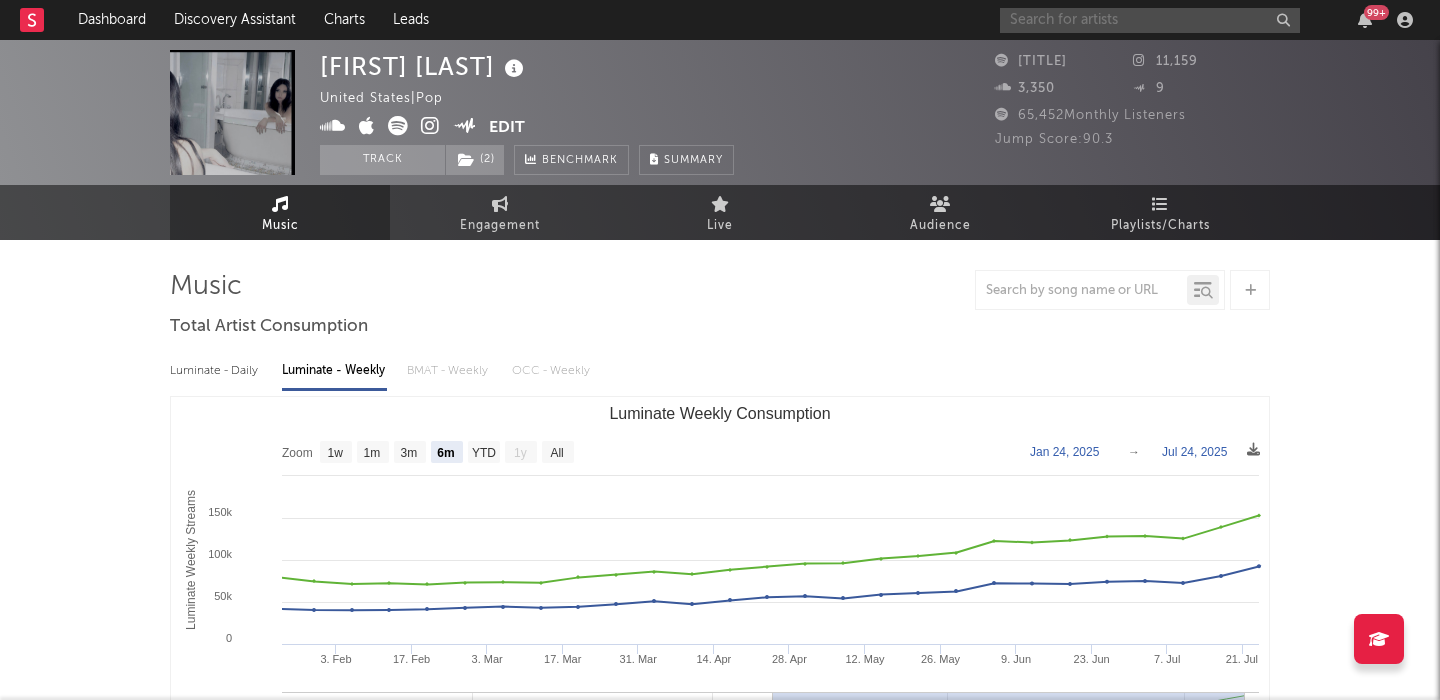 click at bounding box center (1150, 20) 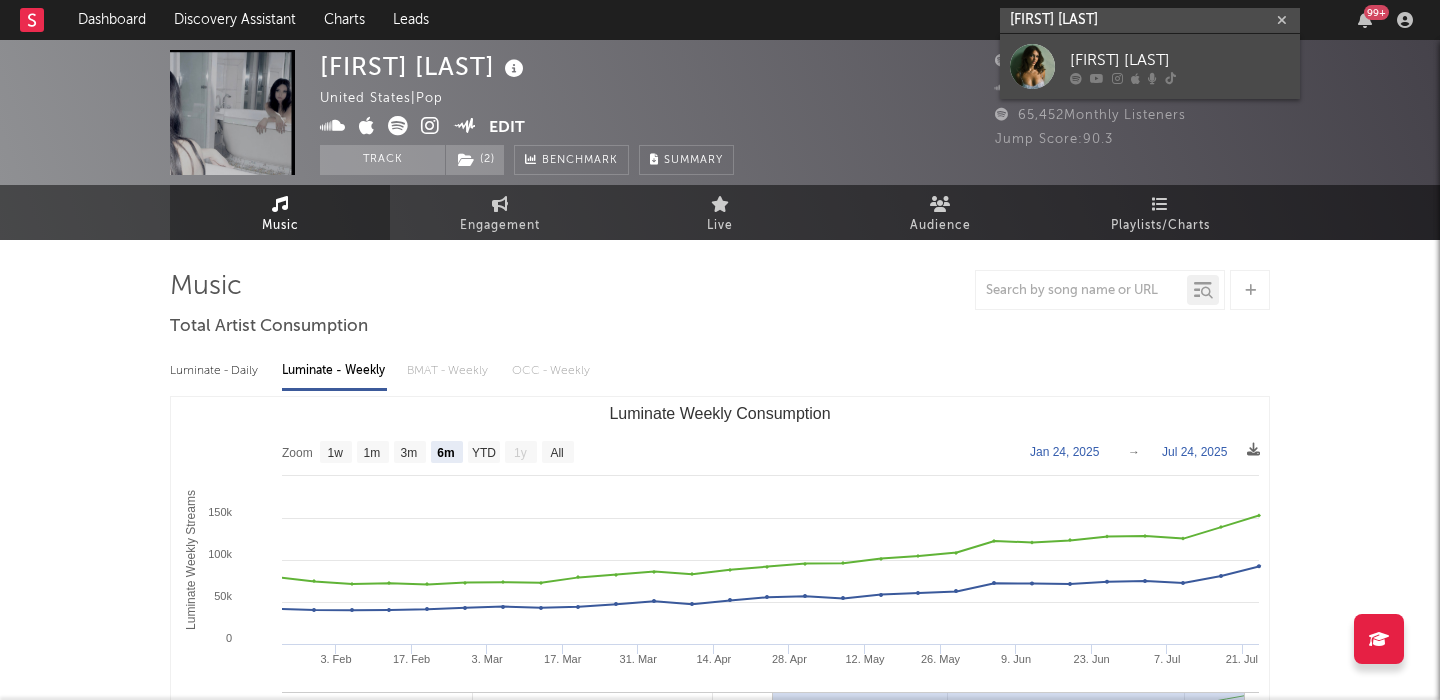 type on "Isabel Van Gelder" 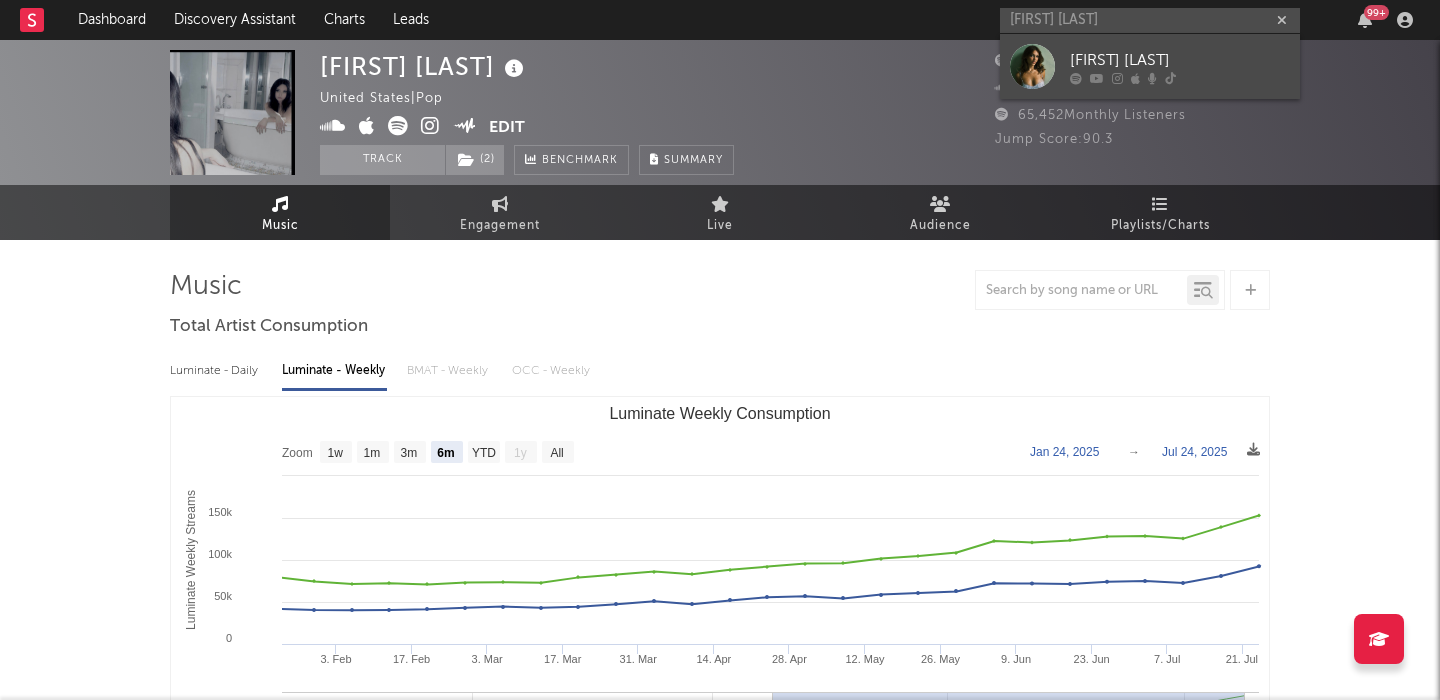 click on "Isabel van Gelder" at bounding box center [1180, 60] 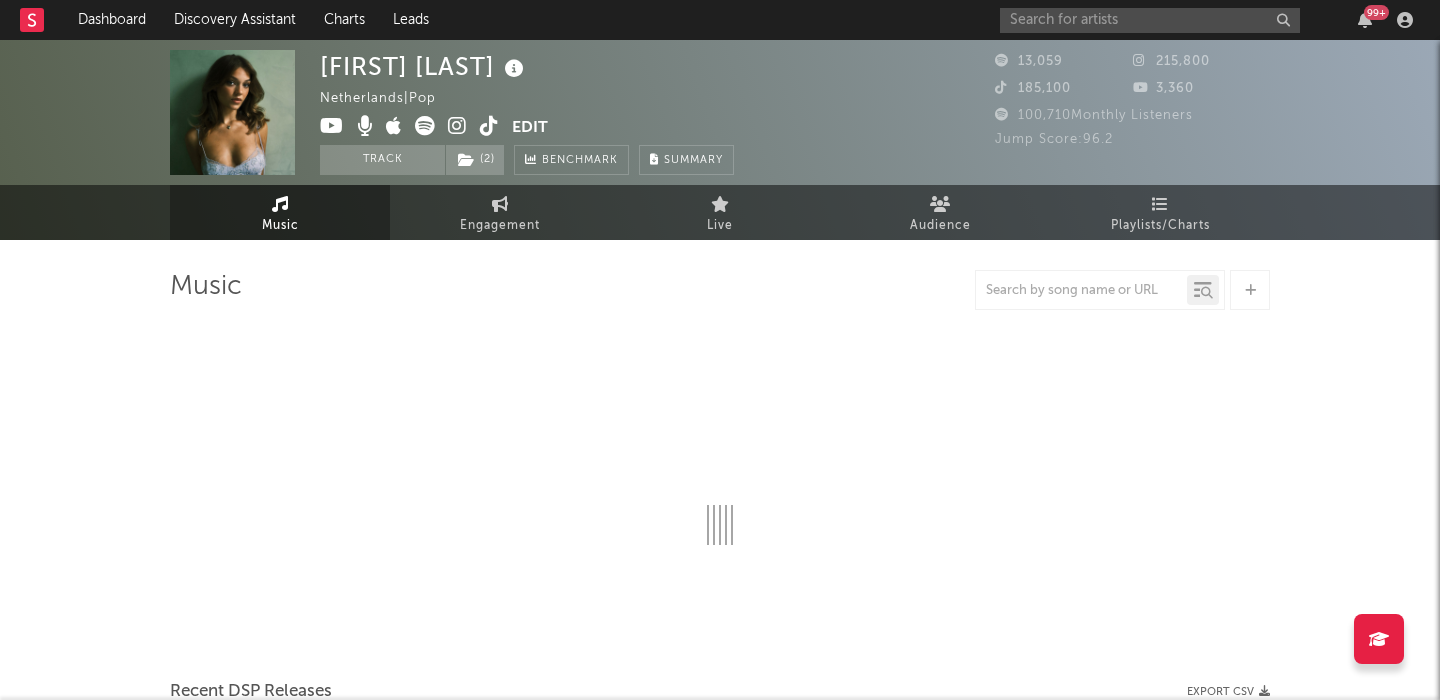 select on "1w" 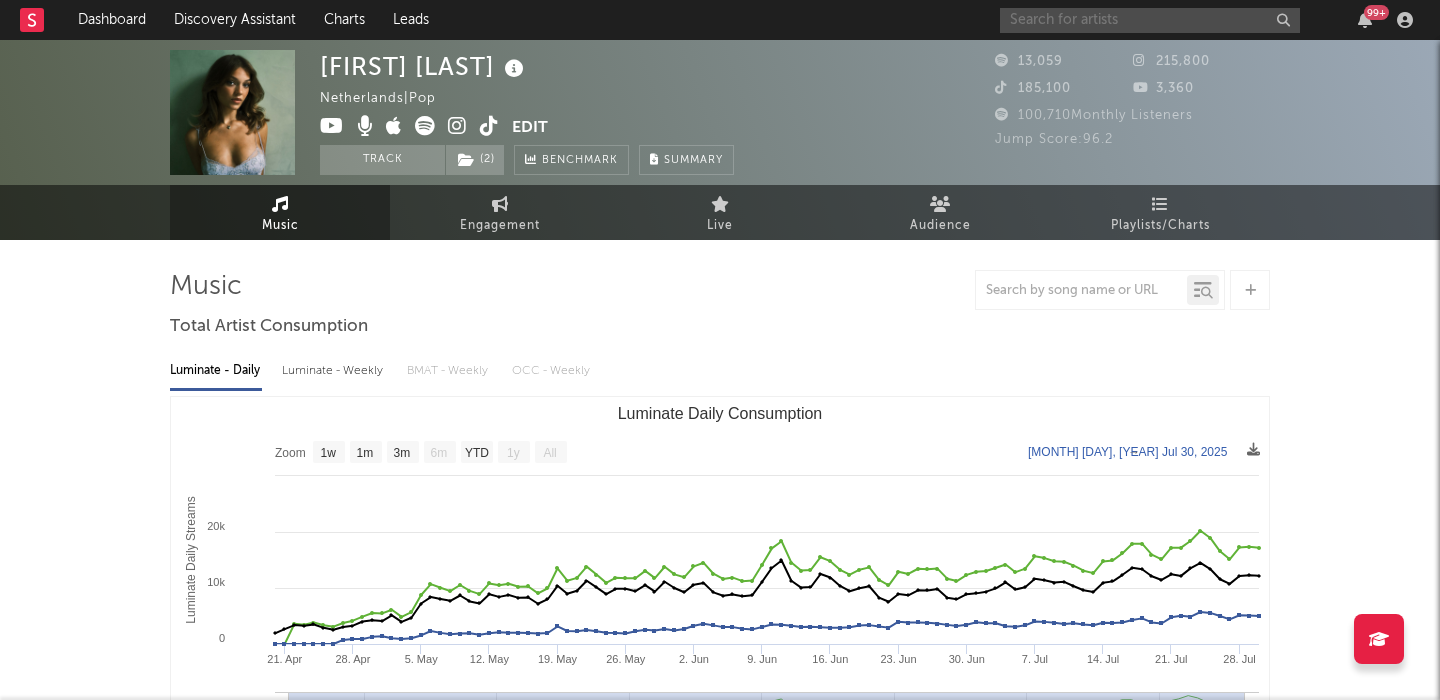 click at bounding box center (1150, 20) 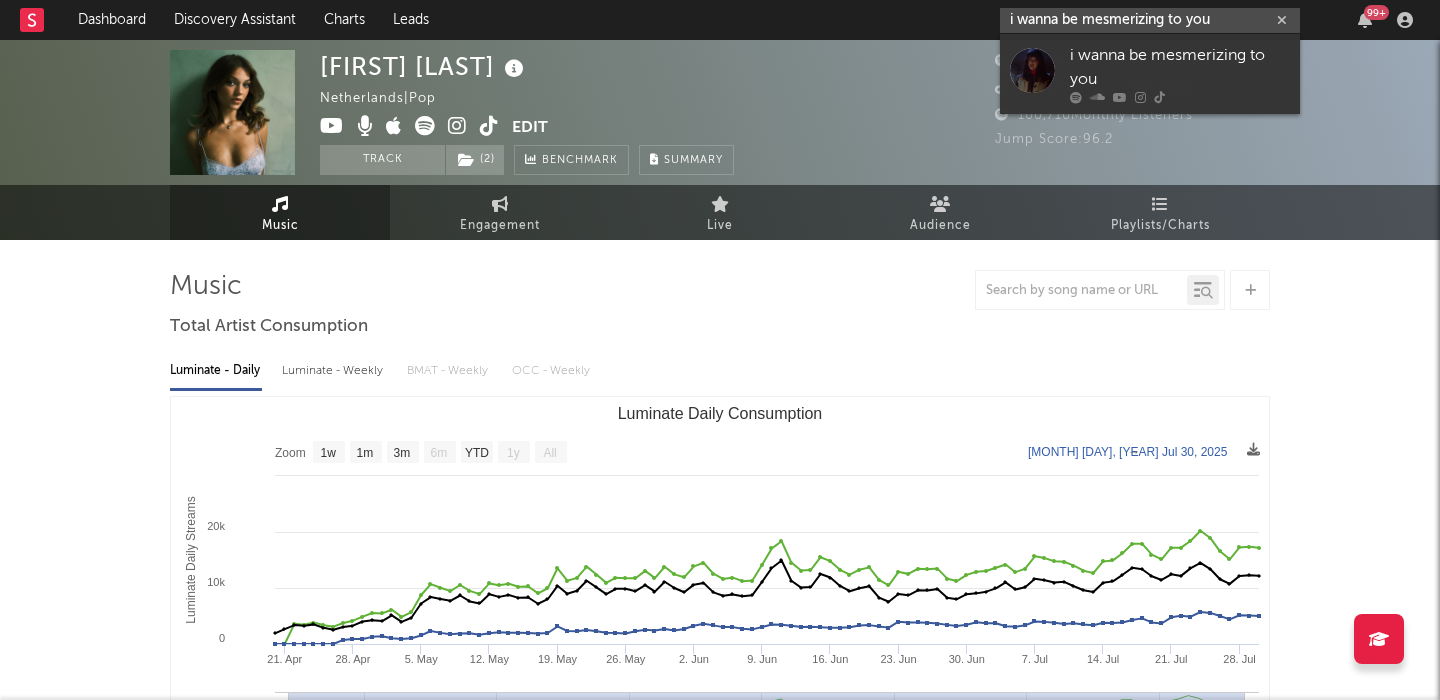 type on "i wanna be mesmerizing to you" 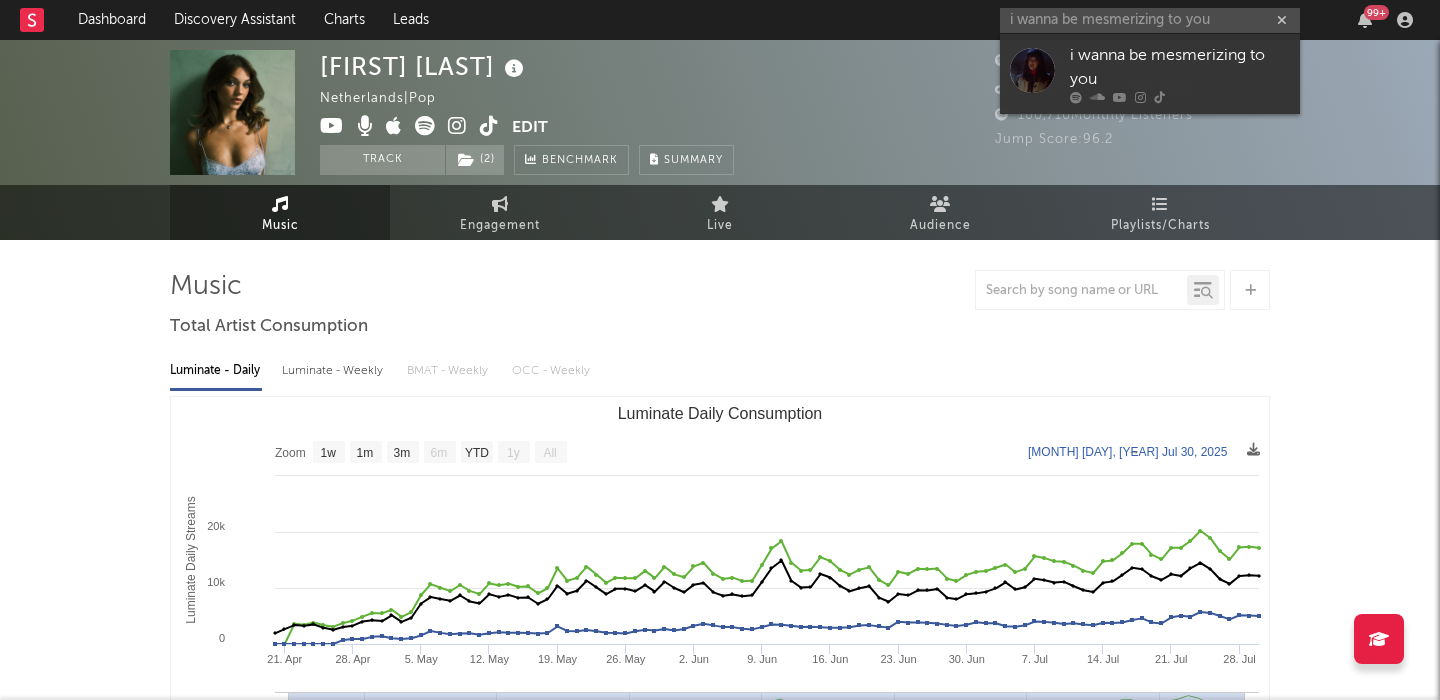 click on "i wanna be mesmerizing to you" at bounding box center [1180, 68] 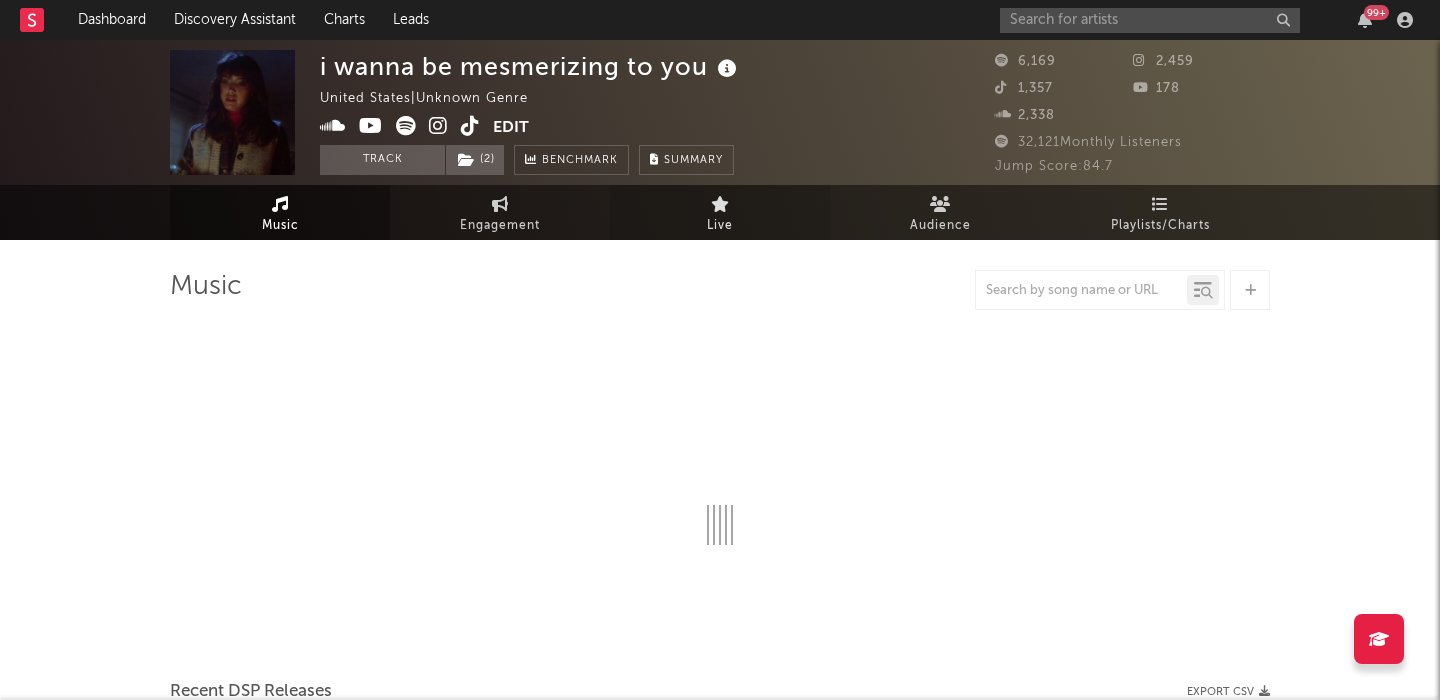 select on "6m" 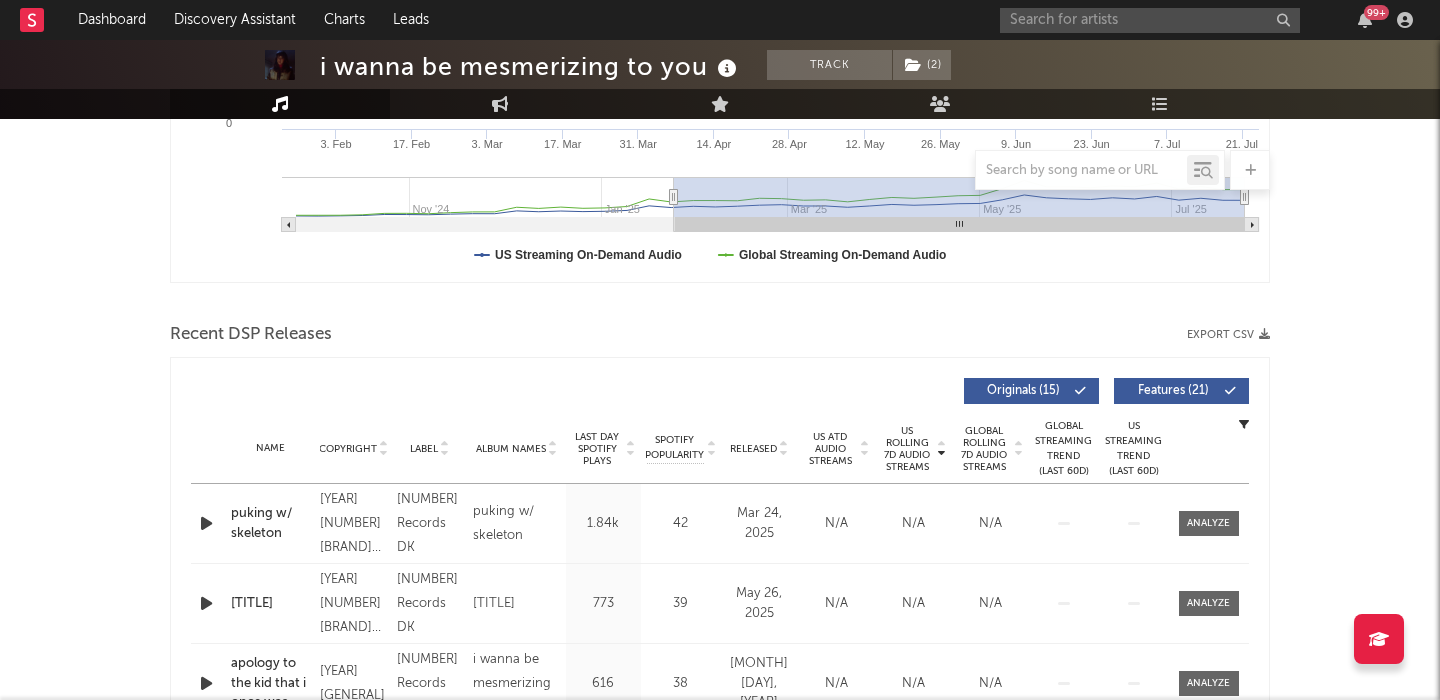 scroll, scrollTop: 624, scrollLeft: 0, axis: vertical 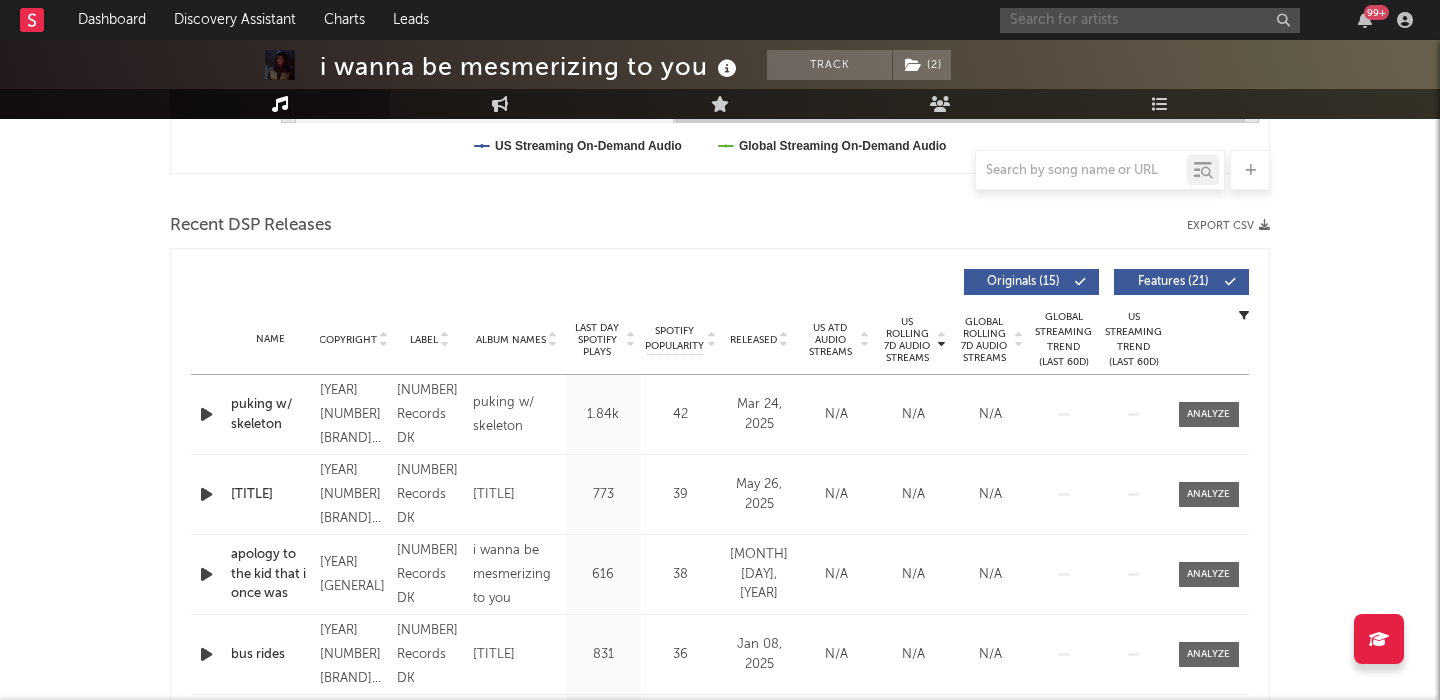 click at bounding box center (1150, 20) 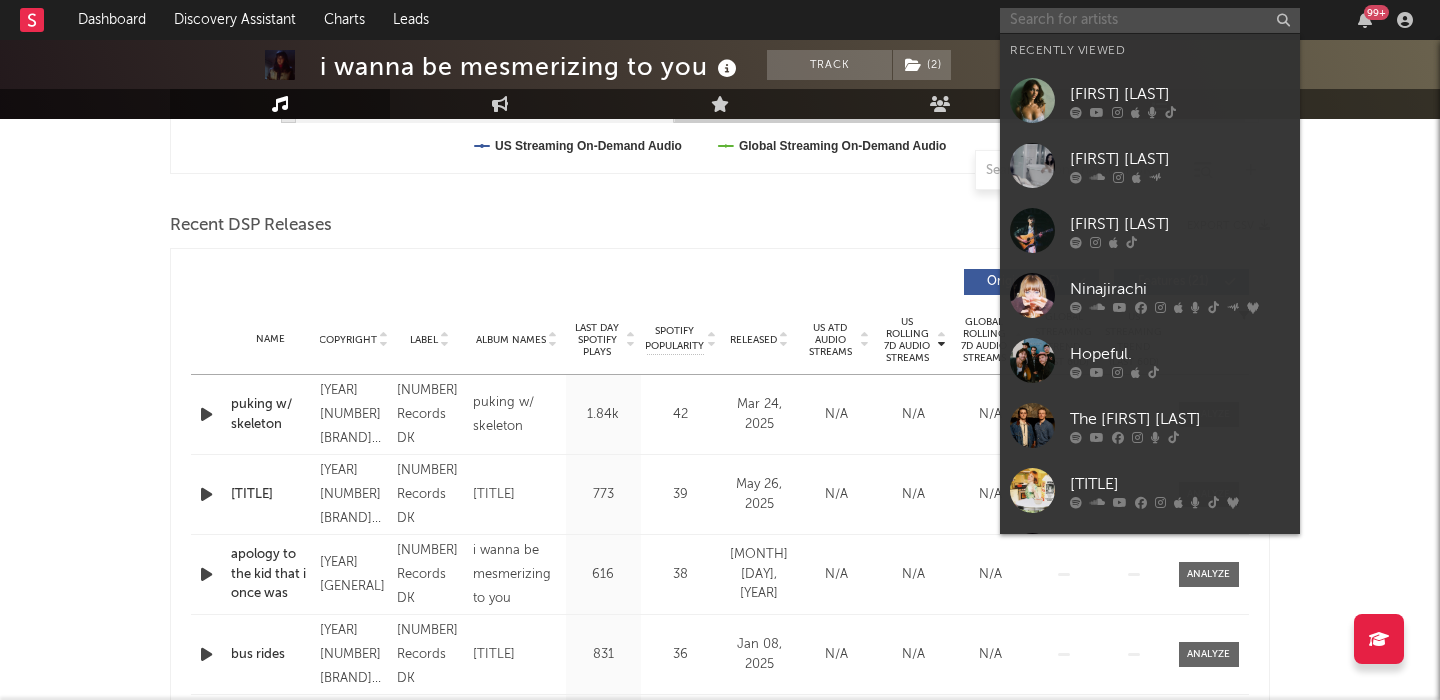 paste on "Sundazer" 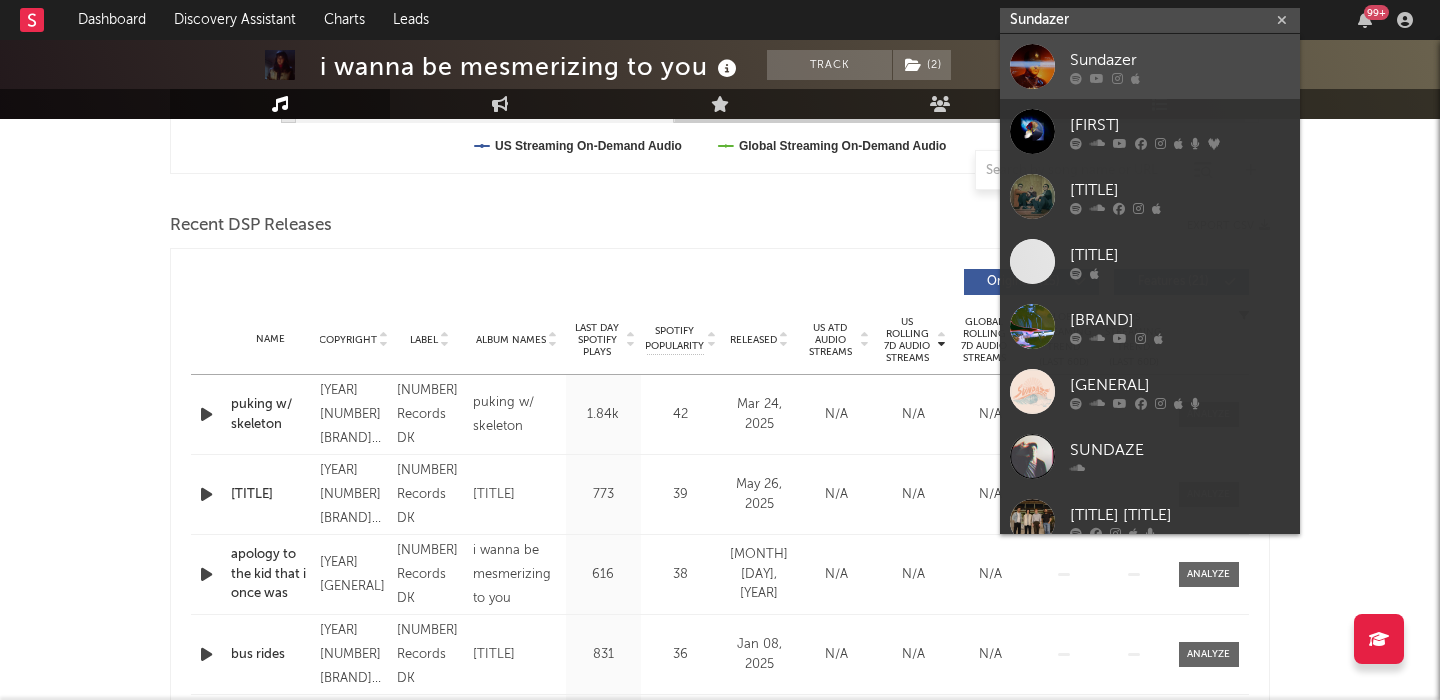 type on "Sundazer" 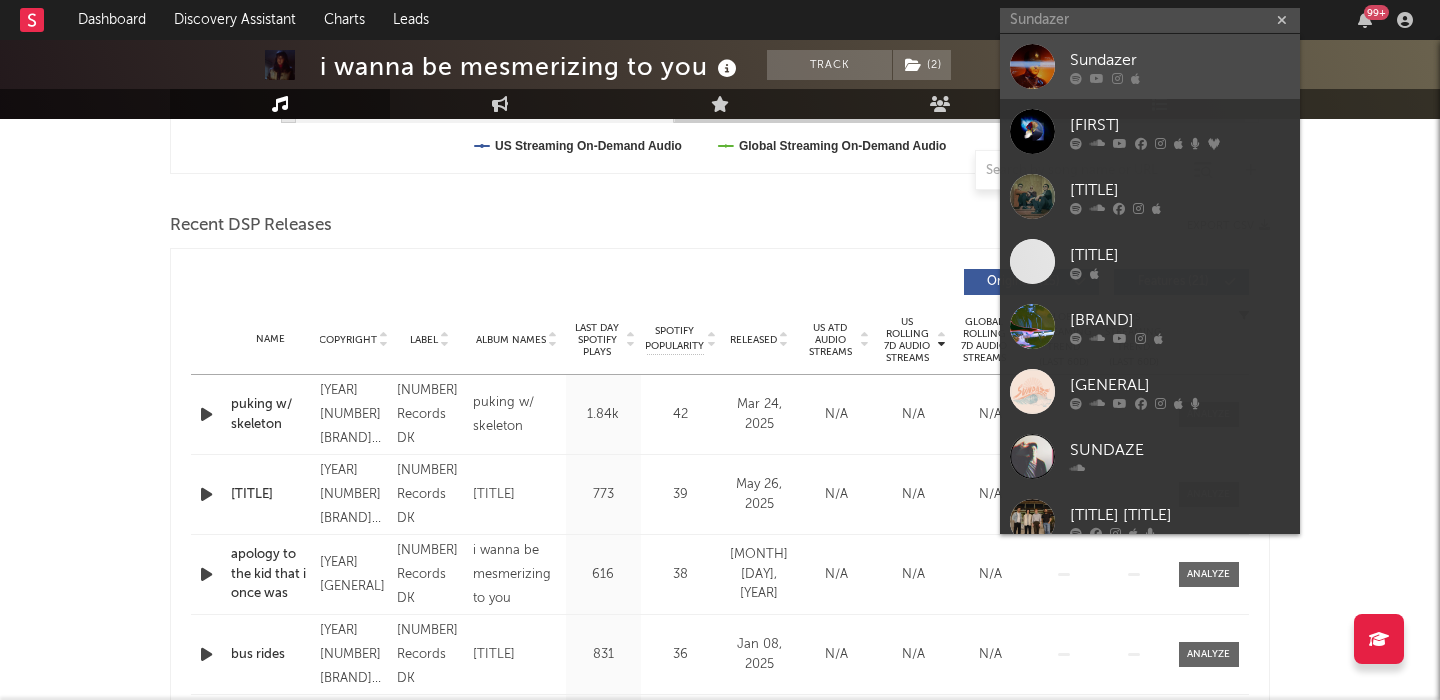 click on "Sundazer" at bounding box center (1180, 60) 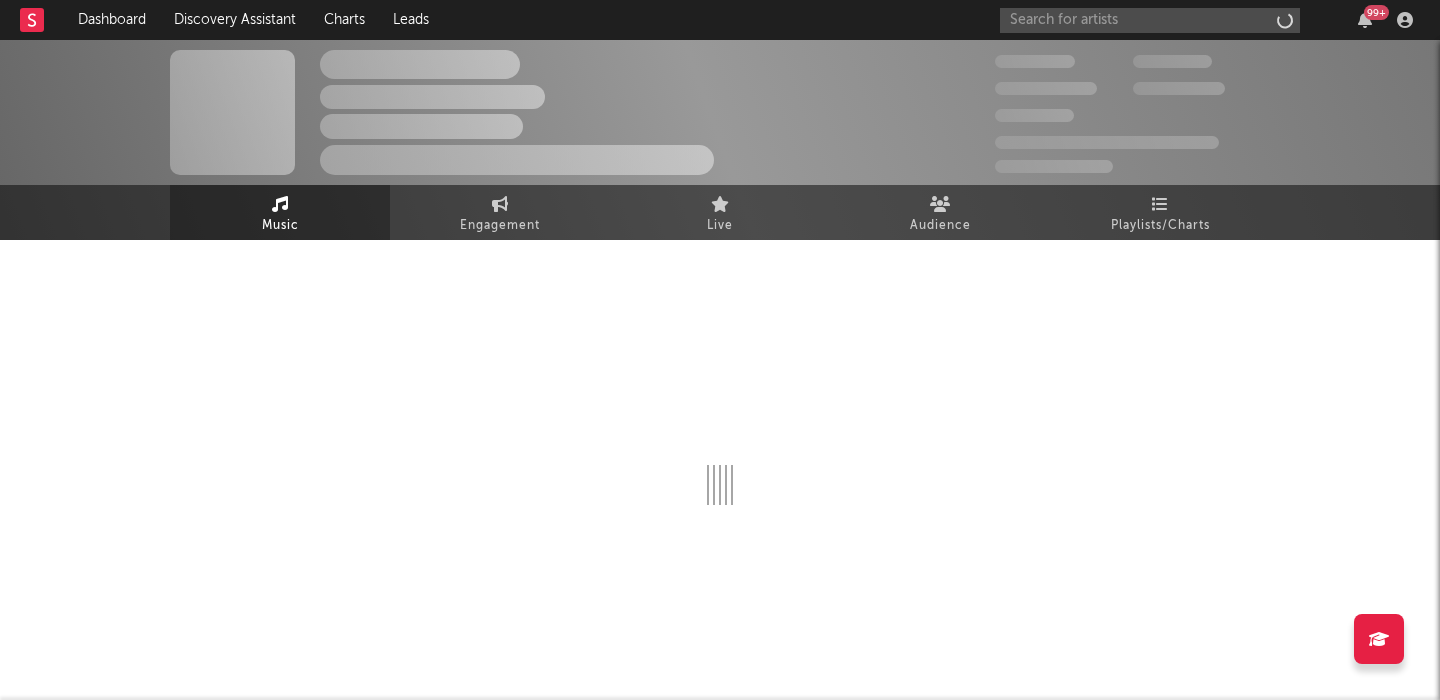 scroll, scrollTop: 0, scrollLeft: 0, axis: both 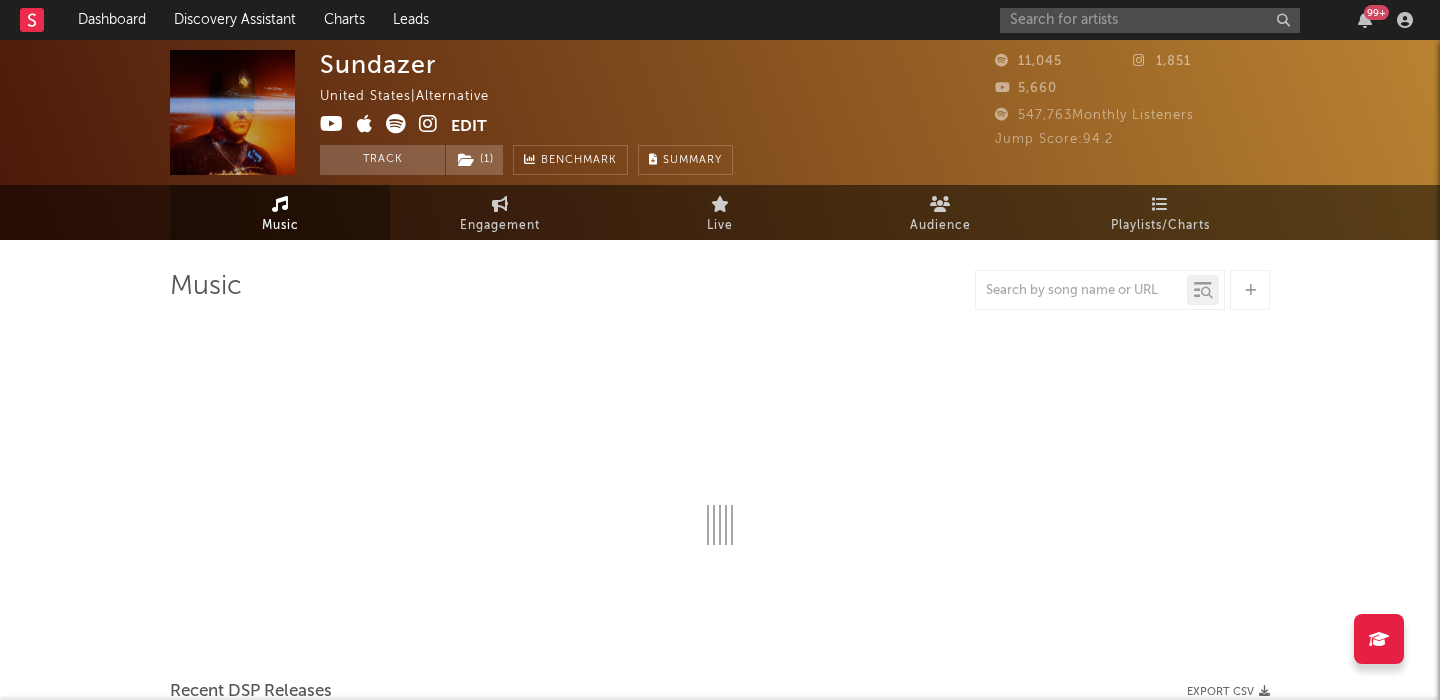 select on "6m" 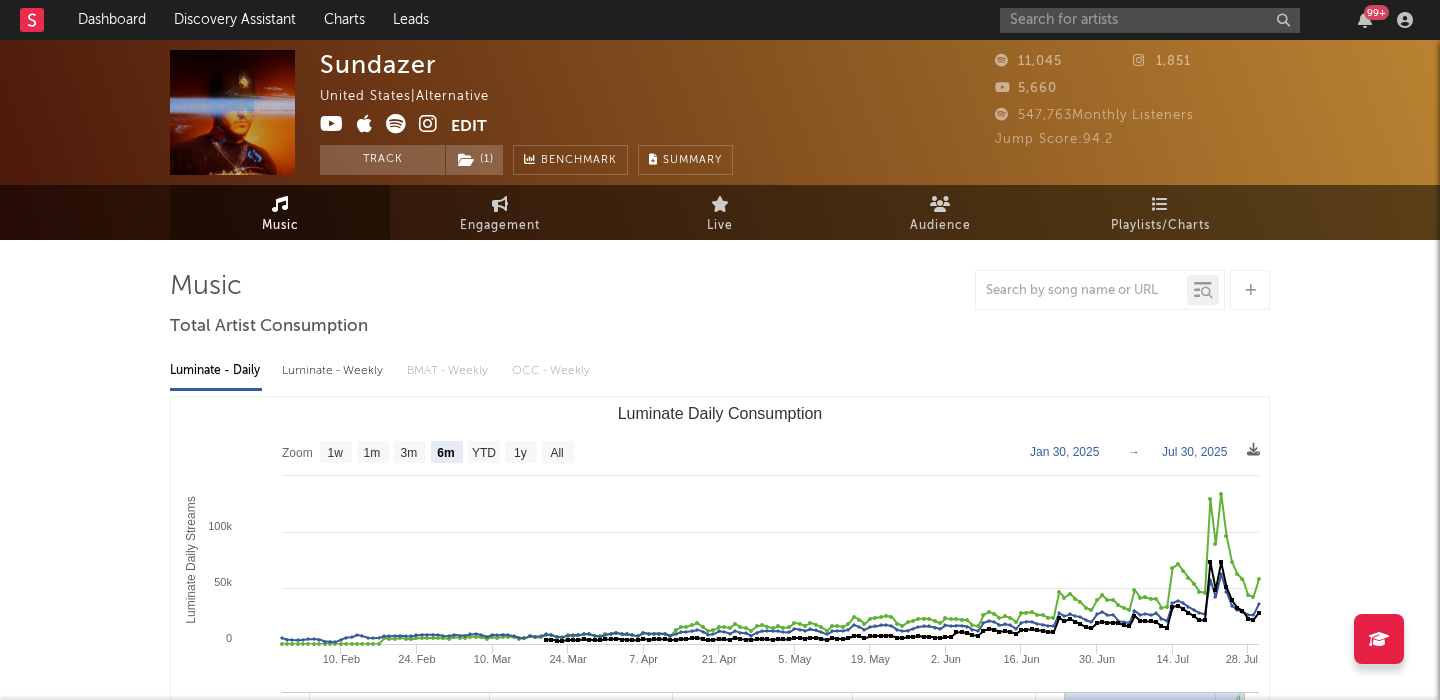 click on "Luminate - Weekly" at bounding box center (334, 371) 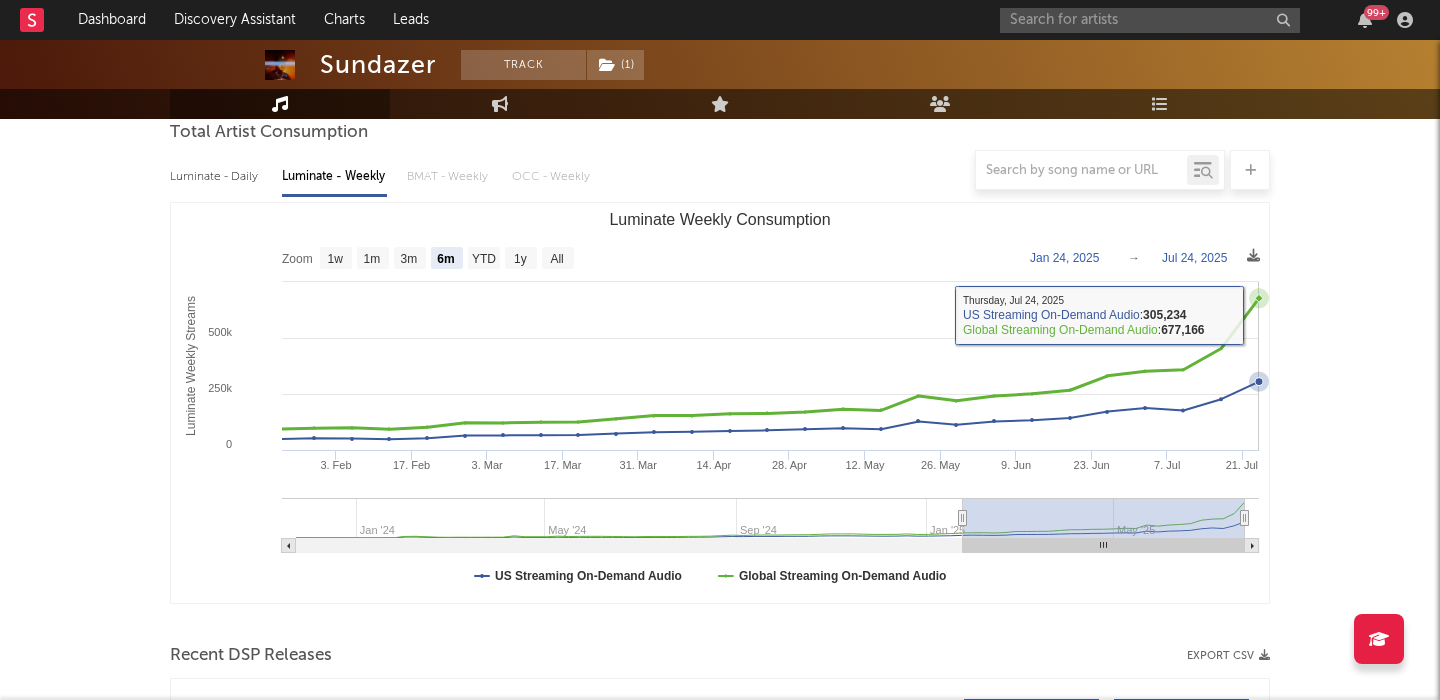 scroll, scrollTop: 389, scrollLeft: 0, axis: vertical 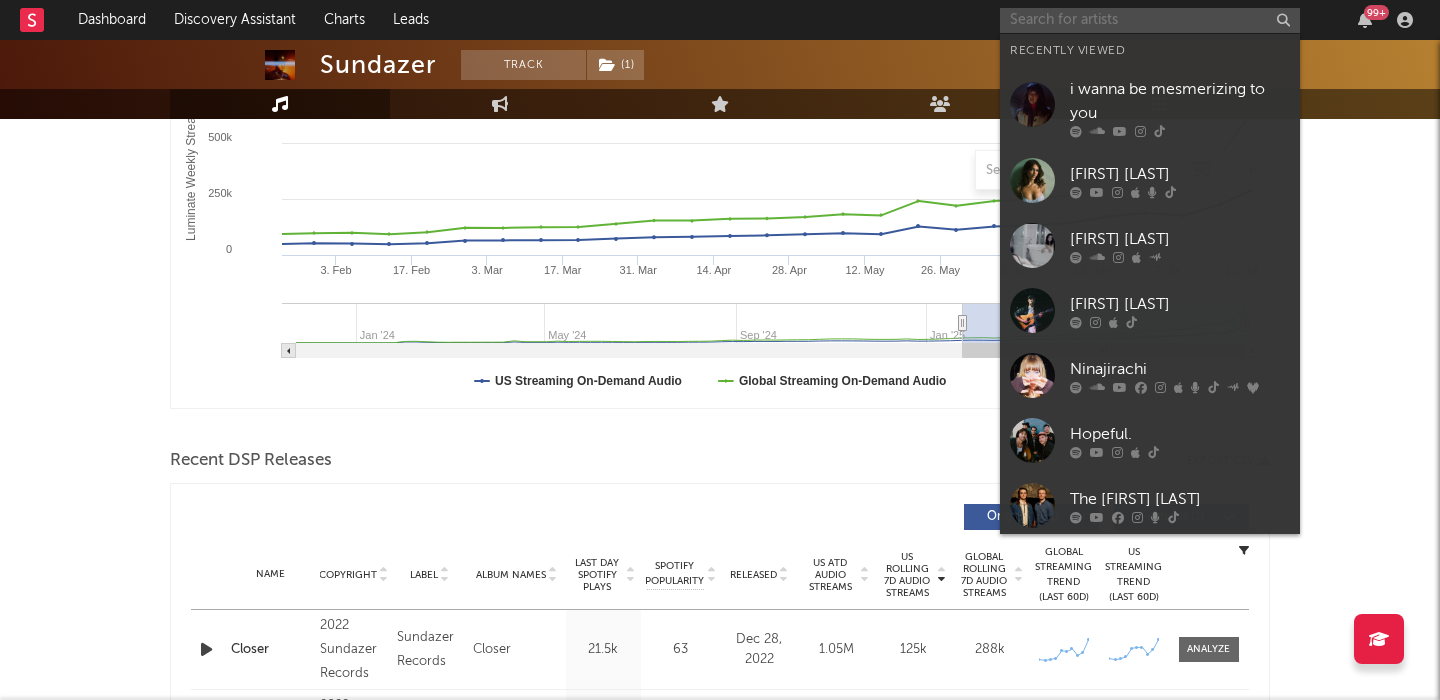 click at bounding box center (1150, 20) 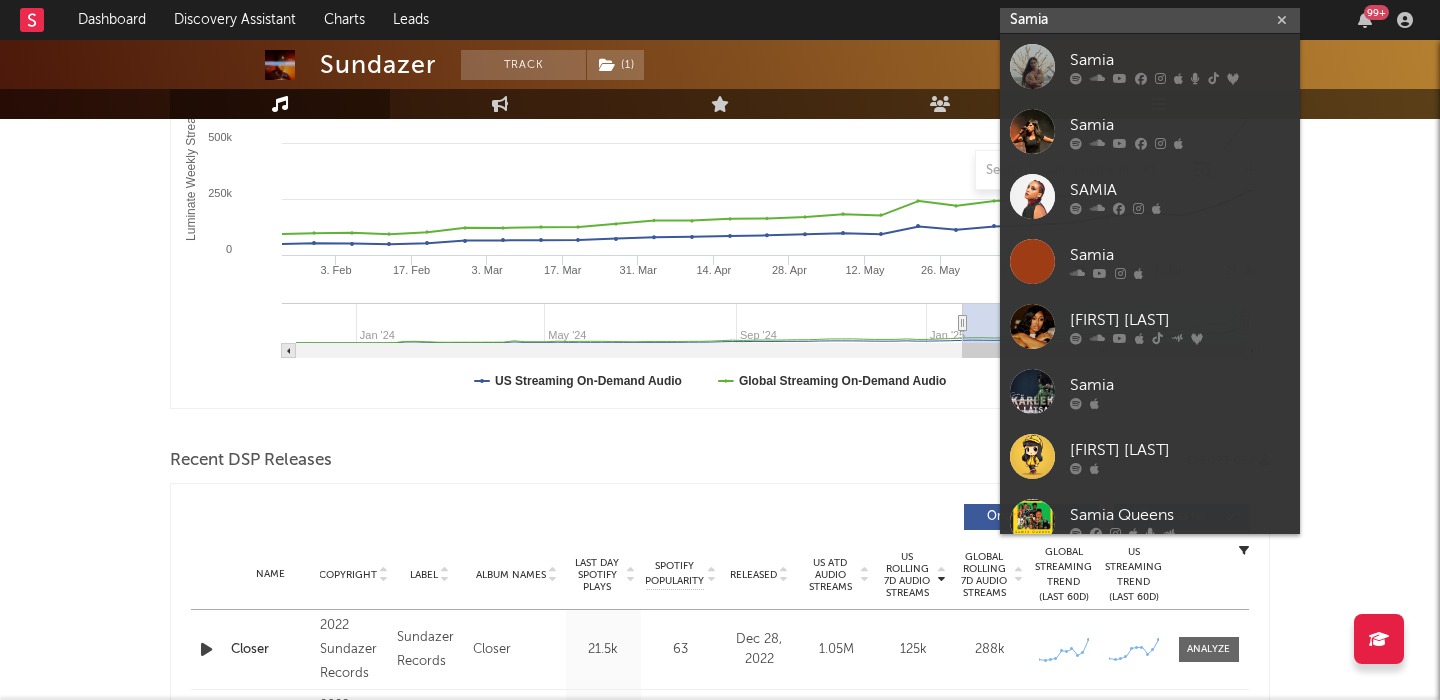 type on "Samia" 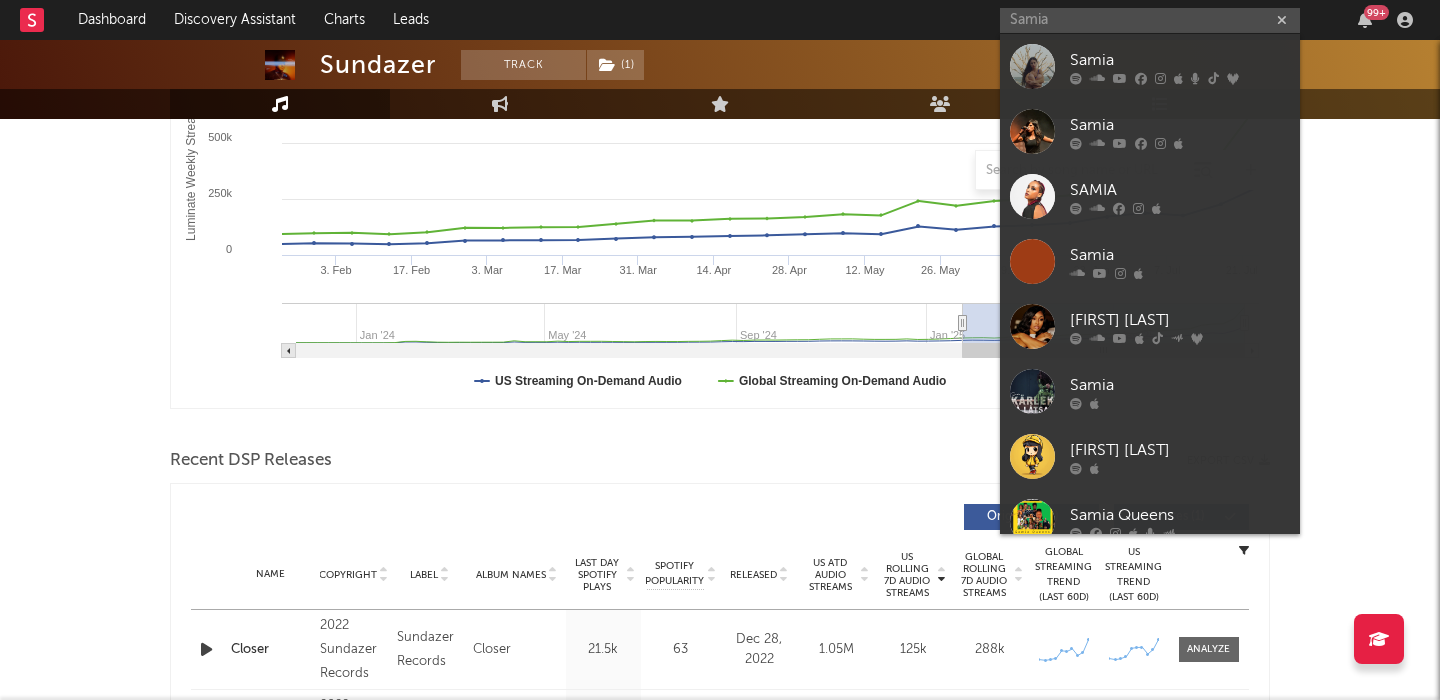 click on "Samia" at bounding box center [1150, 66] 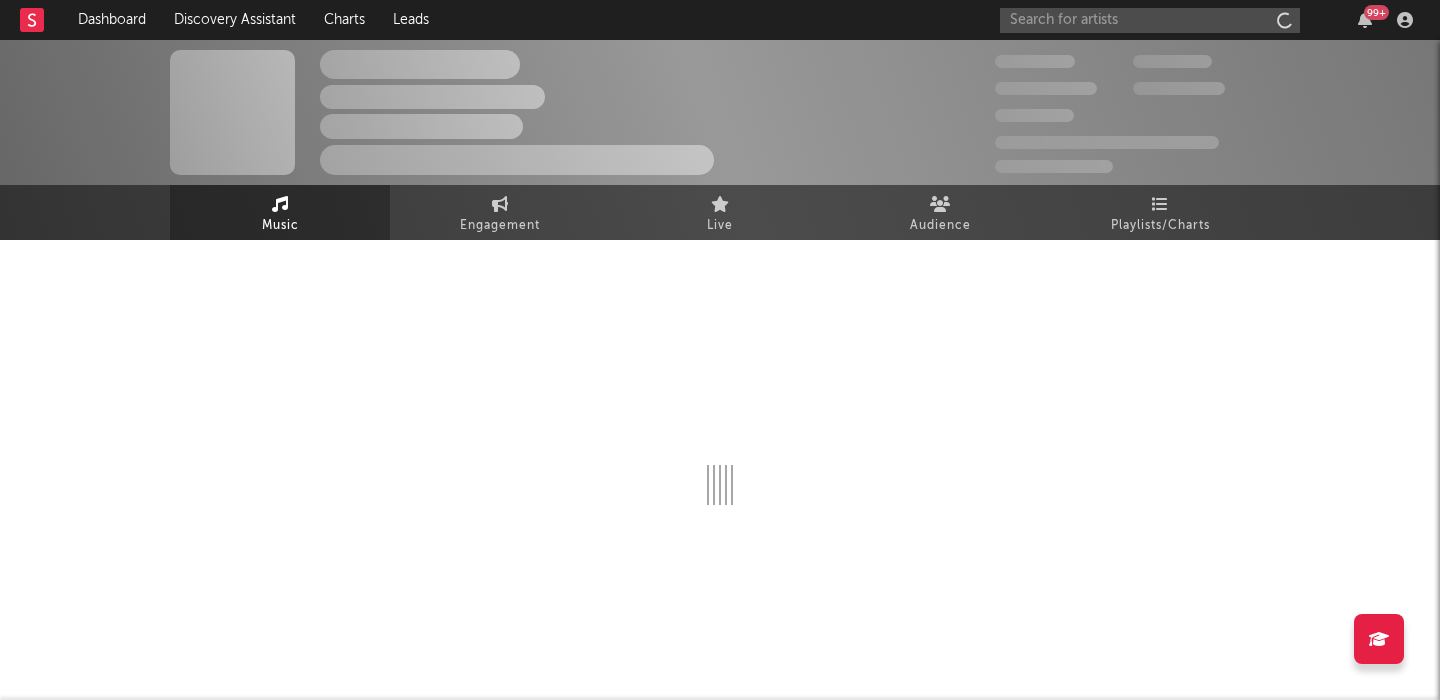 scroll, scrollTop: 0, scrollLeft: 0, axis: both 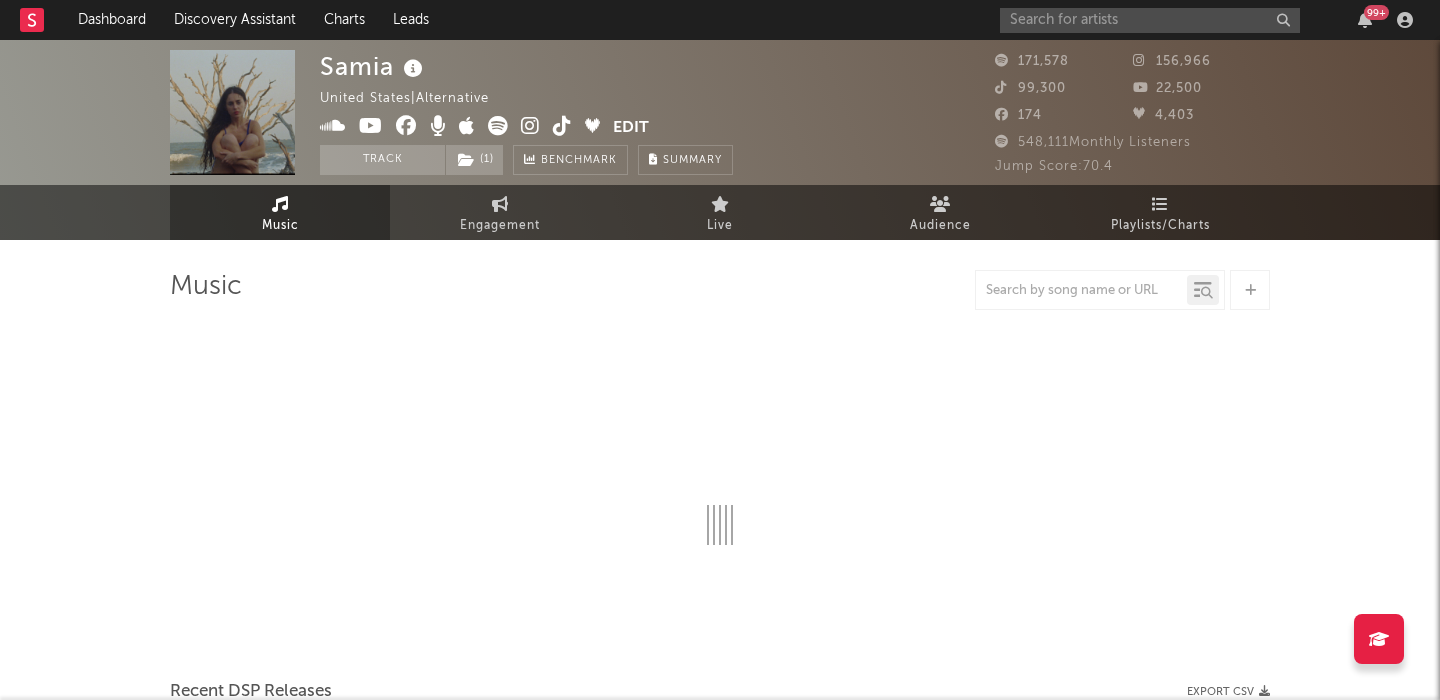 select on "6m" 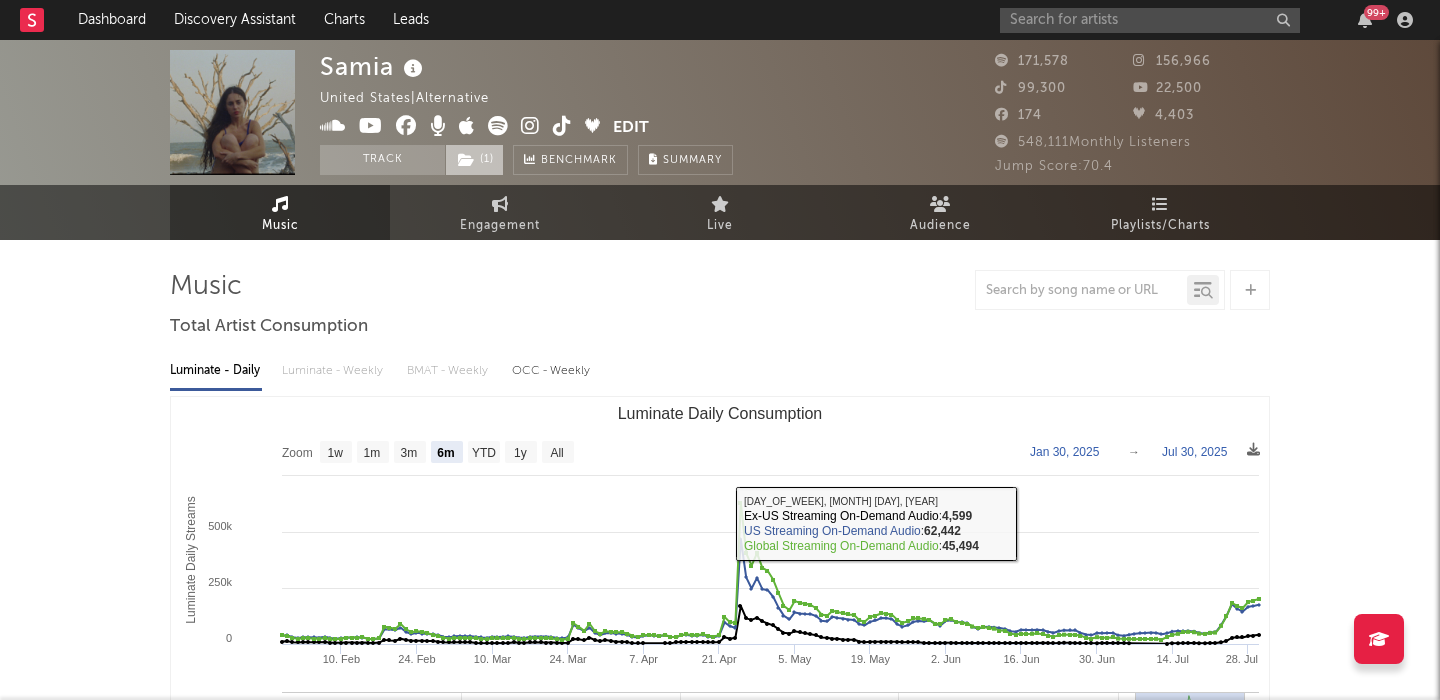 click on "( 1 )" at bounding box center [474, 160] 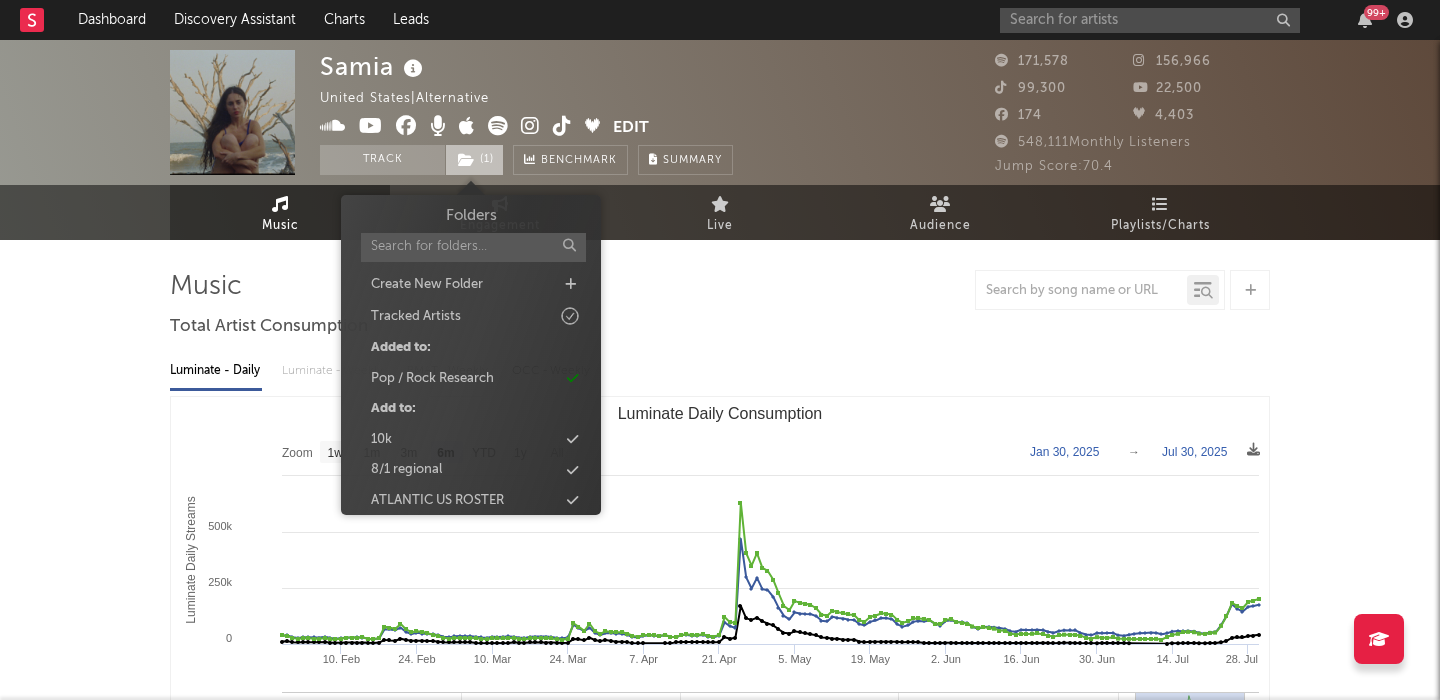 click on "( 1 )" at bounding box center (474, 160) 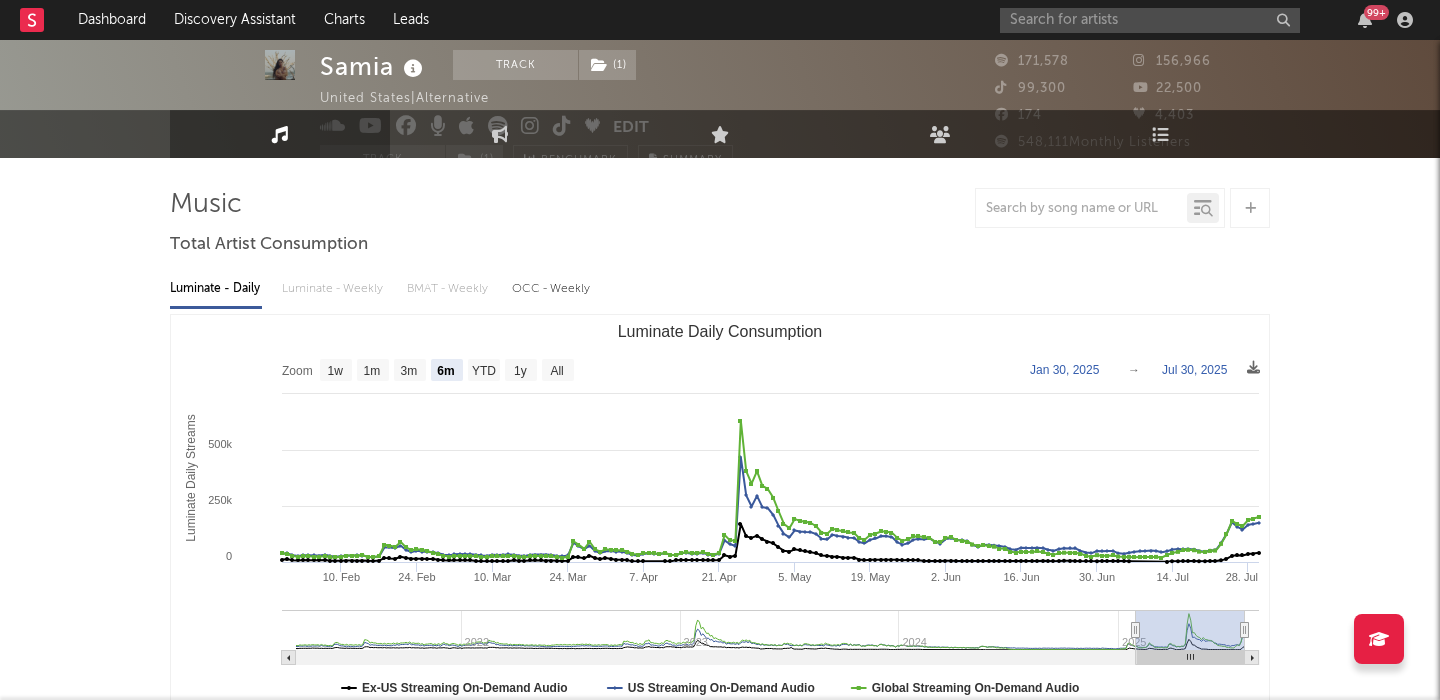 scroll, scrollTop: 0, scrollLeft: 0, axis: both 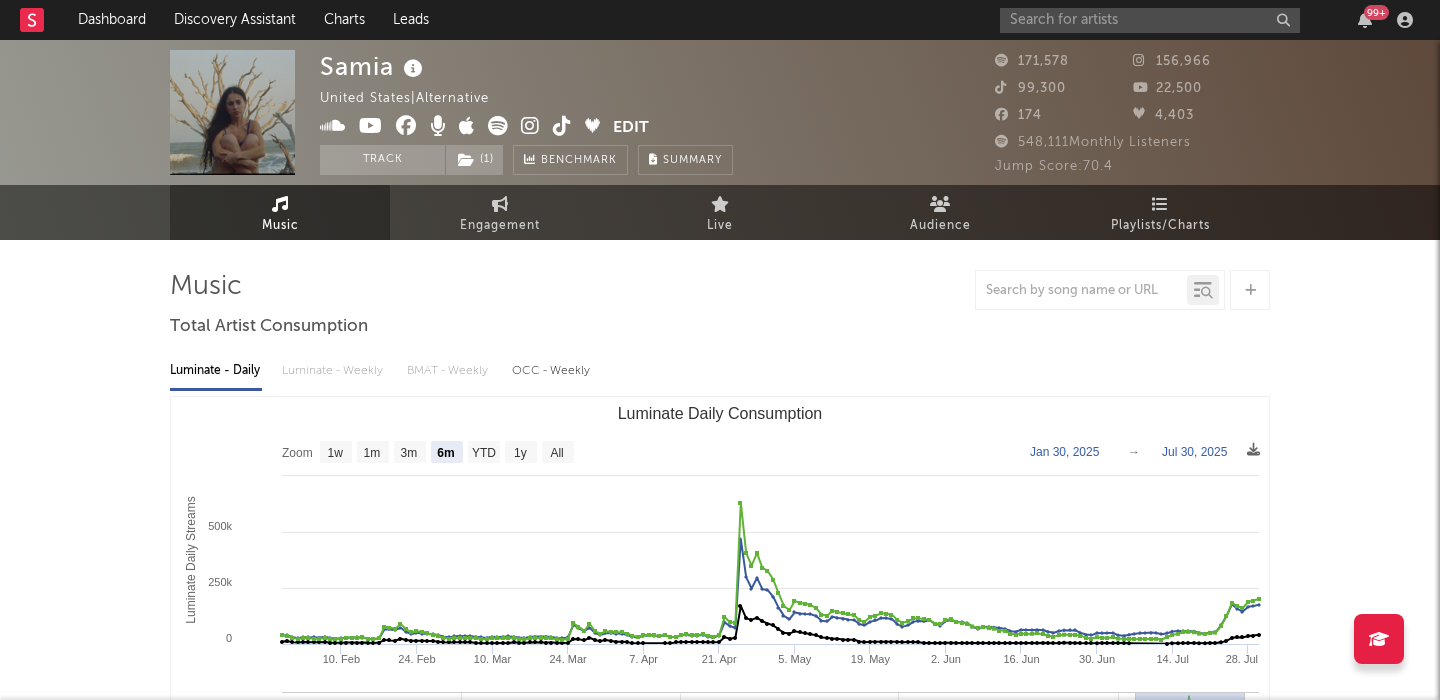 click at bounding box center (498, 126) 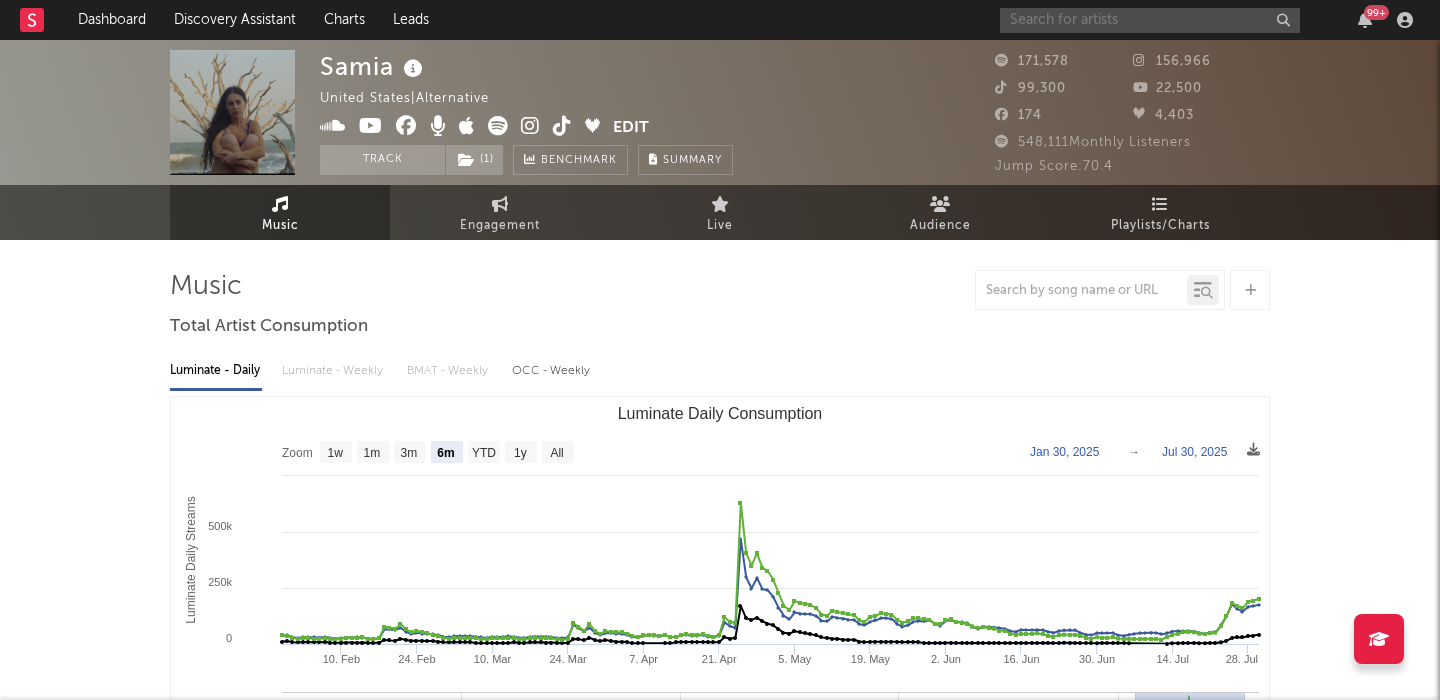 click at bounding box center (1150, 20) 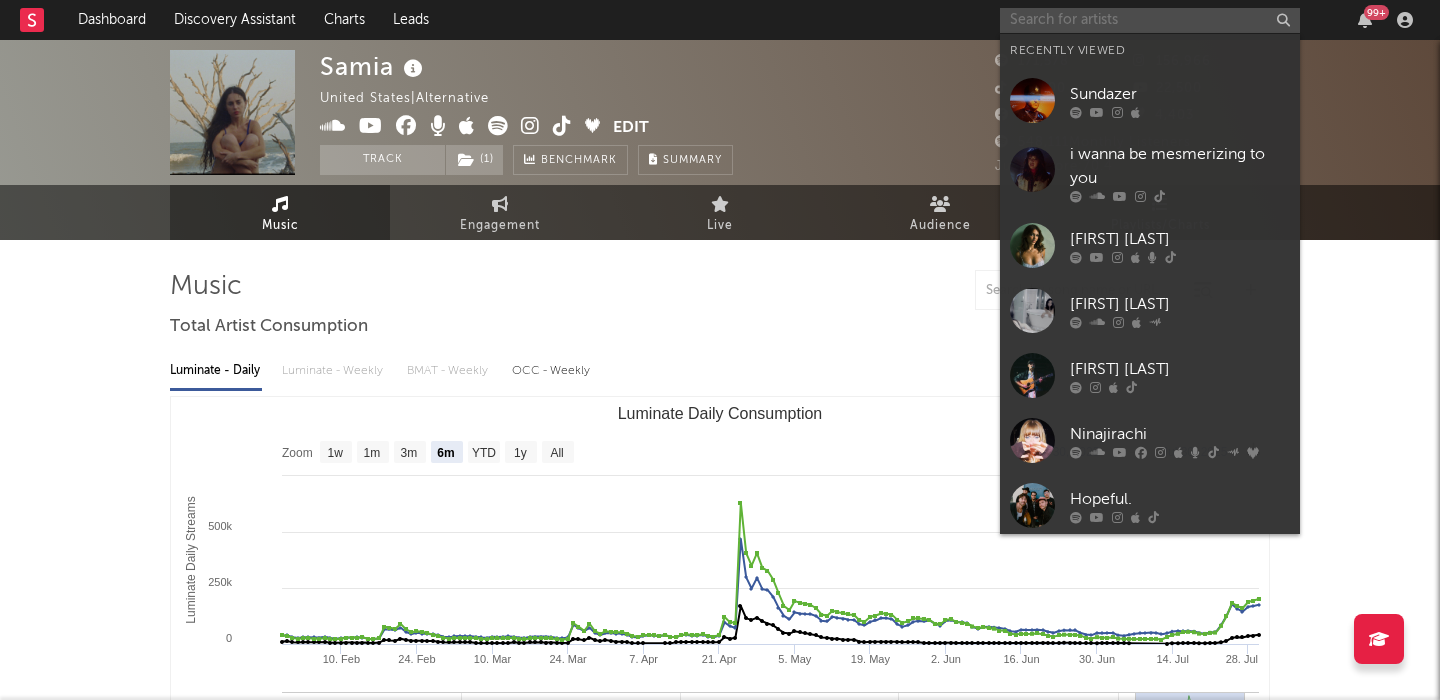 paste on "Korea girl" 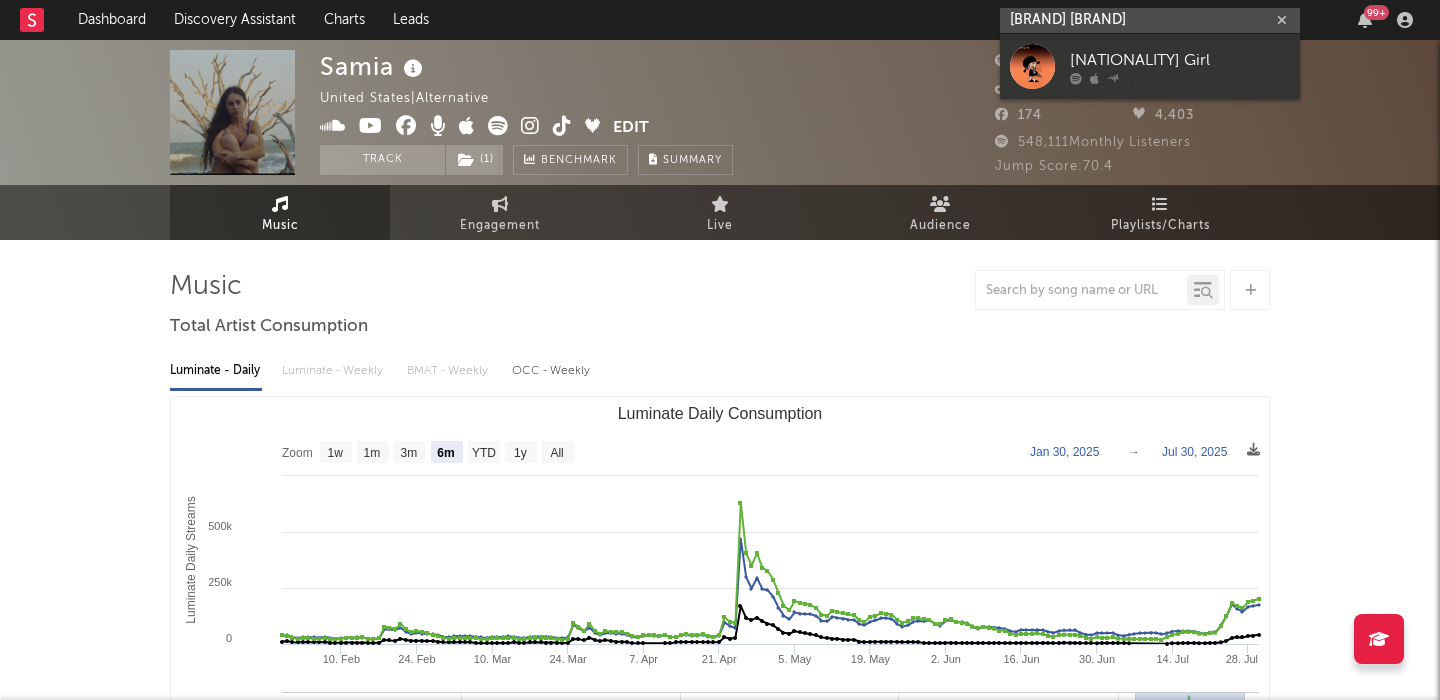 type on "Korea girl" 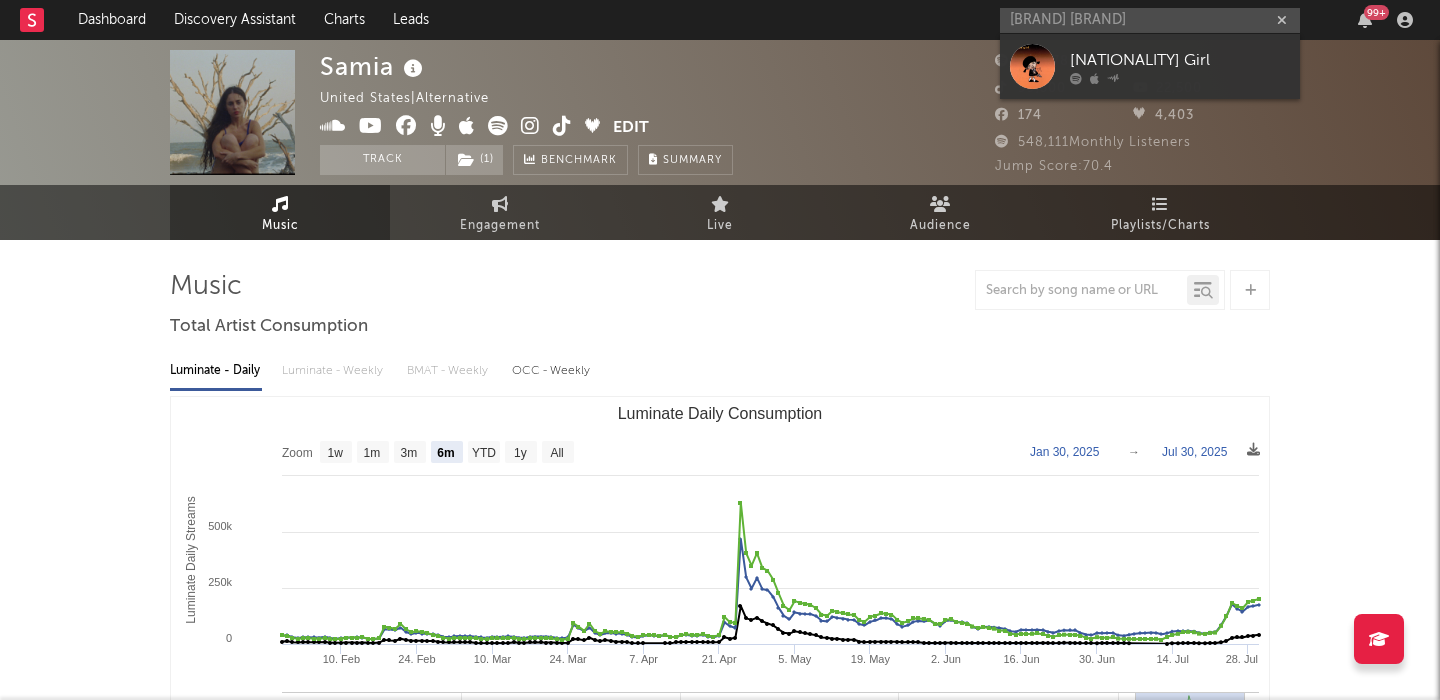 click on "Korea Girl" at bounding box center (1180, 60) 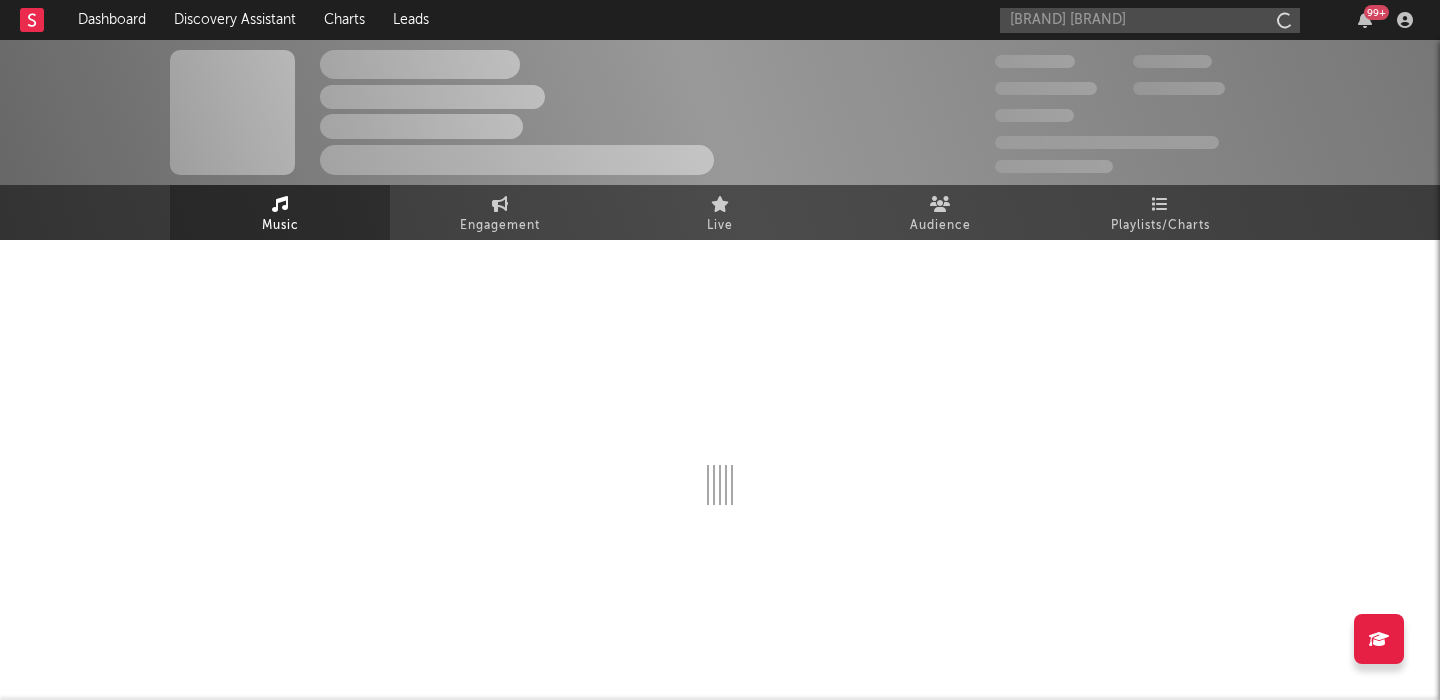 type 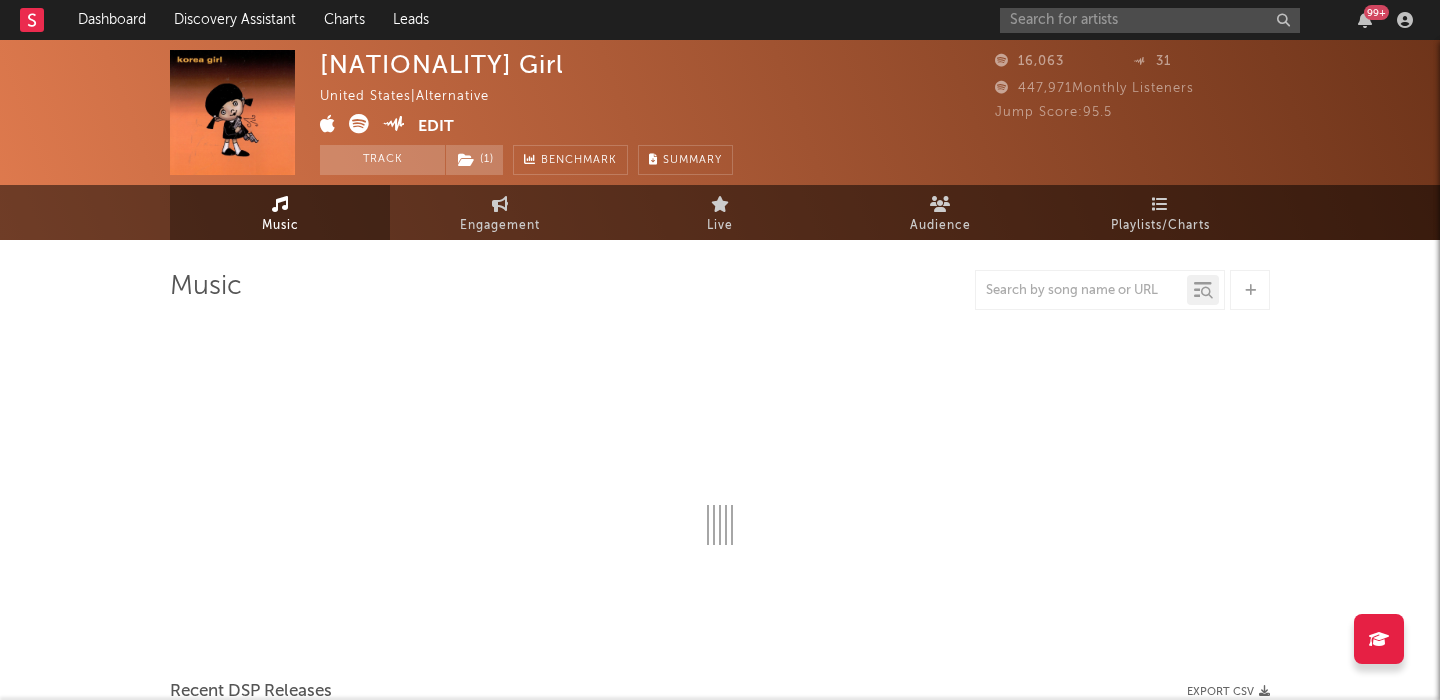 select on "1w" 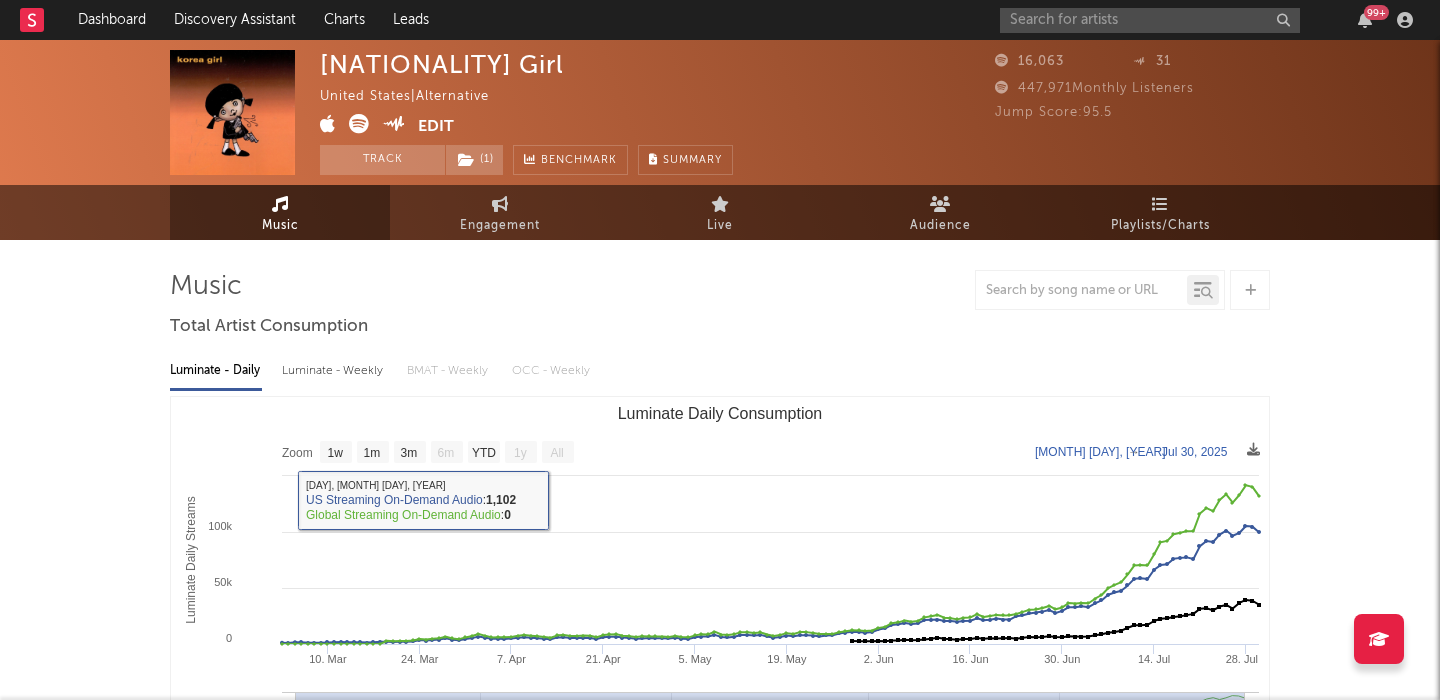click on "Luminate - Weekly" at bounding box center (334, 371) 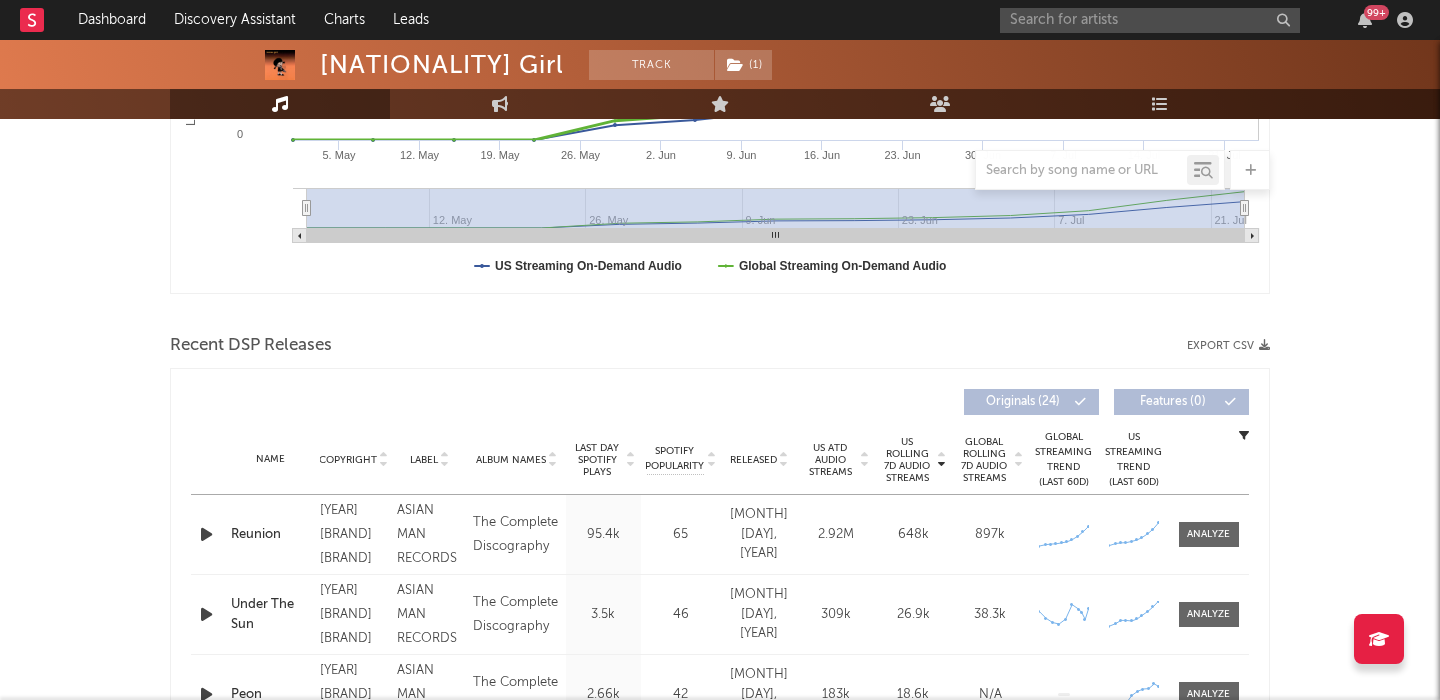 scroll, scrollTop: 635, scrollLeft: 0, axis: vertical 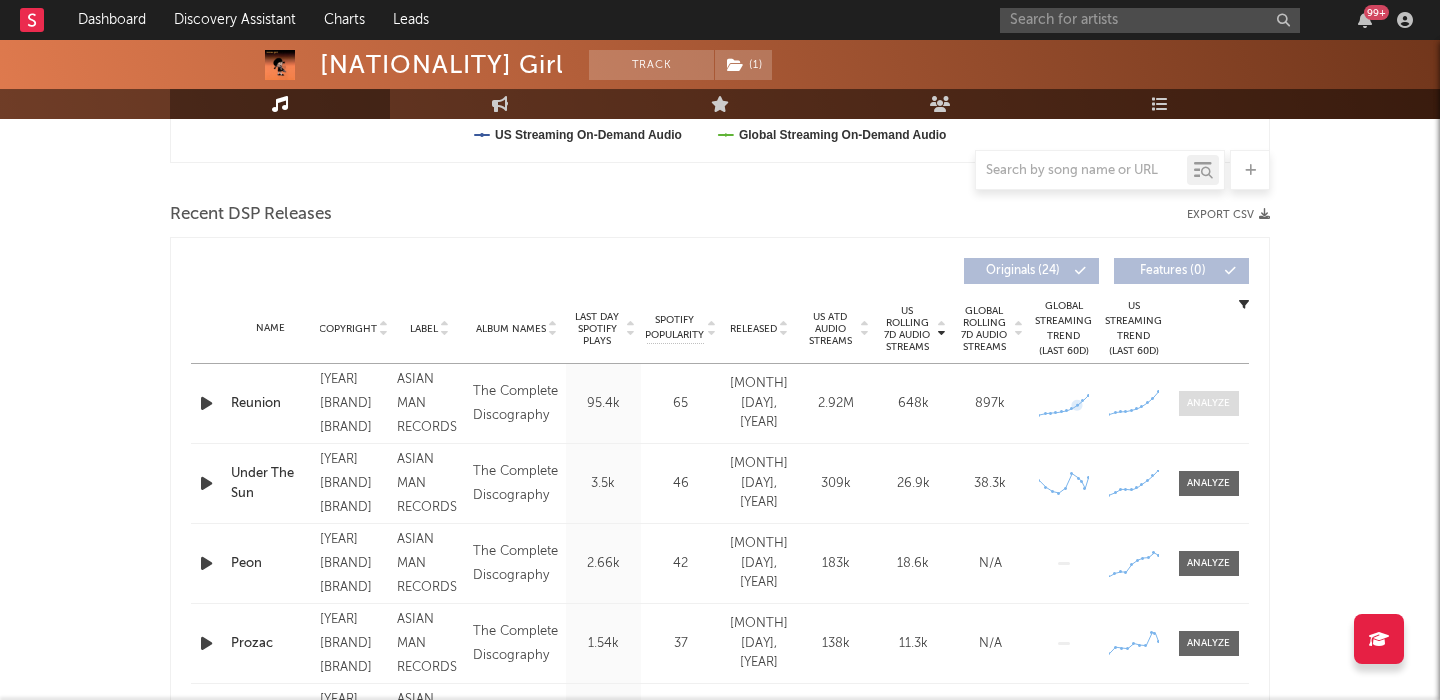 click at bounding box center (1208, 403) 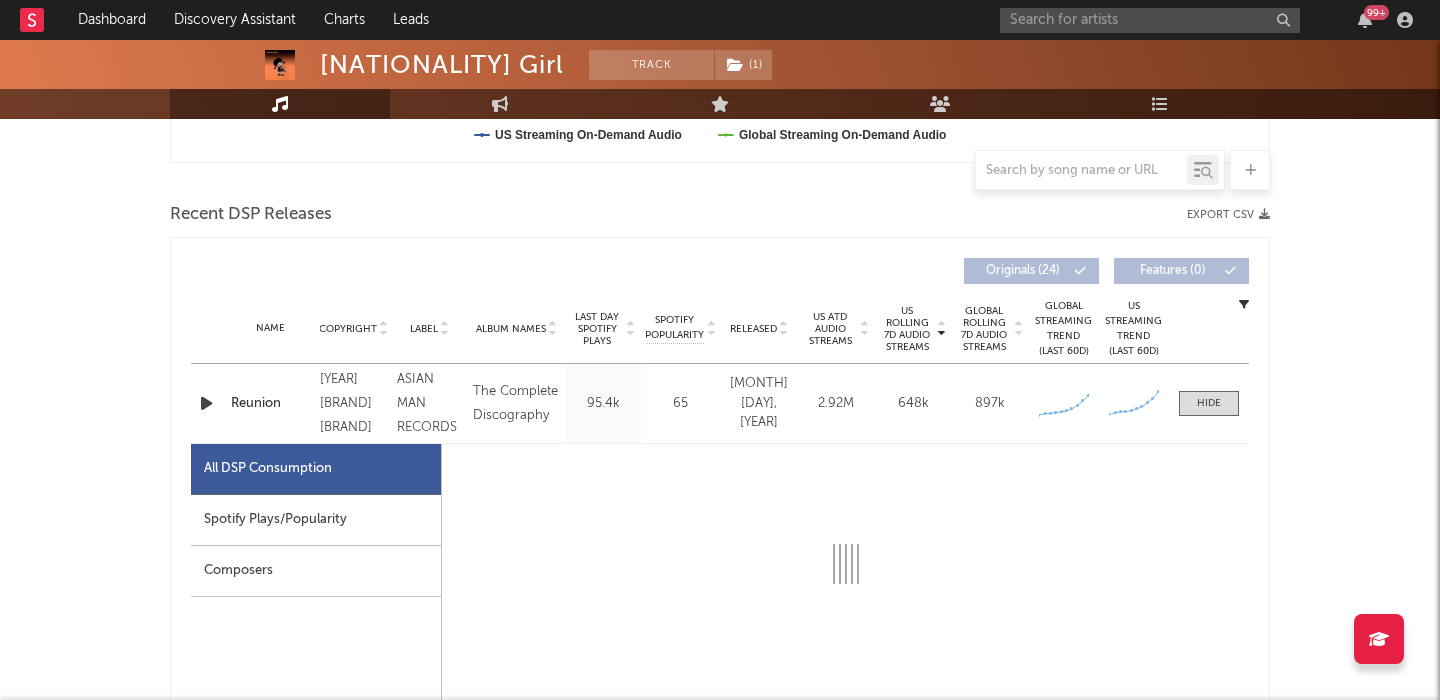 scroll, scrollTop: 830, scrollLeft: 0, axis: vertical 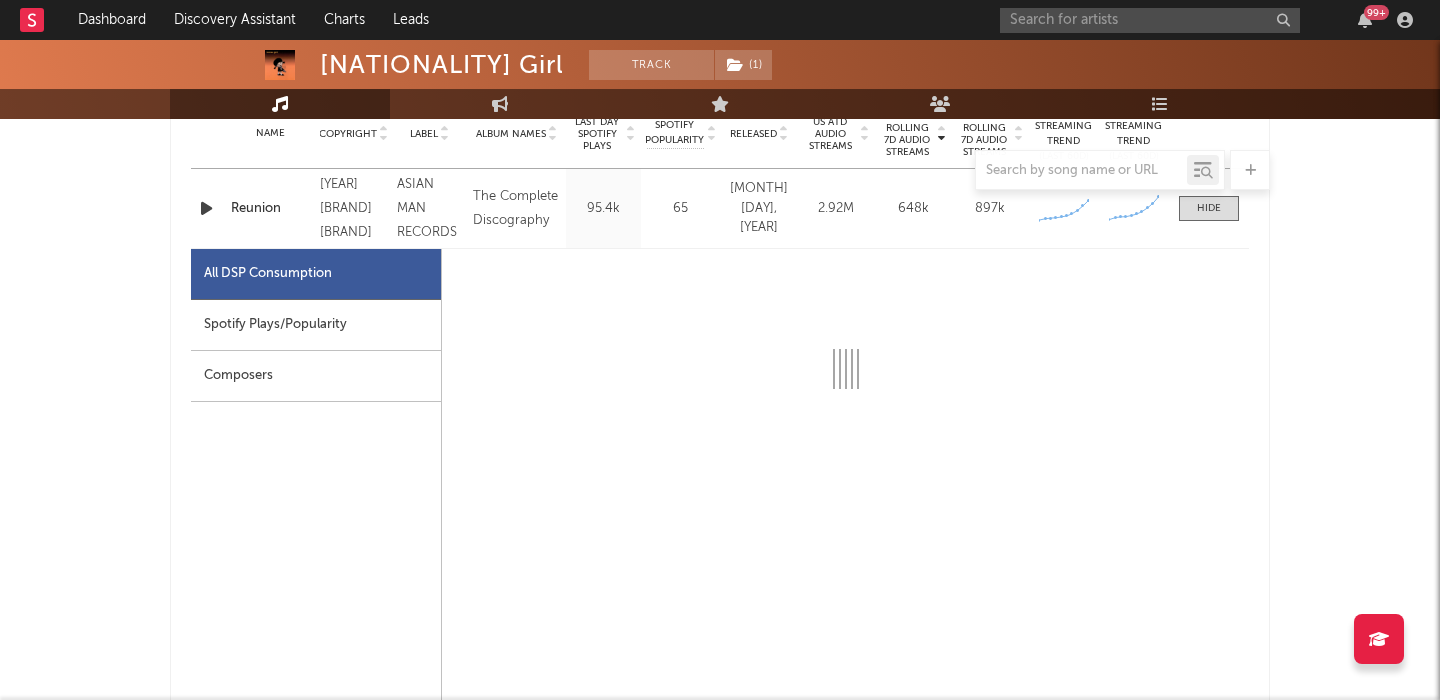 select on "1w" 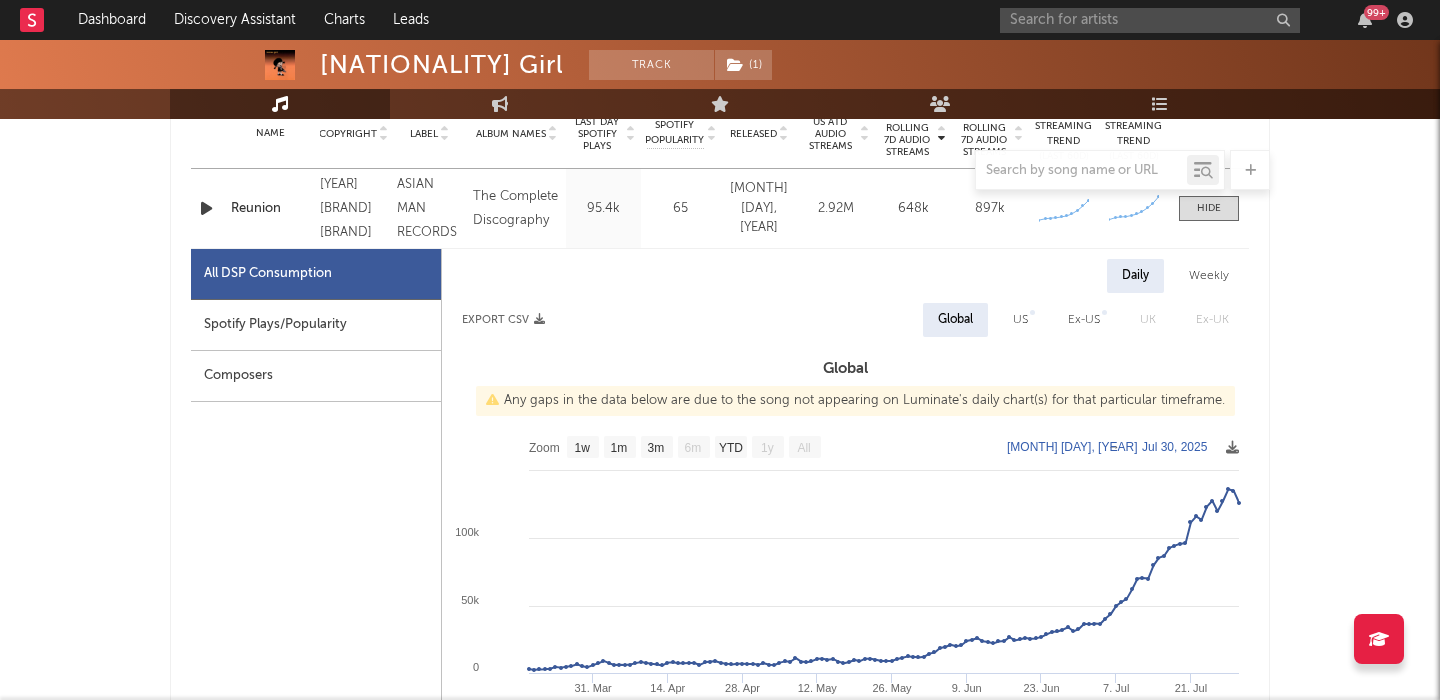 click on "US" at bounding box center (1020, 320) 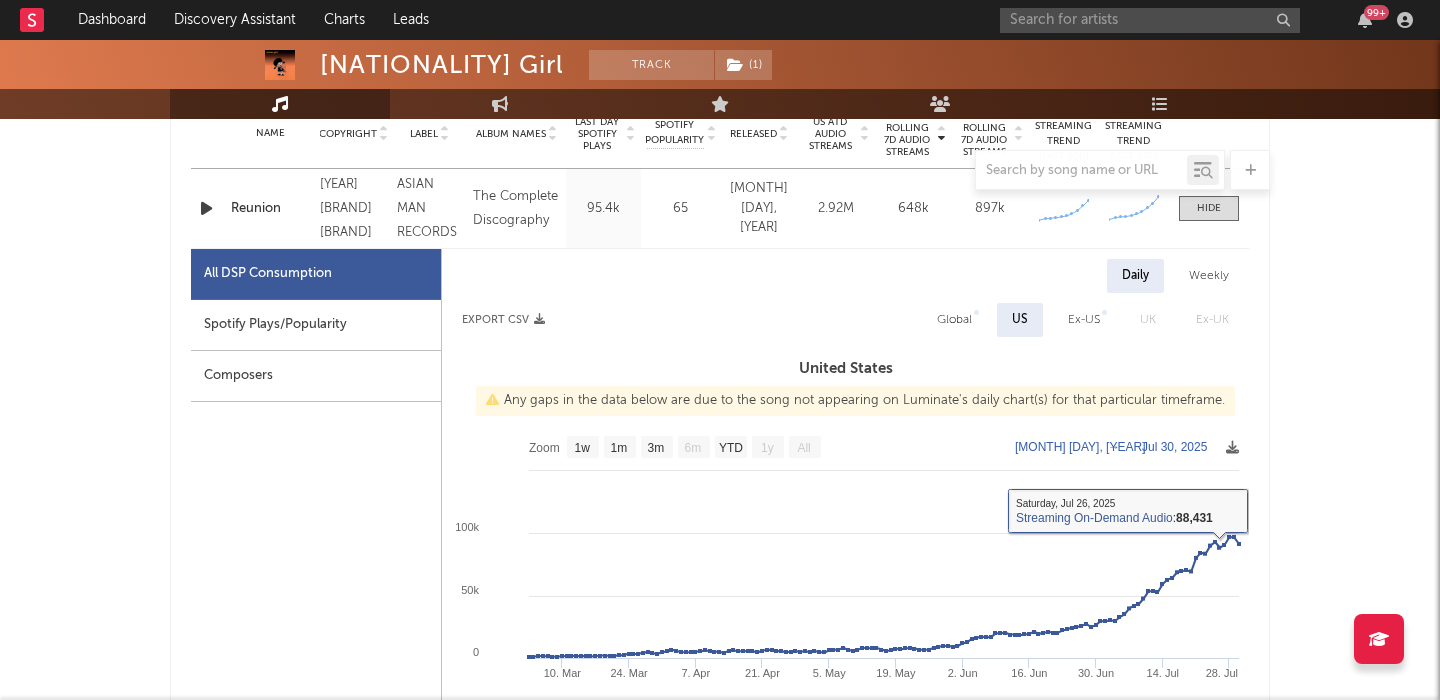 click on "Weekly" at bounding box center [1209, 276] 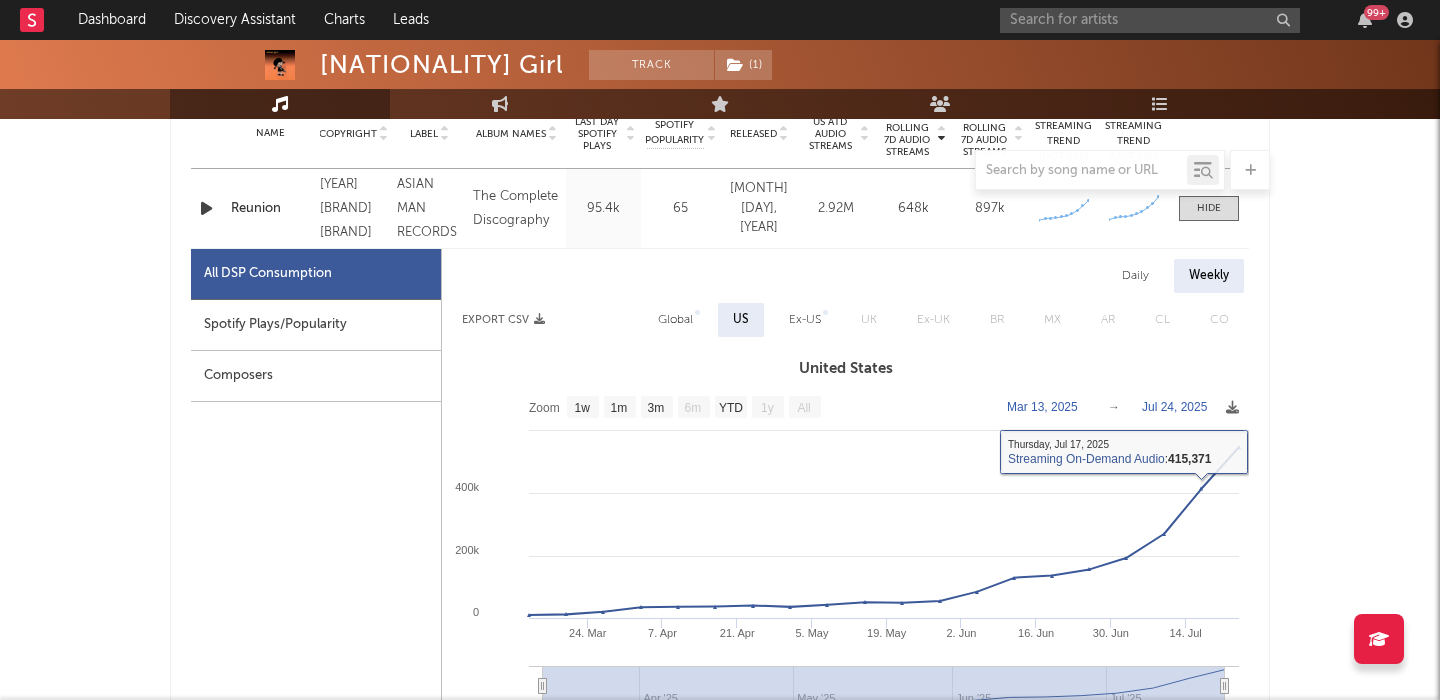 click on "Global" at bounding box center [675, 320] 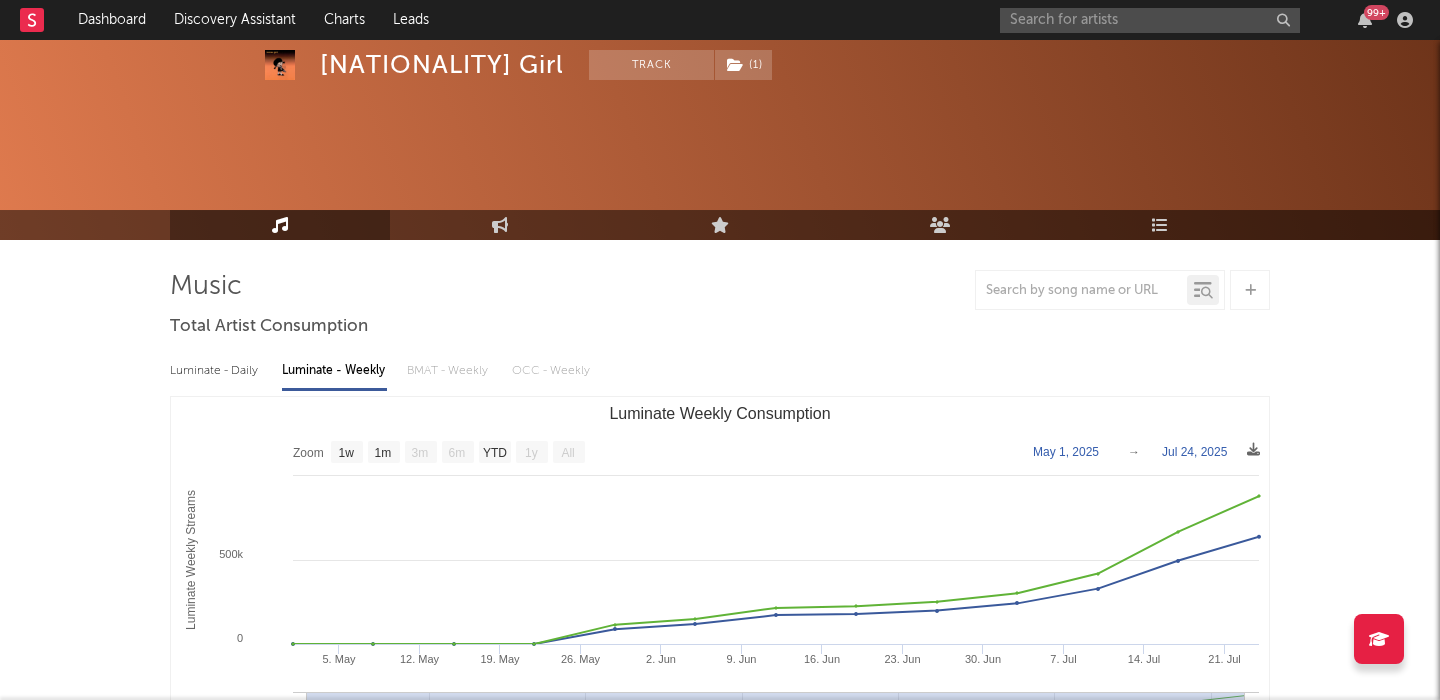 scroll, scrollTop: 740, scrollLeft: 0, axis: vertical 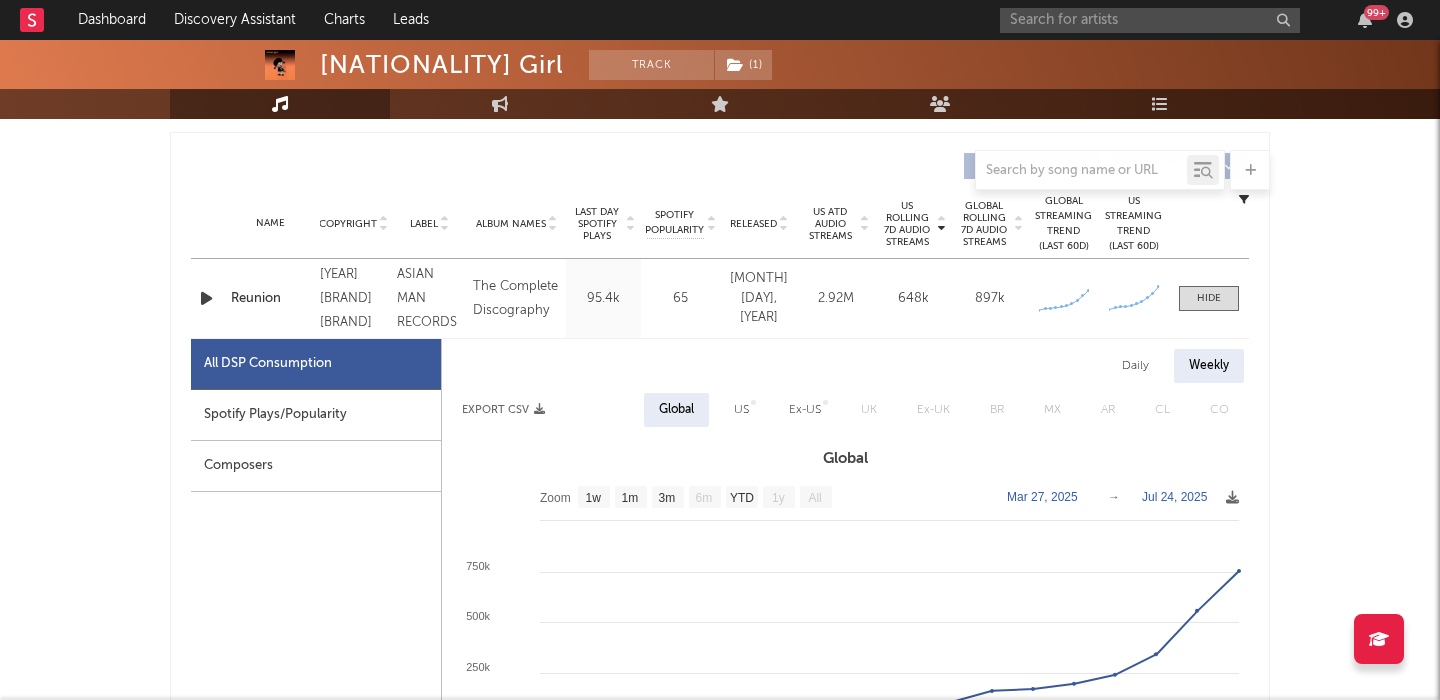click on "Reunion" at bounding box center (270, 299) 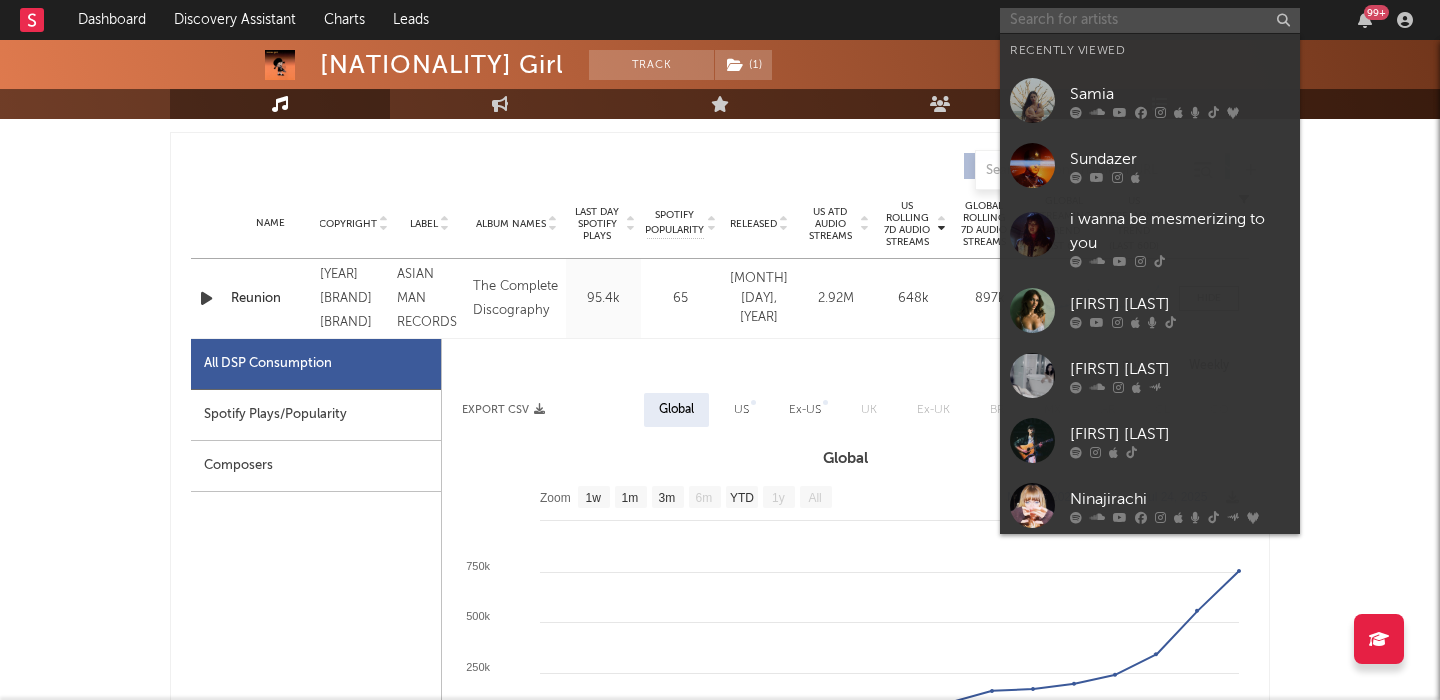 click at bounding box center (1150, 20) 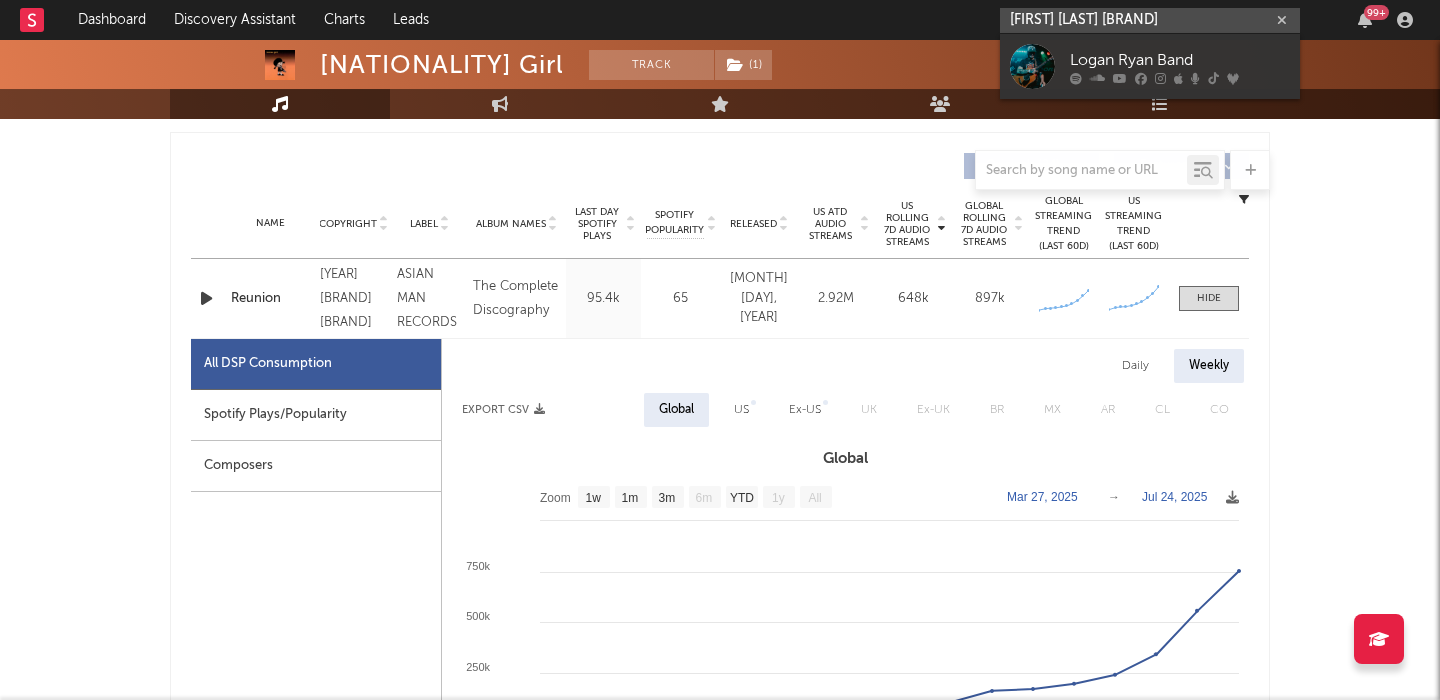 click on "Logan ryand band" at bounding box center [1150, 20] 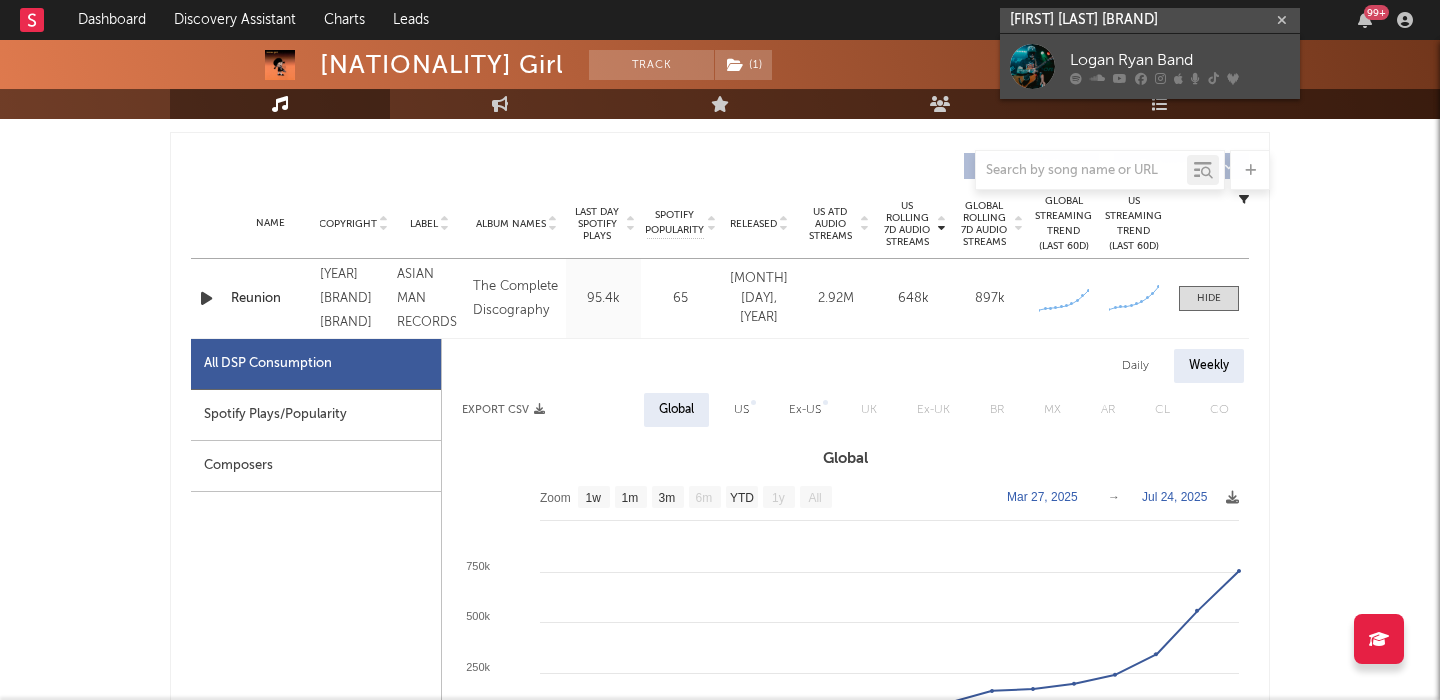 type on "Logan ryand band" 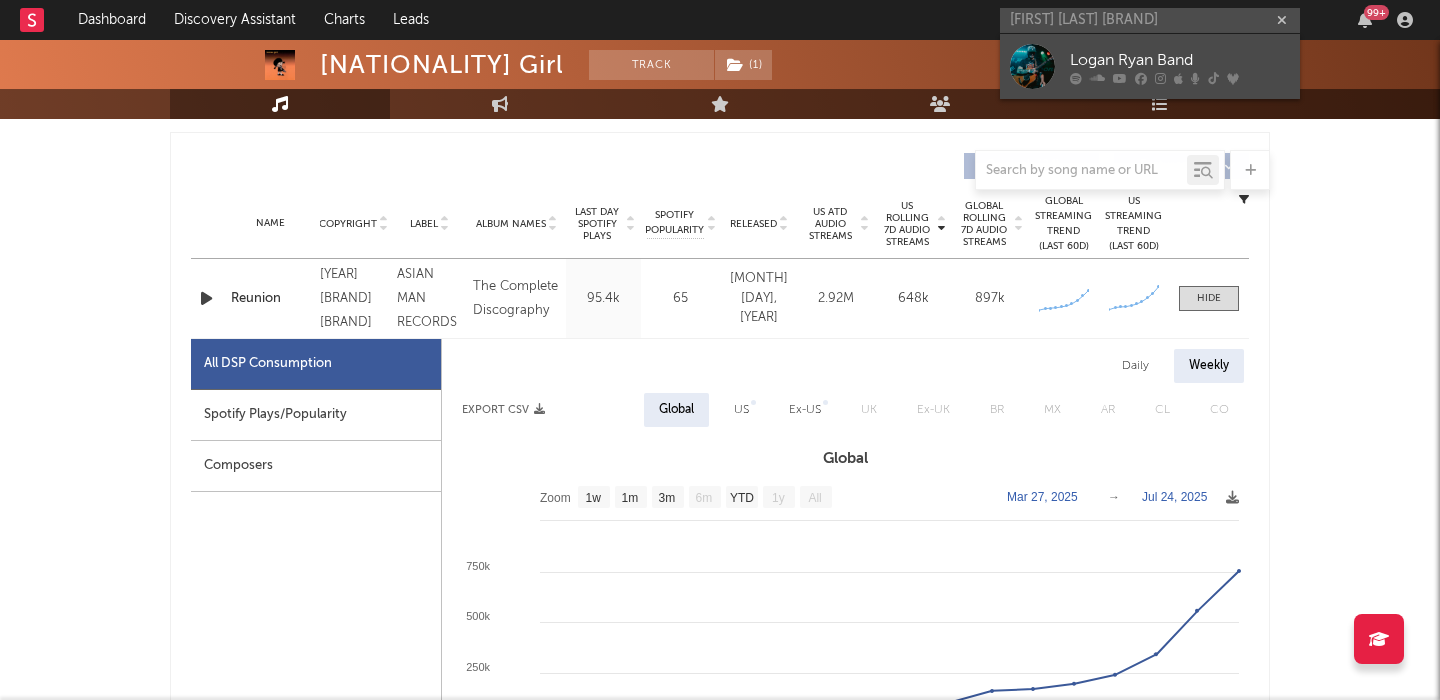 click on "Logan Ryan Band" at bounding box center (1150, 66) 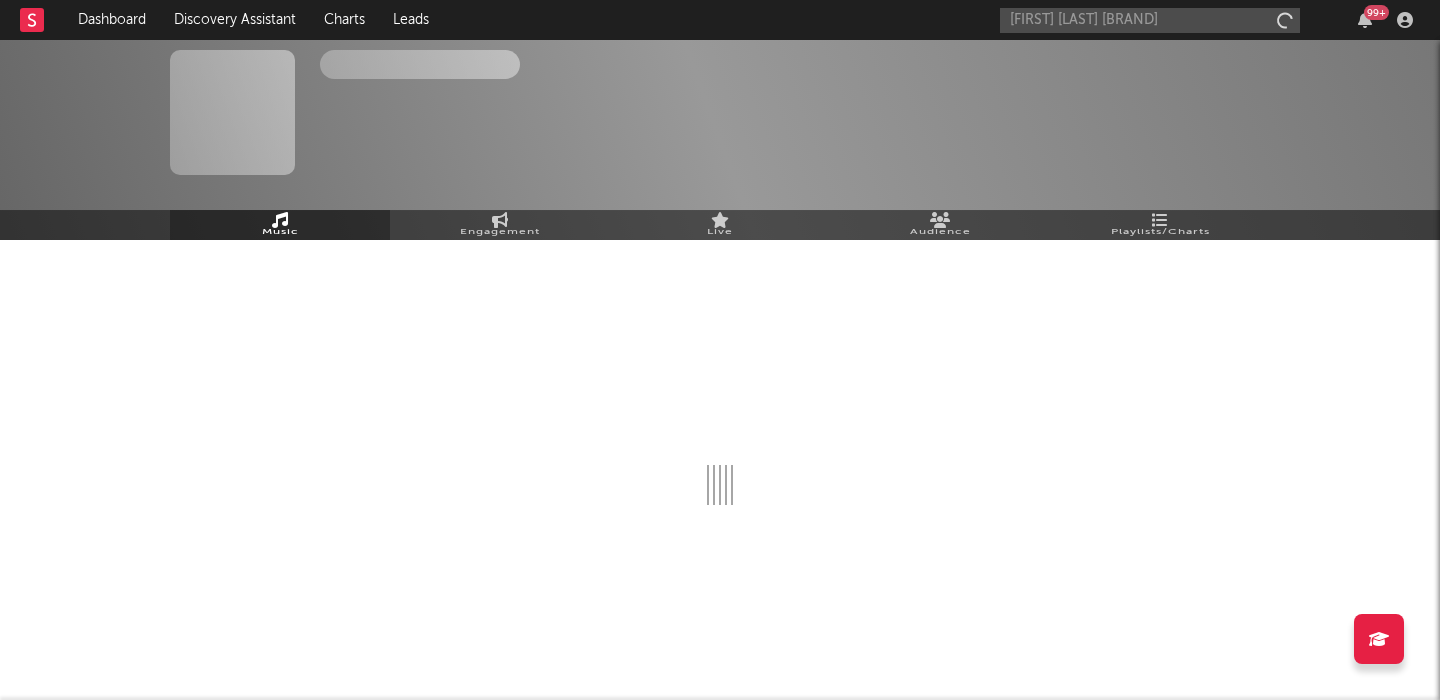 type 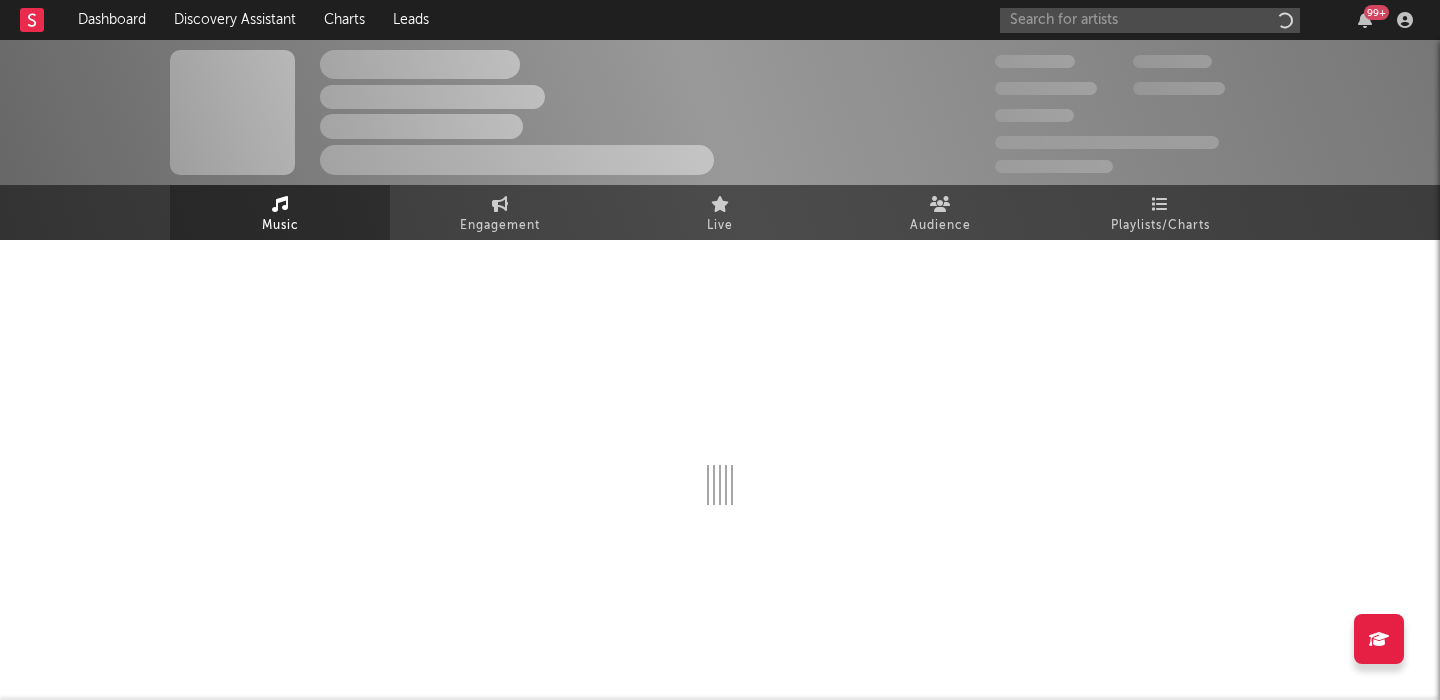 scroll, scrollTop: 0, scrollLeft: 0, axis: both 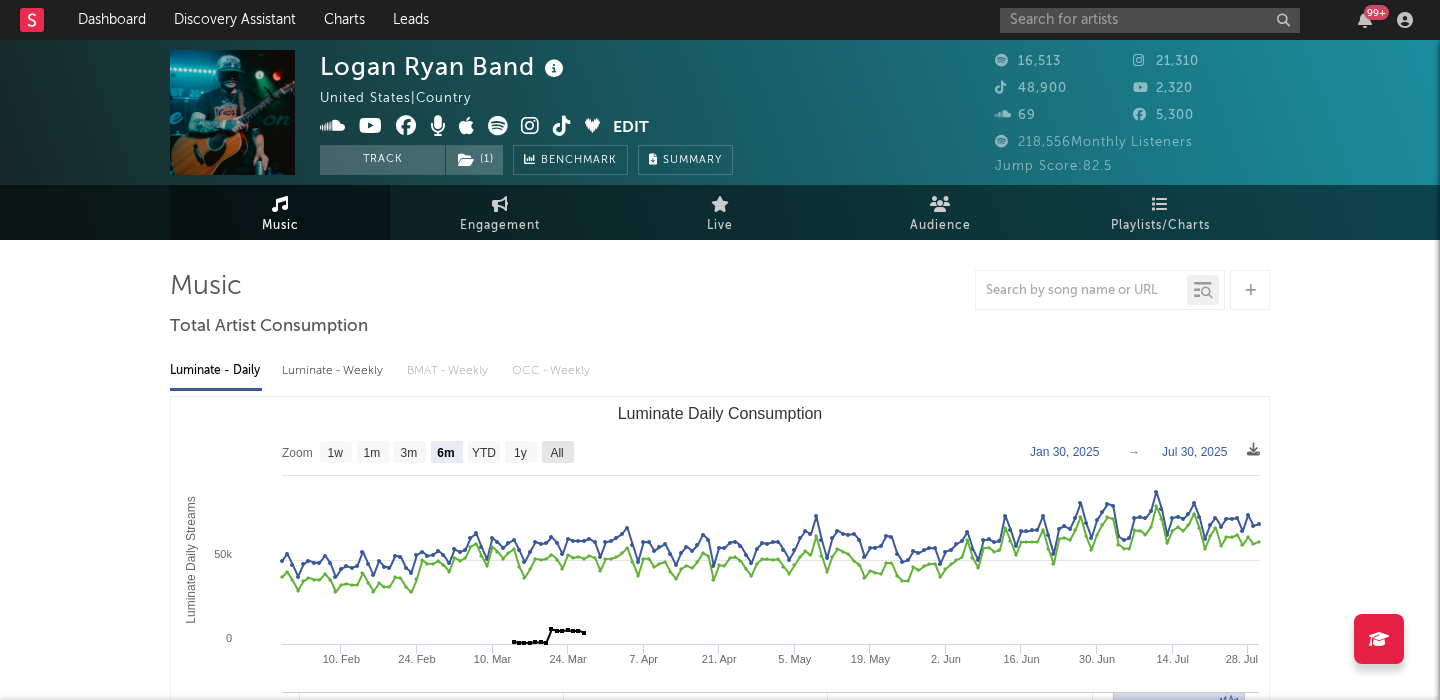 click on "All" 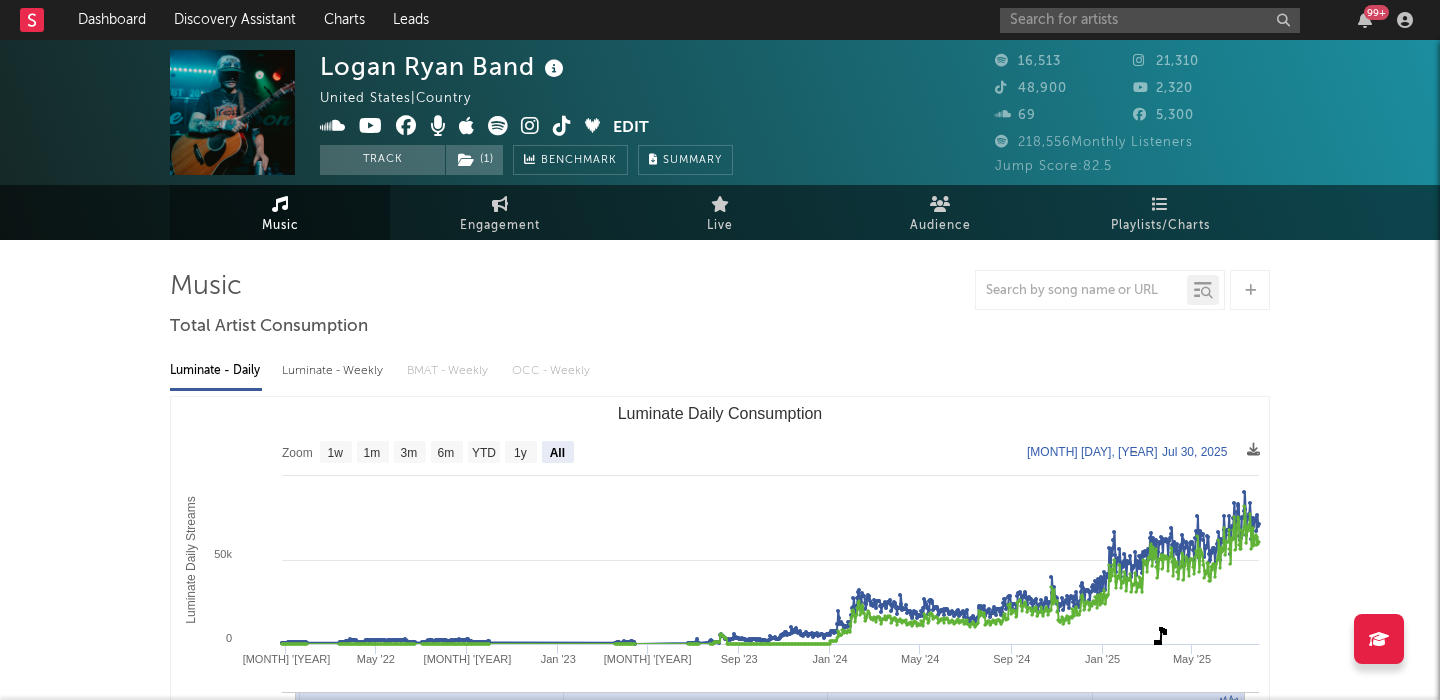 click on "Luminate - Weekly" at bounding box center (334, 371) 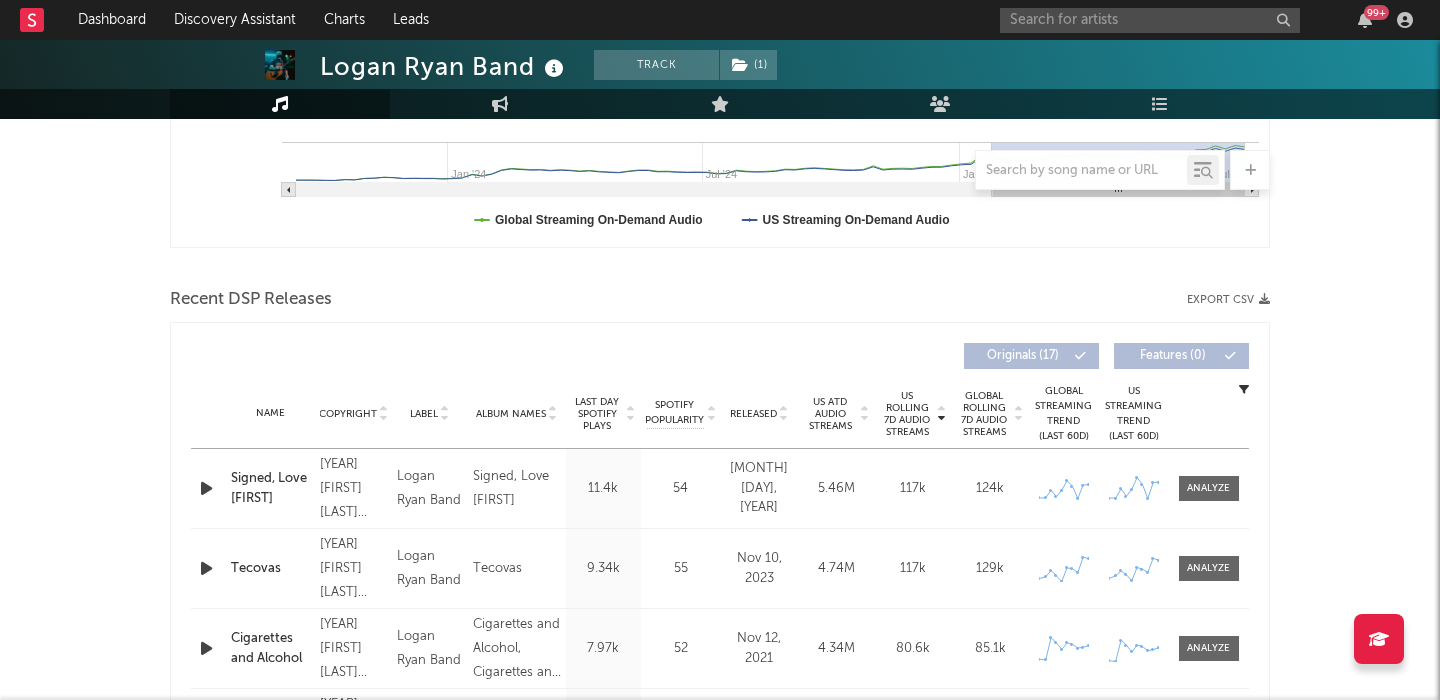 scroll, scrollTop: 638, scrollLeft: 0, axis: vertical 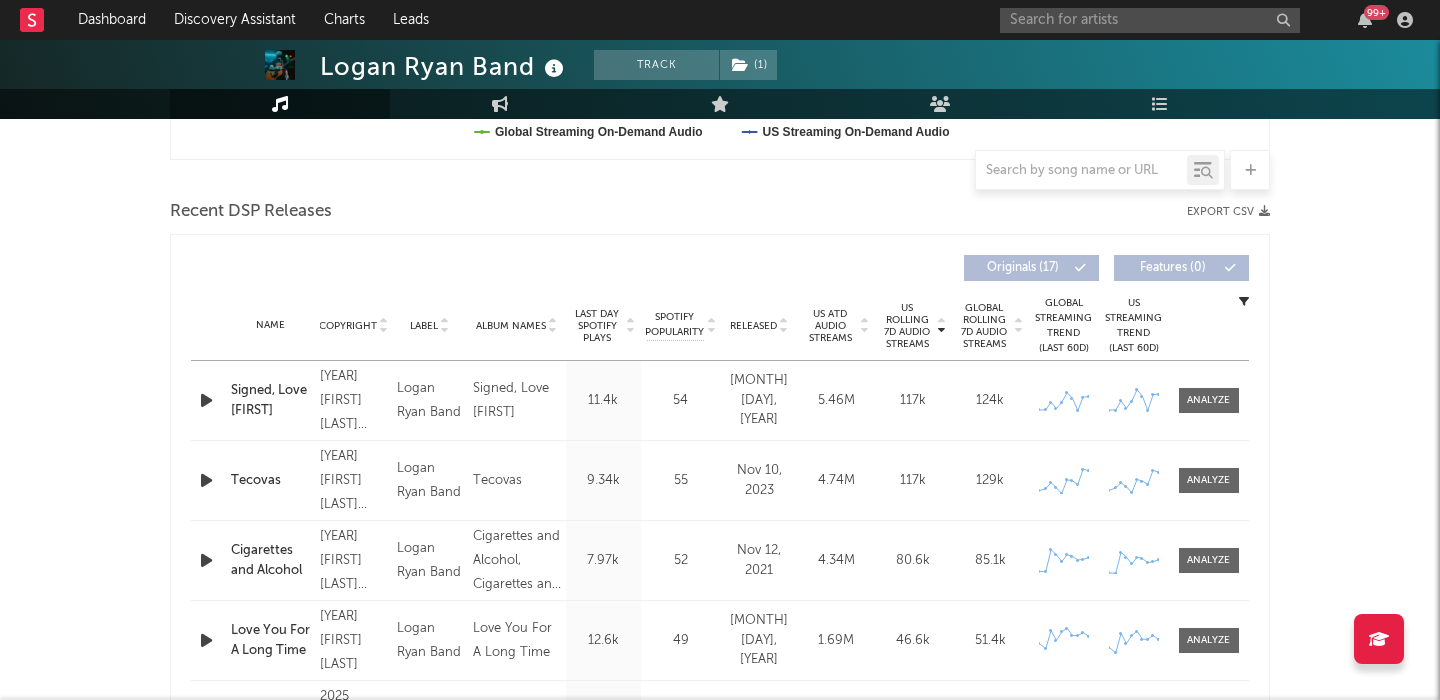 click on "Released" at bounding box center [753, 326] 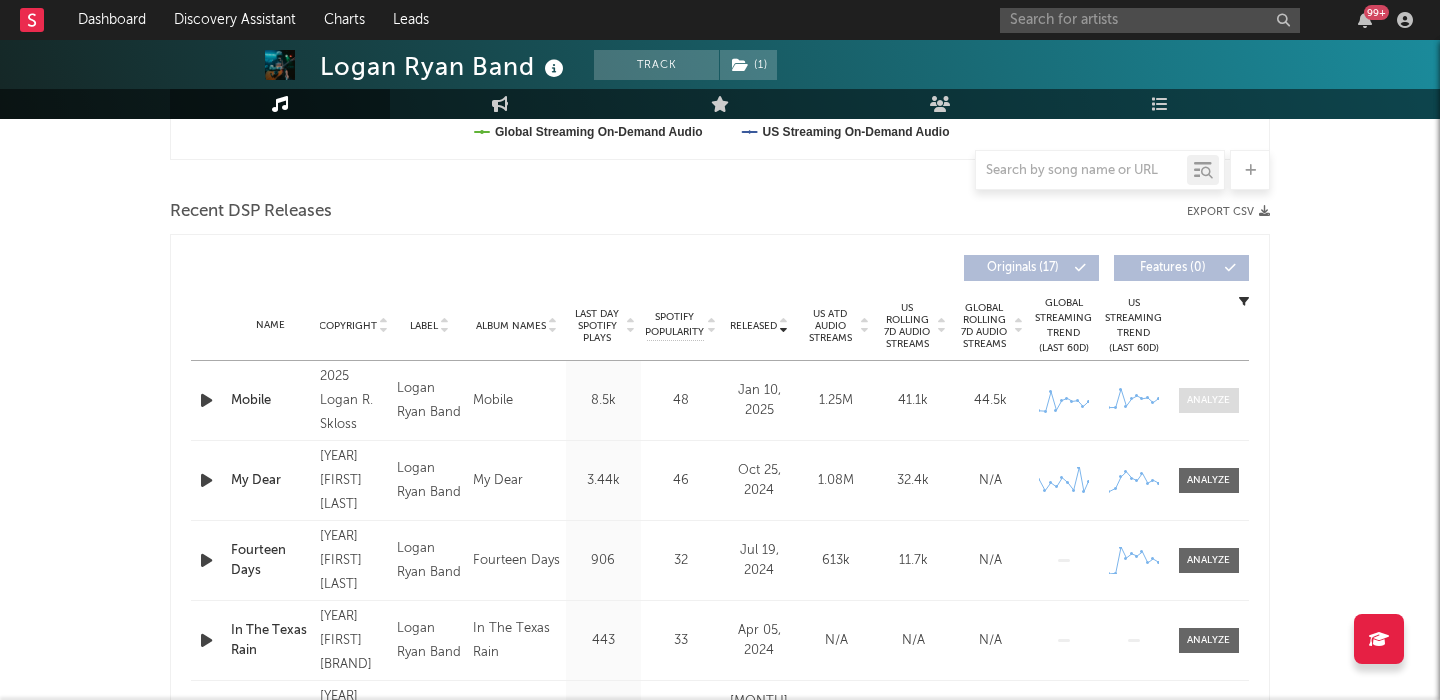 click at bounding box center (1208, 400) 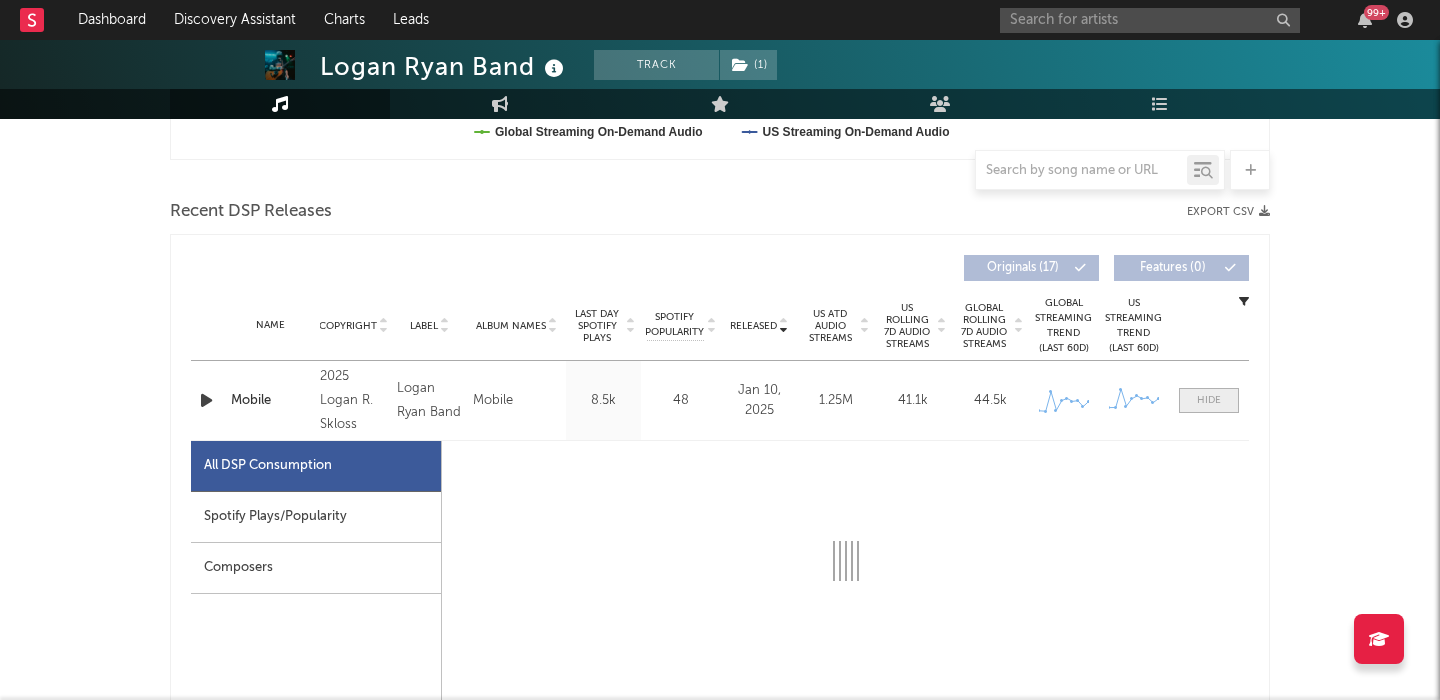 scroll, scrollTop: 990, scrollLeft: 0, axis: vertical 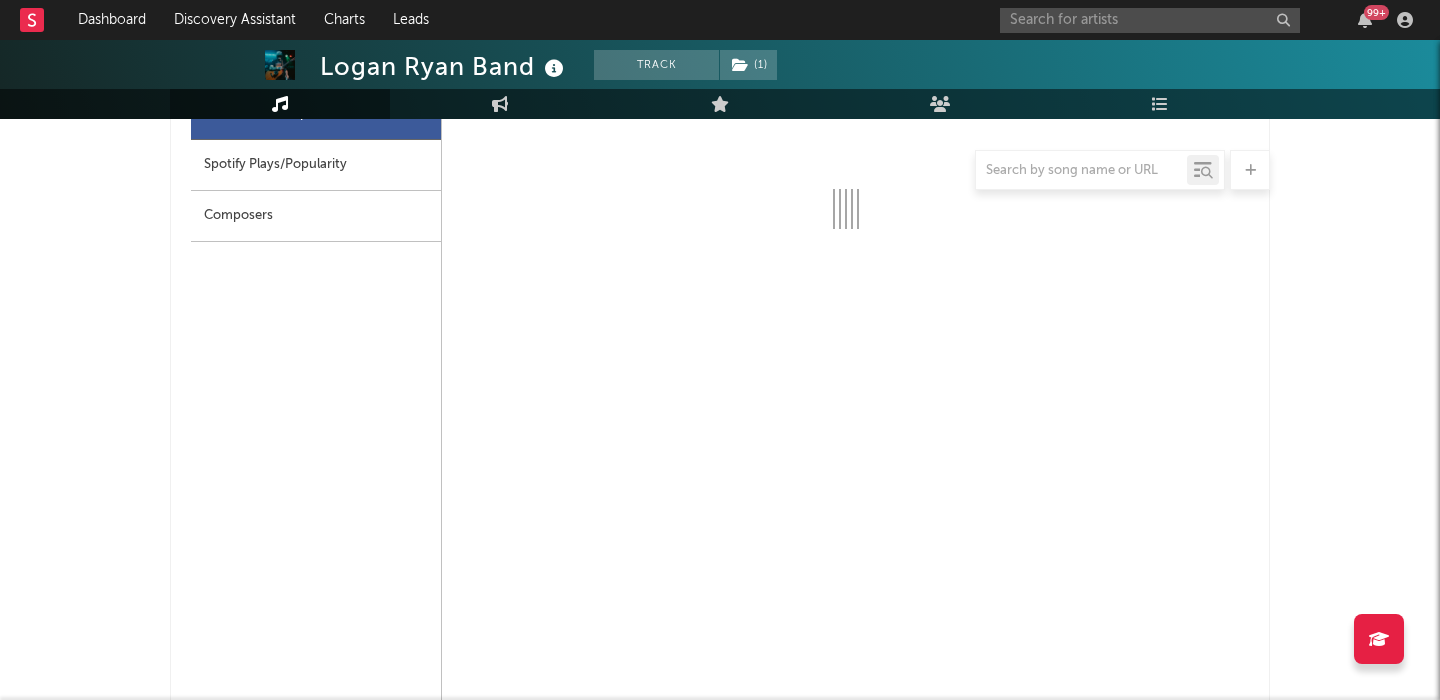 select on "6m" 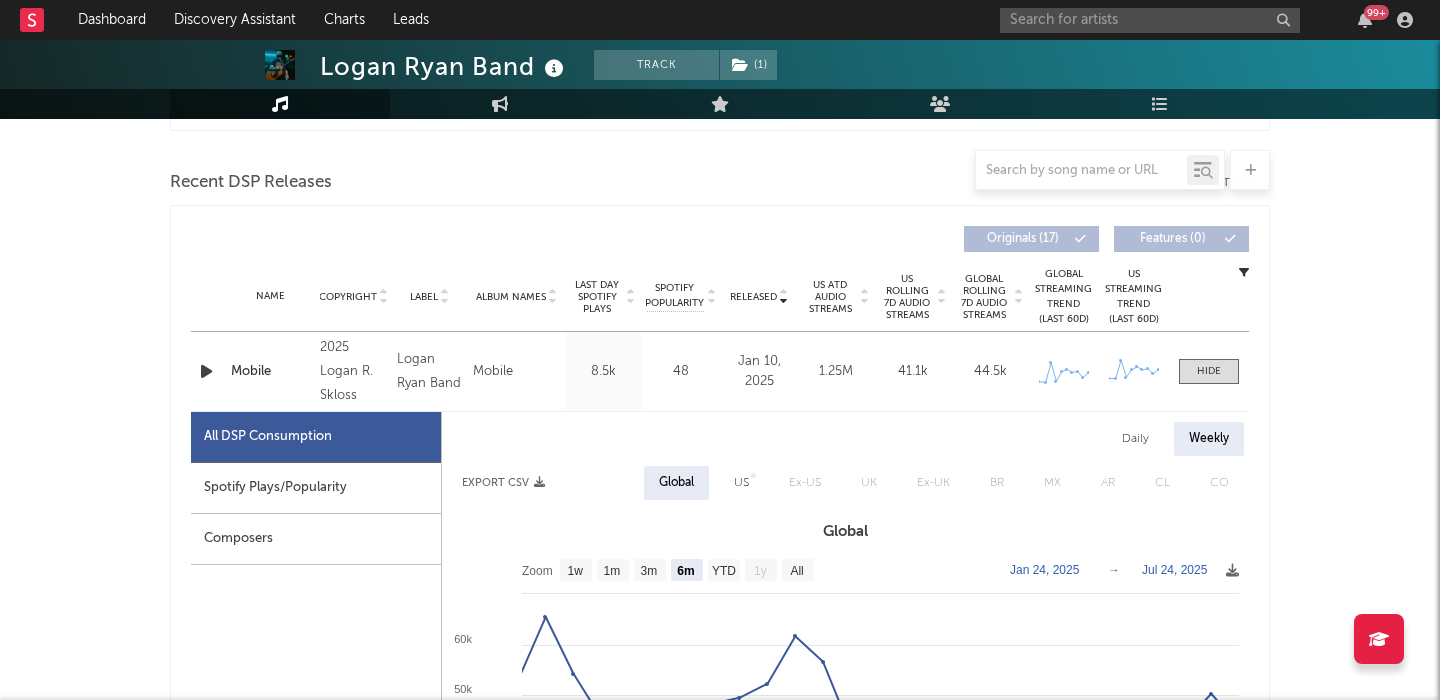 scroll, scrollTop: 658, scrollLeft: 0, axis: vertical 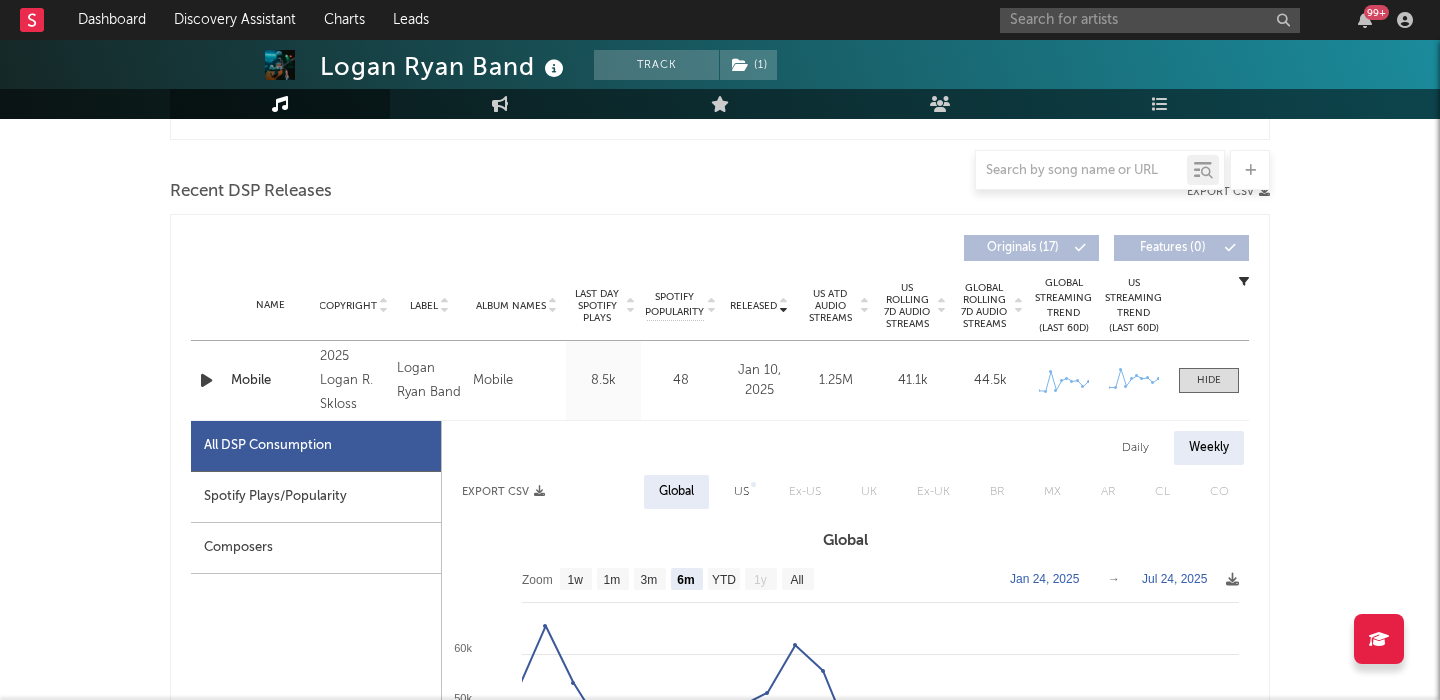 click on "US Rolling 7D Audio Streams" at bounding box center (907, 306) 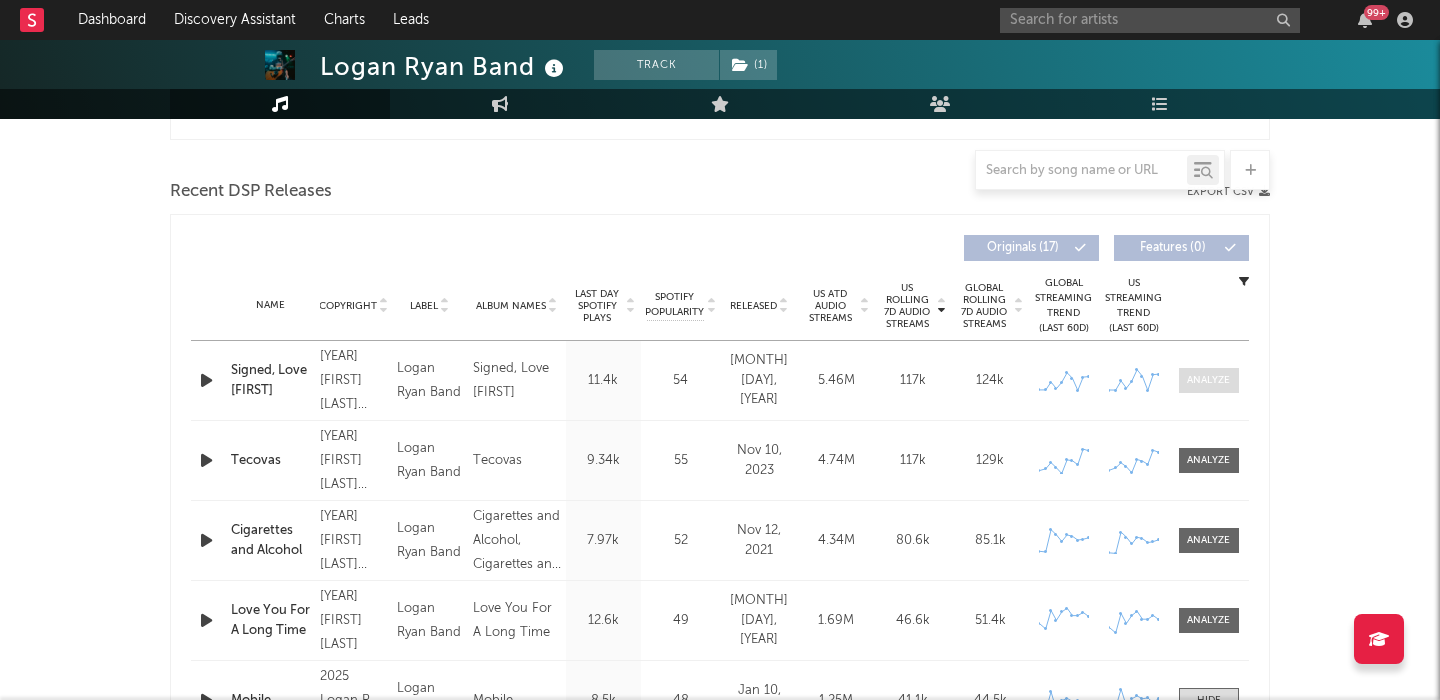click at bounding box center [1208, 380] 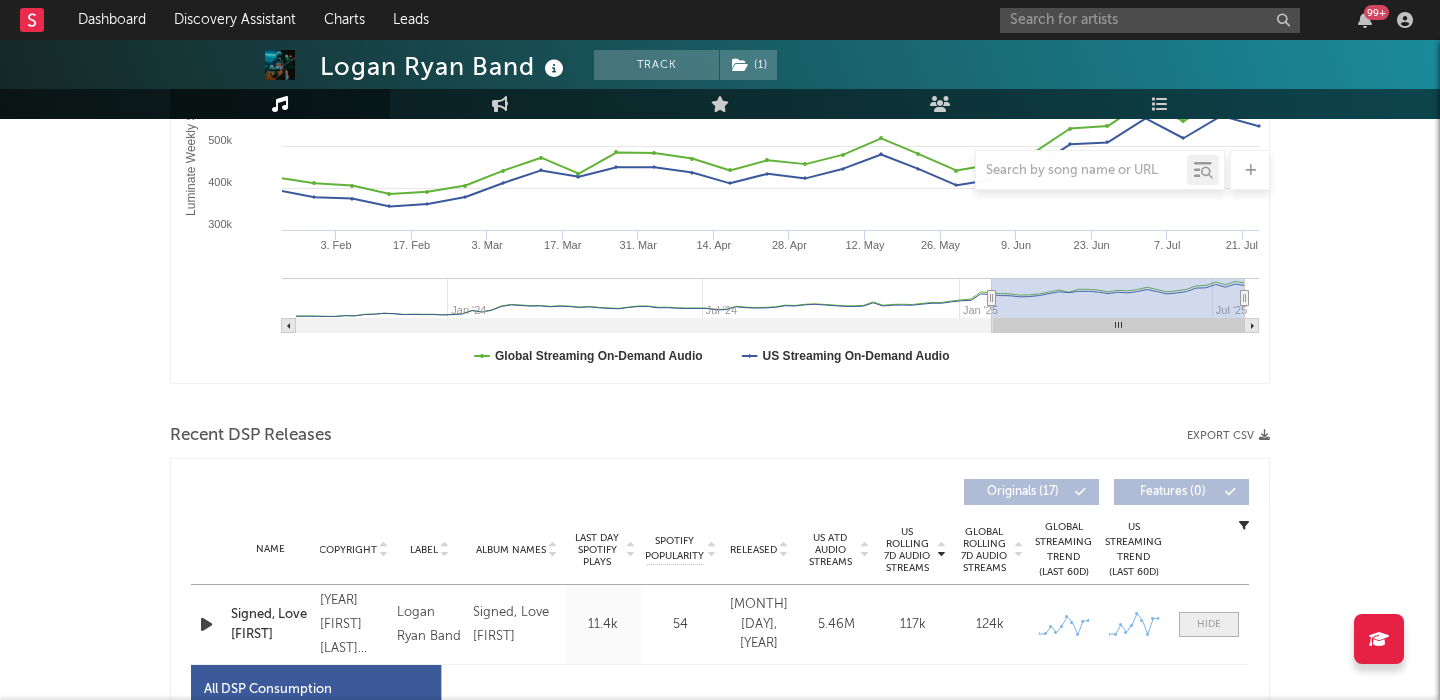 scroll, scrollTop: 0, scrollLeft: 0, axis: both 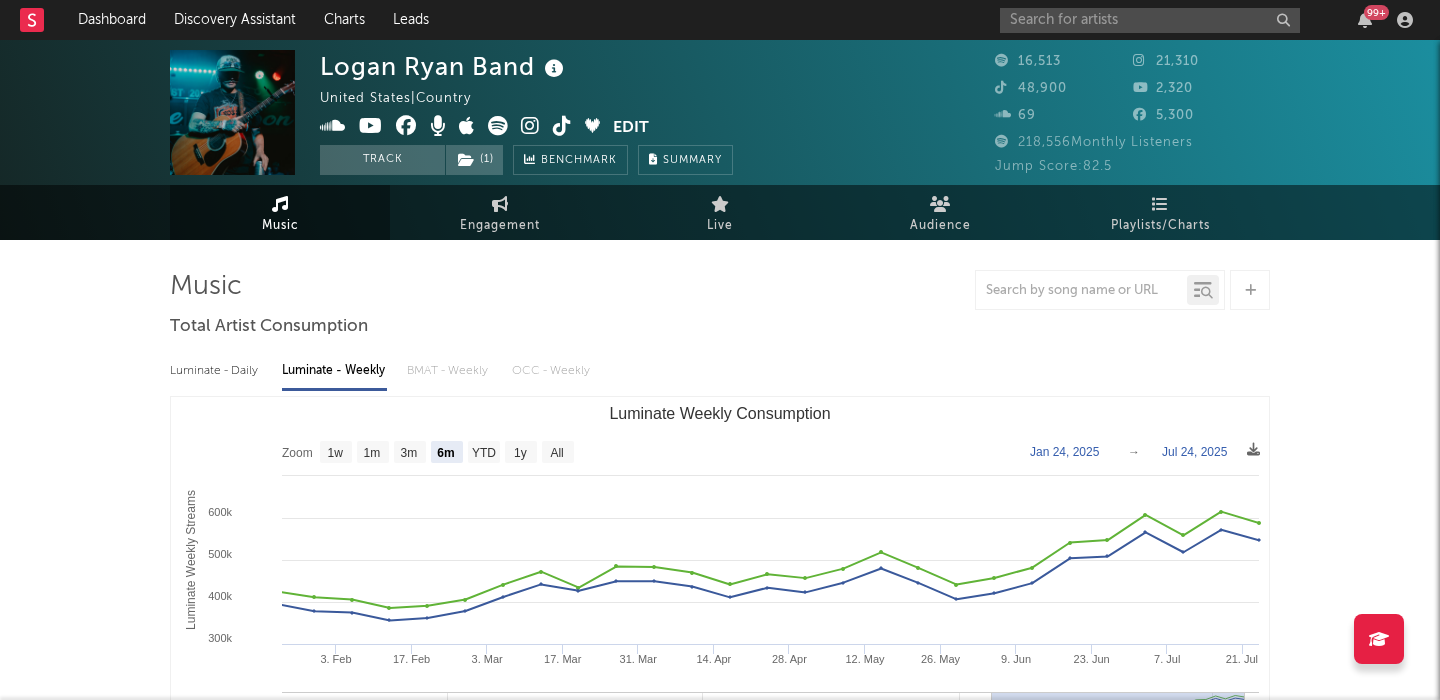 select on "6m" 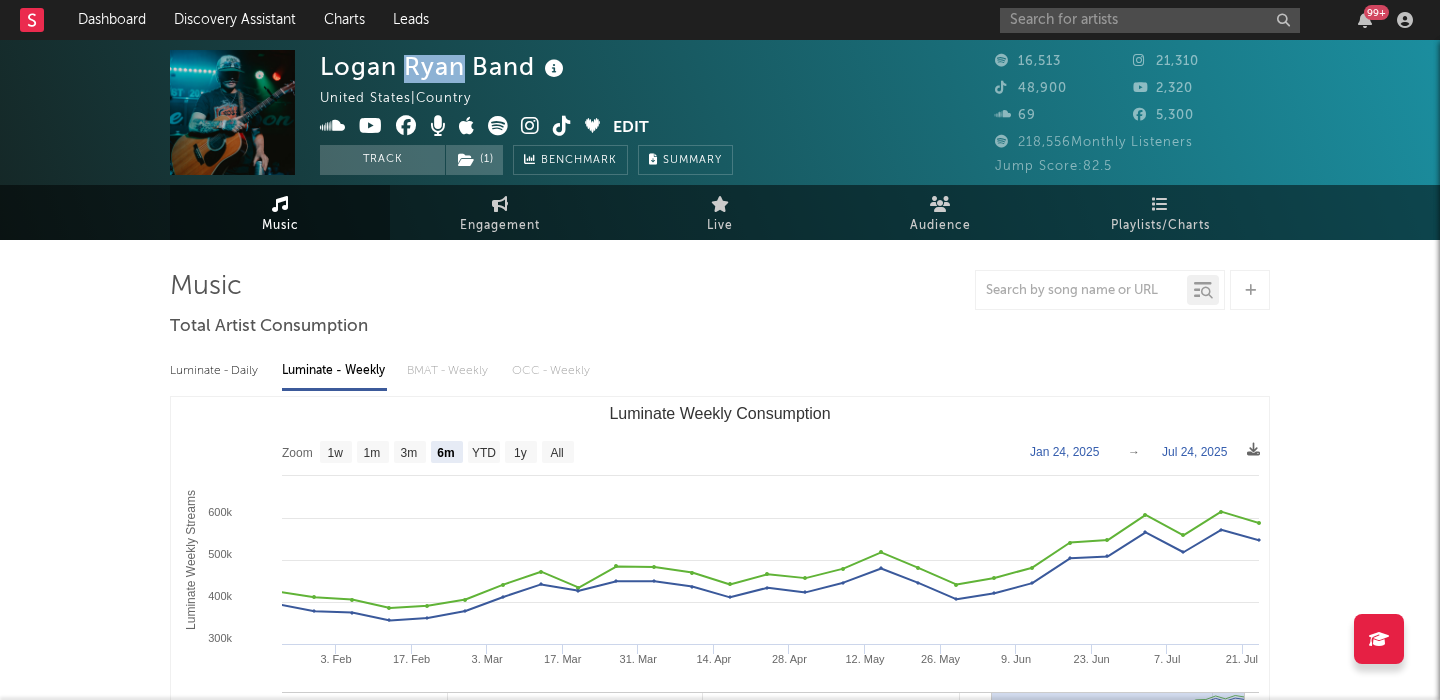 click on "Logan Ryan Band" at bounding box center [444, 66] 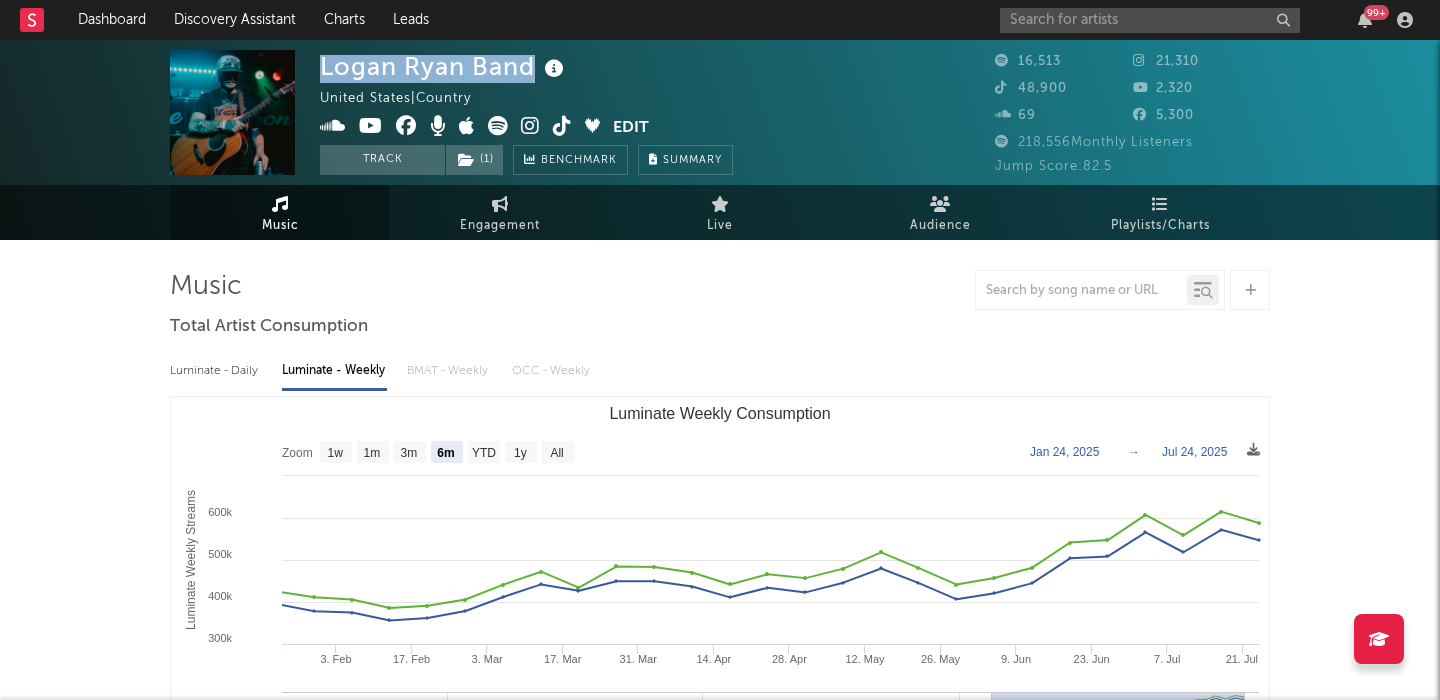 click on "Logan Ryan Band" at bounding box center [444, 66] 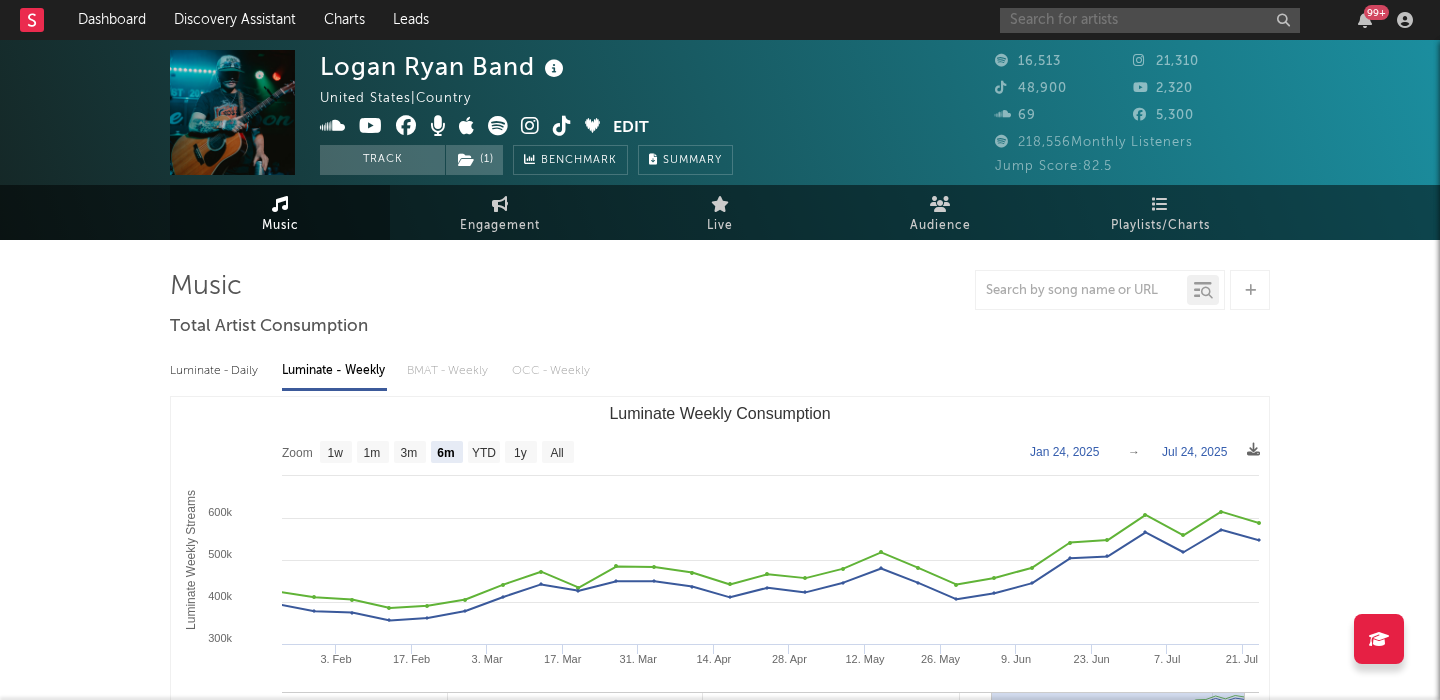 click at bounding box center (1150, 20) 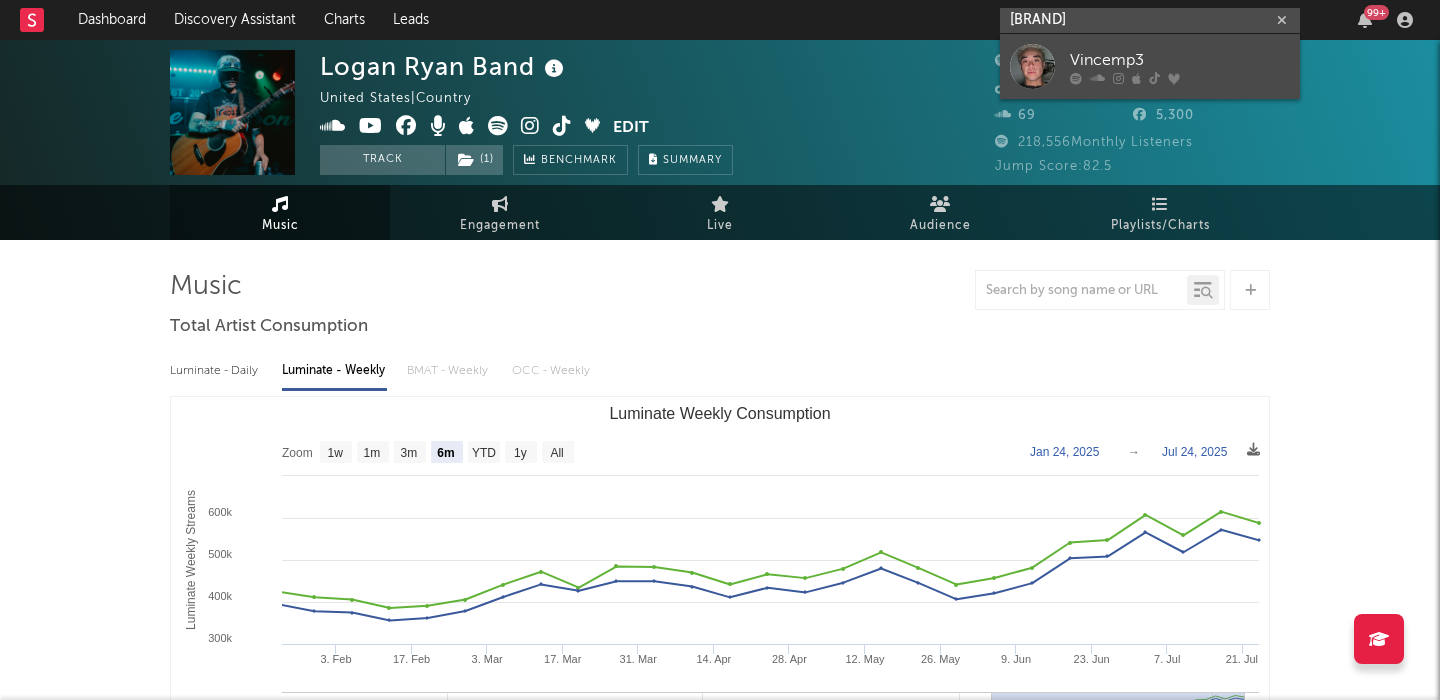 type on "Vincempy3" 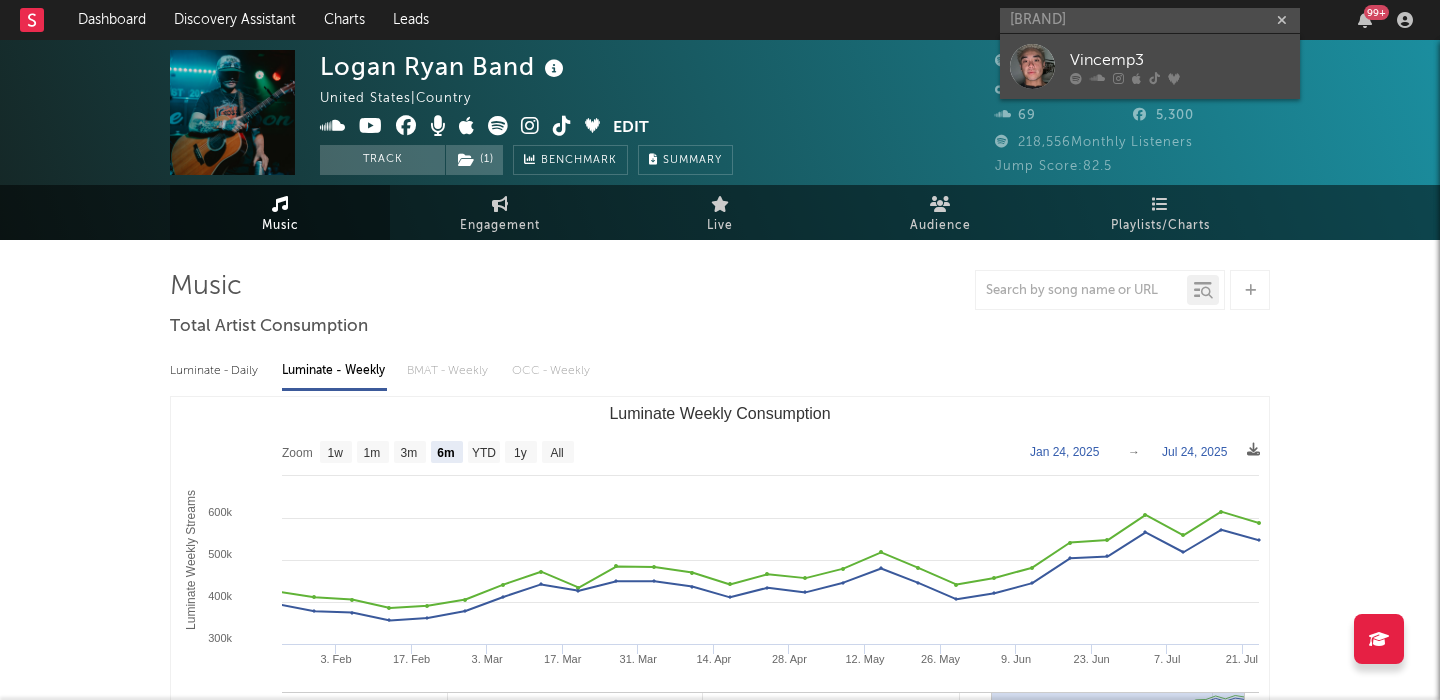 click on "Vincemp3" at bounding box center (1180, 60) 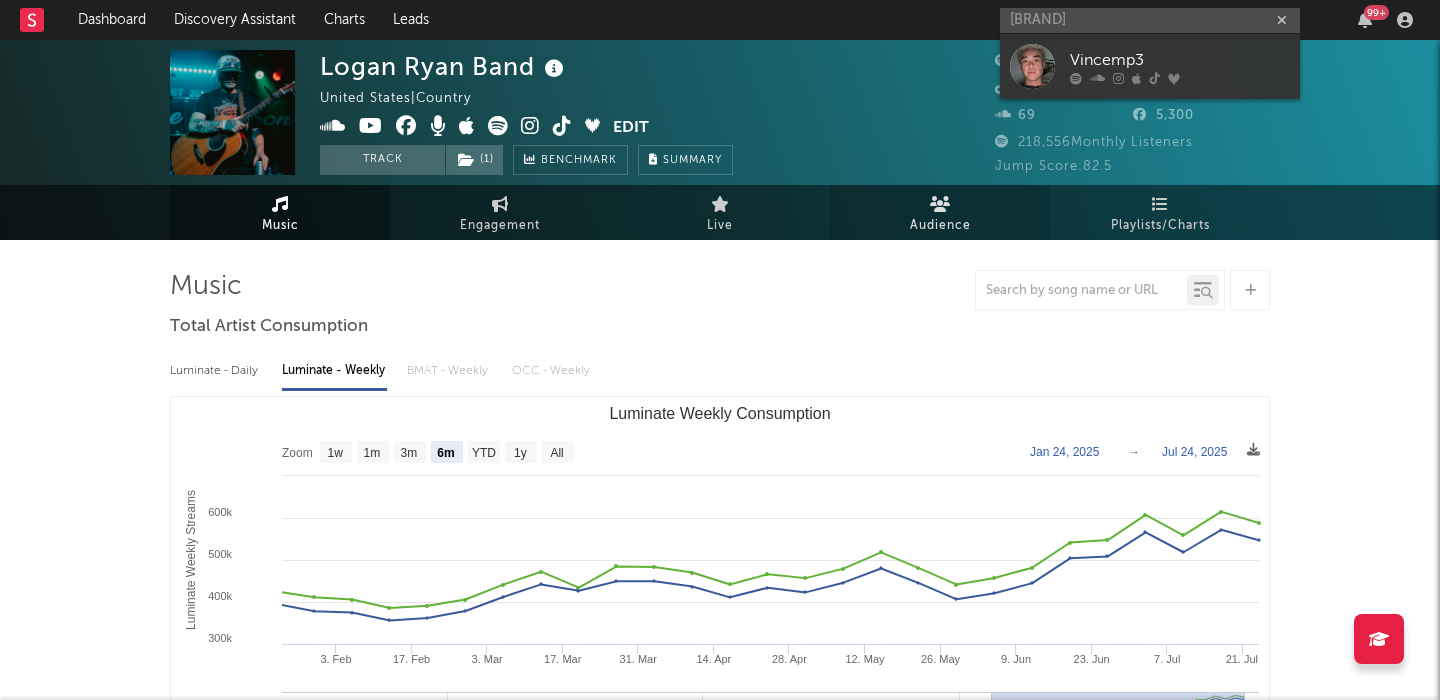 type 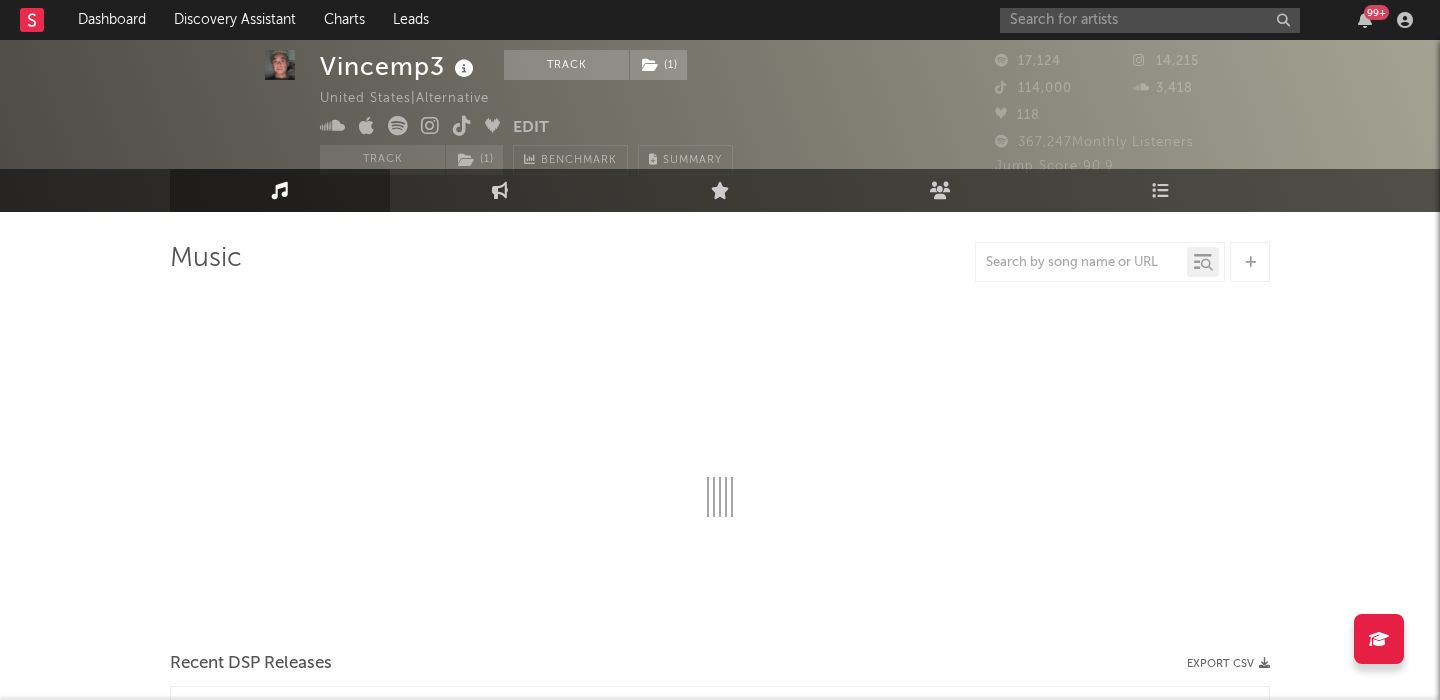 scroll, scrollTop: 0, scrollLeft: 0, axis: both 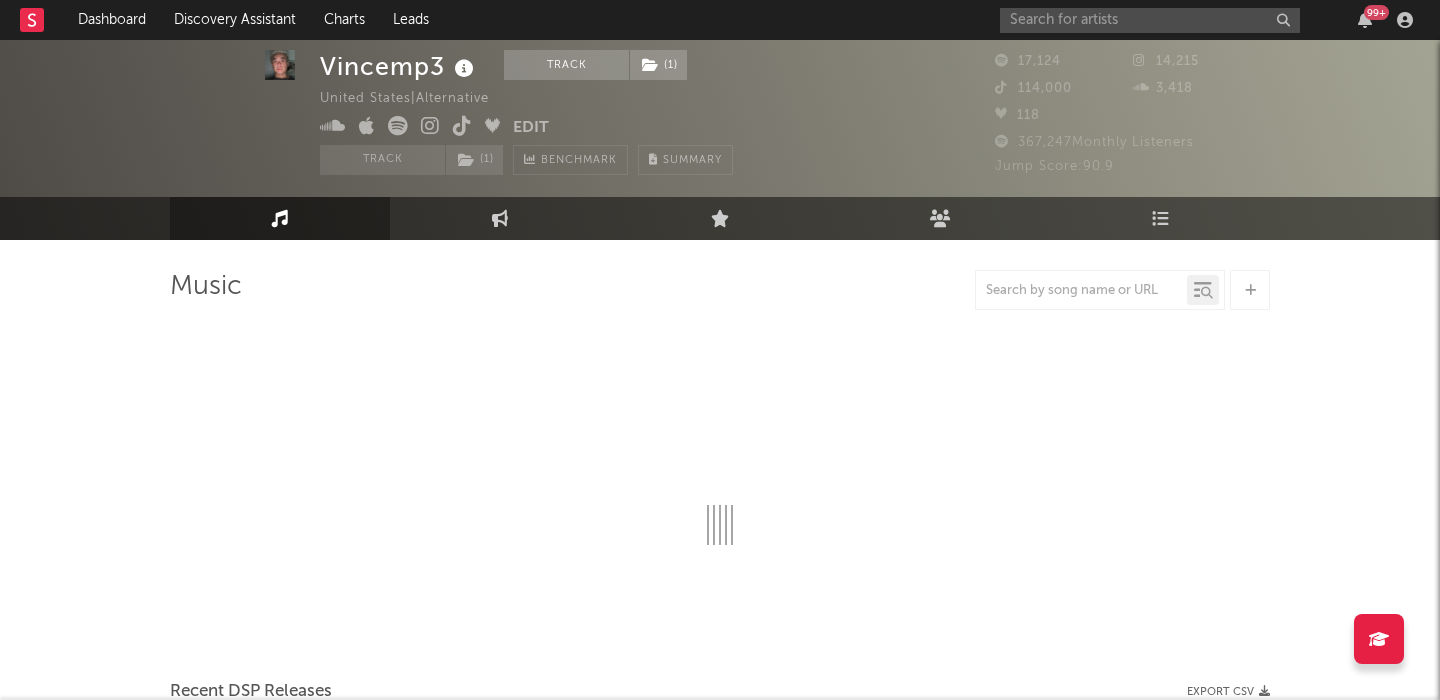 select on "6m" 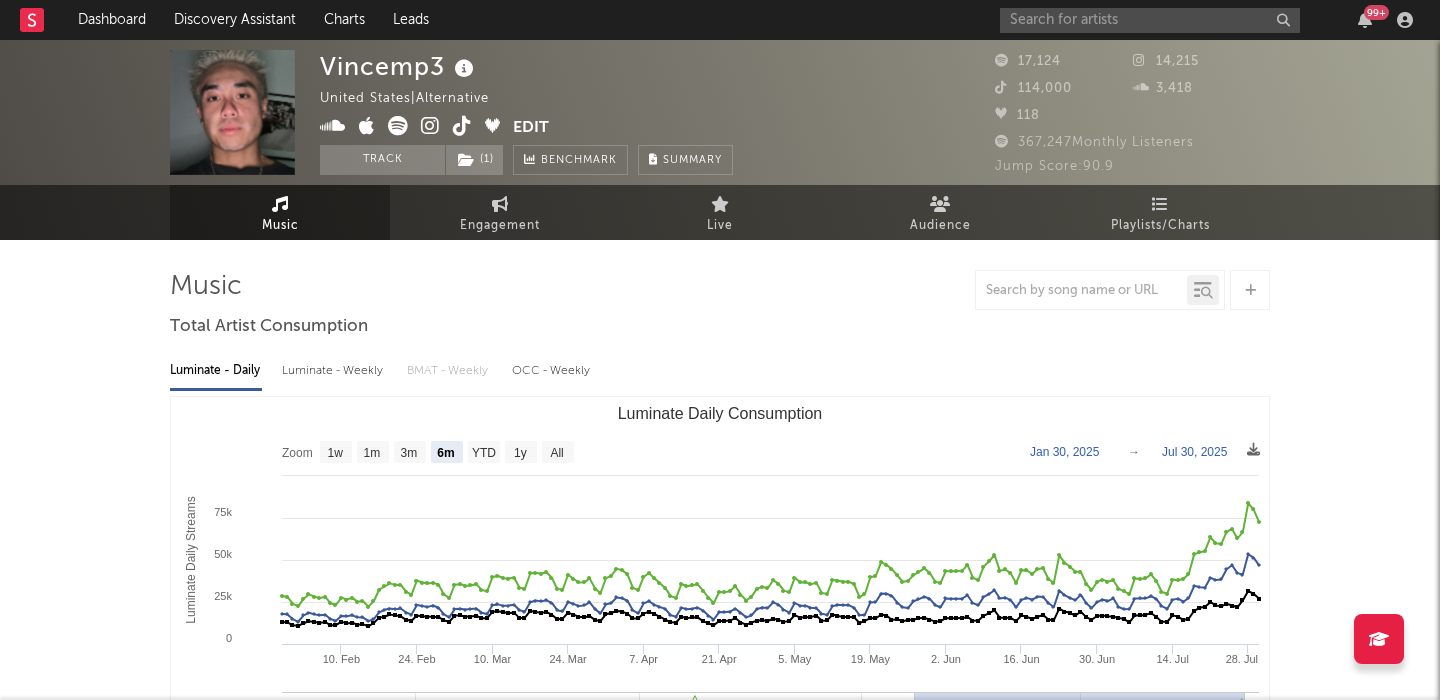 click on "Luminate - Weekly" at bounding box center [334, 371] 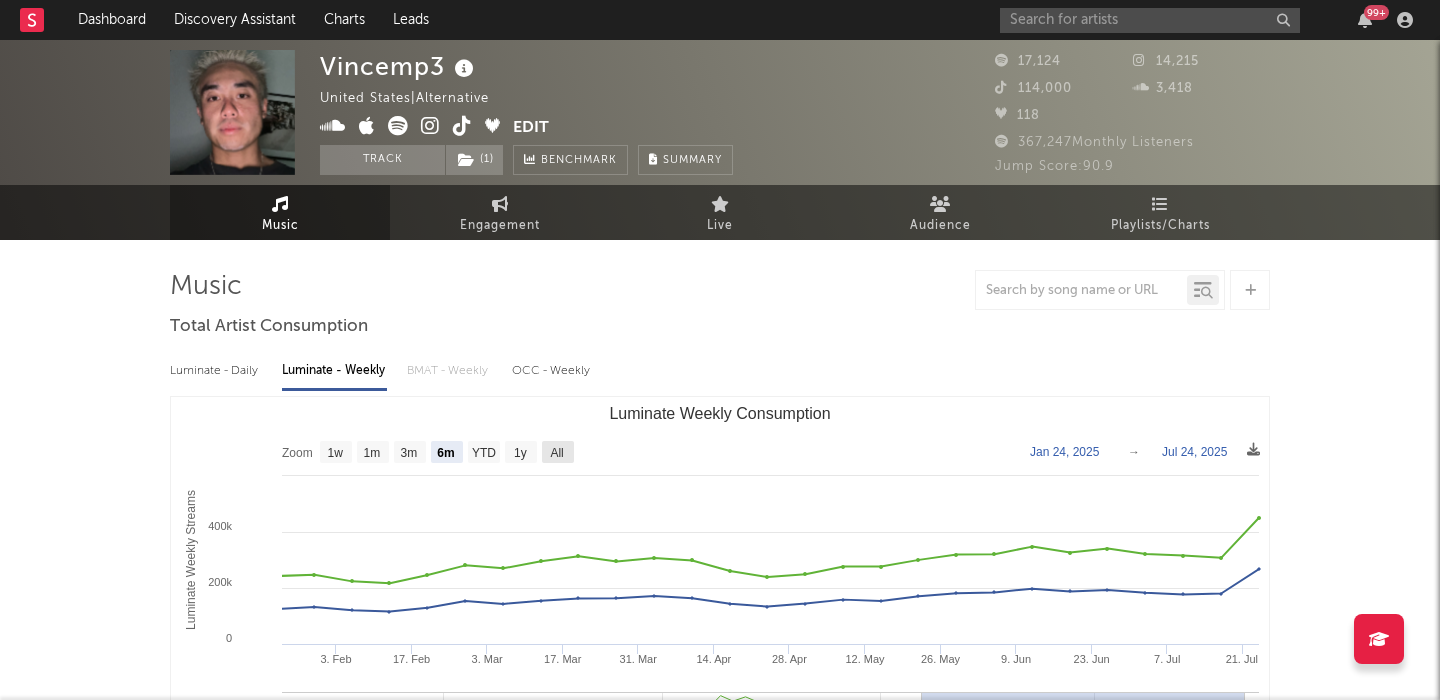 click on "All" 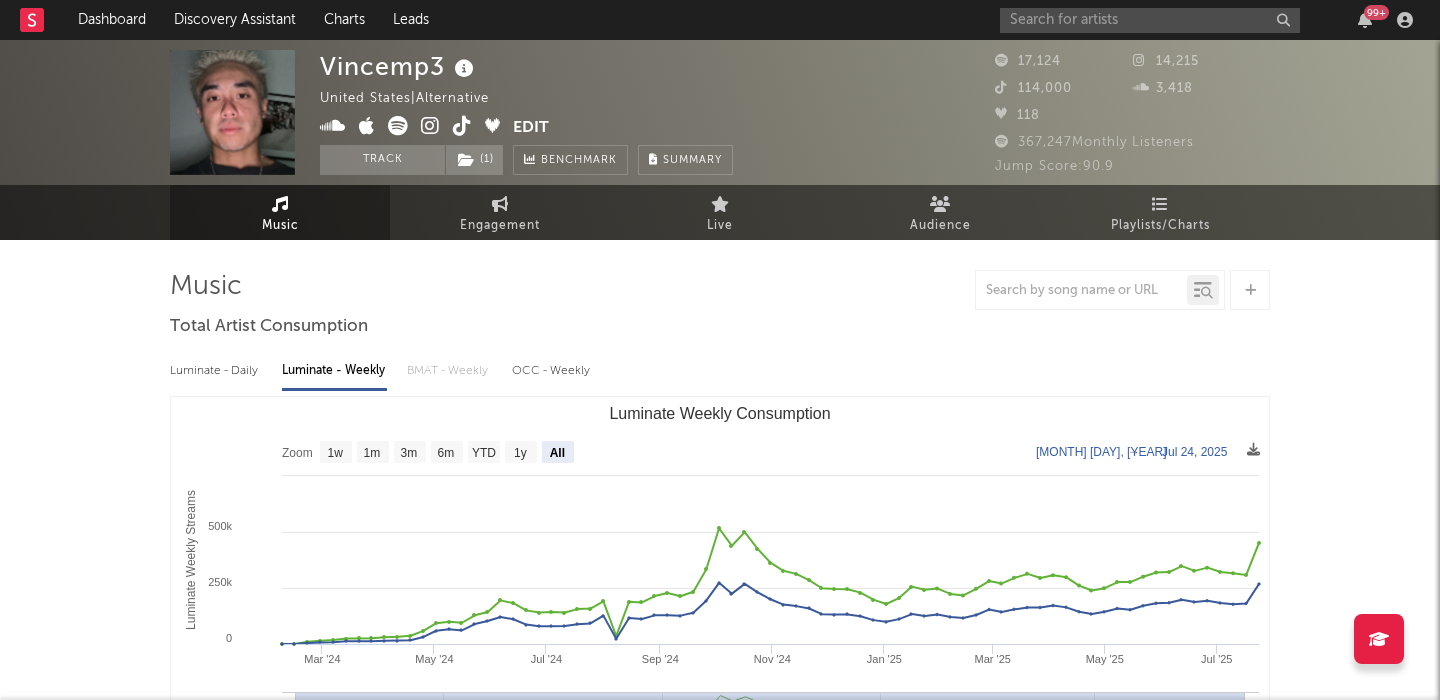 click on "Luminate - Daily" at bounding box center [216, 371] 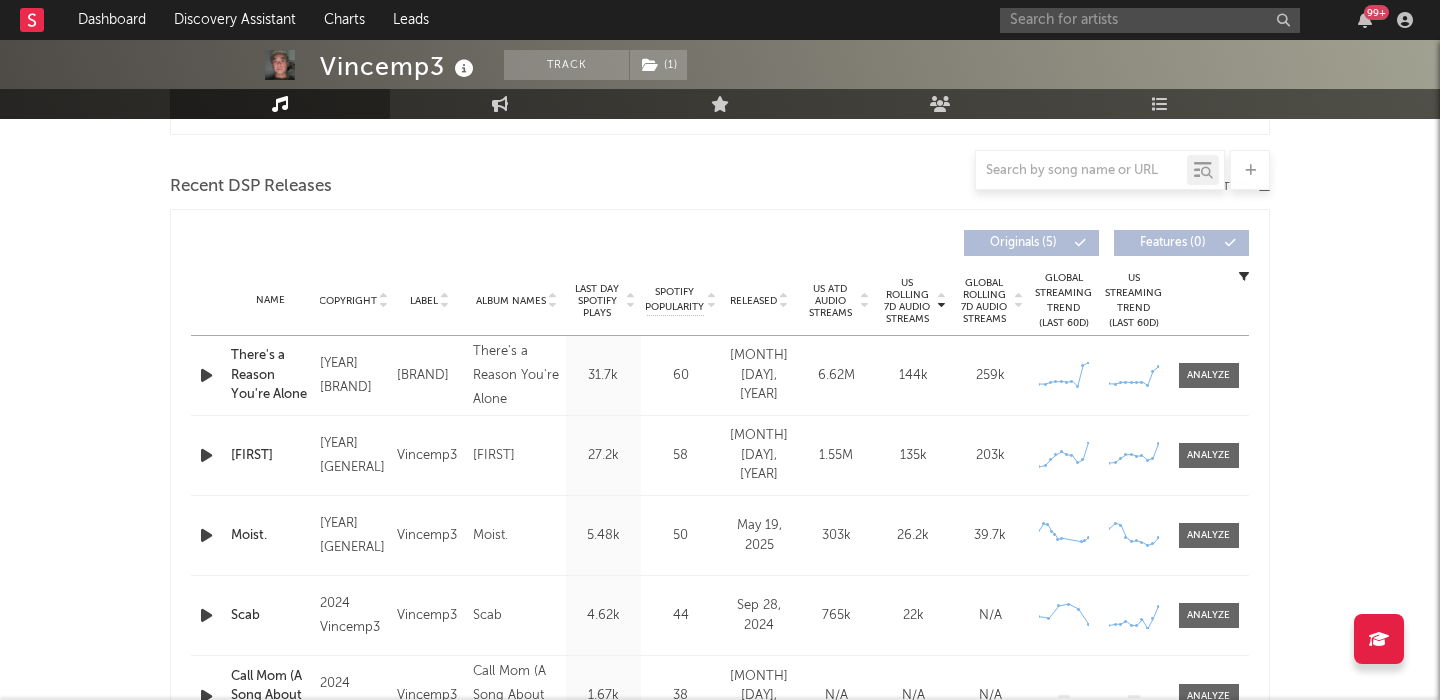 scroll, scrollTop: 664, scrollLeft: 0, axis: vertical 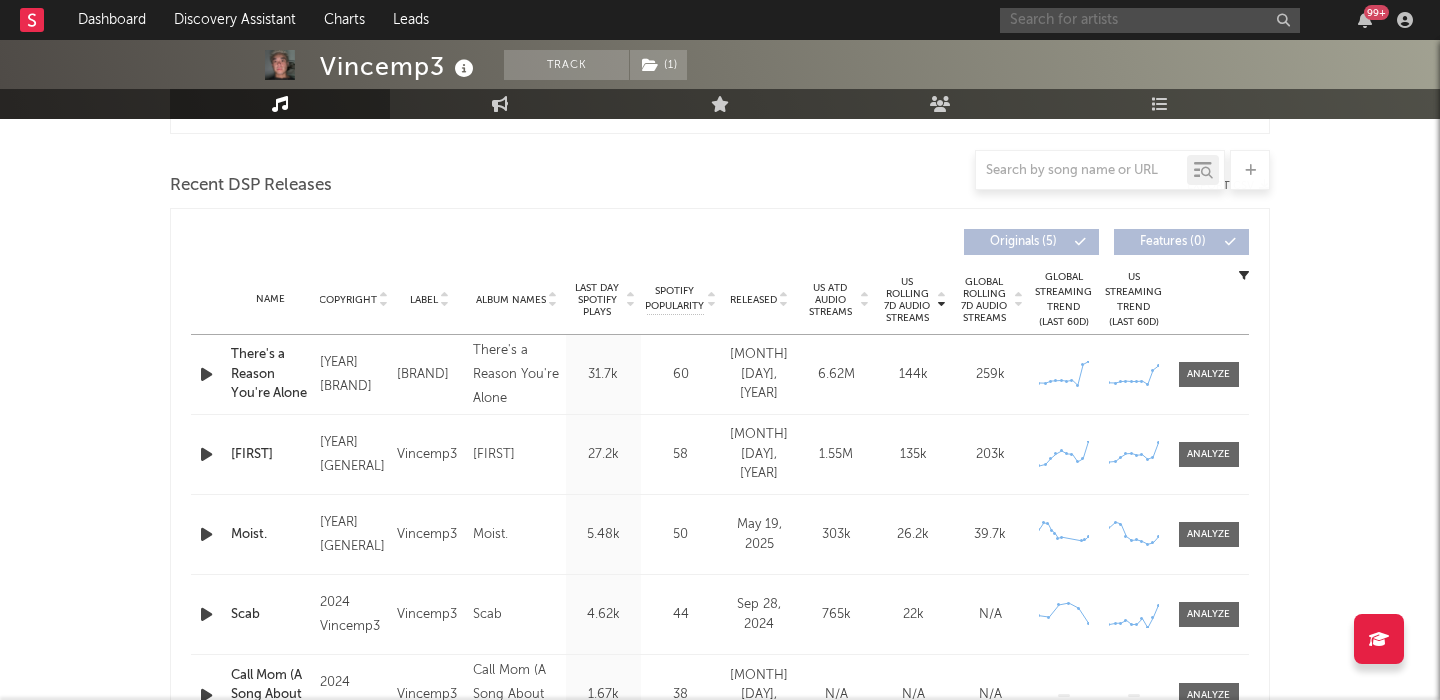 click at bounding box center [1150, 20] 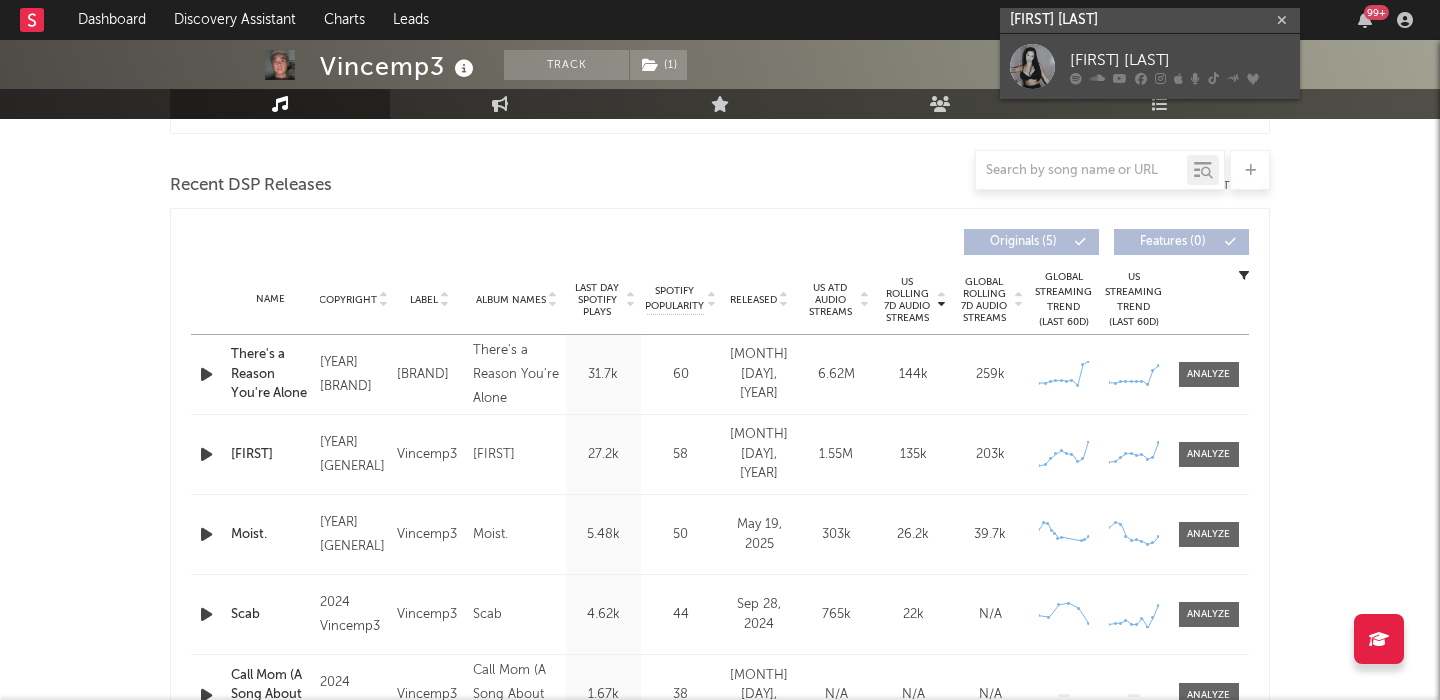 type on "Maggie lindemann" 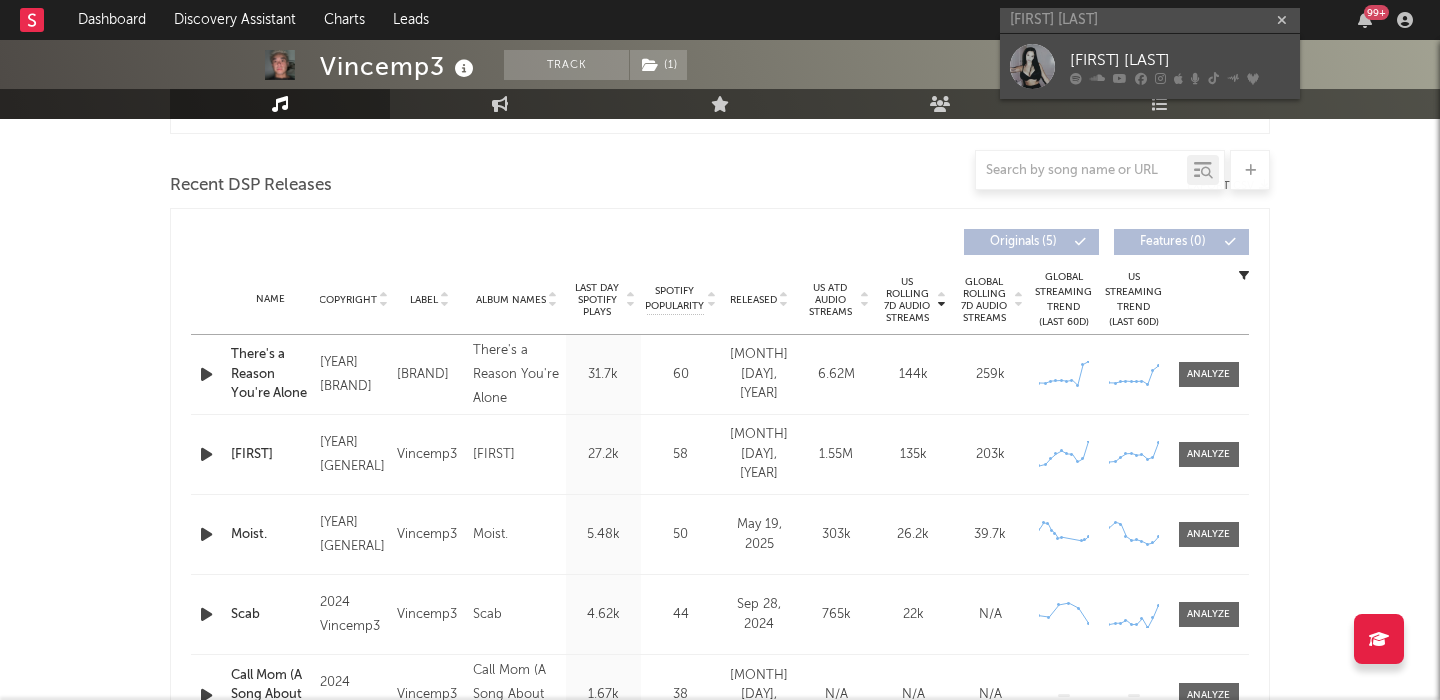 click on "[FIRST] [LAST]" at bounding box center [1180, 60] 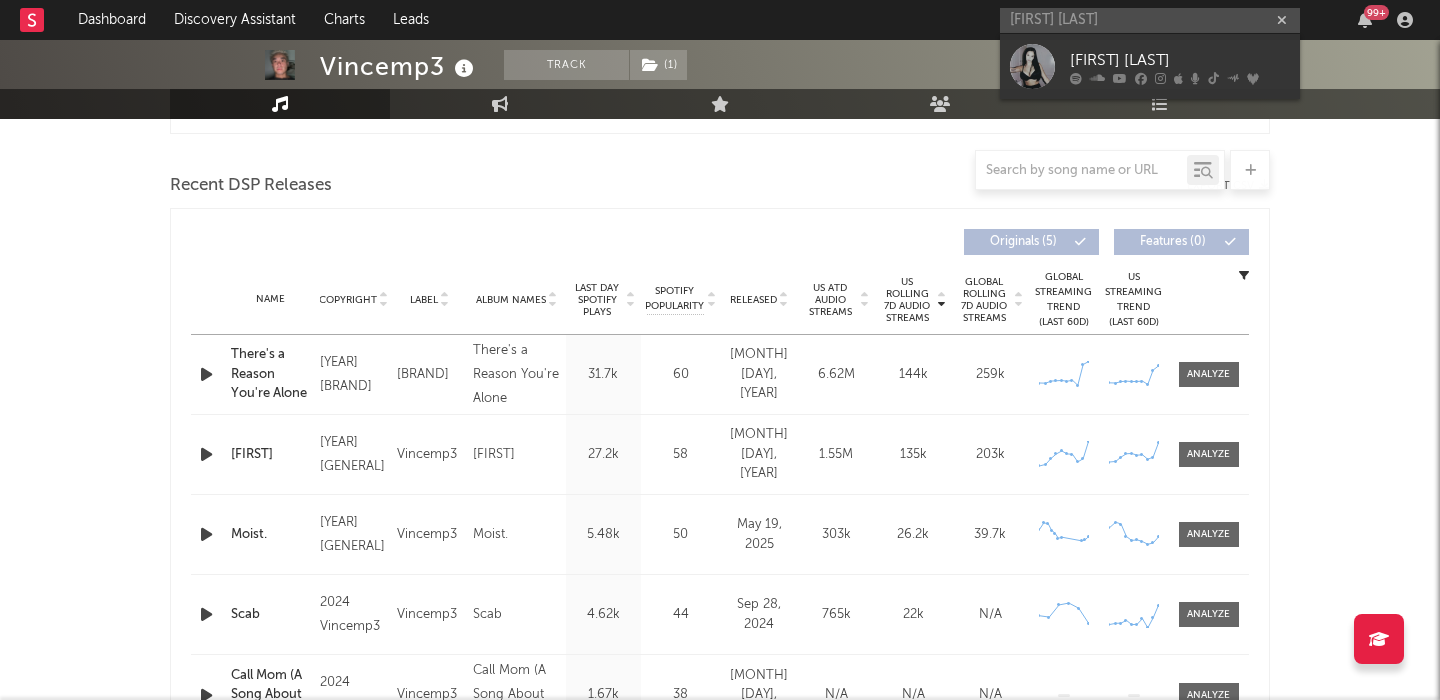type 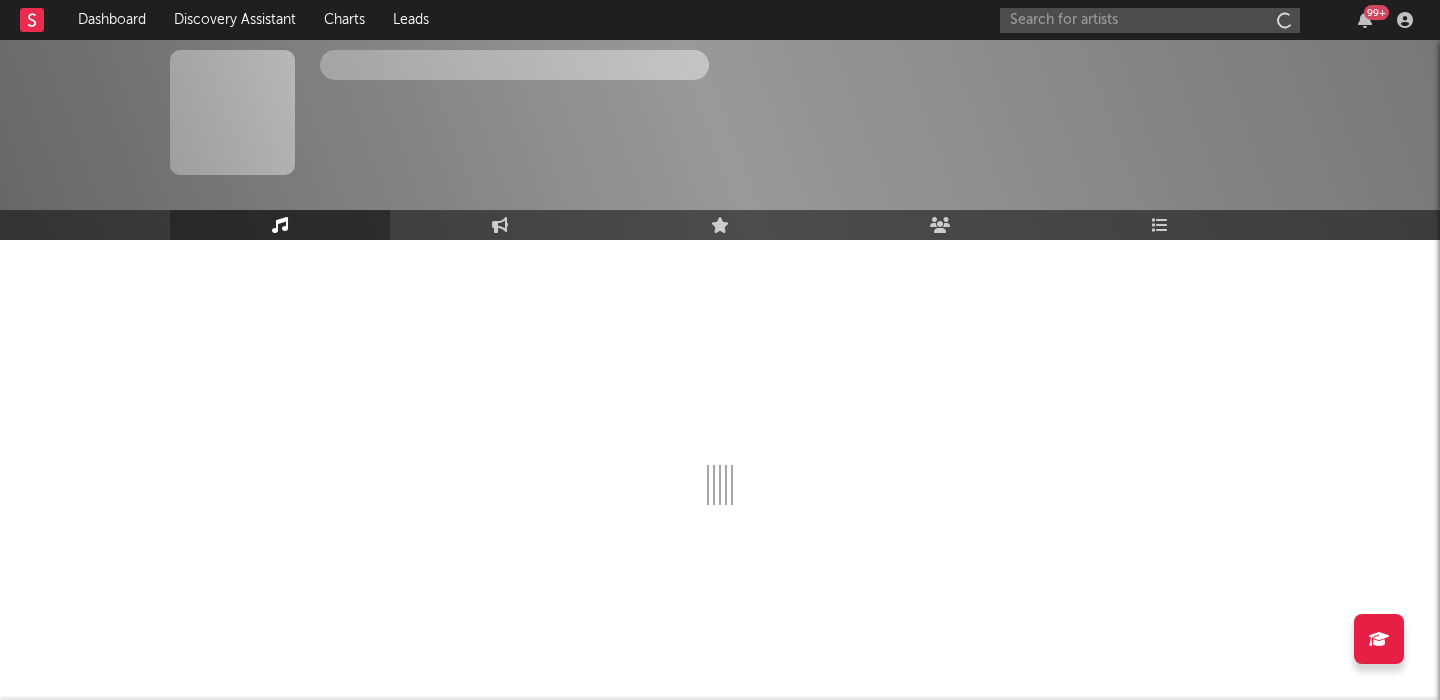scroll, scrollTop: 0, scrollLeft: 0, axis: both 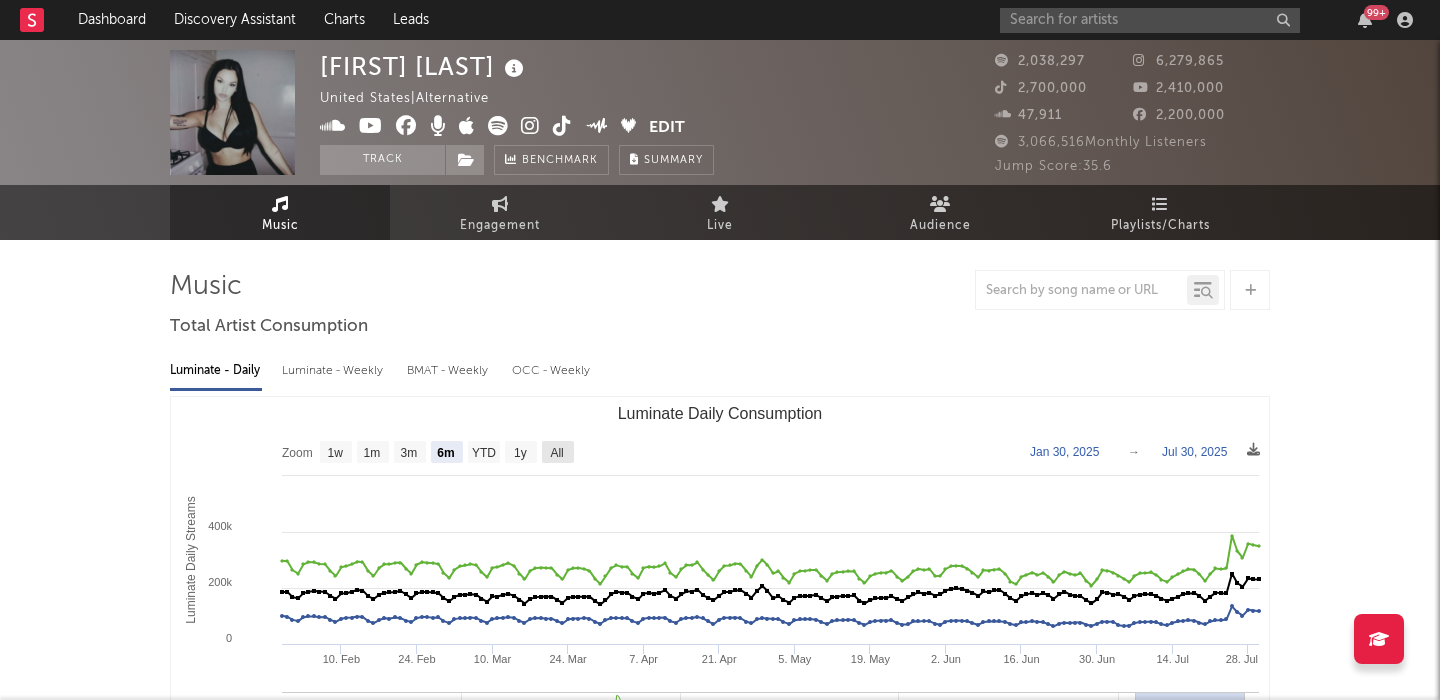 click on "All" 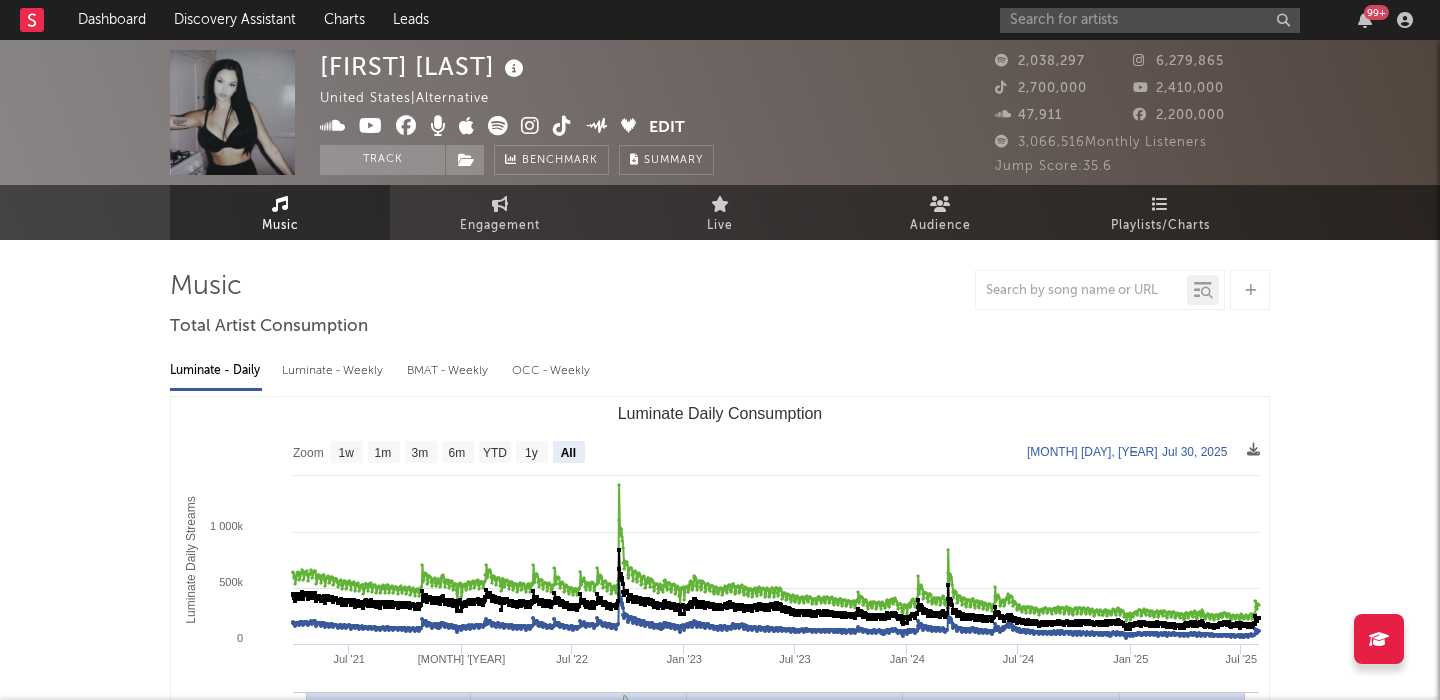 select on "All" 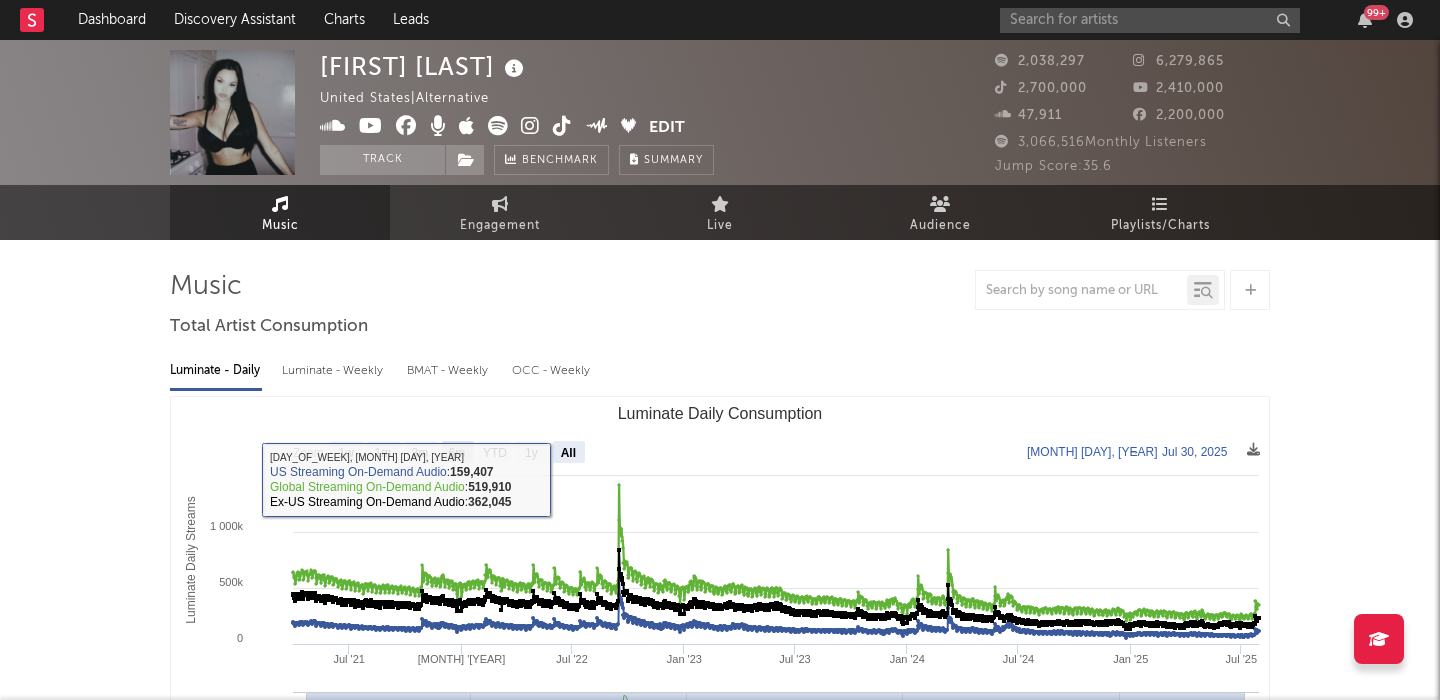 click on "6m" 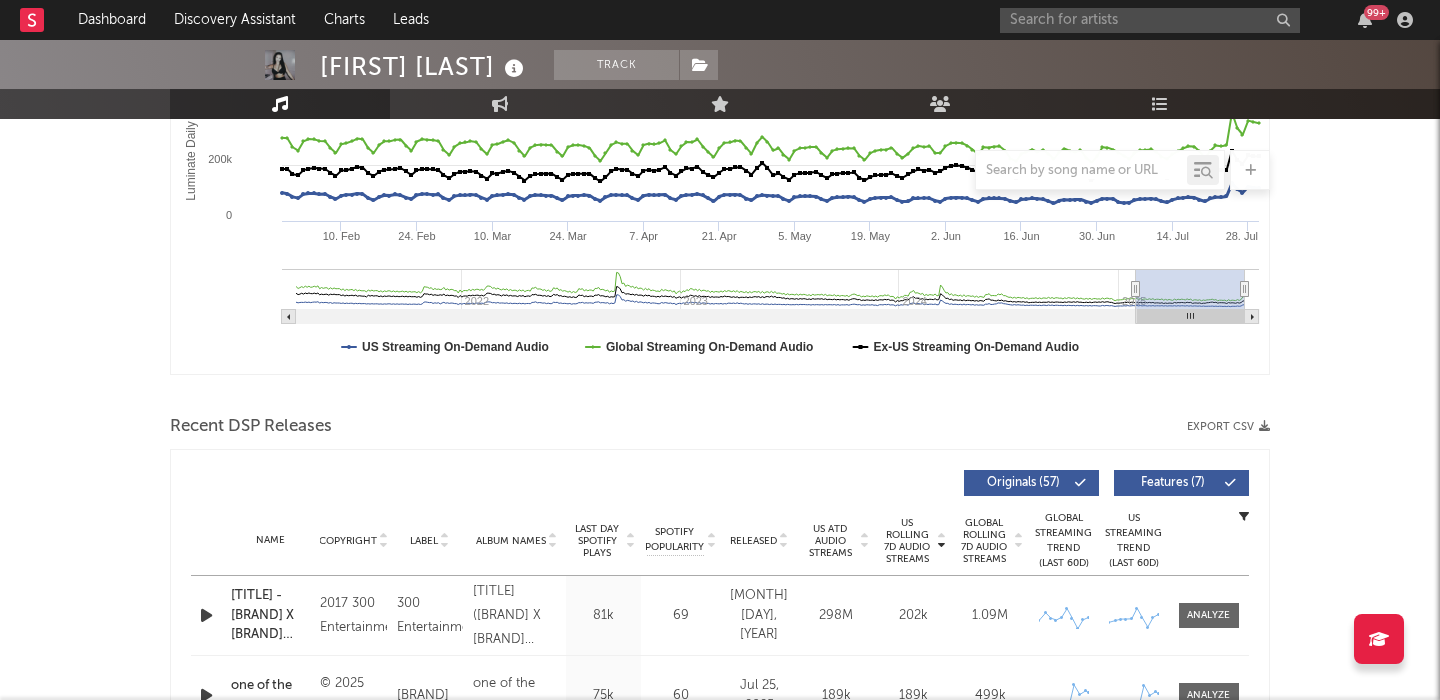 scroll, scrollTop: 495, scrollLeft: 0, axis: vertical 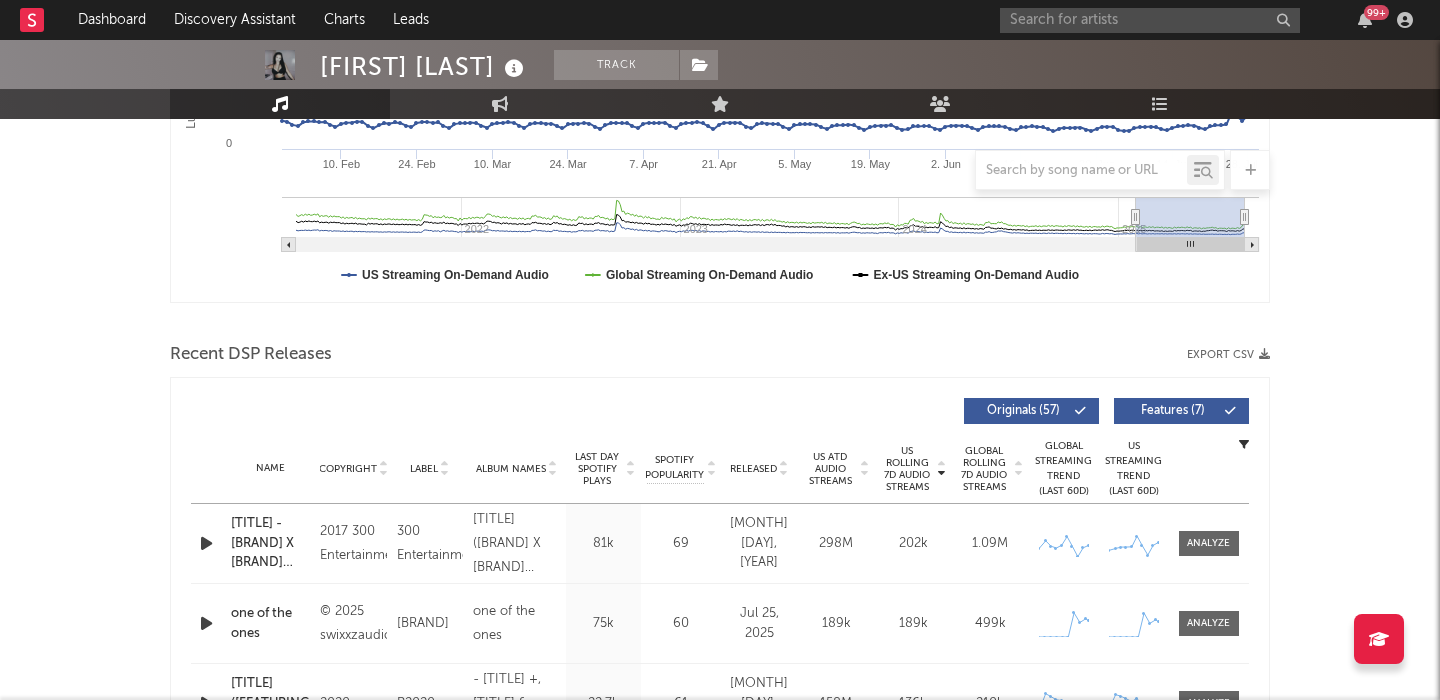 click on "Features   ( 7 )" at bounding box center (1181, 411) 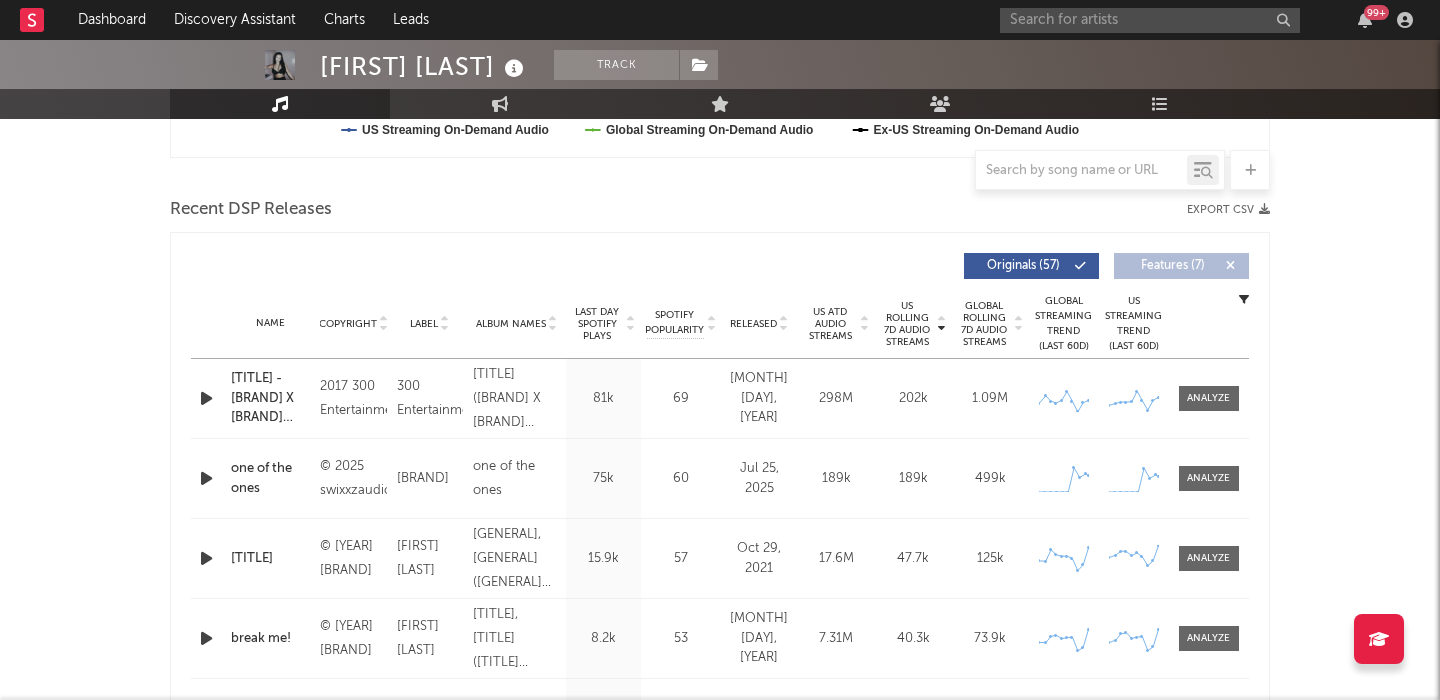 scroll, scrollTop: 651, scrollLeft: 0, axis: vertical 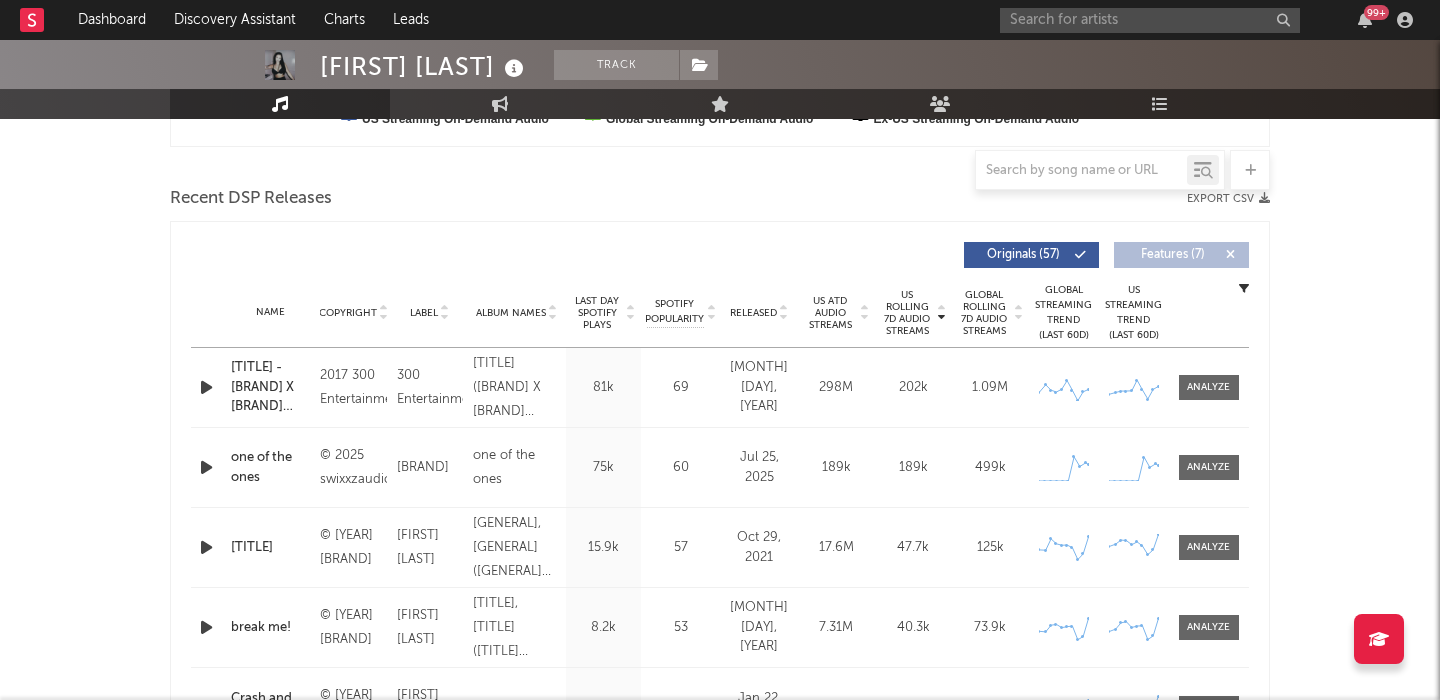 click on "Released" at bounding box center (753, 313) 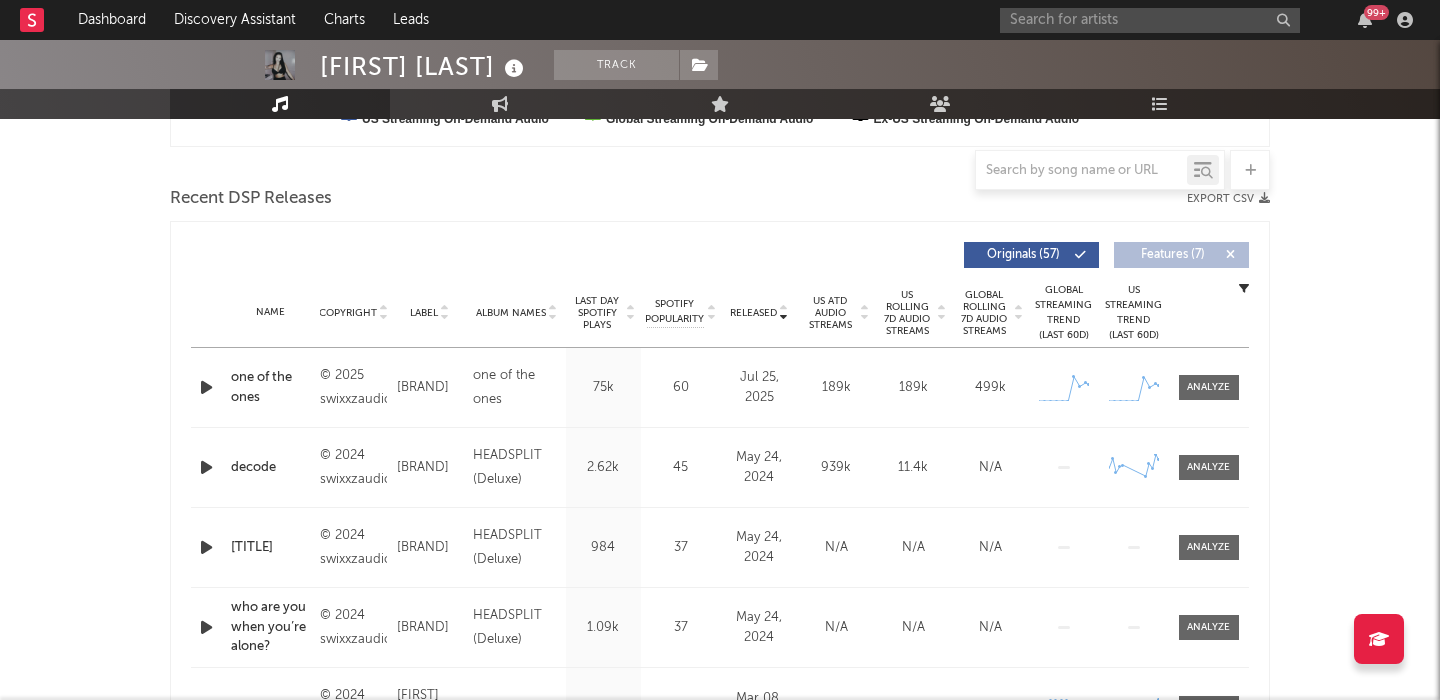 click at bounding box center [942, 309] 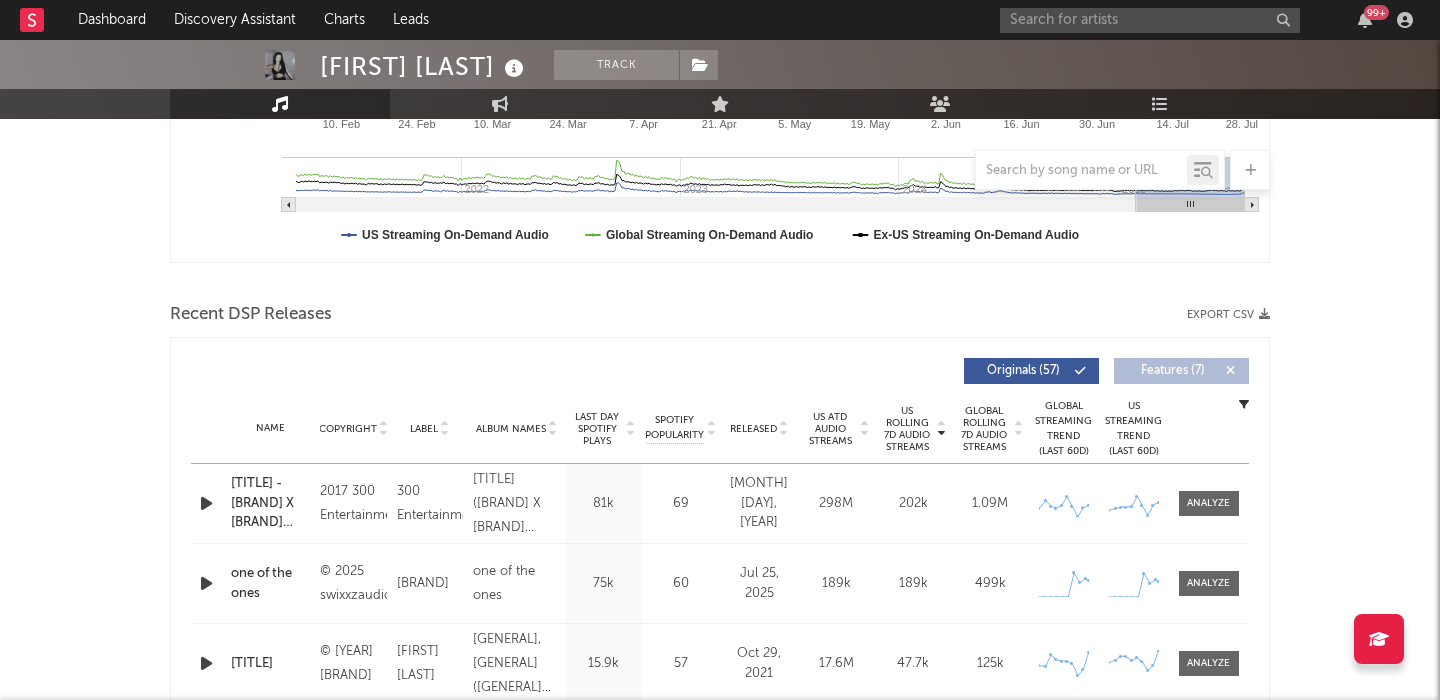 scroll, scrollTop: 621, scrollLeft: 0, axis: vertical 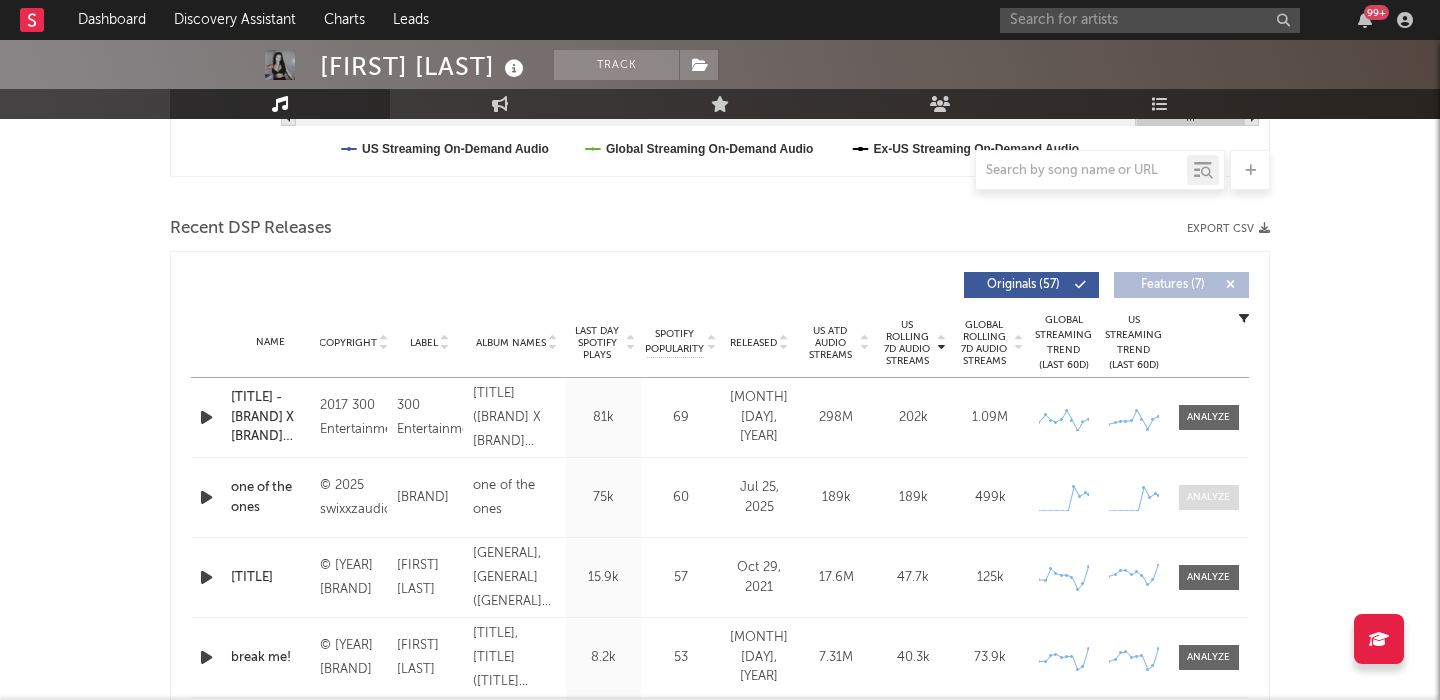 click at bounding box center (1208, 497) 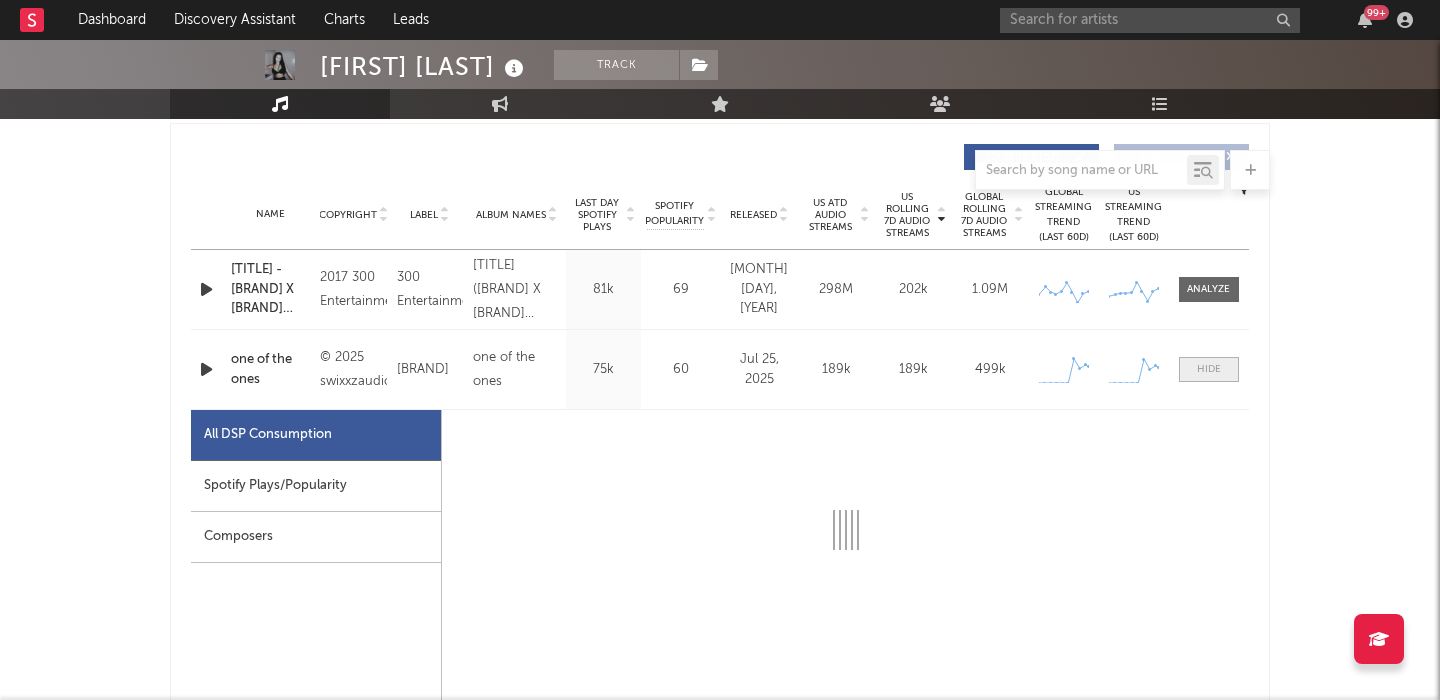 scroll, scrollTop: 993, scrollLeft: 0, axis: vertical 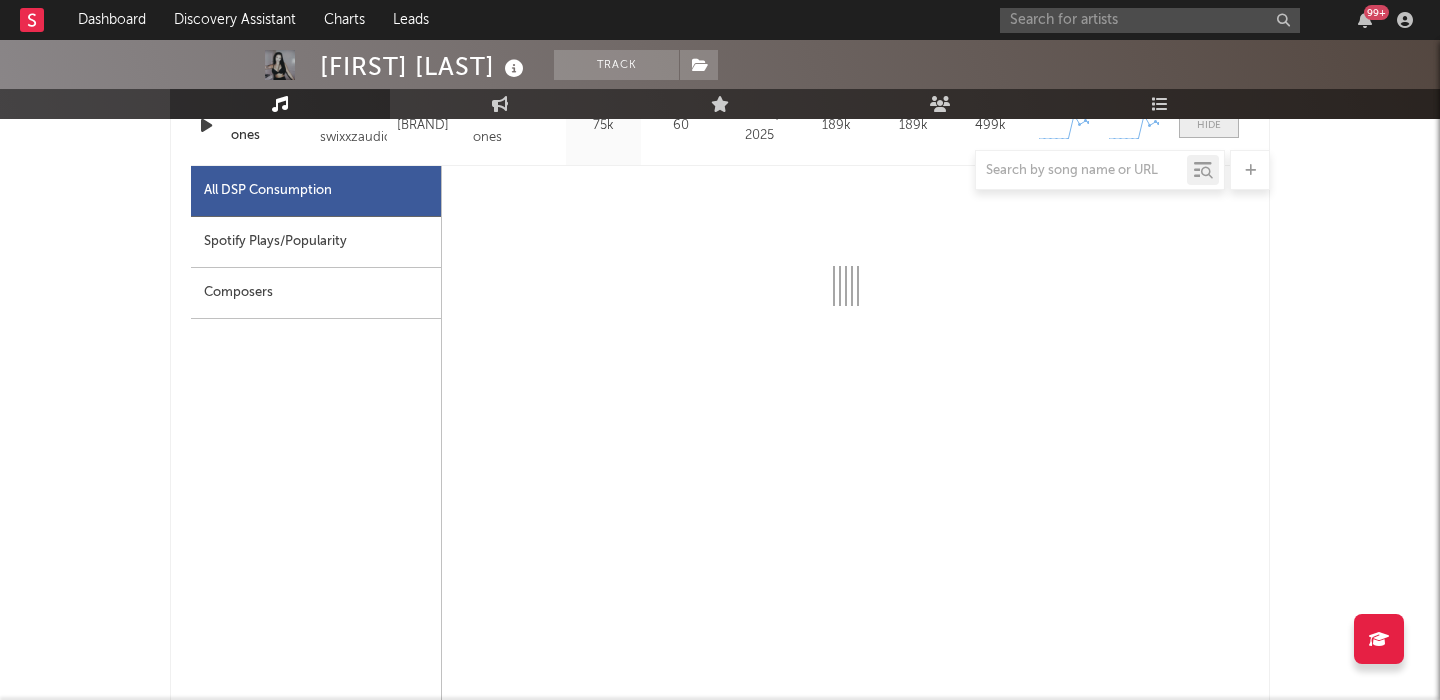 select on "1w" 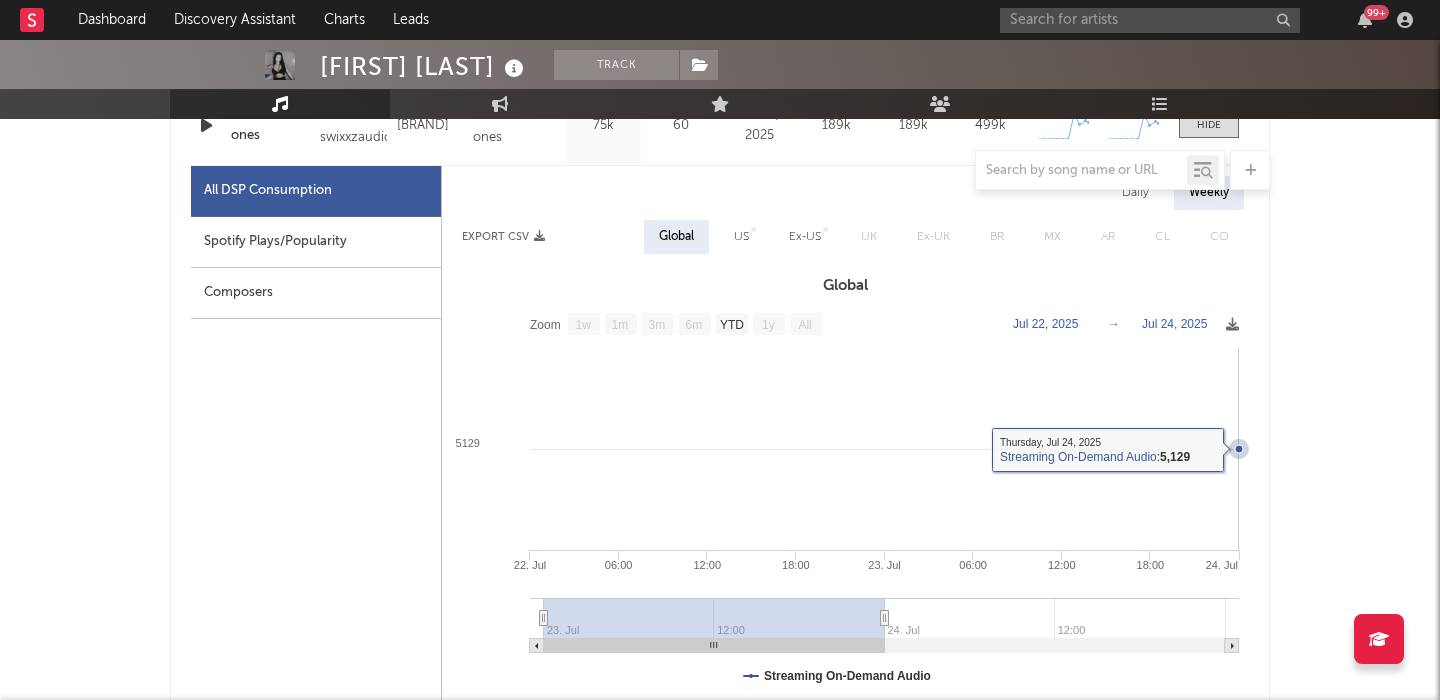 scroll, scrollTop: 927, scrollLeft: 0, axis: vertical 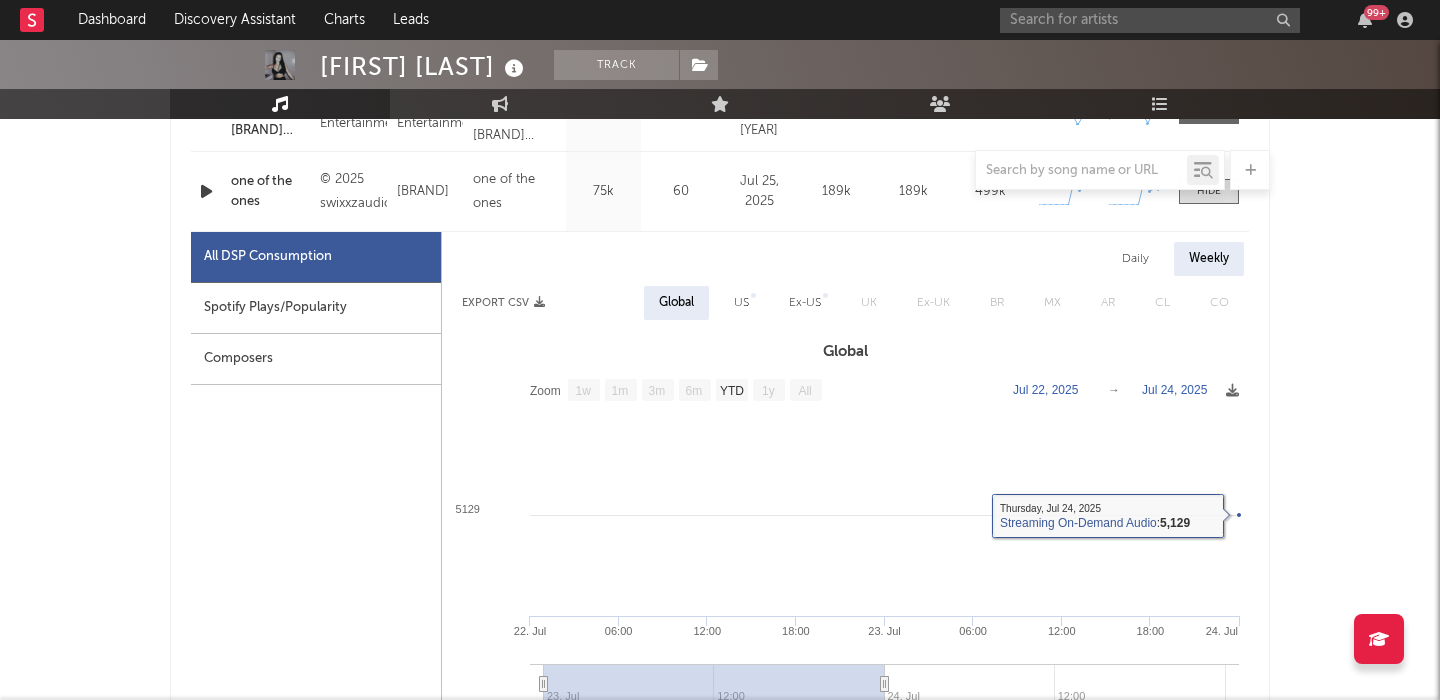 click on "Daily" at bounding box center [1135, 259] 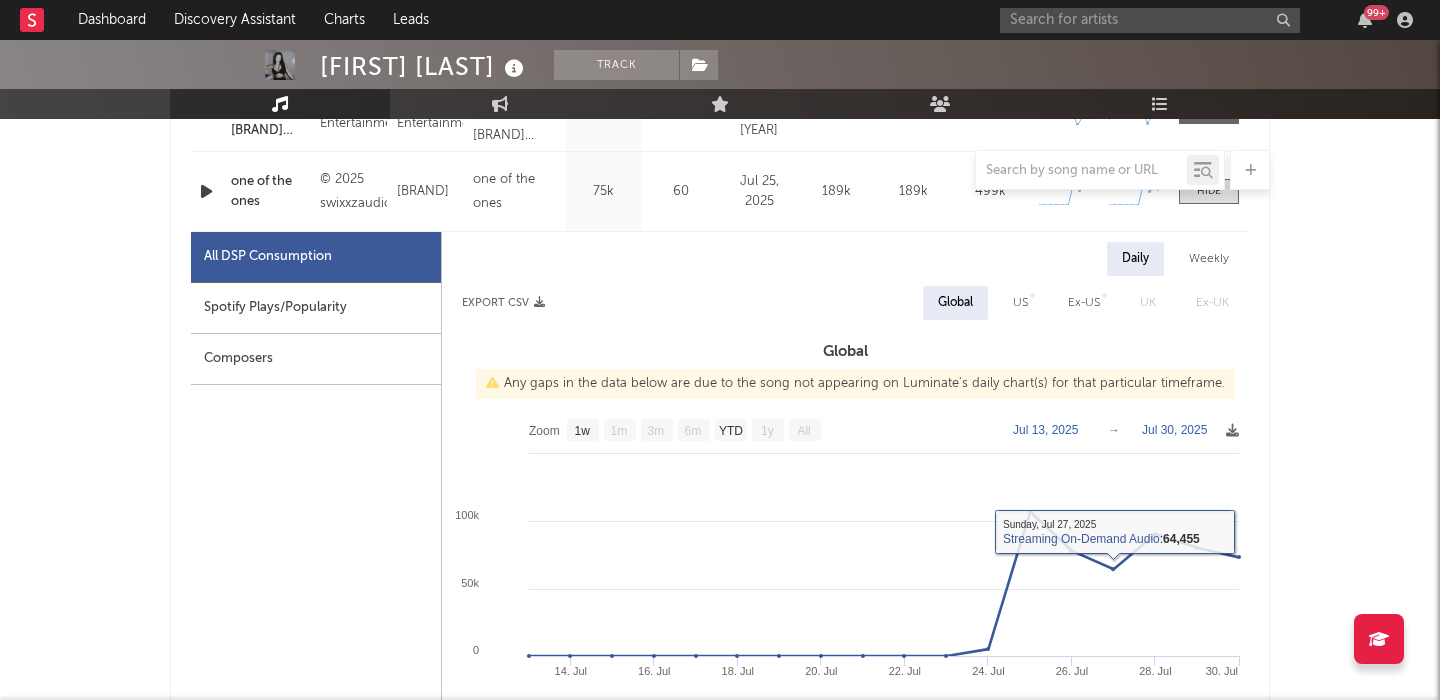 click on "US" at bounding box center [1020, 303] 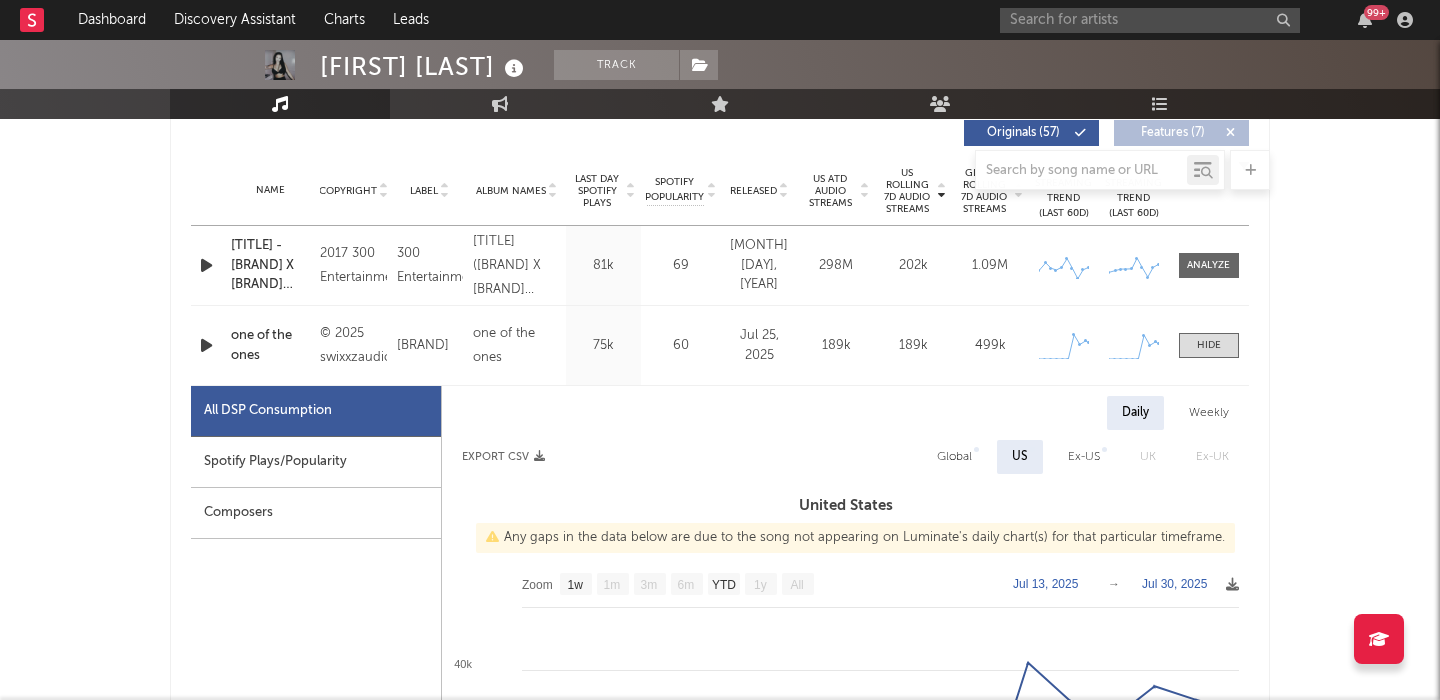 scroll, scrollTop: 623, scrollLeft: 0, axis: vertical 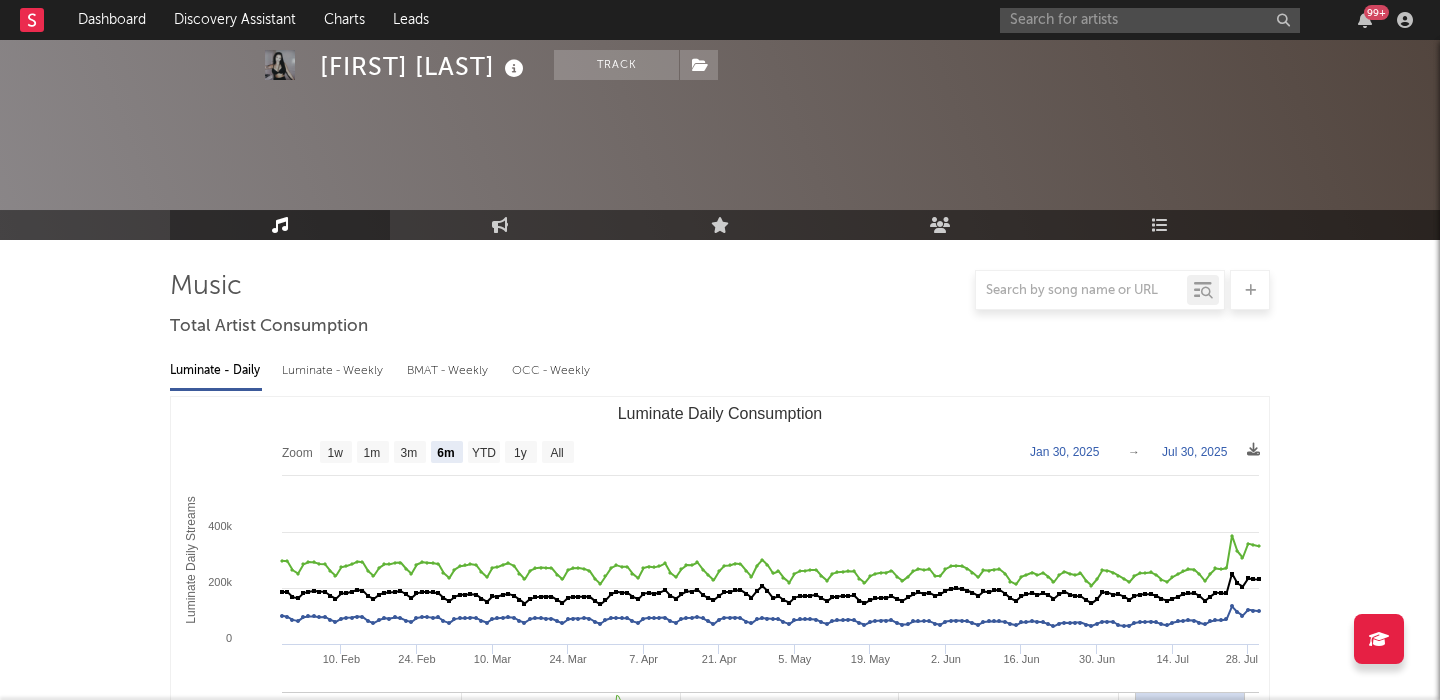 select on "6m" 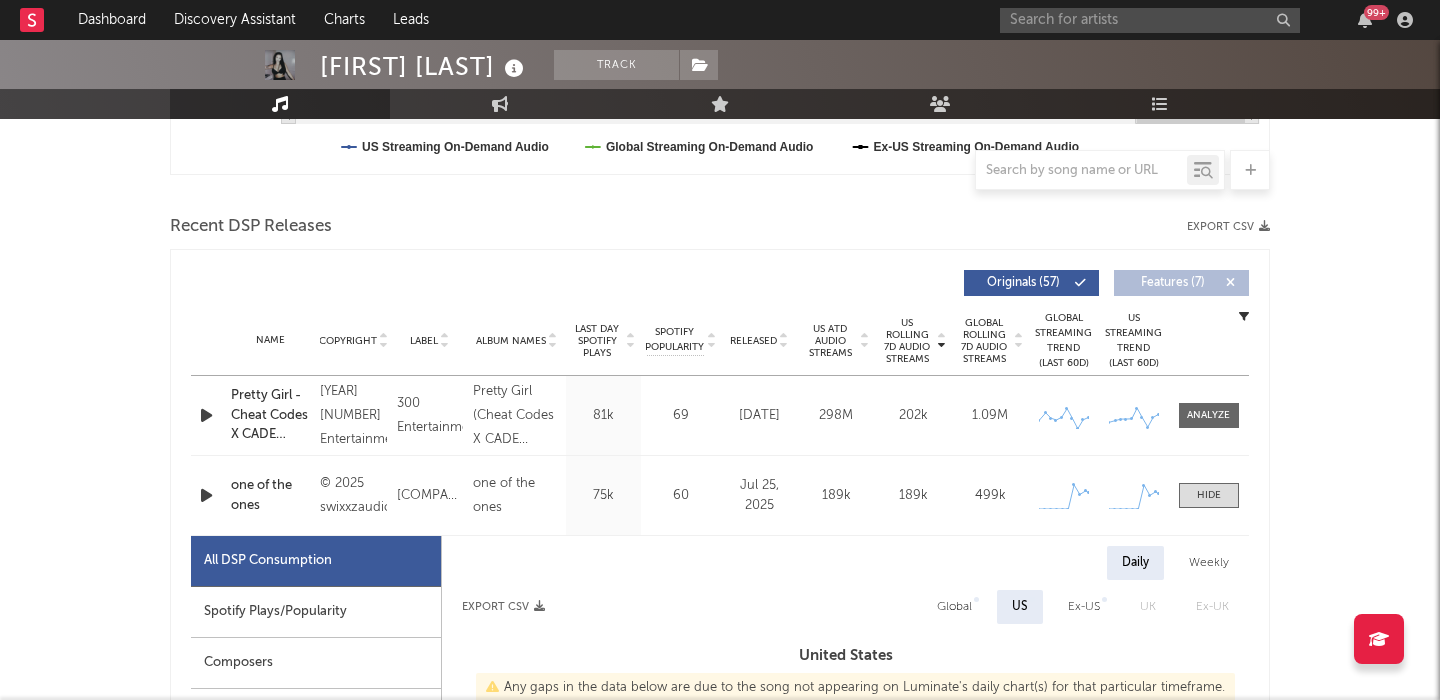 click at bounding box center [206, 495] 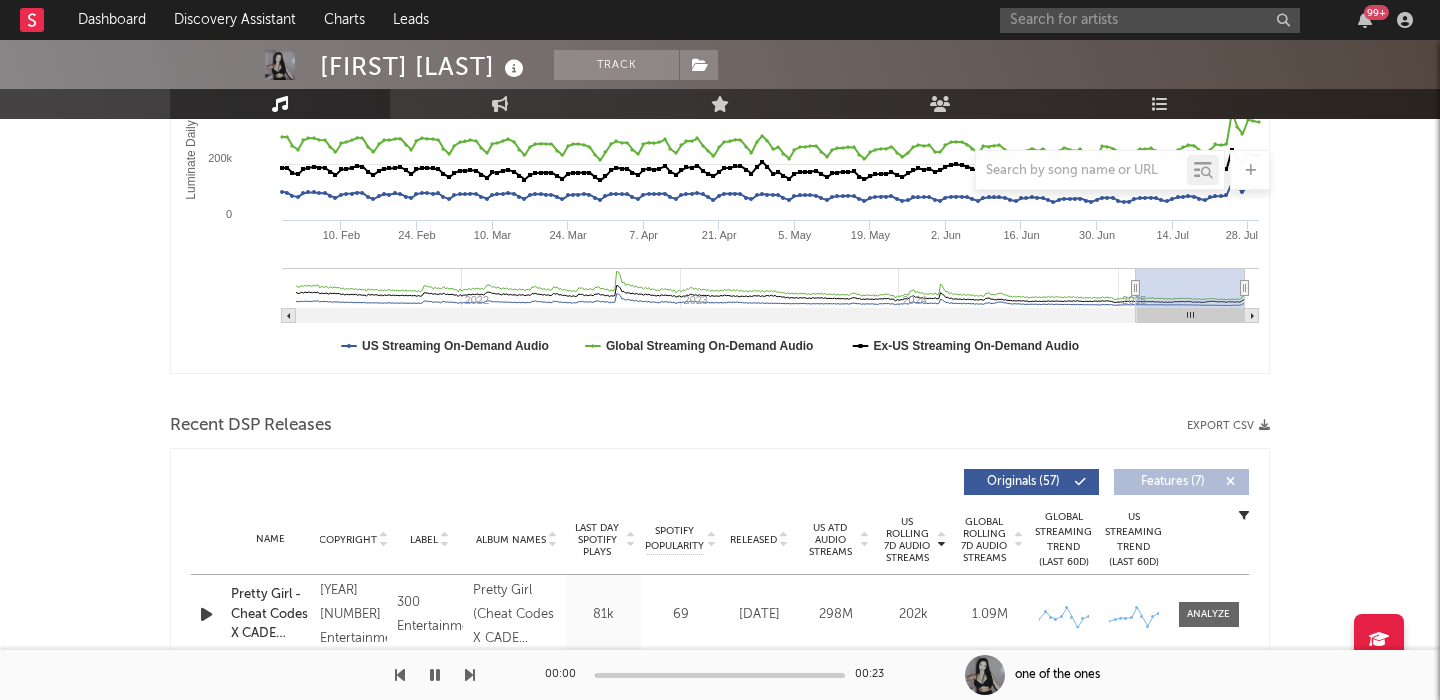 scroll, scrollTop: 0, scrollLeft: 0, axis: both 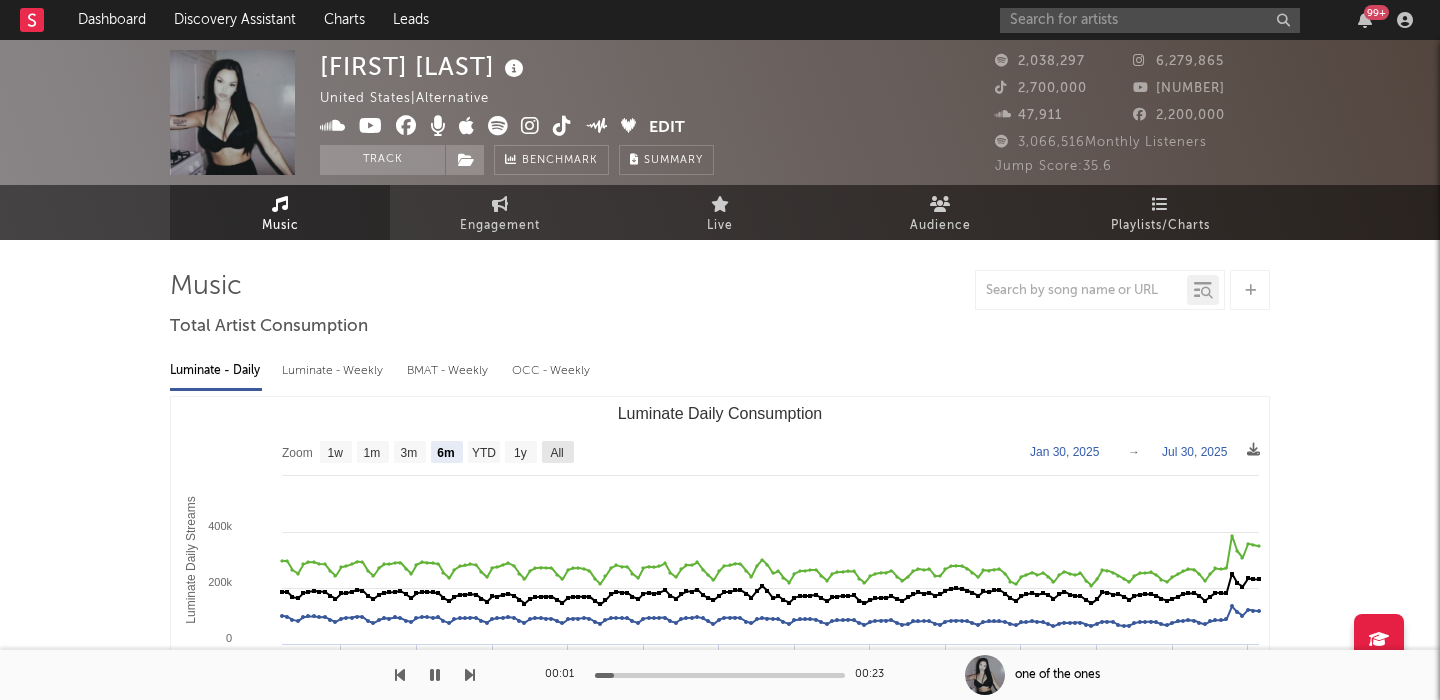 click on "All" 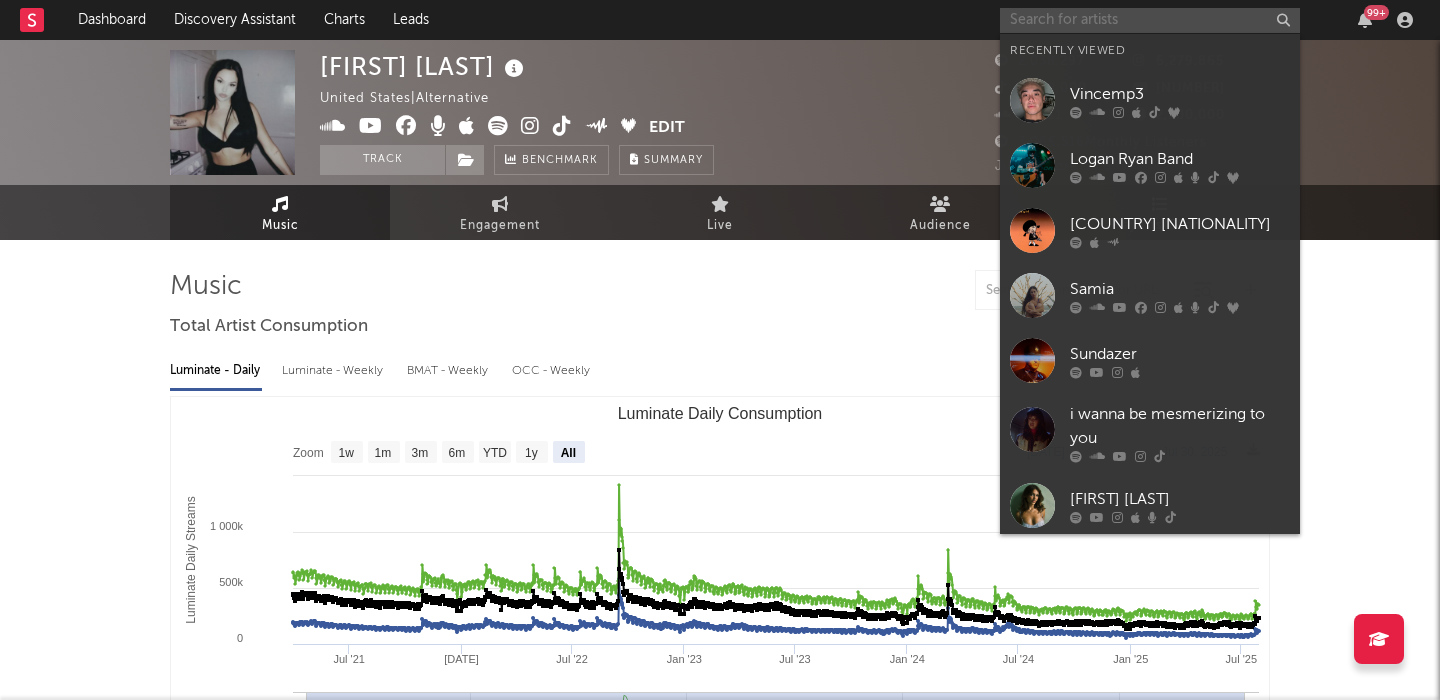 click at bounding box center (1150, 20) 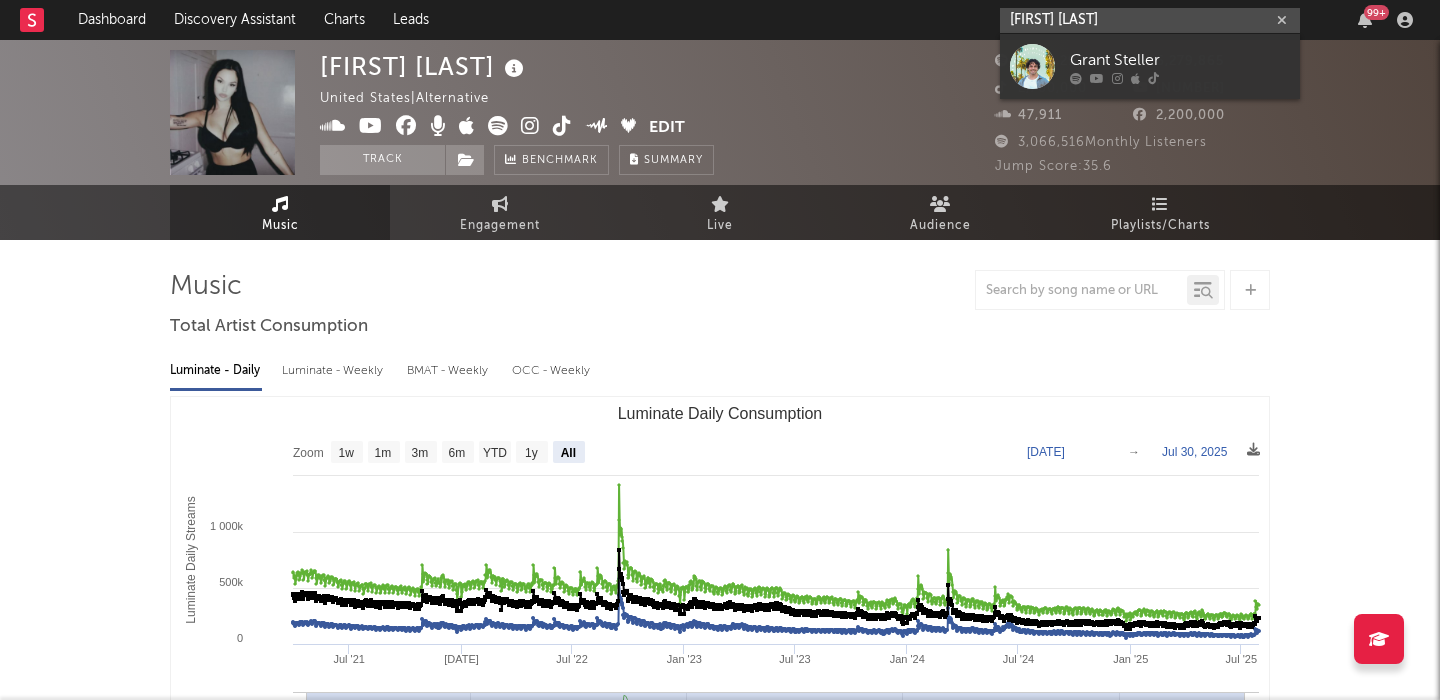 type on "Grant stellar" 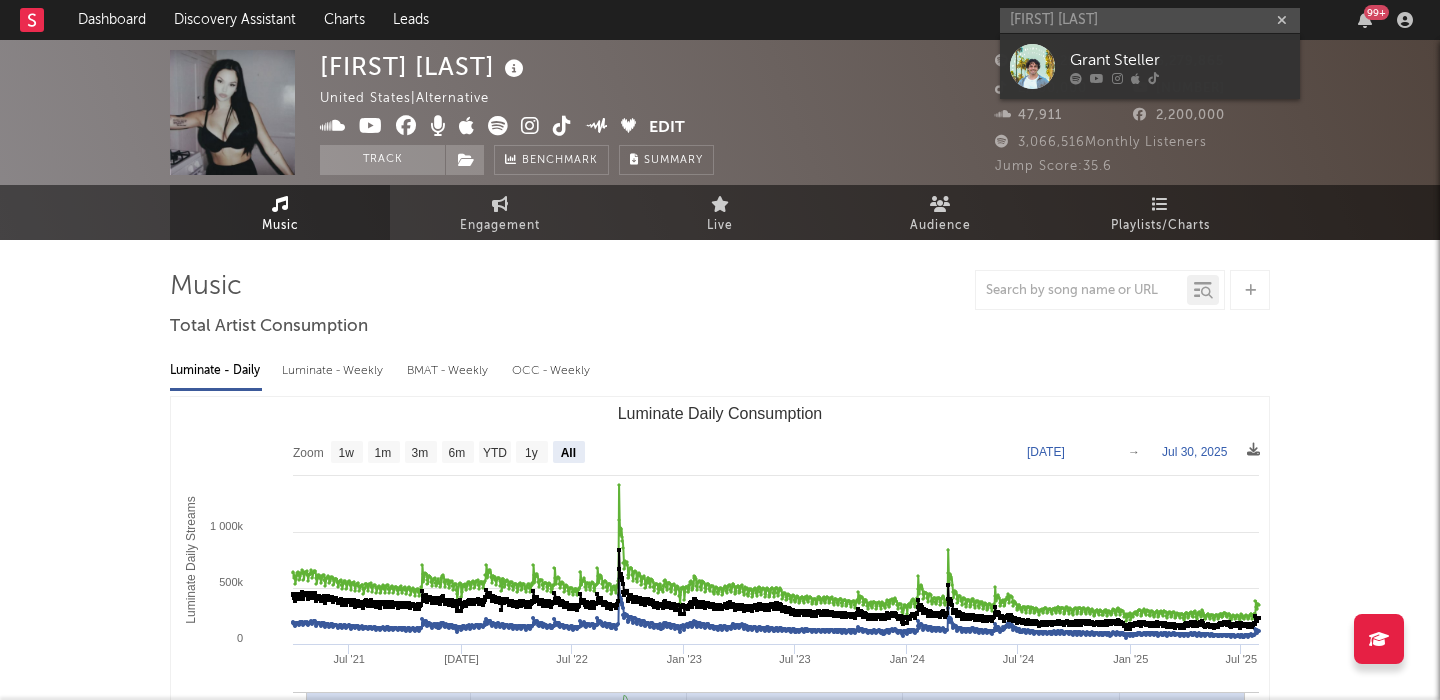 click on "Grant Steller" at bounding box center [1180, 60] 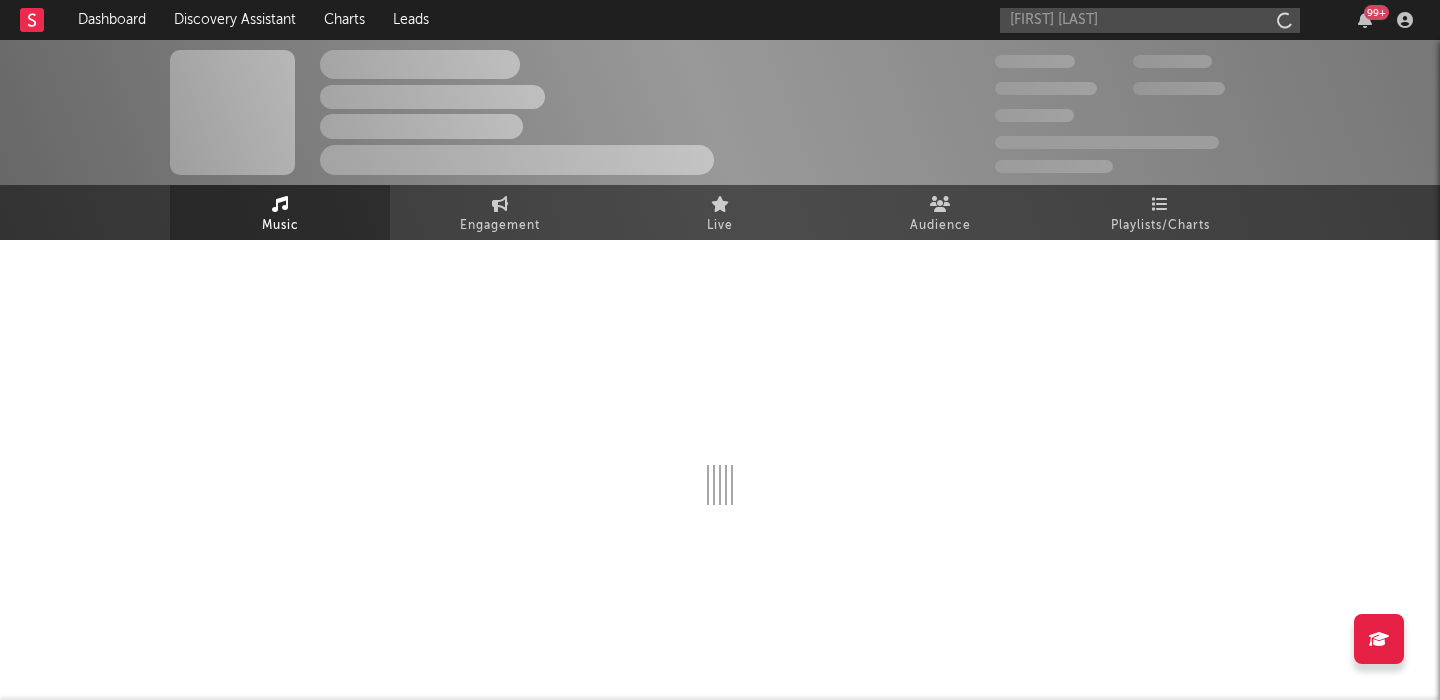 type 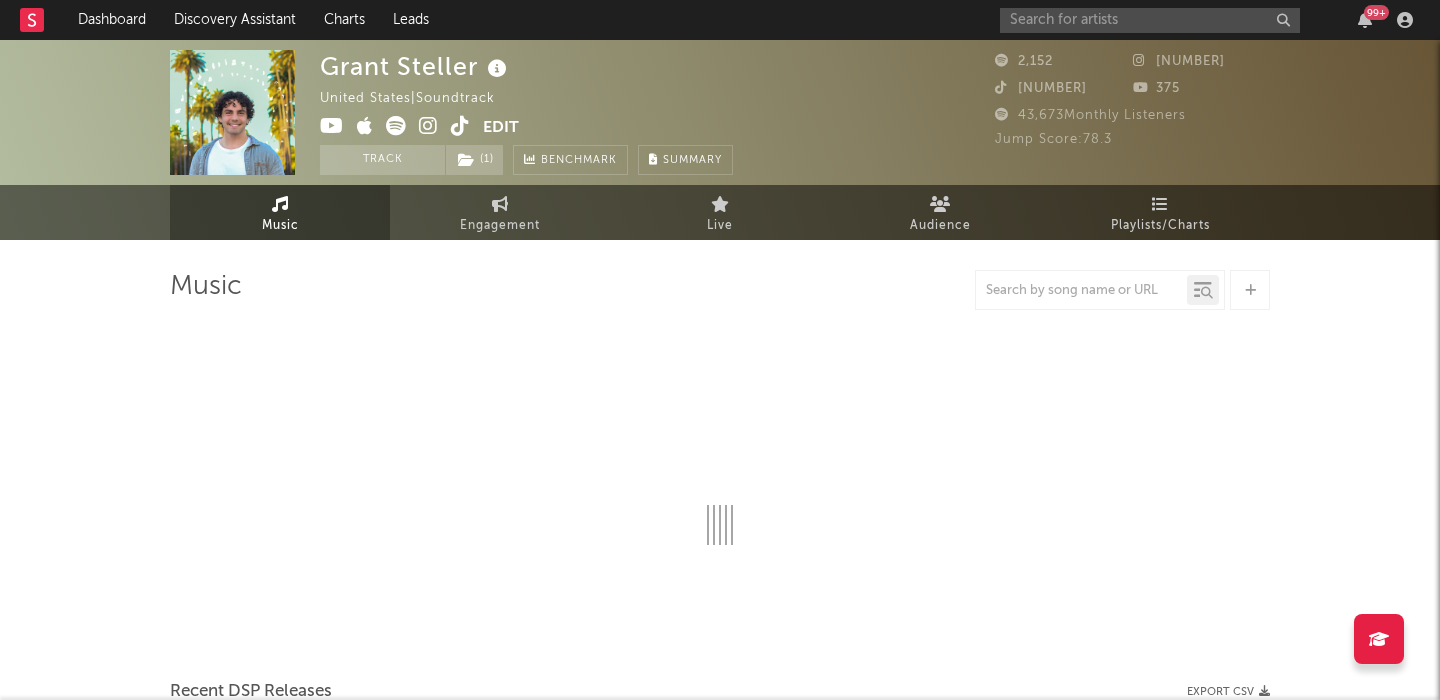 select on "1w" 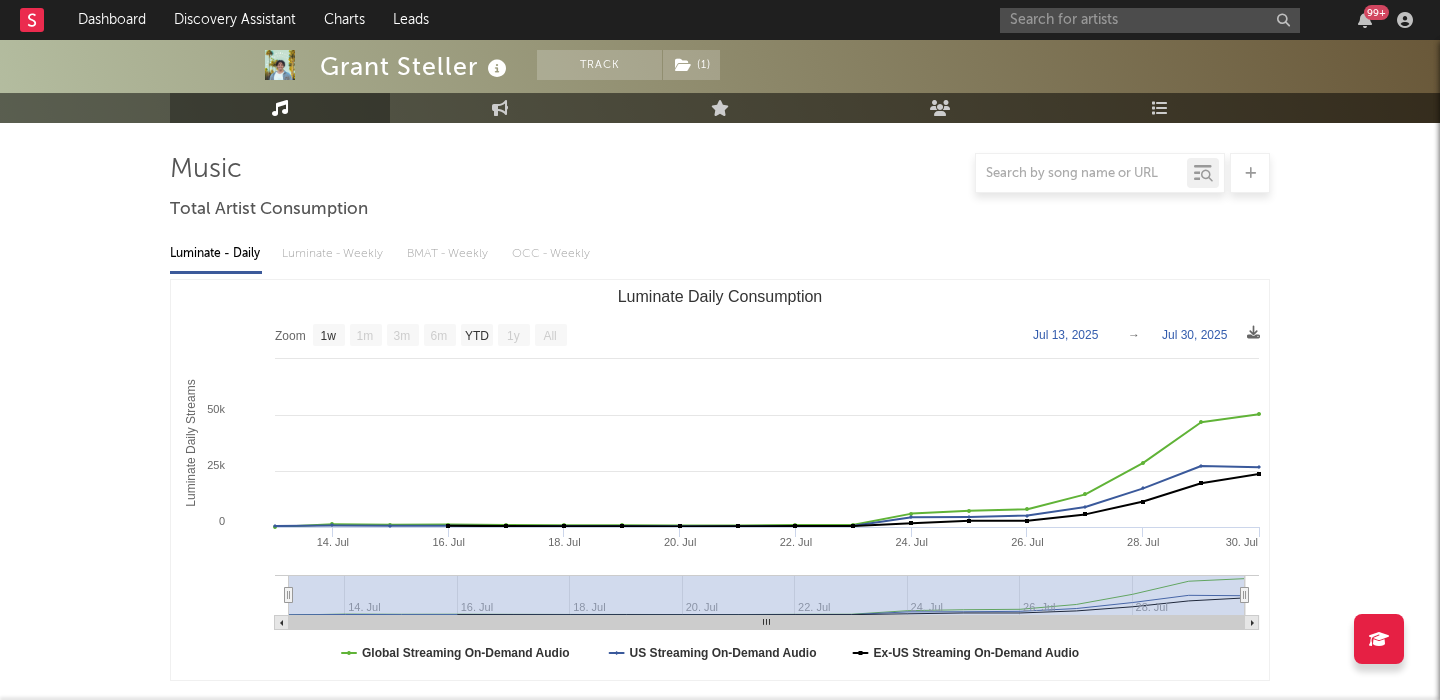 scroll, scrollTop: 0, scrollLeft: 0, axis: both 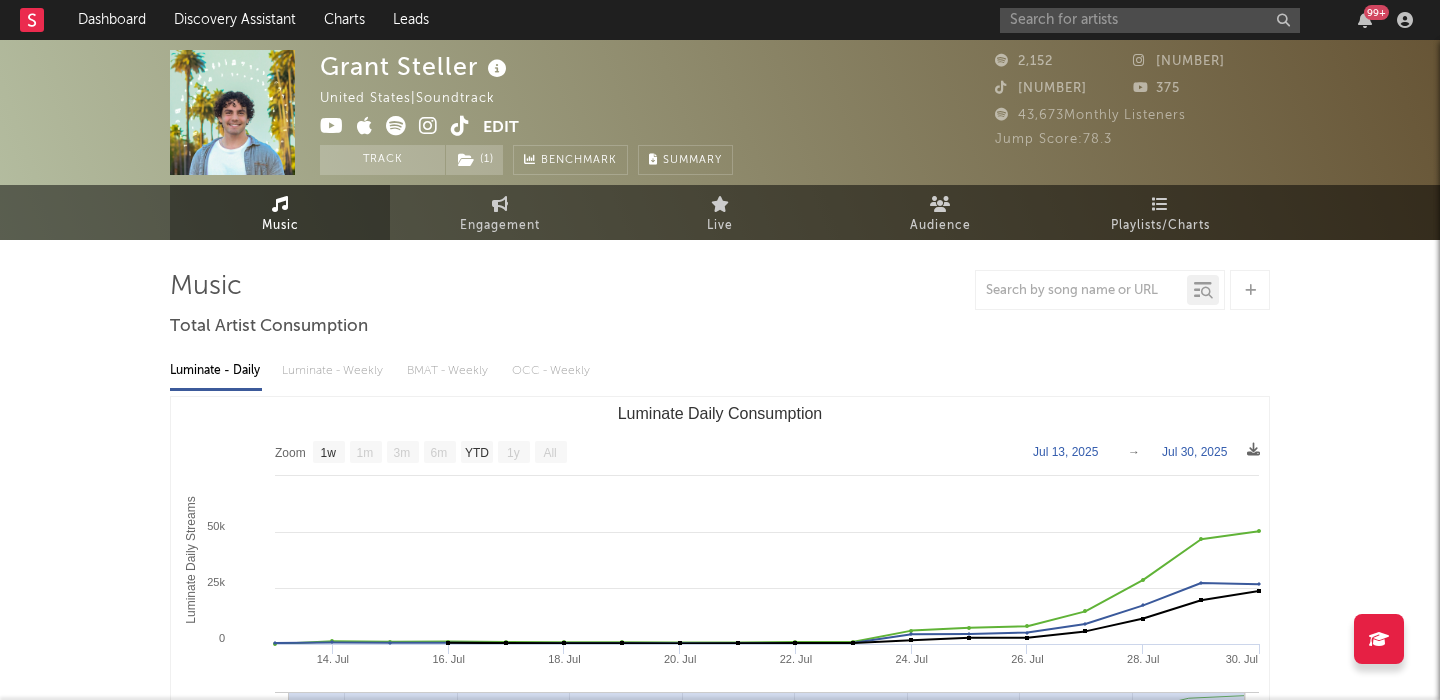 click at bounding box center (396, 126) 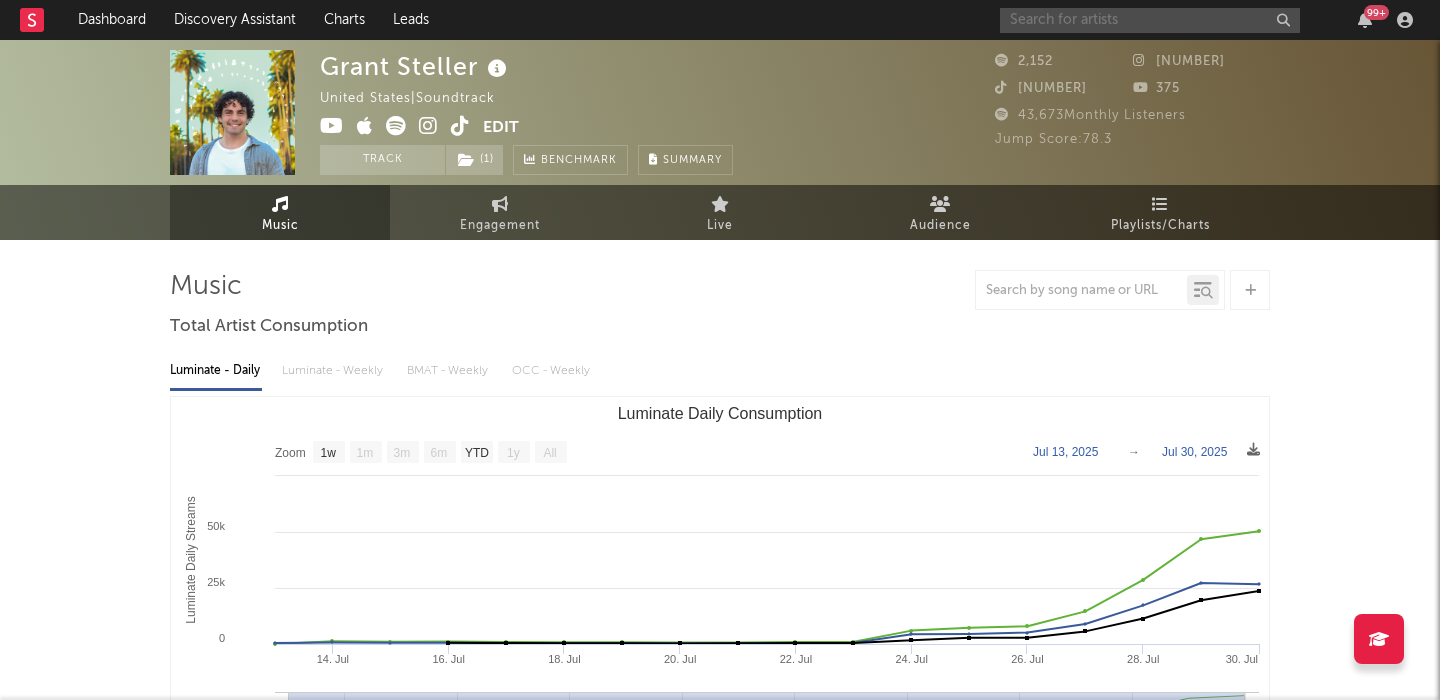 click at bounding box center [1150, 20] 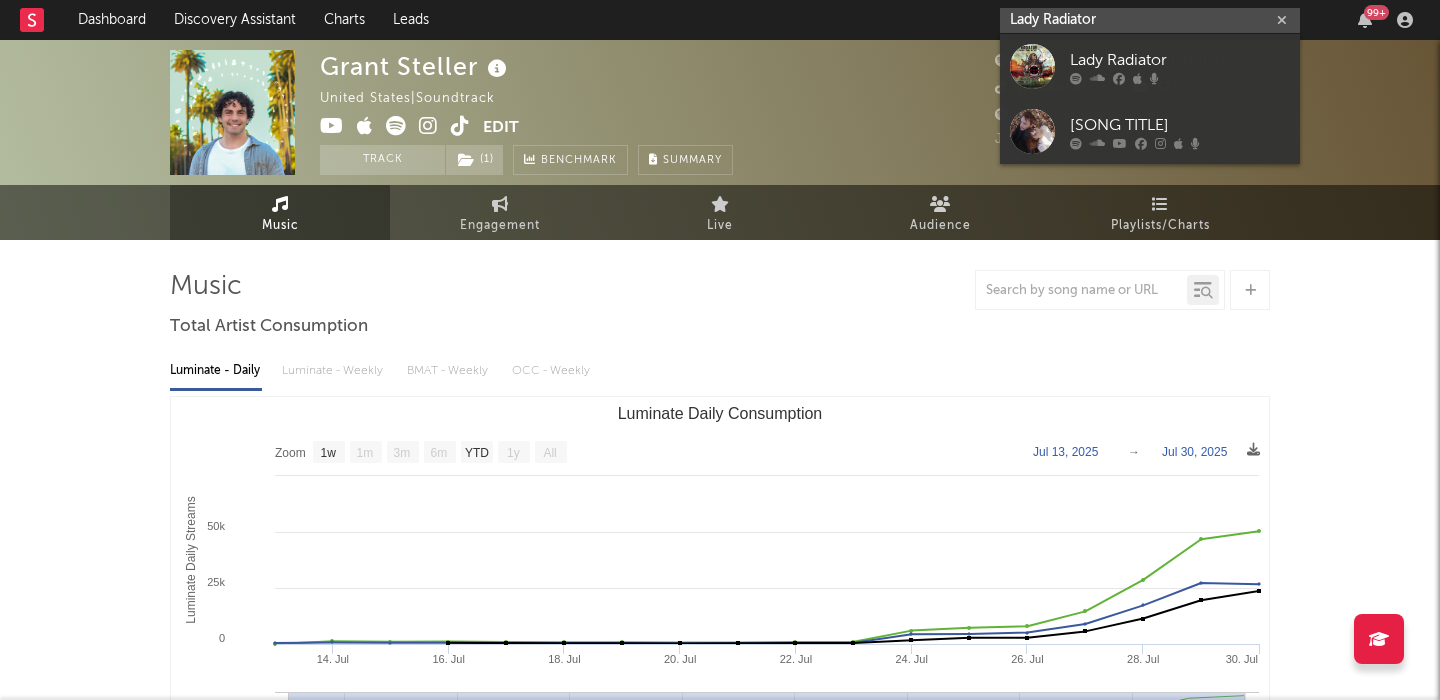 type on "Lady Radiator" 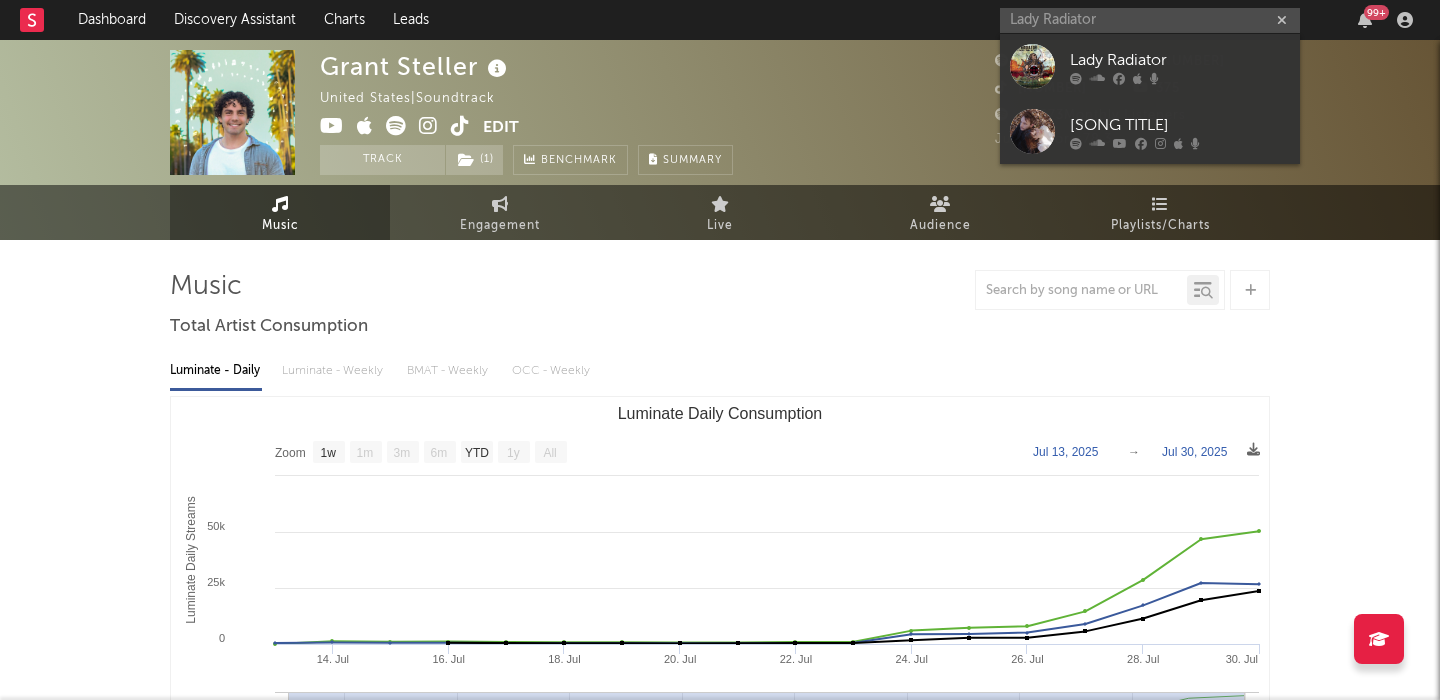 click on "Lady Radiator" at bounding box center [1180, 60] 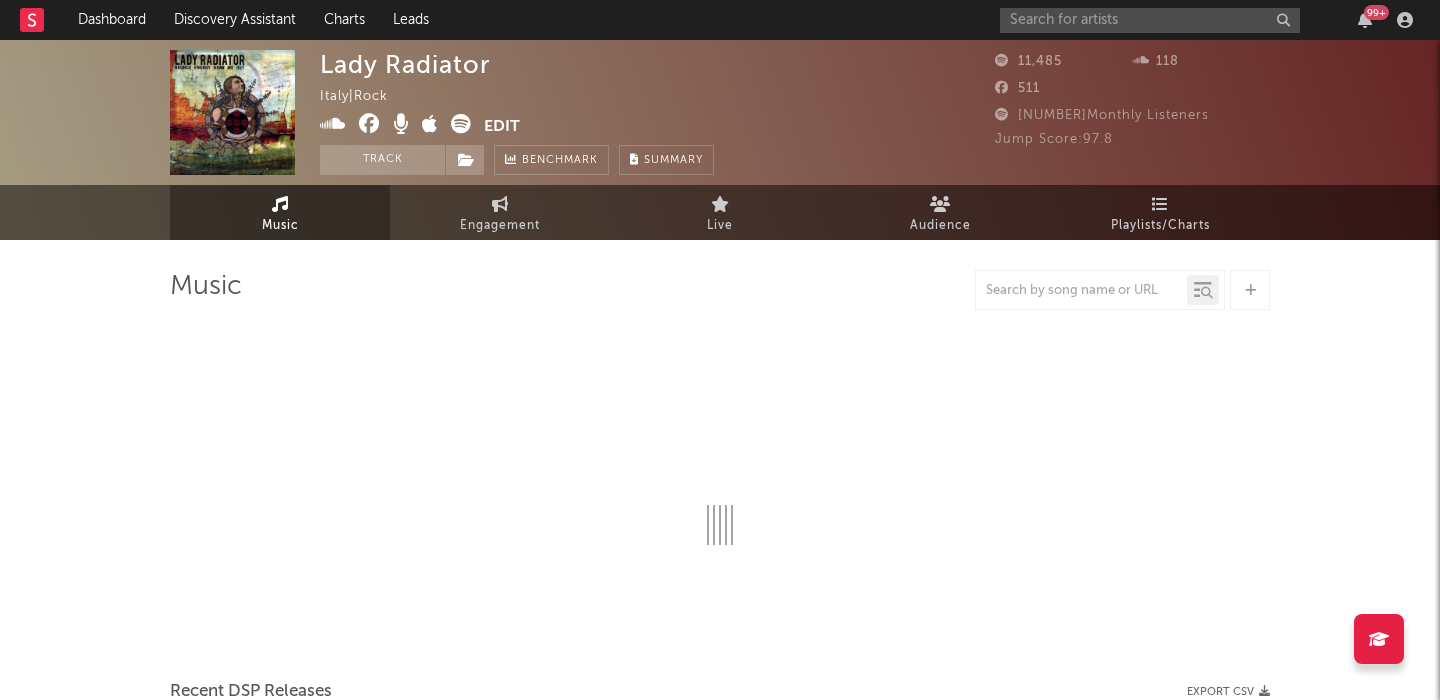 select on "1w" 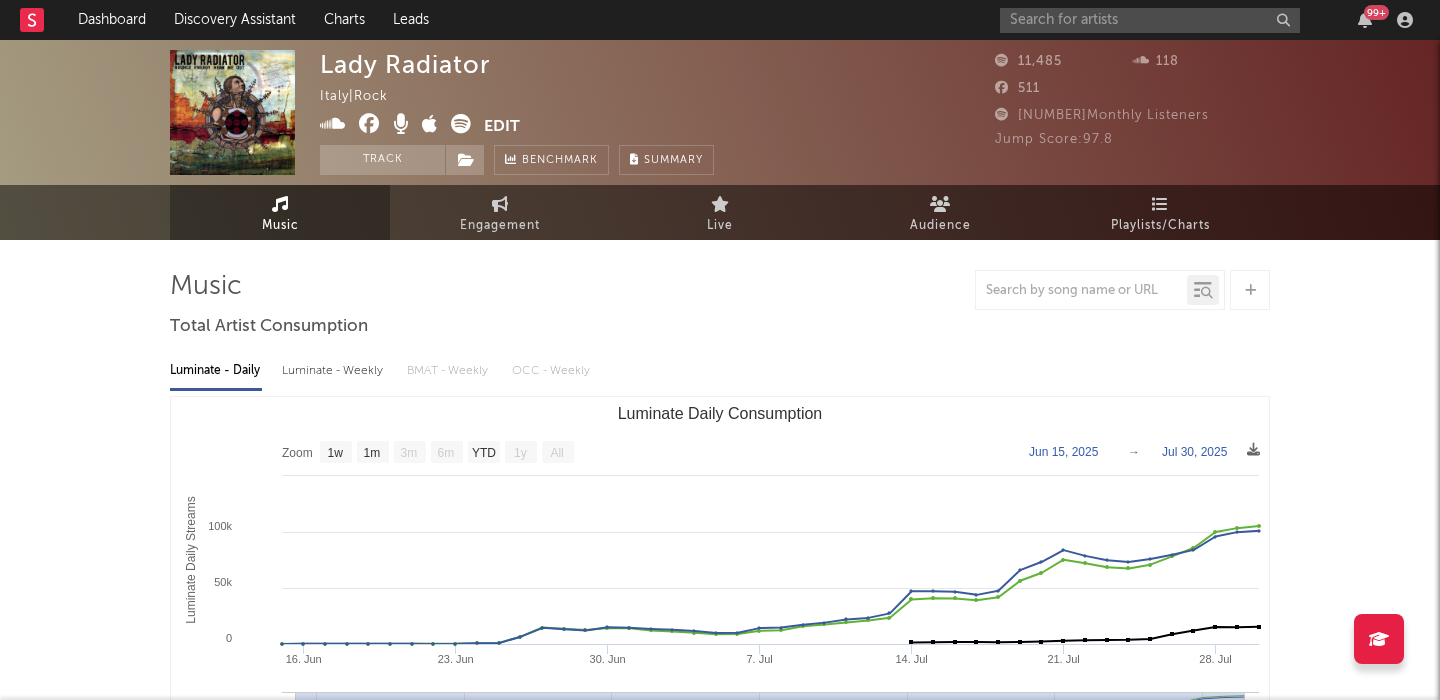 click at bounding box center [461, 124] 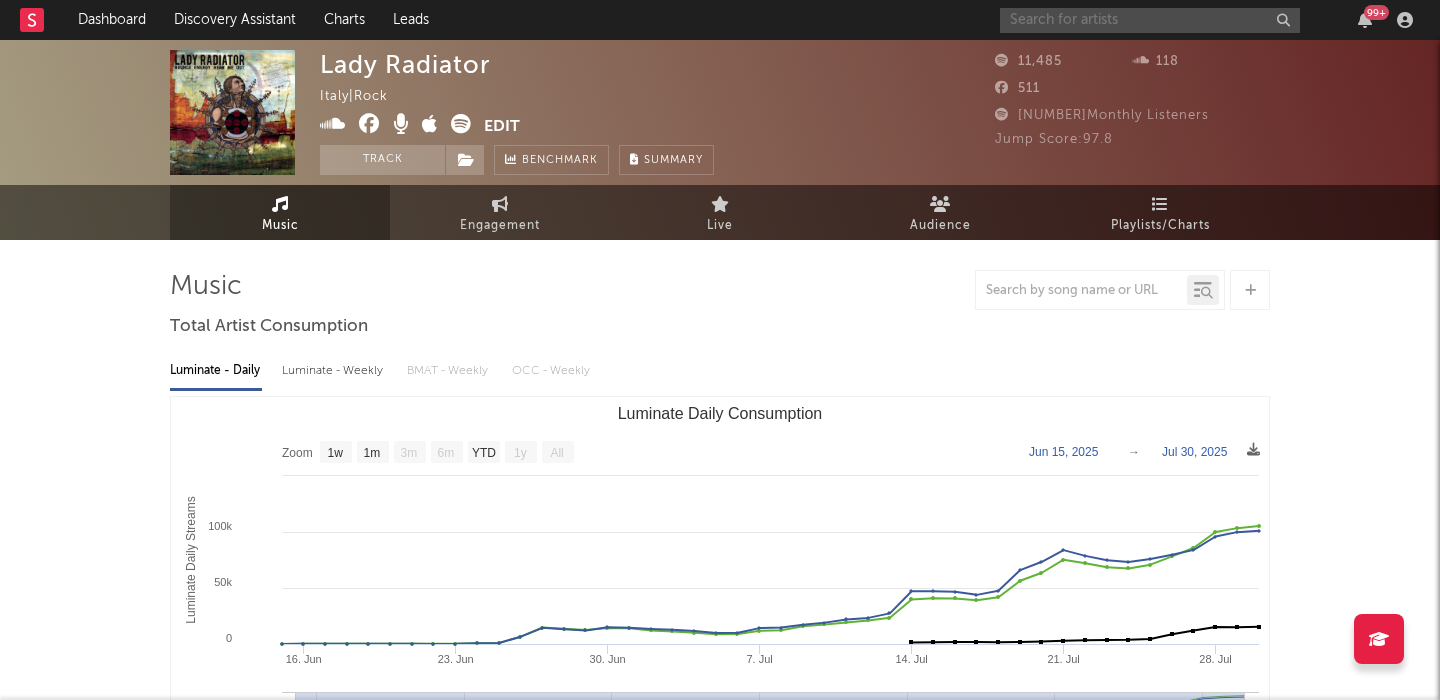 click at bounding box center (1150, 20) 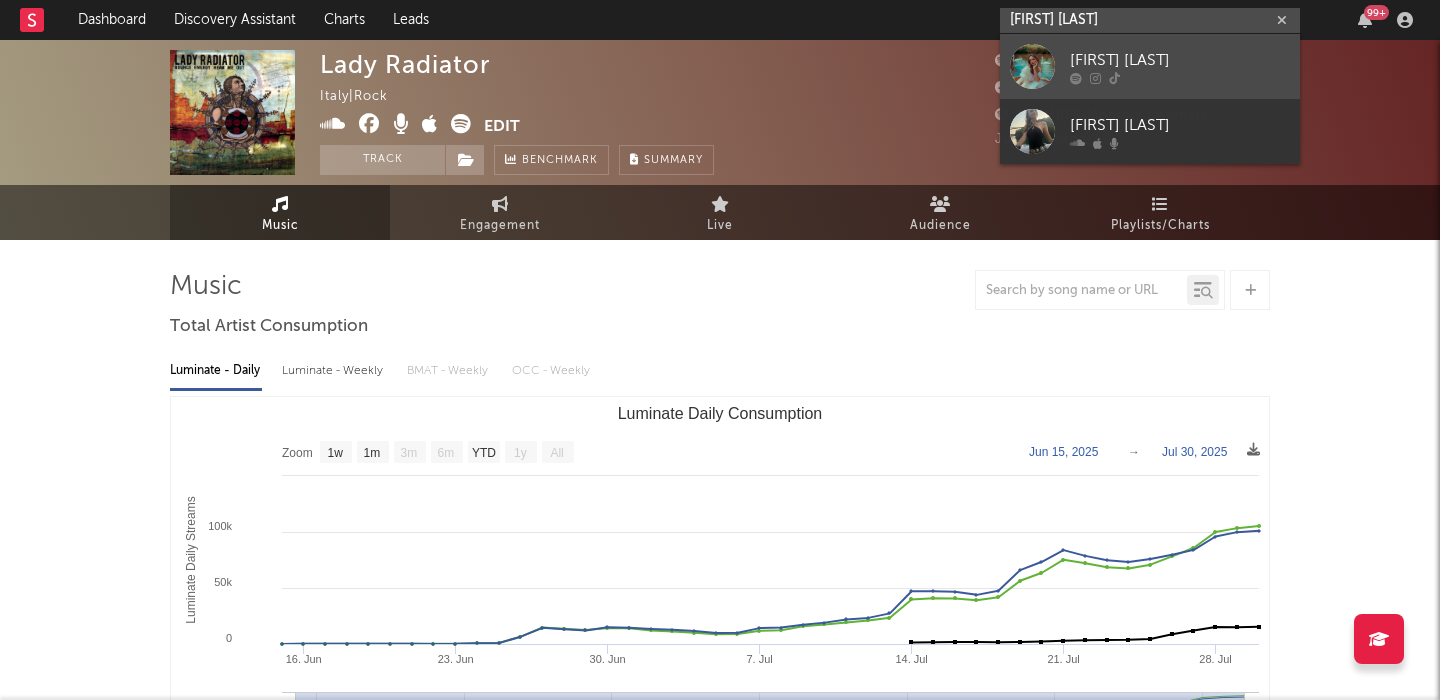 type on "Ruby roberts" 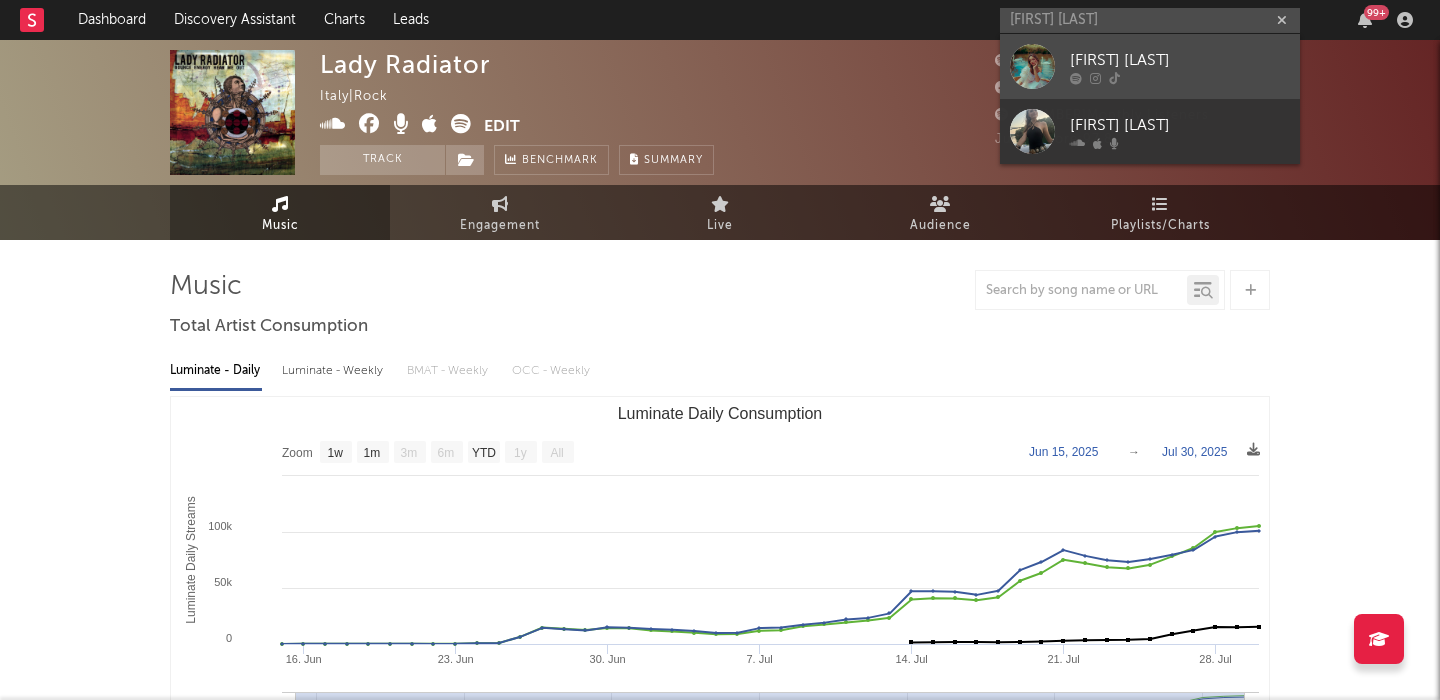 click on "[FIRST] [LAST]" at bounding box center [1180, 60] 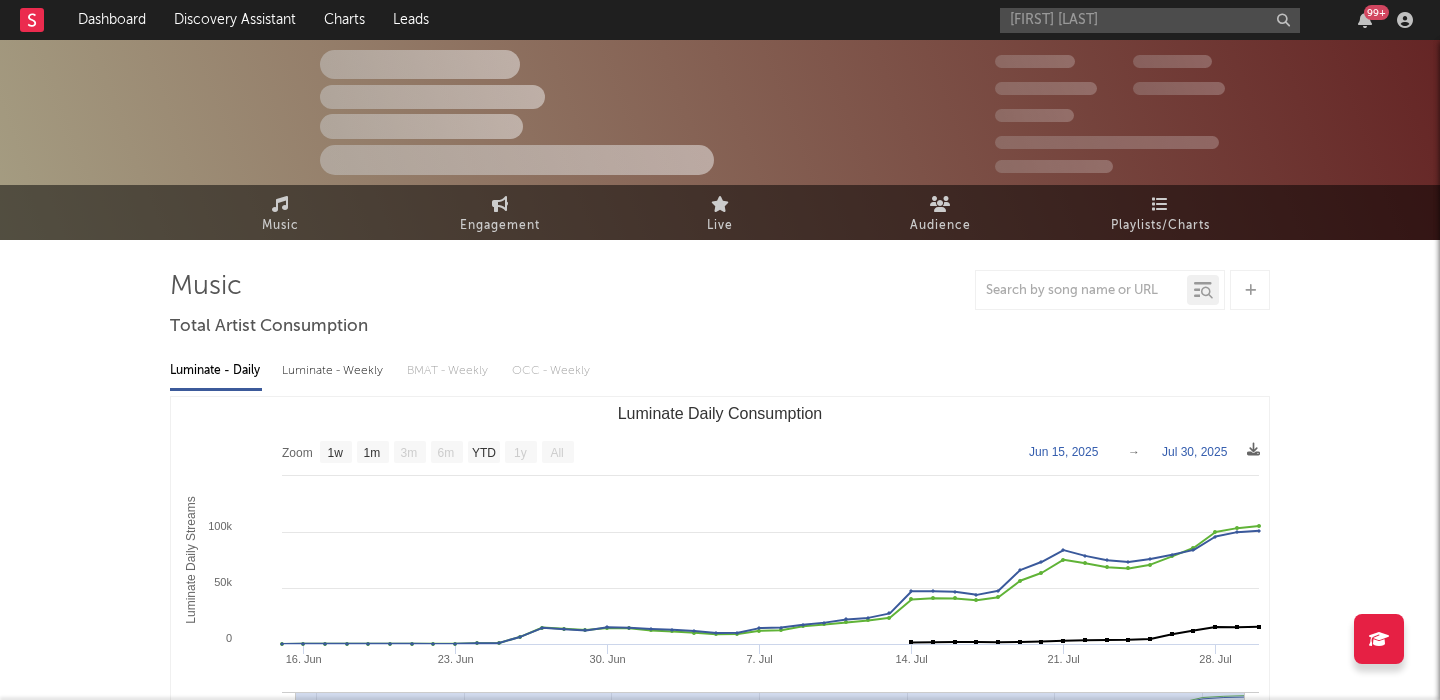 type 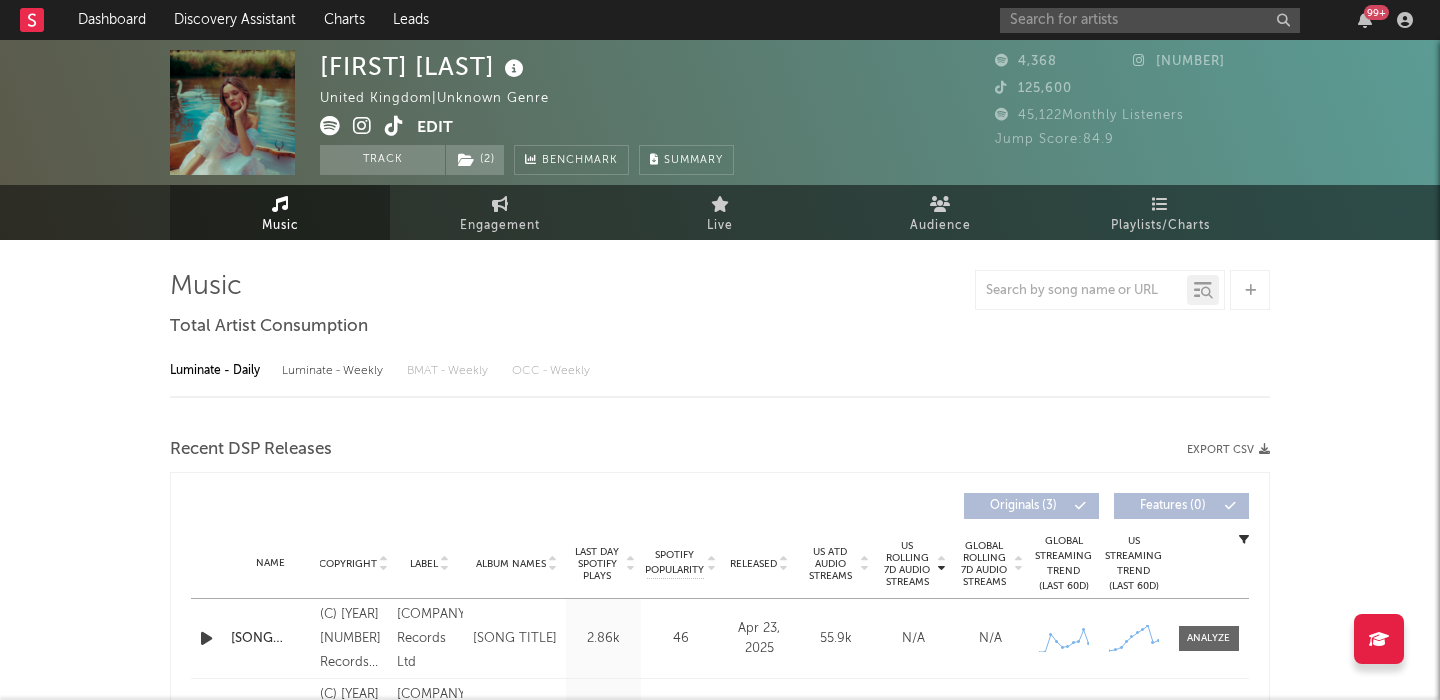 select on "1w" 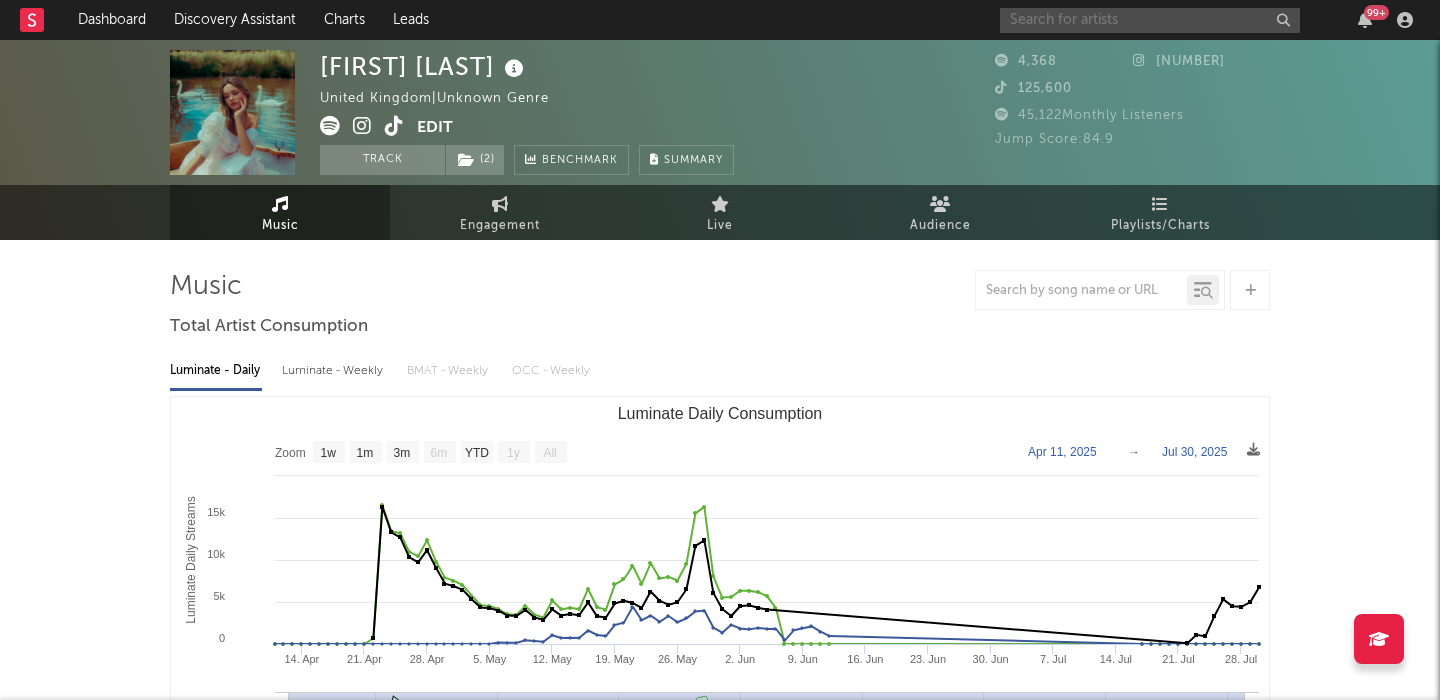 click at bounding box center [1150, 20] 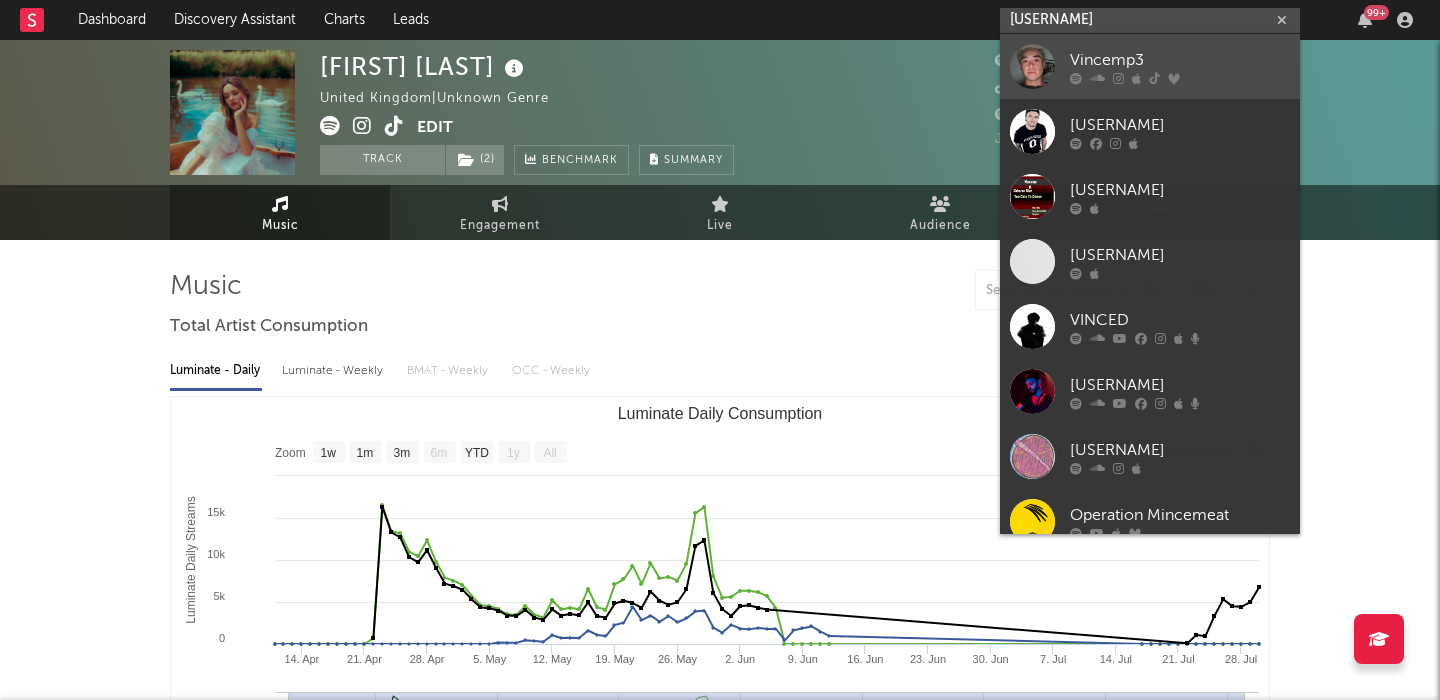 type on "vincemp" 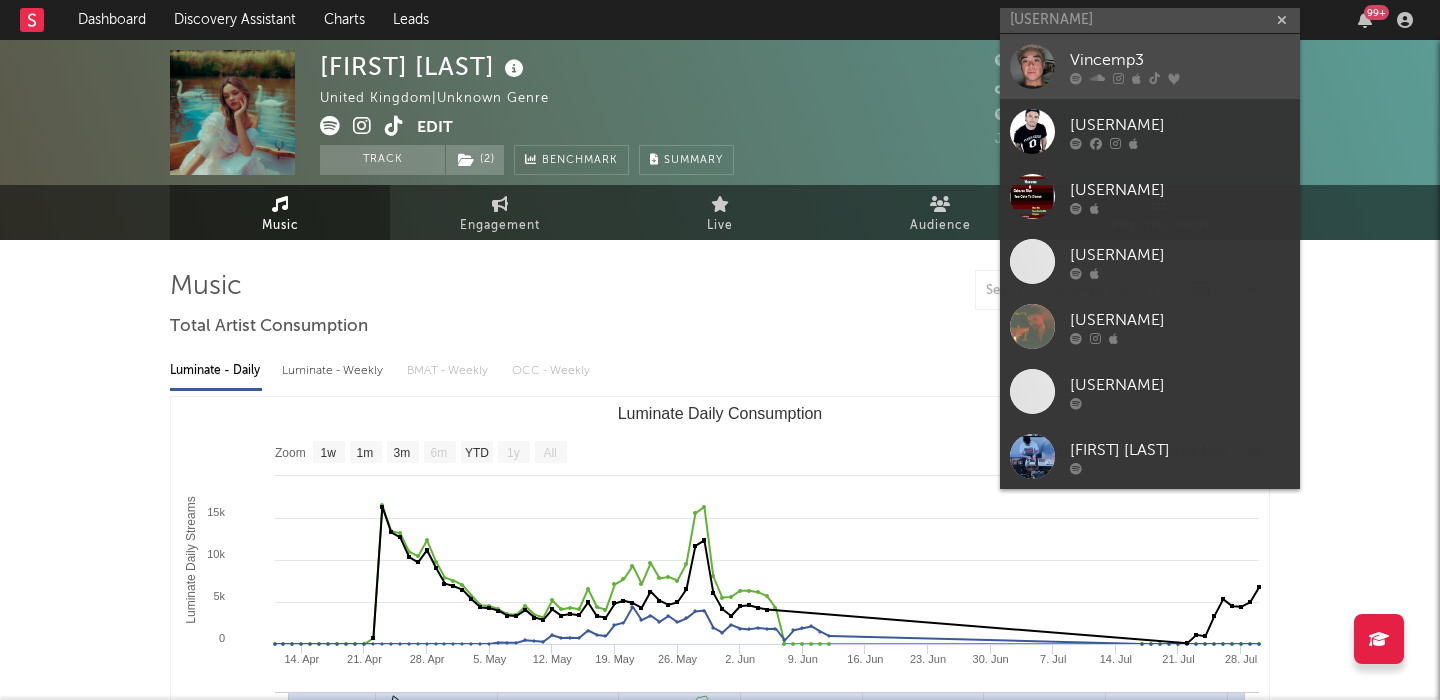 click on "Vincemp3" at bounding box center [1180, 60] 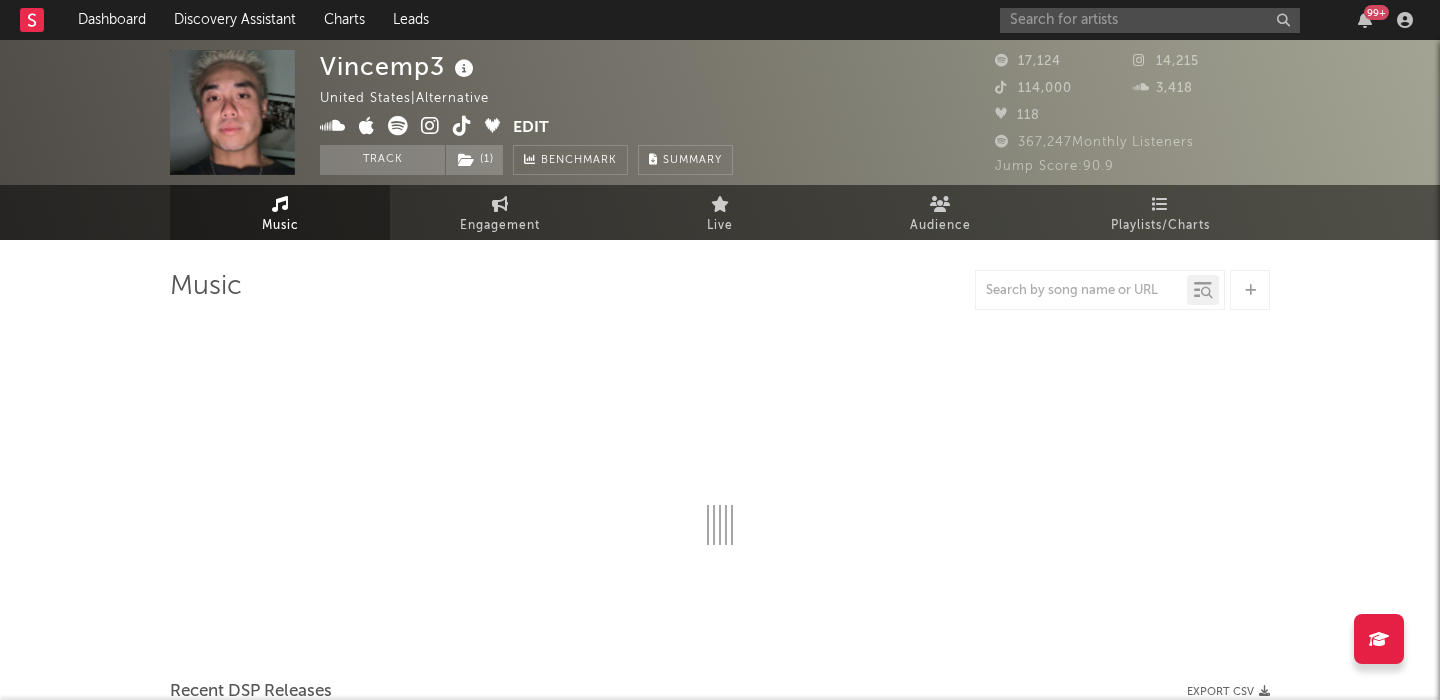 click at bounding box center [398, 126] 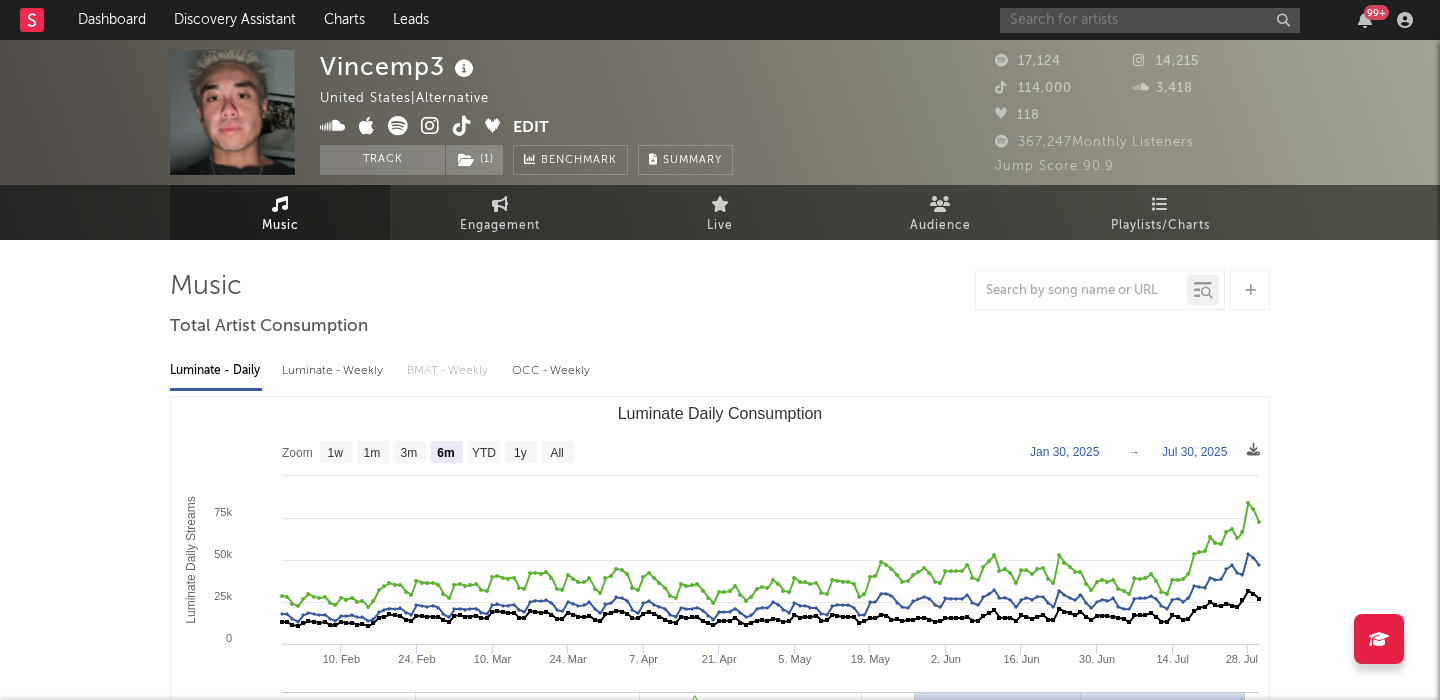 click at bounding box center (1150, 20) 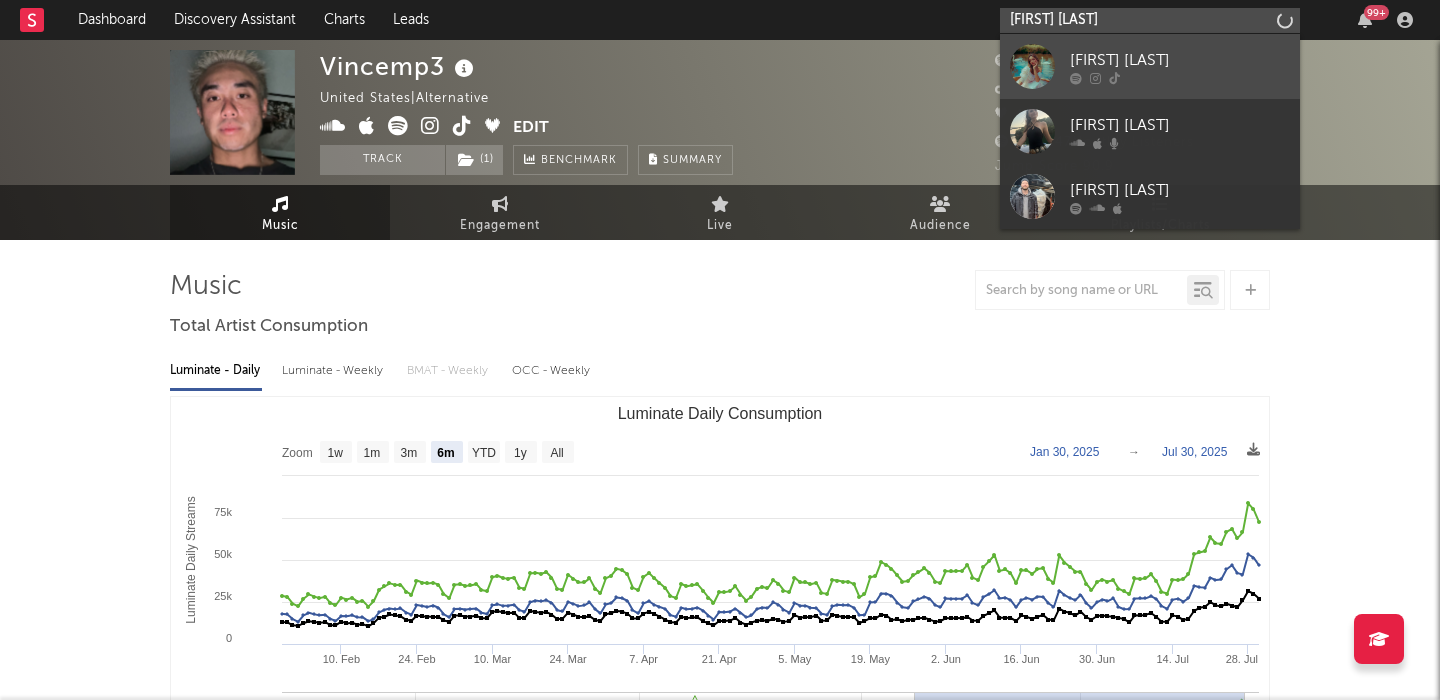 type on "ruby roberts" 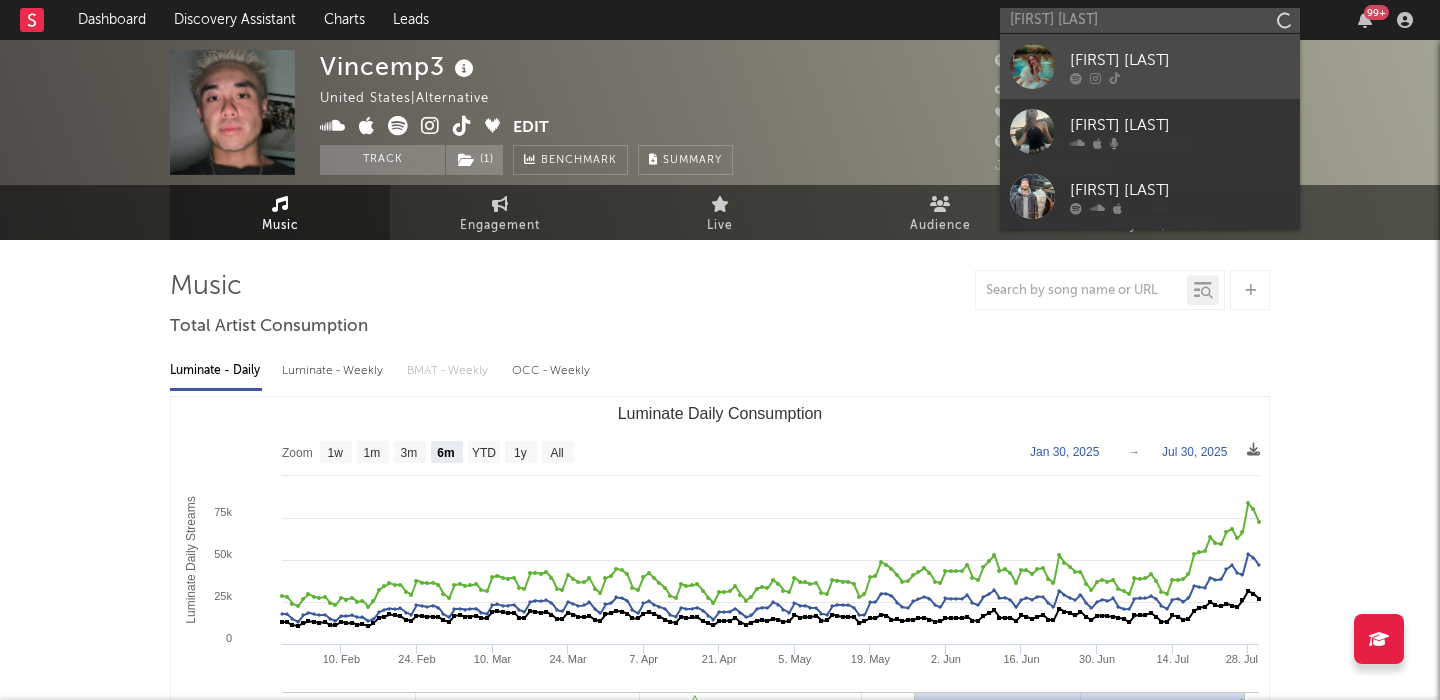 click at bounding box center (1180, 78) 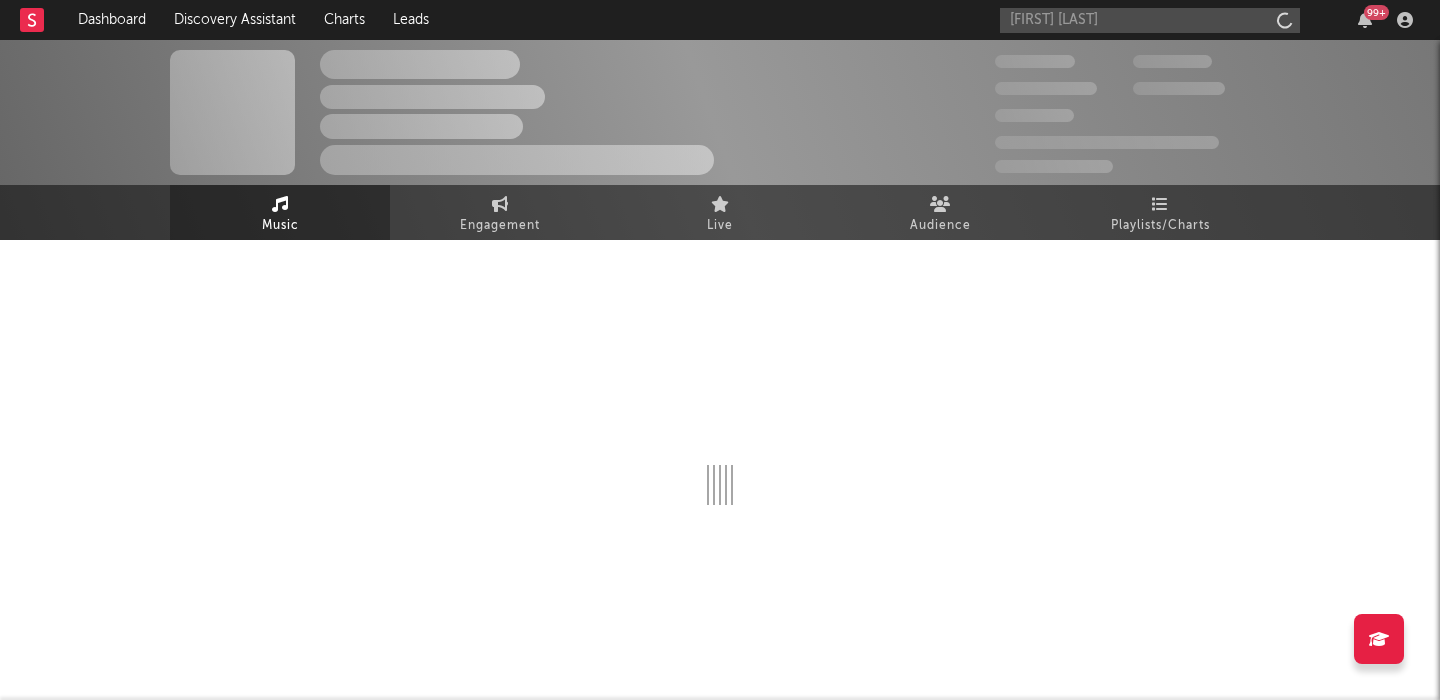 type 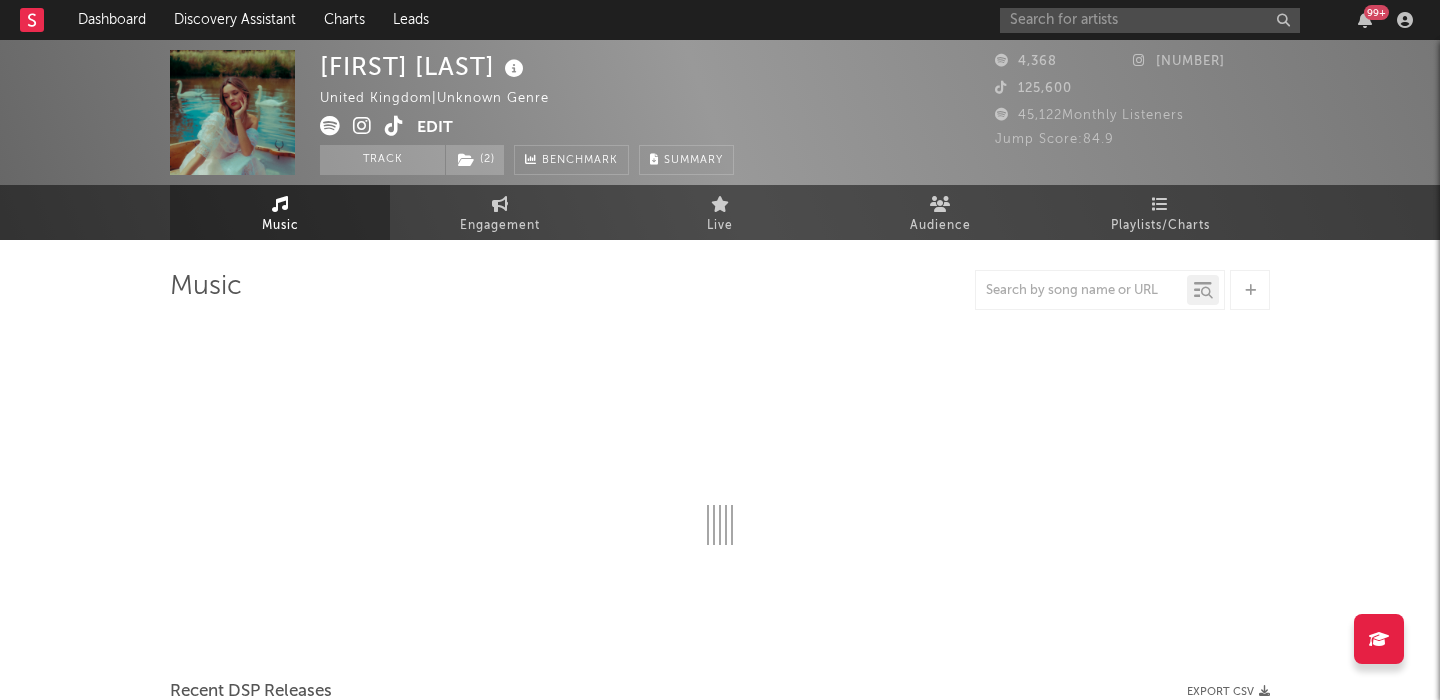 select on "1w" 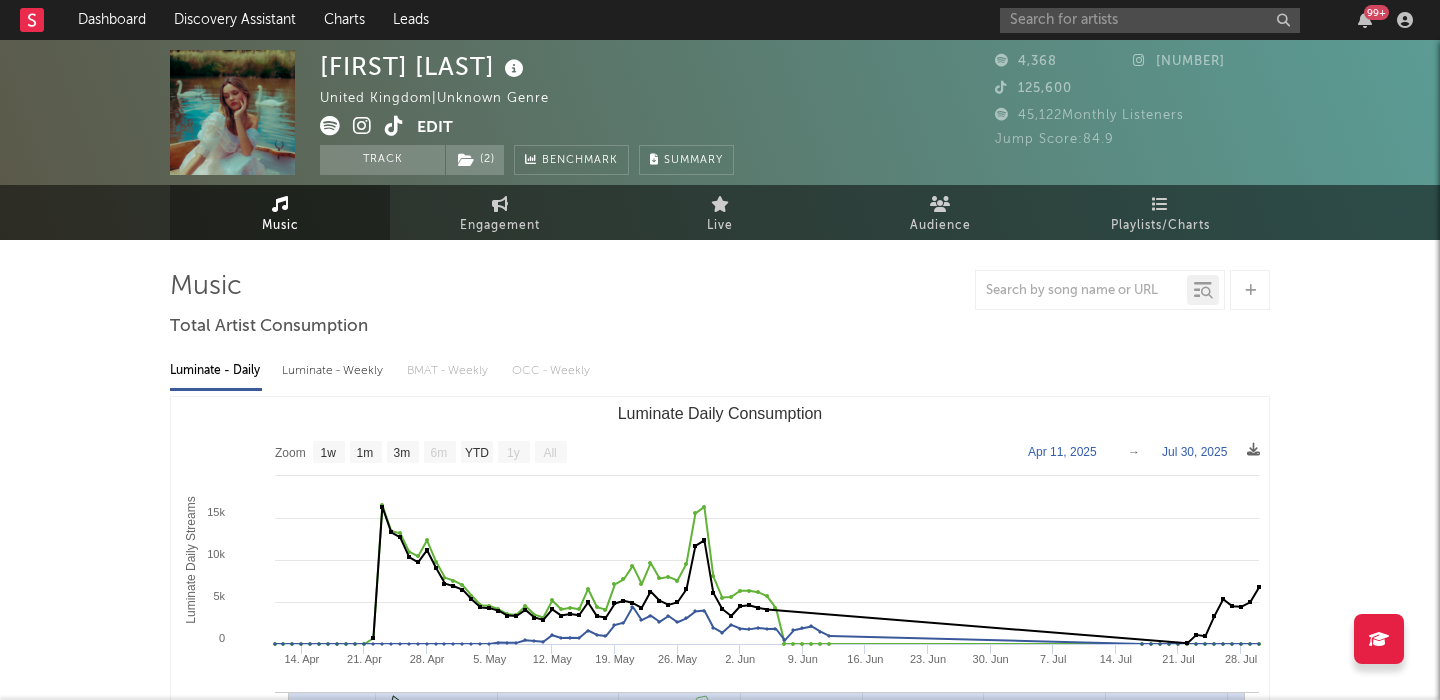click at bounding box center (330, 126) 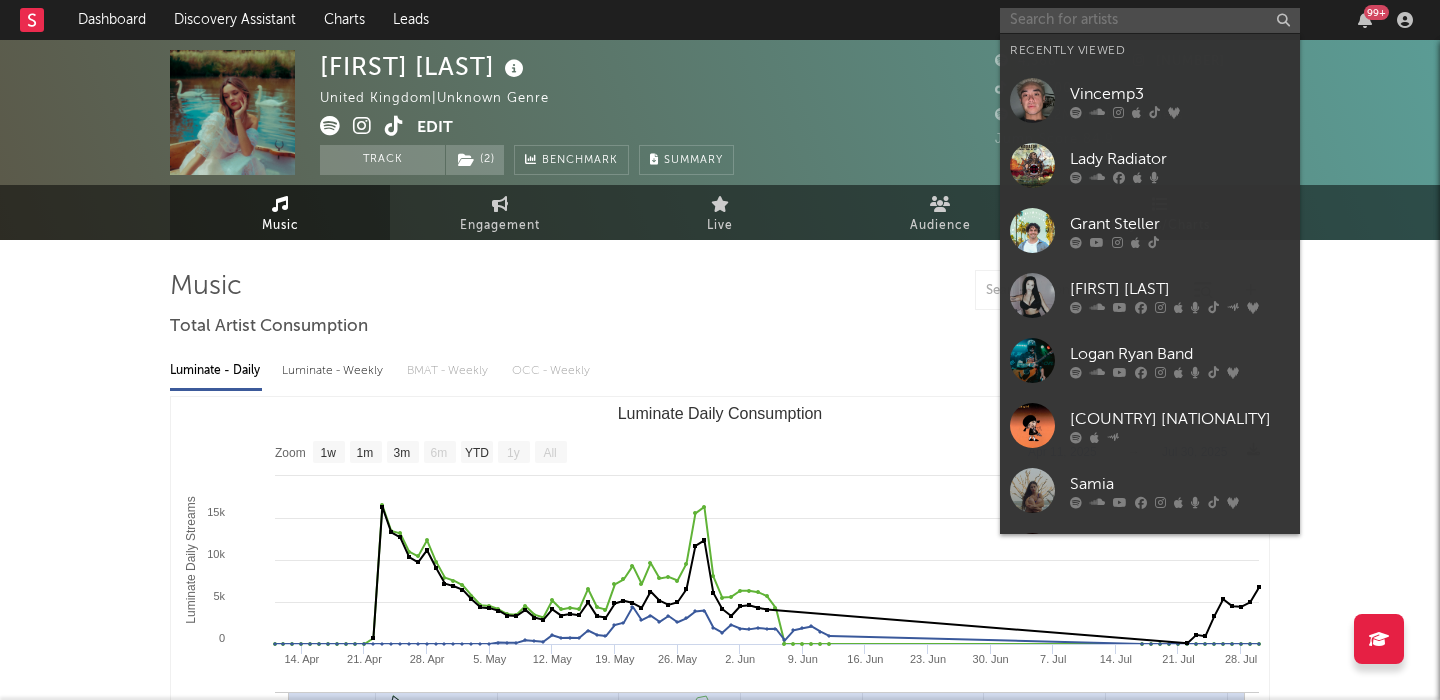 click at bounding box center [1150, 20] 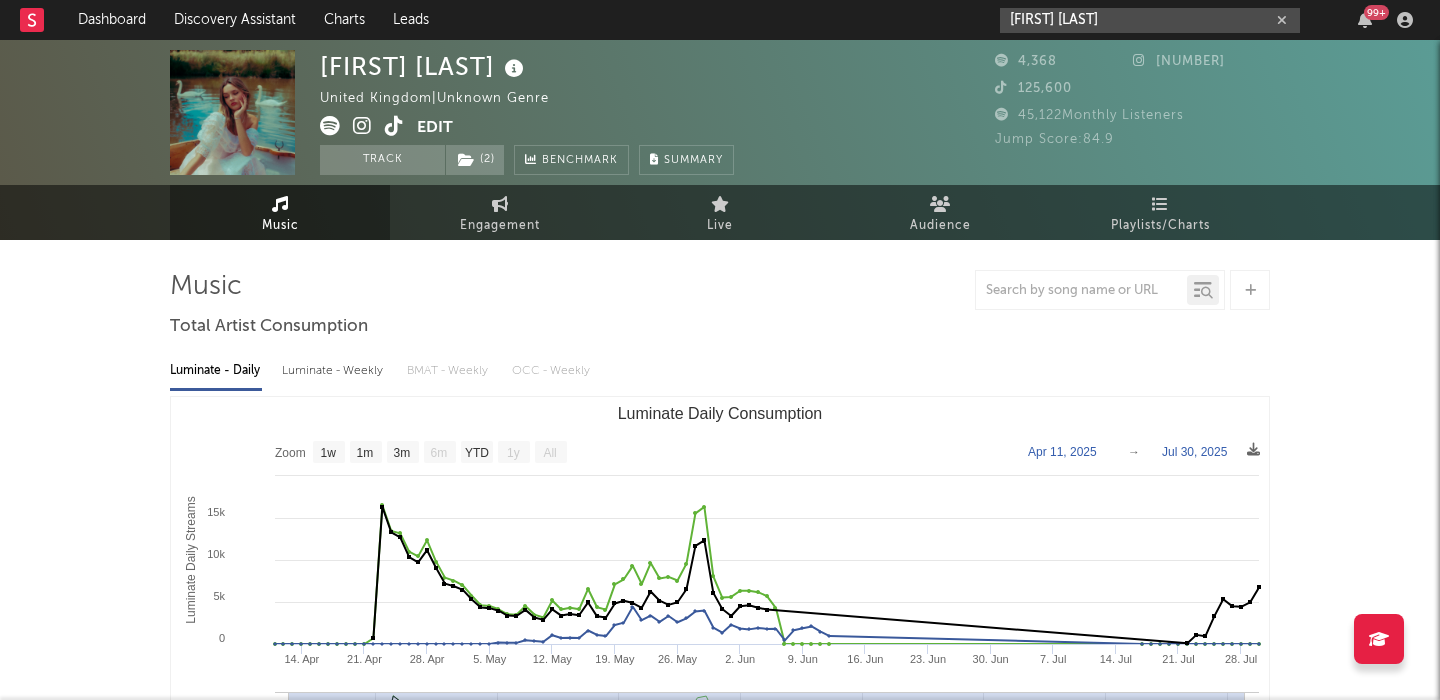 type on "Aubory bugg" 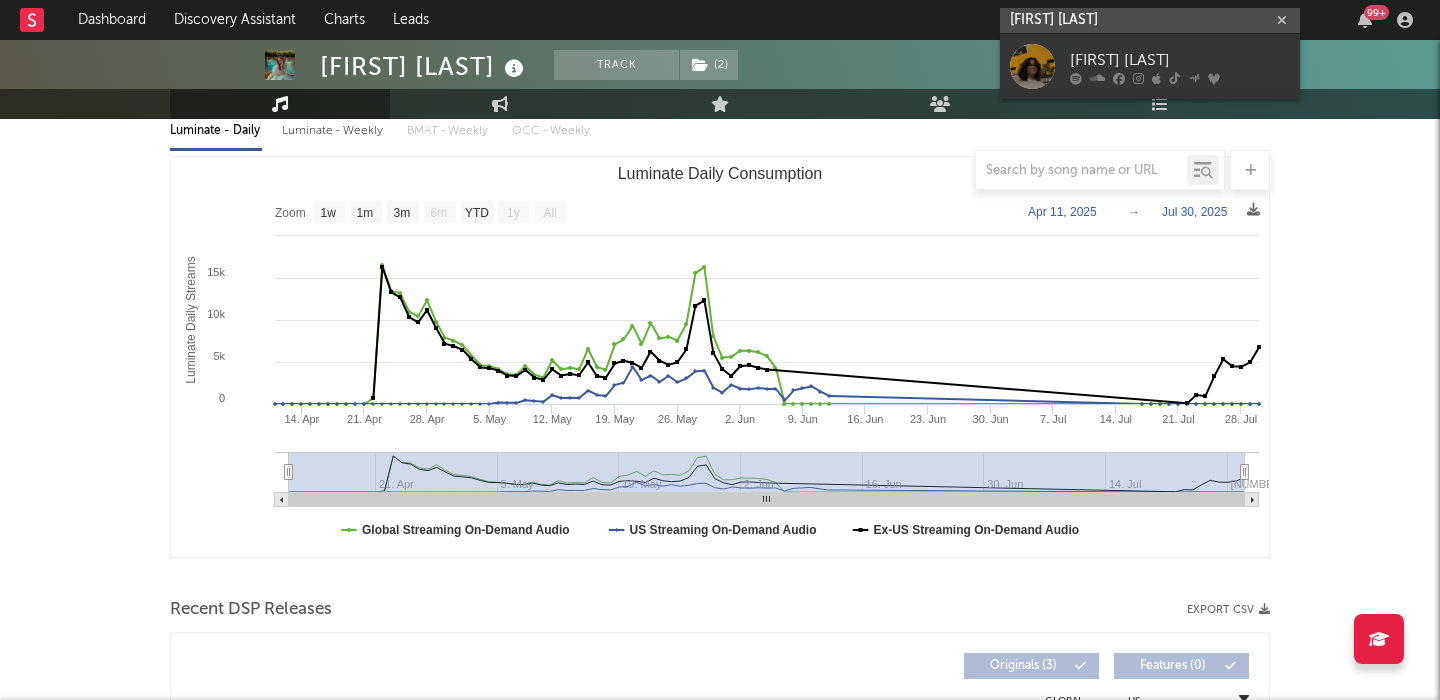 scroll, scrollTop: 584, scrollLeft: 0, axis: vertical 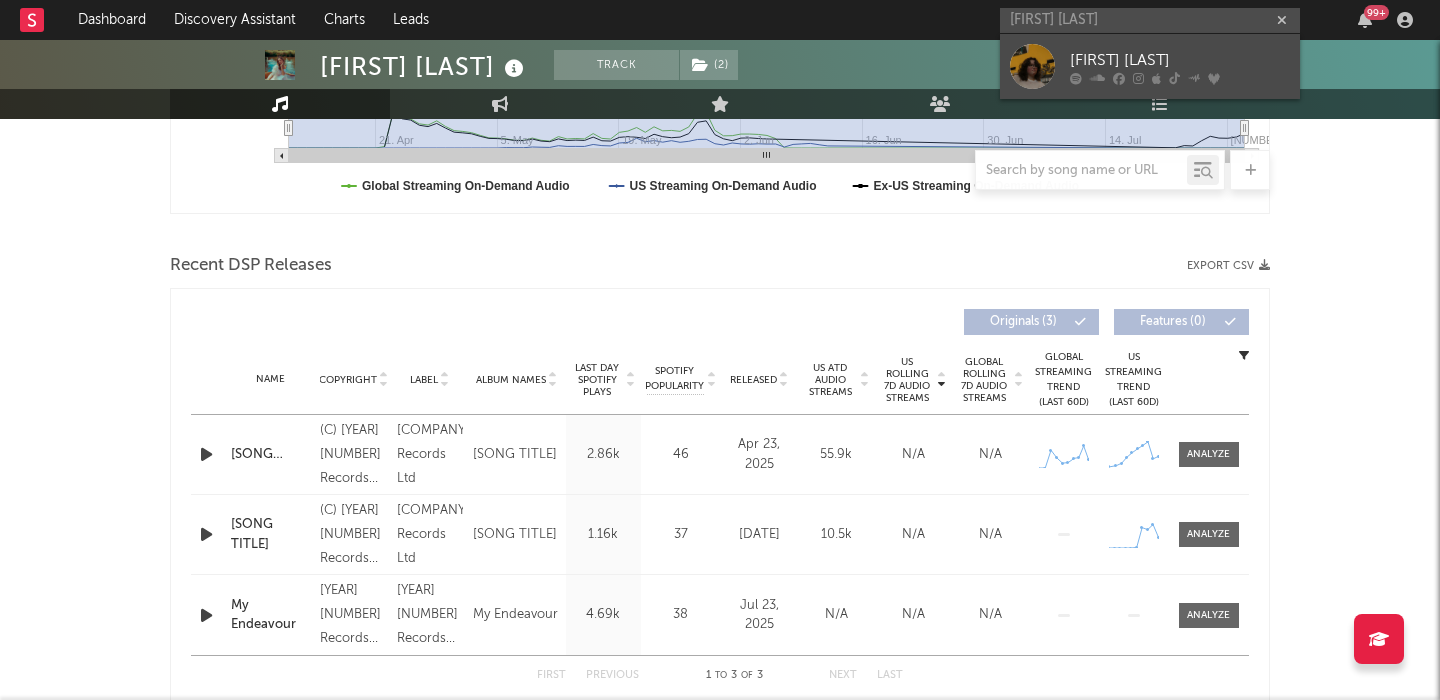 click on "[FIRST] [LAST]" at bounding box center (1180, 60) 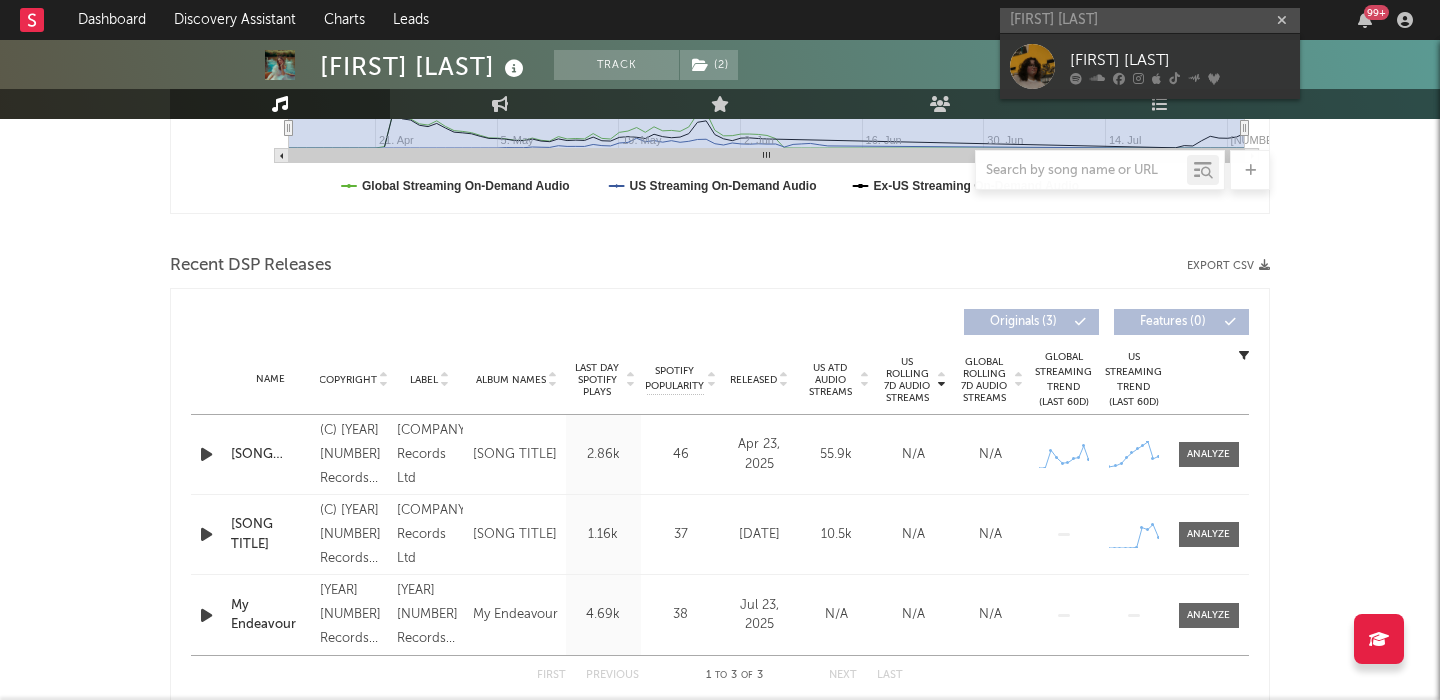 type 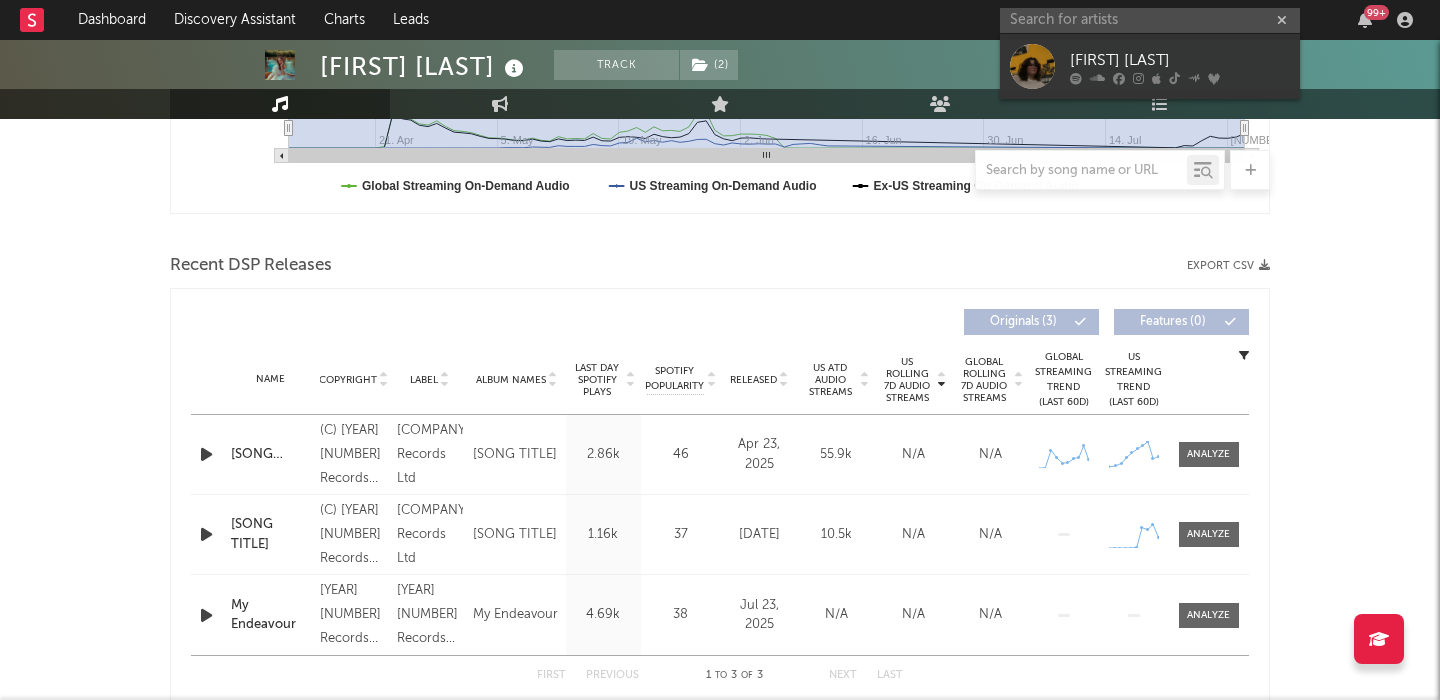 scroll, scrollTop: 0, scrollLeft: 0, axis: both 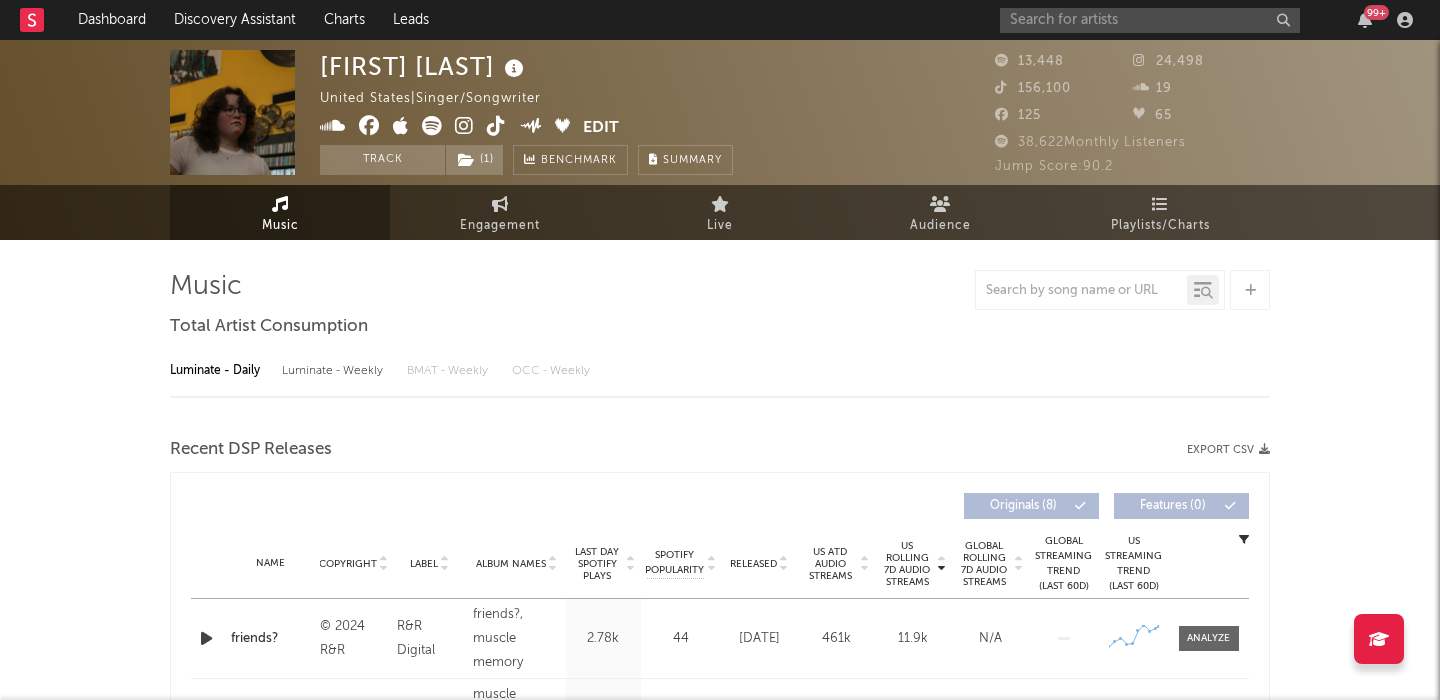 select on "6m" 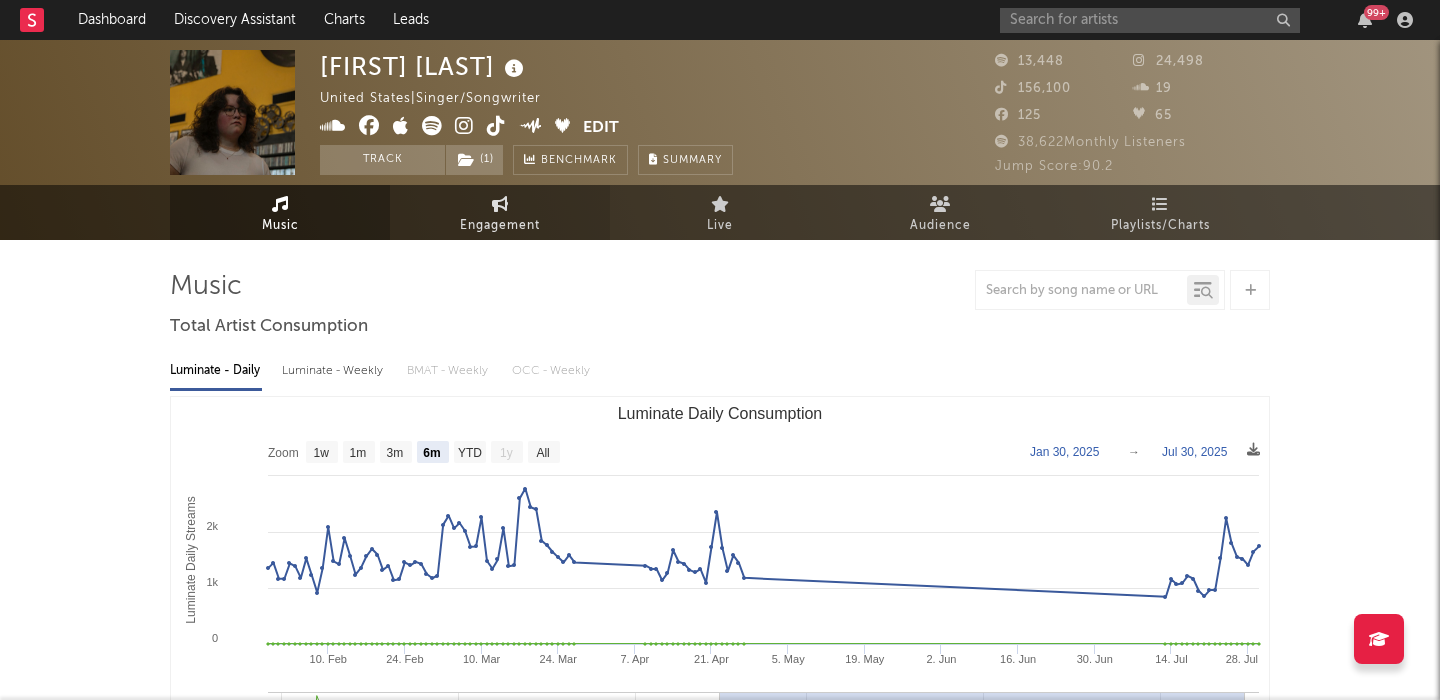 click on "Engagement" at bounding box center (500, 226) 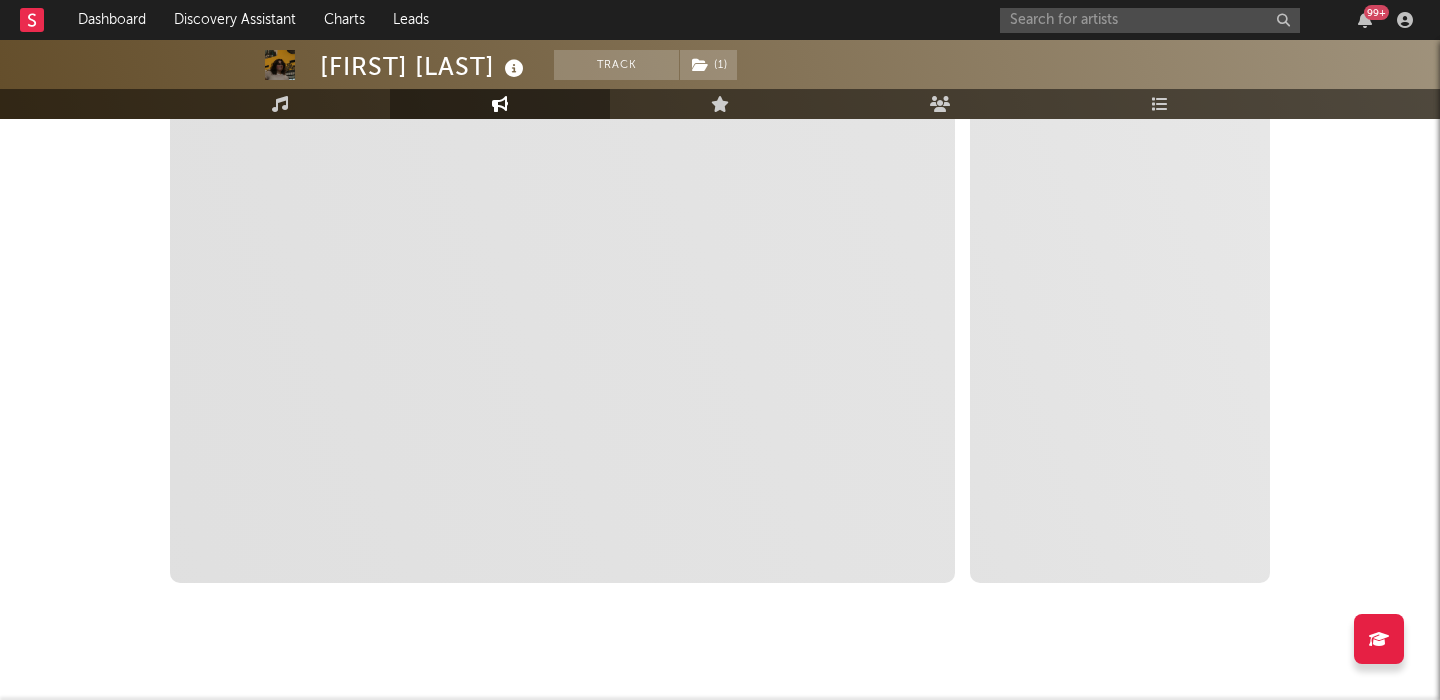 scroll, scrollTop: 390, scrollLeft: 0, axis: vertical 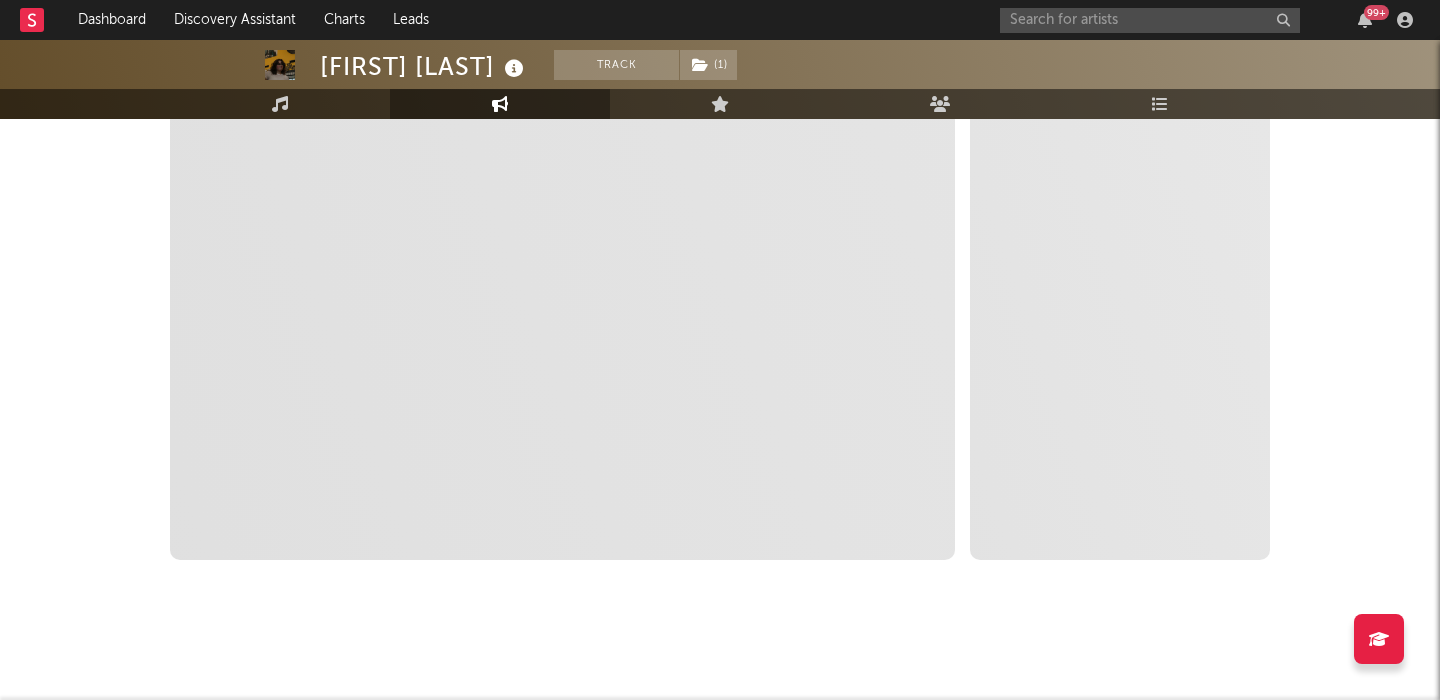 select on "1m" 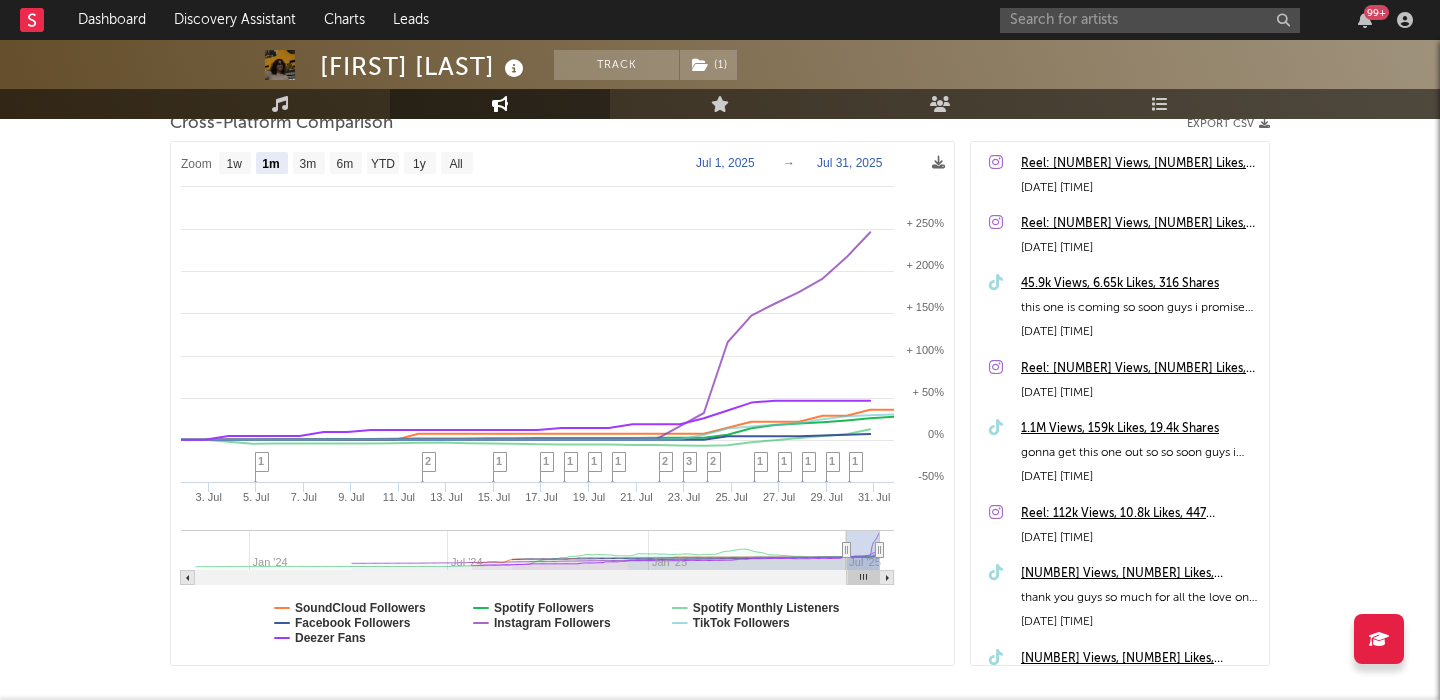 scroll, scrollTop: 271, scrollLeft: 0, axis: vertical 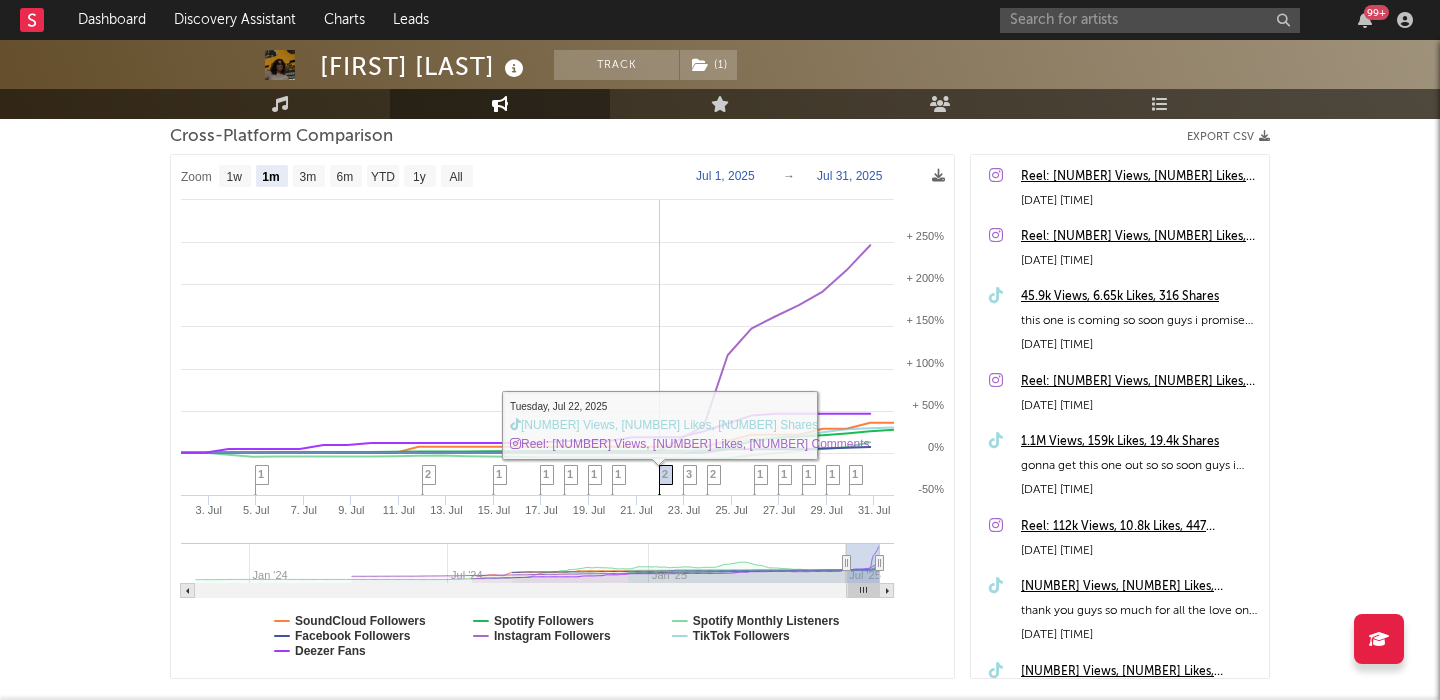 click on "2" at bounding box center (665, 474) 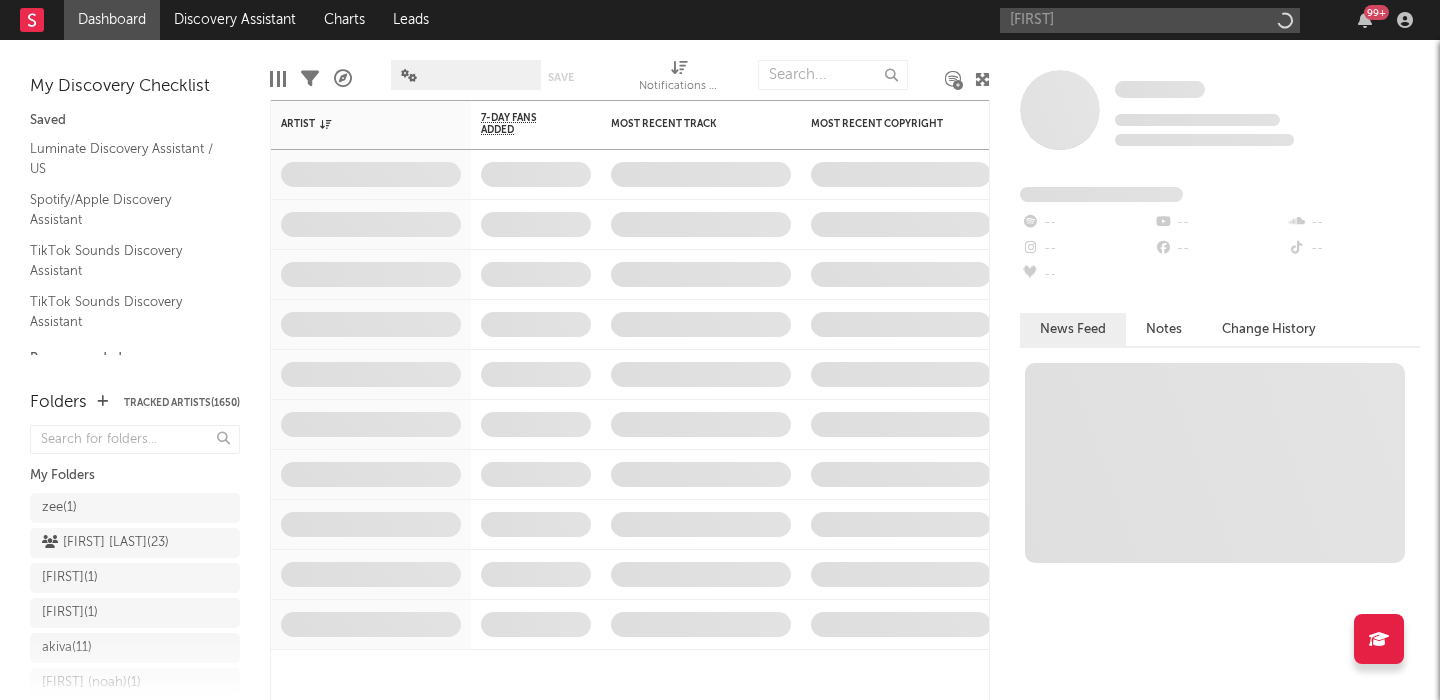 scroll, scrollTop: 0, scrollLeft: 0, axis: both 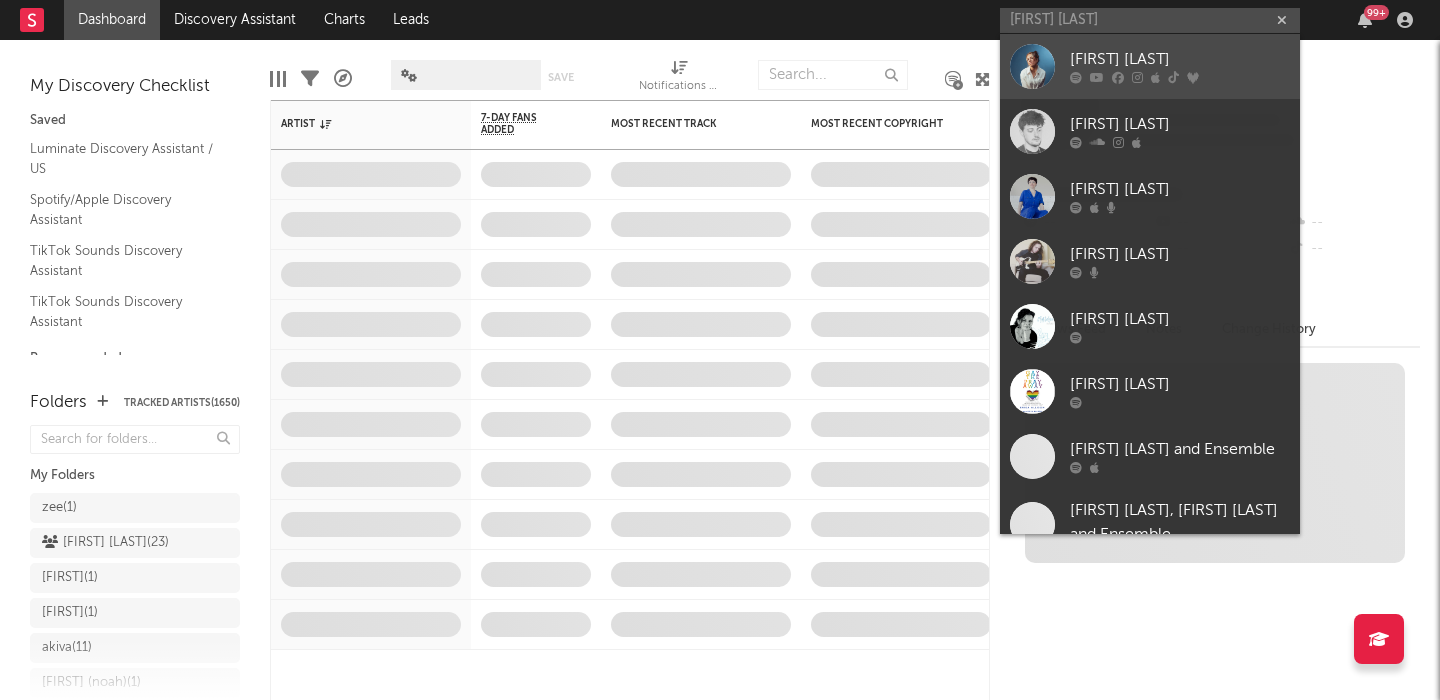 type on "[FIRST] [LAST]" 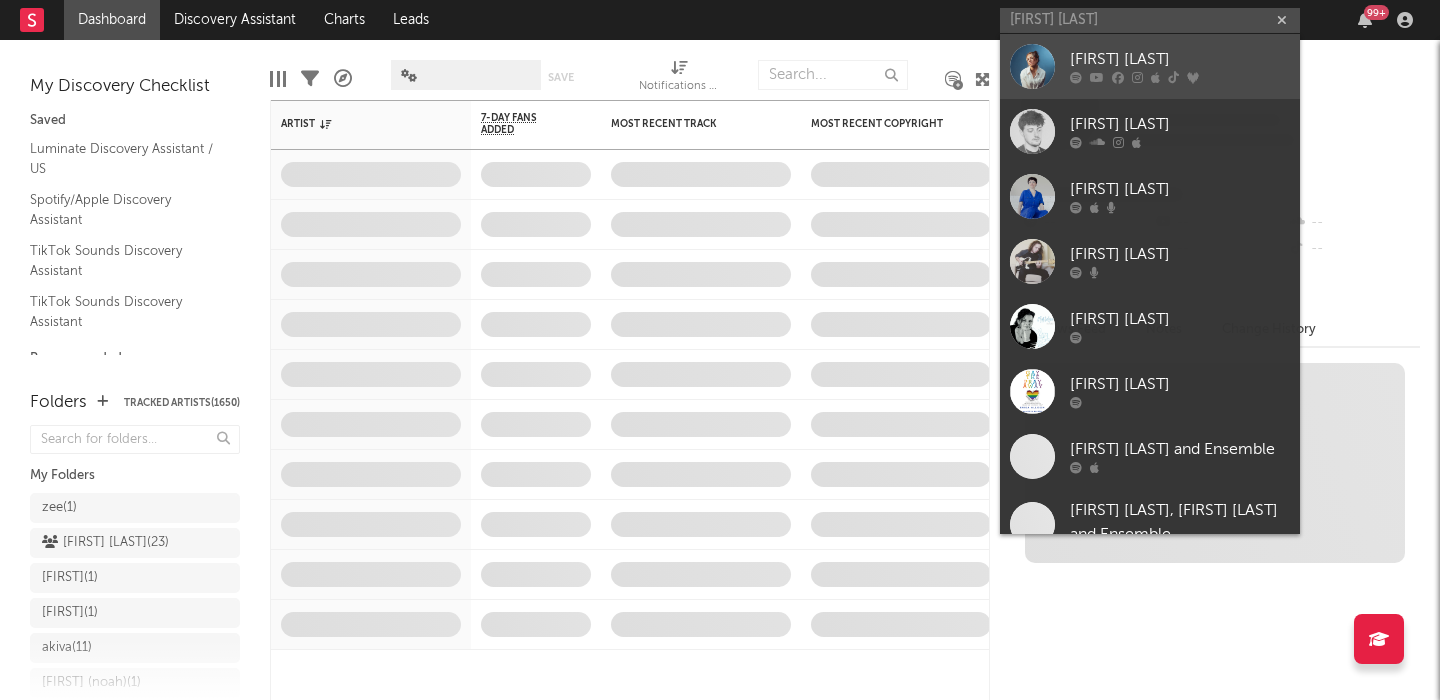 click on "[FIRST] [LAST]" at bounding box center [1180, 60] 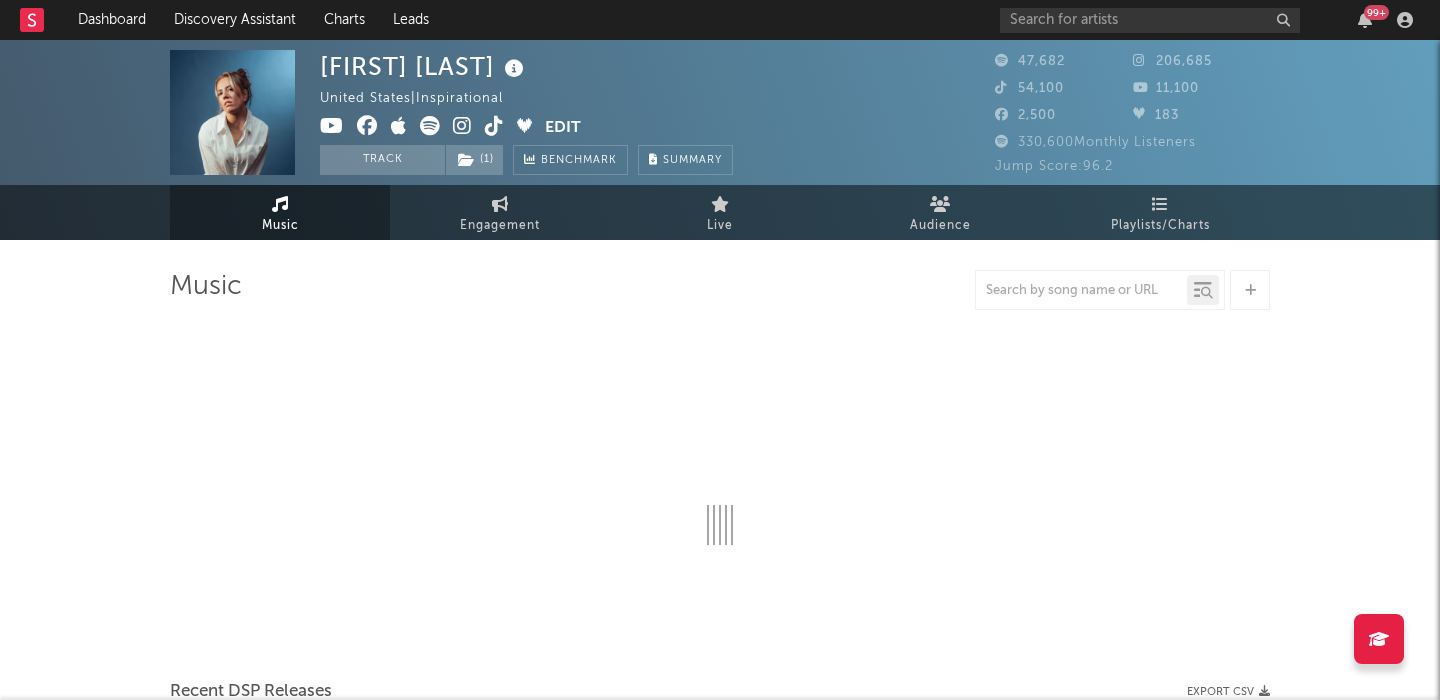 select on "6m" 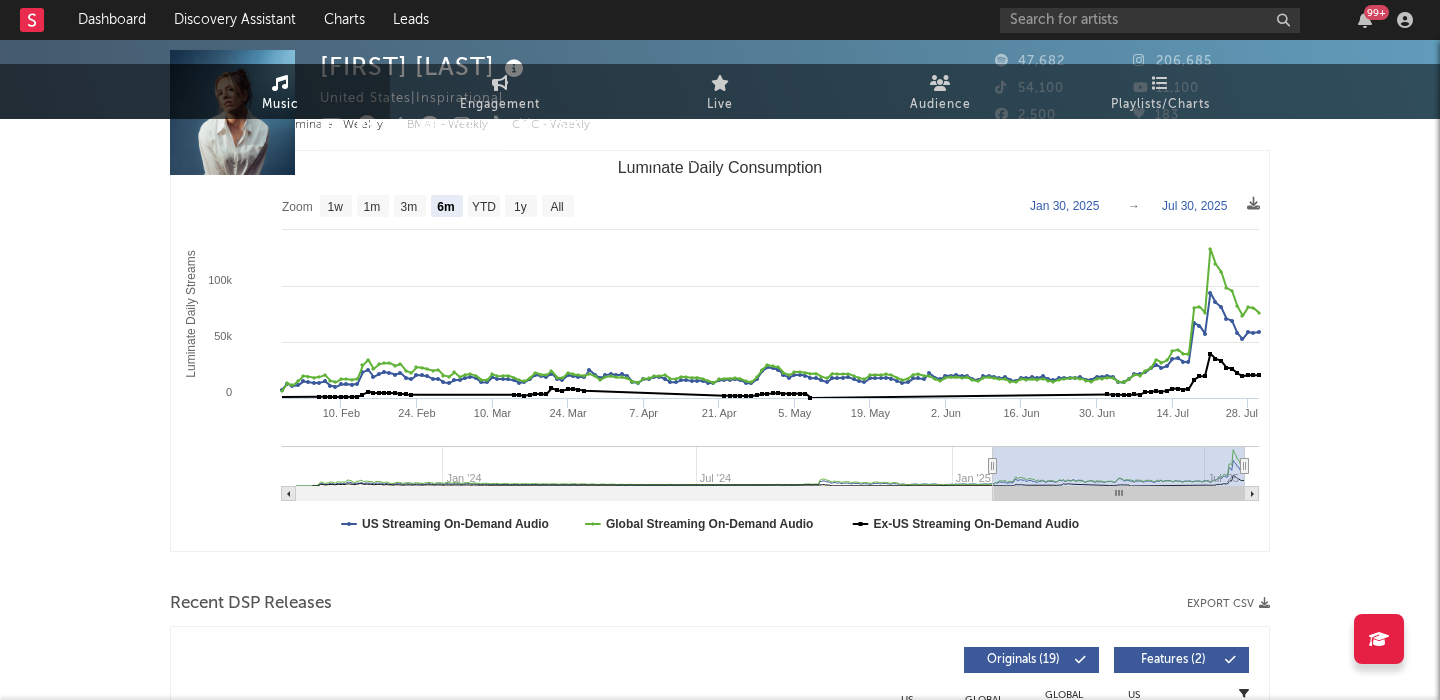 scroll, scrollTop: 0, scrollLeft: 0, axis: both 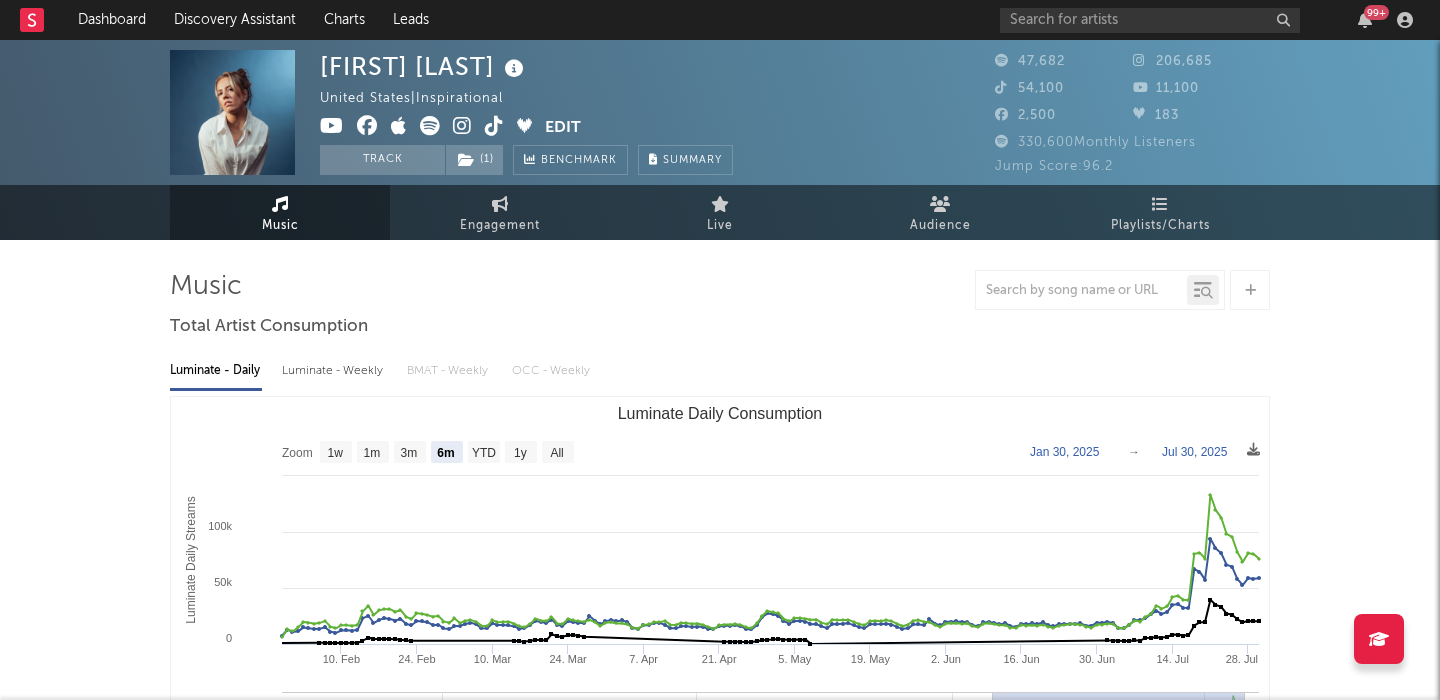 click at bounding box center (430, 126) 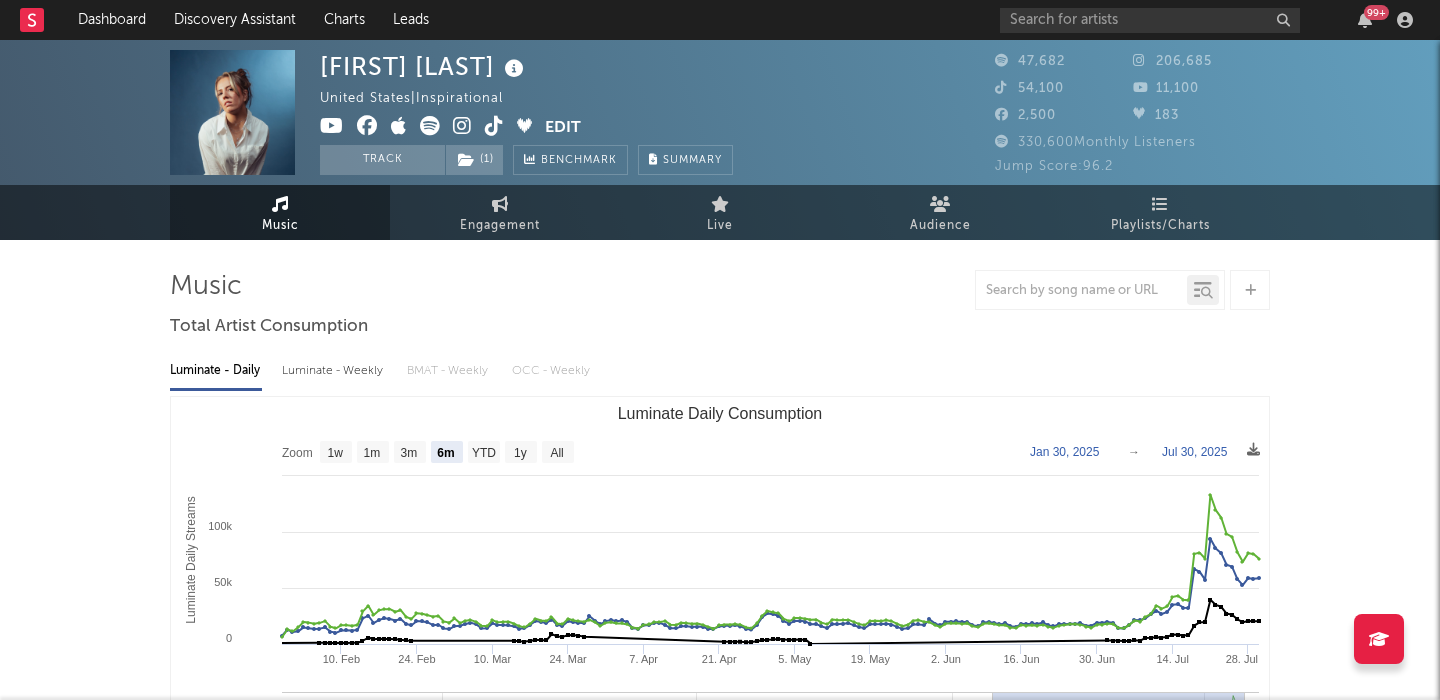 click on "99 +" at bounding box center (1210, 20) 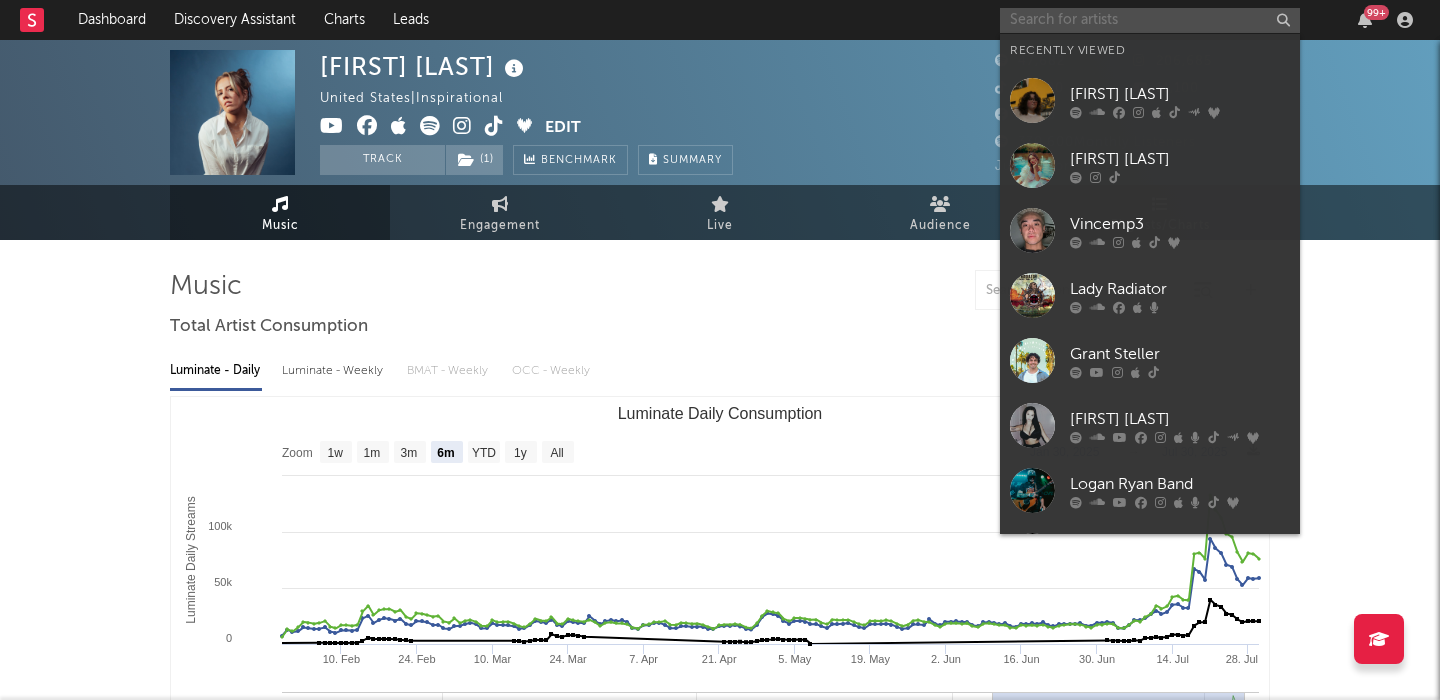 click at bounding box center [1150, 20] 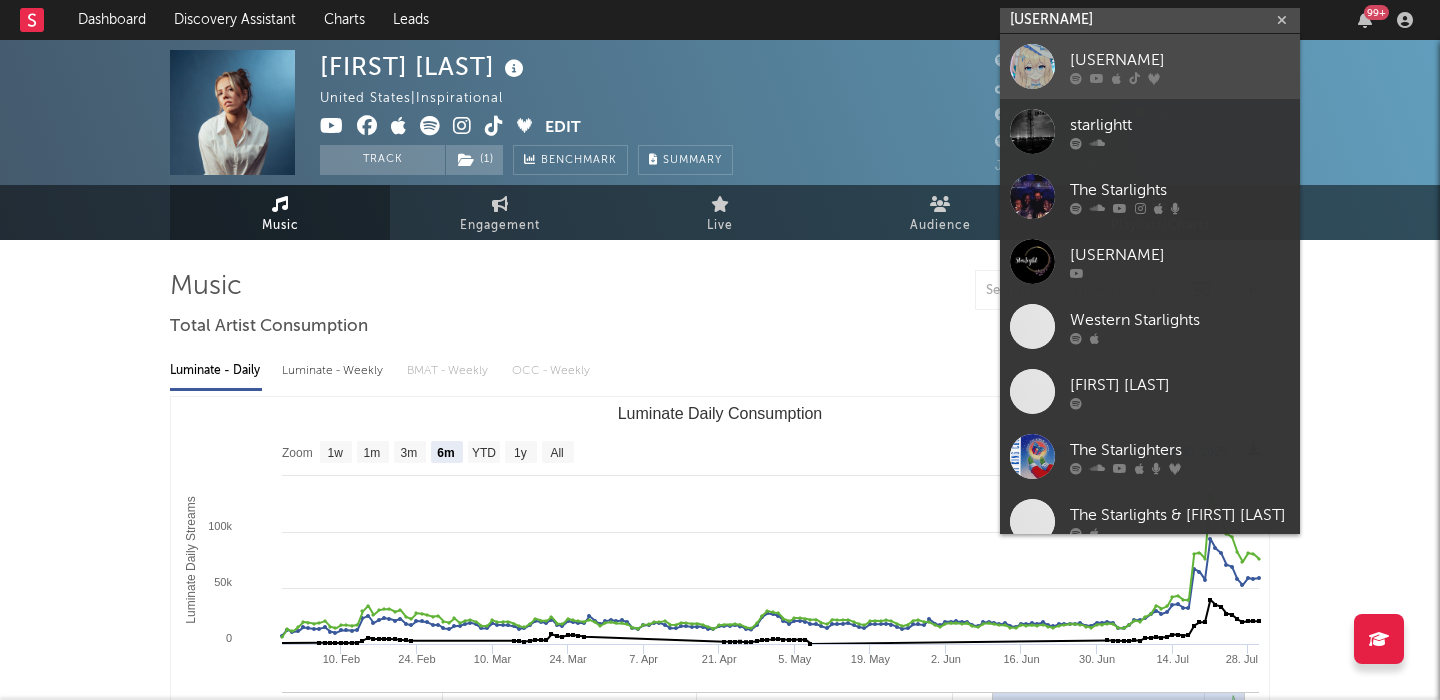 type on "[USERNAME]" 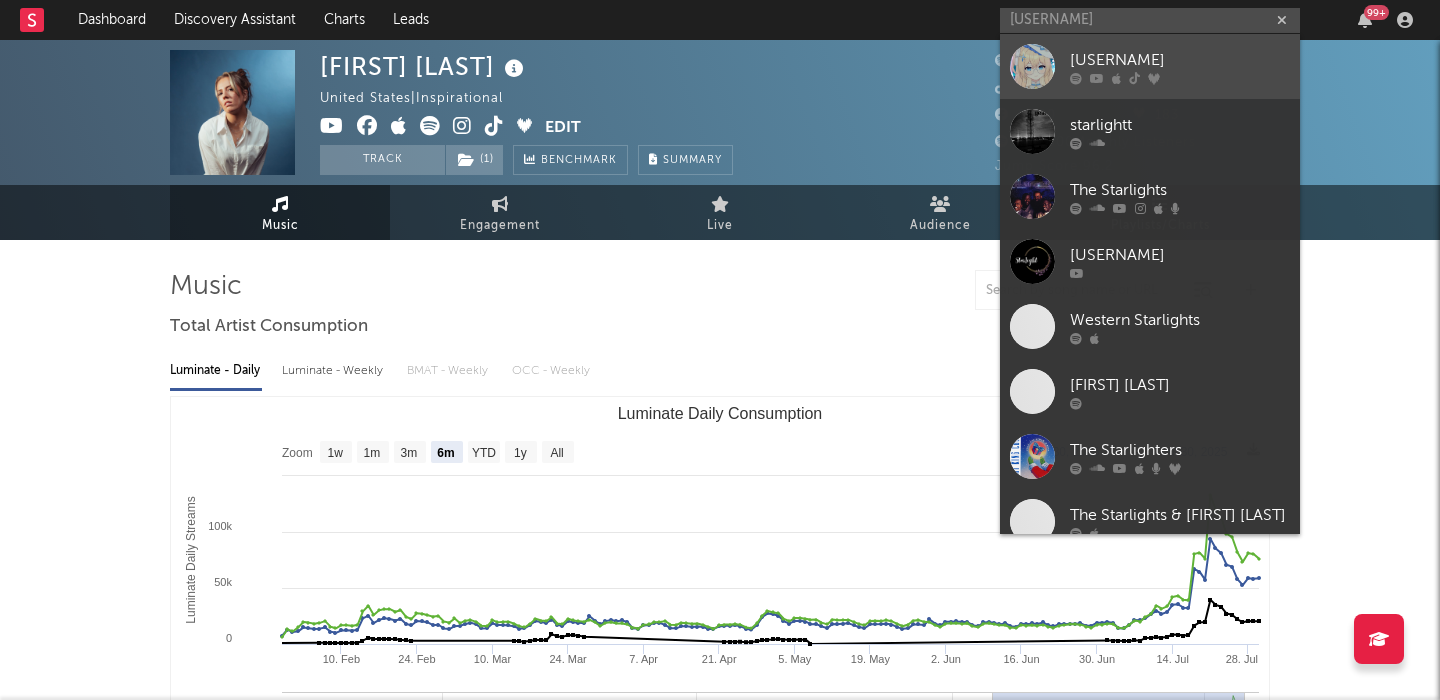 click on "[USERNAME]" at bounding box center [1150, 66] 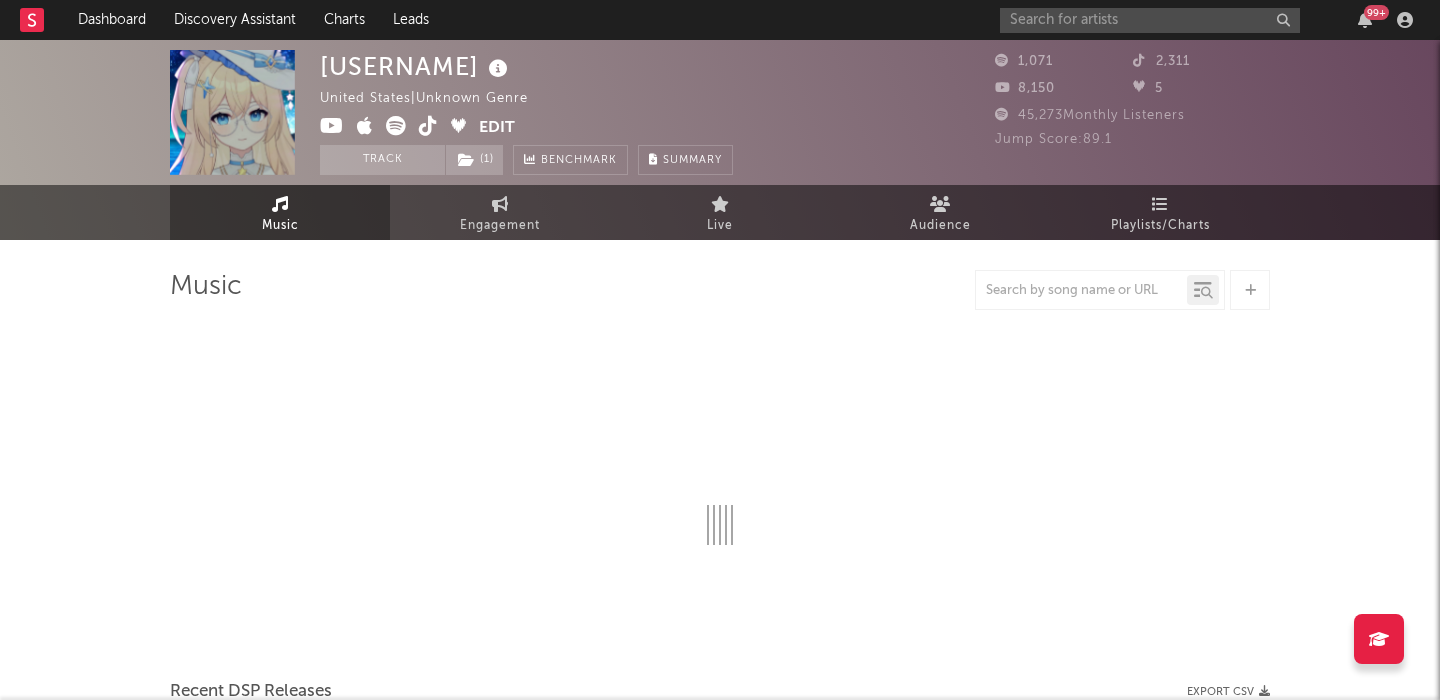 select on "1w" 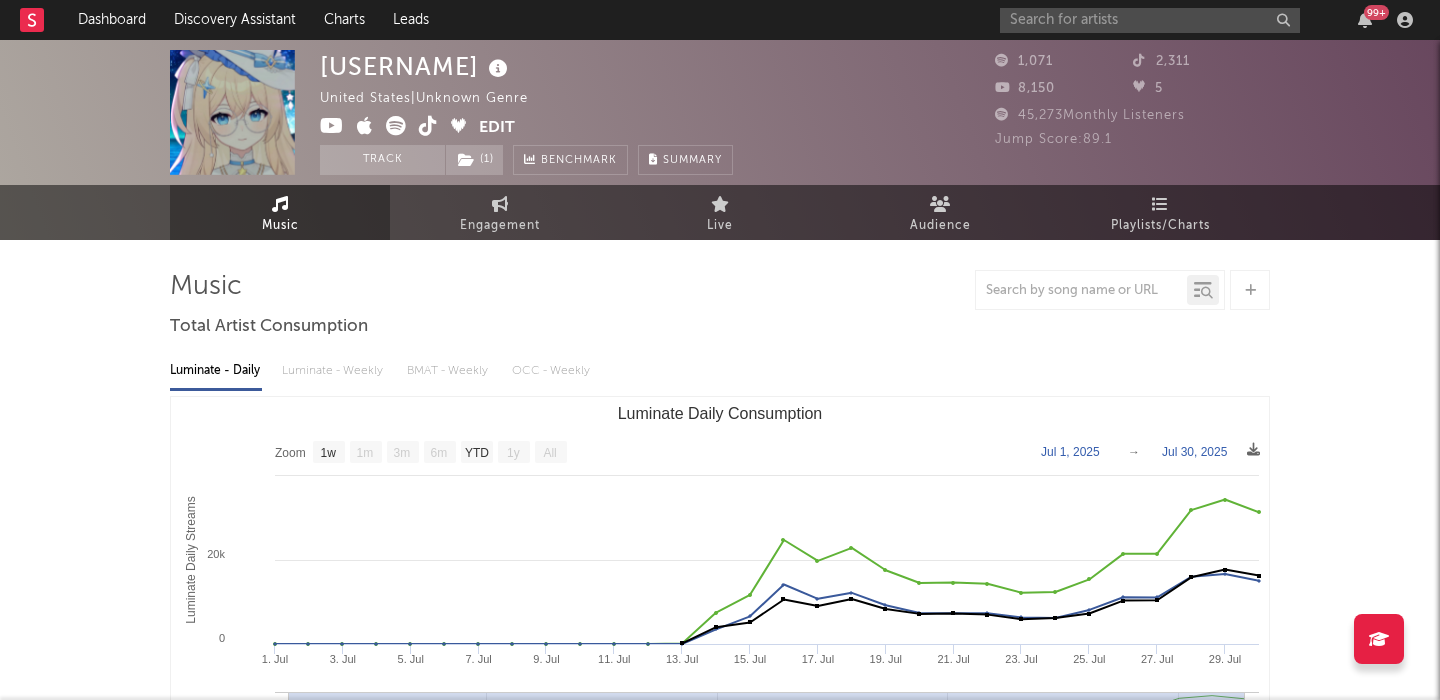 click at bounding box center (396, 126) 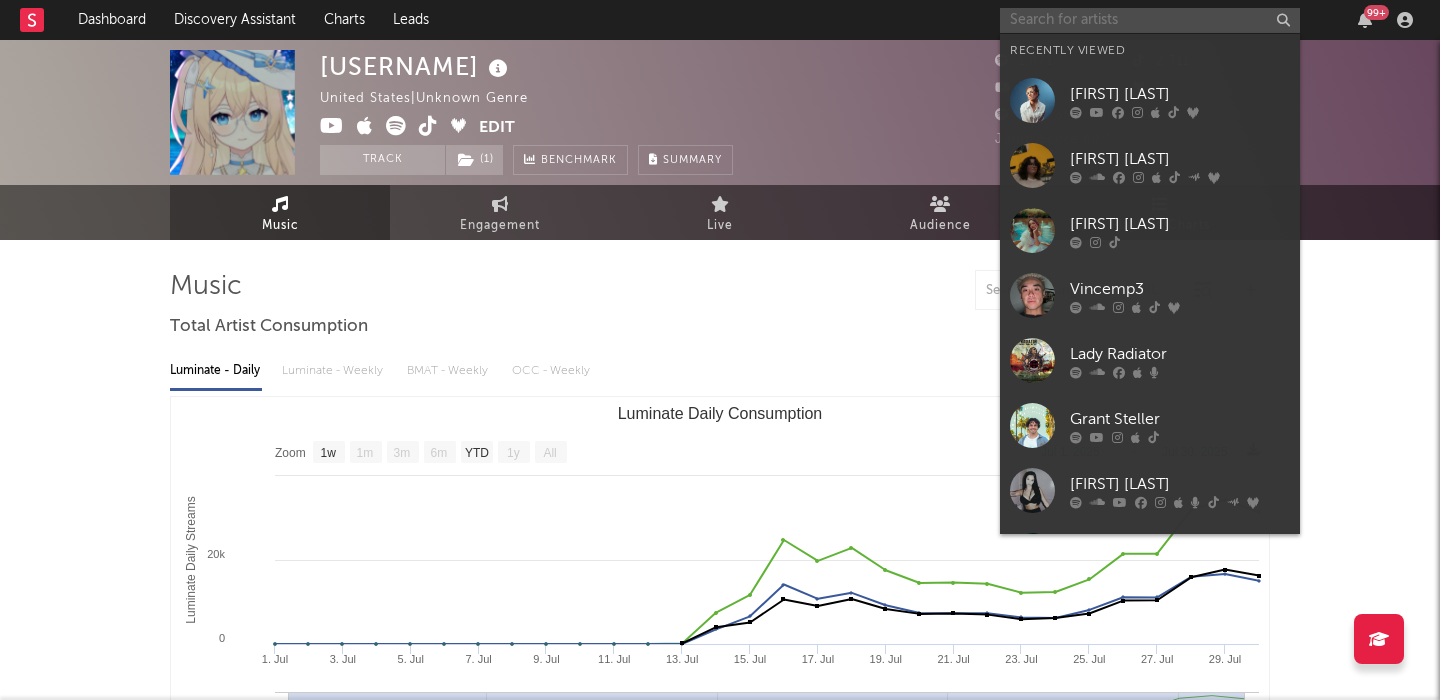 click at bounding box center (1150, 20) 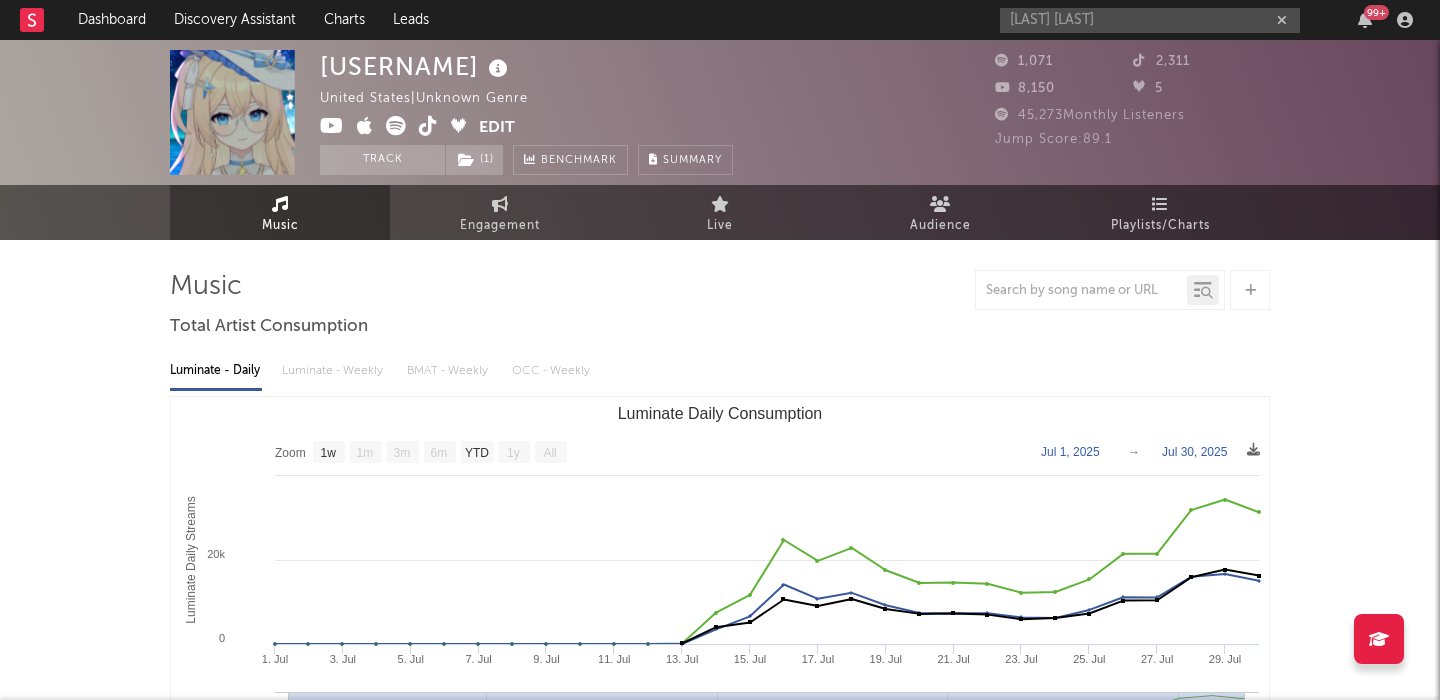 click on "Luminate Daily Consumption" 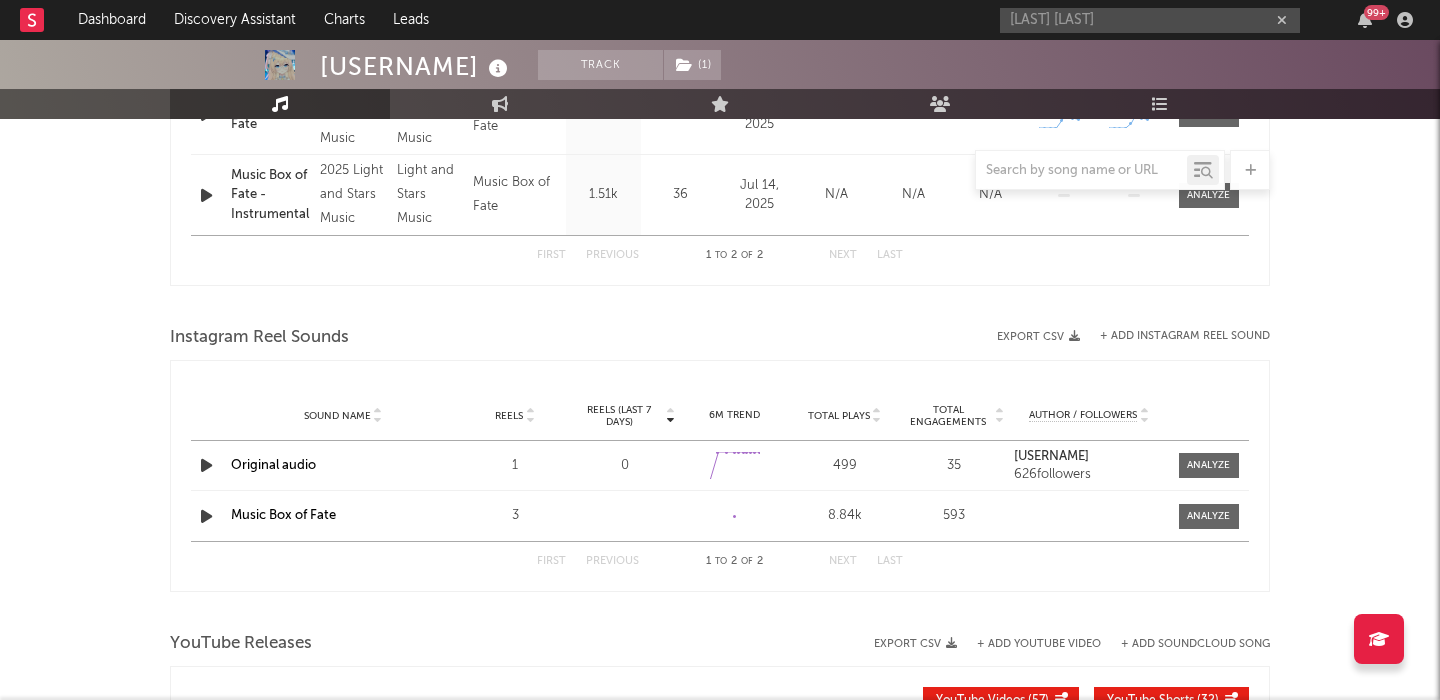 scroll, scrollTop: 1016, scrollLeft: 0, axis: vertical 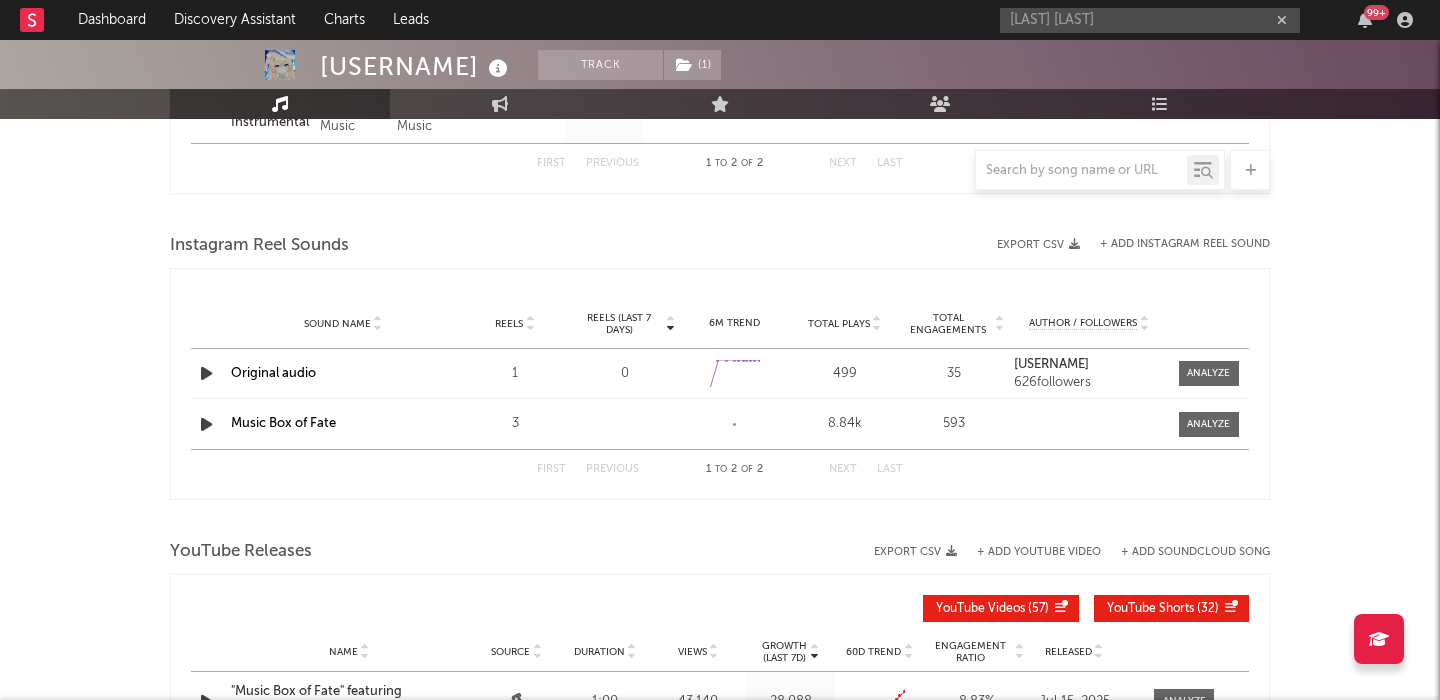type on "[LAST] [LAST]" 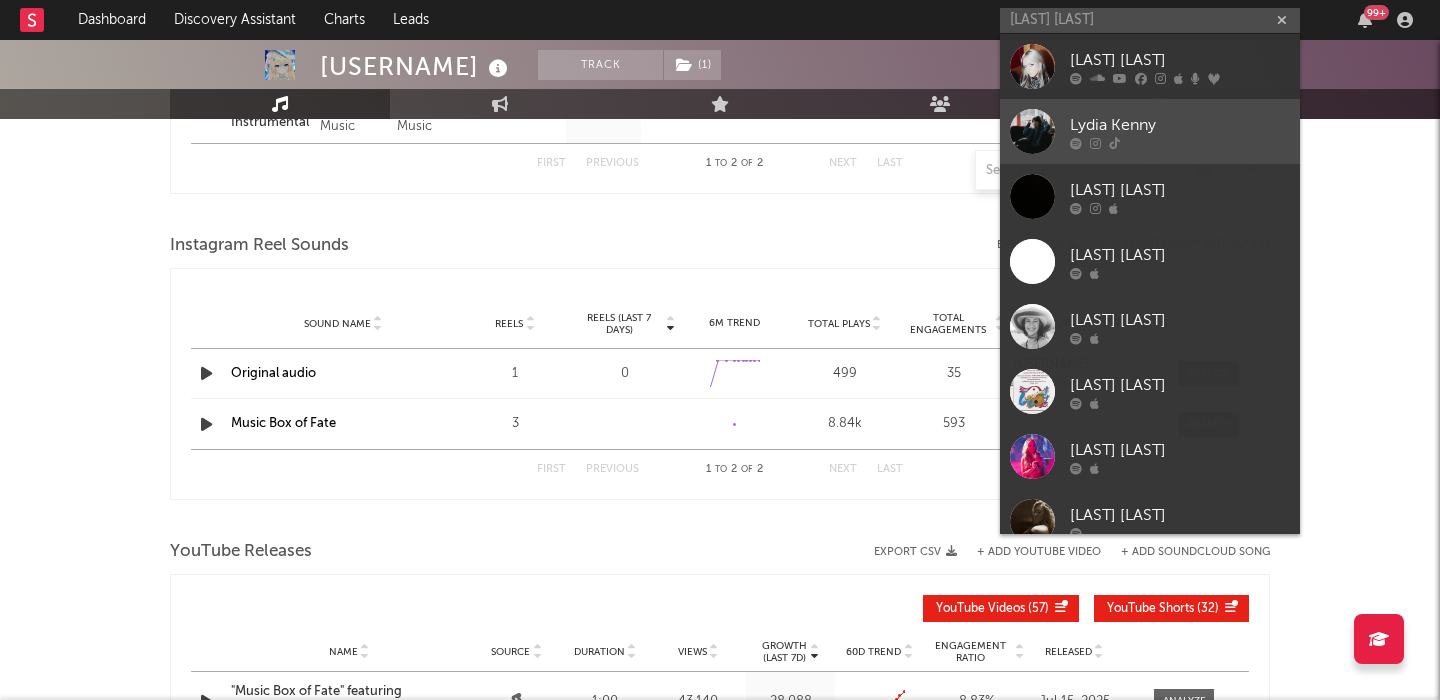 click at bounding box center (1180, 143) 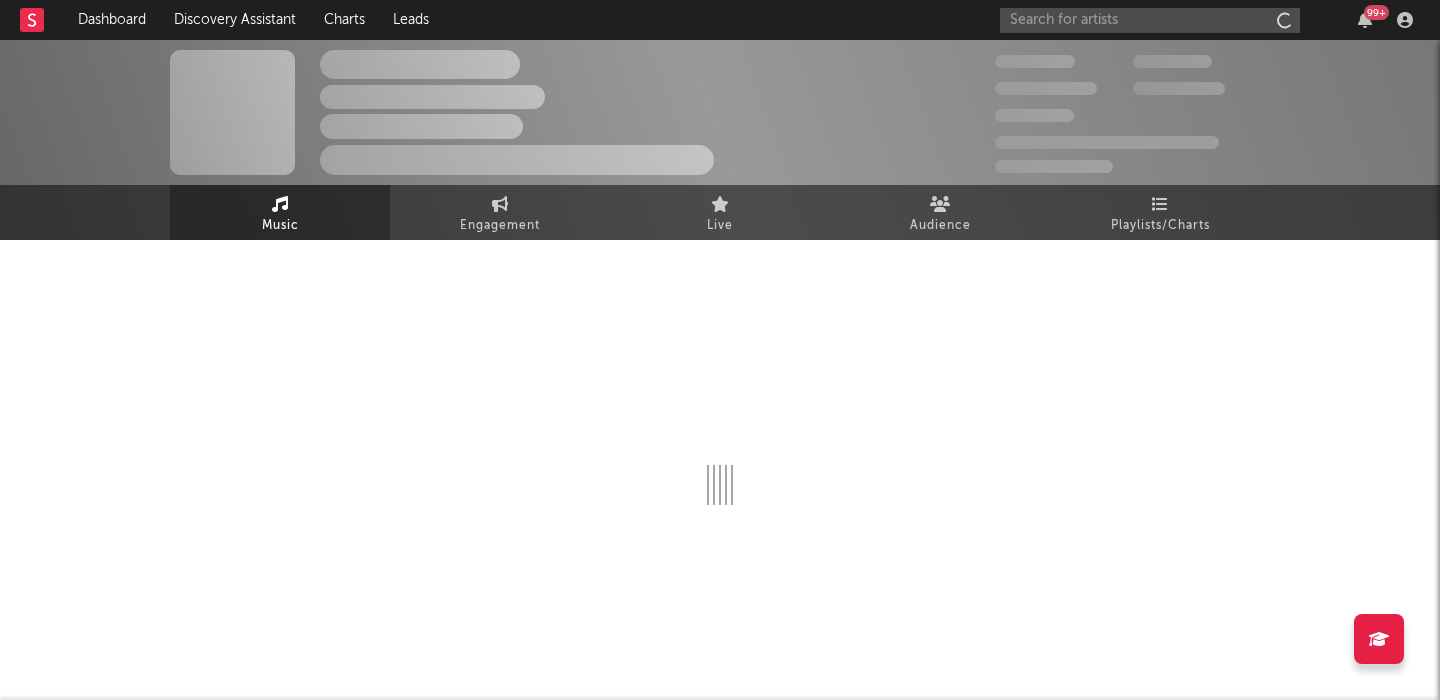 scroll, scrollTop: 0, scrollLeft: 0, axis: both 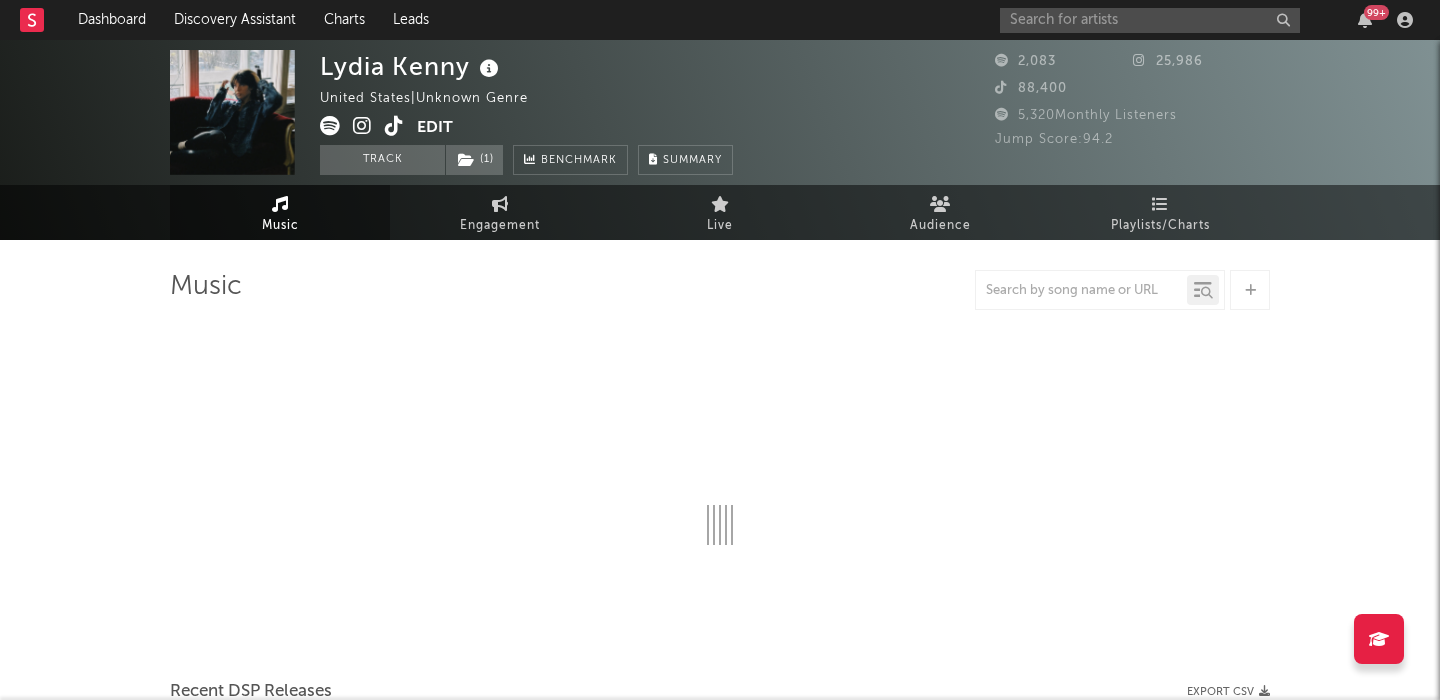 select on "1w" 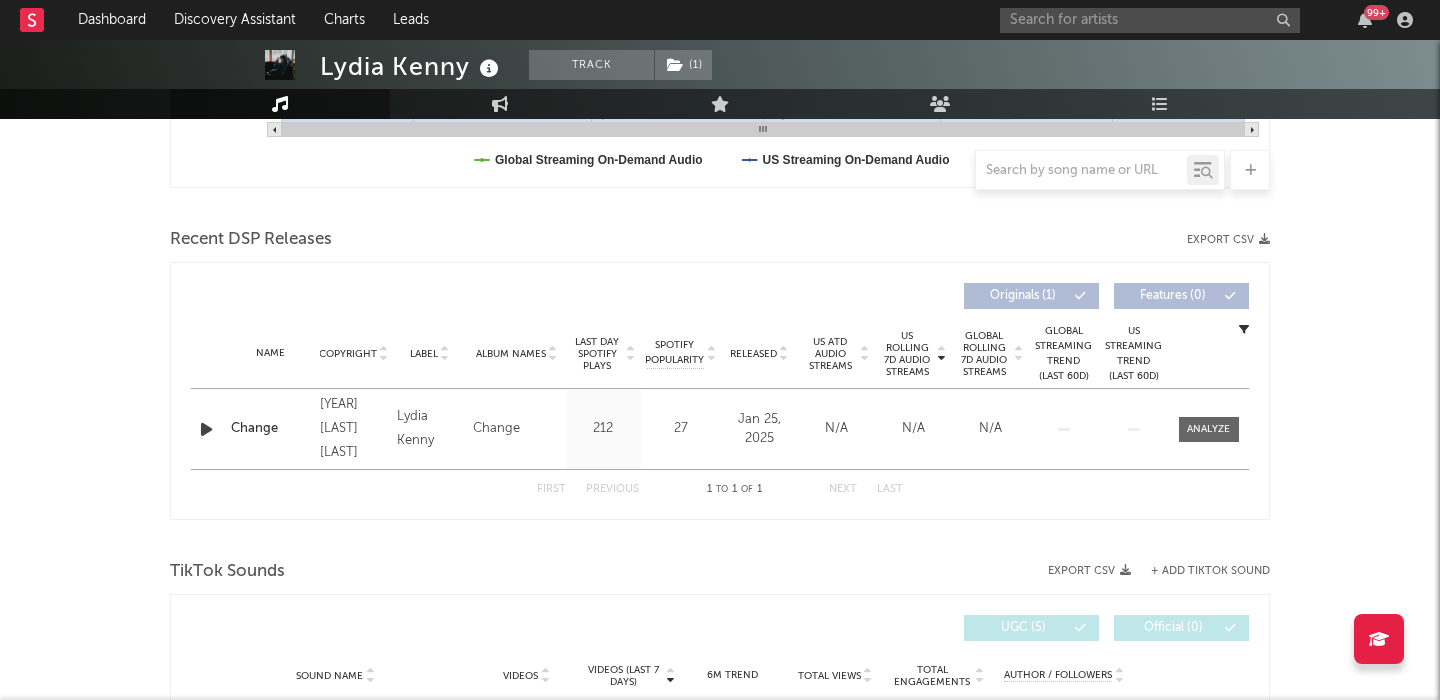 scroll, scrollTop: 614, scrollLeft: 0, axis: vertical 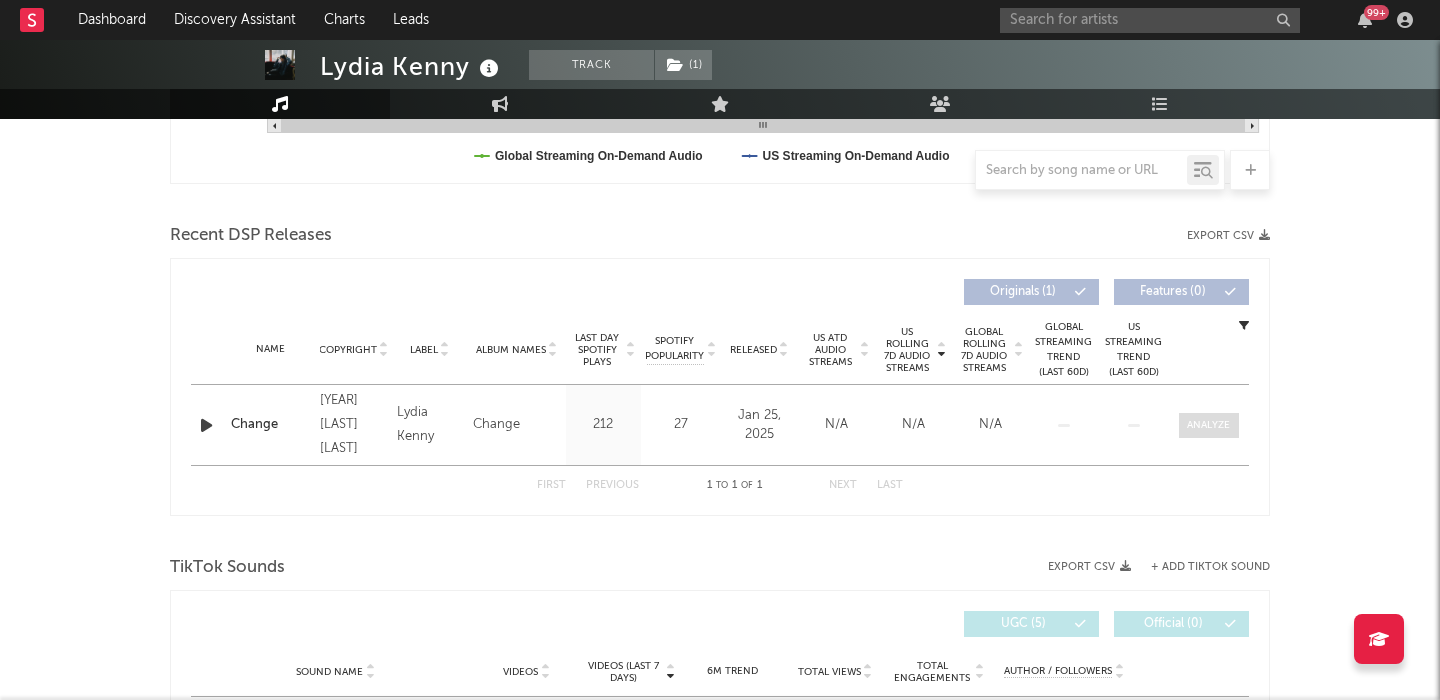 click at bounding box center (1209, 425) 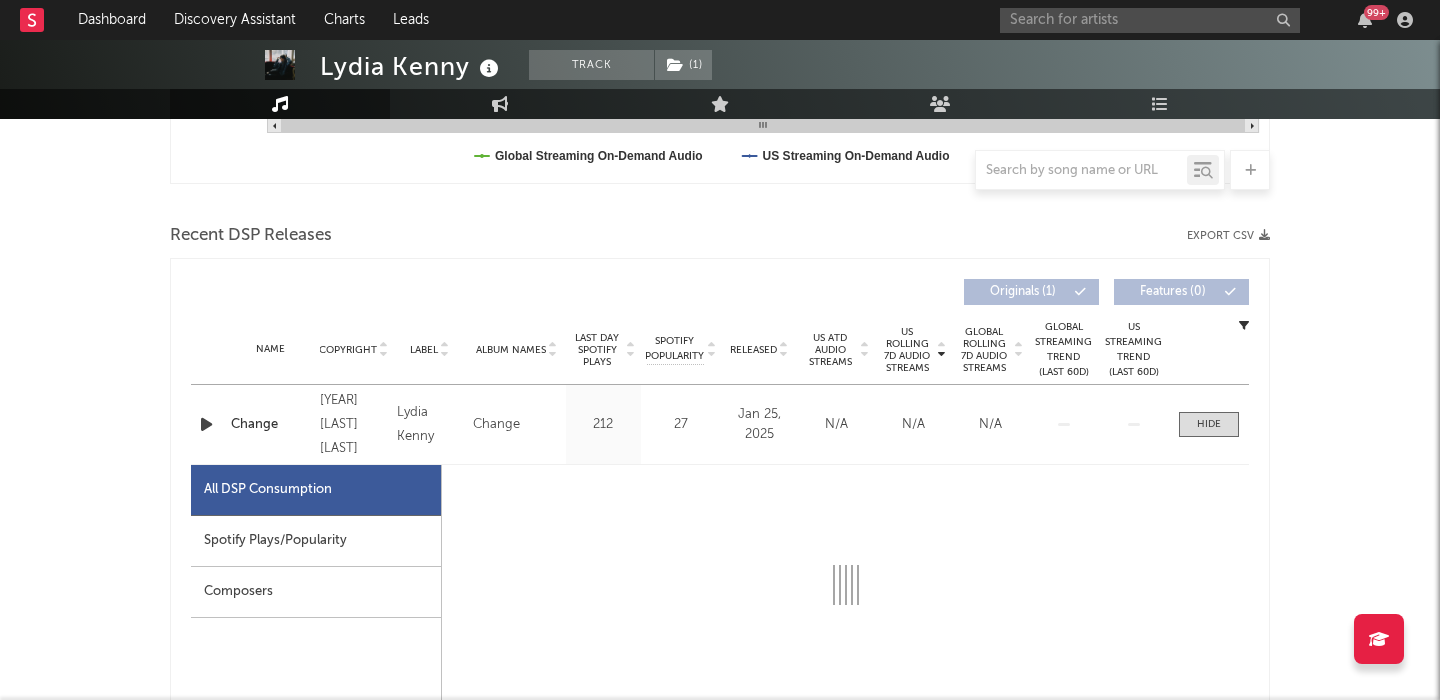 click on "Spotify Plays/Popularity" at bounding box center [316, 541] 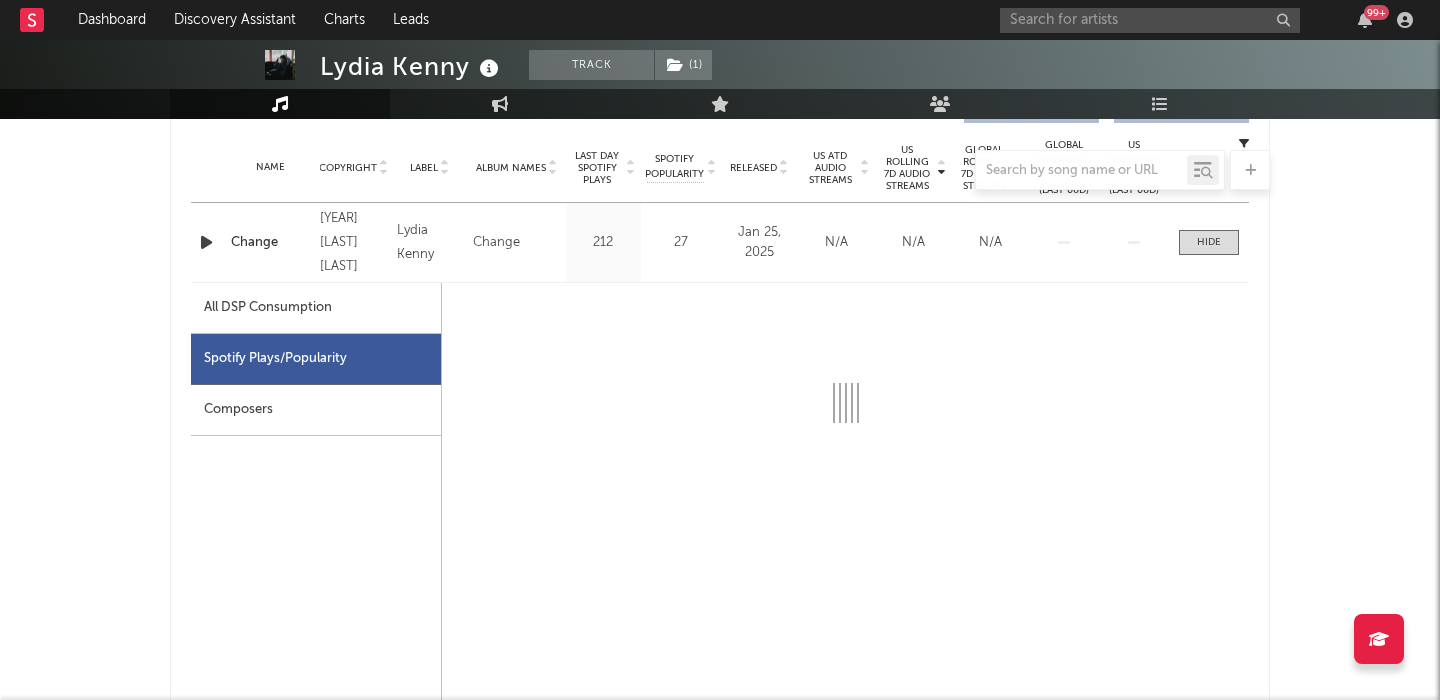 select on "1w" 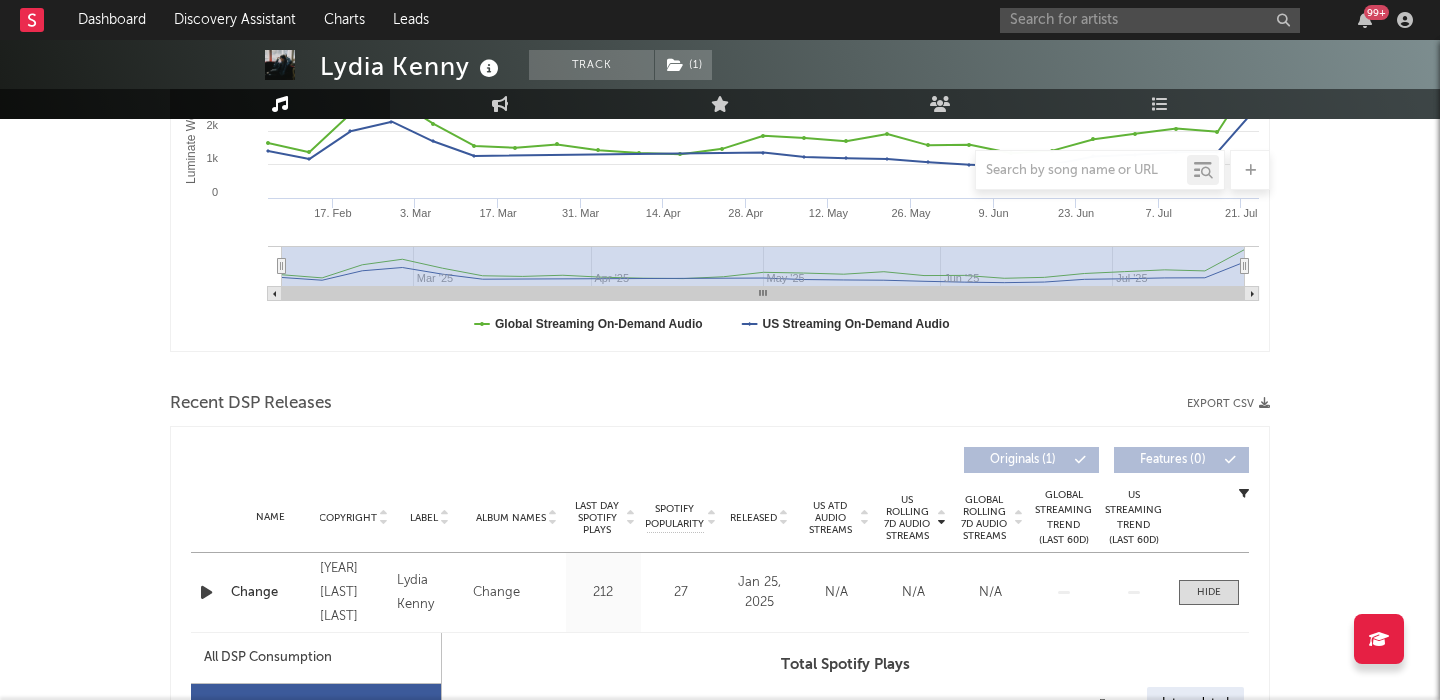 scroll, scrollTop: 0, scrollLeft: 0, axis: both 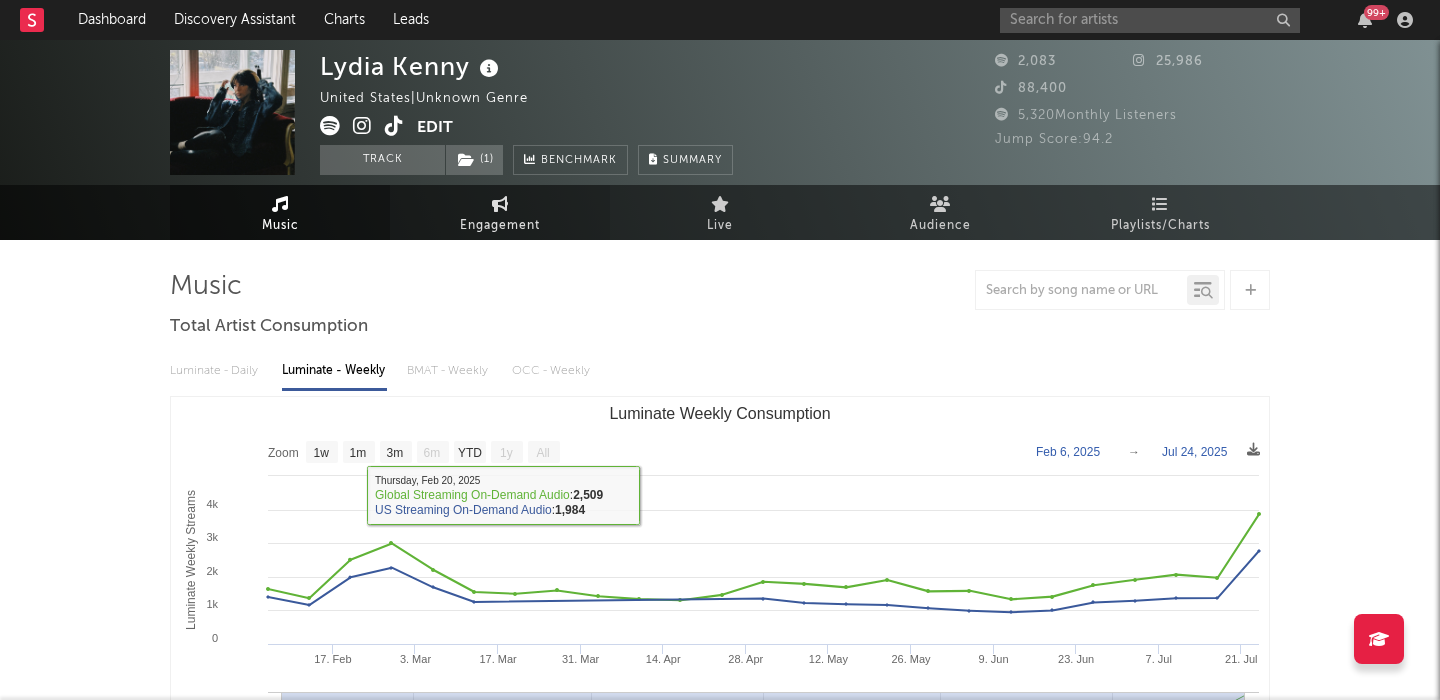 click on "Engagement" at bounding box center (500, 226) 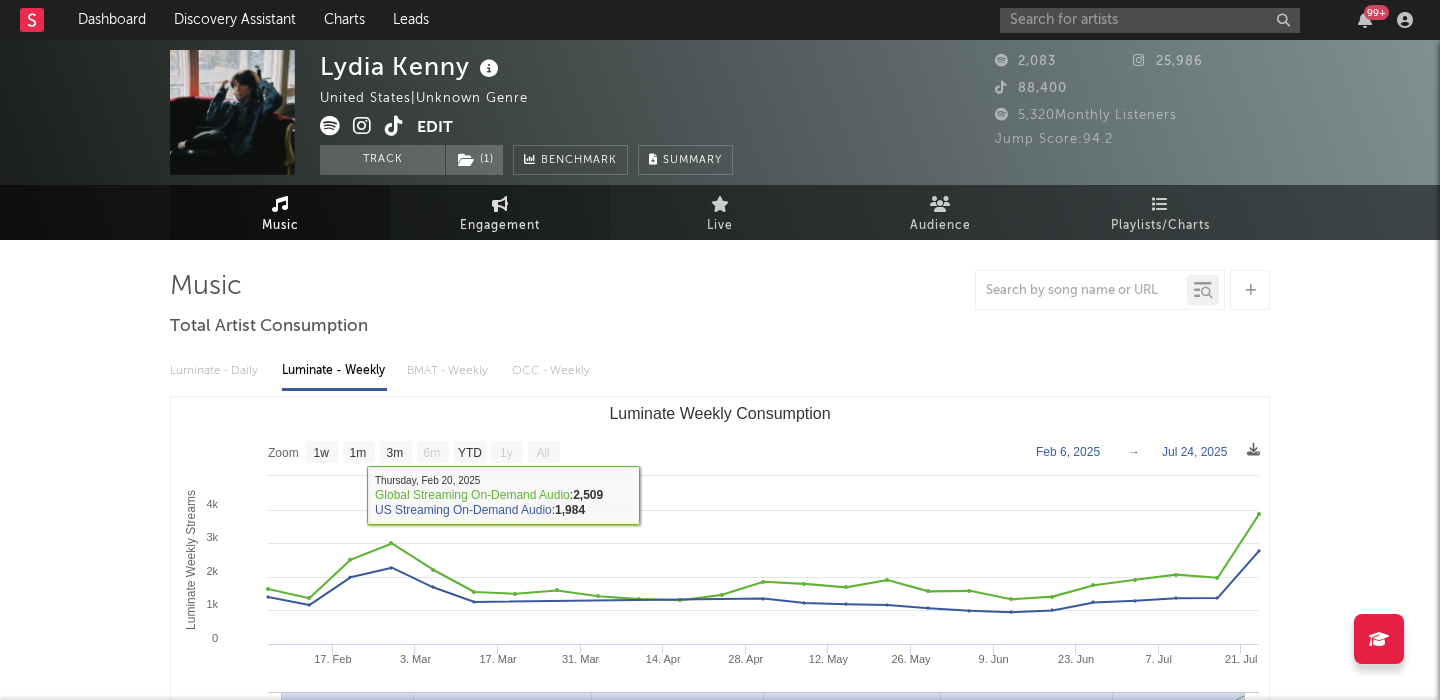 select on "1w" 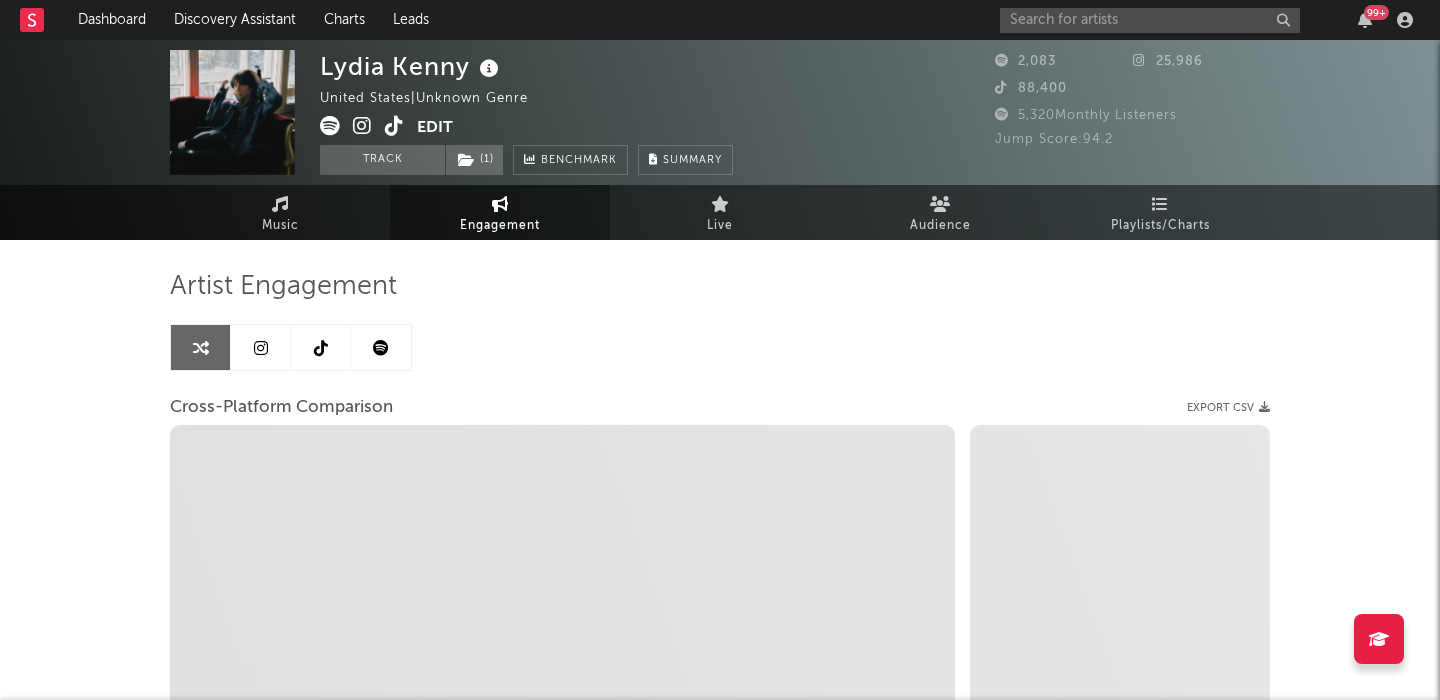 select on "1m" 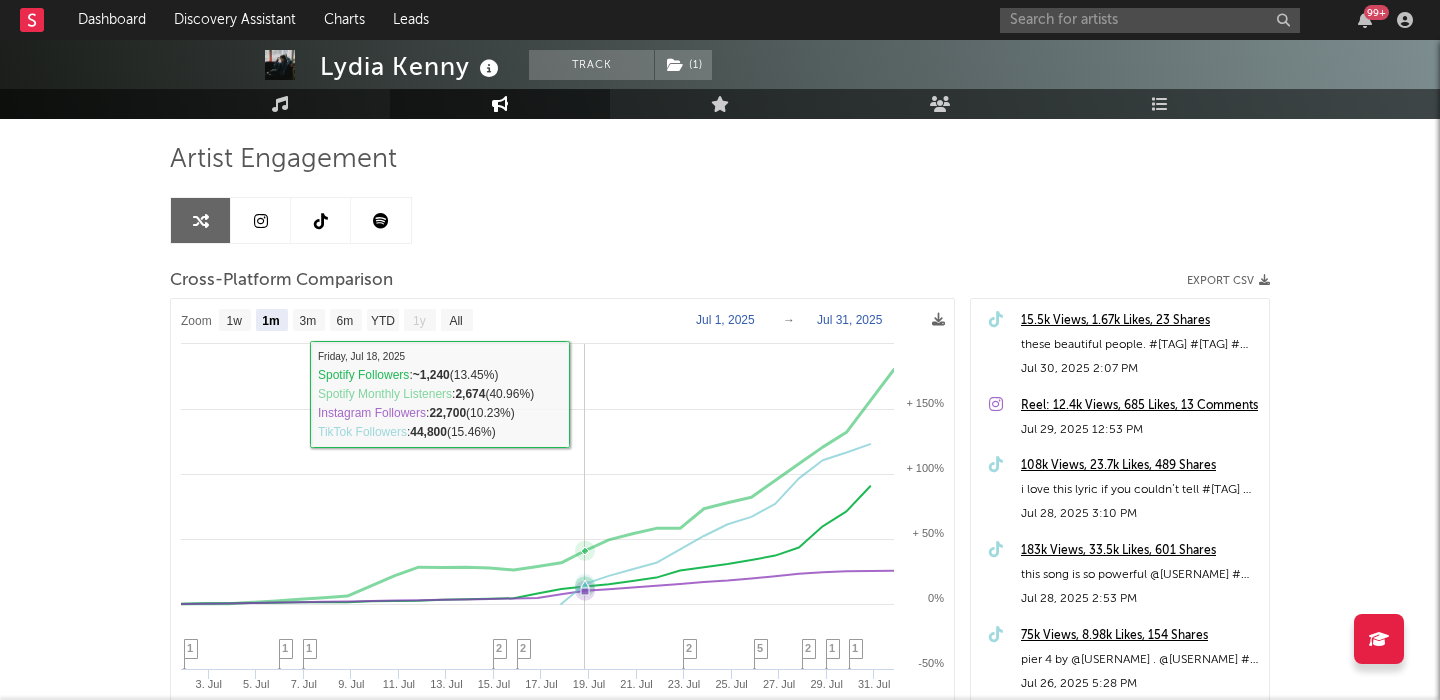scroll, scrollTop: 128, scrollLeft: 0, axis: vertical 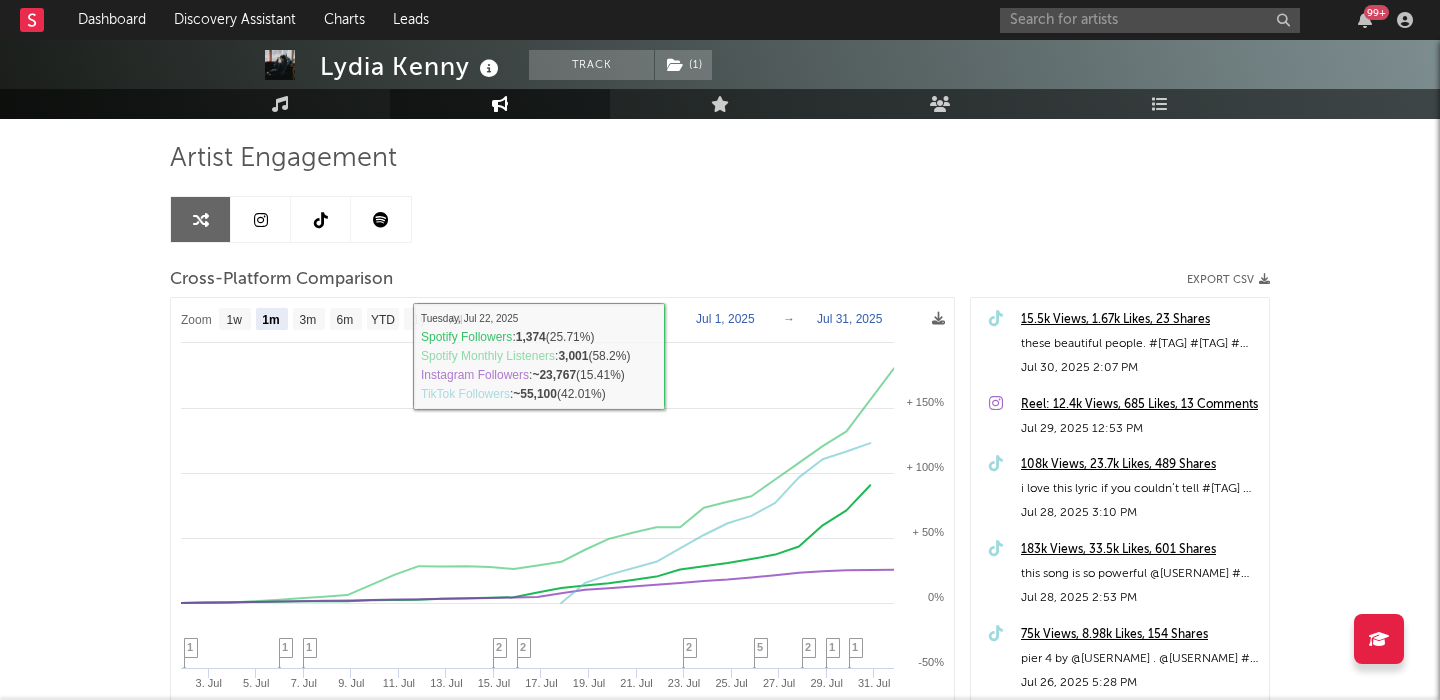 click at bounding box center [261, 220] 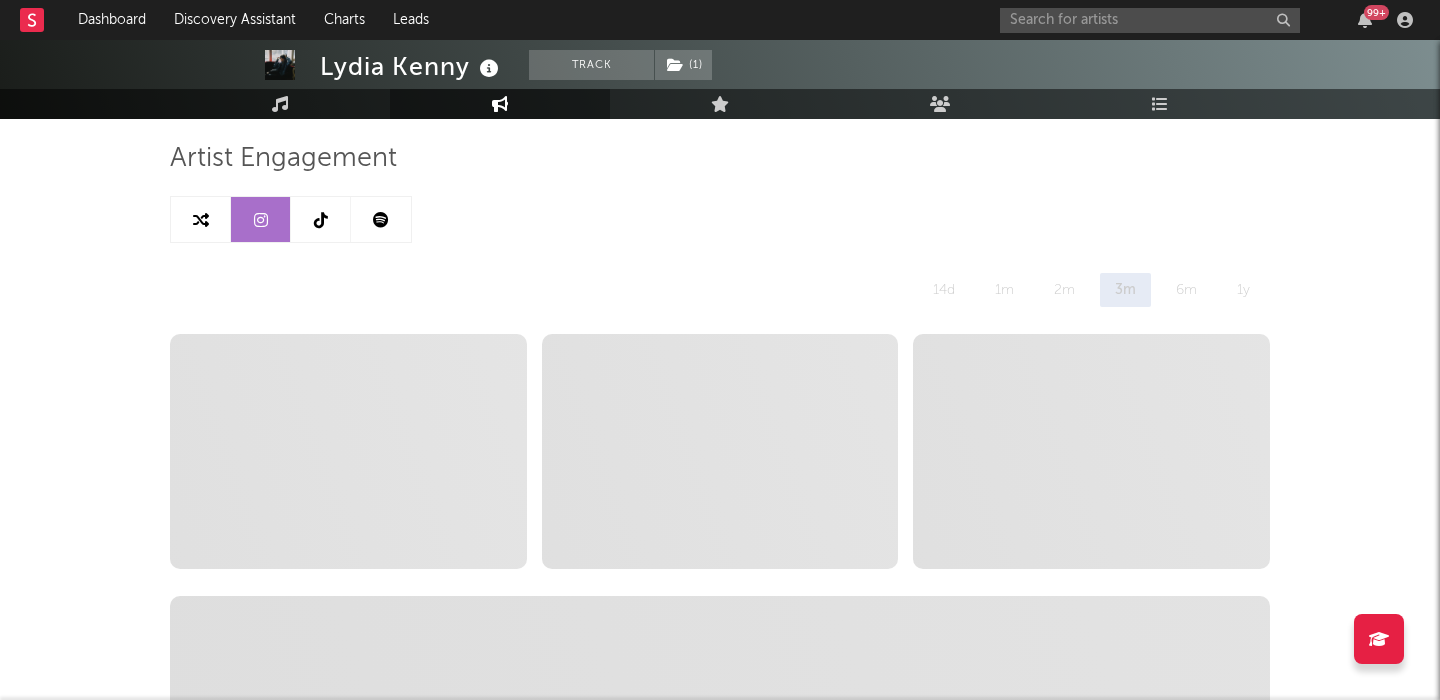 select on "6m" 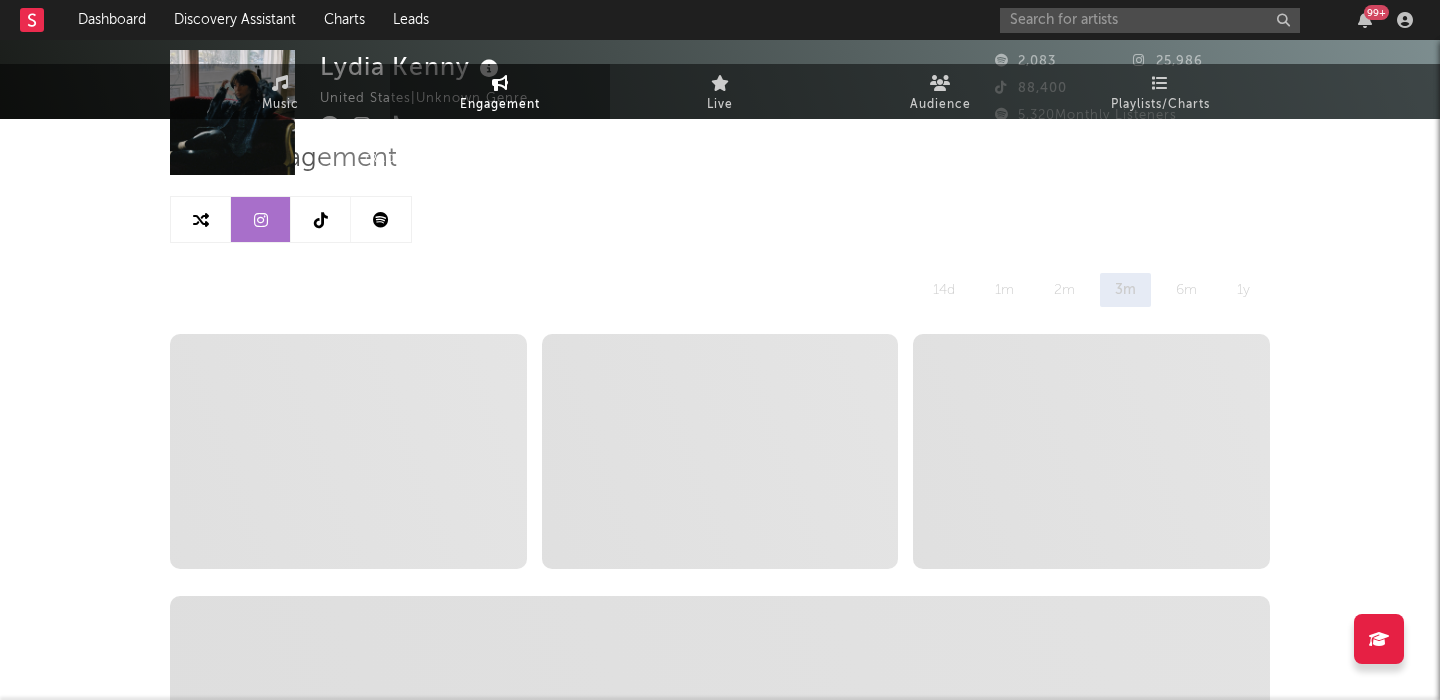 scroll, scrollTop: 0, scrollLeft: 0, axis: both 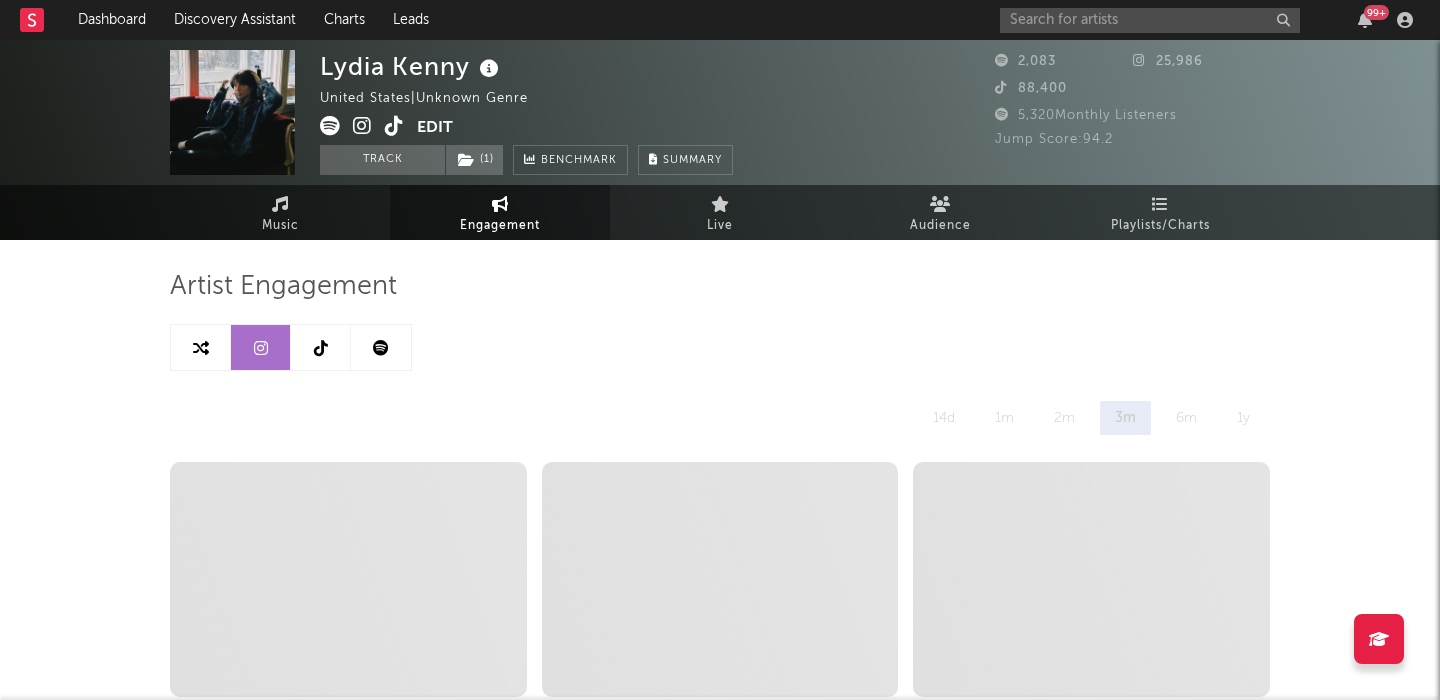 click at bounding box center (330, 126) 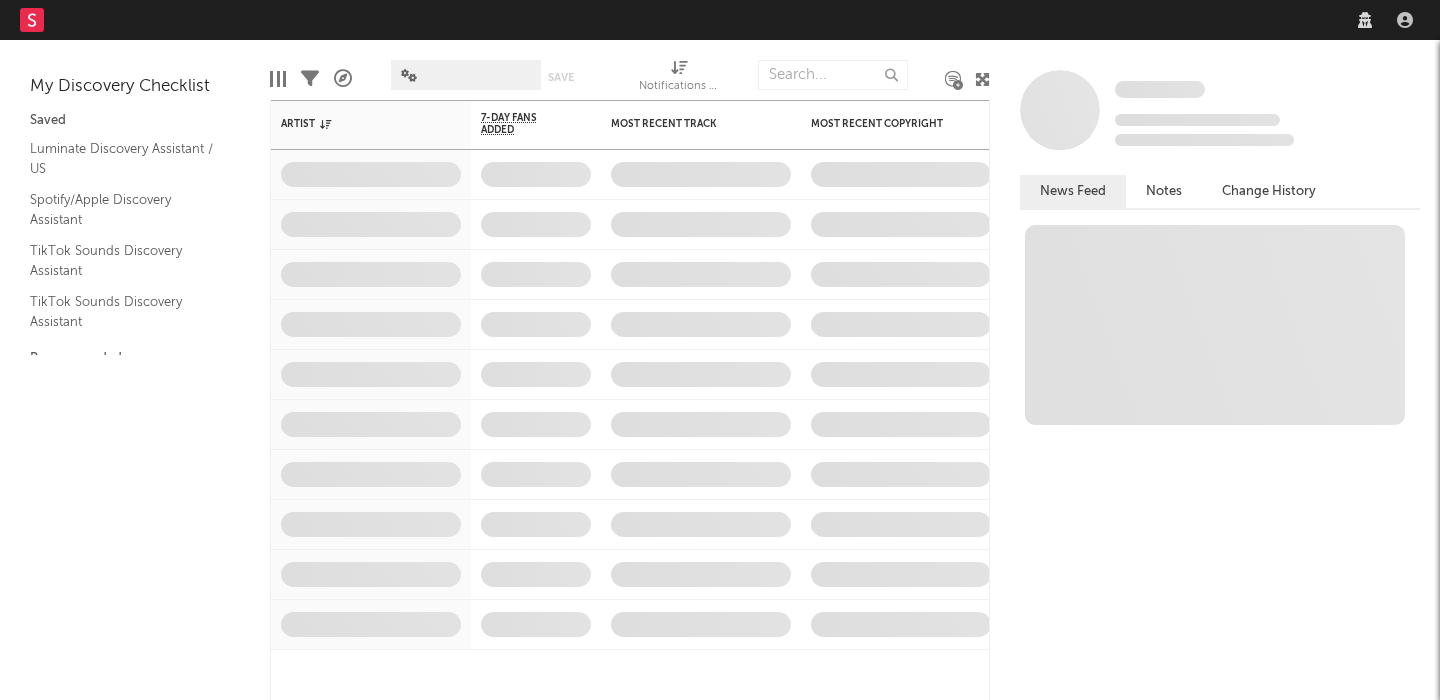 scroll, scrollTop: 0, scrollLeft: 0, axis: both 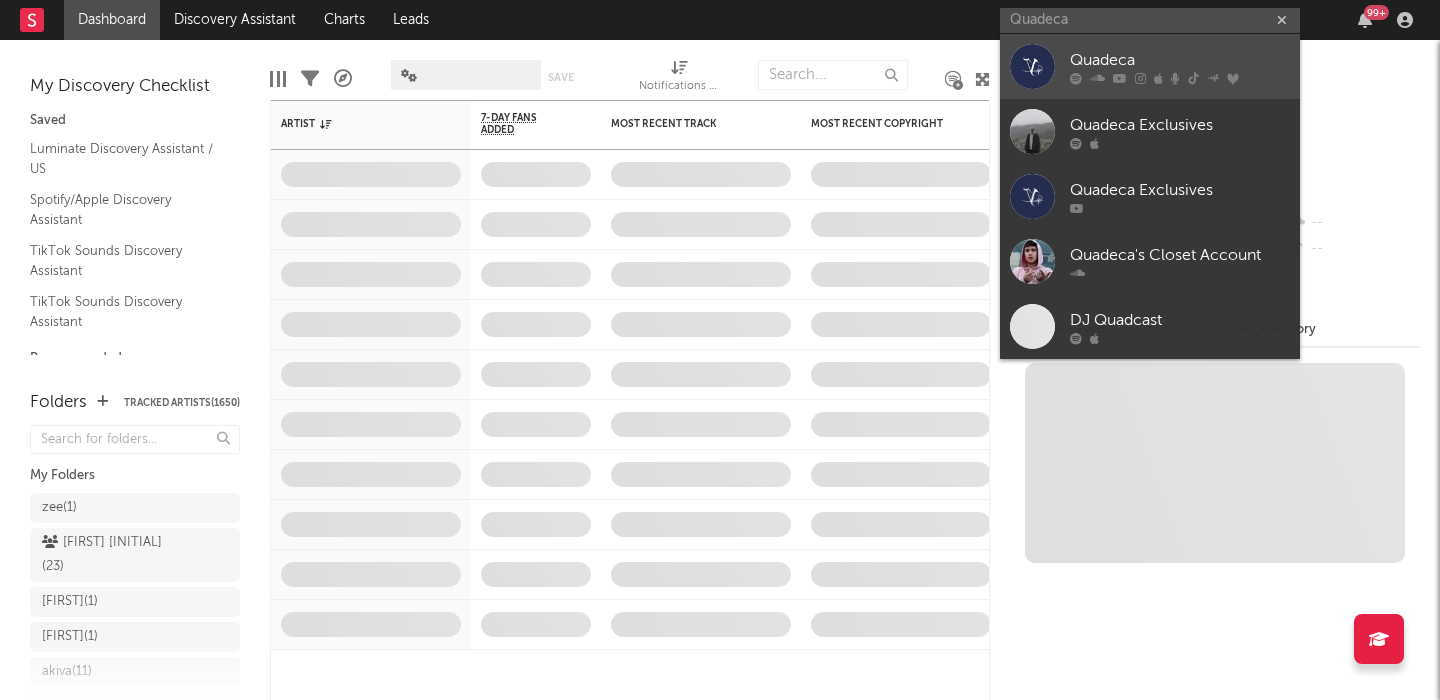 type on "Quadeca" 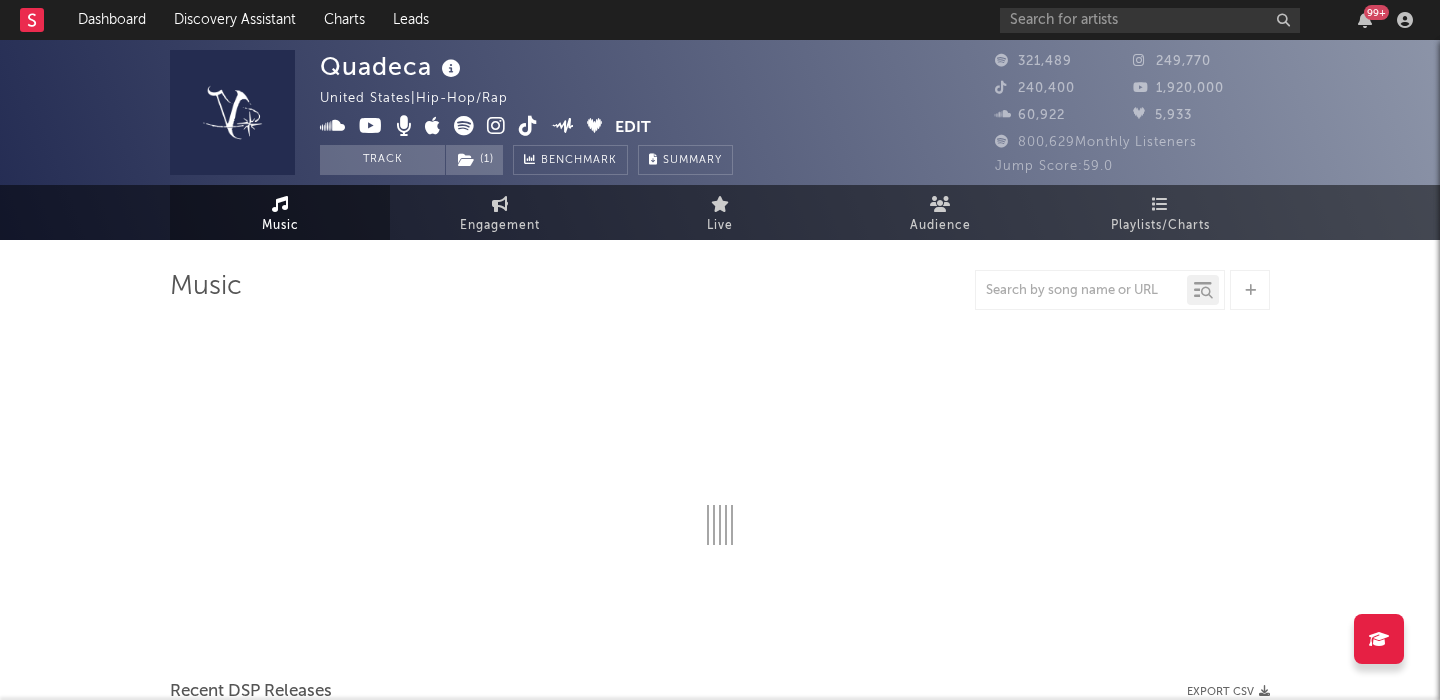 click at bounding box center [464, 126] 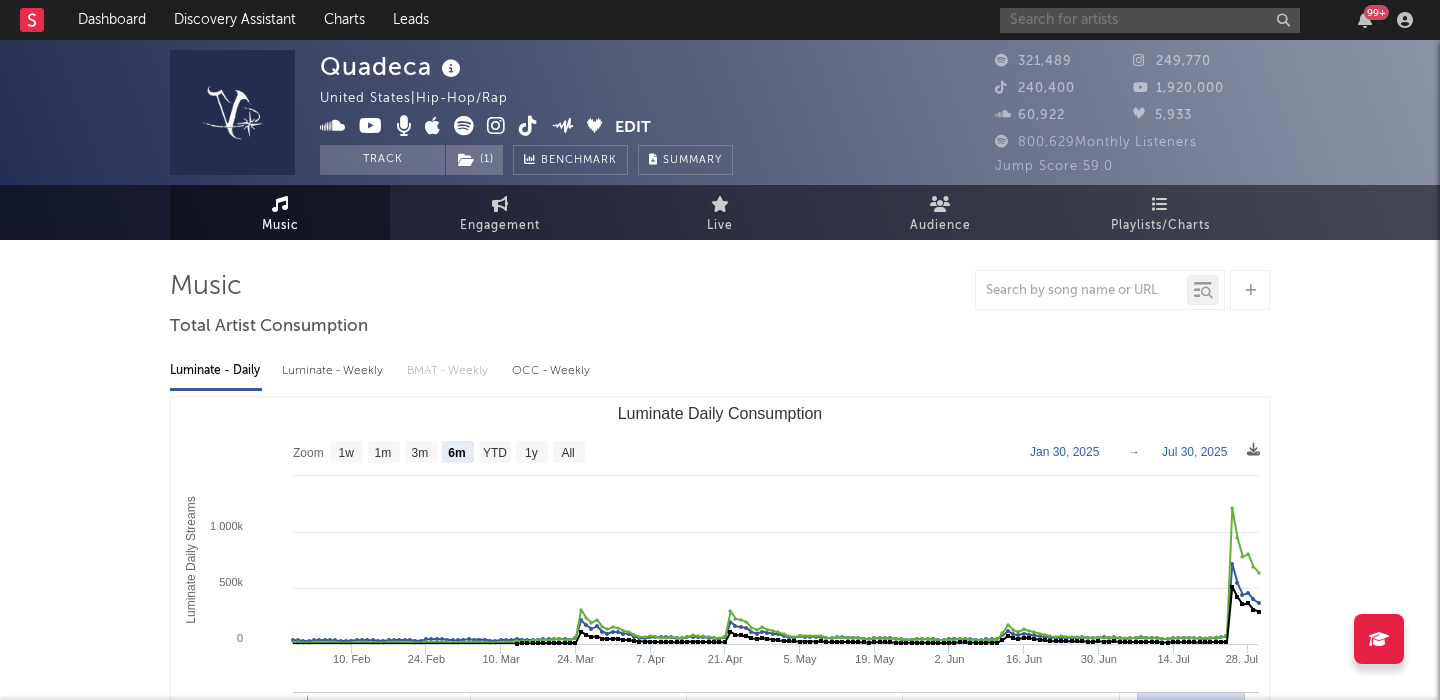 click at bounding box center (1150, 20) 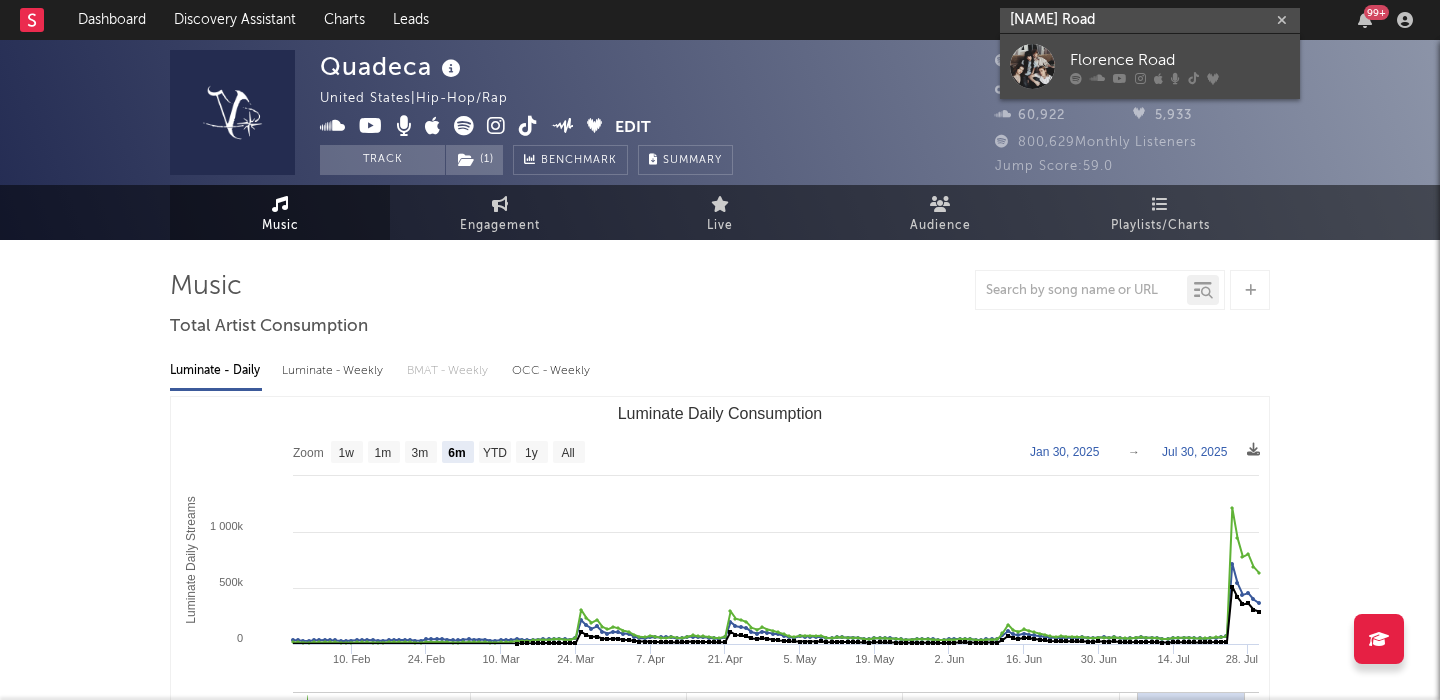 type on "[NAME] Road" 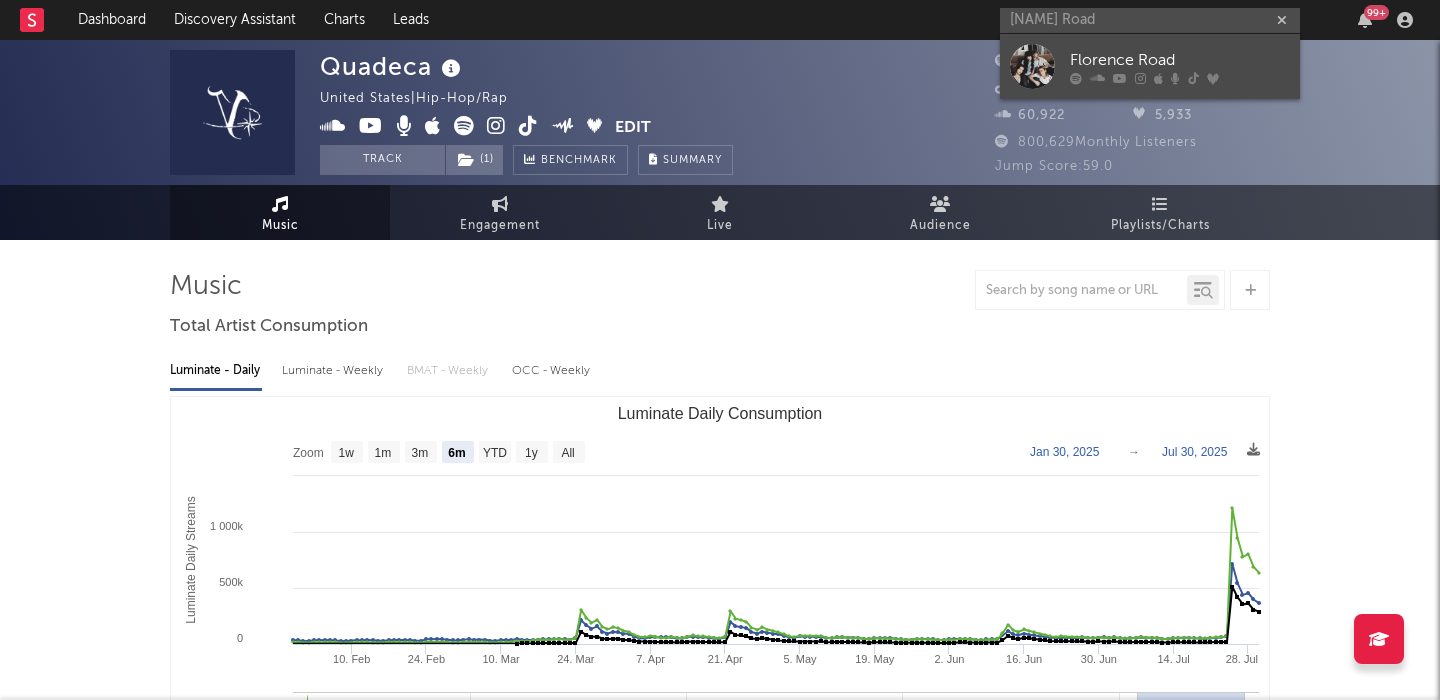 click on "Florence Road" at bounding box center (1150, 66) 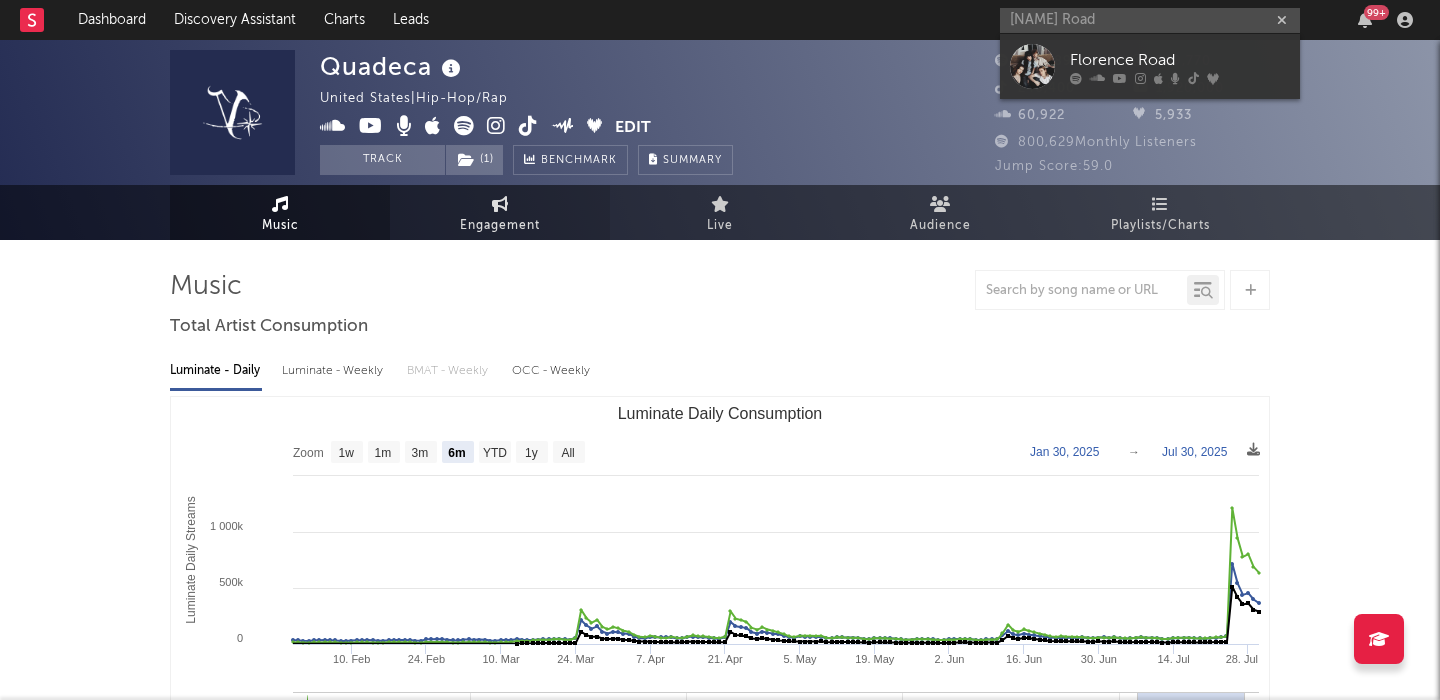 type 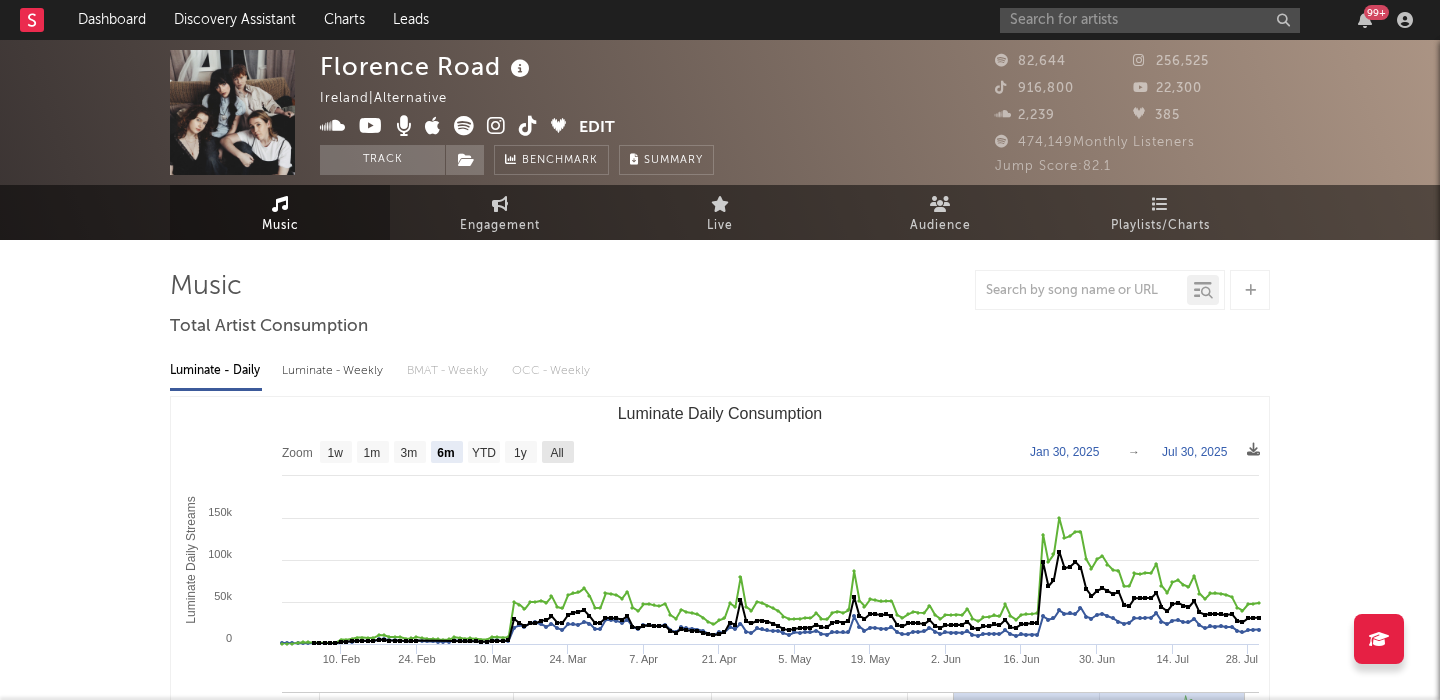 click on "All" 